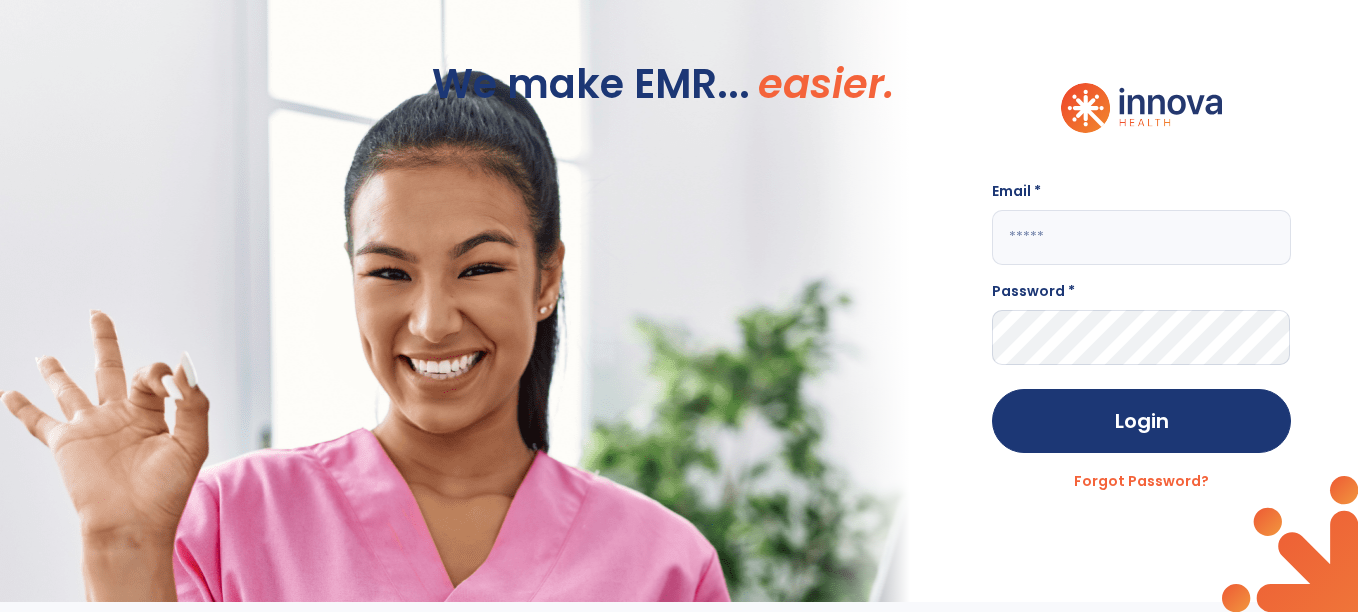 scroll, scrollTop: 0, scrollLeft: 0, axis: both 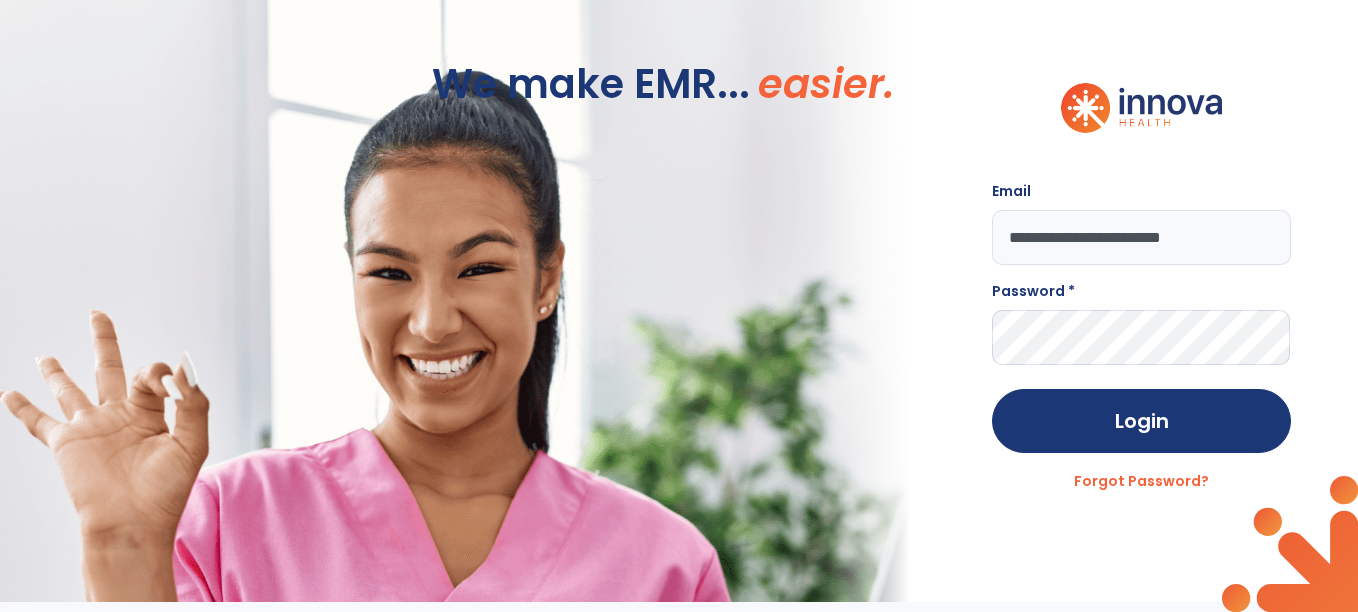type on "**********" 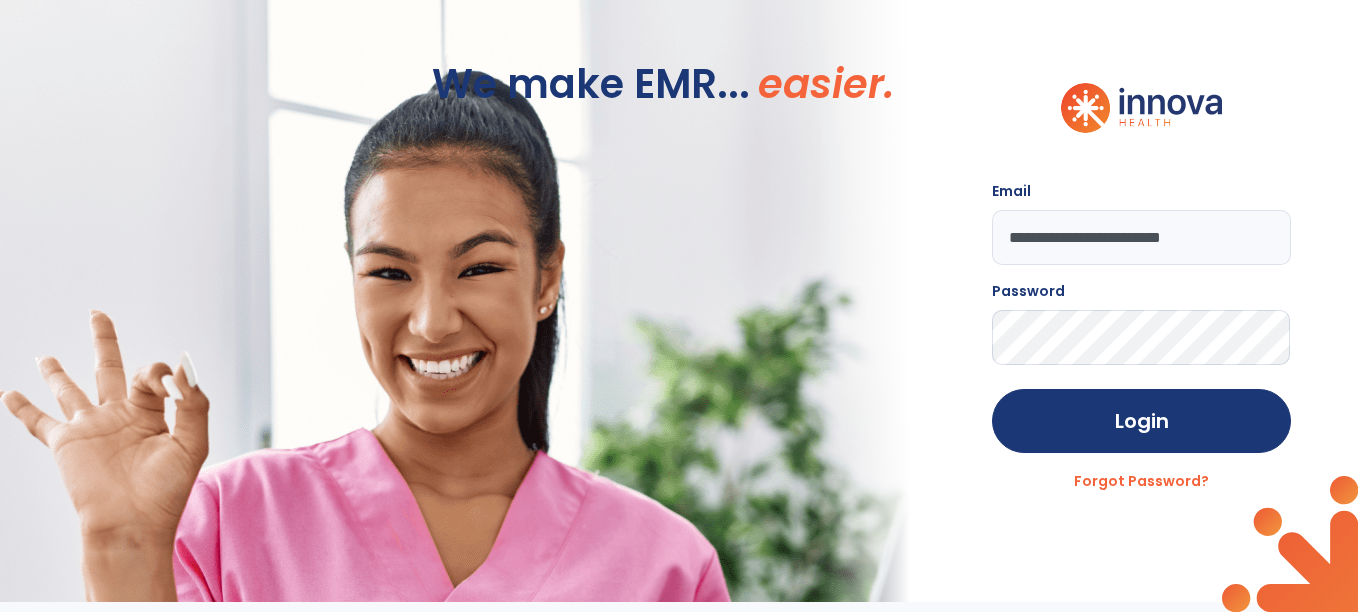click on "Login" 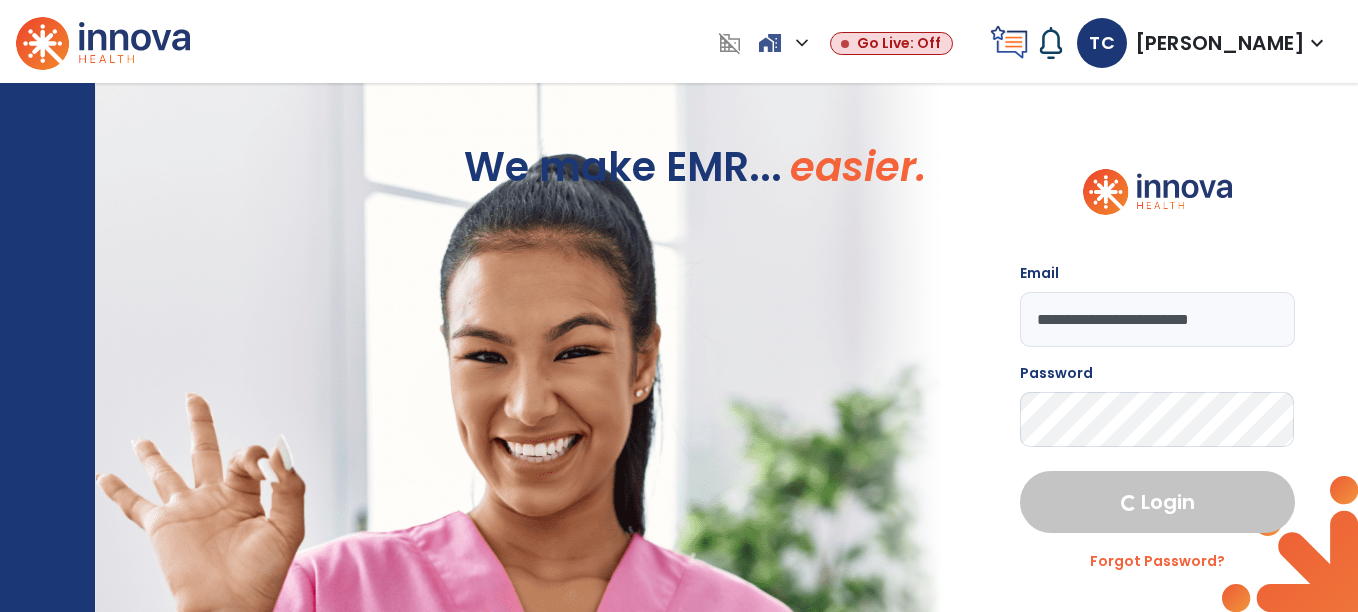 select on "****" 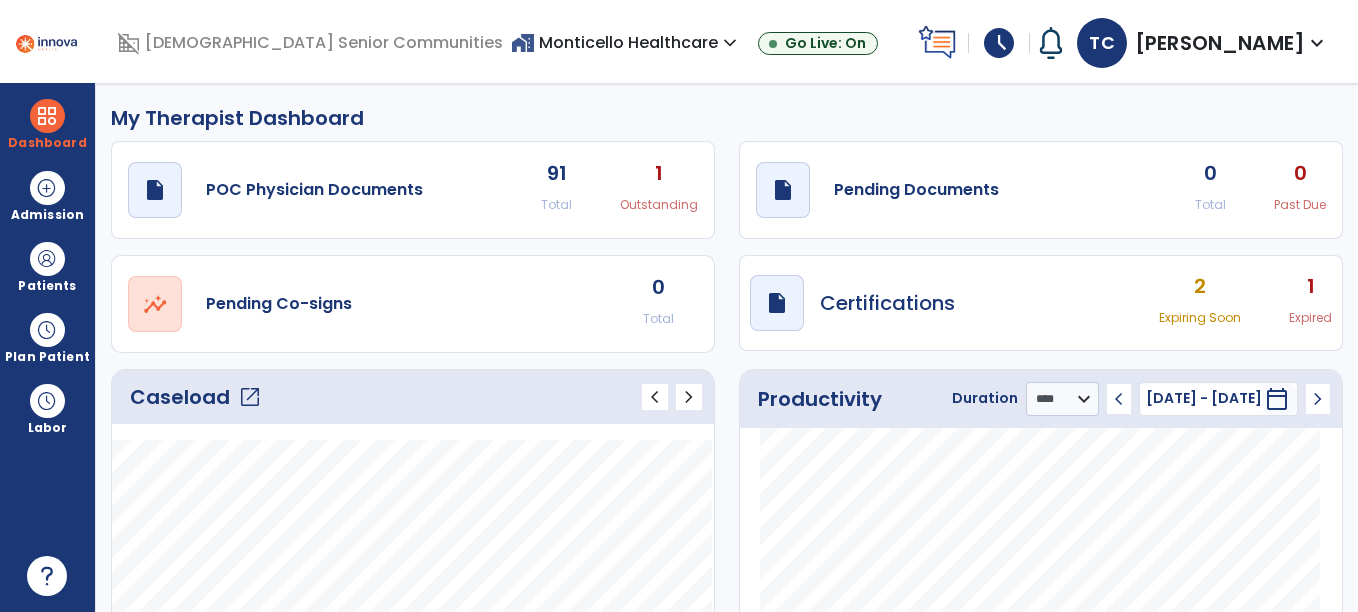 click on "home_work   Monticello Healthcare   expand_more" at bounding box center (626, 42) 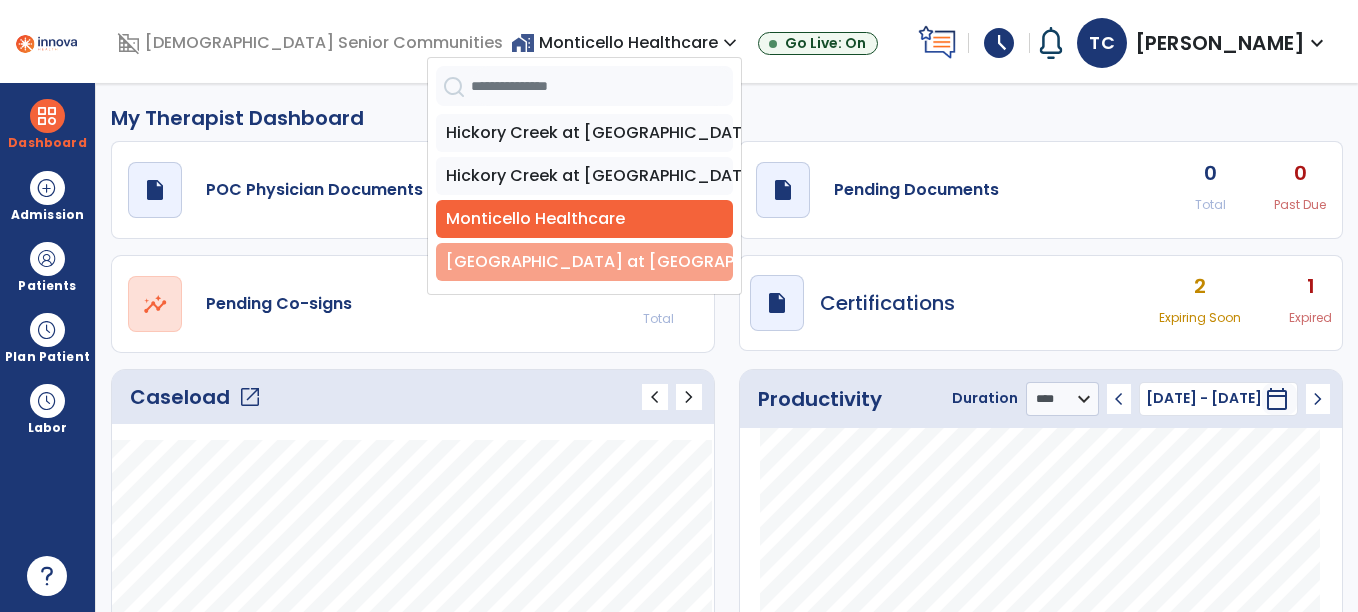 click on "[GEOGRAPHIC_DATA] at [GEOGRAPHIC_DATA]" at bounding box center [584, 262] 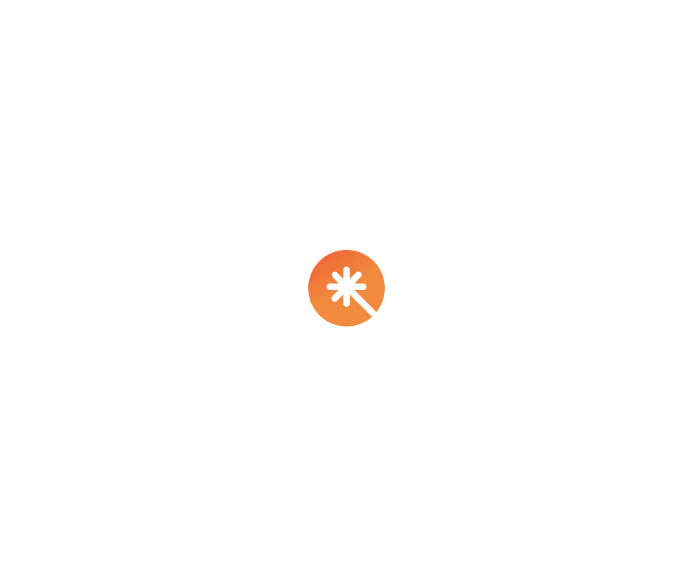scroll, scrollTop: 0, scrollLeft: 0, axis: both 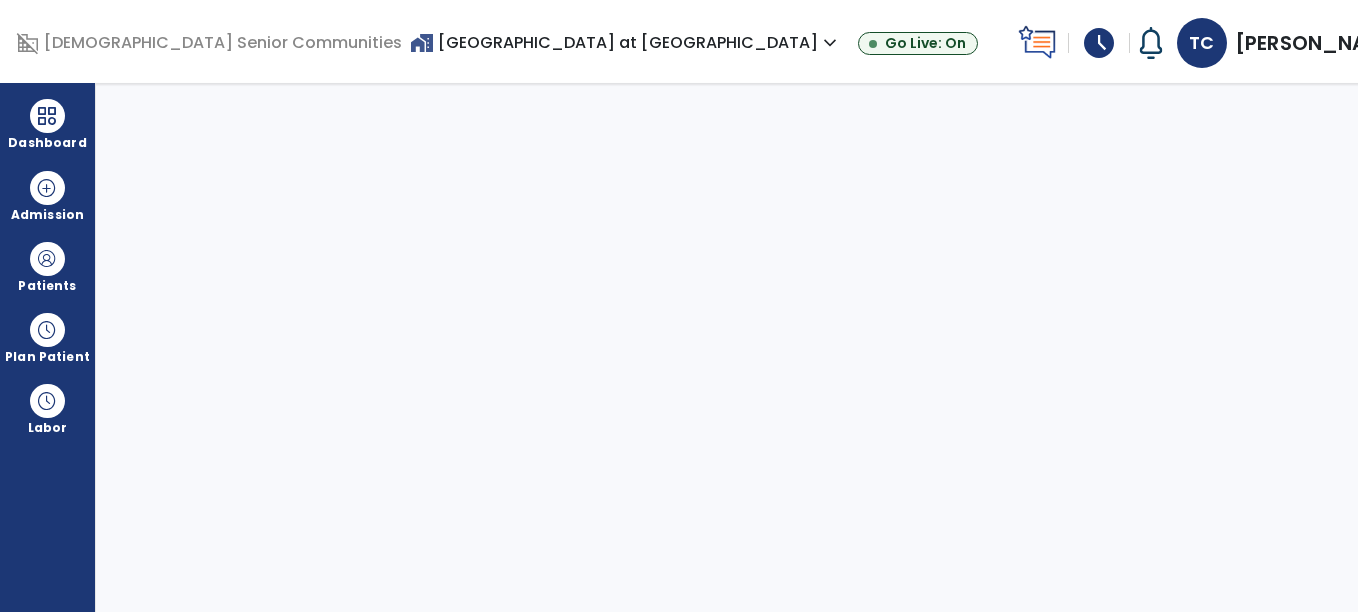 select on "****" 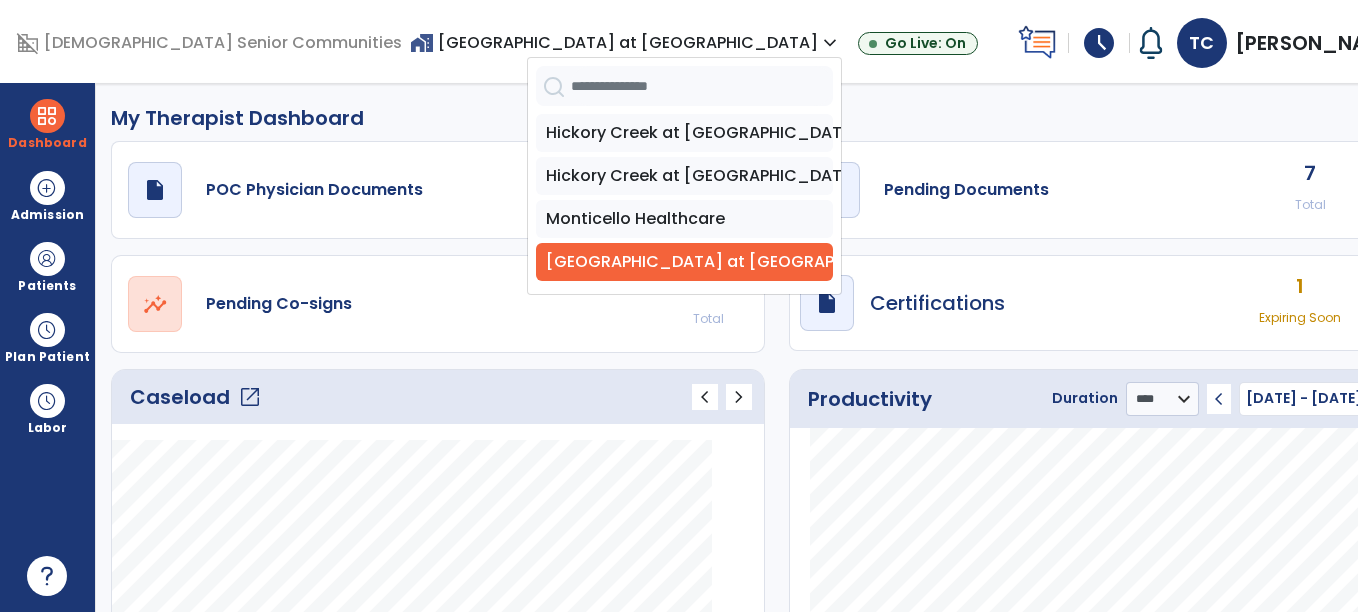 click on "schedule" at bounding box center (1099, 43) 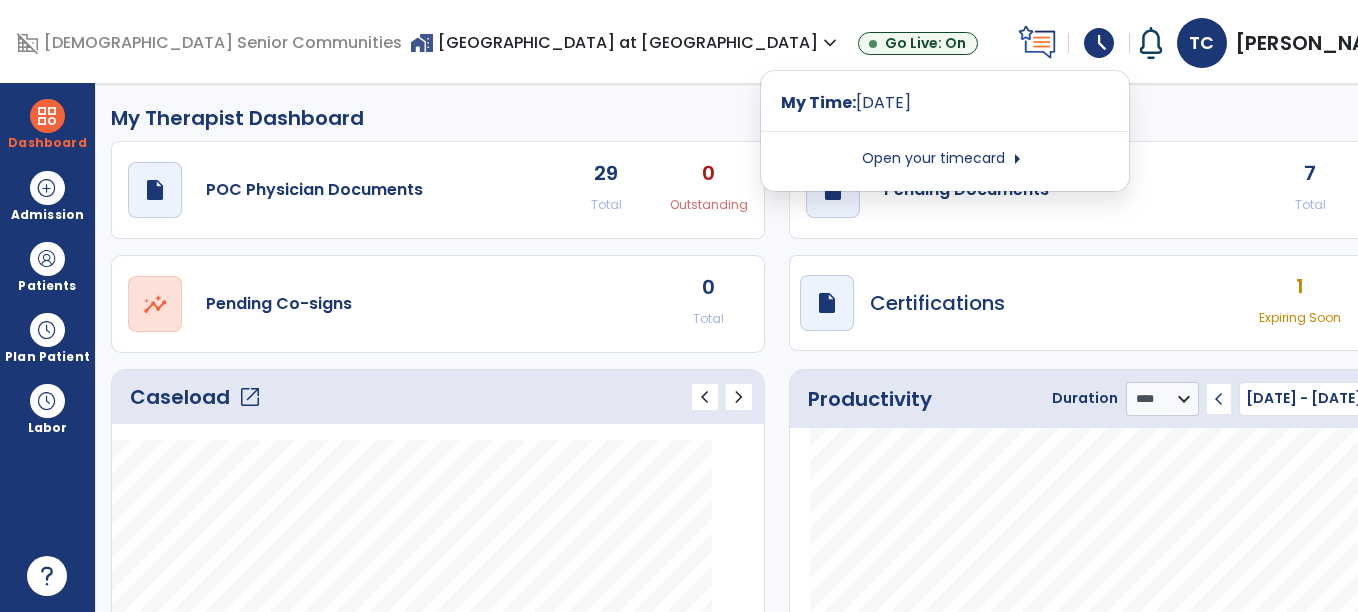 click on "Open your timecard  arrow_right" at bounding box center [945, 159] 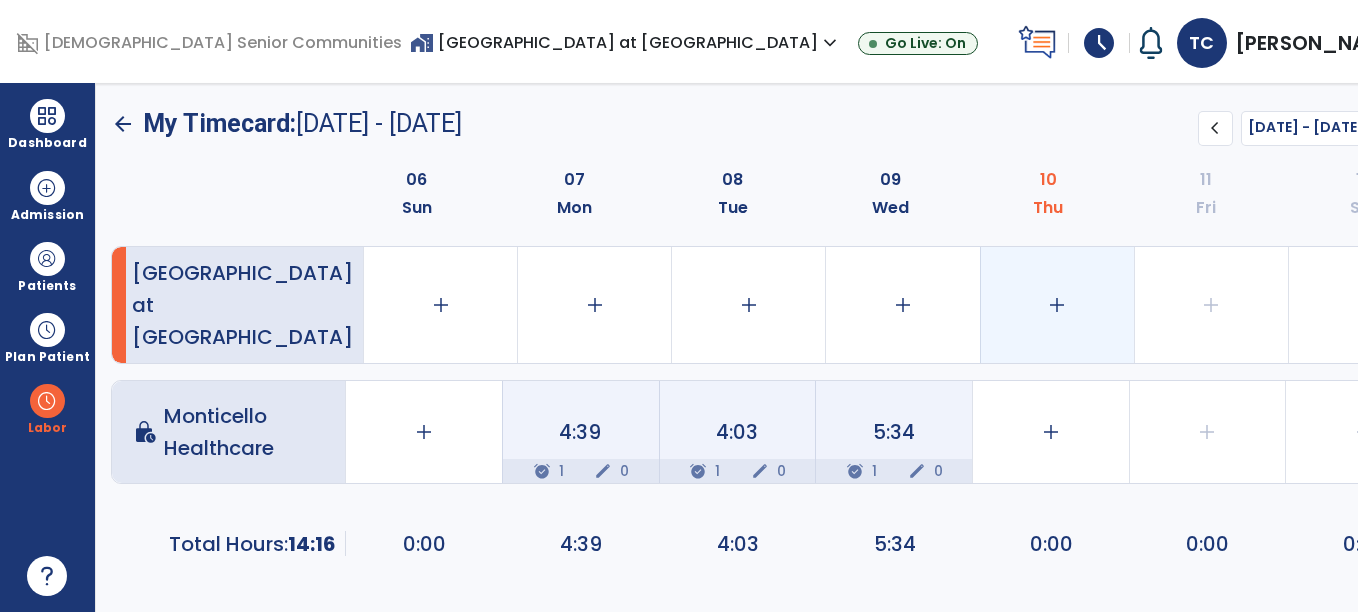 click on "add" 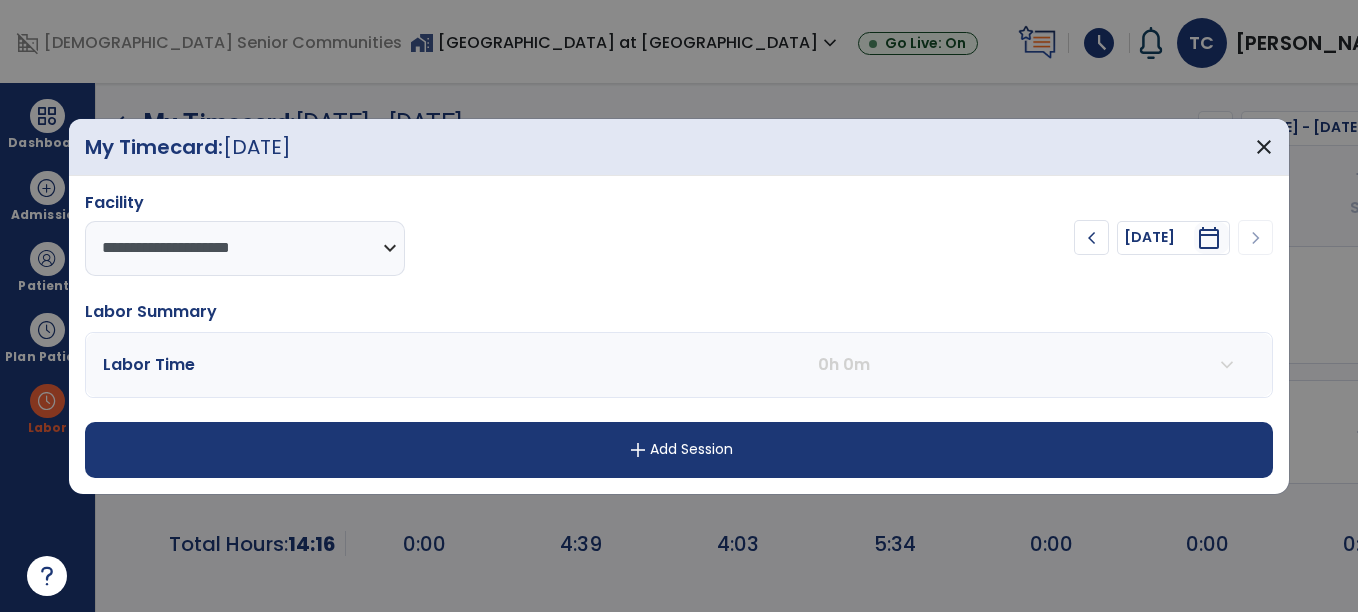 click on "add  Add Session" at bounding box center [679, 450] 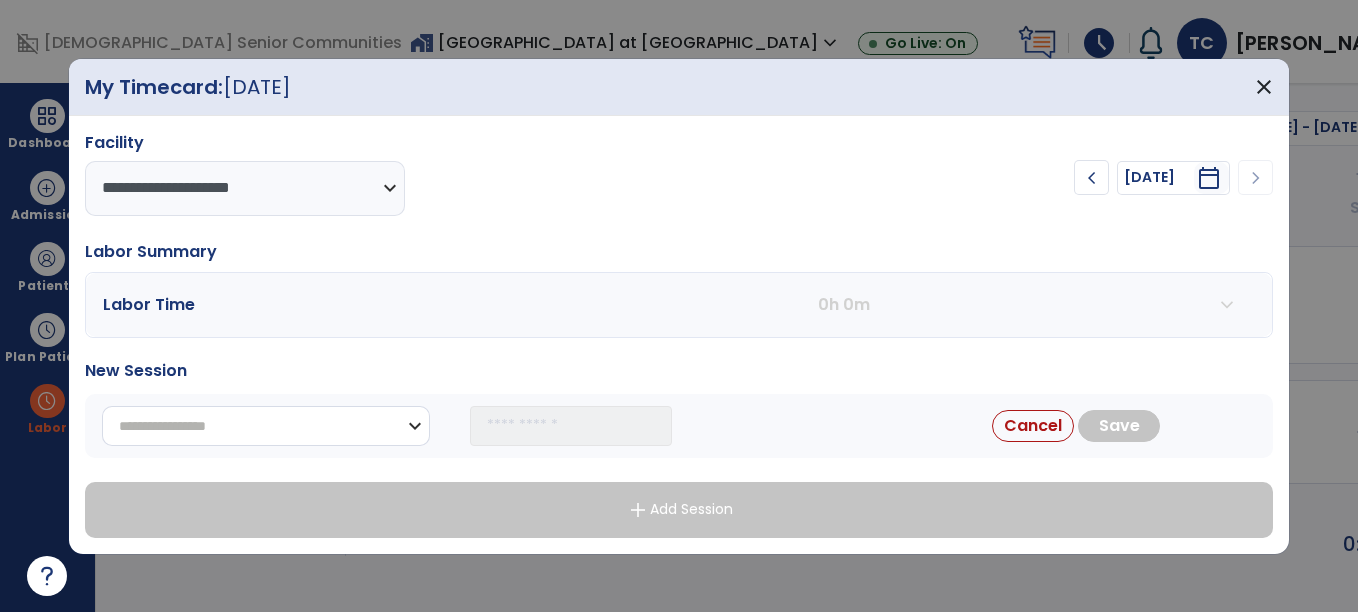 click on "**********" at bounding box center [266, 426] 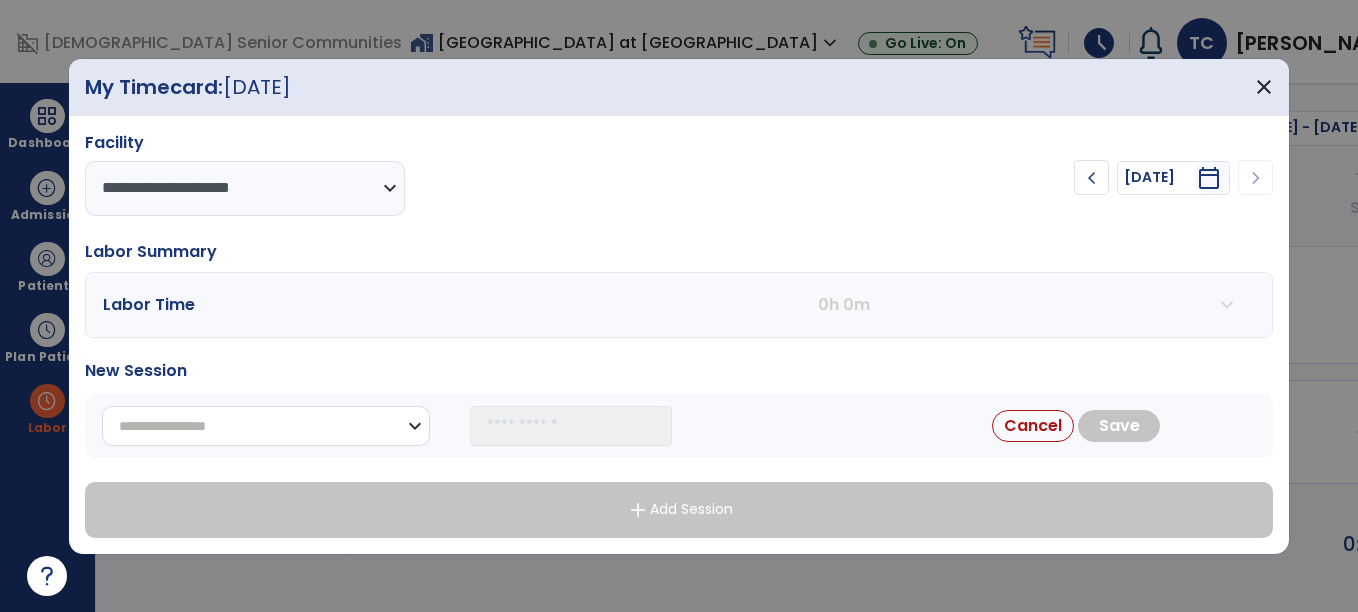 select on "**********" 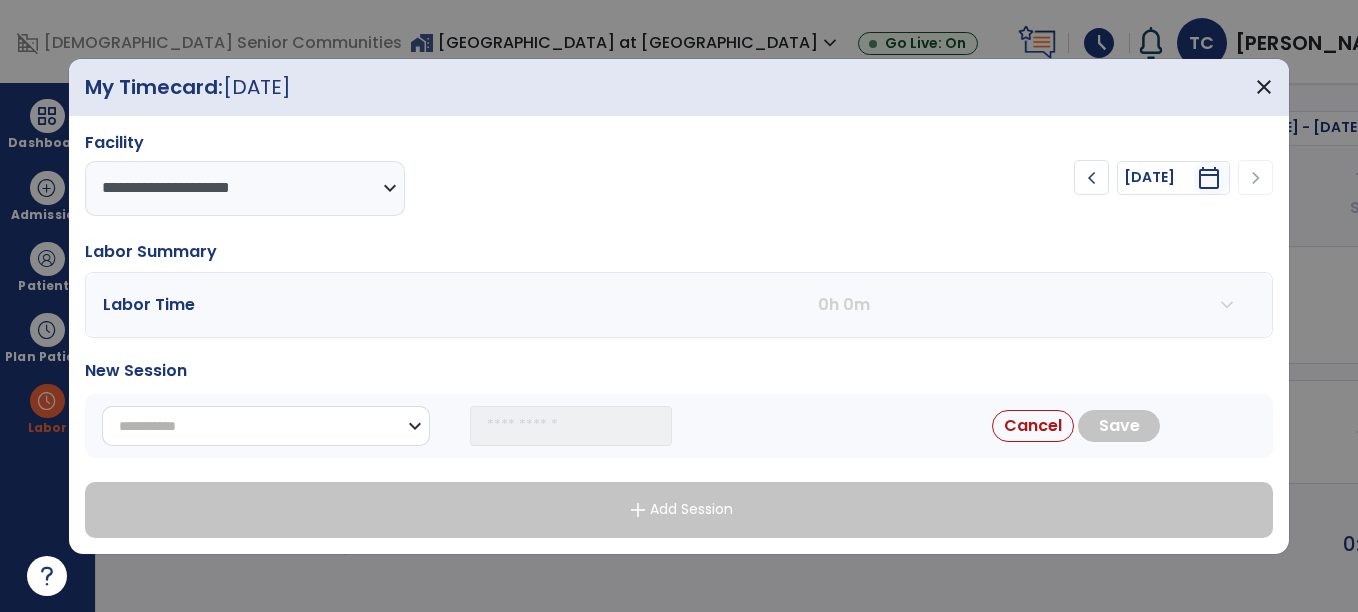 click on "**********" at bounding box center (266, 426) 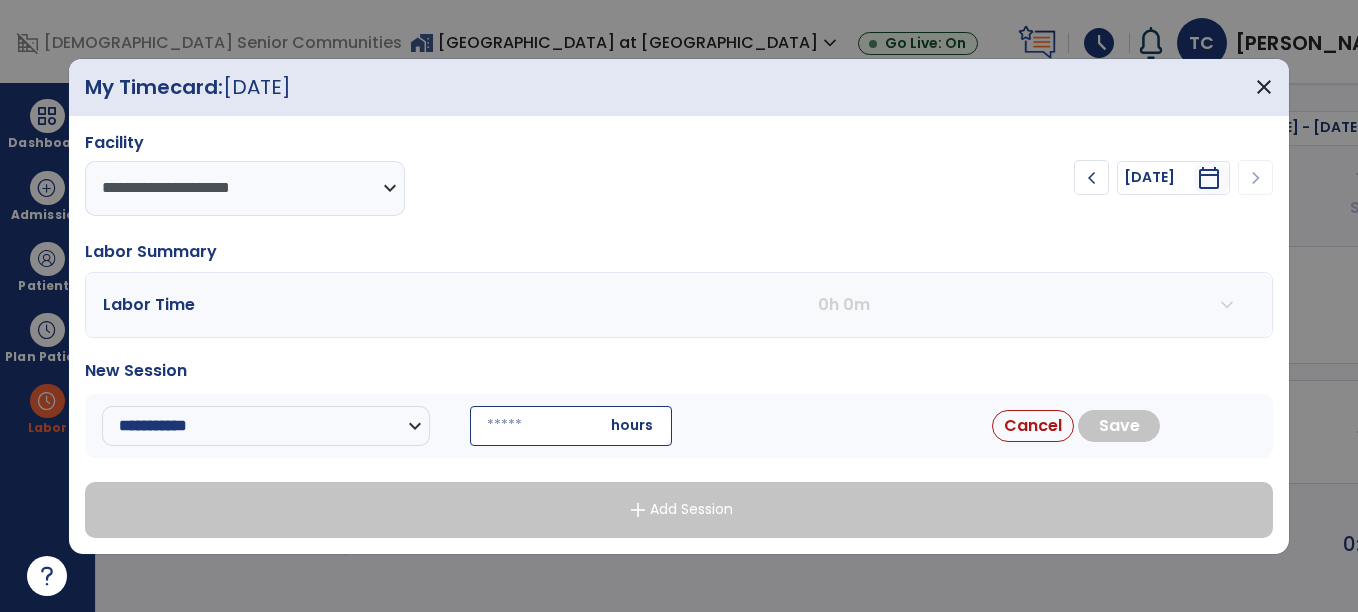 click at bounding box center [571, 426] 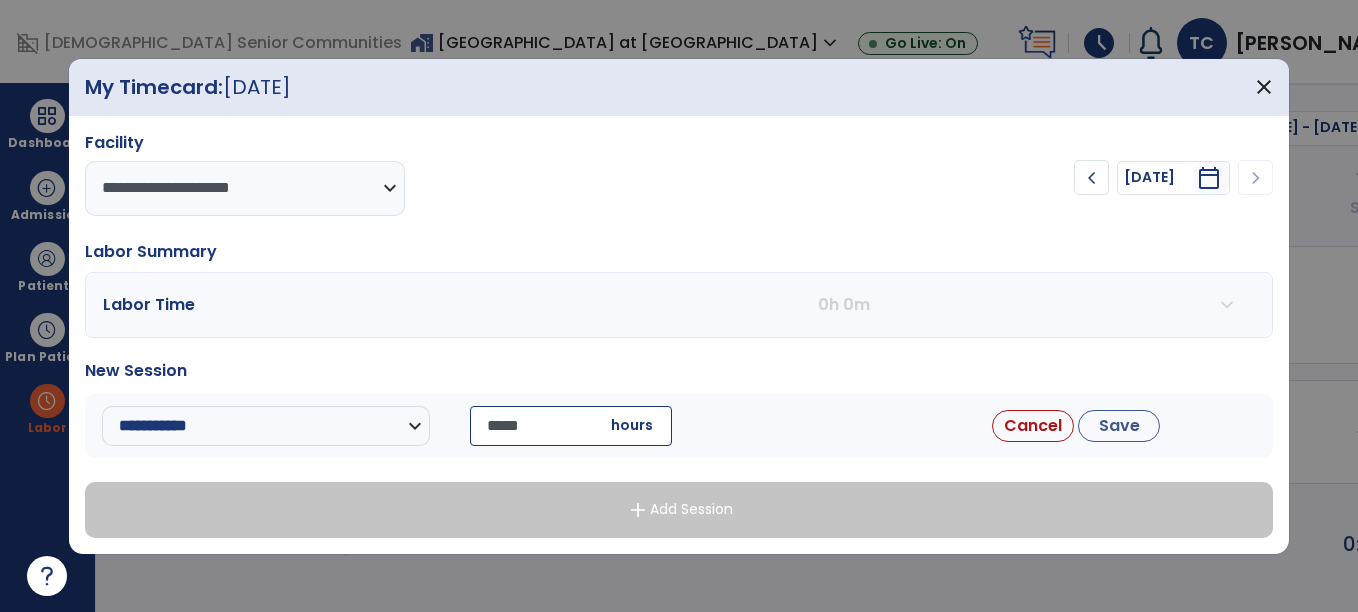 type on "*****" 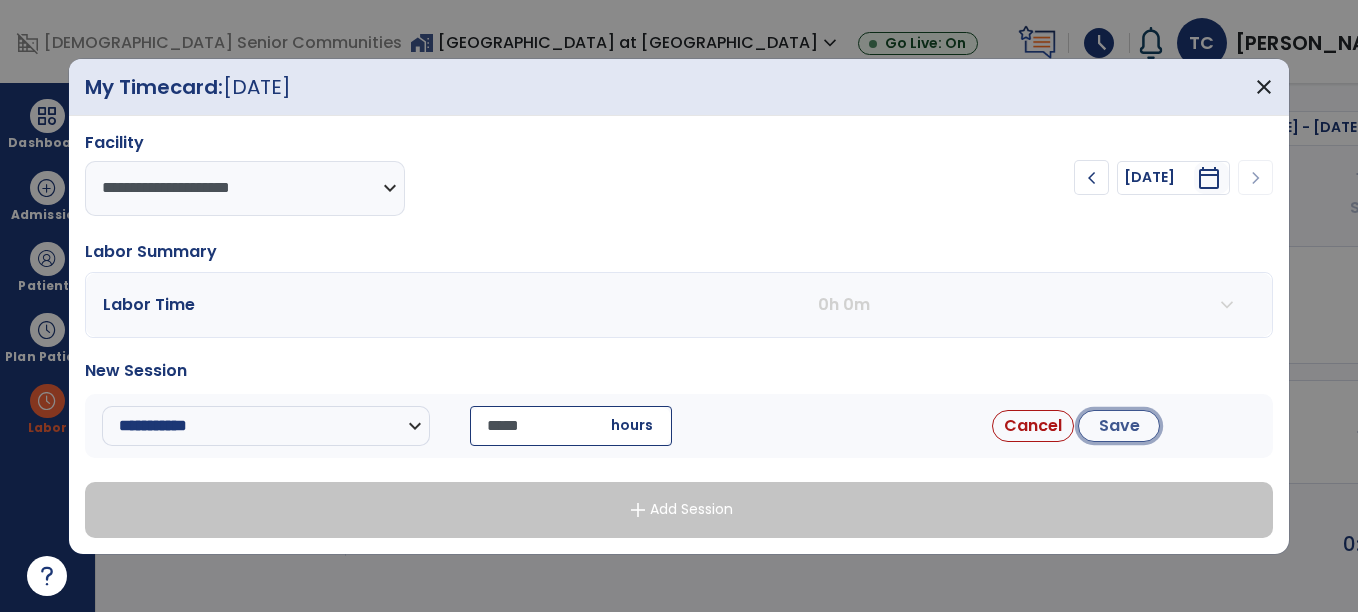 click on "Save" at bounding box center [1119, 426] 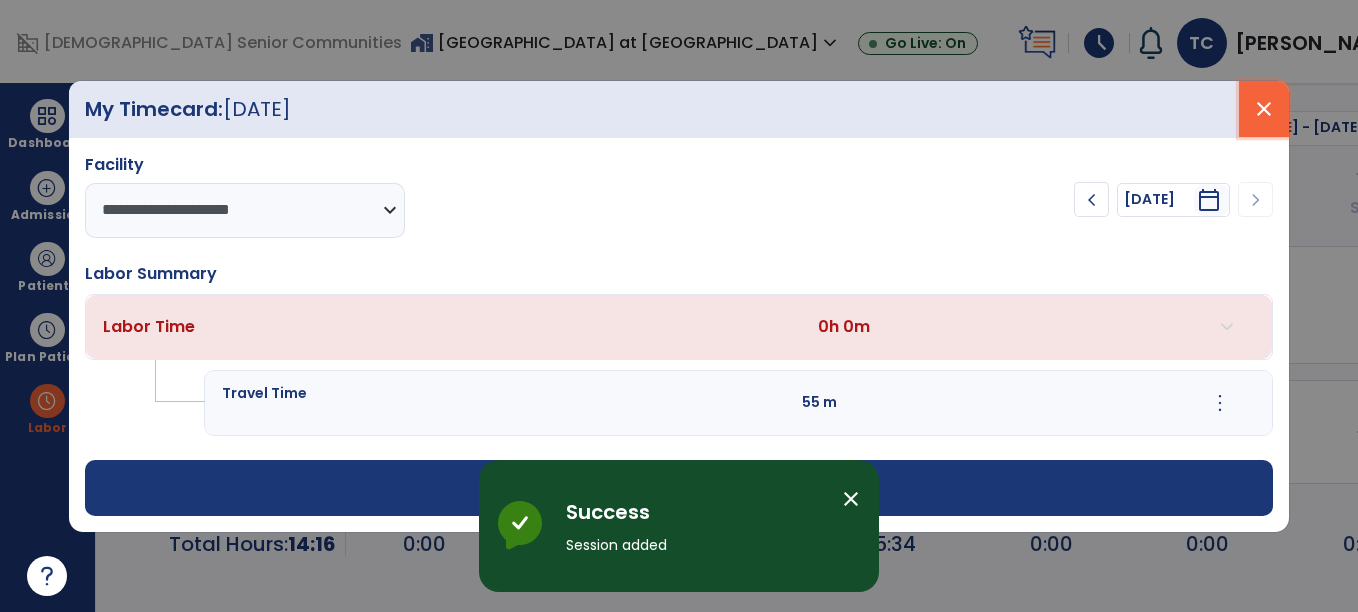 click on "close" at bounding box center (1264, 109) 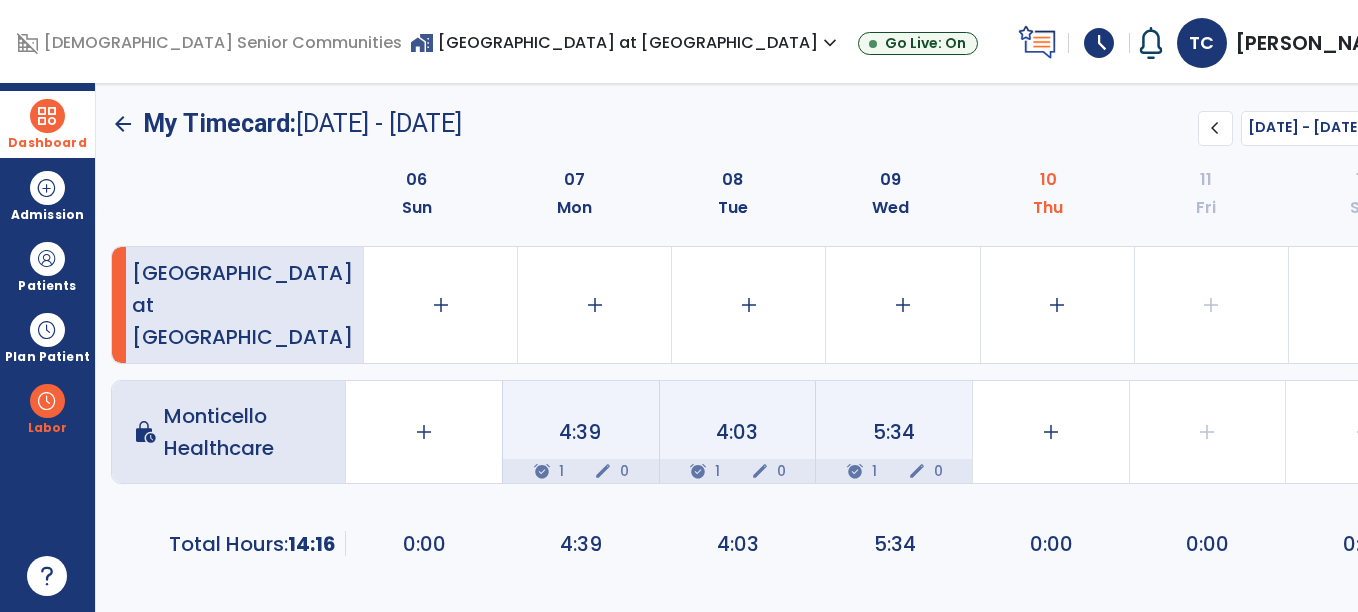 click on "Dashboard" at bounding box center [47, 124] 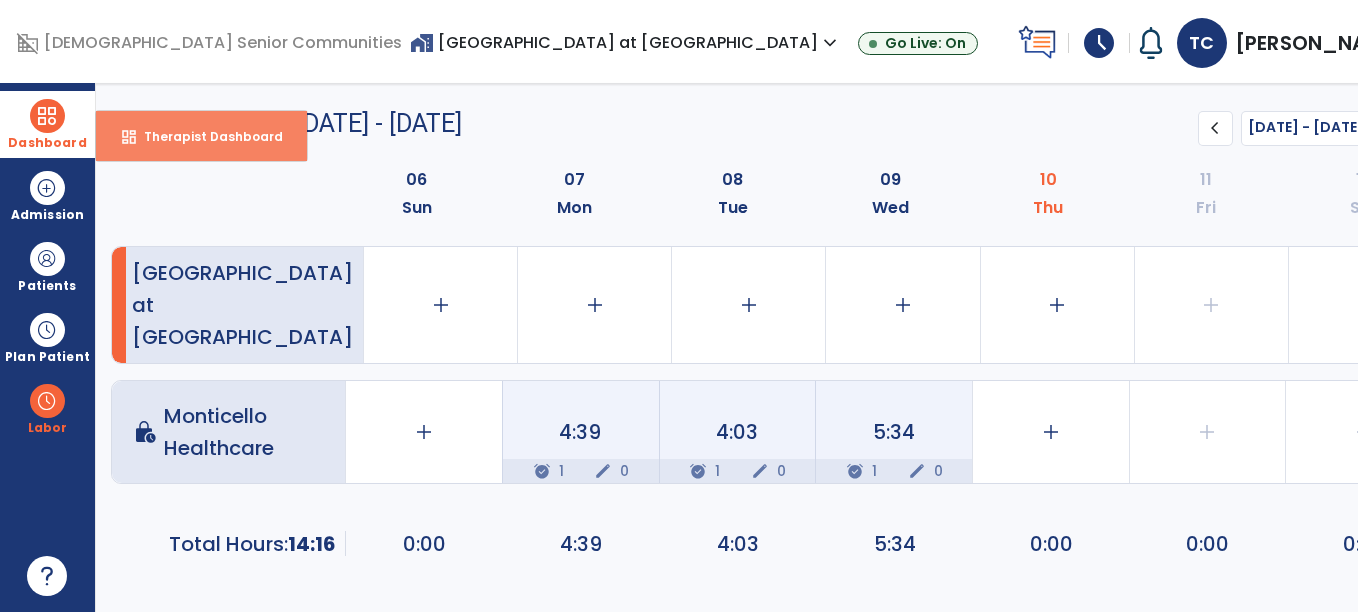 click on "Therapist Dashboard" at bounding box center (205, 136) 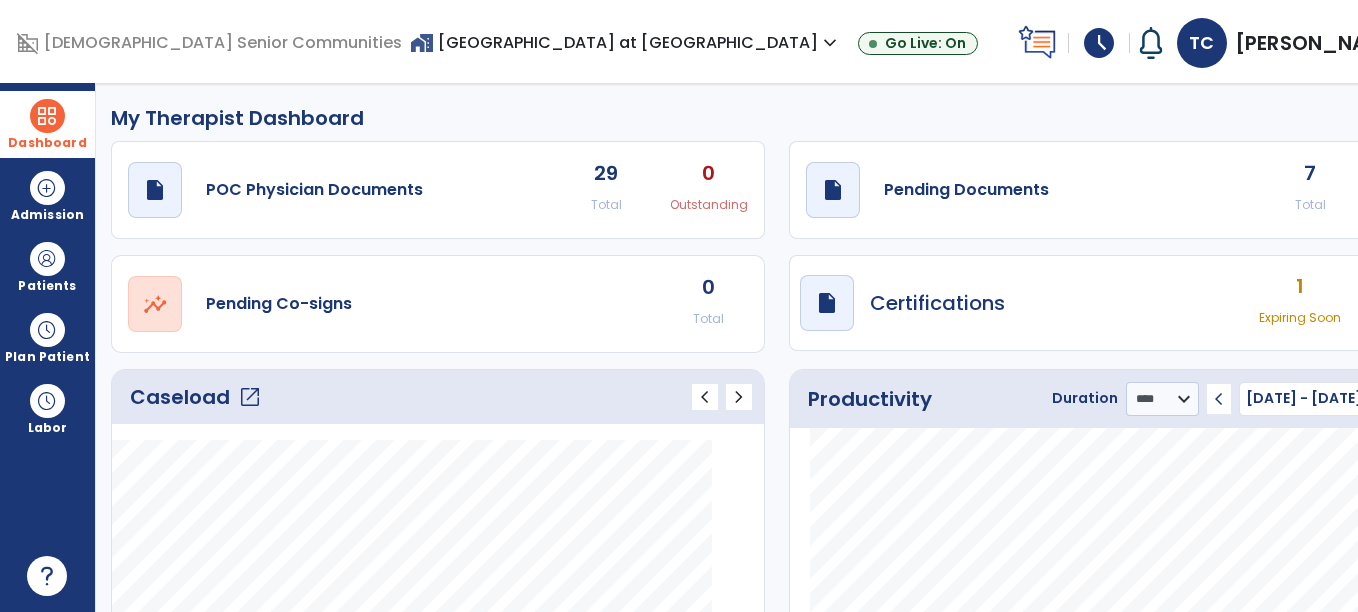 click on "7" 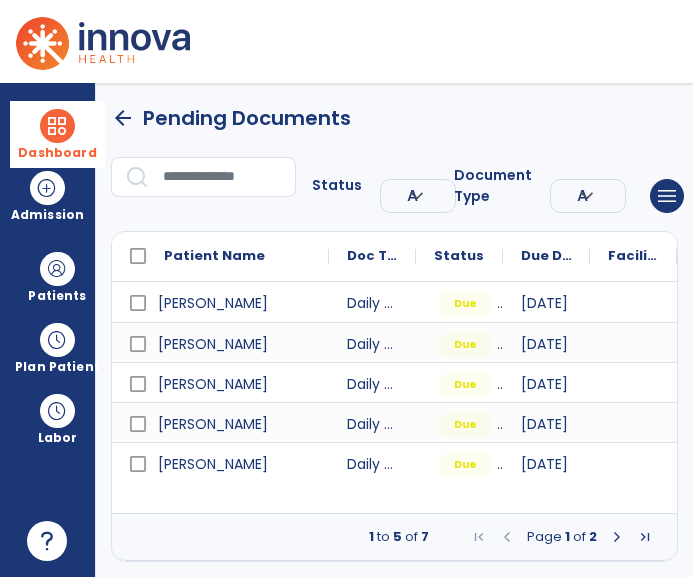 click at bounding box center (617, 537) 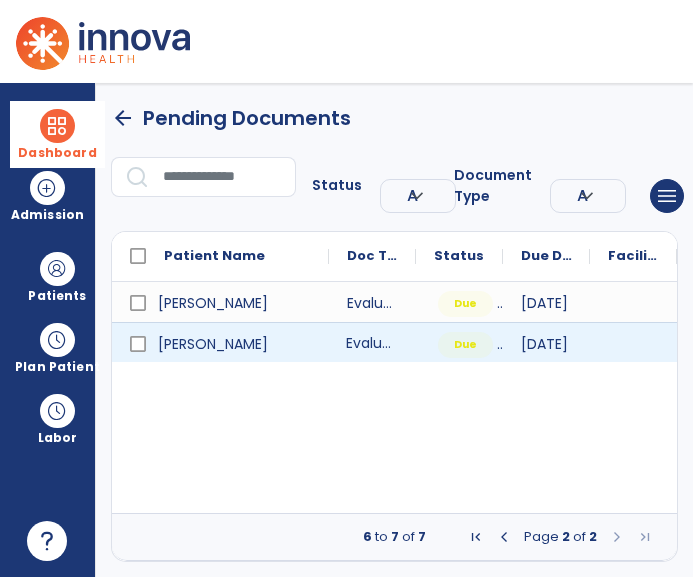 click on "Evaluation" at bounding box center [372, 342] 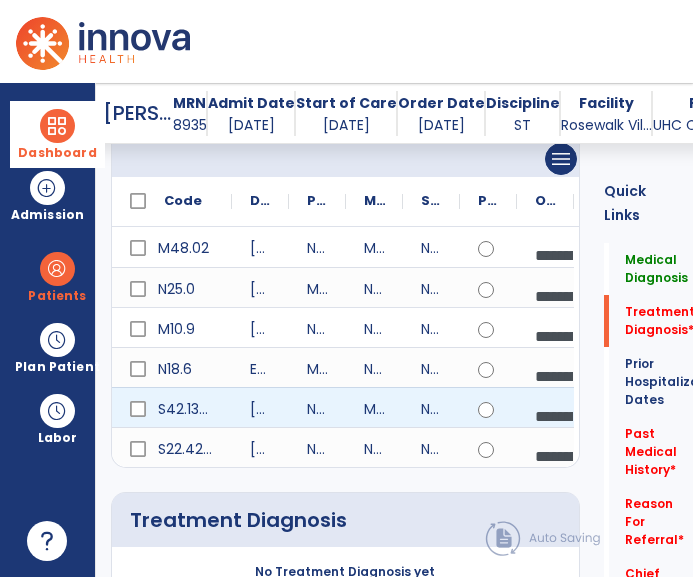 scroll, scrollTop: 617, scrollLeft: 0, axis: vertical 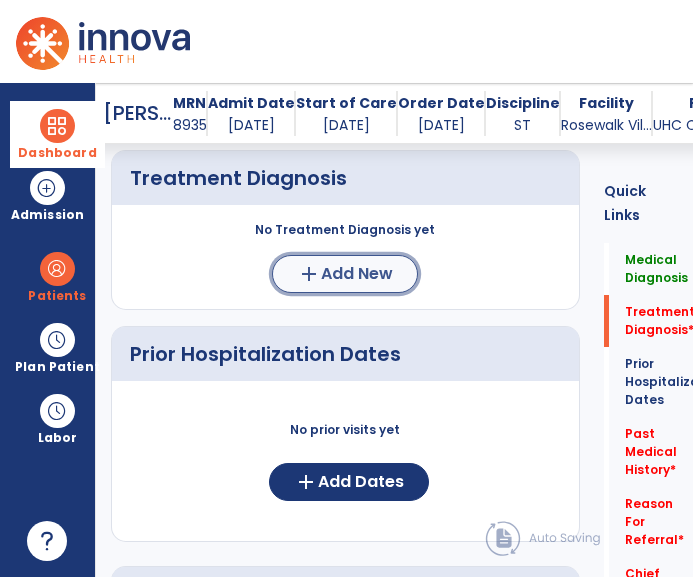click on "Add New" 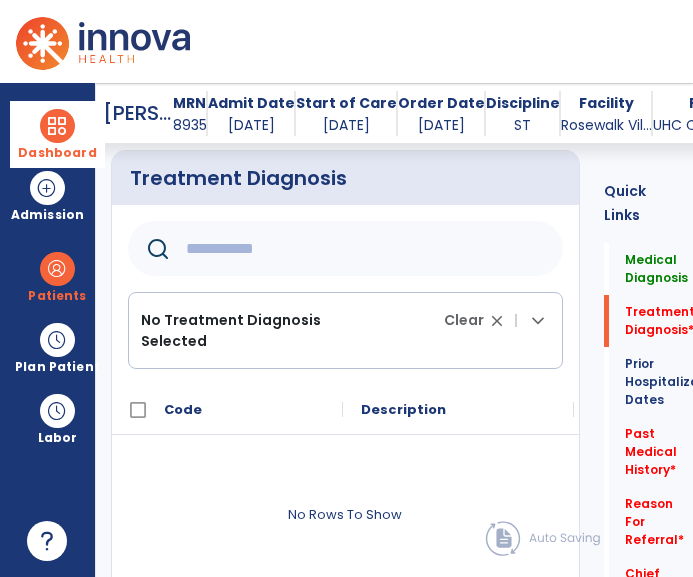 click 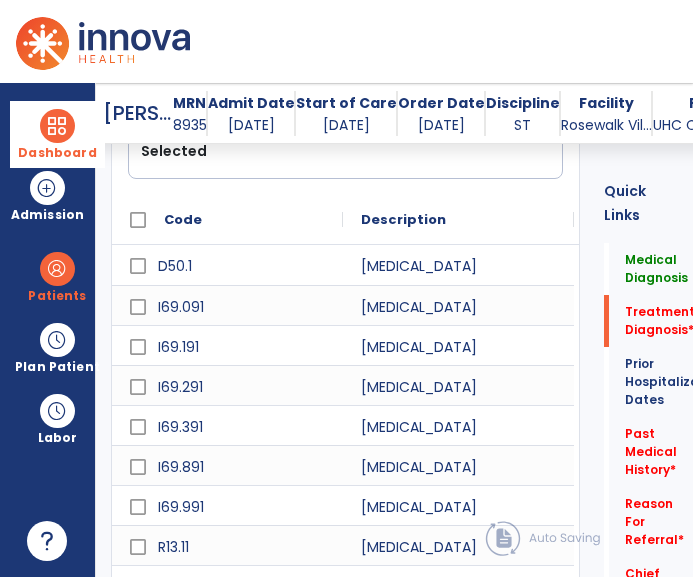 scroll, scrollTop: 921, scrollLeft: 0, axis: vertical 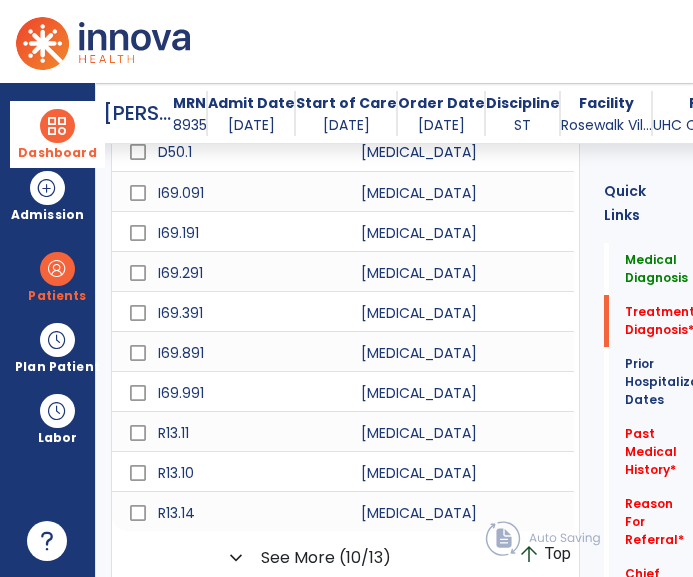 type on "*********" 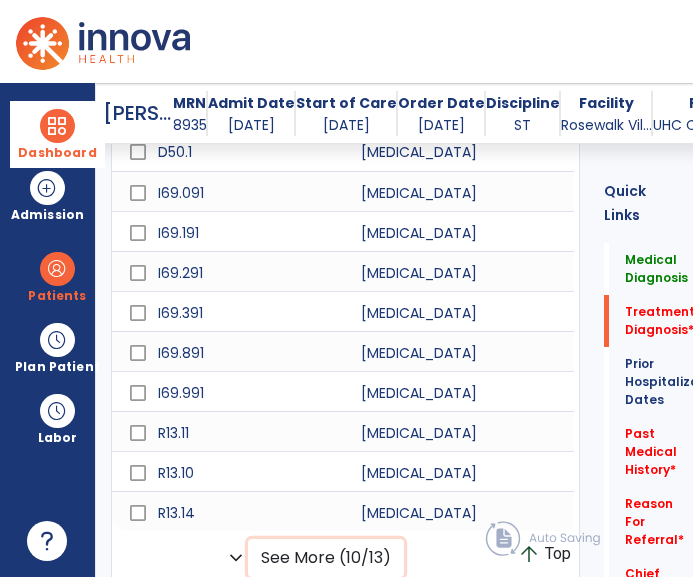 click on "See More (10/13)" 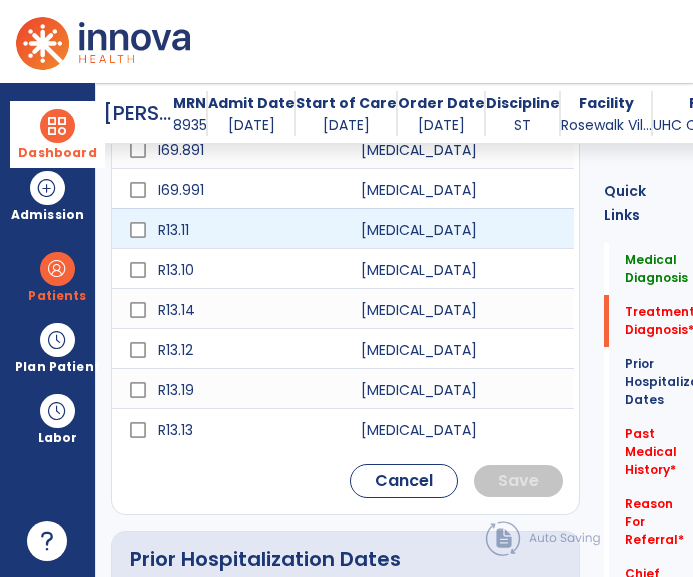 scroll, scrollTop: 1126, scrollLeft: 0, axis: vertical 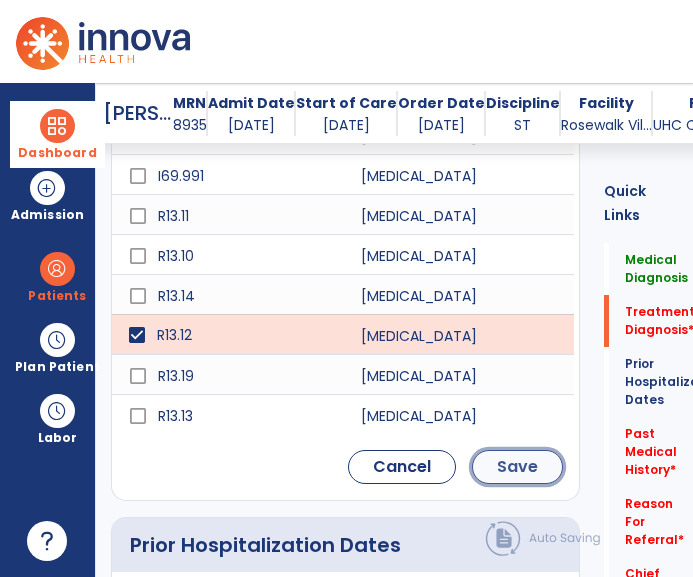 click on "Save" 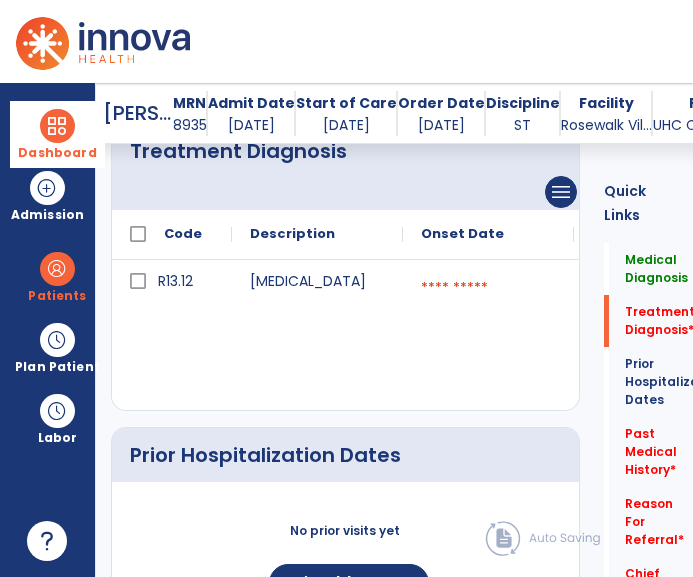 scroll, scrollTop: 643, scrollLeft: 0, axis: vertical 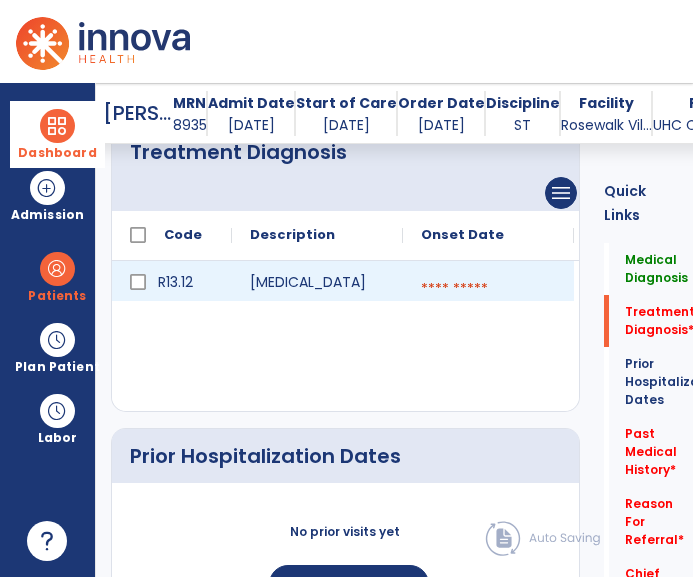click at bounding box center (488, 289) 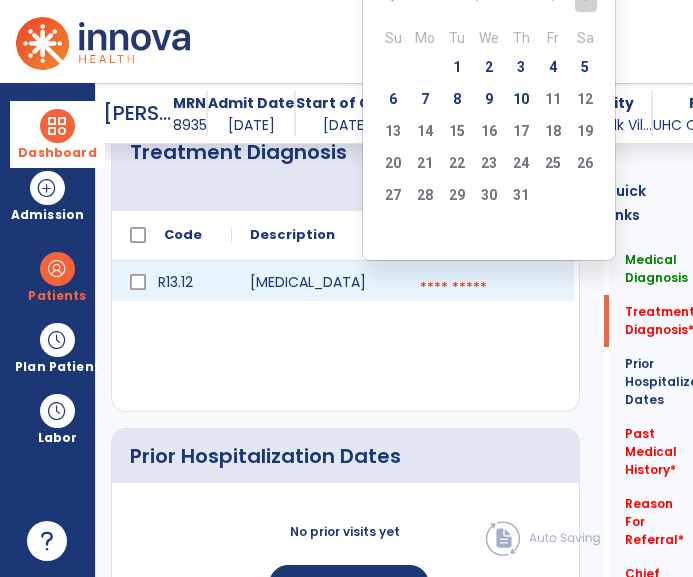 click at bounding box center [488, 288] 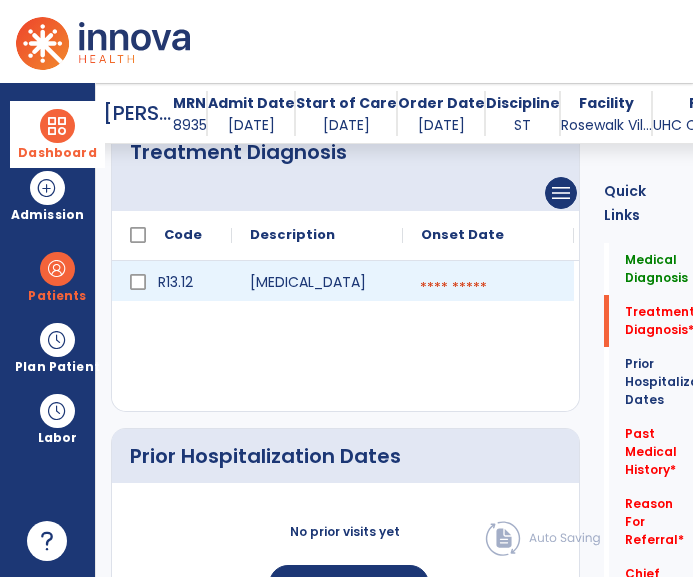 click at bounding box center (488, 288) 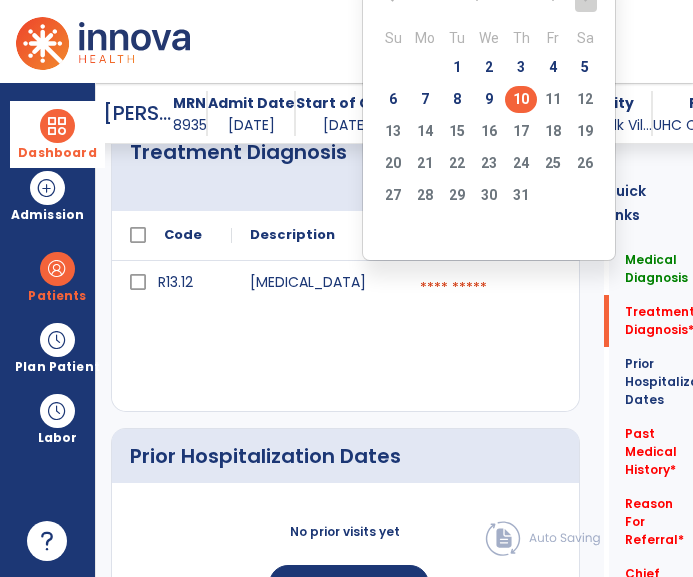 click on "Th" 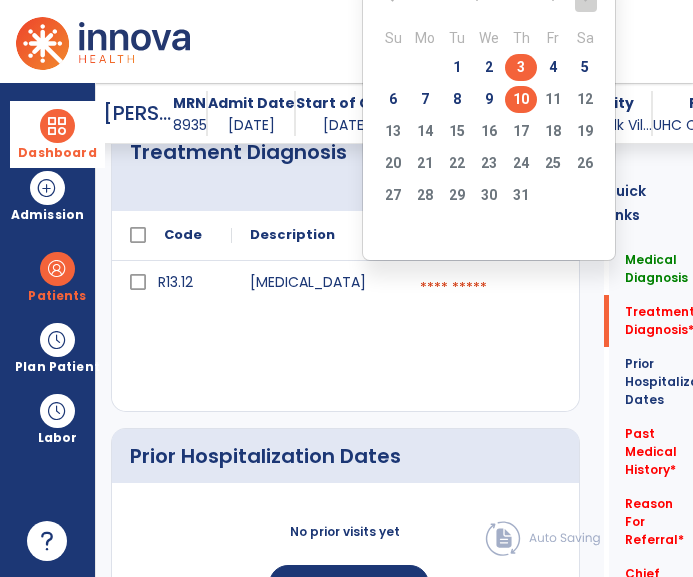 click on "3" 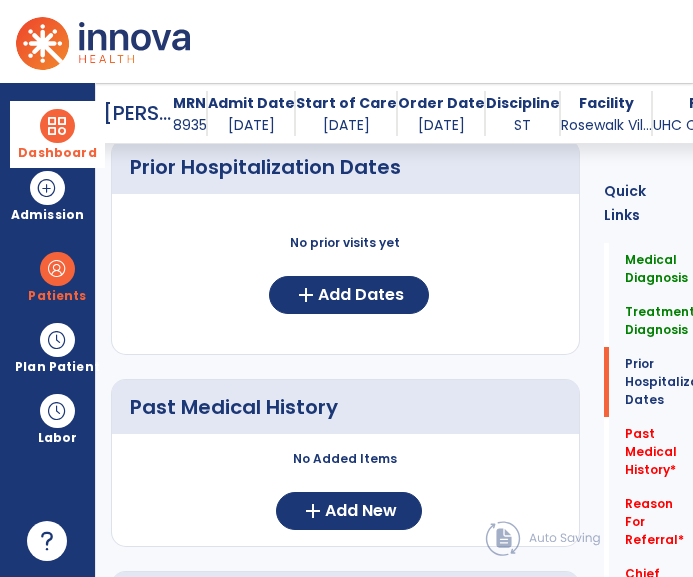 scroll, scrollTop: 1084, scrollLeft: 0, axis: vertical 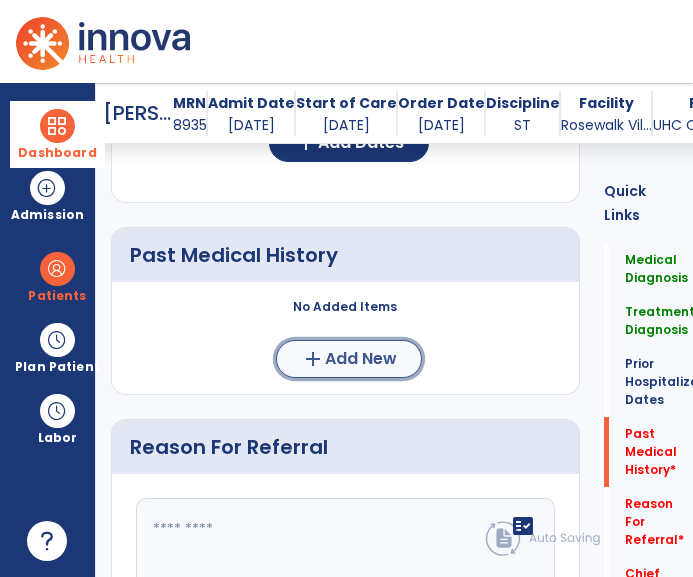 click on "Add New" 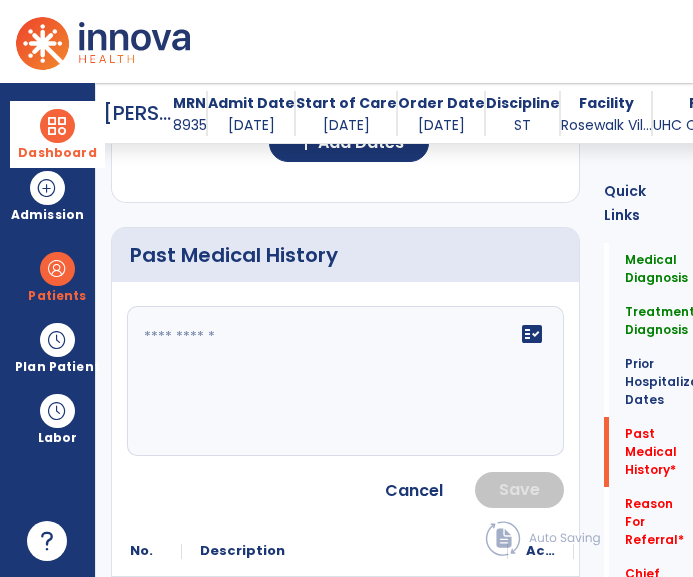 click on "fact_check" 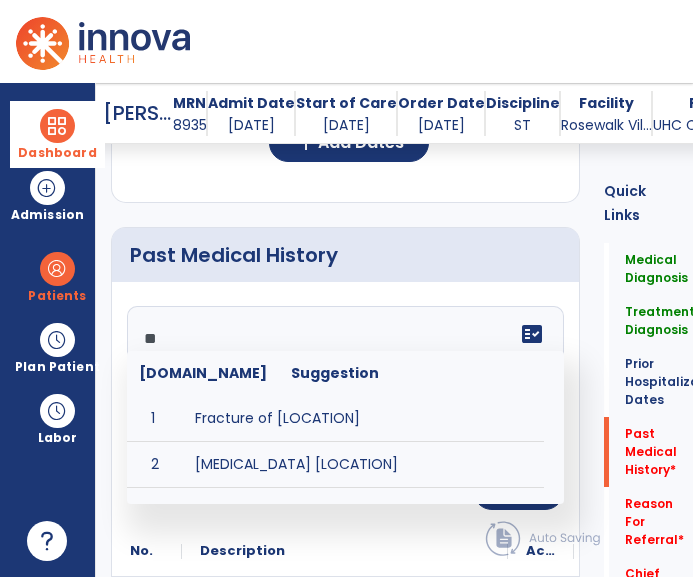 type on "*" 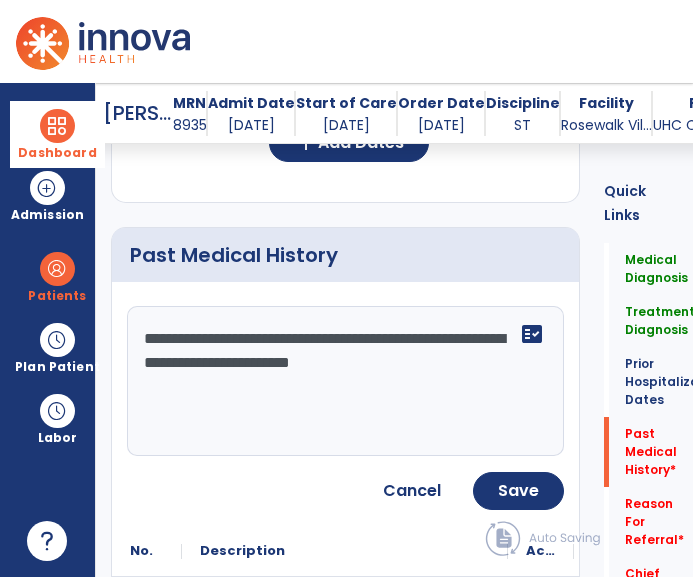 type on "**********" 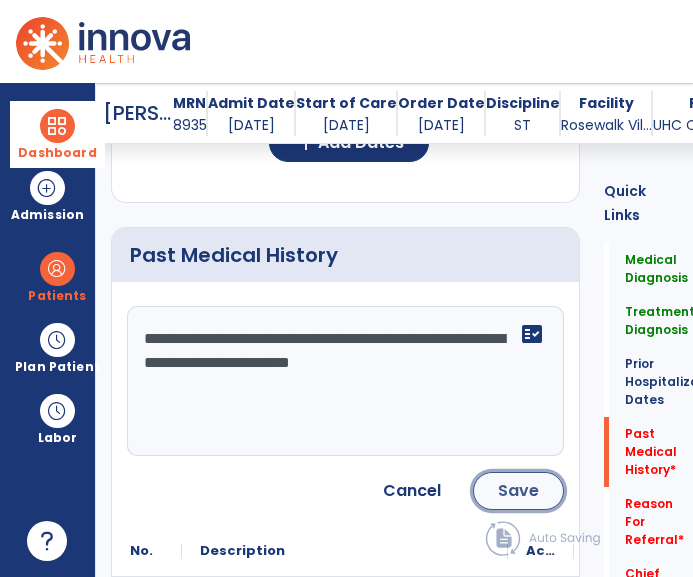 click on "Save" 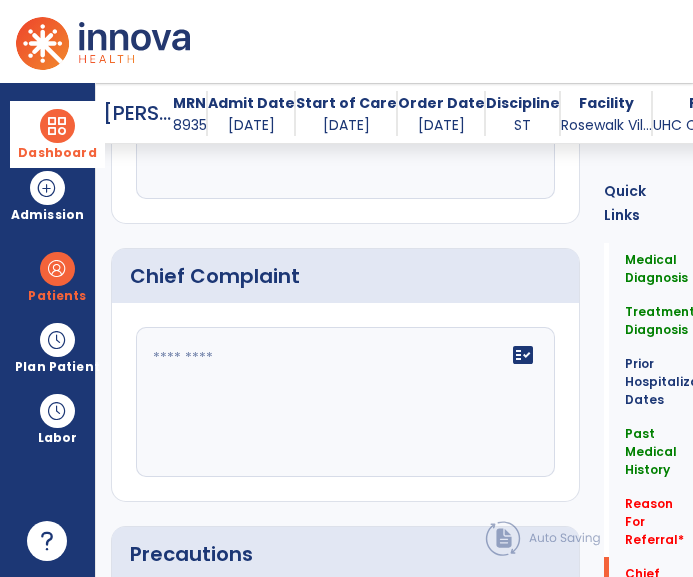scroll, scrollTop: 1707, scrollLeft: 0, axis: vertical 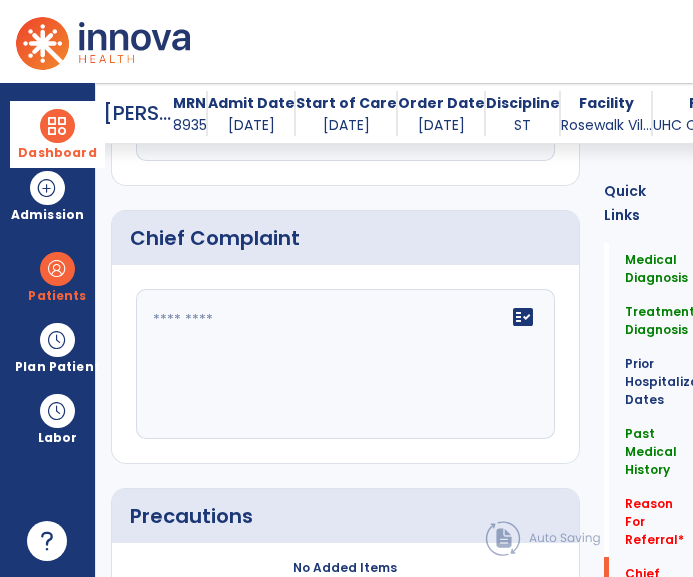 click on "fact_check" 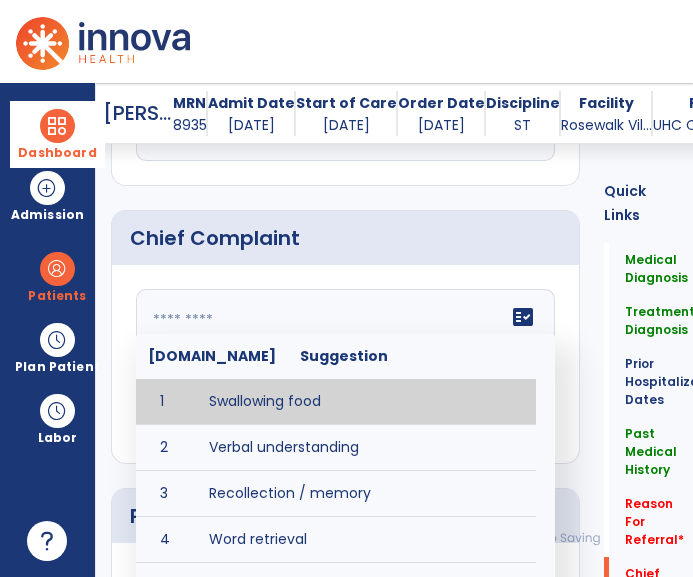type on "*" 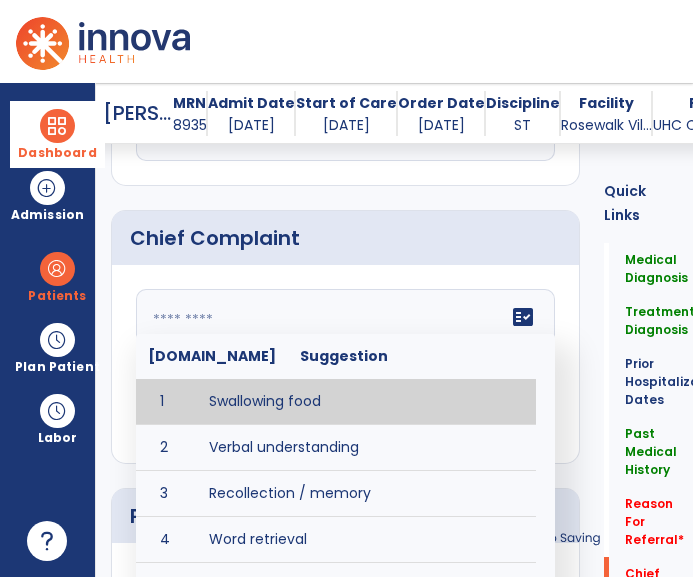 type on "**********" 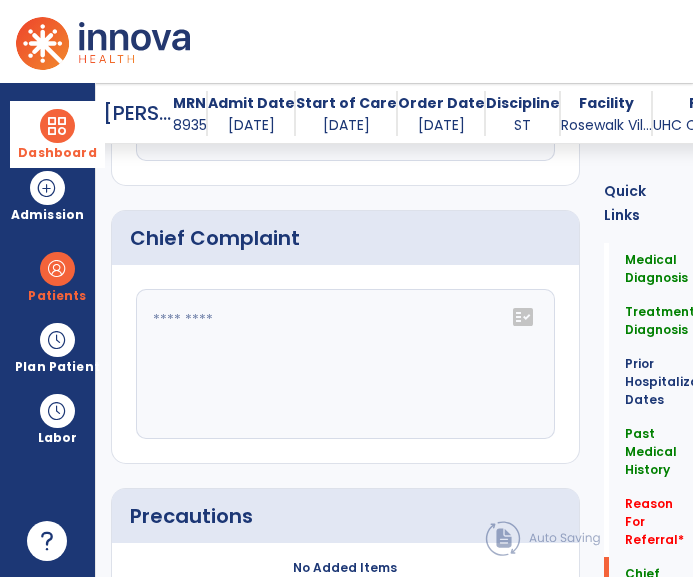 type on "**********" 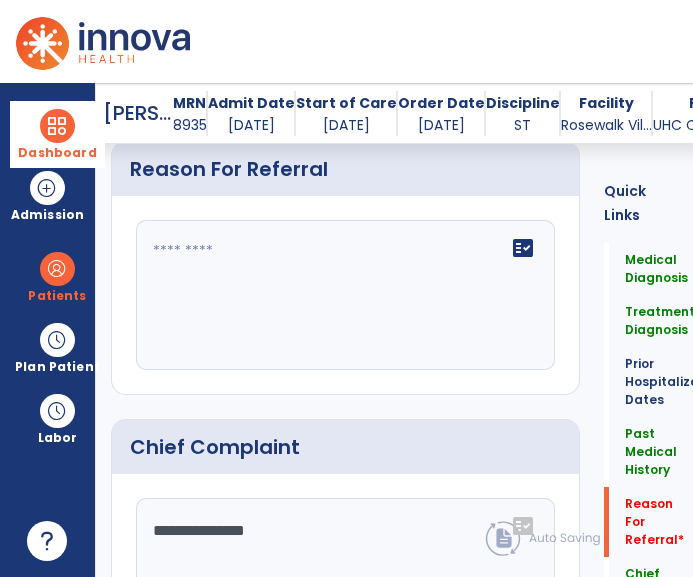 scroll, scrollTop: 1457, scrollLeft: 0, axis: vertical 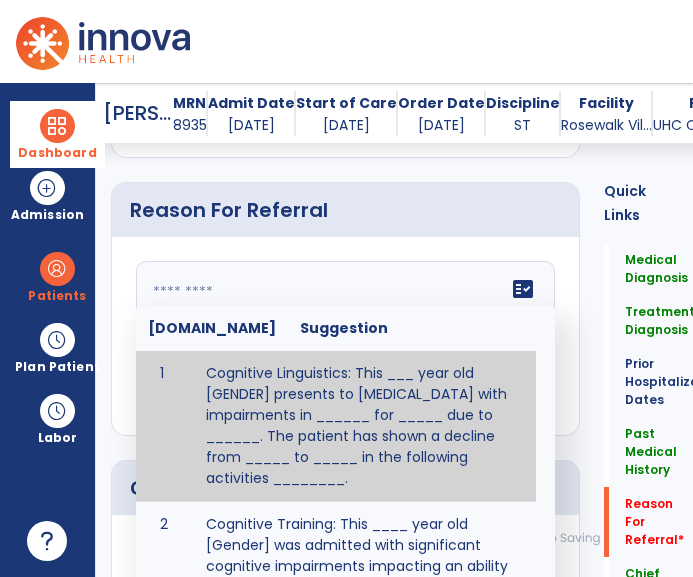 click on "fact_check  [DOMAIN_NAME] Suggestion 1 Cognitive Linguistics: This ___ year old [GENDER] presents to [MEDICAL_DATA] with impairments in ______ for _____ due to ______.  The patient has shown a decline from _____ to _____ in the following activities ________. 2 Cognitive Training: This ____ year old [Gender] was admitted with significant cognitive impairments impacting an ability to safely return to home.  Skilled [MEDICAL_DATA] is required to address these impairments to ensure a safe discharge to home. 3 [MEDICAL_DATA]: This _____ year old [GENDER] was admitted with significant swallowing difficulty. Skilled [MEDICAL_DATA] is necessary for ______ in order for patient to tolerate safest diet and/or liquid consistency in order to return home safely. 4 5 6 Post Surgical: This ____ year old ____ [GENDER] underwent [SURGERY] on [DATE].The patient reports complaints of ________ and impaired ability to perform ___________. 7 8" 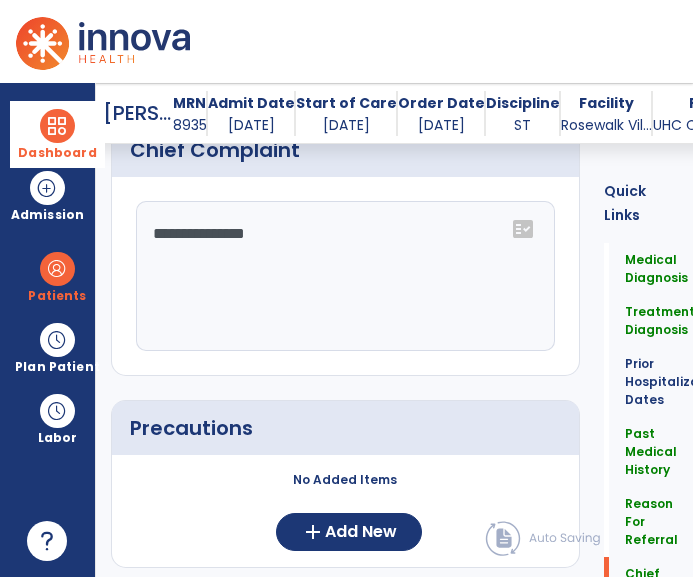 scroll, scrollTop: 1912, scrollLeft: 0, axis: vertical 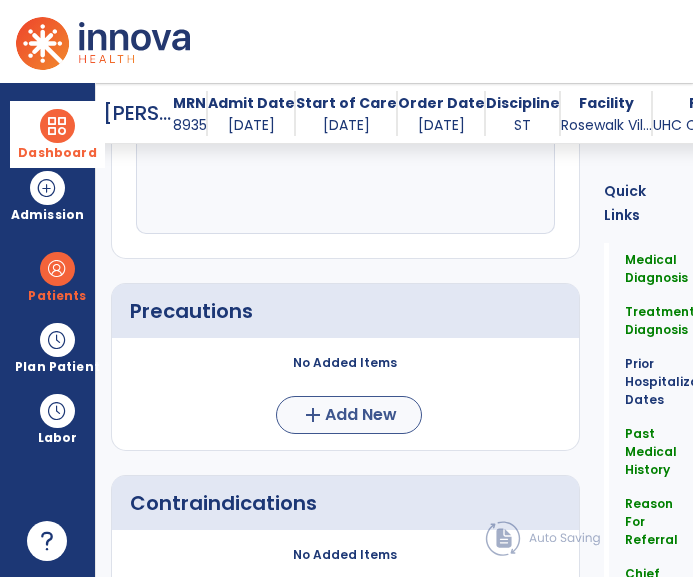 type on "**********" 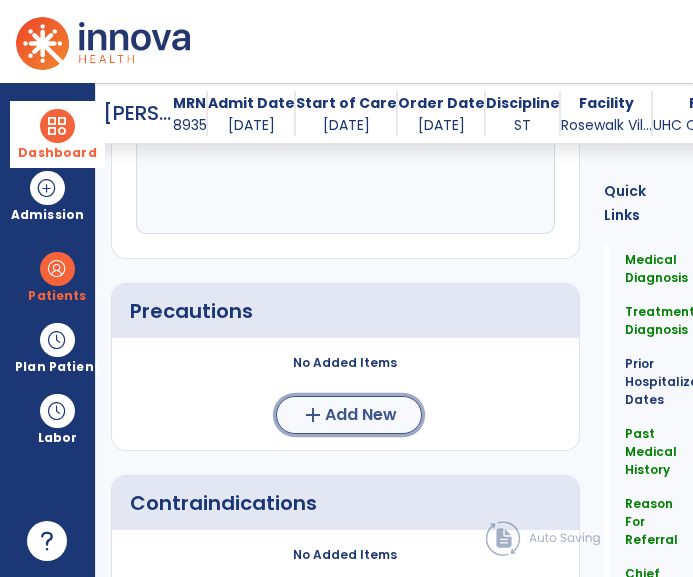 click on "Add New" 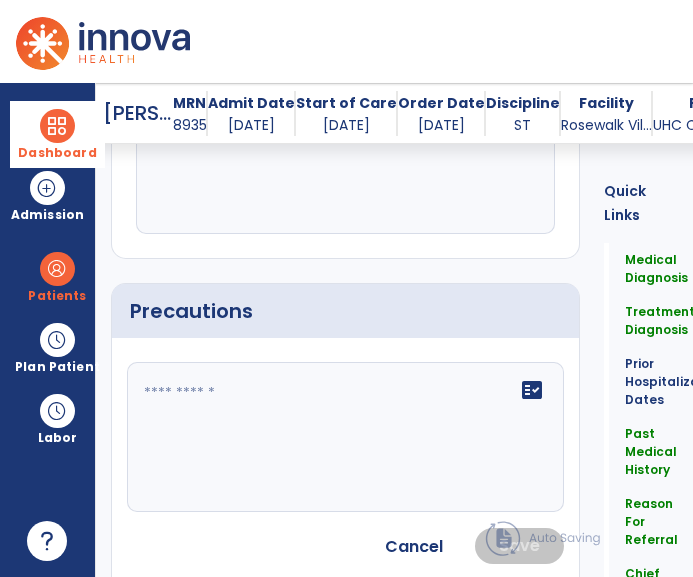 click on "fact_check" 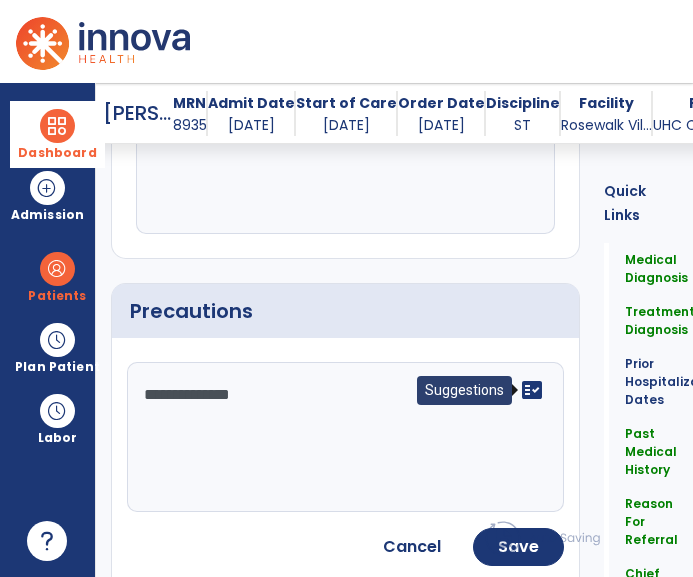 click on "fact_check" 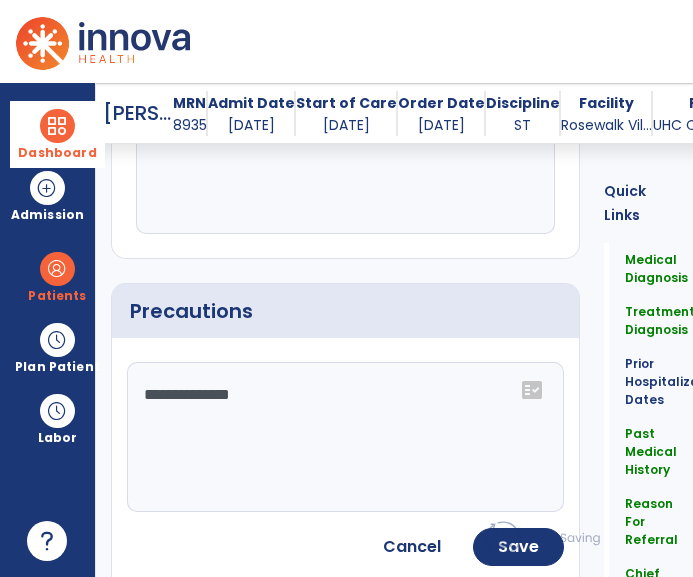 click on "fact_check" 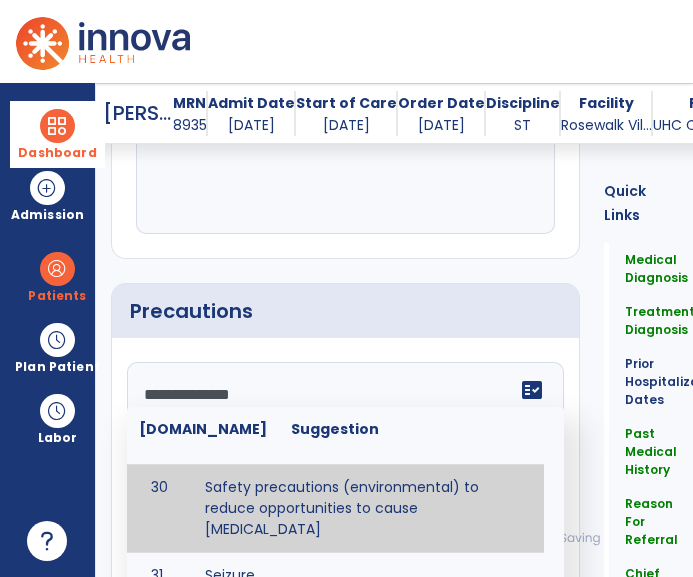 scroll, scrollTop: 1948, scrollLeft: 0, axis: vertical 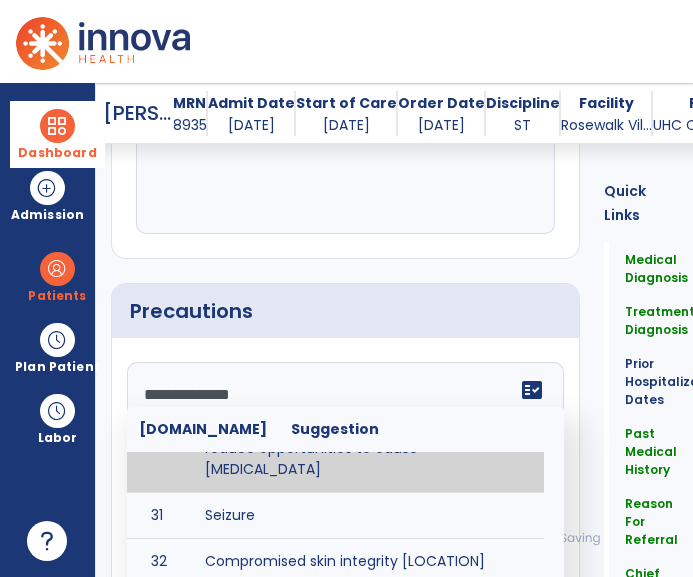 click on "**********" 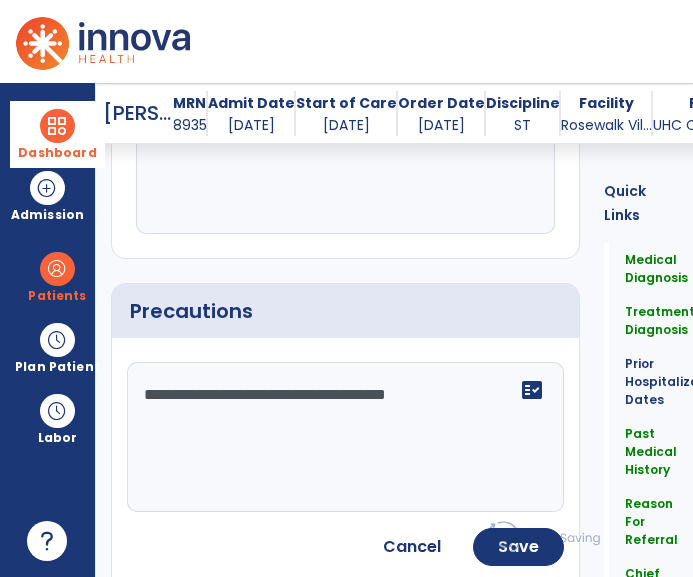 type on "**********" 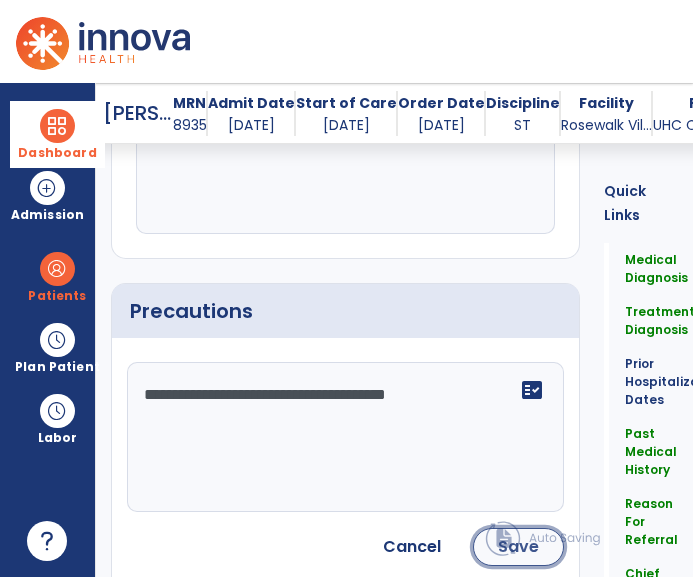 click on "Save" 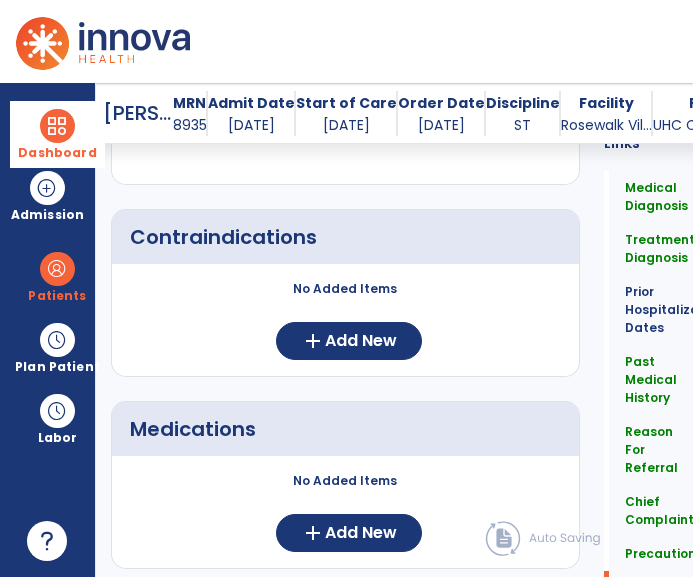 scroll, scrollTop: 2376, scrollLeft: 0, axis: vertical 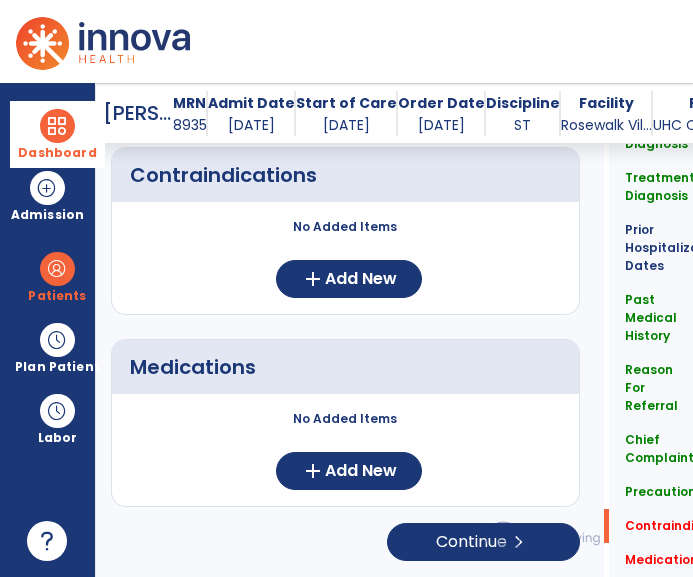 click on "No Added Items  add  Add New" 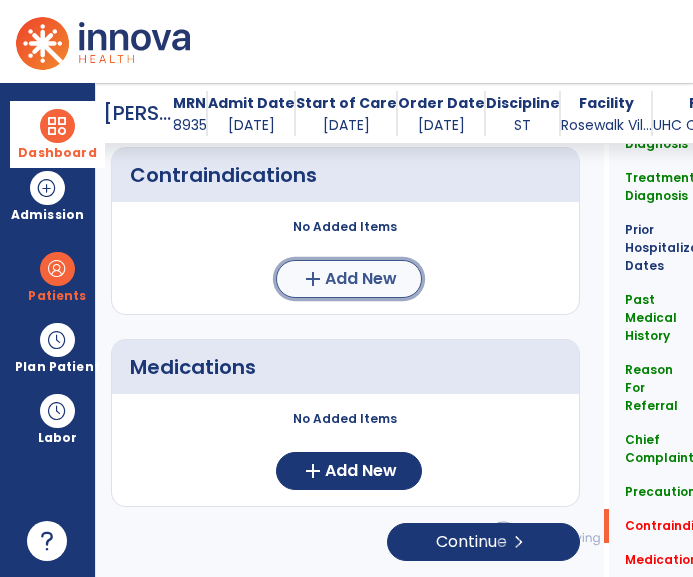 click on "Add New" 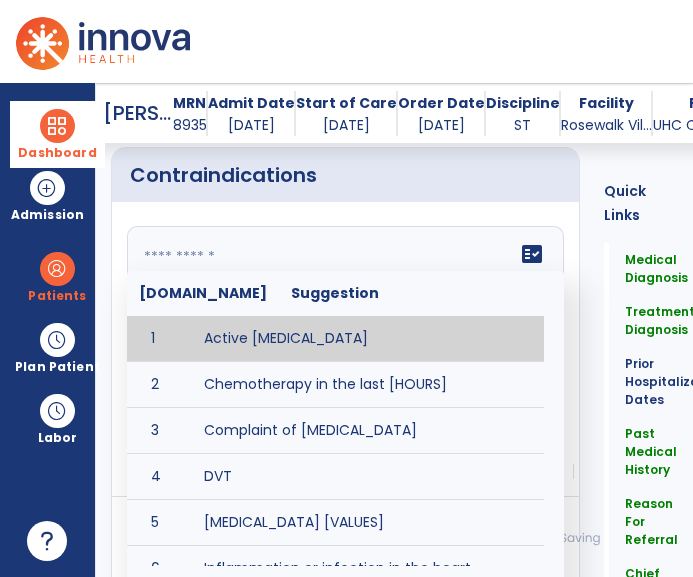 click 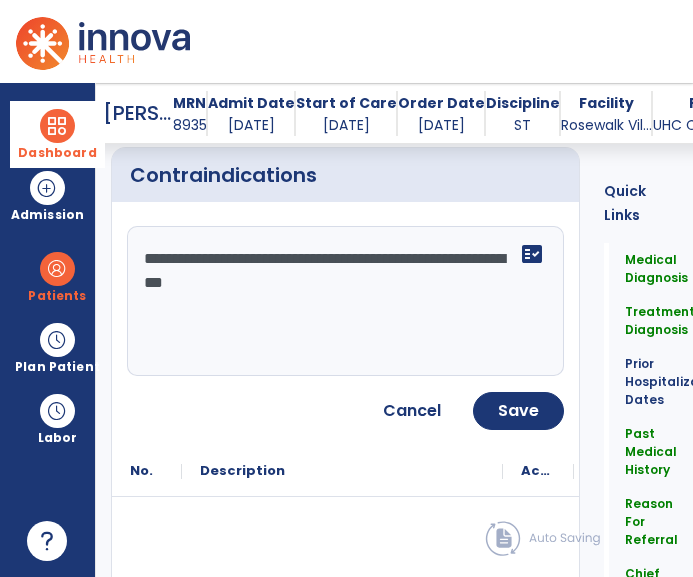 type on "**********" 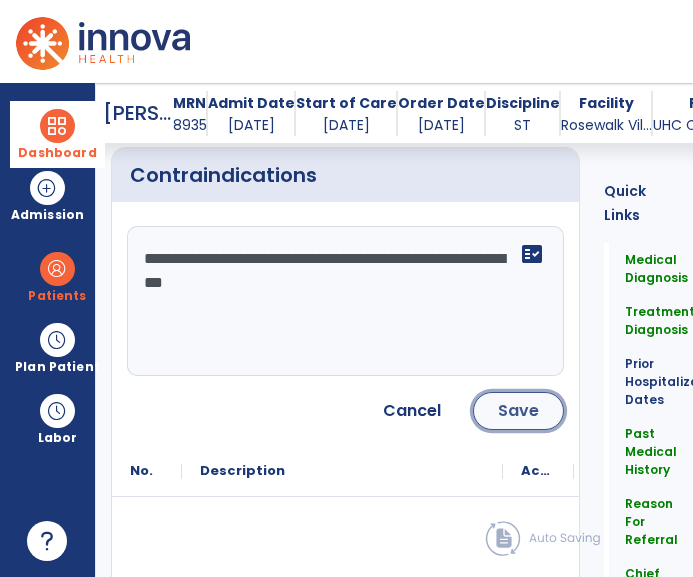 click on "Save" 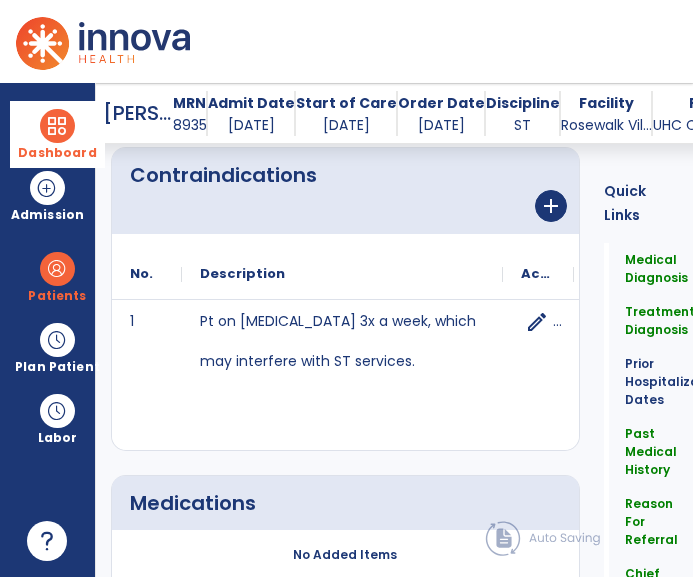 scroll, scrollTop: 2512, scrollLeft: 0, axis: vertical 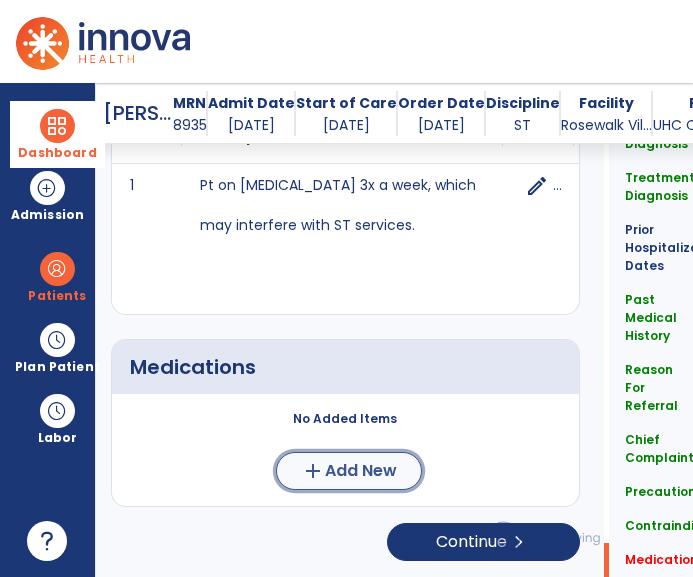 click on "Add New" 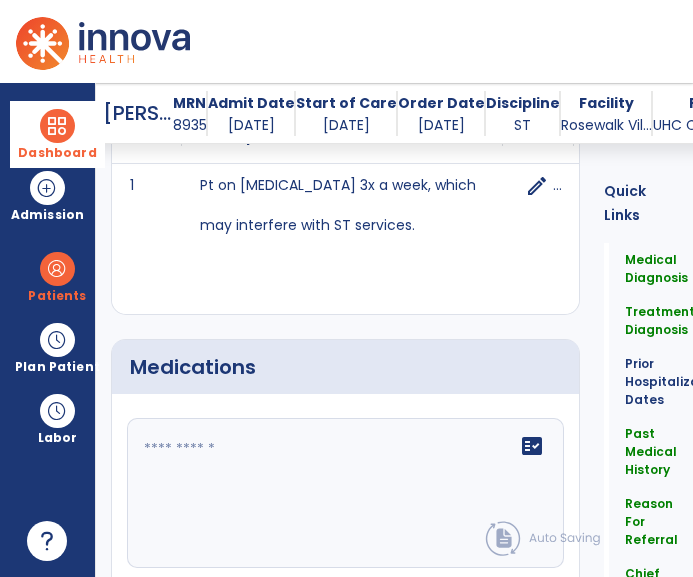 click on "fact_check" 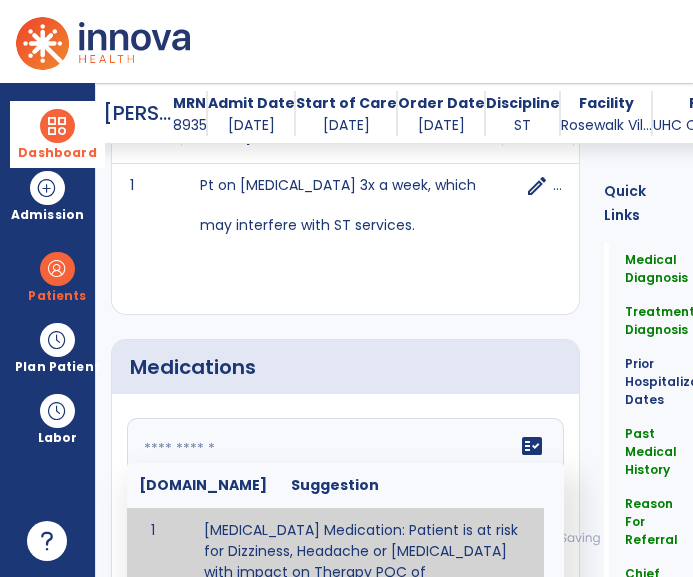scroll, scrollTop: 2551, scrollLeft: 0, axis: vertical 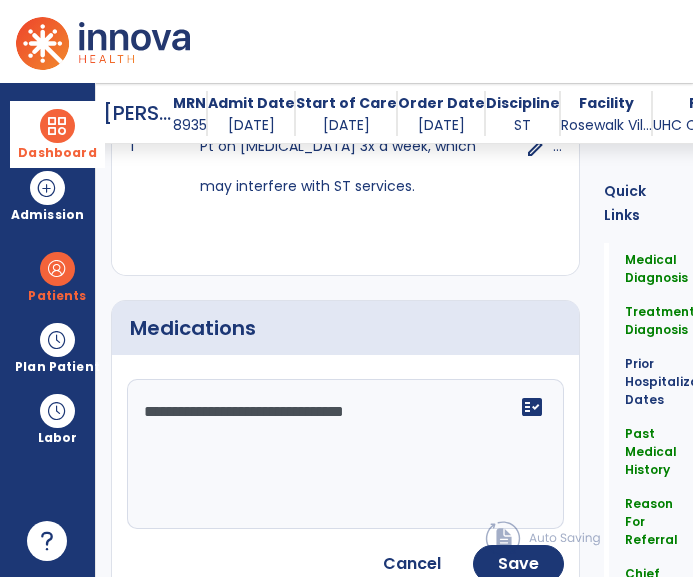 paste on "**********" 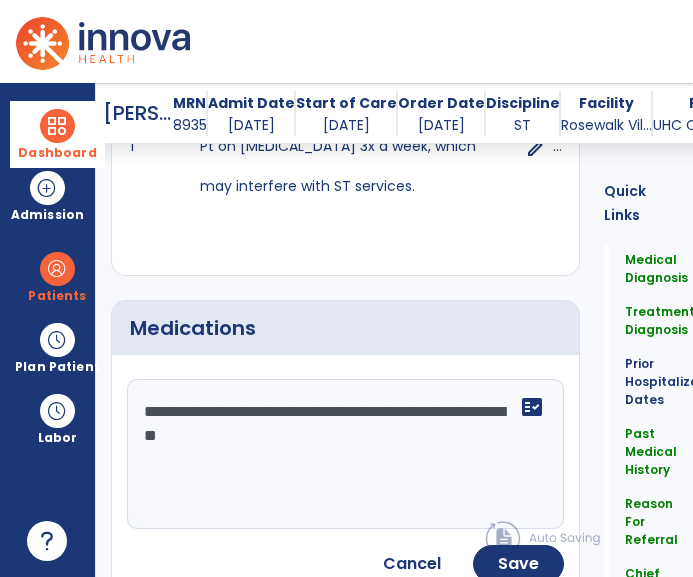 type on "**********" 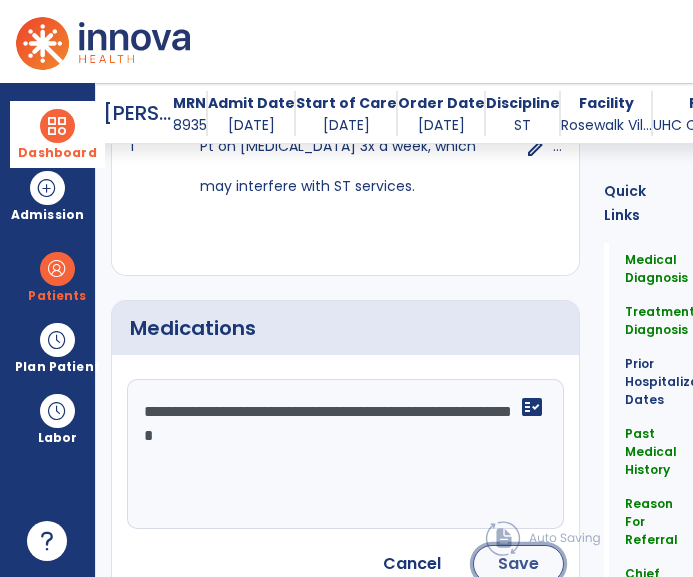 click on "Save" 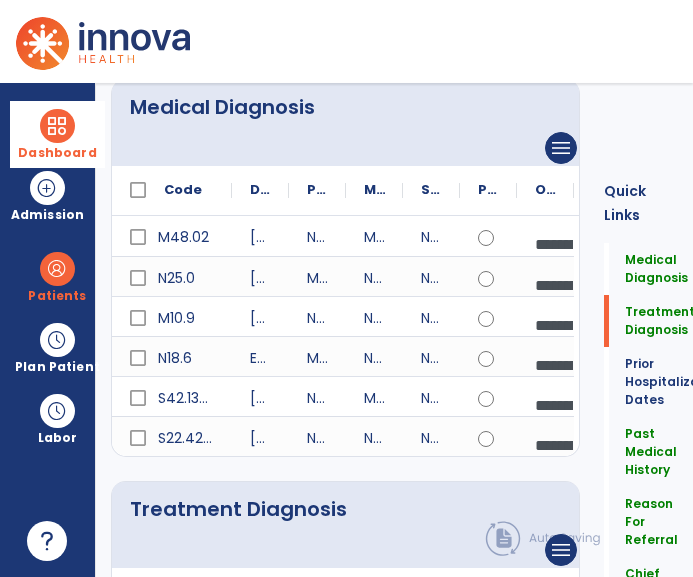 scroll, scrollTop: 0, scrollLeft: 0, axis: both 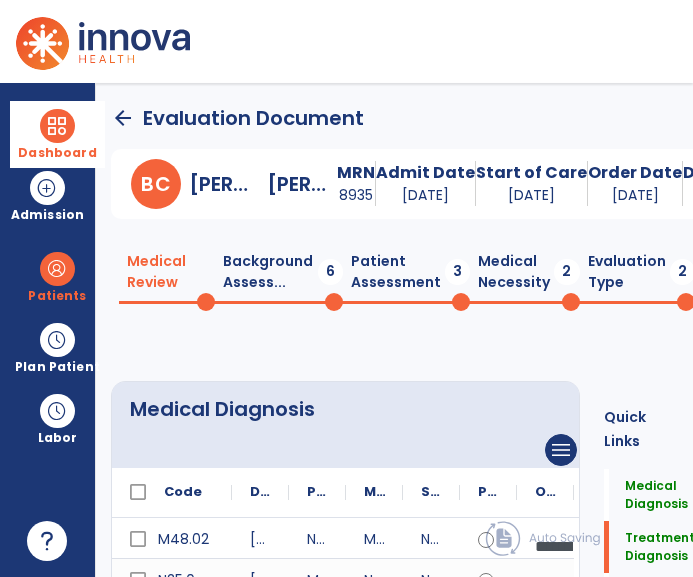 click on "Background Assess...  6" 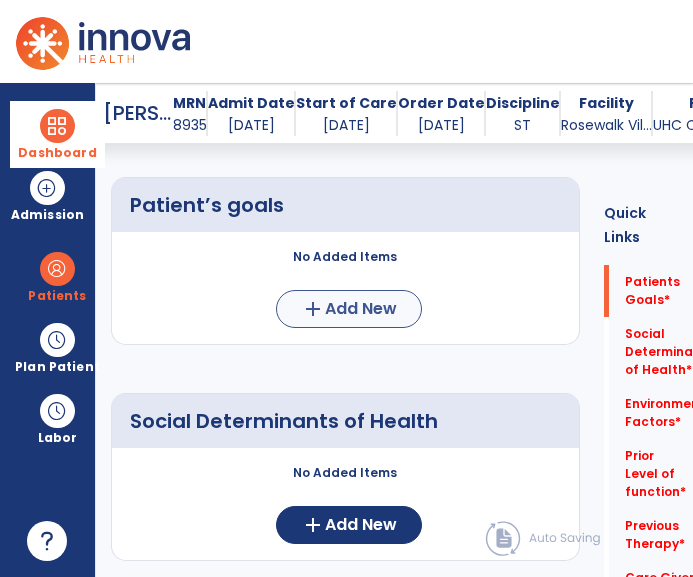 scroll, scrollTop: 185, scrollLeft: 0, axis: vertical 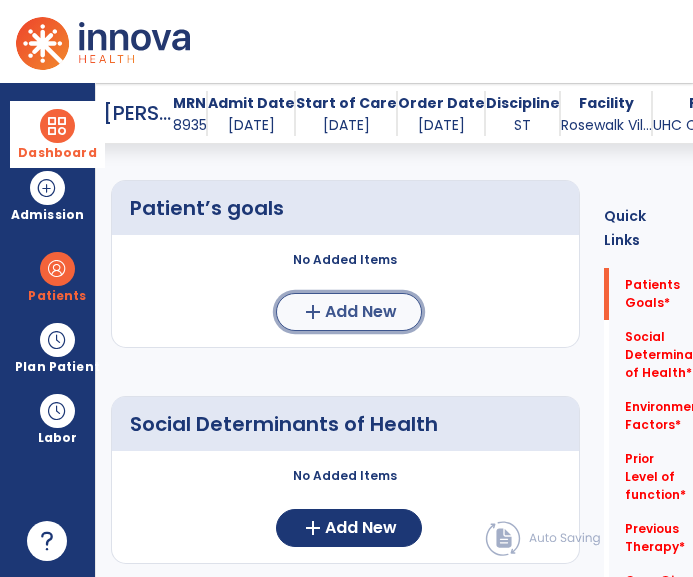 click on "Add New" 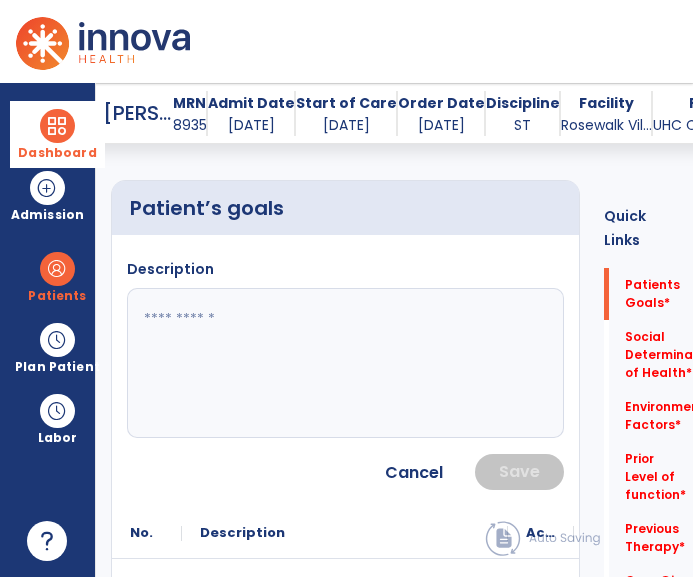 click 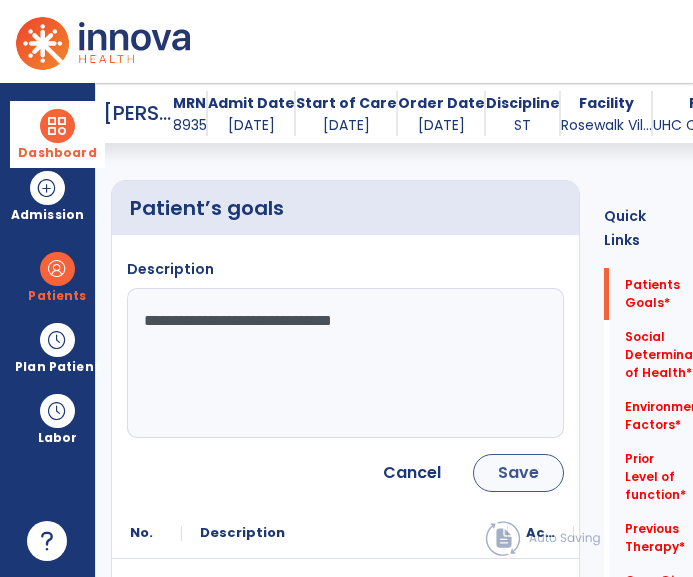 type on "**********" 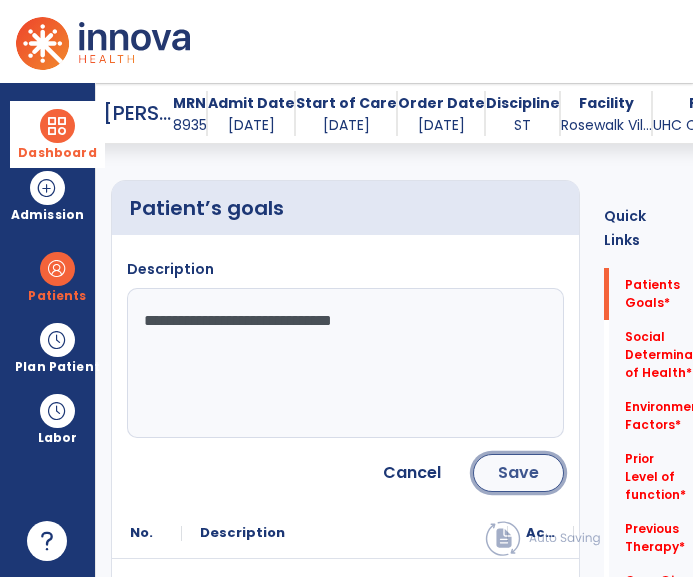 click on "Save" 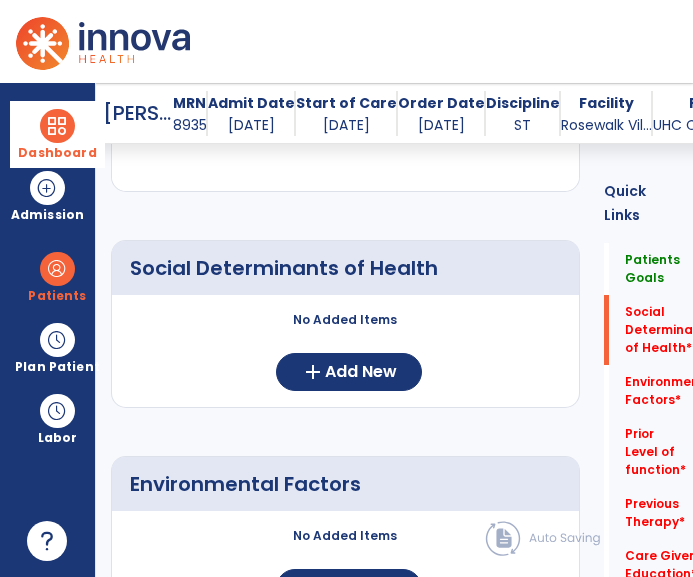scroll, scrollTop: 592, scrollLeft: 0, axis: vertical 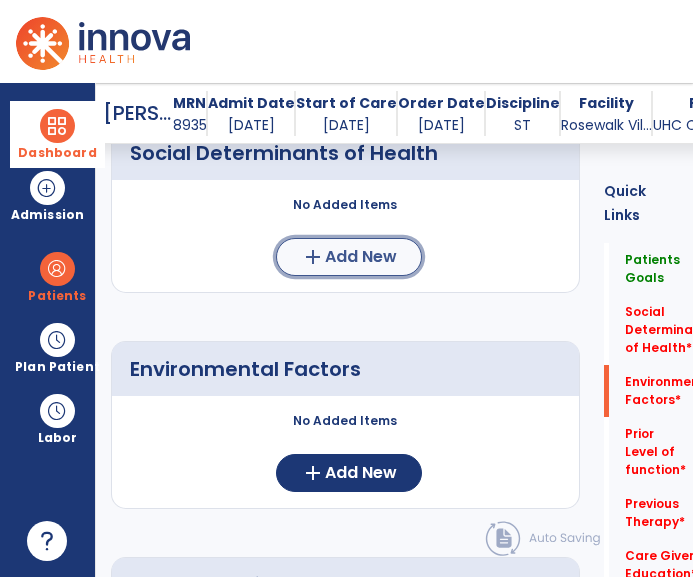 click on "Add New" 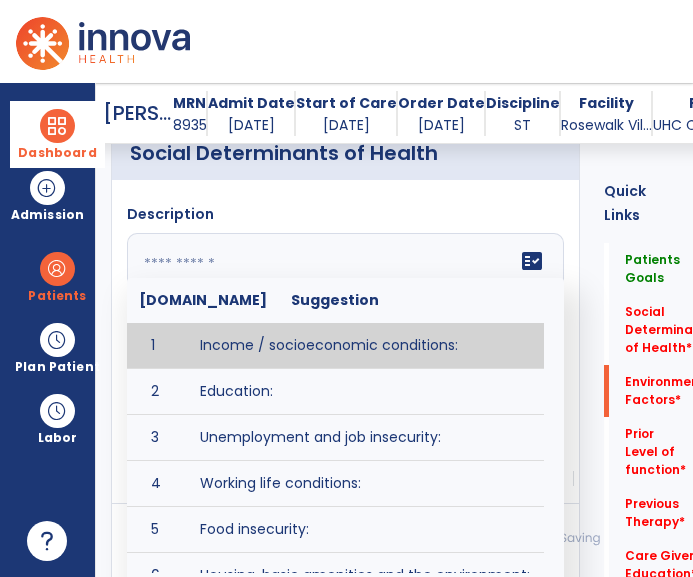 click 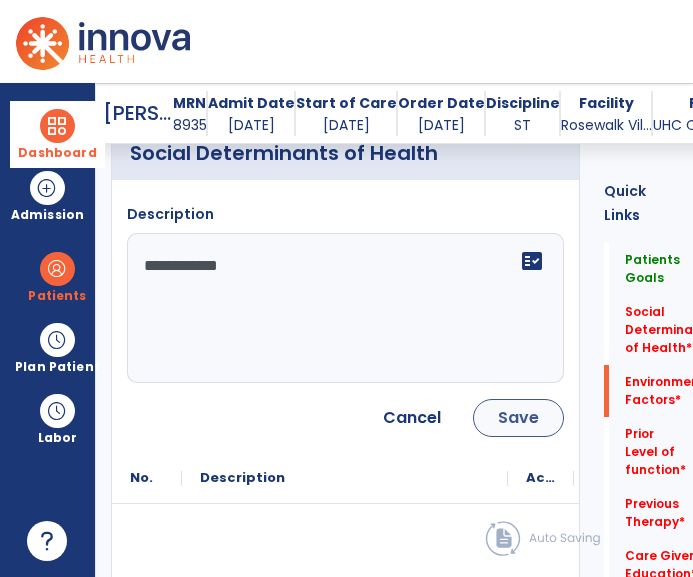 type on "**********" 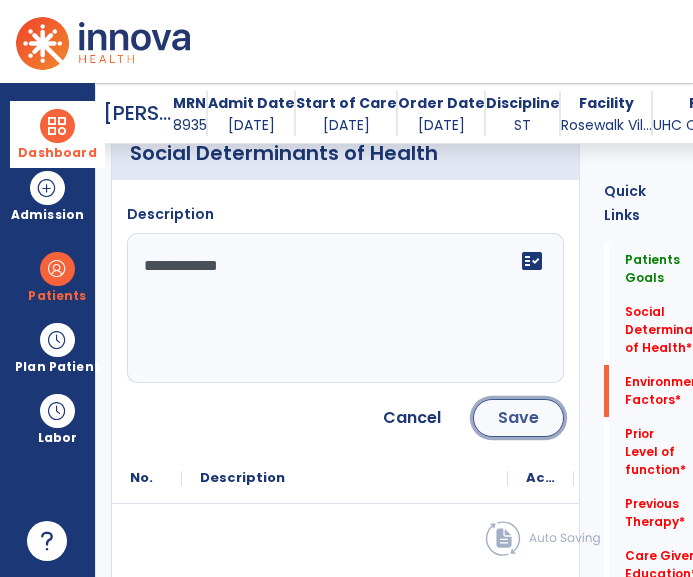 click on "Save" 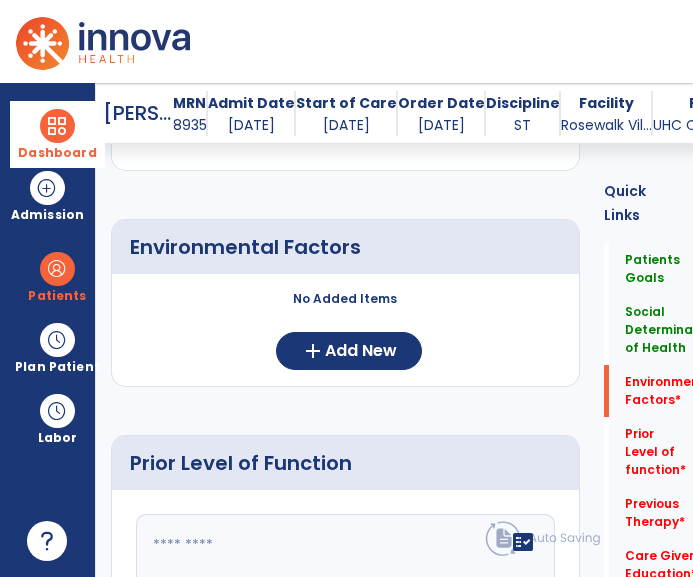 scroll, scrollTop: 851, scrollLeft: 0, axis: vertical 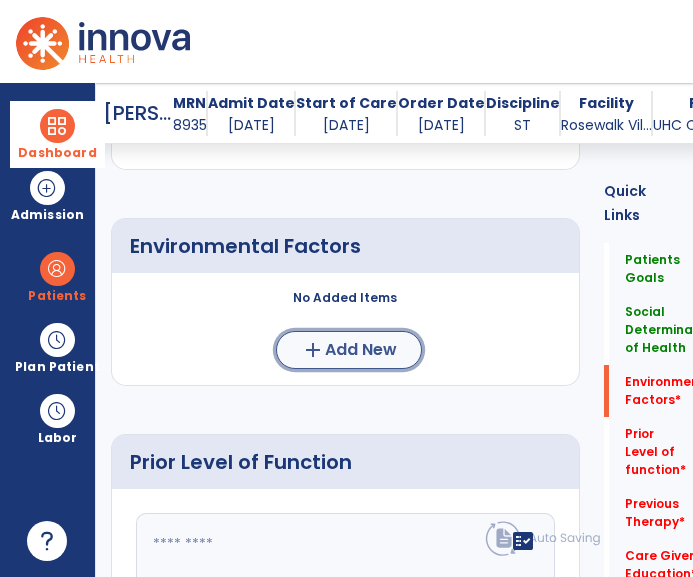 click on "add  Add New" 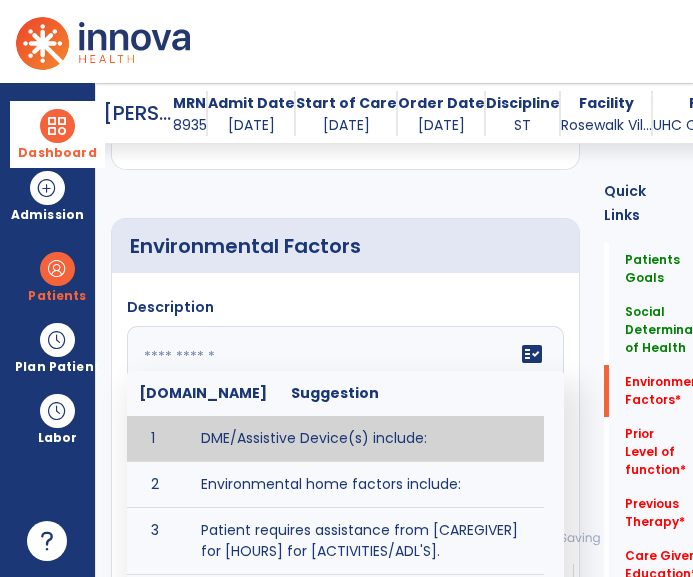 click 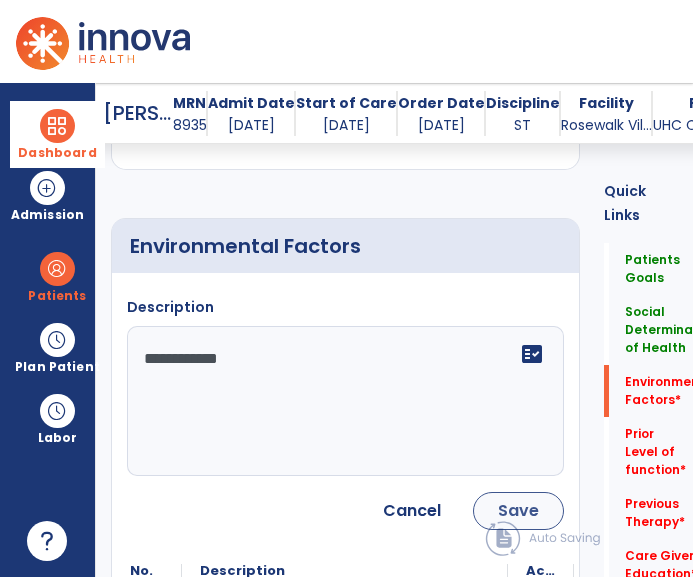type on "**********" 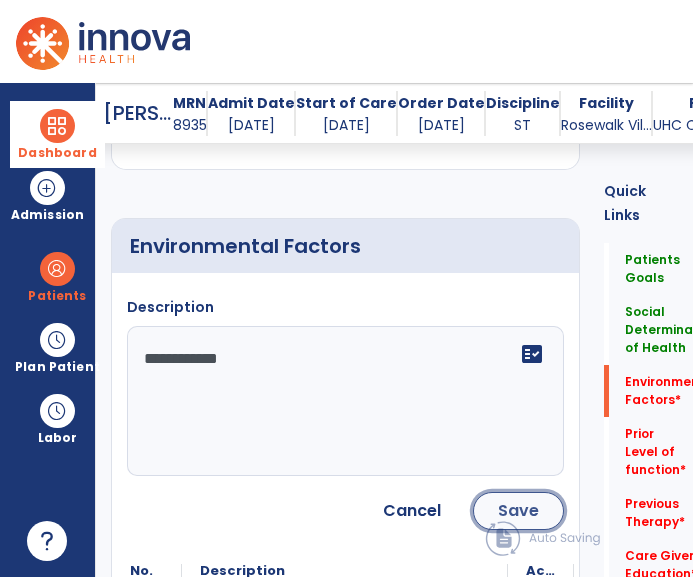 click on "Save" 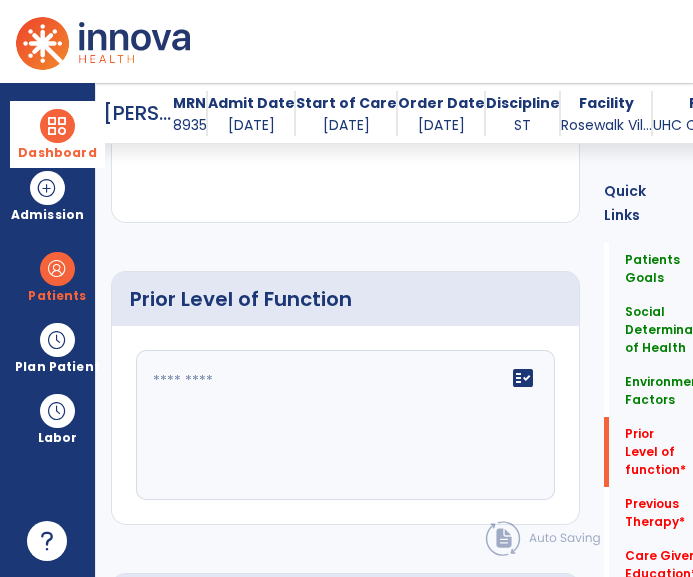 scroll, scrollTop: 1262, scrollLeft: 0, axis: vertical 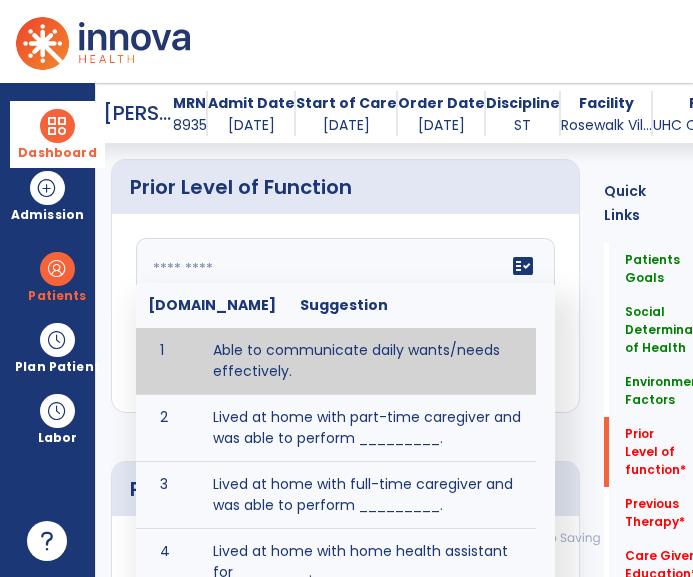 click on "fact_check  [DOMAIN_NAME] Suggestion 1 Able to communicate daily wants/needs effectively. 2 Lived at home with part-time caregiver and was able to perform _________. 3 Lived at home with full-time caregiver and was able to perform _________. 4 Lived at home with home health assistant for ________. 5 Lived at SNF and able to _______. 6 Lived at SNF and required ______ assist for ________. 7 Lived in assisted living facility and able to _______. 8 Lived in SNF and began to develop increase in risk for ______. 9 Lived in SNF and required modified diet of _______ for safety. 10 Lived in SNF with no difficulties expressing wants/medical needs to familiar listeners. 11 Lived in SNF with no difficulties expressing wants/medical needs to unfamiliar listeners. 12 Lived in [GEOGRAPHIC_DATA] without any diet restrictions/diet modifications. 13 Mental awareness and functional communication WFLs. 14 Mild dementia not affecting daily routine or safety. 15 No history of receptive or expressive deficits. 16 No history of swallowing problems. 17" 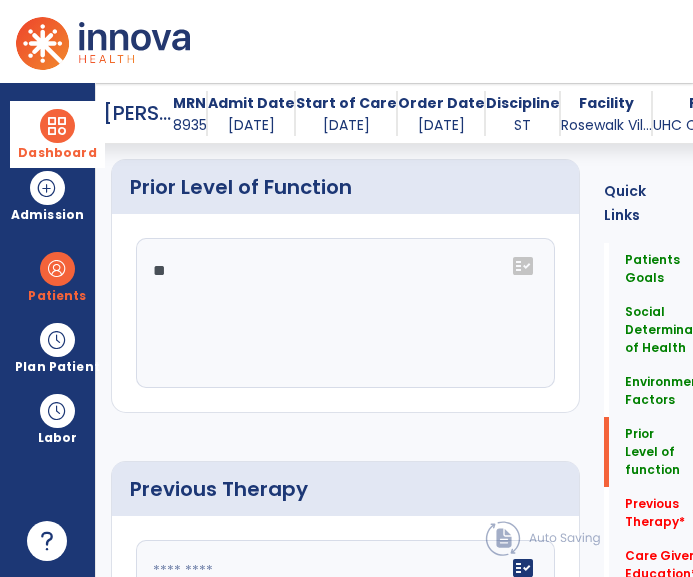 type on "*" 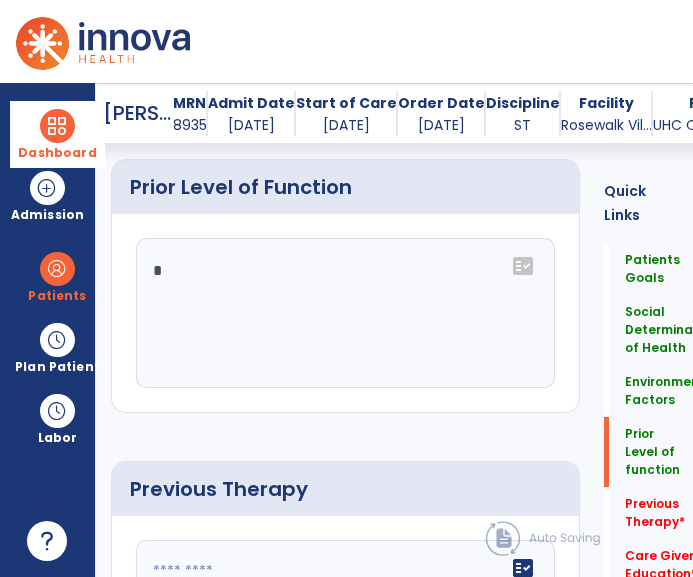 type 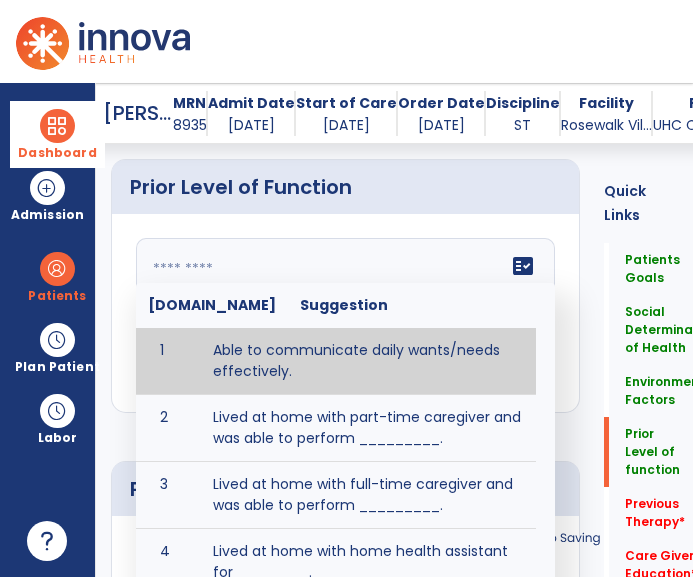 scroll, scrollTop: 9, scrollLeft: 0, axis: vertical 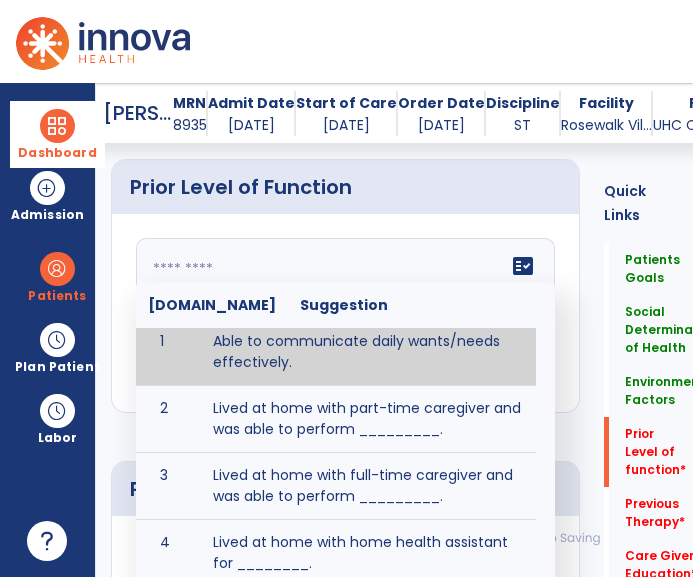 click on "Prior Level of Function" 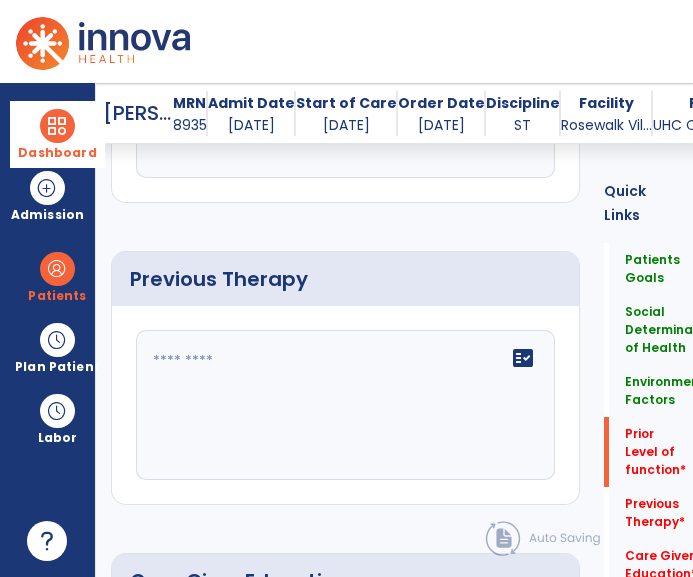 scroll, scrollTop: 1474, scrollLeft: 0, axis: vertical 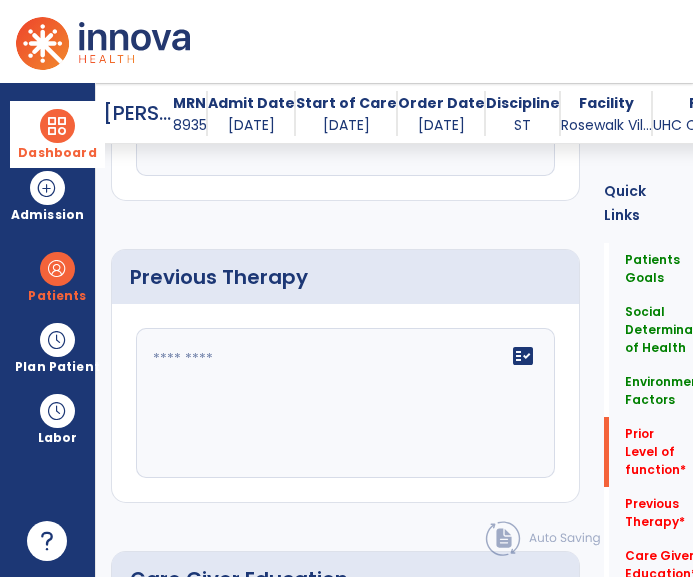 click on "fact_check" 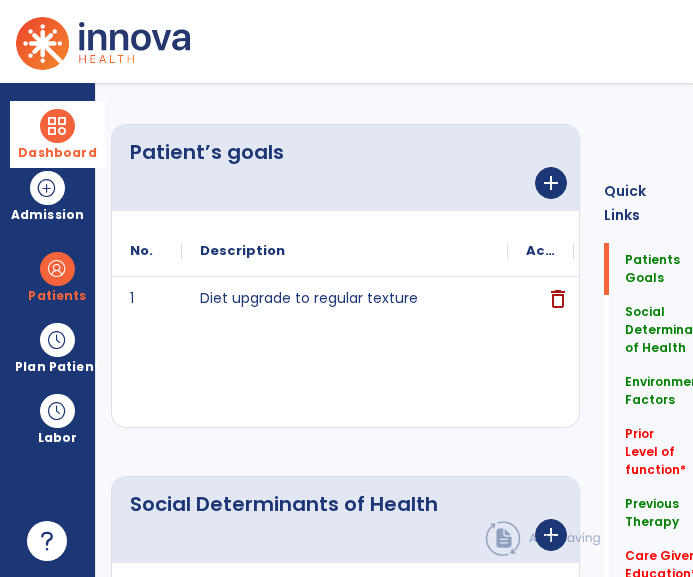 scroll, scrollTop: 0, scrollLeft: 0, axis: both 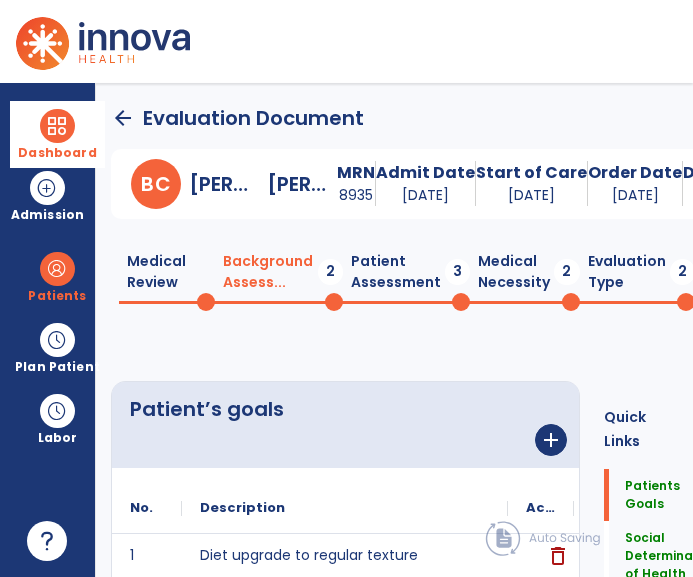 type on "**********" 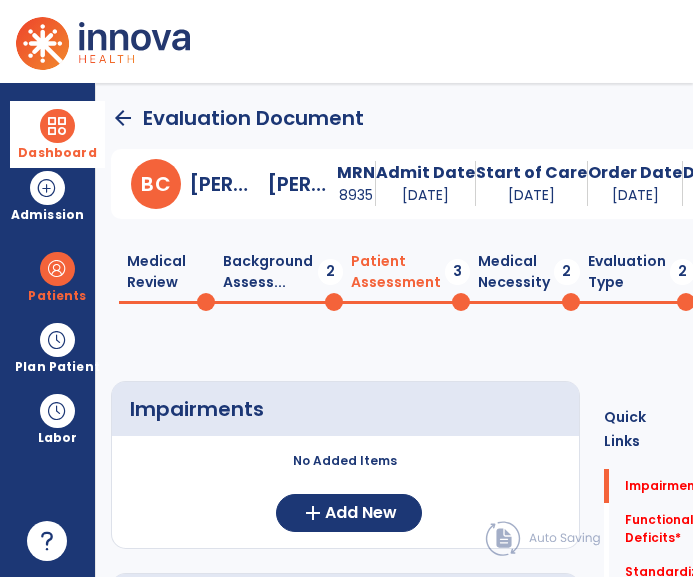 click on "Medical Necessity  2" 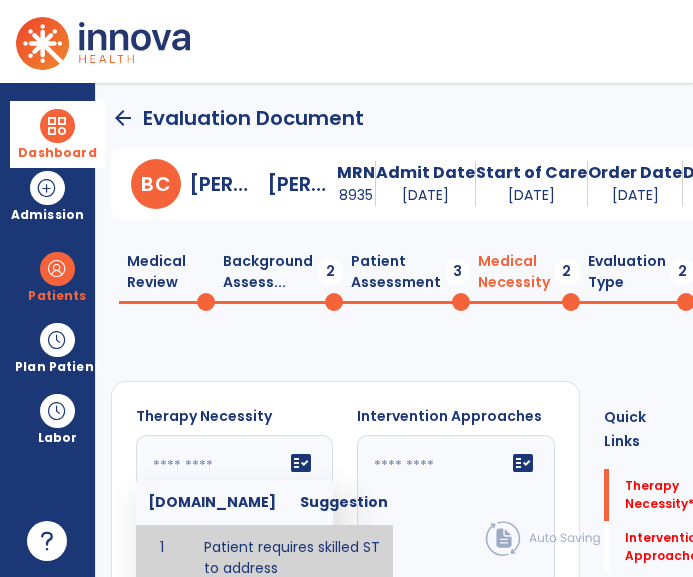 click 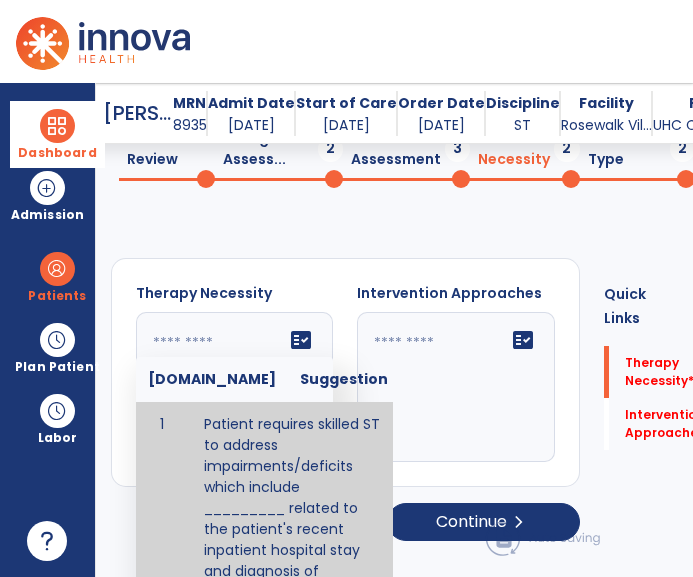 scroll, scrollTop: 198, scrollLeft: 0, axis: vertical 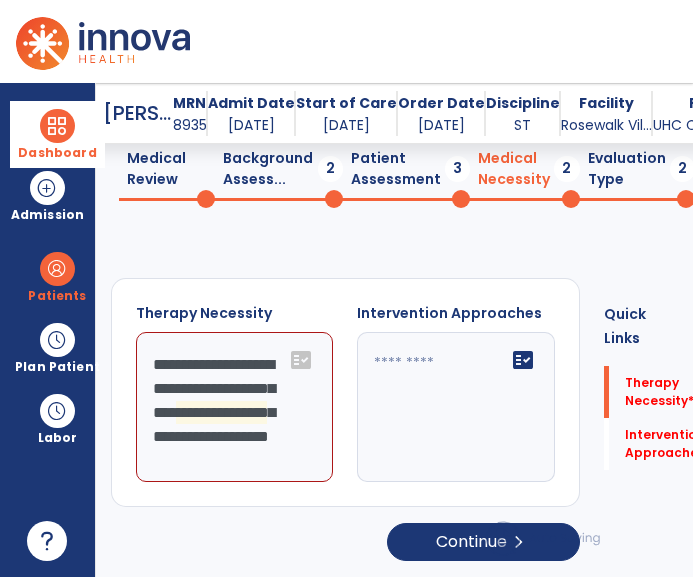 click on "**********" 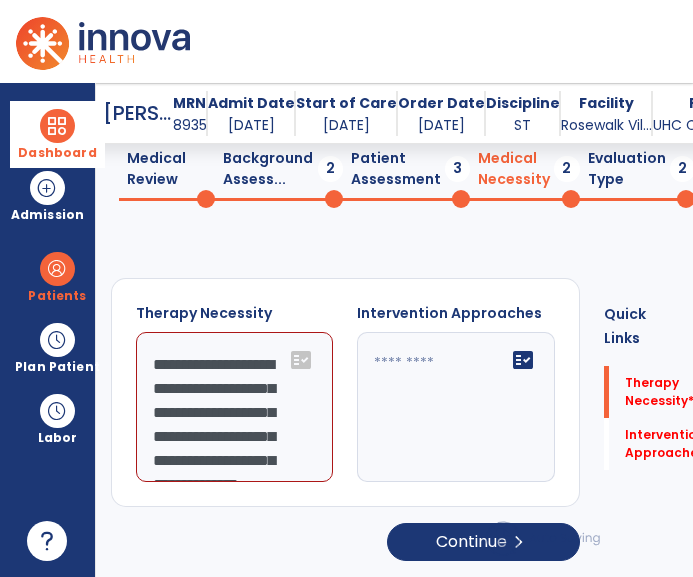 scroll, scrollTop: 15, scrollLeft: 0, axis: vertical 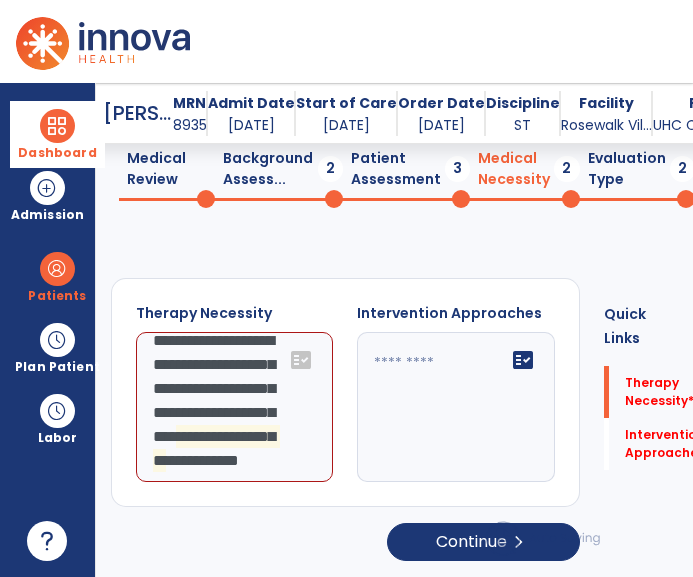click on "**********" 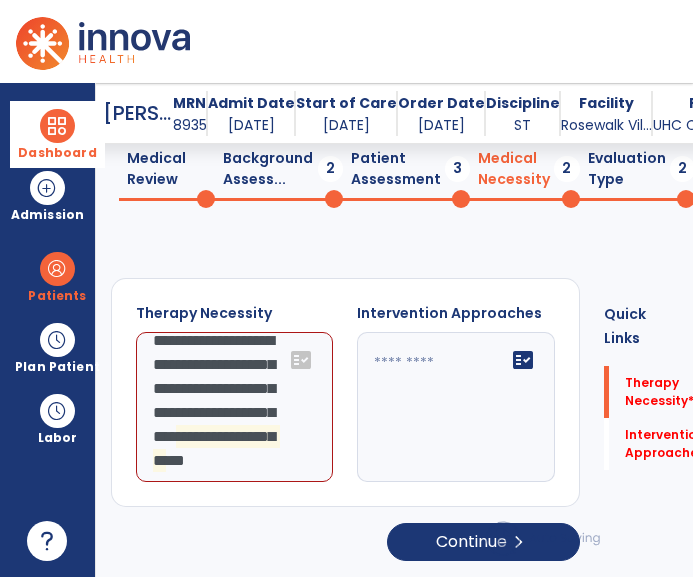 scroll, scrollTop: 120, scrollLeft: 0, axis: vertical 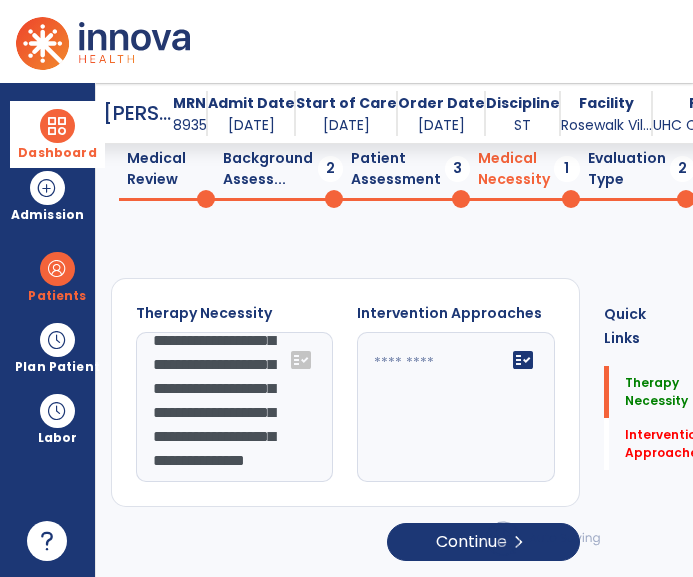 type on "**********" 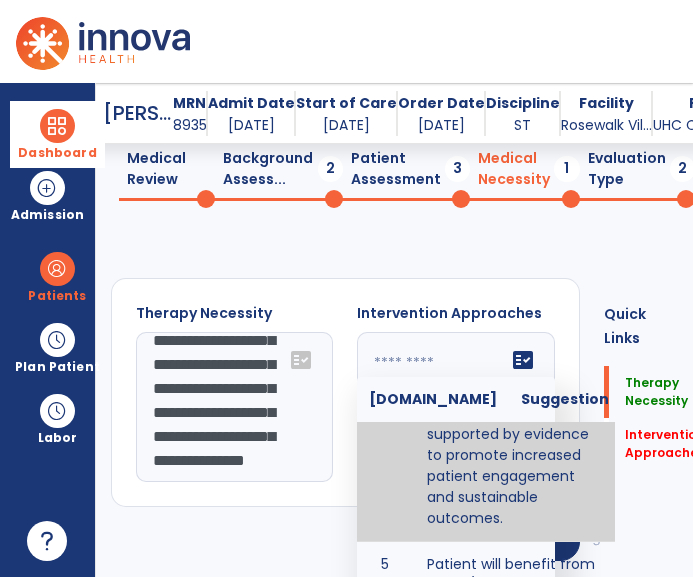 type on "**********" 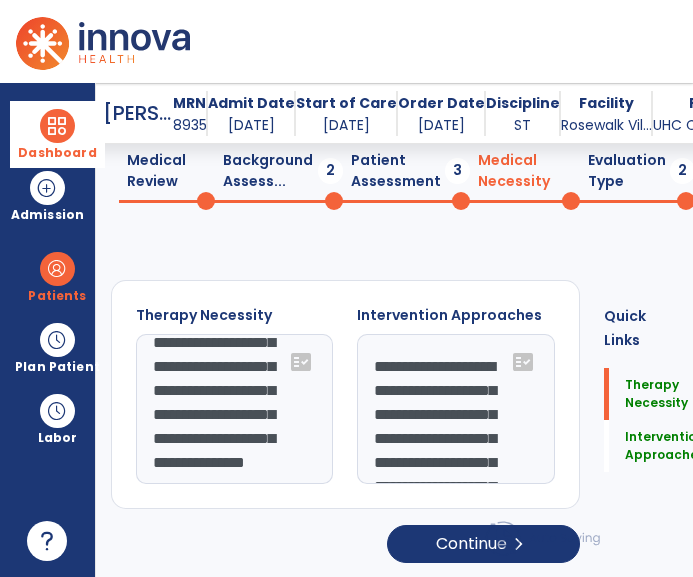 click 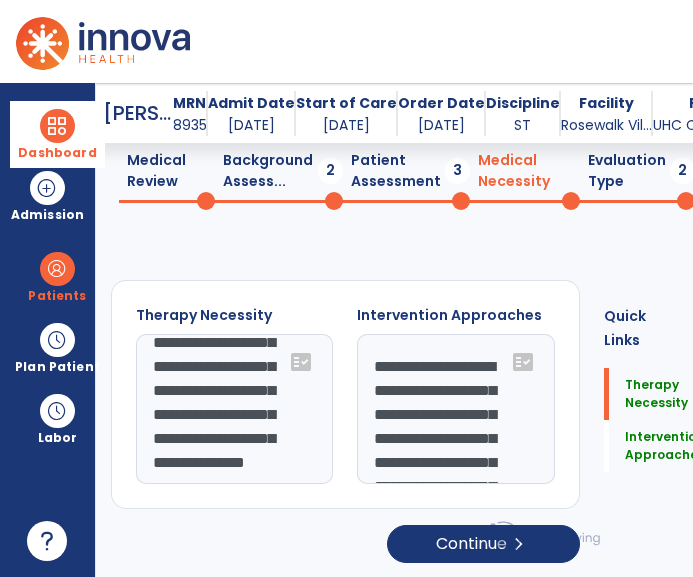 click 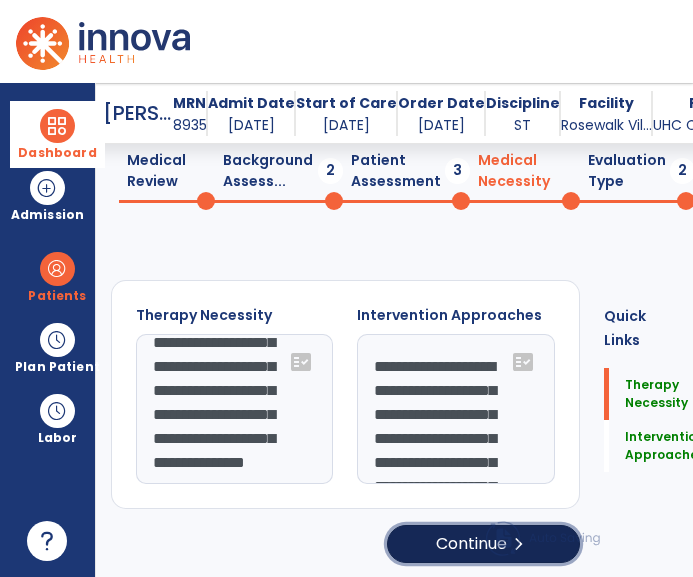 click on "Continue  chevron_right" 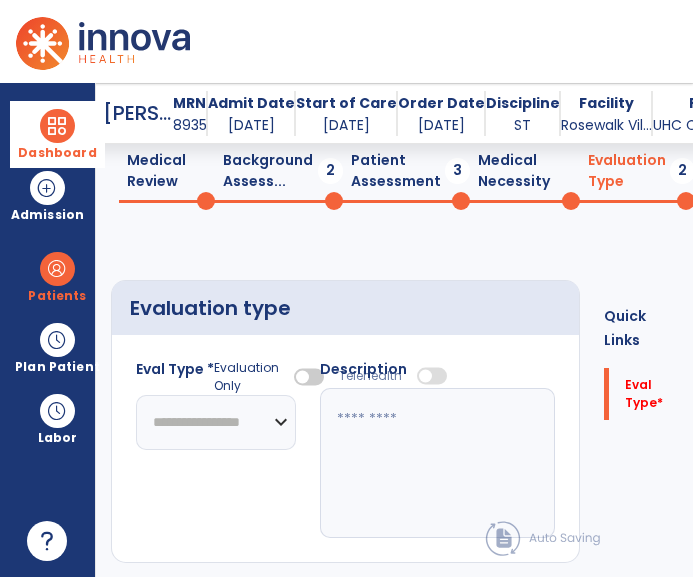 click on "**********" 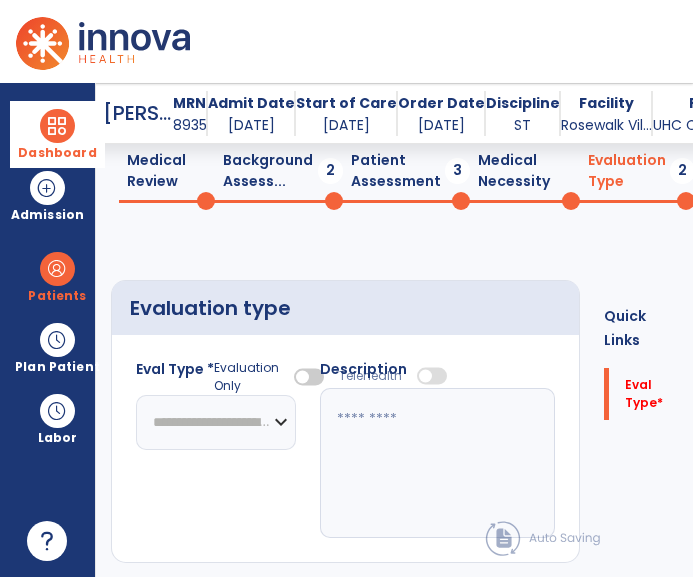 click on "**********" 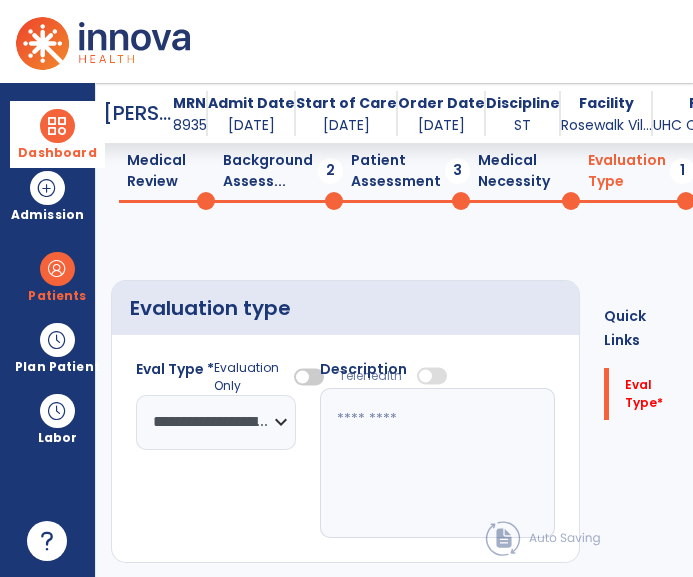click on "**********" 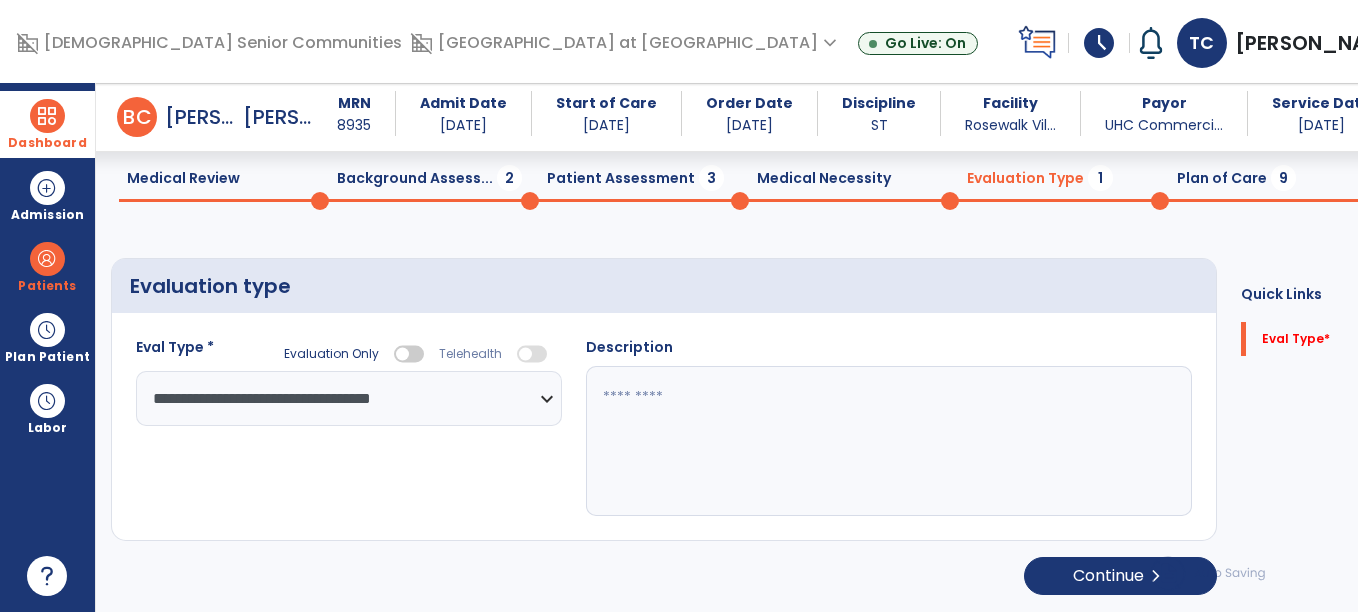 click on "Plan of Care  9" 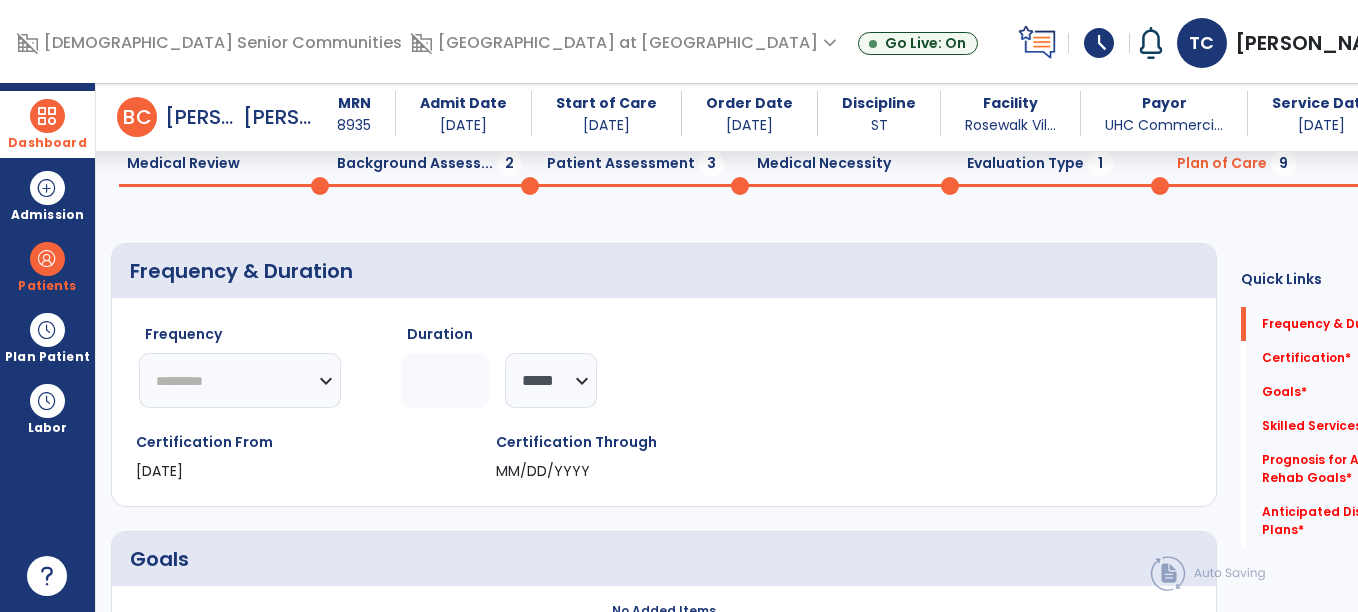 click on "********* ** ** ** ** ** ** **" 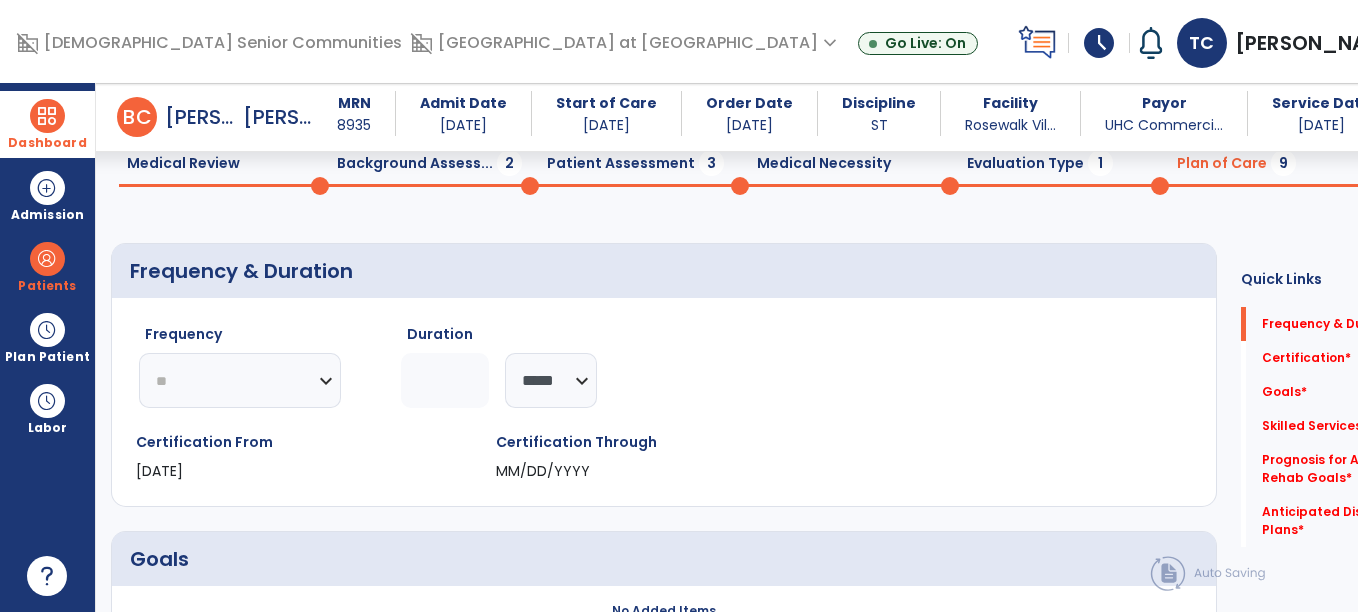 click on "********* ** ** ** ** ** ** **" 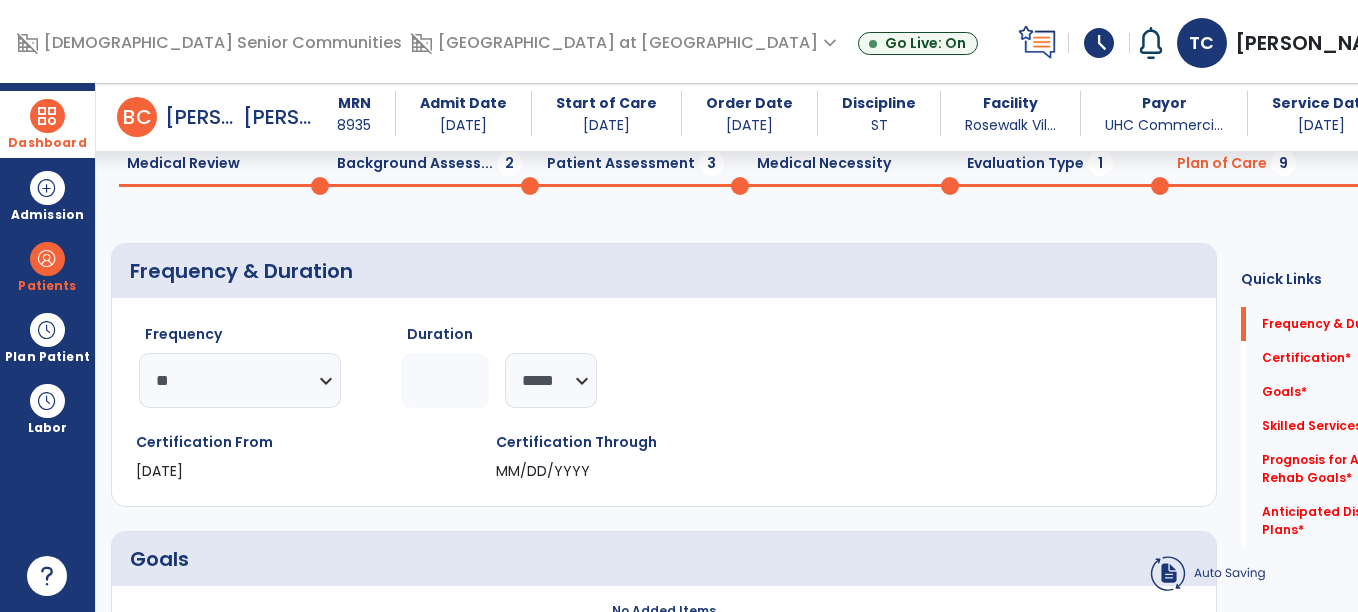 click 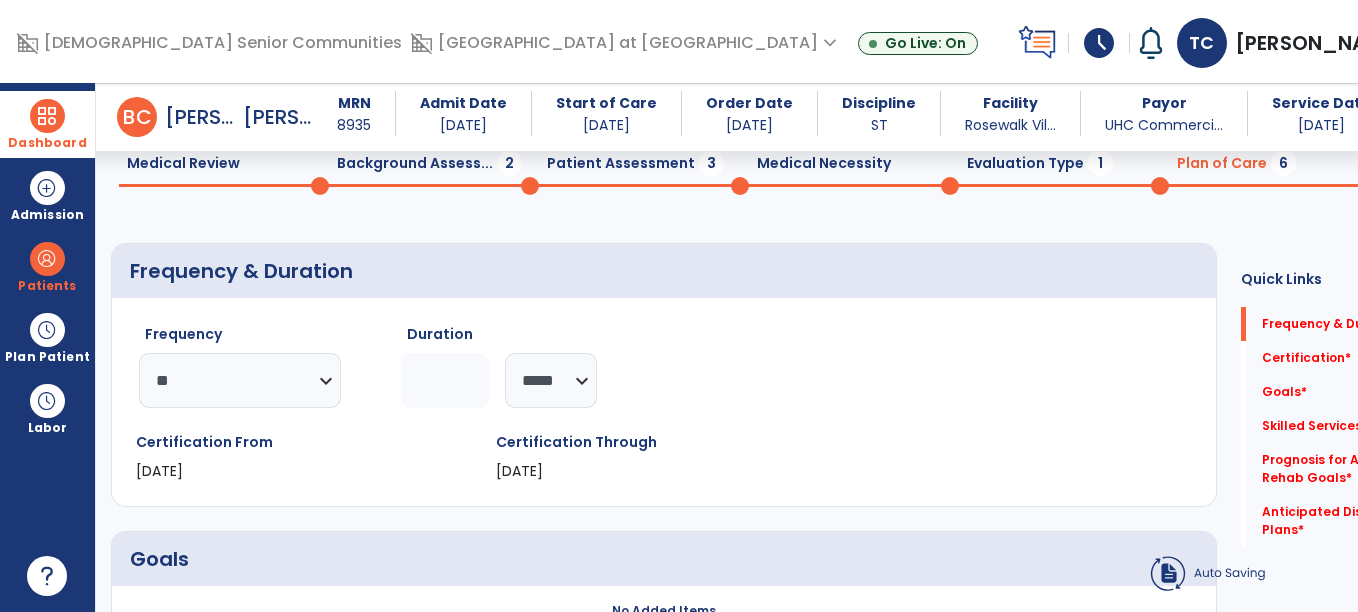 type on "*" 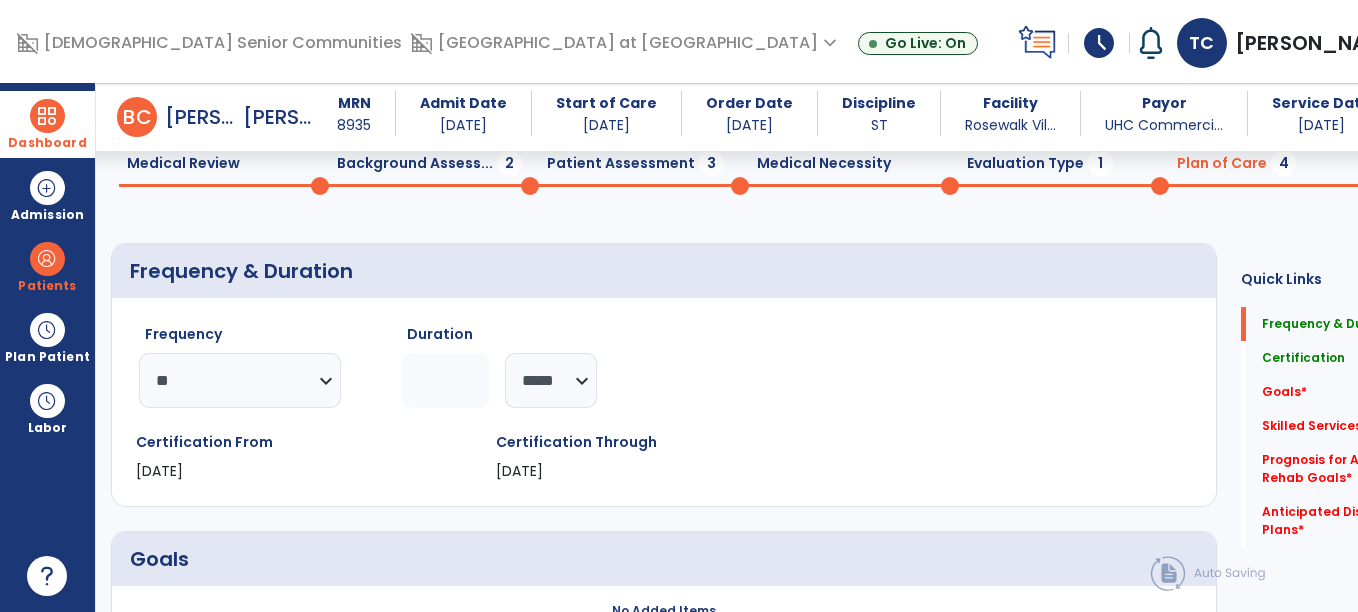 click on "Frequency  ********* ** ** ** ** ** ** **  Duration  * ******** *****" 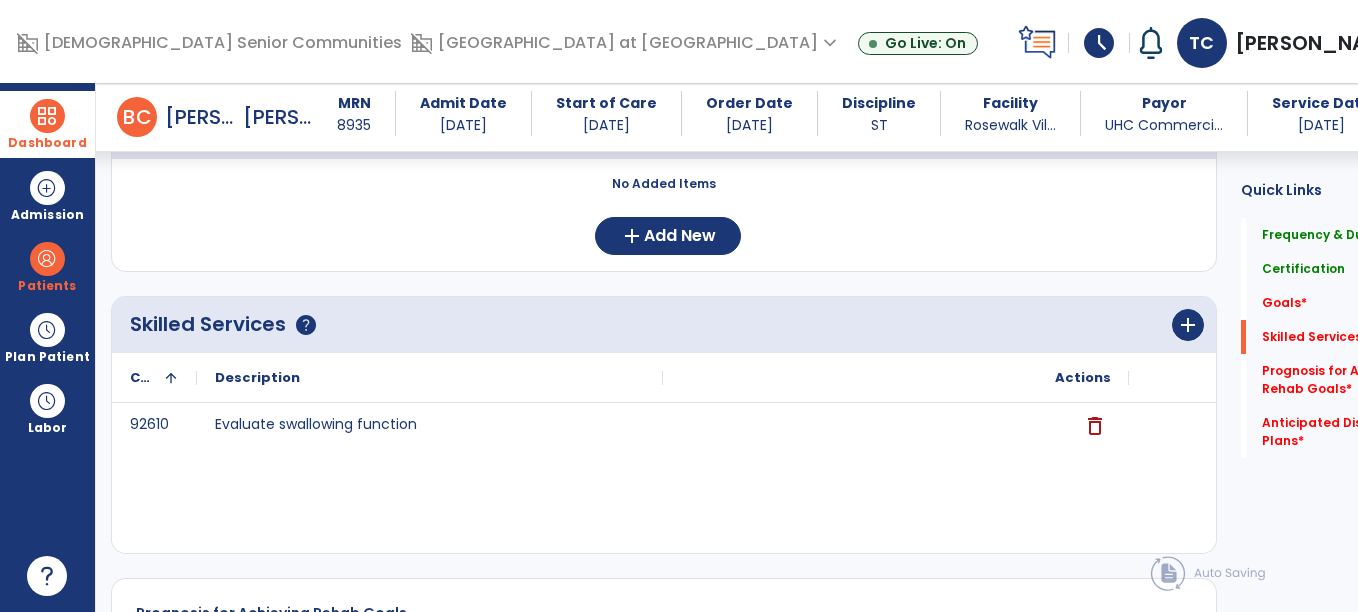 click on "add" 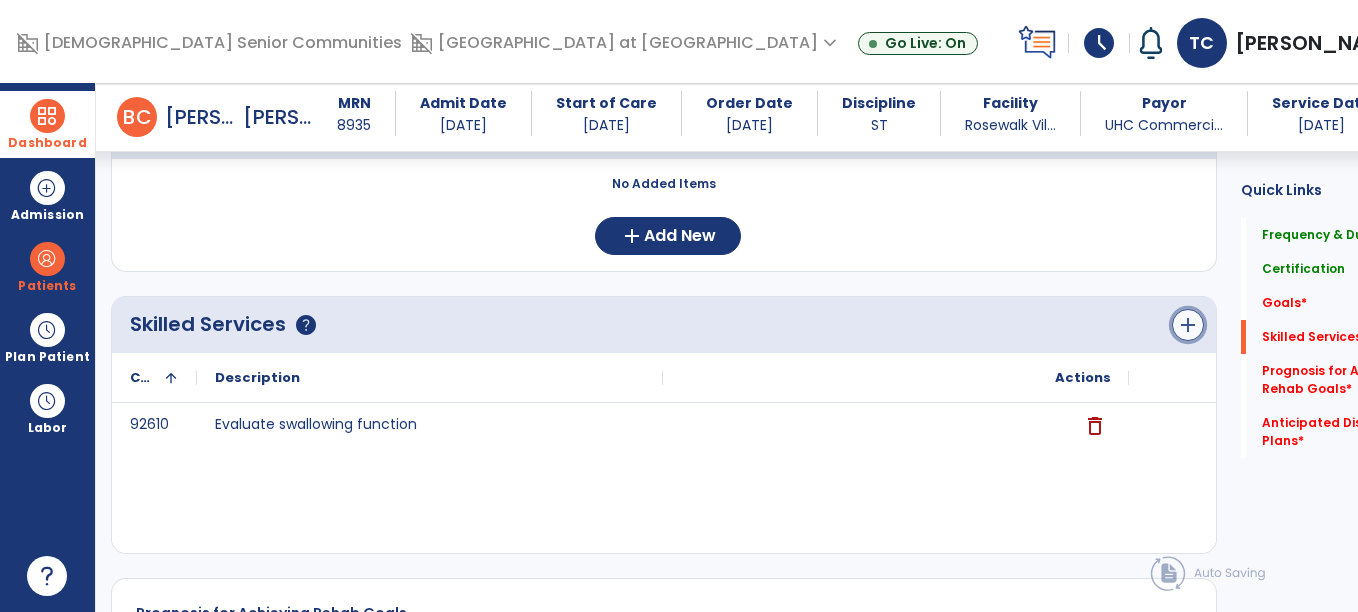 click on "add" 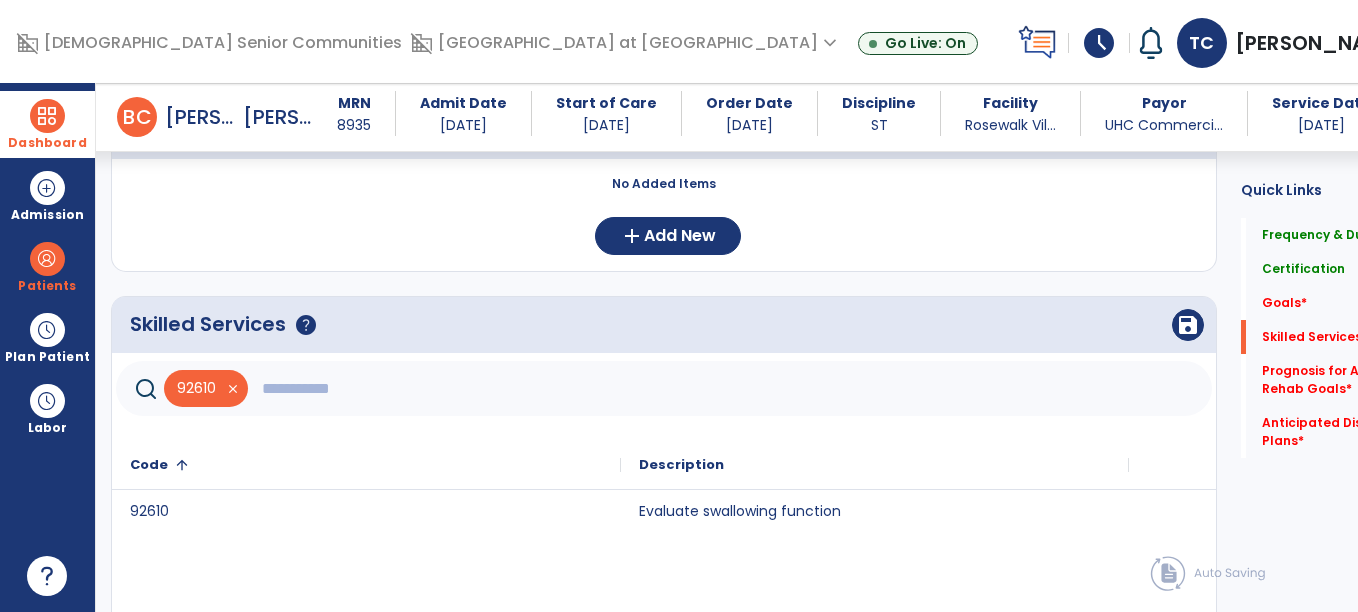 click 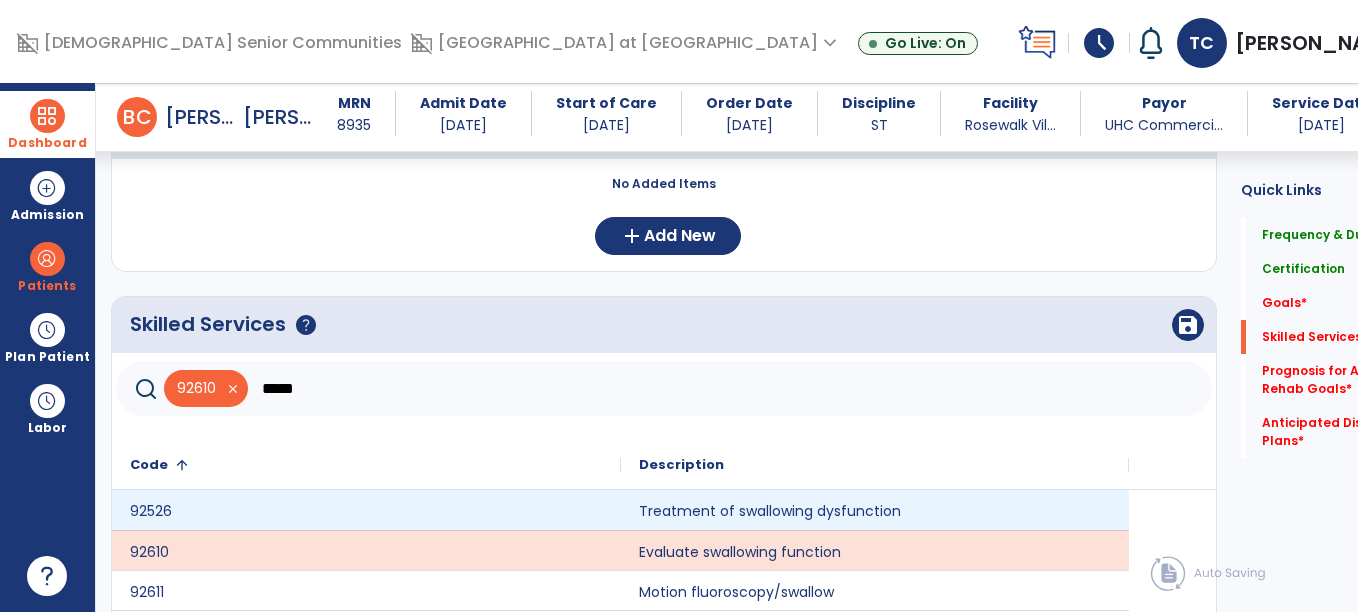 type on "*****" 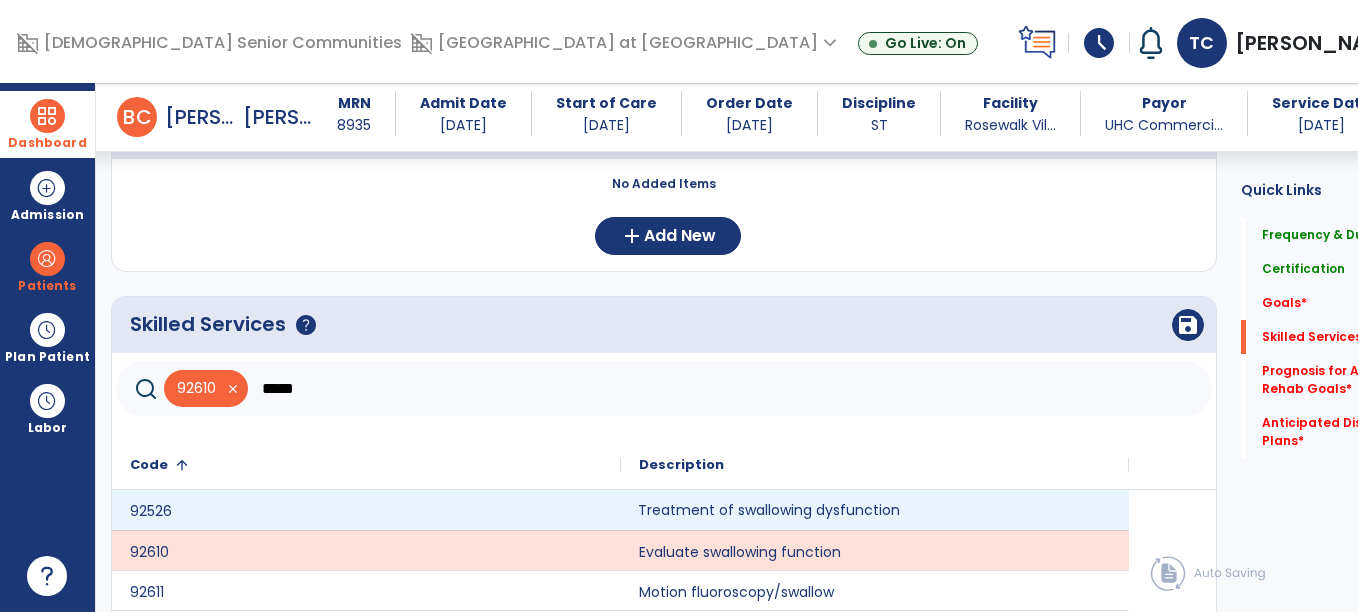 click on "Treatment of swallowing dysfunction" 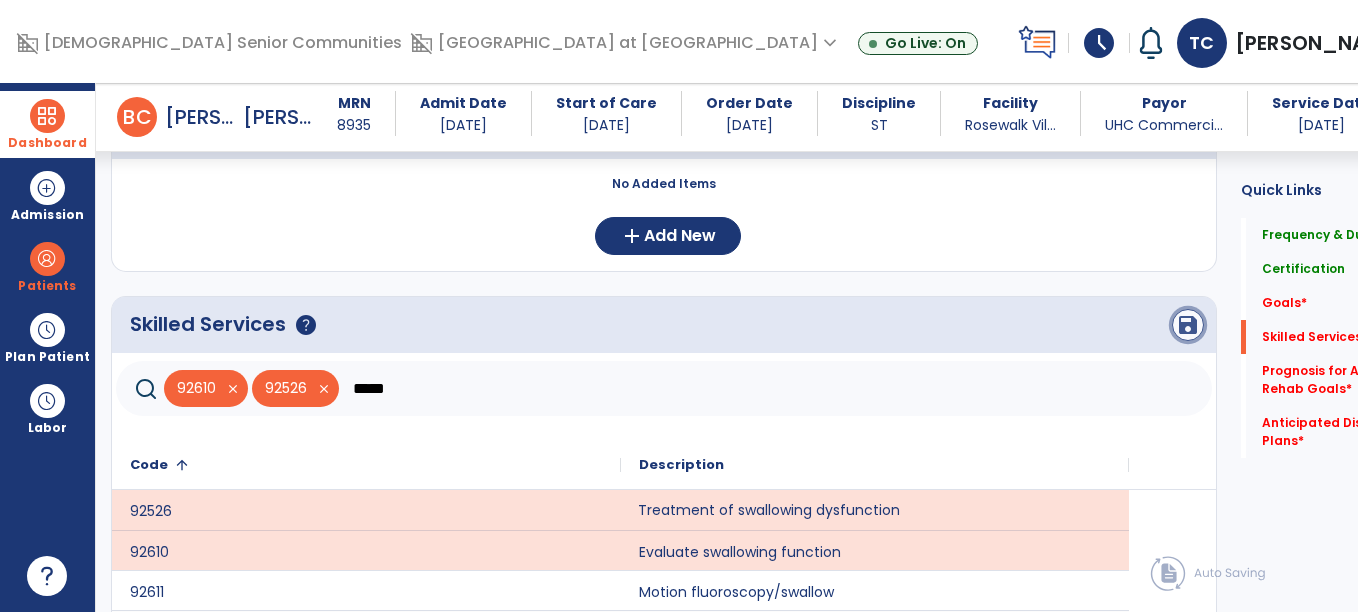 click on "save" 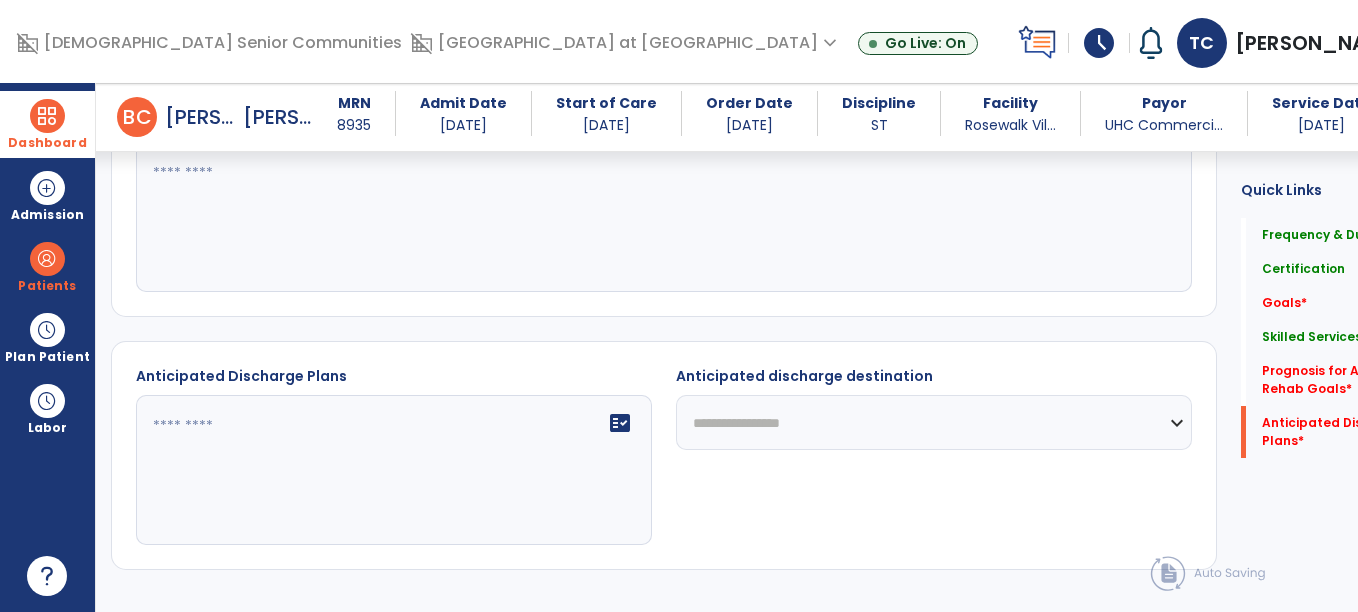 scroll, scrollTop: 1003, scrollLeft: 0, axis: vertical 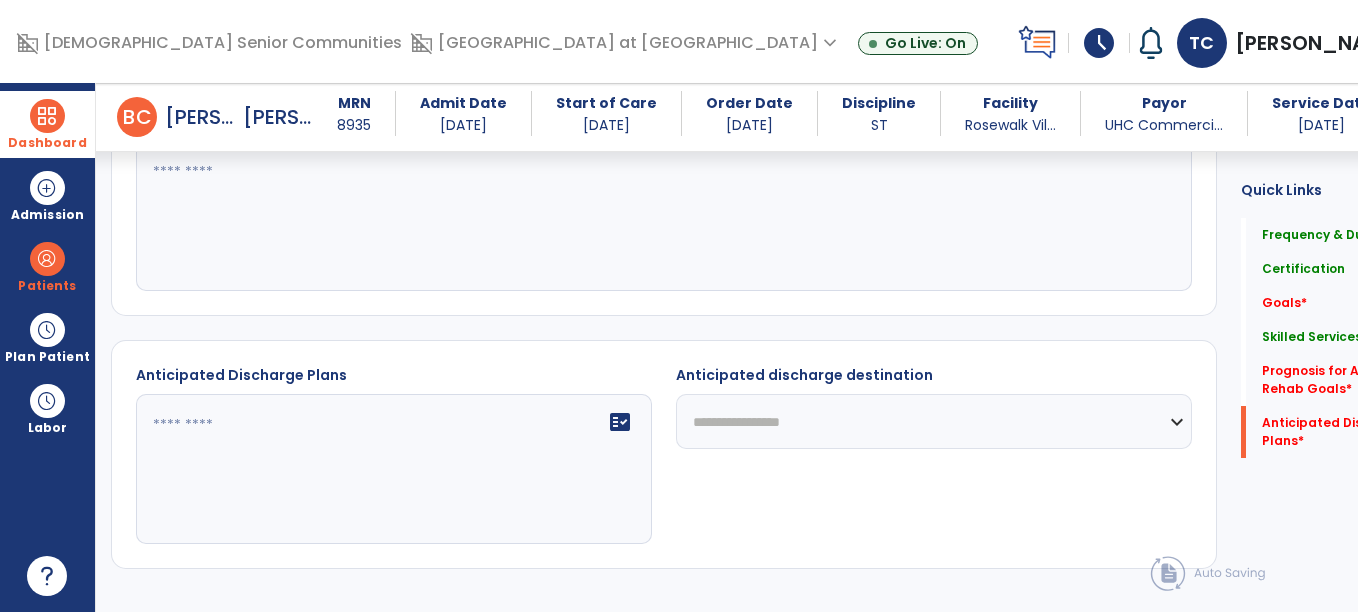 click on "fact_check" 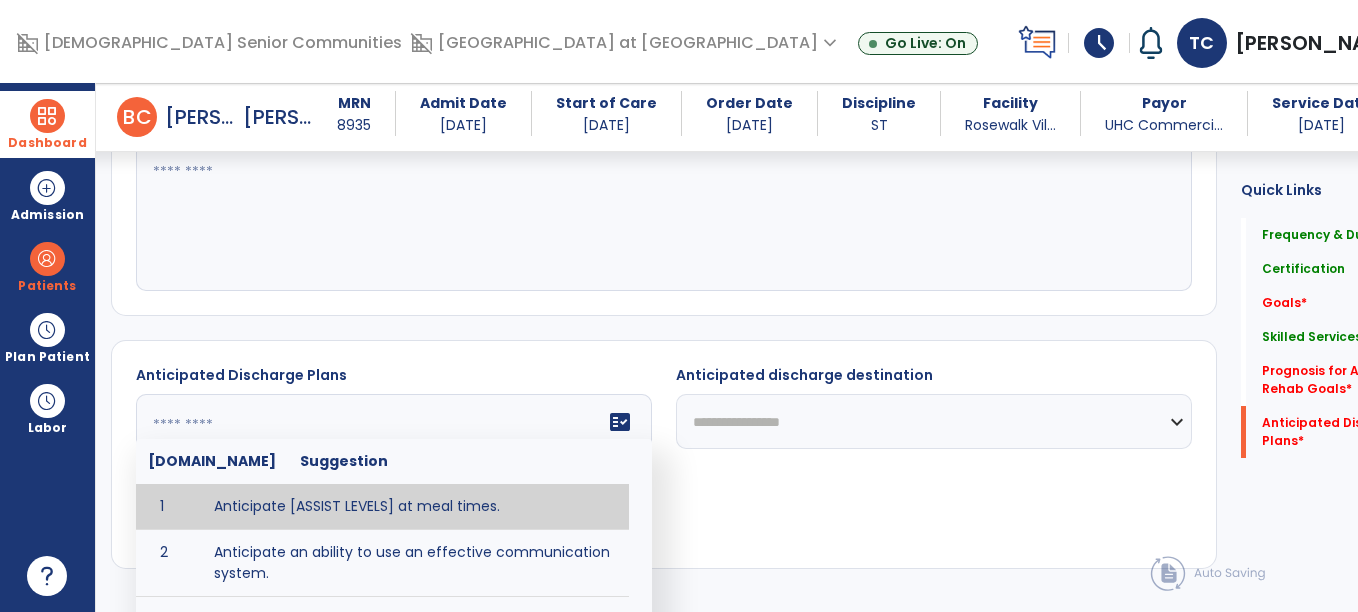 scroll, scrollTop: 1142, scrollLeft: 0, axis: vertical 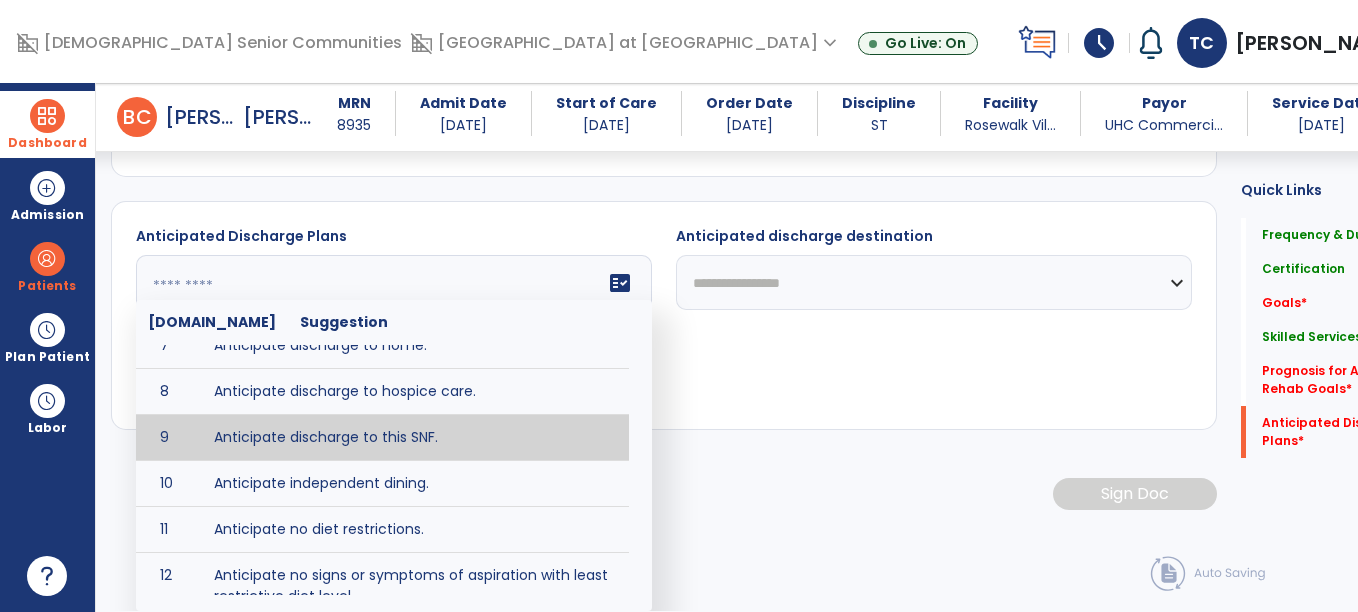 type on "**********" 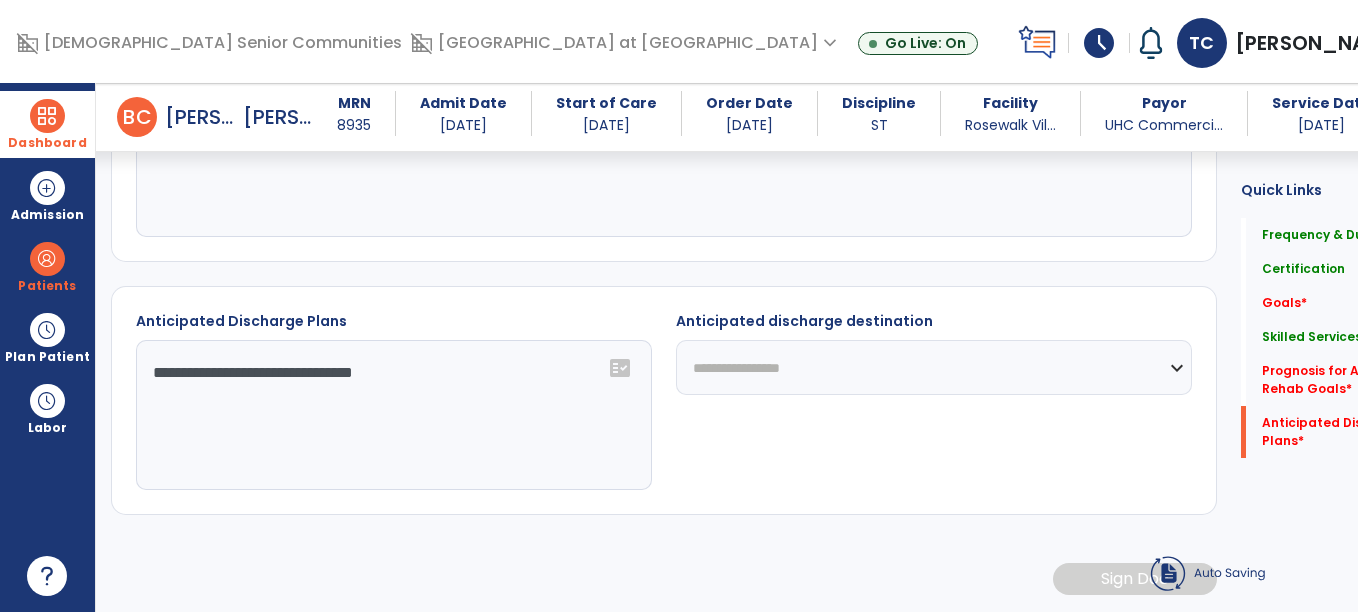 scroll, scrollTop: 1058, scrollLeft: 0, axis: vertical 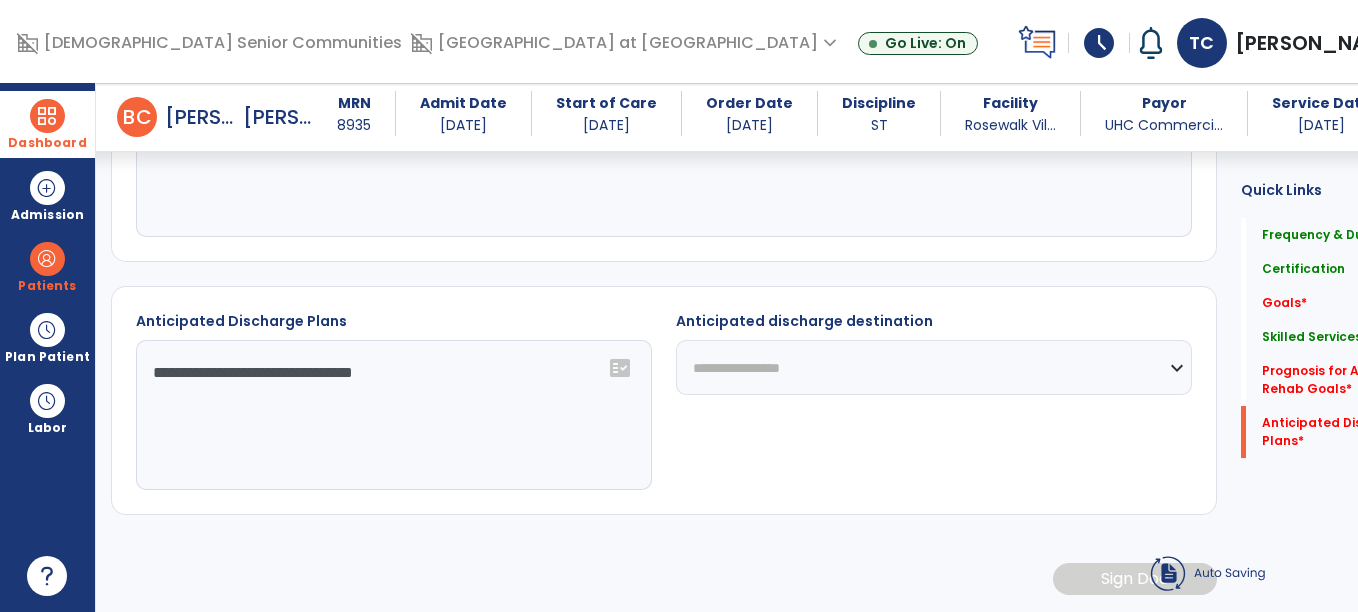 drag, startPoint x: 406, startPoint y: 469, endPoint x: 767, endPoint y: 371, distance: 374.0655 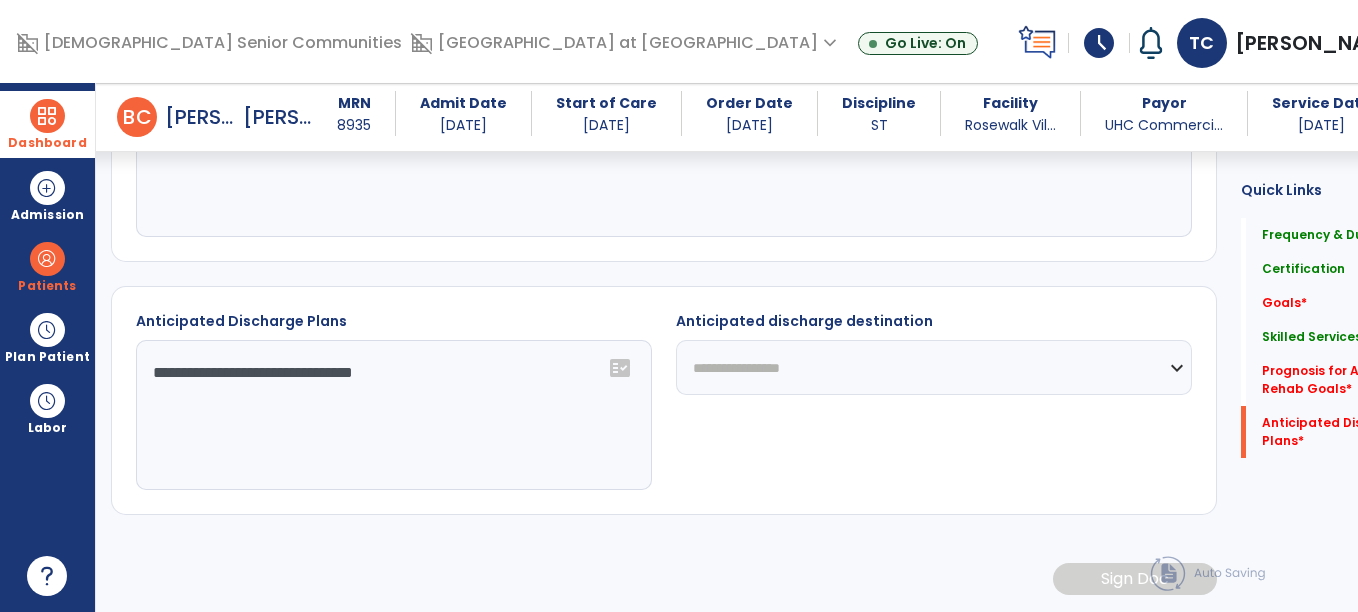 select on "***" 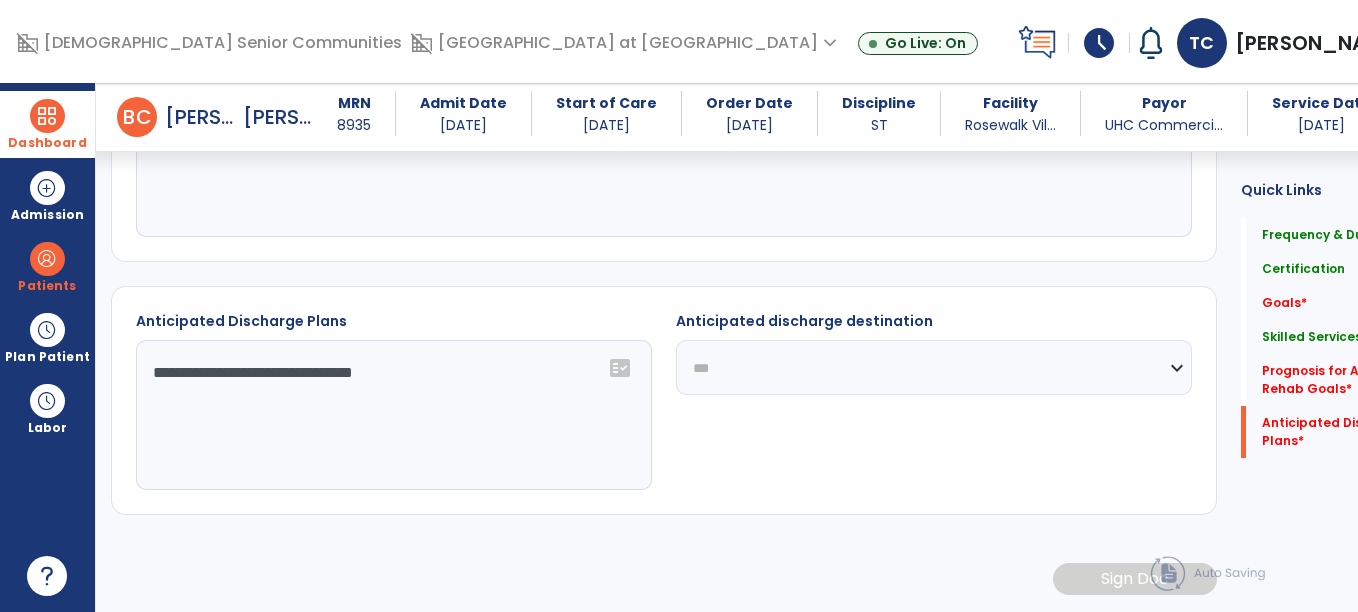 click on "**********" 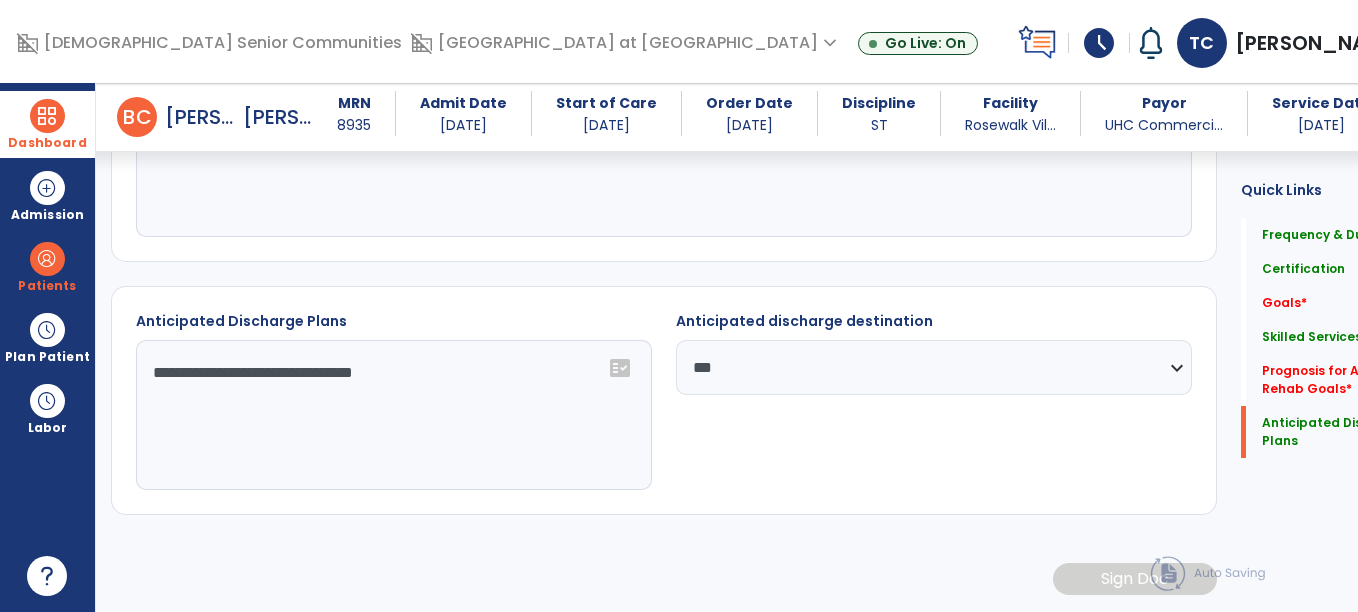 click on "Frequency & Duration  Frequency  ********* ** ** ** ** ** ** **  Duration  * ******** ***** Certification From [DATE] Certification Through [DATE] Goals     No Added Items  add  Add New Skilled Services      add
Code
1
Description
Actions" 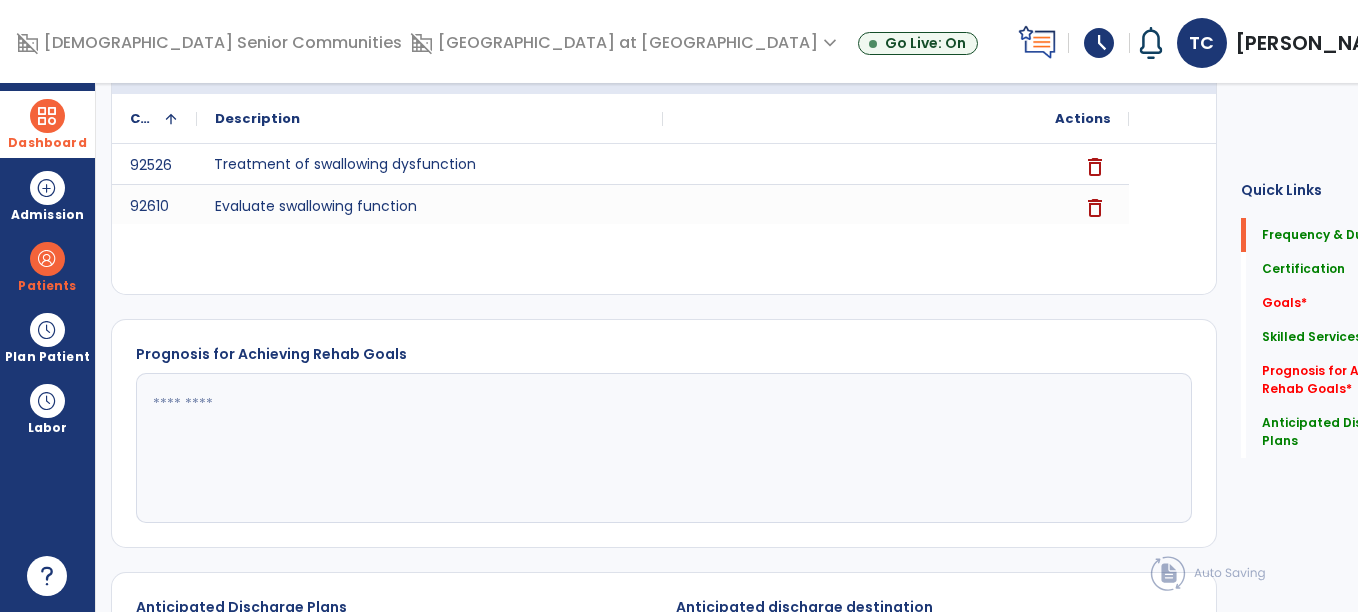 scroll, scrollTop: 0, scrollLeft: 0, axis: both 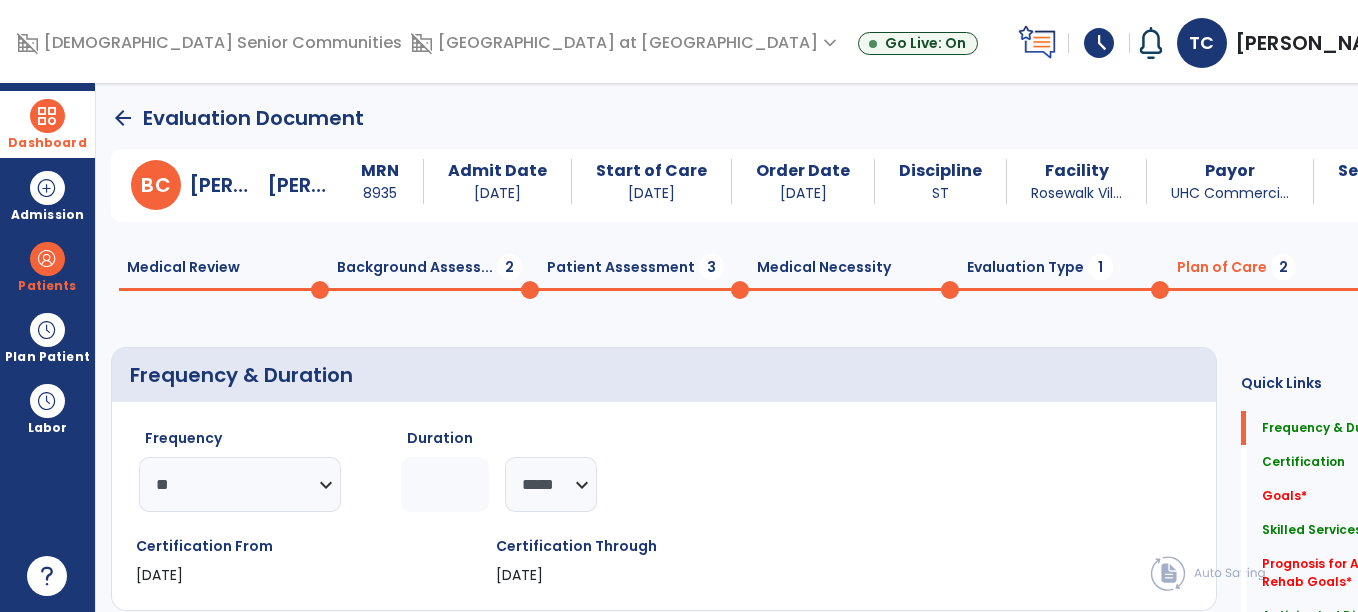 click on "arrow_back" 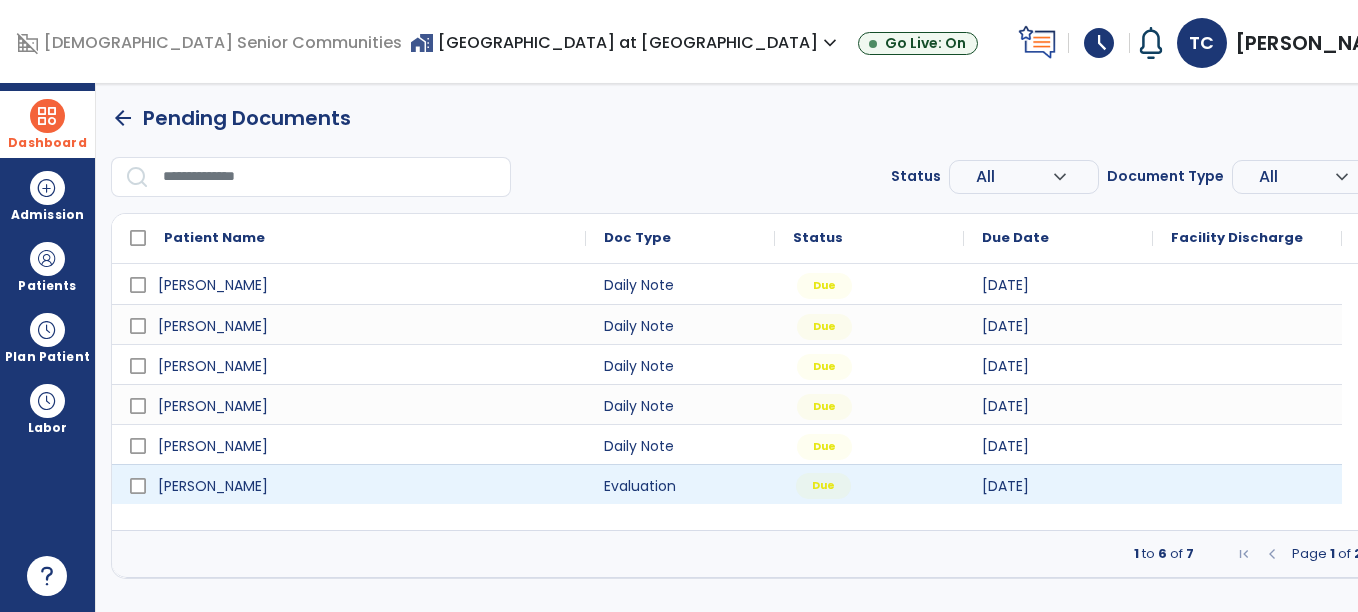 click on "Due" at bounding box center (869, 484) 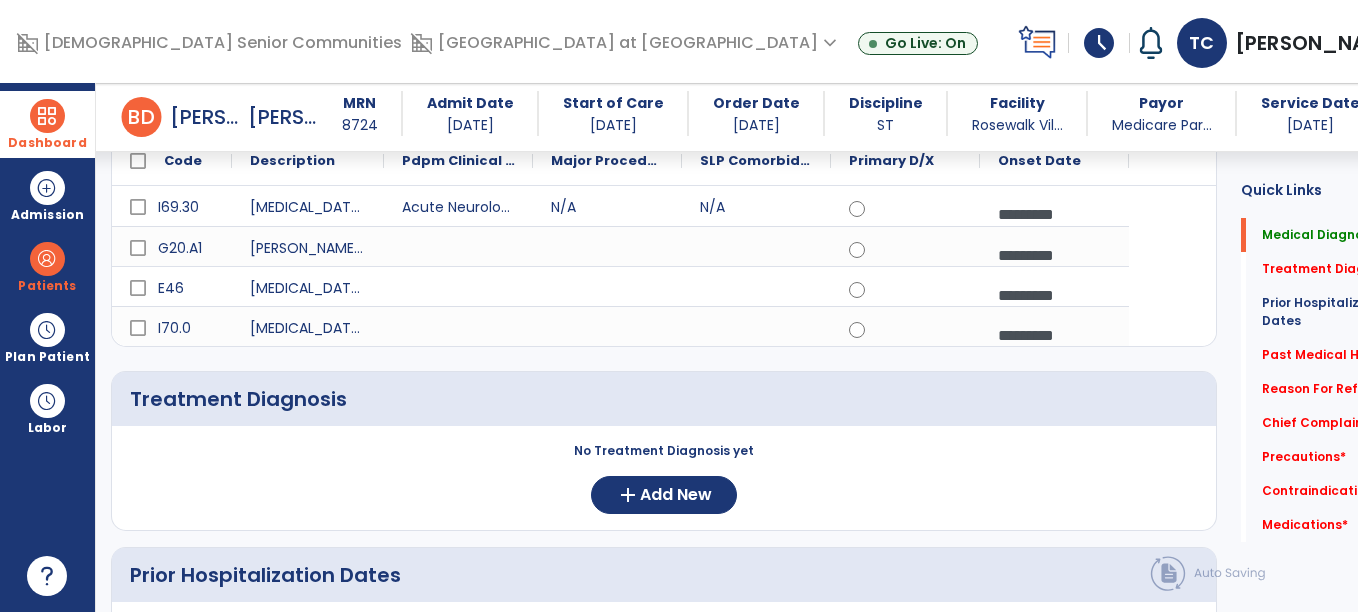 scroll, scrollTop: 248, scrollLeft: 0, axis: vertical 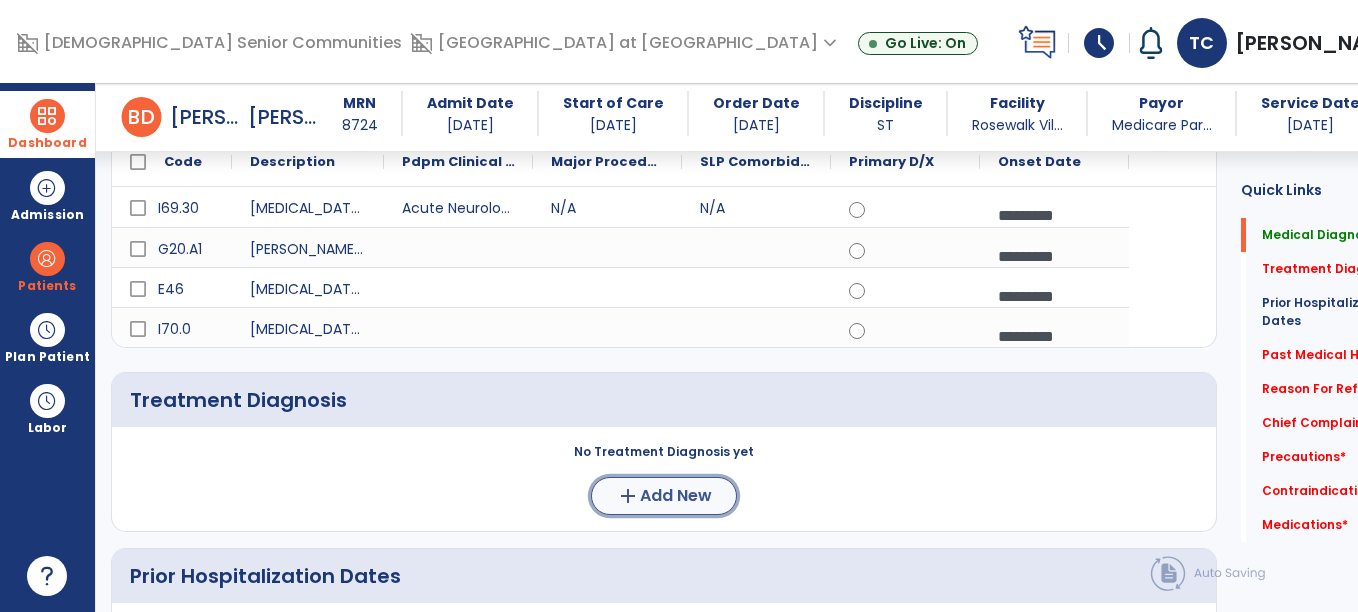 click on "add  Add New" 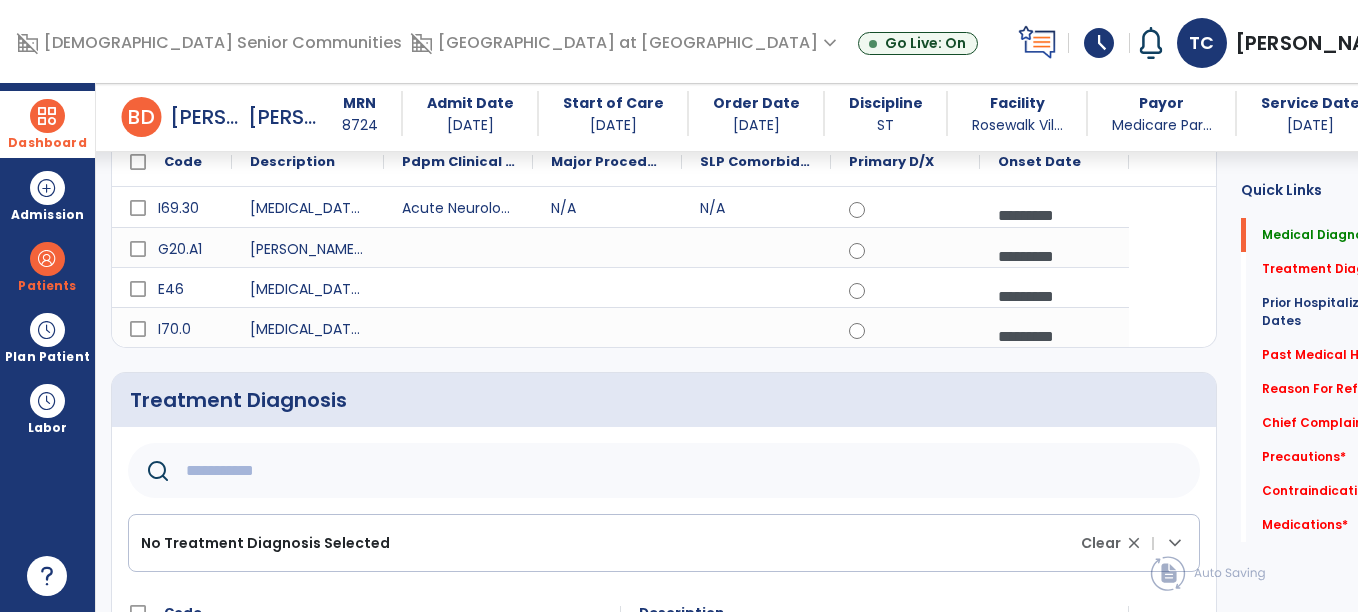 click 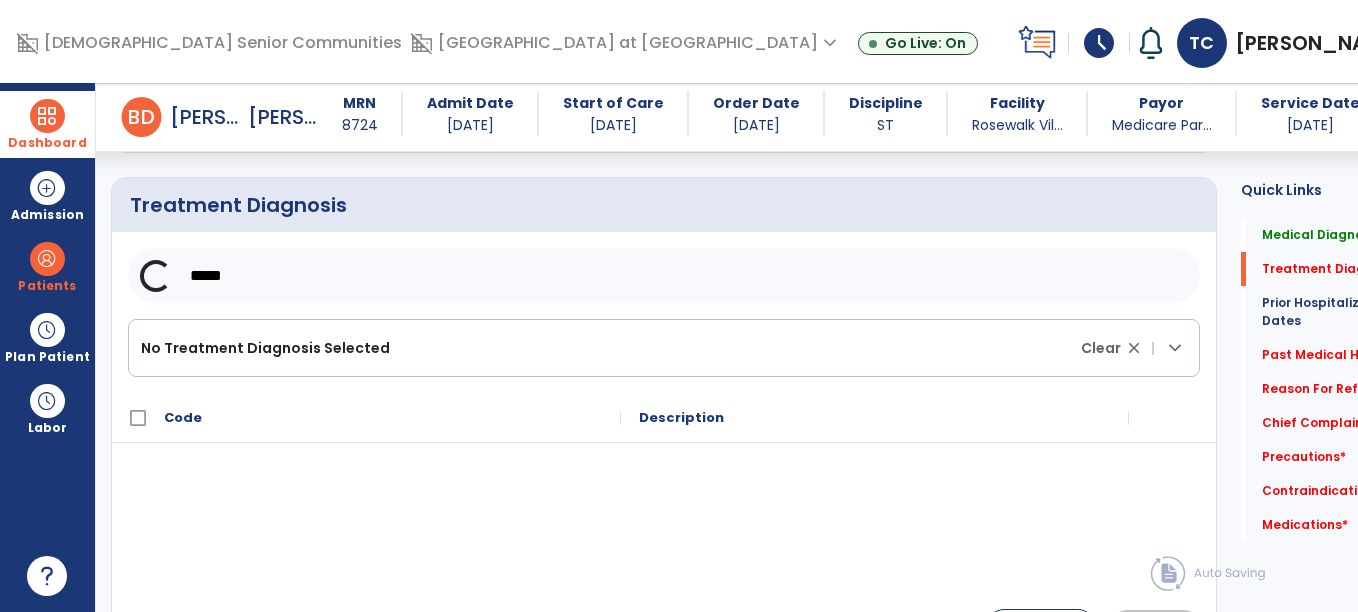 scroll, scrollTop: 444, scrollLeft: 0, axis: vertical 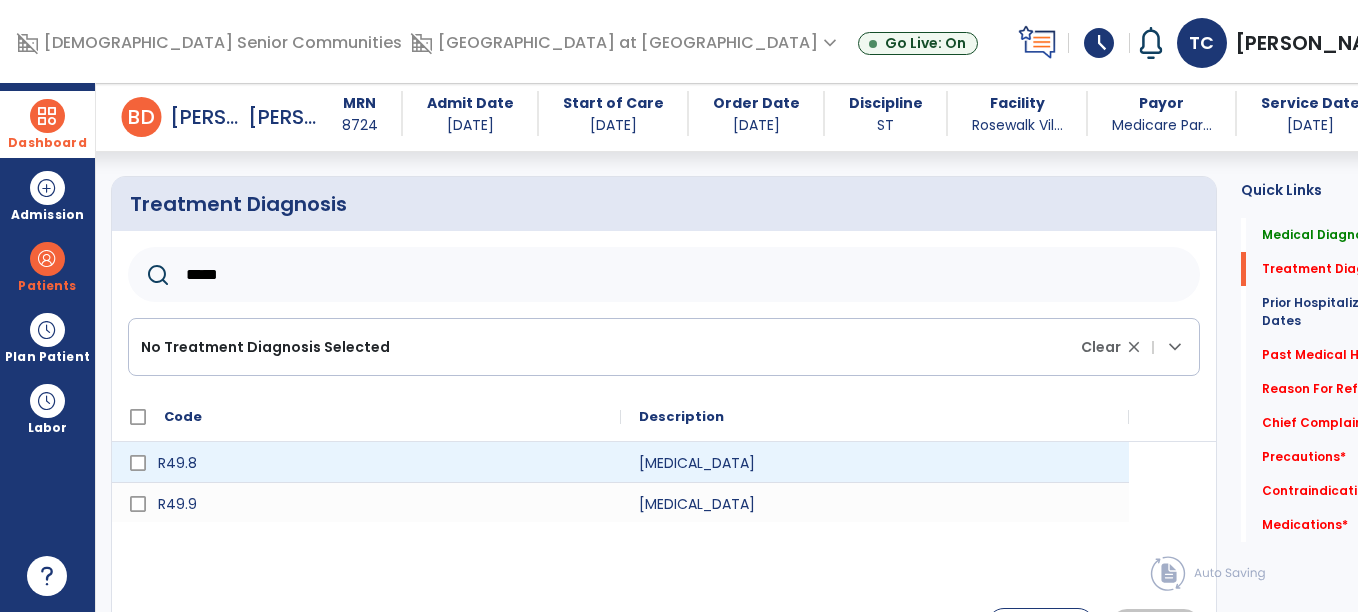 type on "*****" 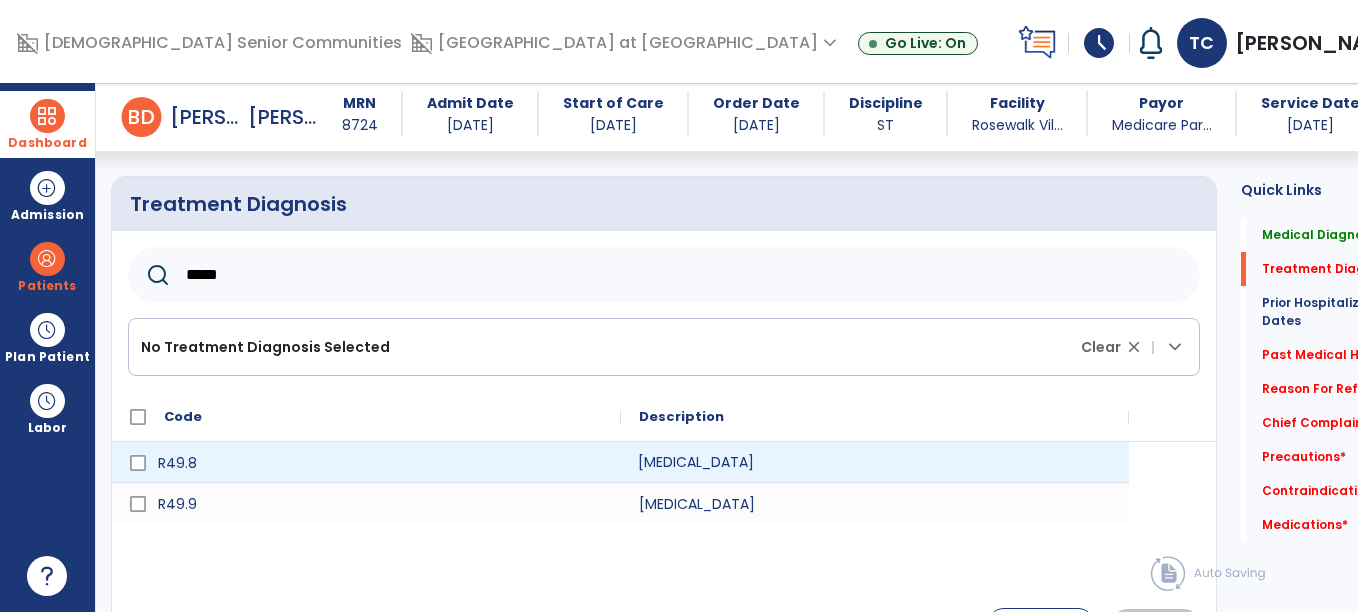 click on "[MEDICAL_DATA]" 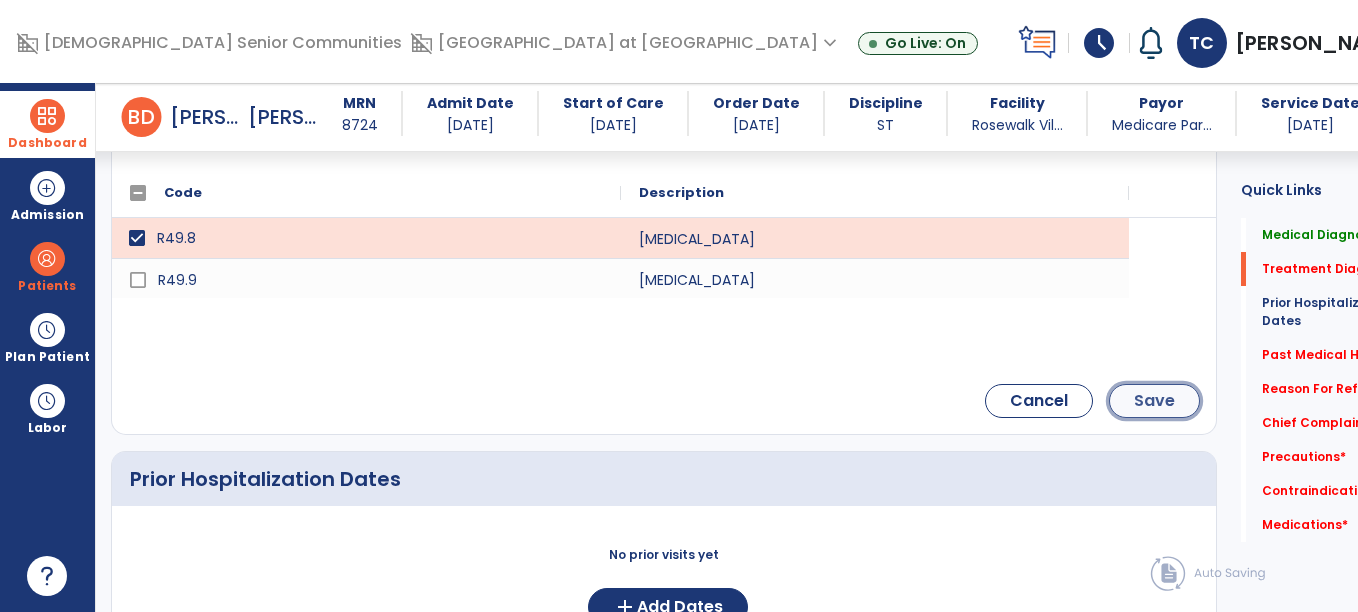 click on "Save" 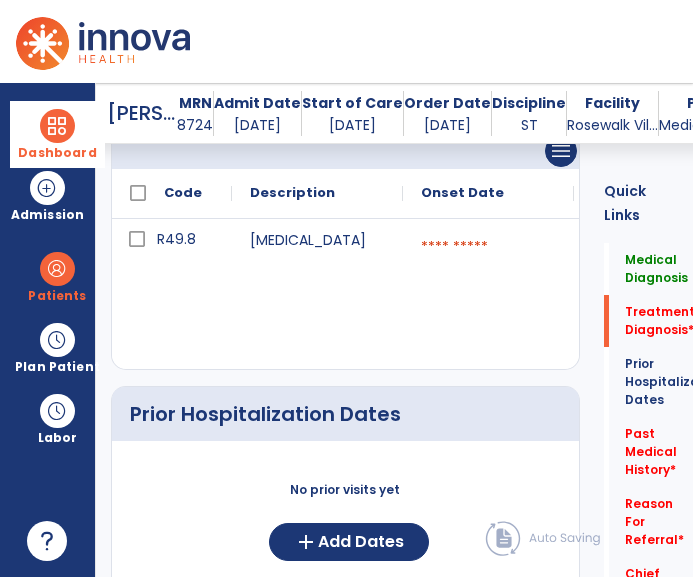 scroll, scrollTop: 605, scrollLeft: 0, axis: vertical 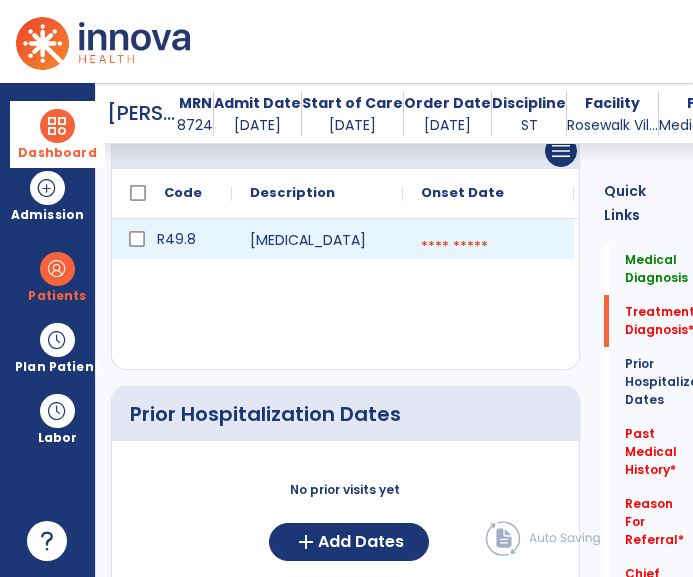 click at bounding box center (488, 247) 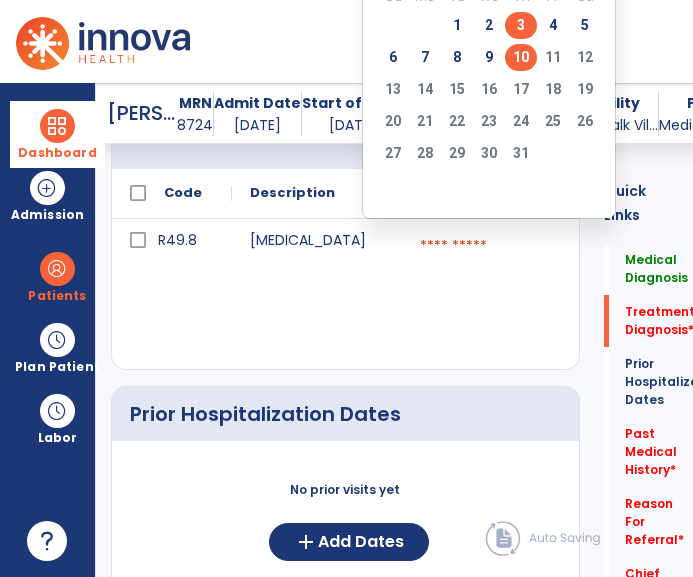 click on "3" 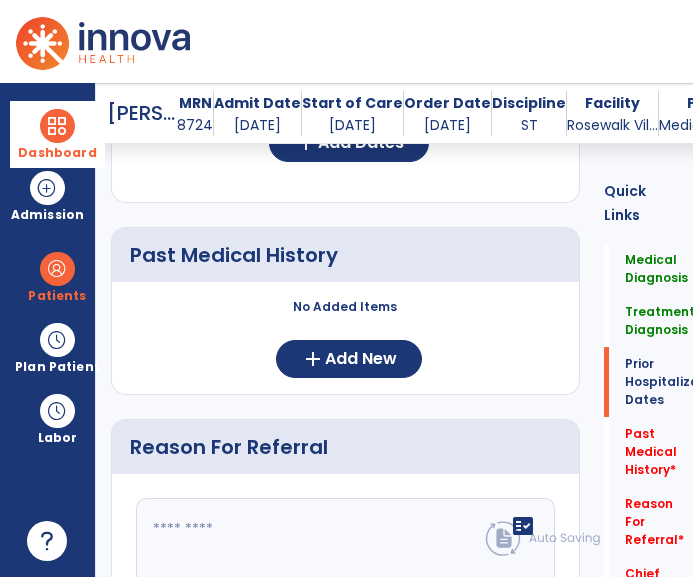 scroll, scrollTop: 1007, scrollLeft: 0, axis: vertical 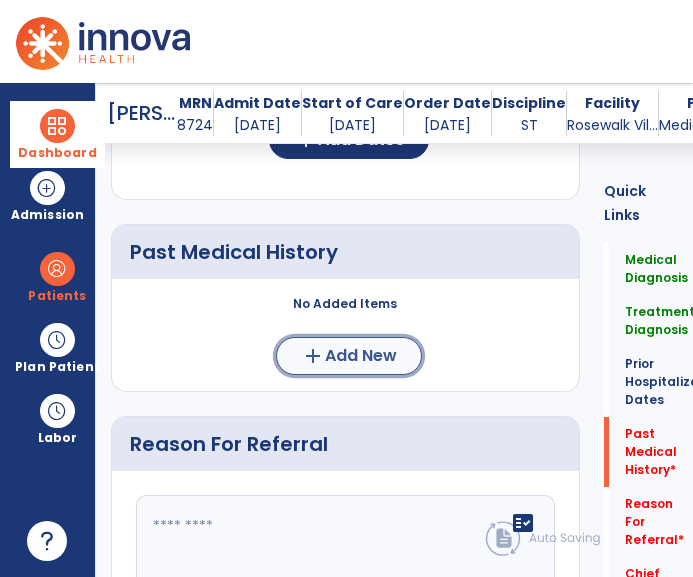 click on "Add New" 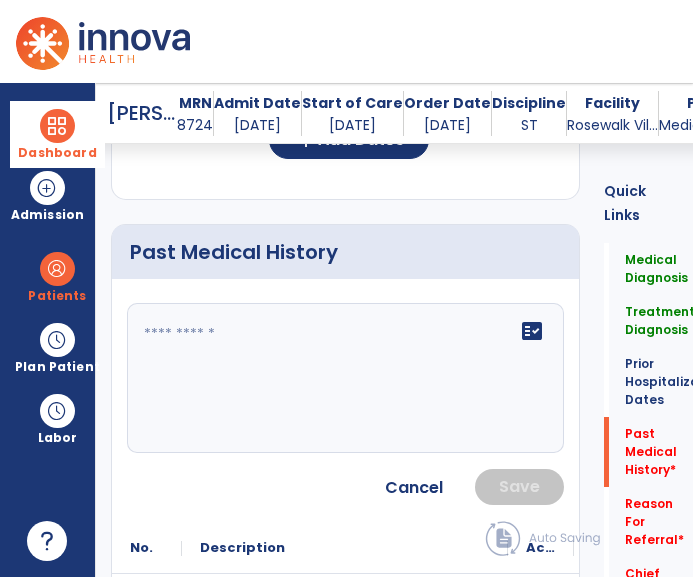 click on "fact_check" 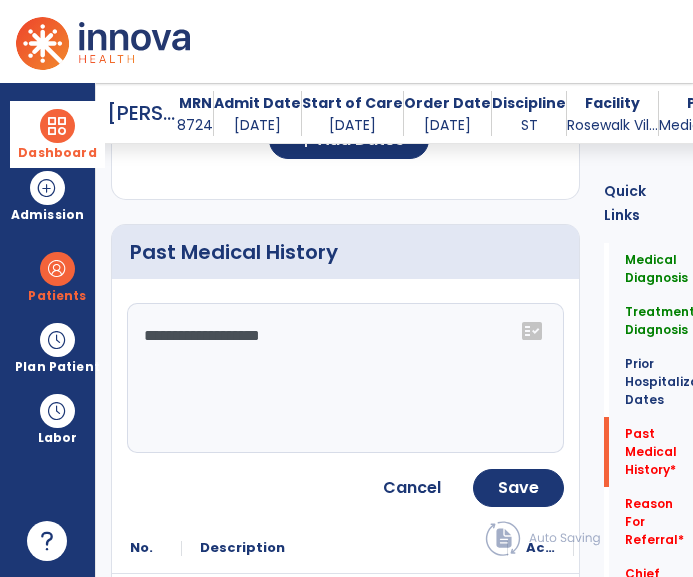 click on "**********" 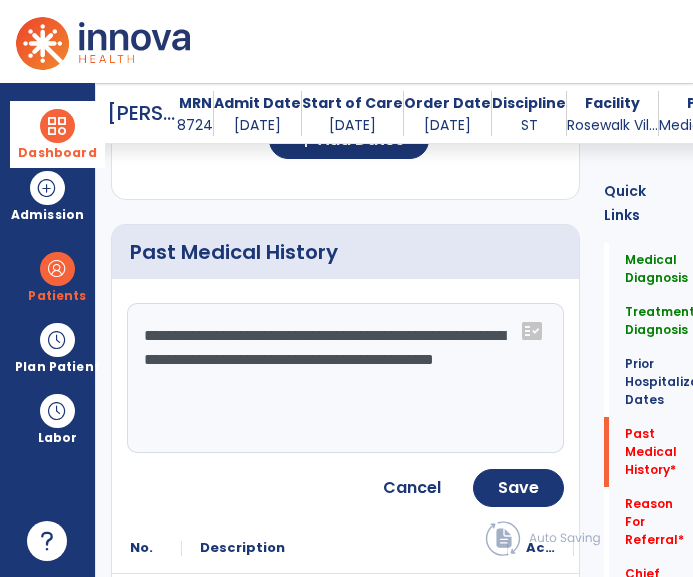type on "**********" 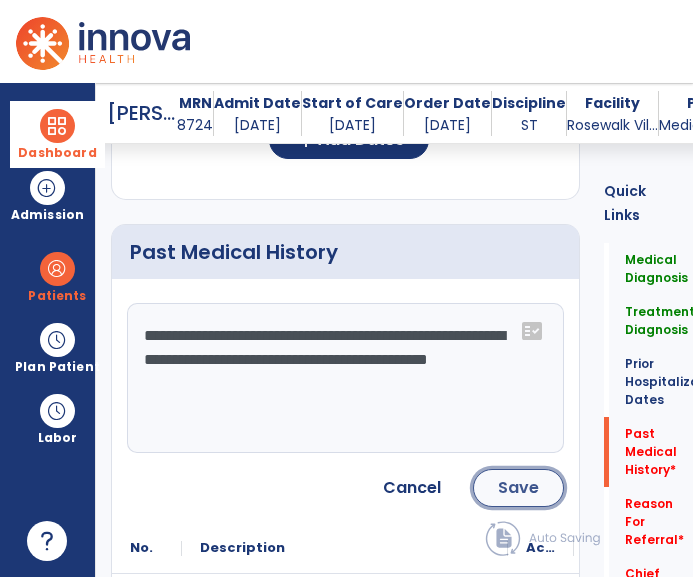click on "Save" 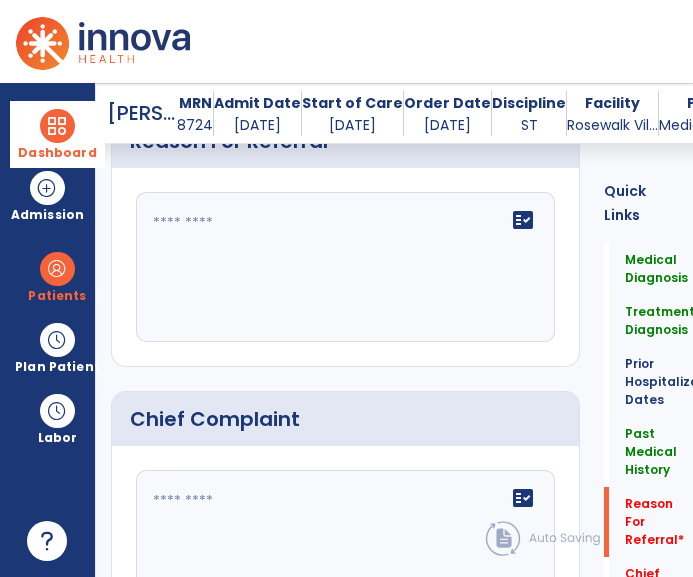 scroll, scrollTop: 1441, scrollLeft: 0, axis: vertical 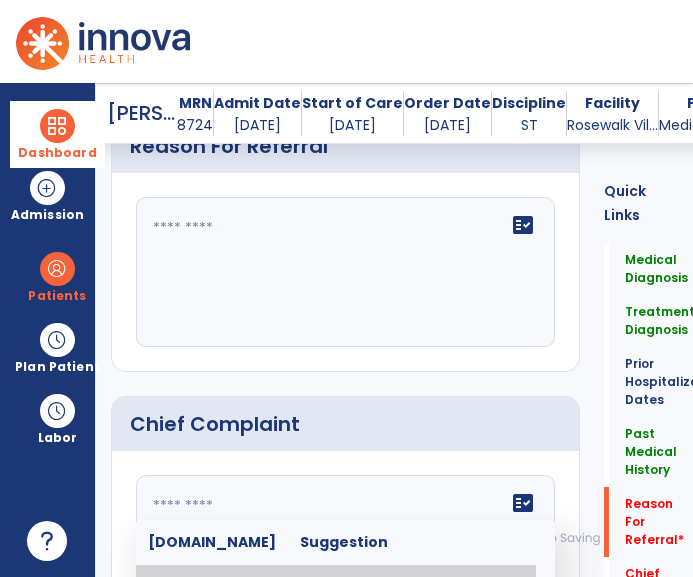 click 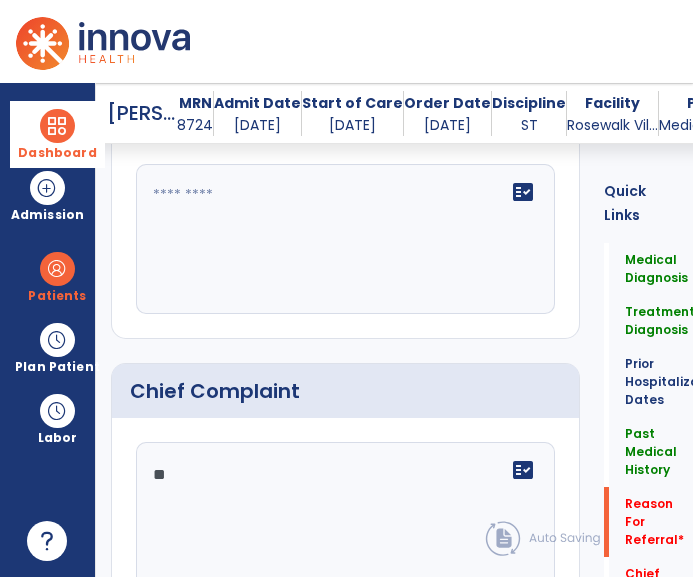 type on "*" 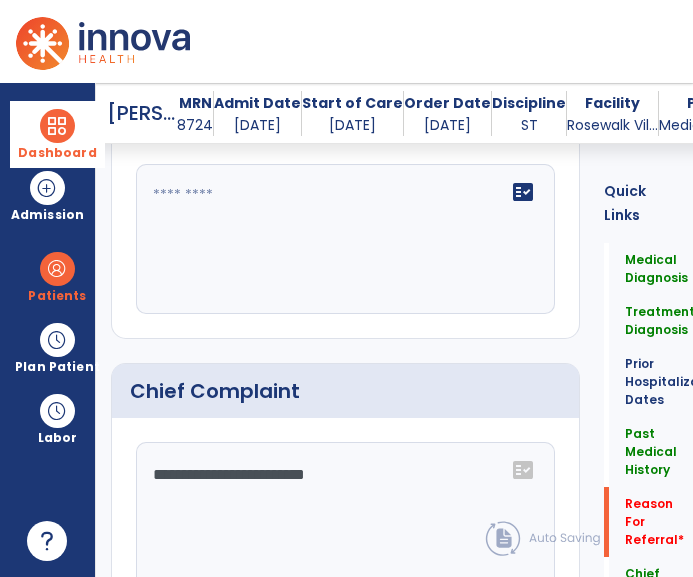 type on "**********" 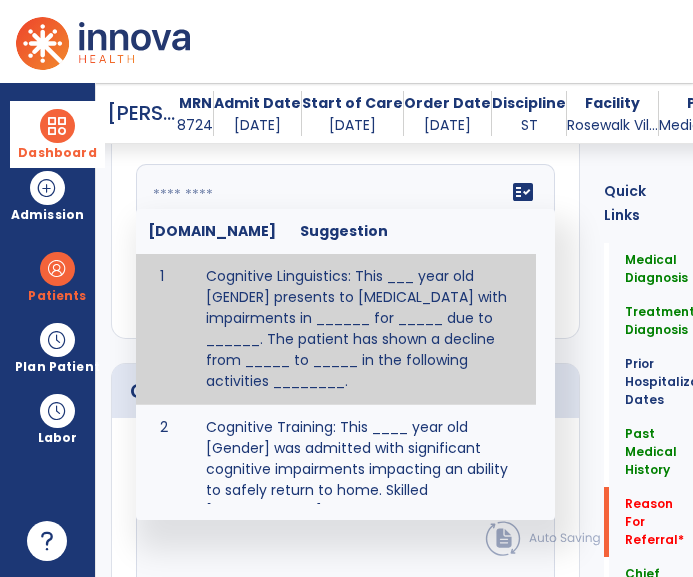 click on "fact_check  [DOMAIN_NAME] Suggestion 1 Cognitive Linguistics: This ___ year old [GENDER] presents to [MEDICAL_DATA] with impairments in ______ for _____ due to ______.  The patient has shown a decline from _____ to _____ in the following activities ________. 2 Cognitive Training: This ____ year old [Gender] was admitted with significant cognitive impairments impacting an ability to safely return to home.  Skilled [MEDICAL_DATA] is required to address these impairments to ensure a safe discharge to home. 3 [MEDICAL_DATA]: This _____ year old [GENDER] was admitted with significant swallowing difficulty. Skilled [MEDICAL_DATA] is necessary for ______ in order for patient to tolerate safest diet and/or liquid consistency in order to return home safely. 4 5 6 Post Surgical: This ____ year old ____ [GENDER] underwent [SURGERY] on [DATE].The patient reports complaints of ________ and impaired ability to perform ___________. 7 8" 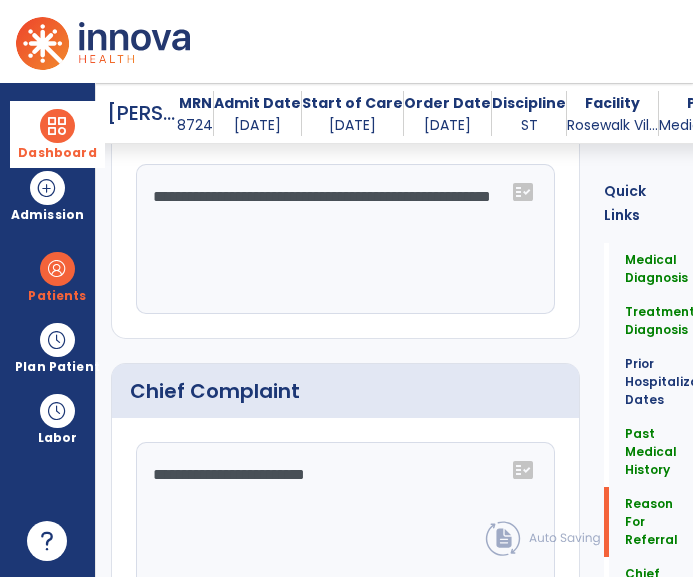 click on "**********" 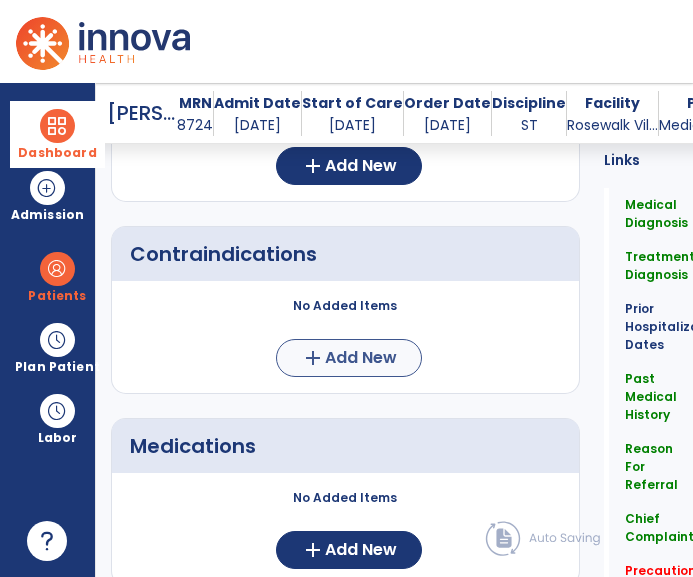 scroll, scrollTop: 2104, scrollLeft: 0, axis: vertical 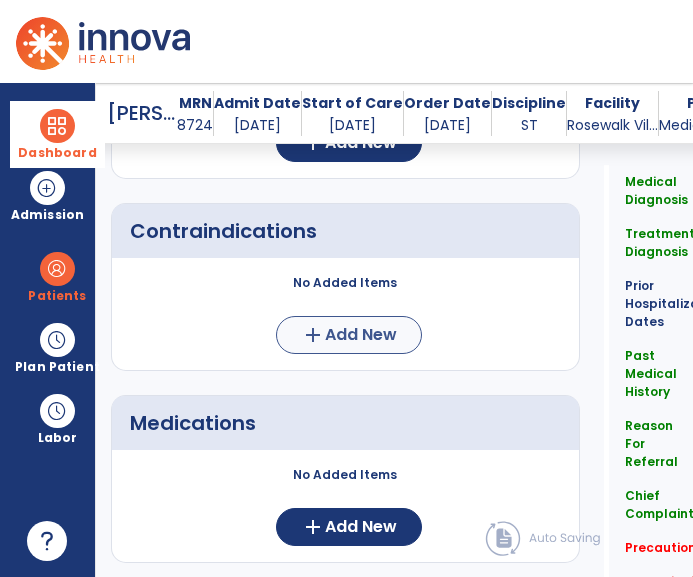 type on "**********" 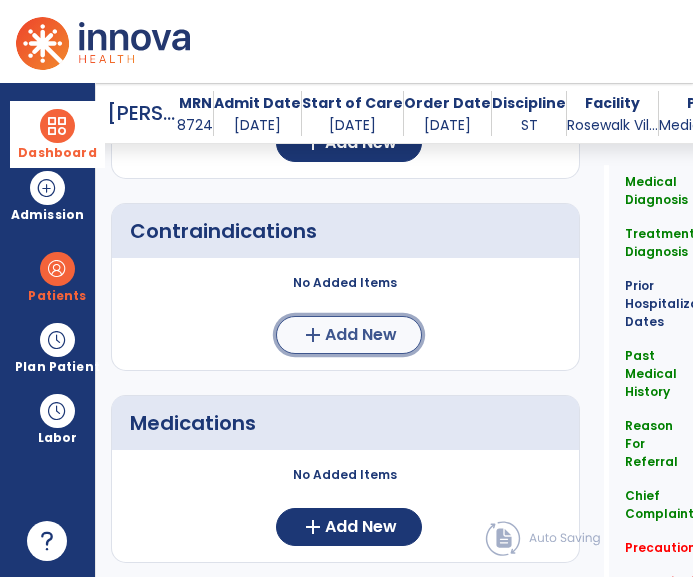 click on "add" 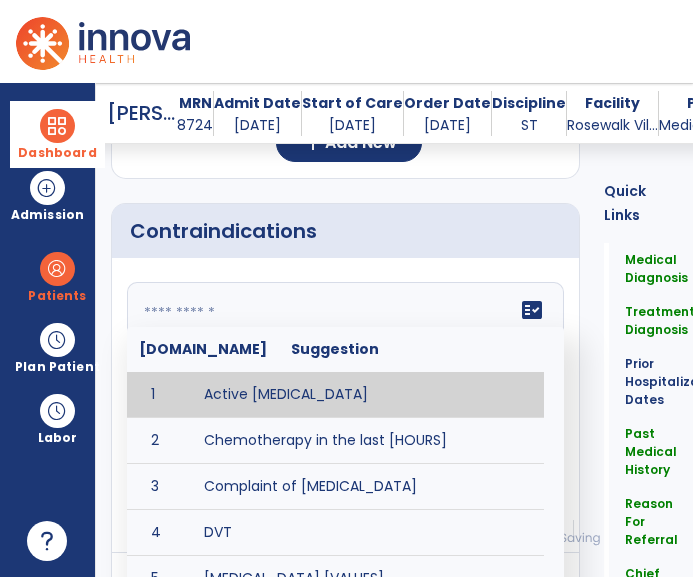 click on "fact_check  [DOMAIN_NAME] Suggestion 1 Active [MEDICAL_DATA] 2 Chemotherapy in the last [HOURS] 3 Complaint of [MEDICAL_DATA] 4 DVT 5 [MEDICAL_DATA] [VALUES] 6 Inflammation or infection in the heart. 7 [MEDICAL_DATA] lower than [VALUE] 8 [MEDICAL_DATA] 9 Pulmonary [MEDICAL_DATA] 10 Recent changes in EKG 11 Severe [MEDICAL_DATA] 12 Severe dehydration 13 Severe diaphoresis 14 Severe [MEDICAL_DATA] 15 Severe shortness of breath/dyspnea 16 Significantly elevated potassium levels 17 Significantly [MEDICAL_DATA] levels 18 Suspected or known [MEDICAL_DATA] 19 [MEDICAL_DATA] 20 Uncontrolled [MEDICAL_DATA] with blood sugar levels greater than [VALUE] or less than [Value]  21 [MEDICAL_DATA] 22 Untreated [MEDICAL_DATA]" 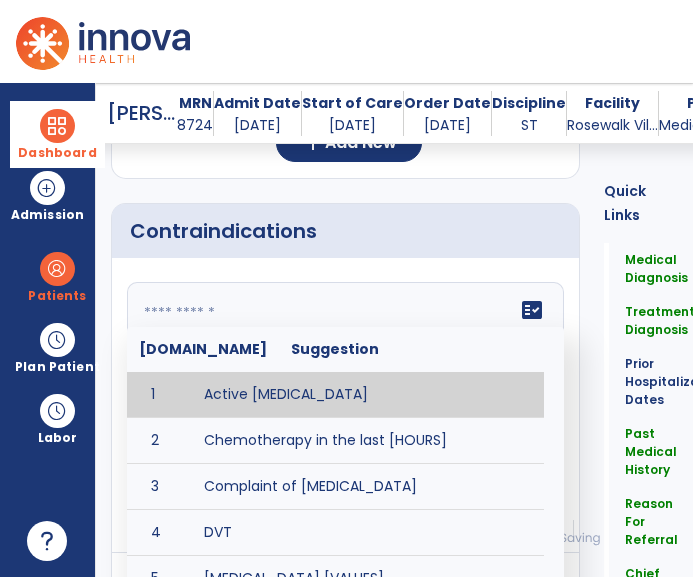 type on "*" 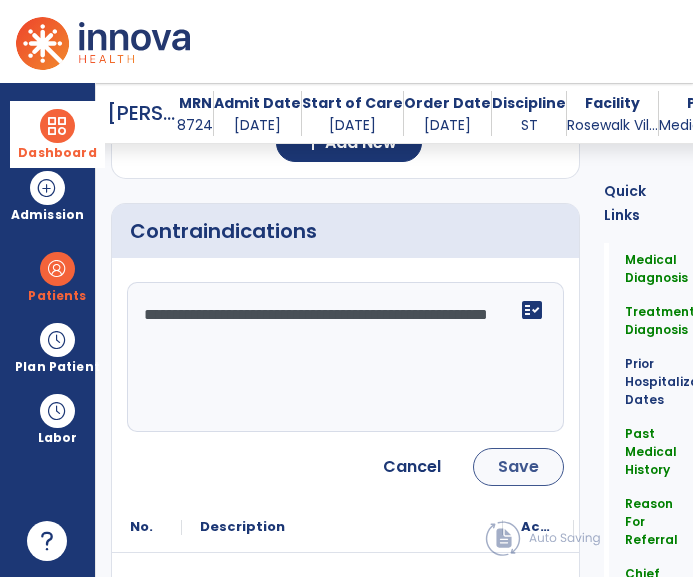 type on "**********" 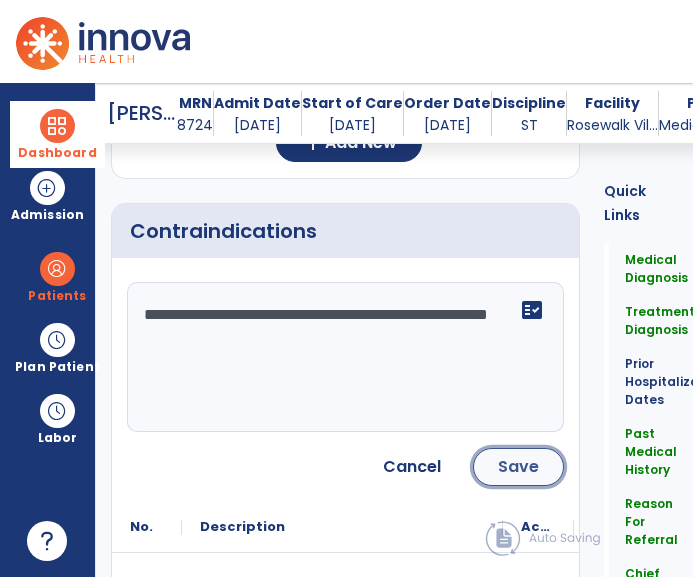 click on "Save" 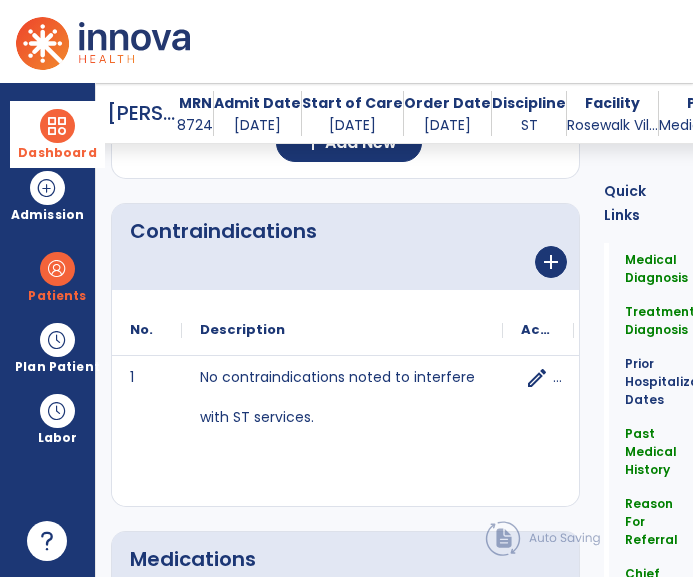 scroll, scrollTop: 2296, scrollLeft: 0, axis: vertical 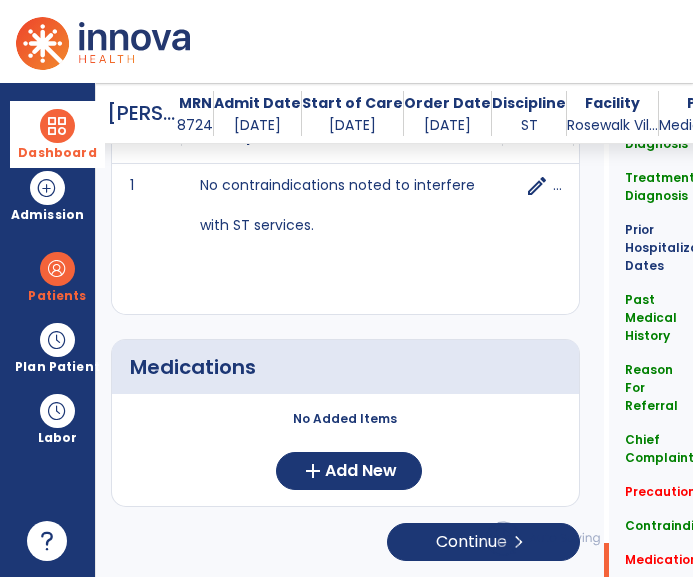 click on "No Added Items  add  Add New" 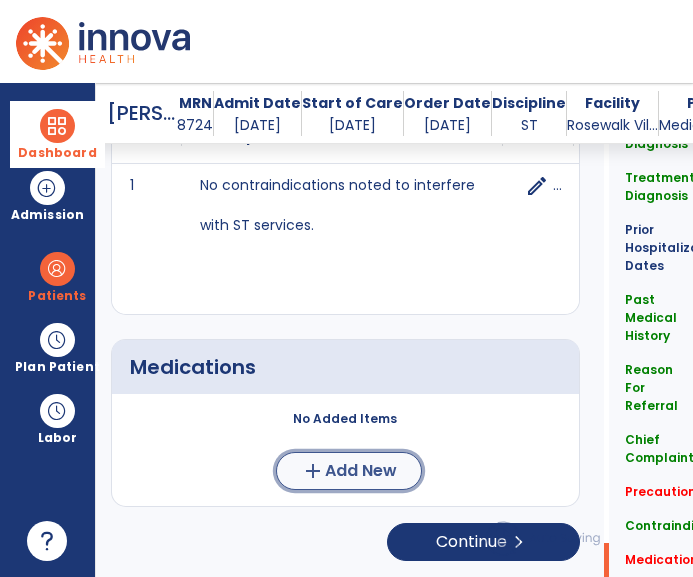 click on "add  Add New" 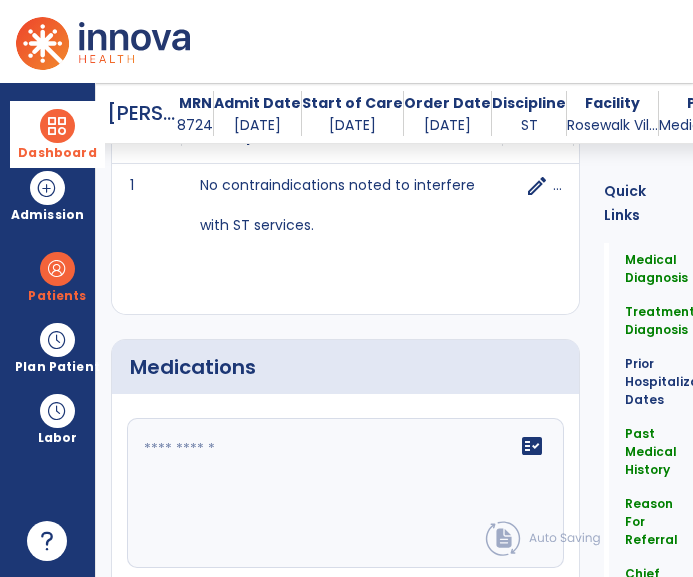 click 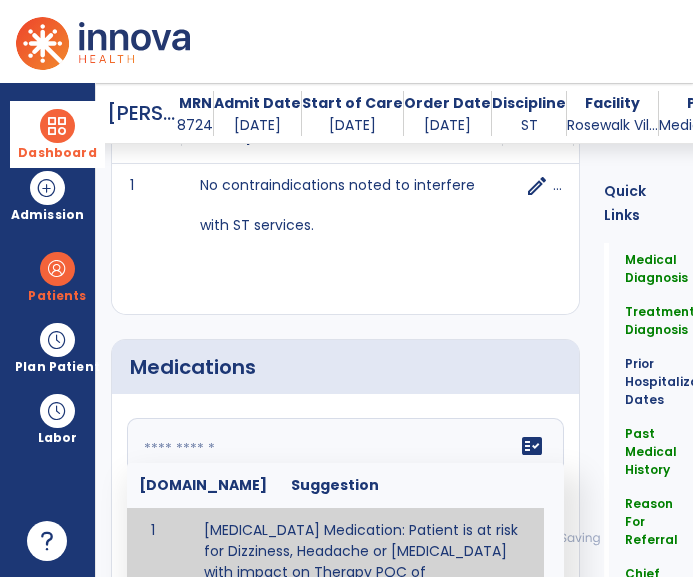 scroll, scrollTop: 2335, scrollLeft: 0, axis: vertical 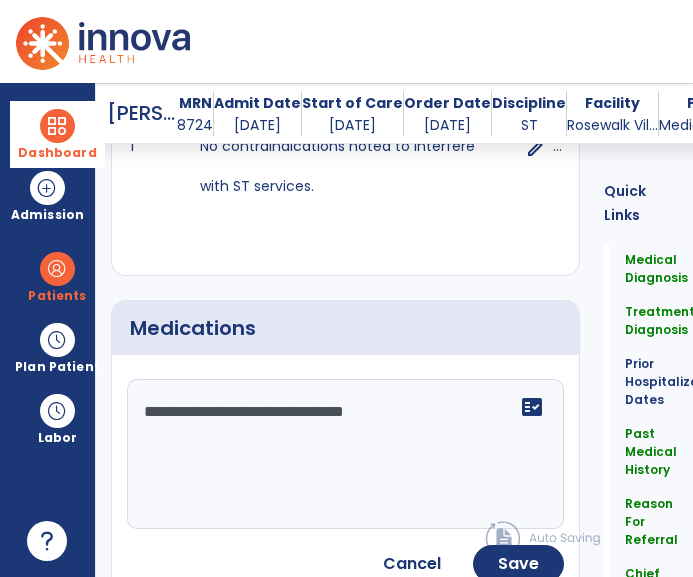 paste on "**********" 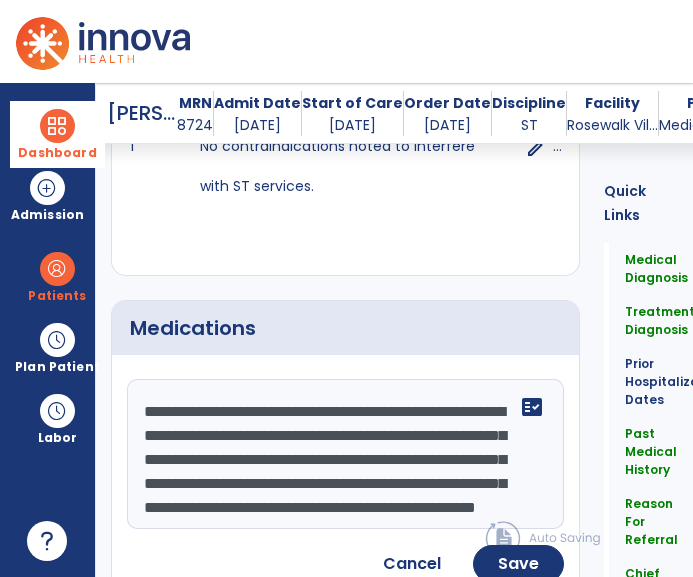scroll, scrollTop: 63, scrollLeft: 0, axis: vertical 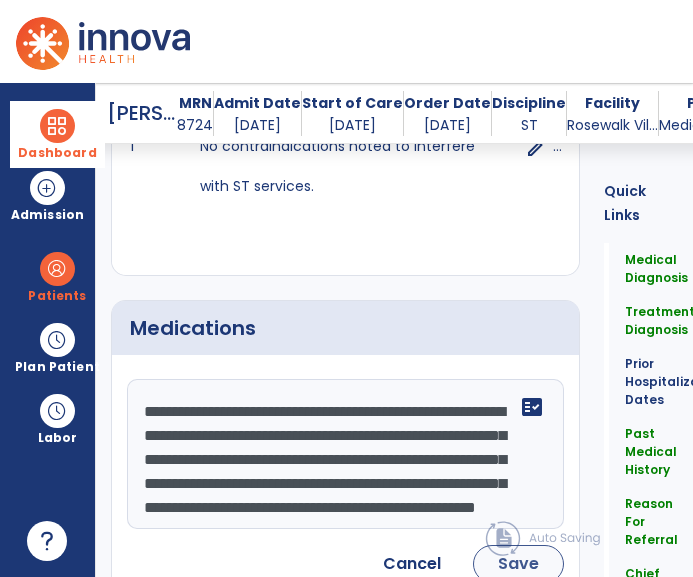 type on "**********" 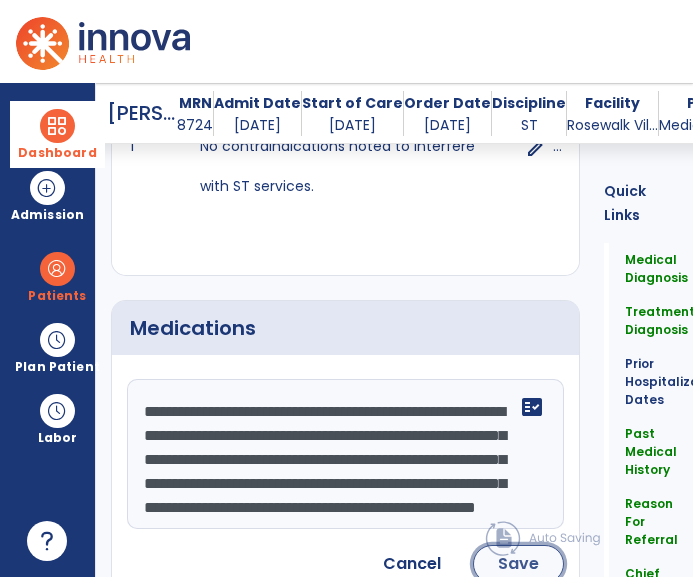click on "Save" 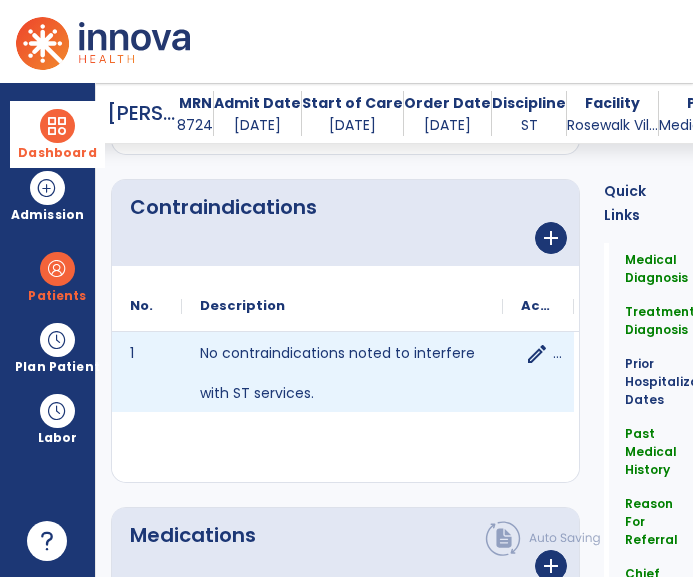 scroll, scrollTop: 1826, scrollLeft: 0, axis: vertical 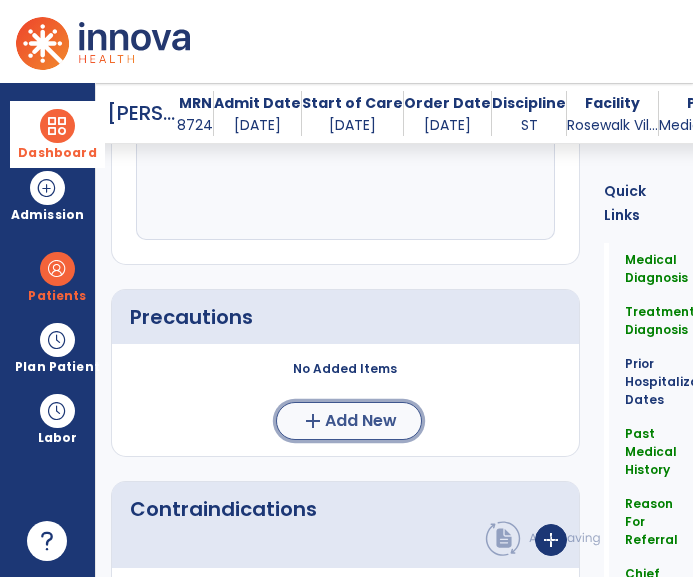click on "add  Add New" 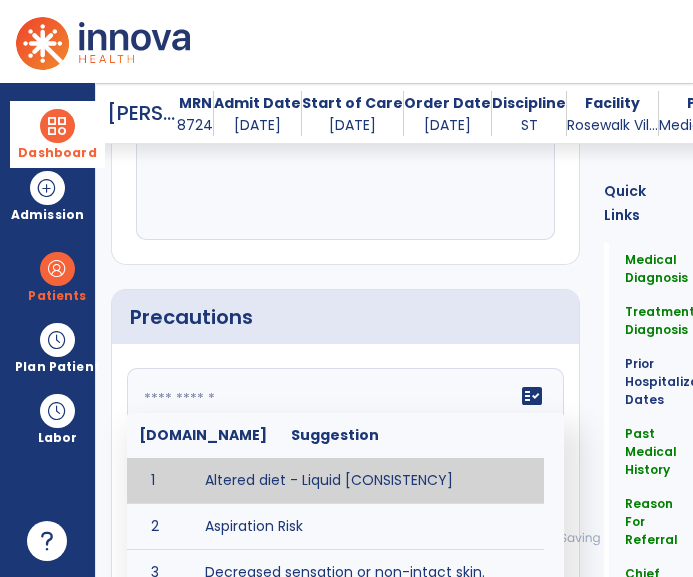 click 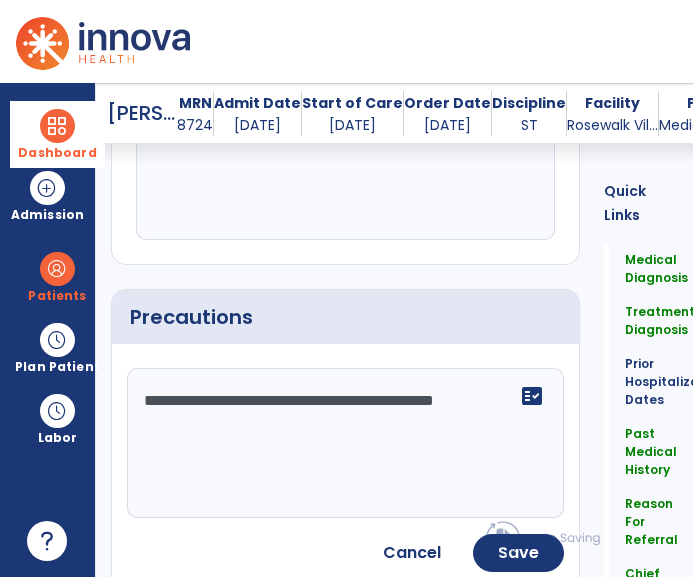 type on "**********" 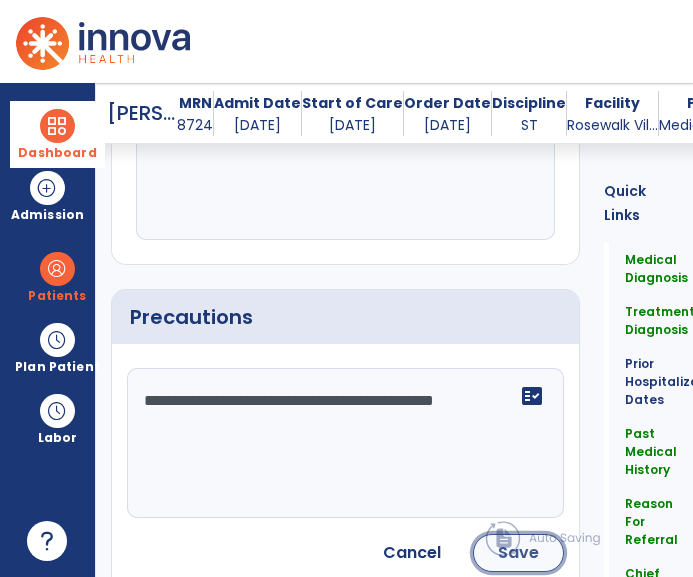 click on "Save" 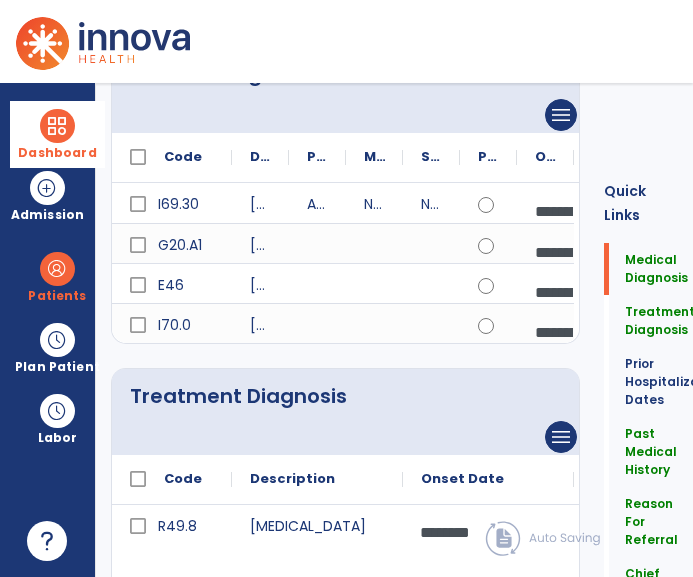 scroll, scrollTop: 0, scrollLeft: 0, axis: both 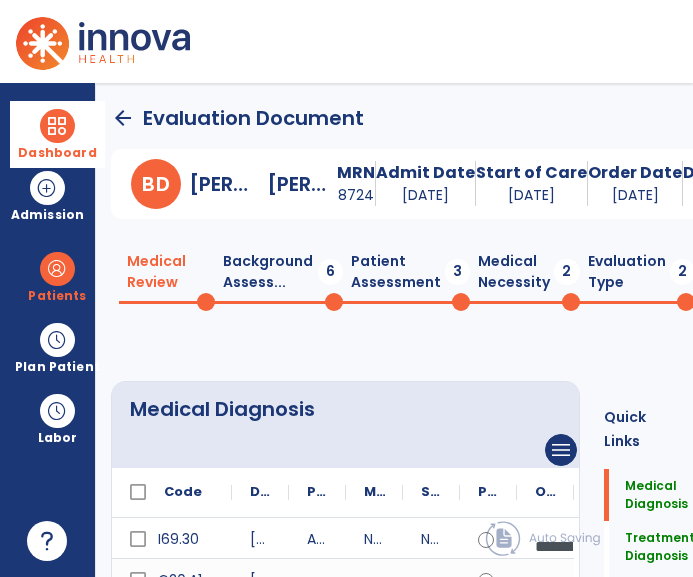 click on "Background Assess...  6" 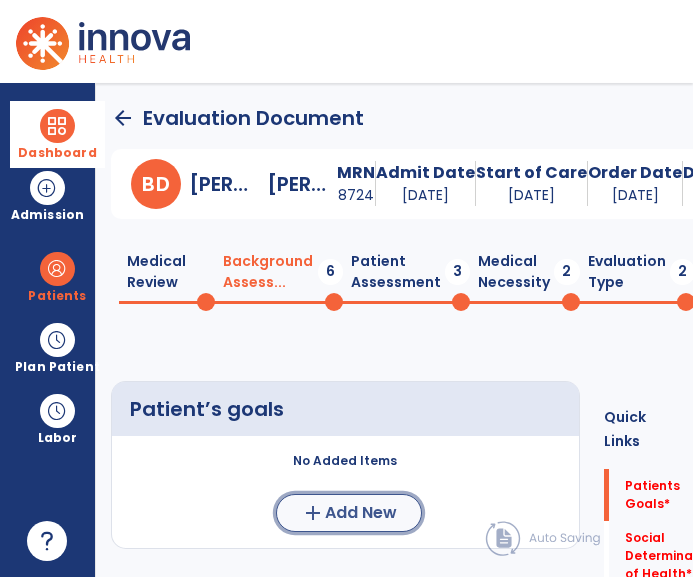 click on "Add New" 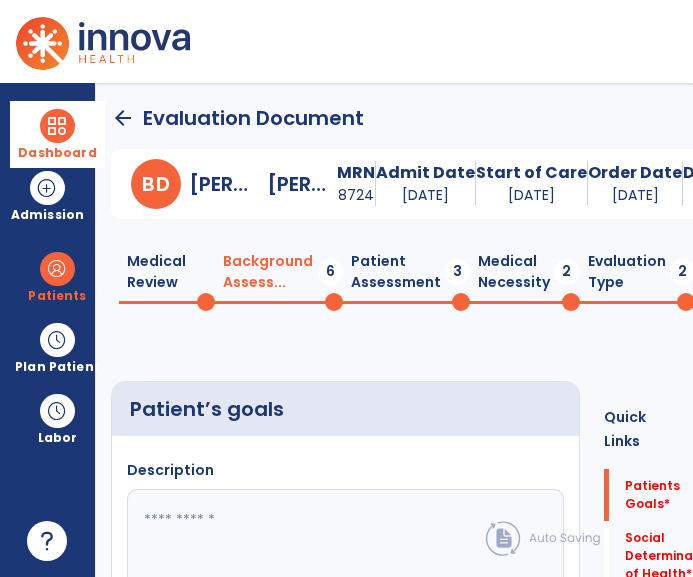 click 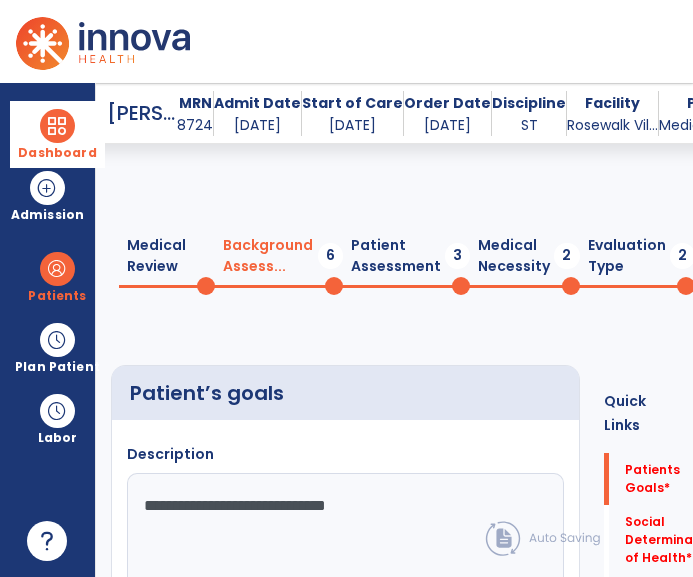 scroll, scrollTop: 256, scrollLeft: 0, axis: vertical 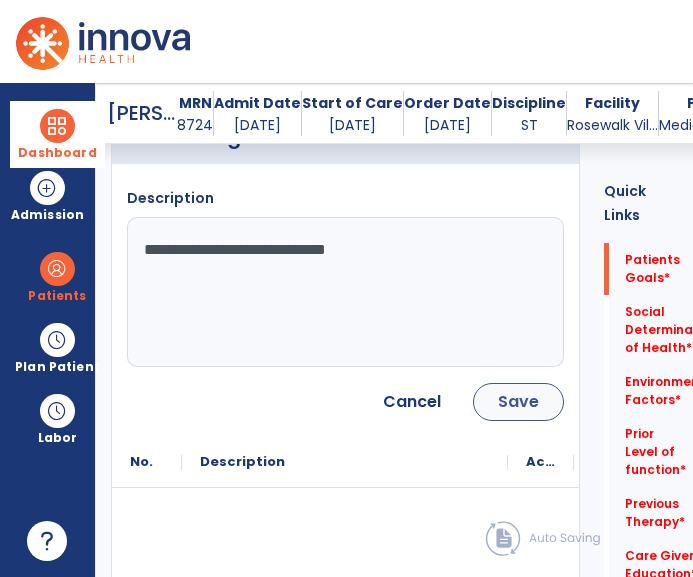 type on "**********" 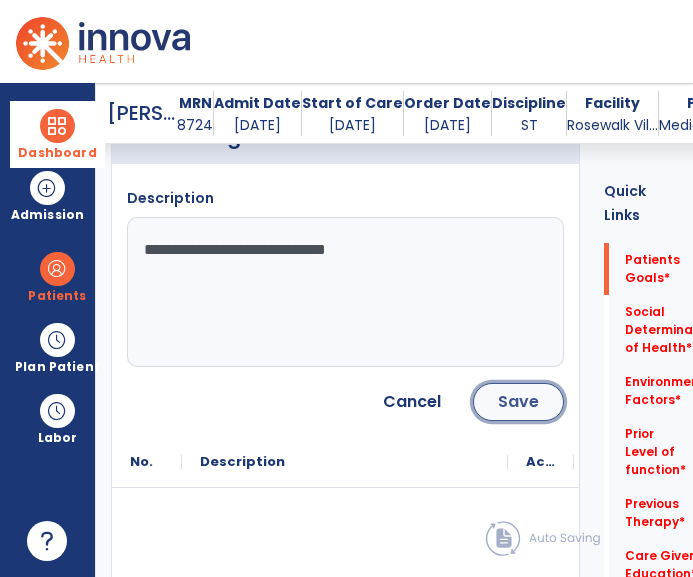 click on "Save" 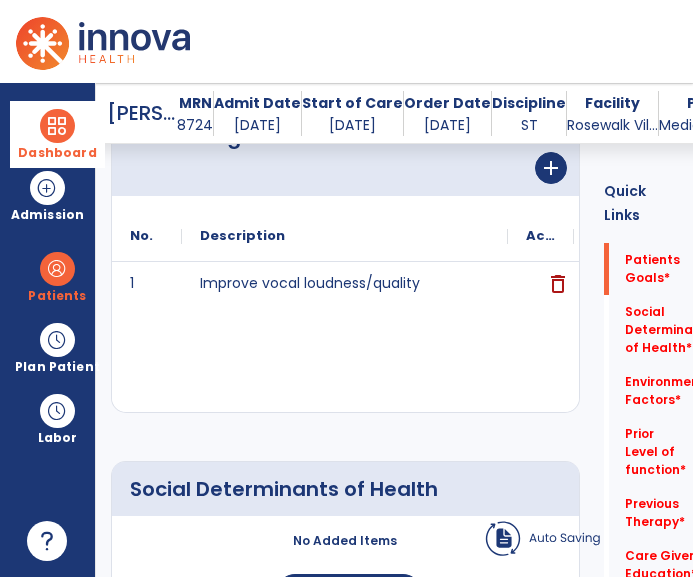scroll, scrollTop: 469, scrollLeft: 0, axis: vertical 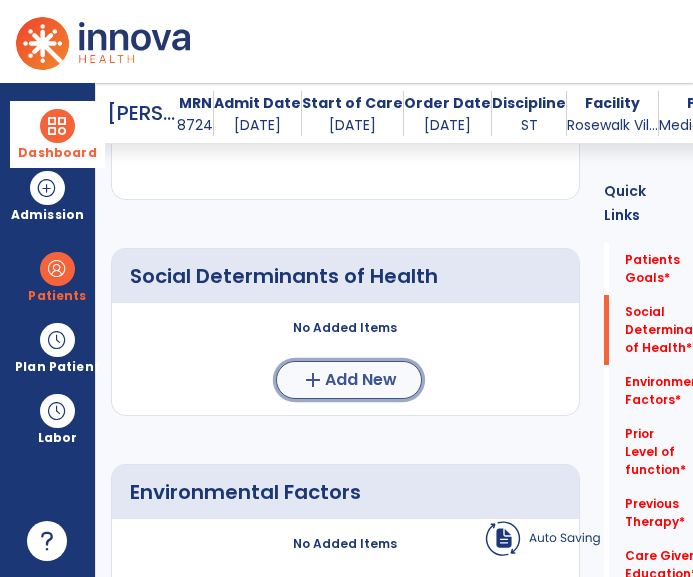 click on "Add New" 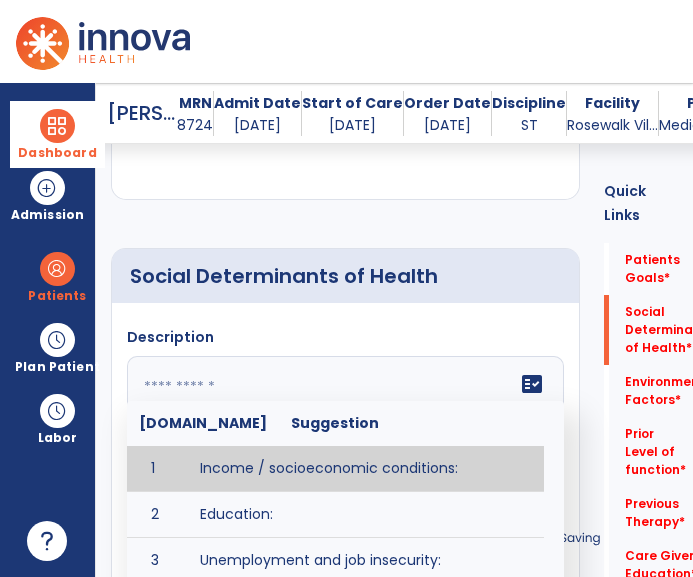 click 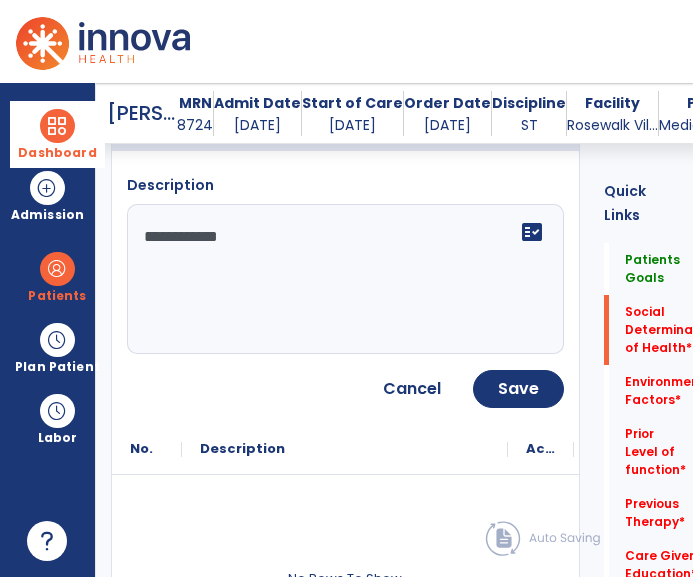 scroll, scrollTop: 622, scrollLeft: 0, axis: vertical 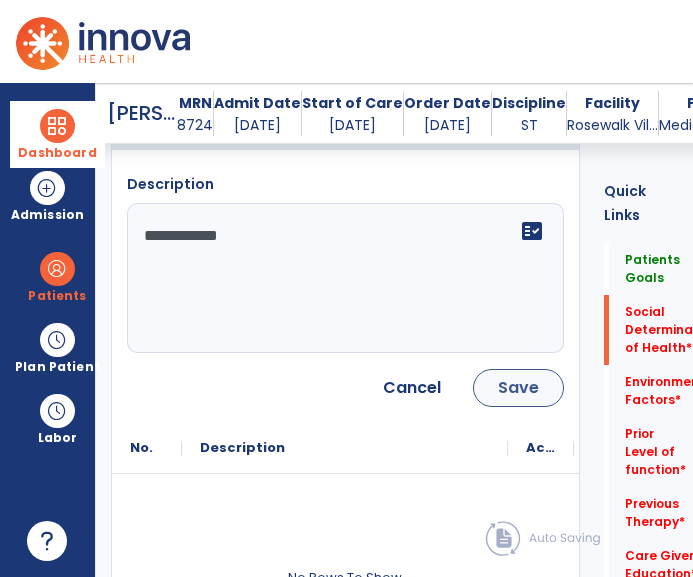 type on "**********" 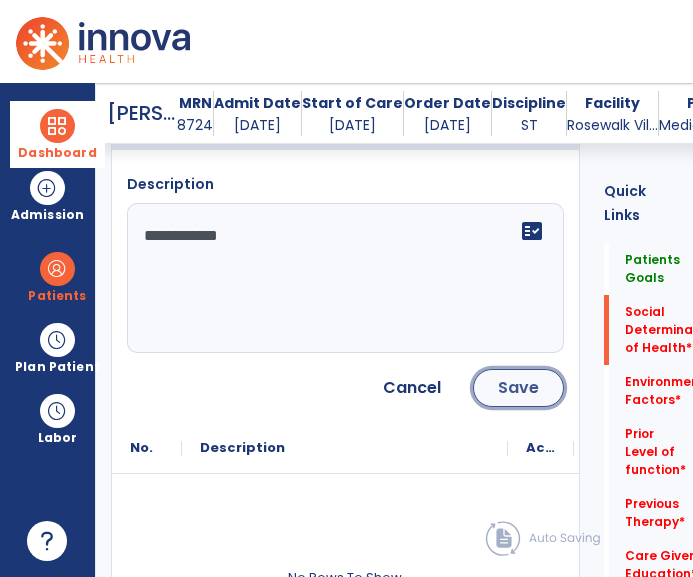 click on "Save" 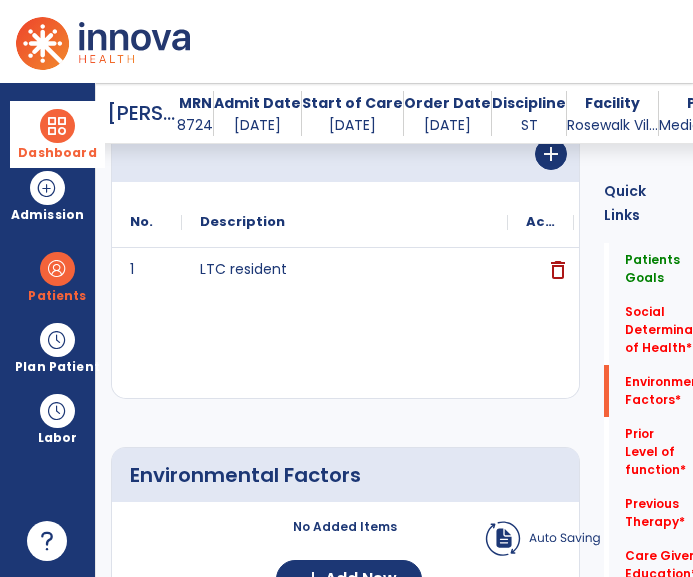 scroll, scrollTop: 835, scrollLeft: 0, axis: vertical 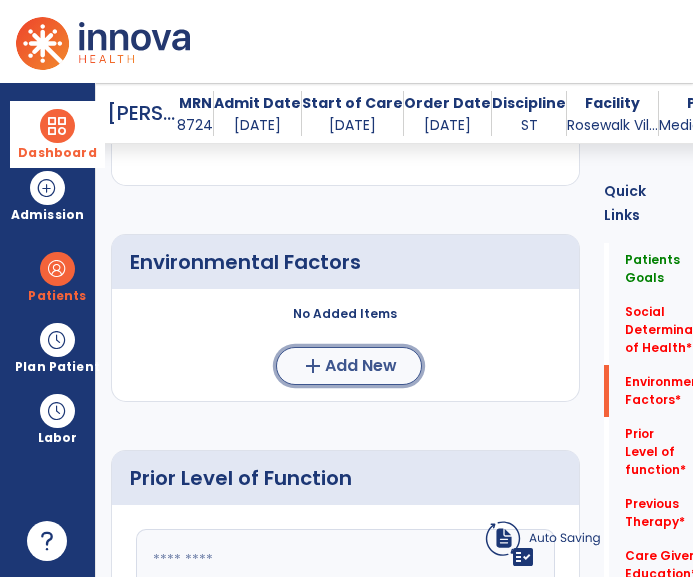 click on "Add New" 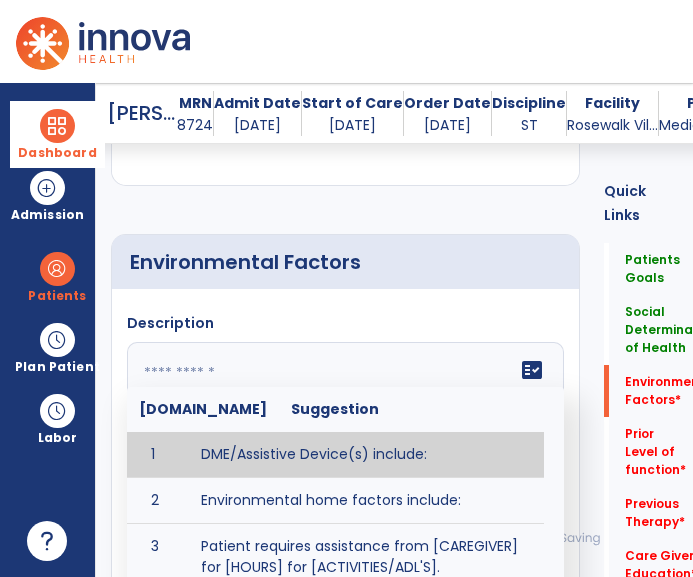 click 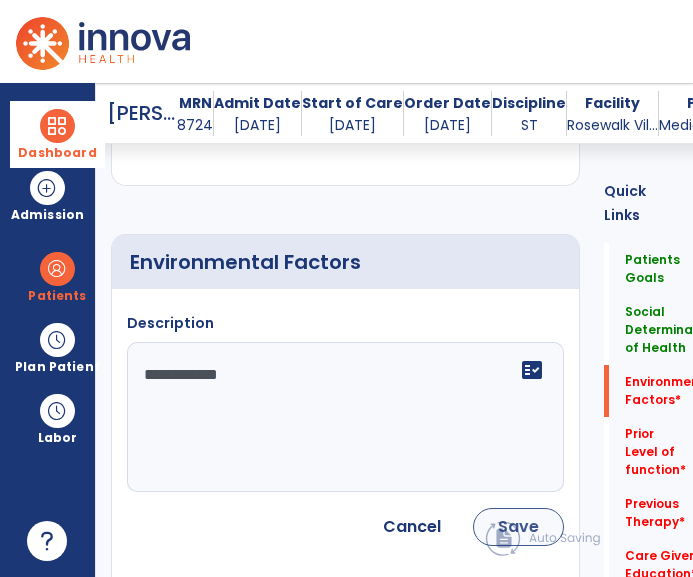 type on "**********" 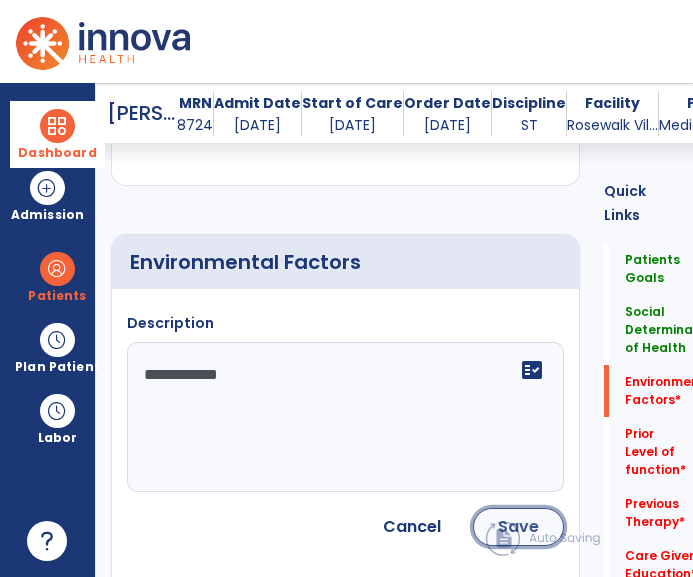 click on "Save" 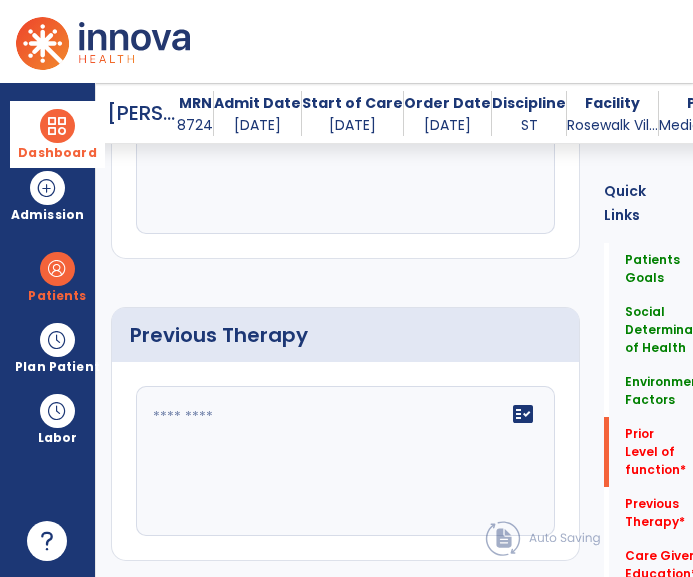scroll, scrollTop: 1416, scrollLeft: 0, axis: vertical 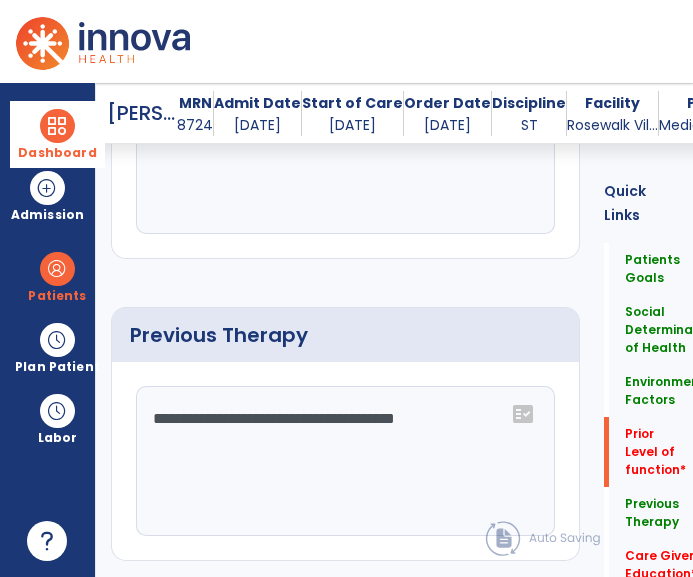 click on "**********" 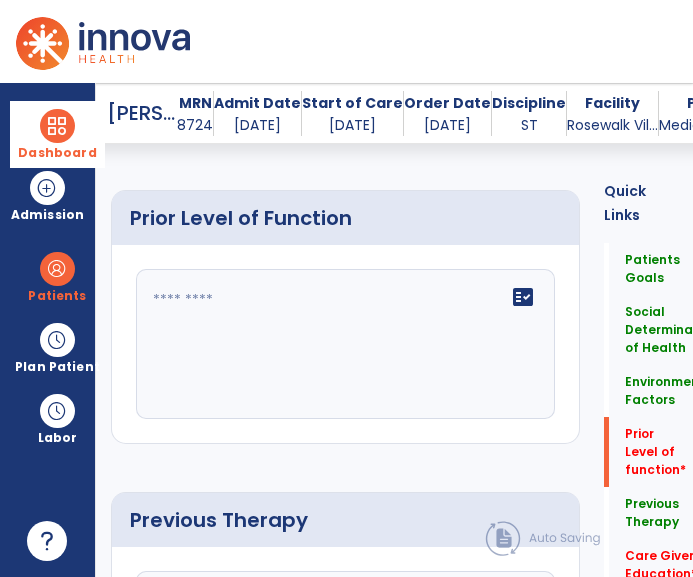scroll, scrollTop: 1186, scrollLeft: 0, axis: vertical 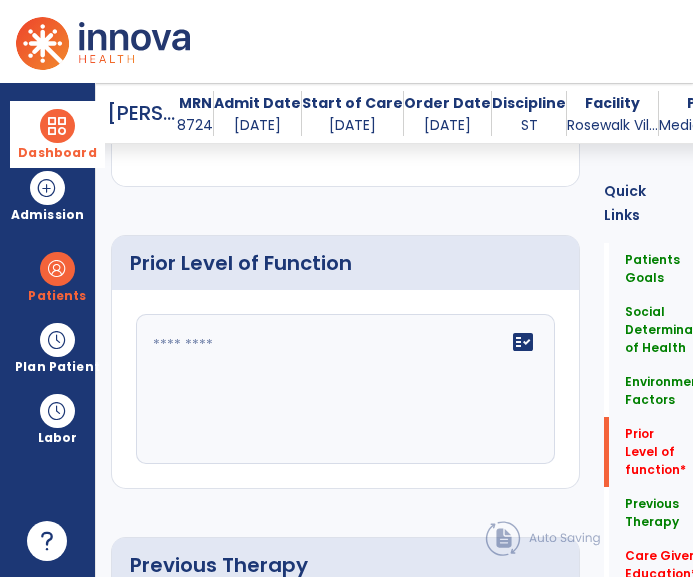 type on "**********" 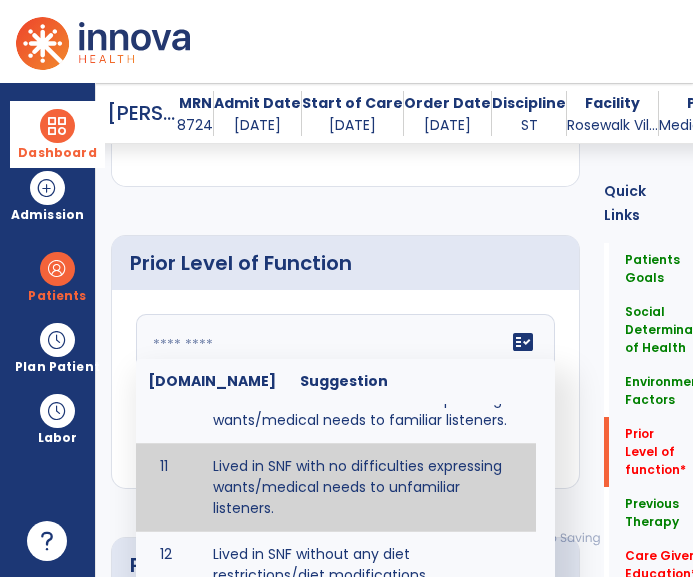 scroll, scrollTop: 608, scrollLeft: 0, axis: vertical 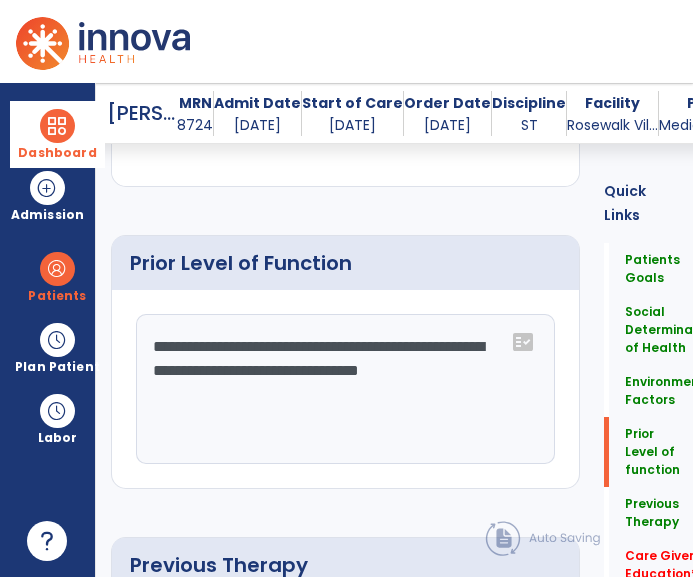 click on "**********" 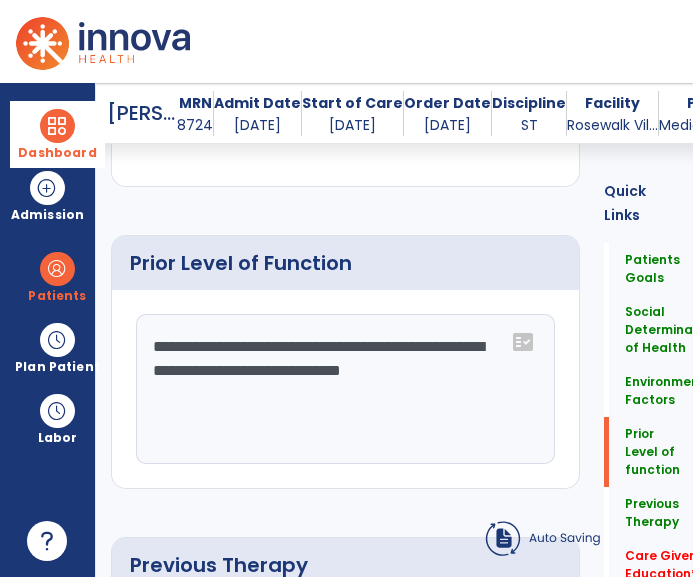click on "**********" 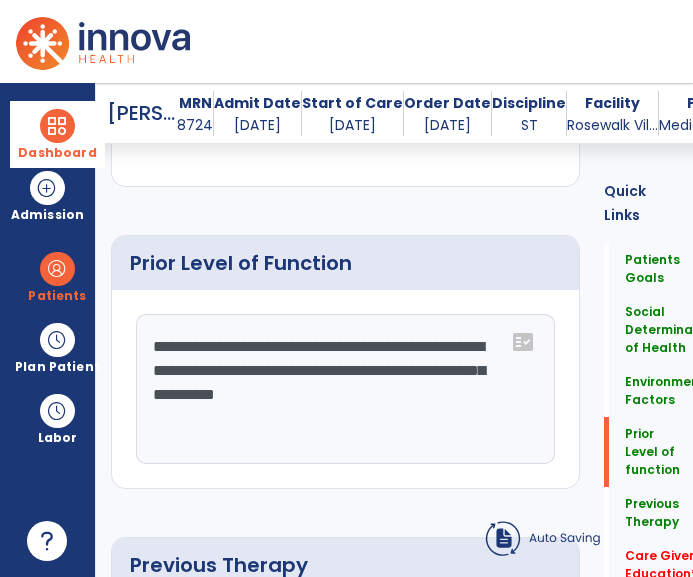 click on "**********" 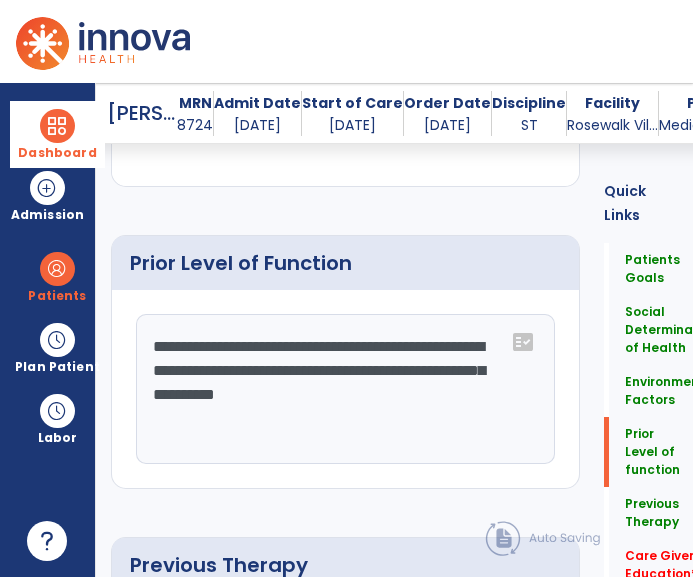 click on "**********" 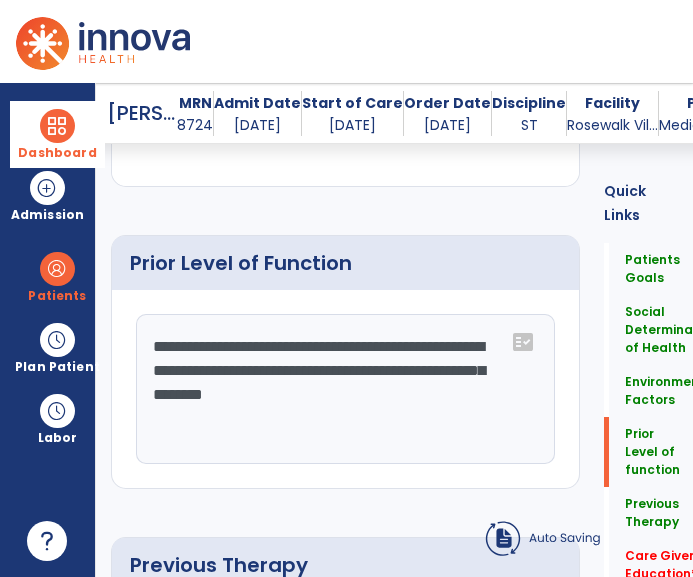 click on "**********" 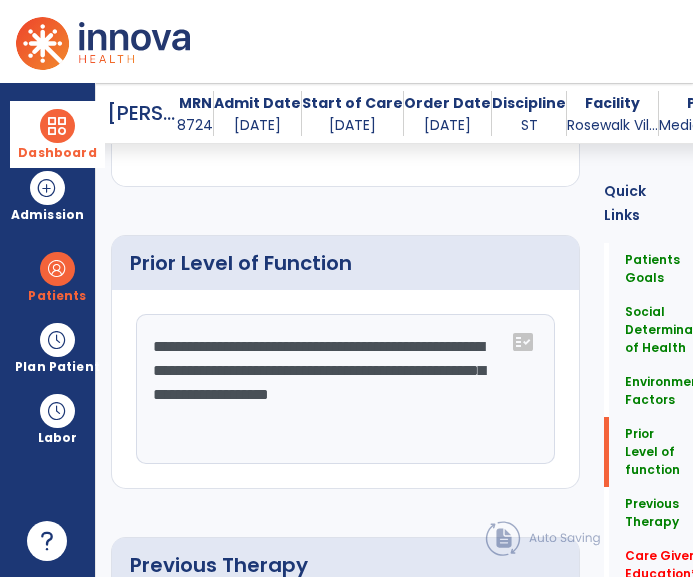 click on "**********" 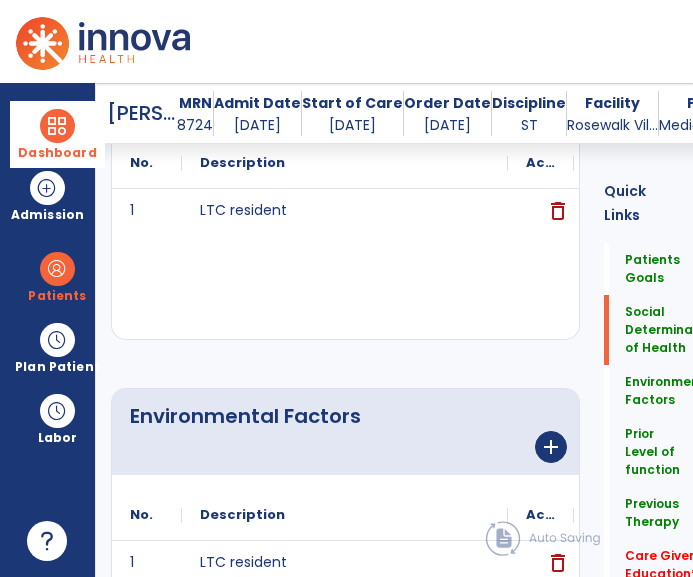 scroll, scrollTop: 0, scrollLeft: 0, axis: both 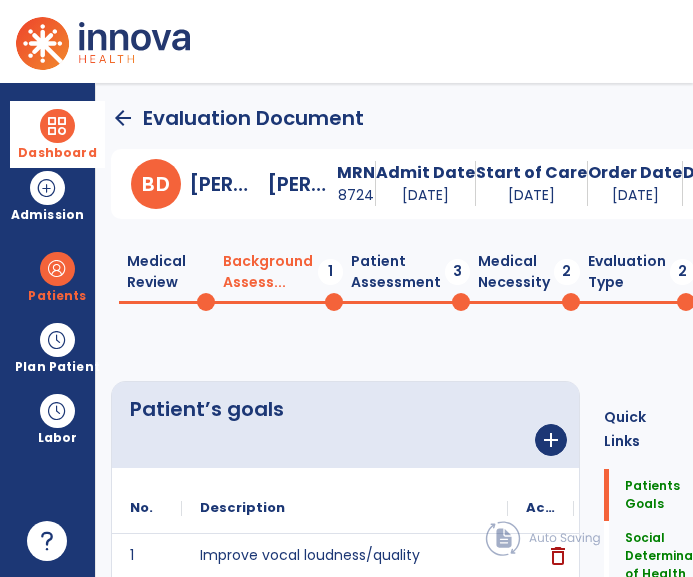 type on "**********" 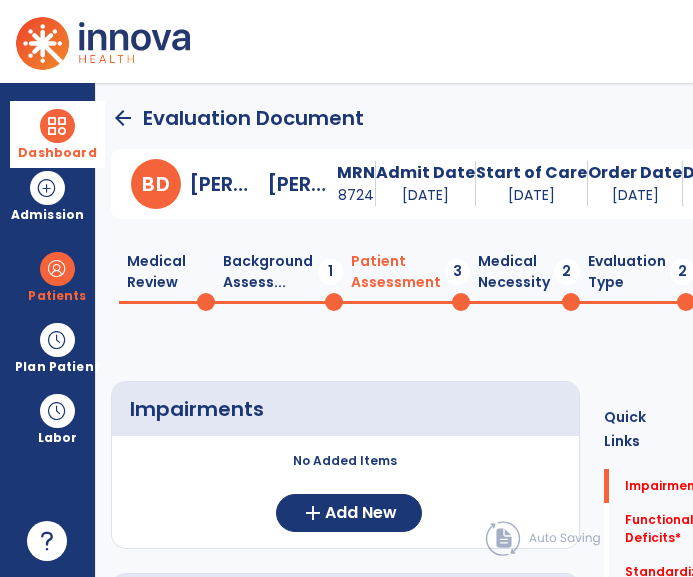 click on "Medical Necessity  2" 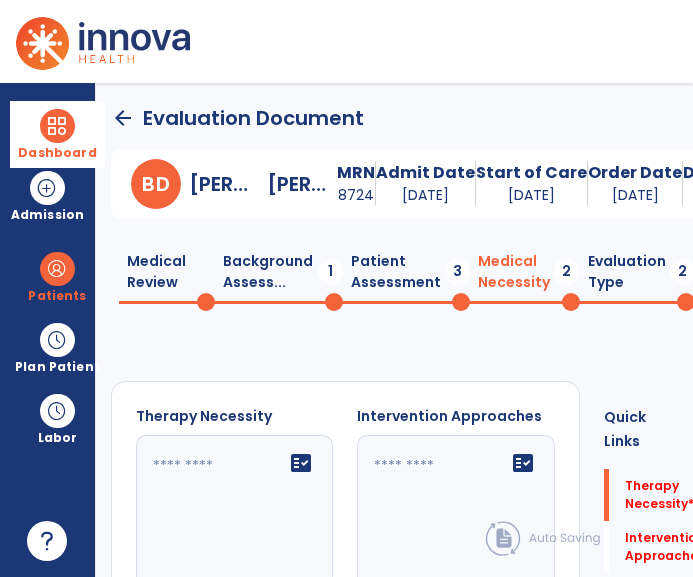 click on "fact_check" 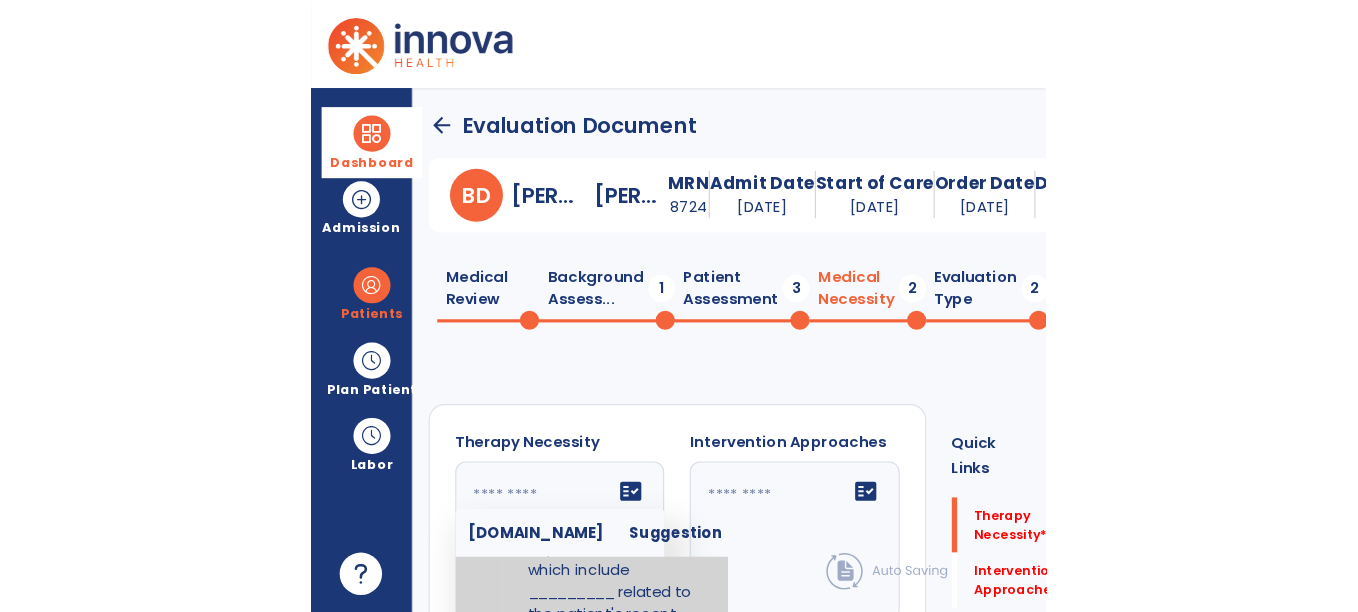 scroll, scrollTop: 115, scrollLeft: 0, axis: vertical 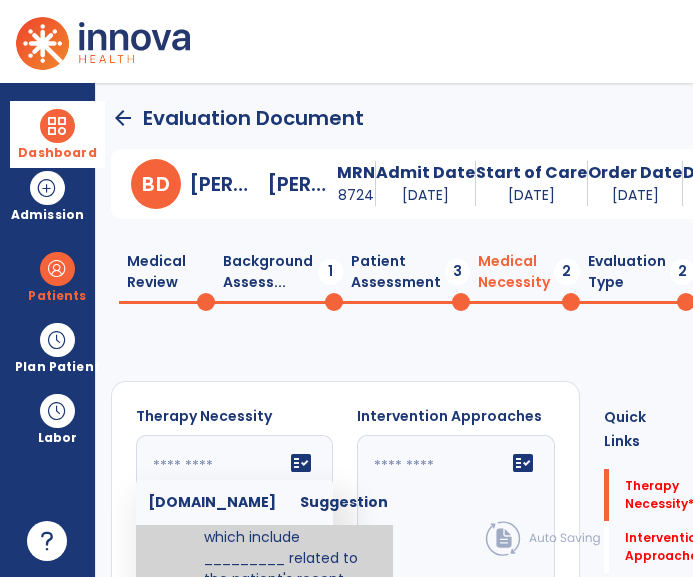 click on "Evaluation Type  2" 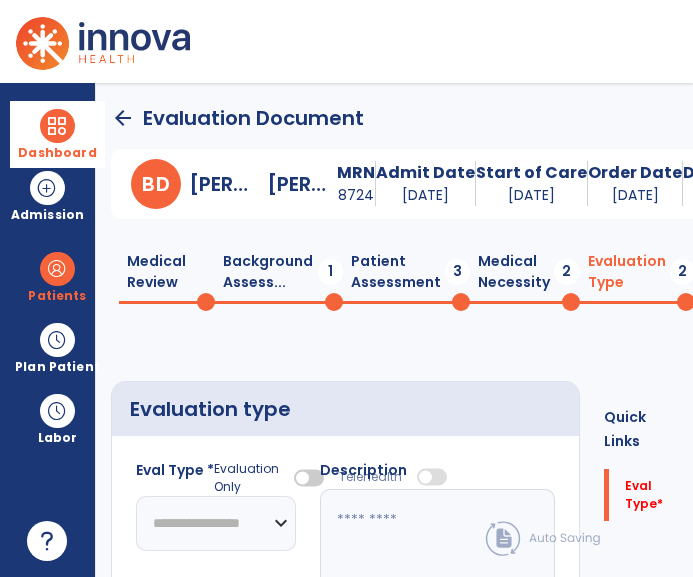 click on "**********" 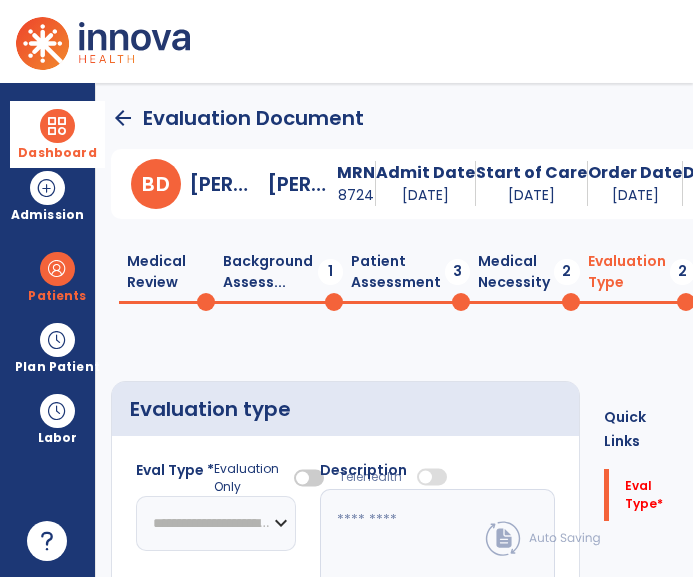 click on "**********" 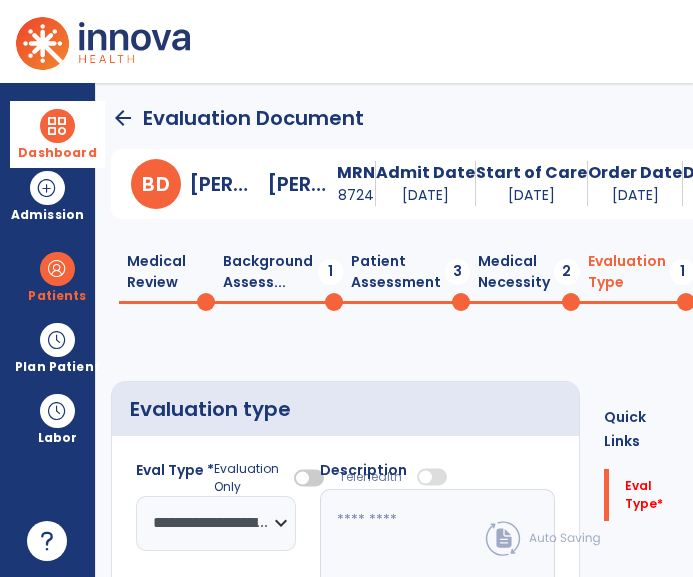 click on "**********" 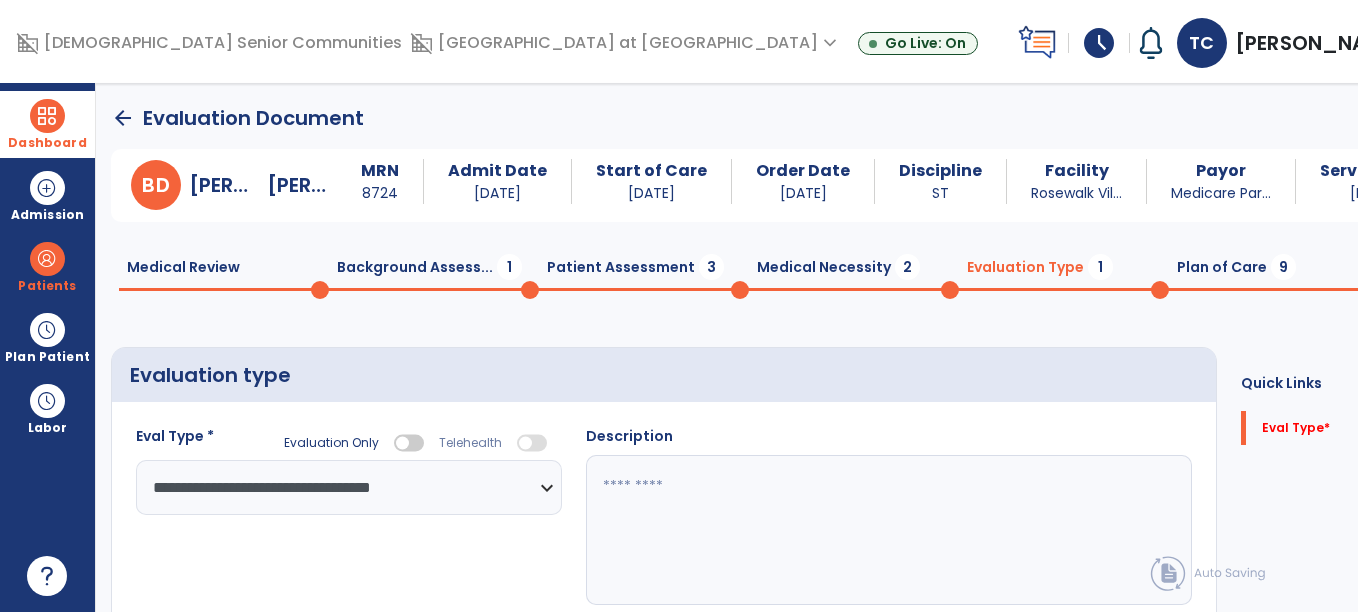 click on "Plan of Care  9" 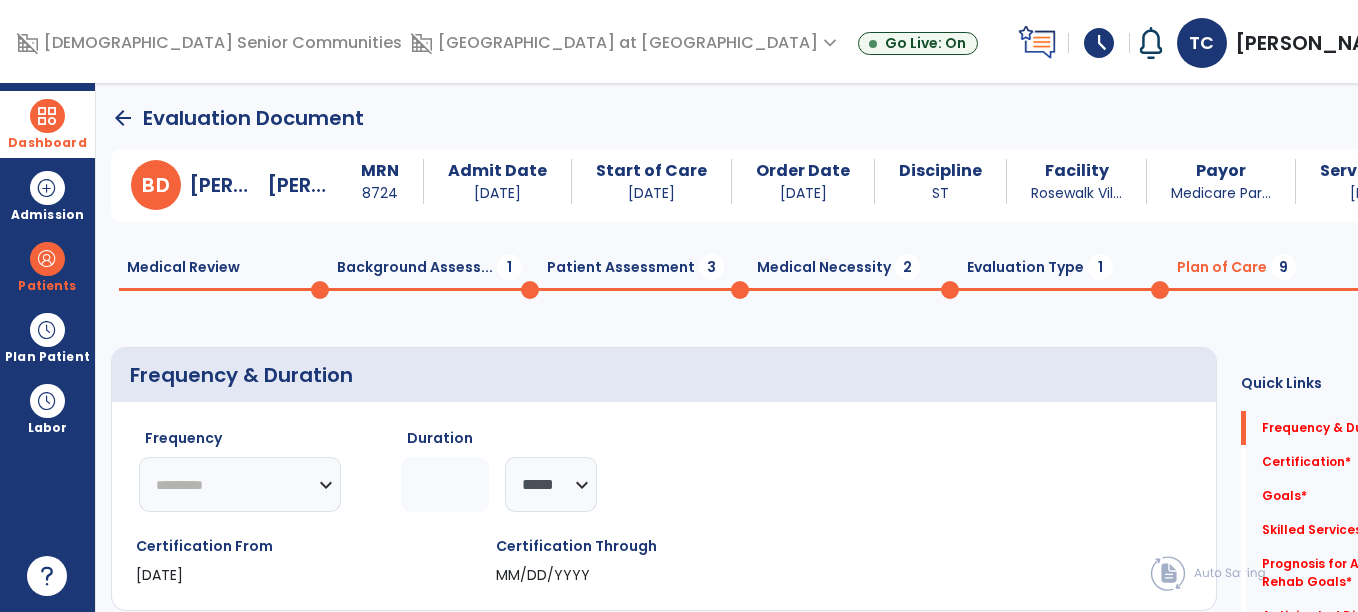 click on "********* ** ** ** ** ** ** **" 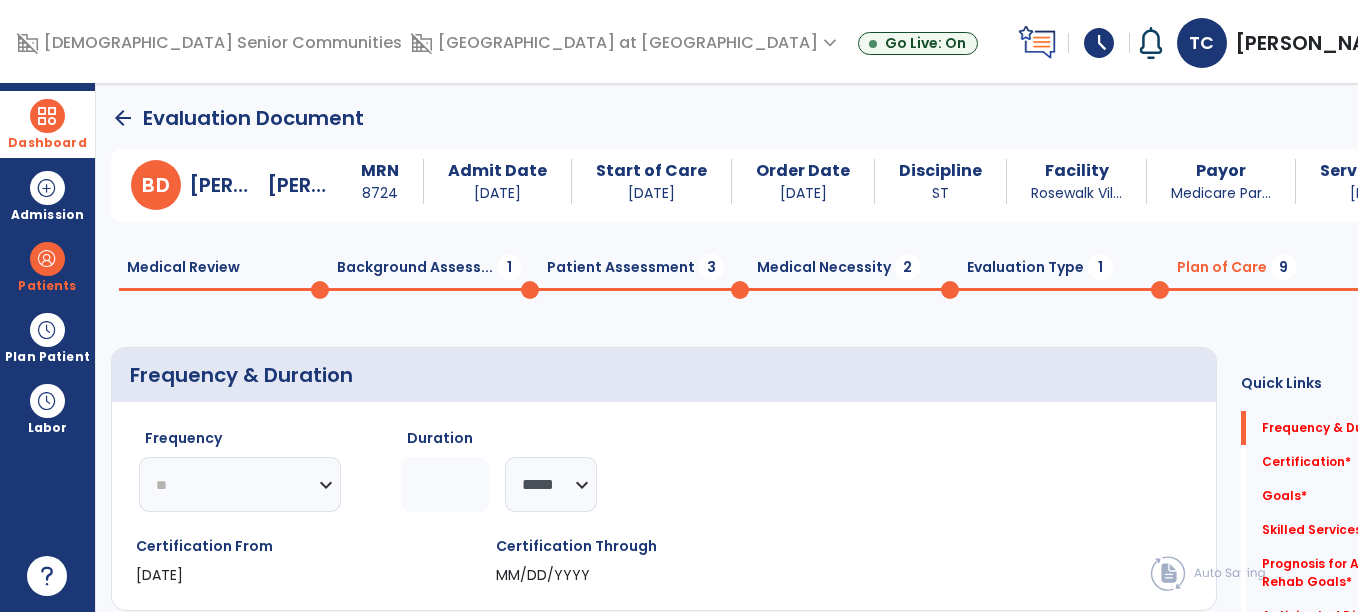 click on "********* ** ** ** ** ** ** **" 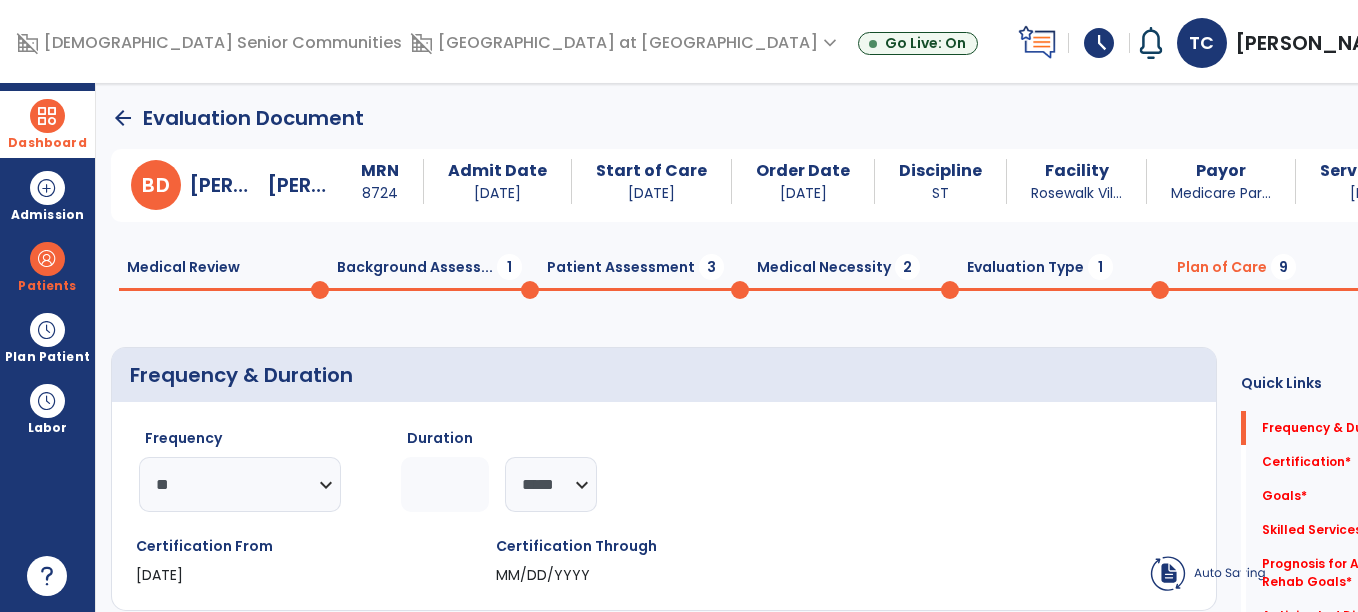click on "********* ** ** ** ** ** ** **" 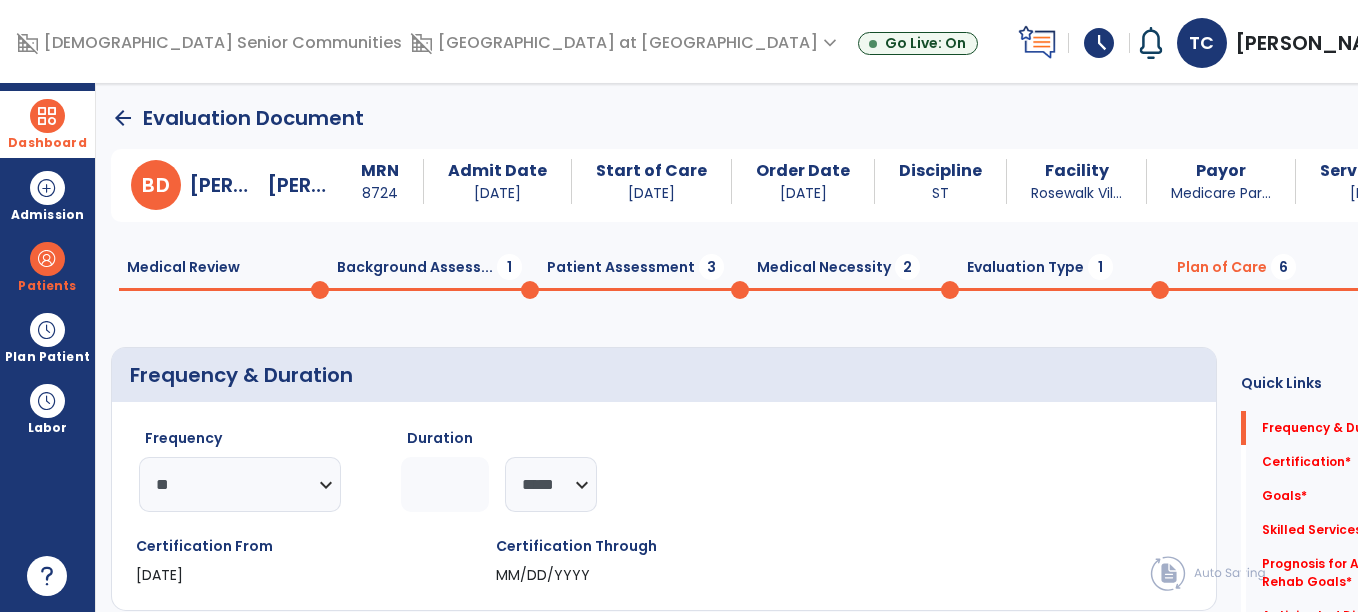 click 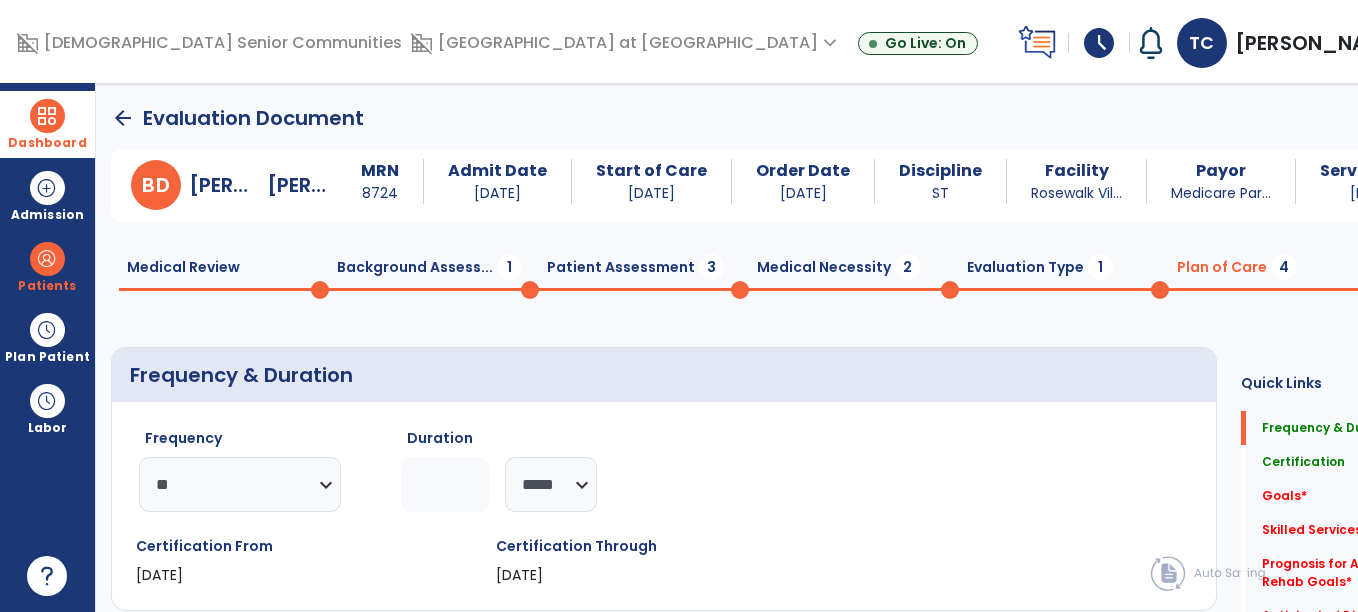 type on "*" 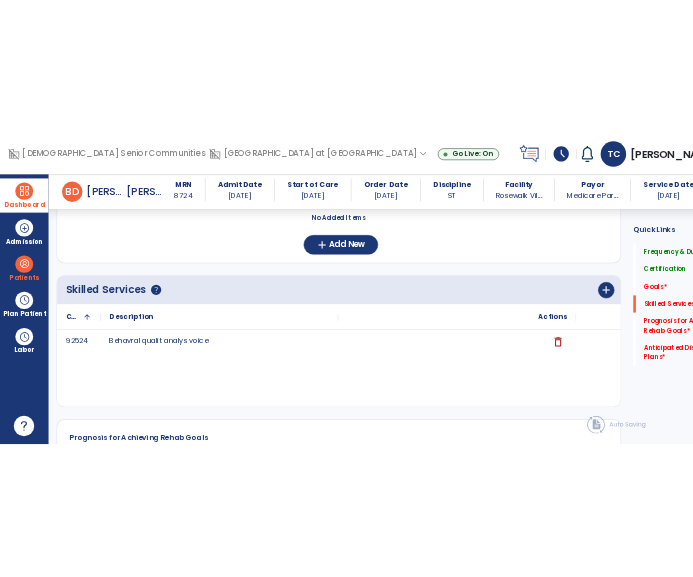 scroll, scrollTop: 537, scrollLeft: 0, axis: vertical 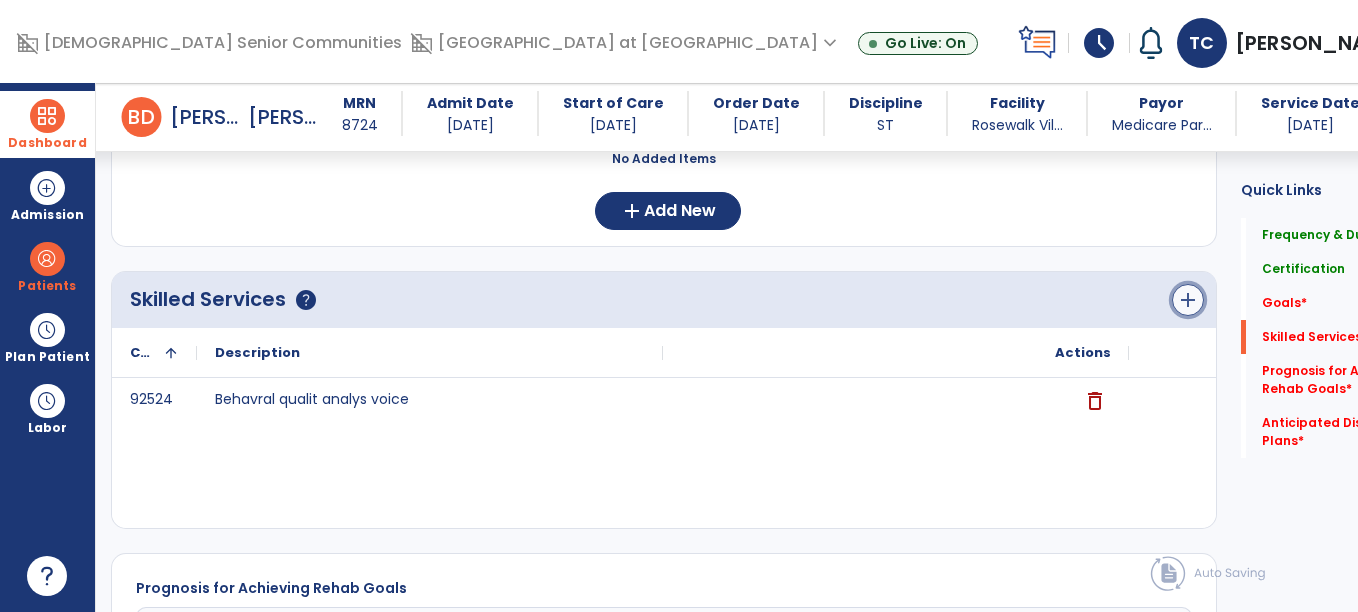 click on "add" 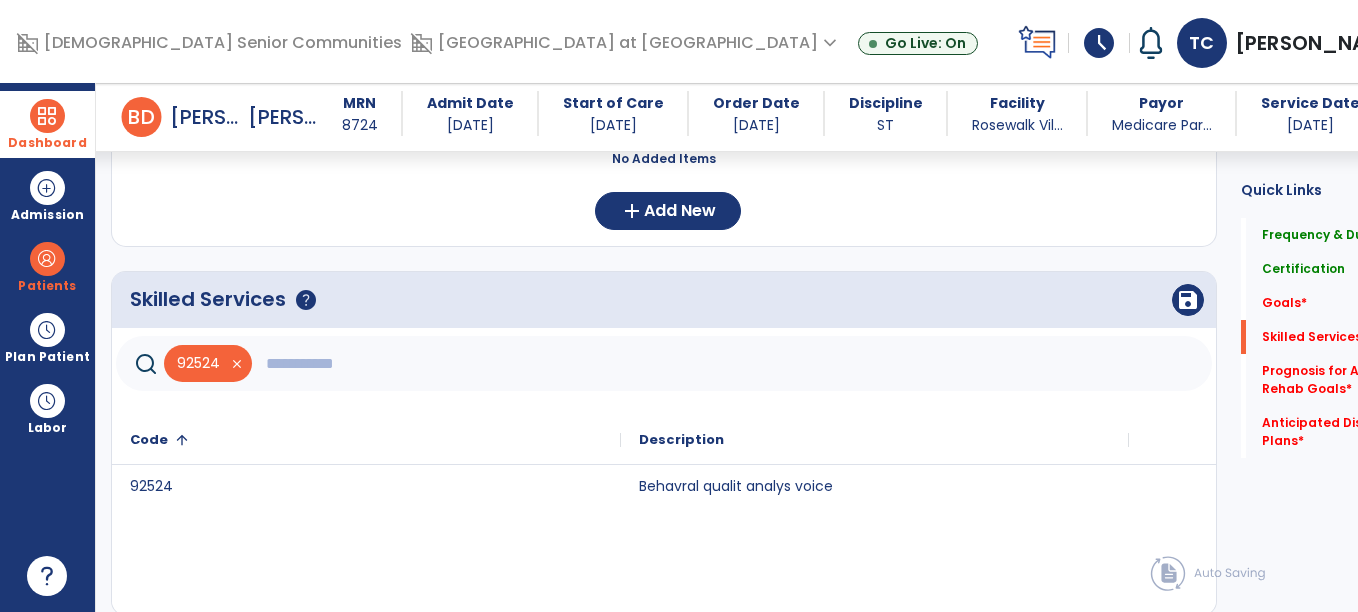 click 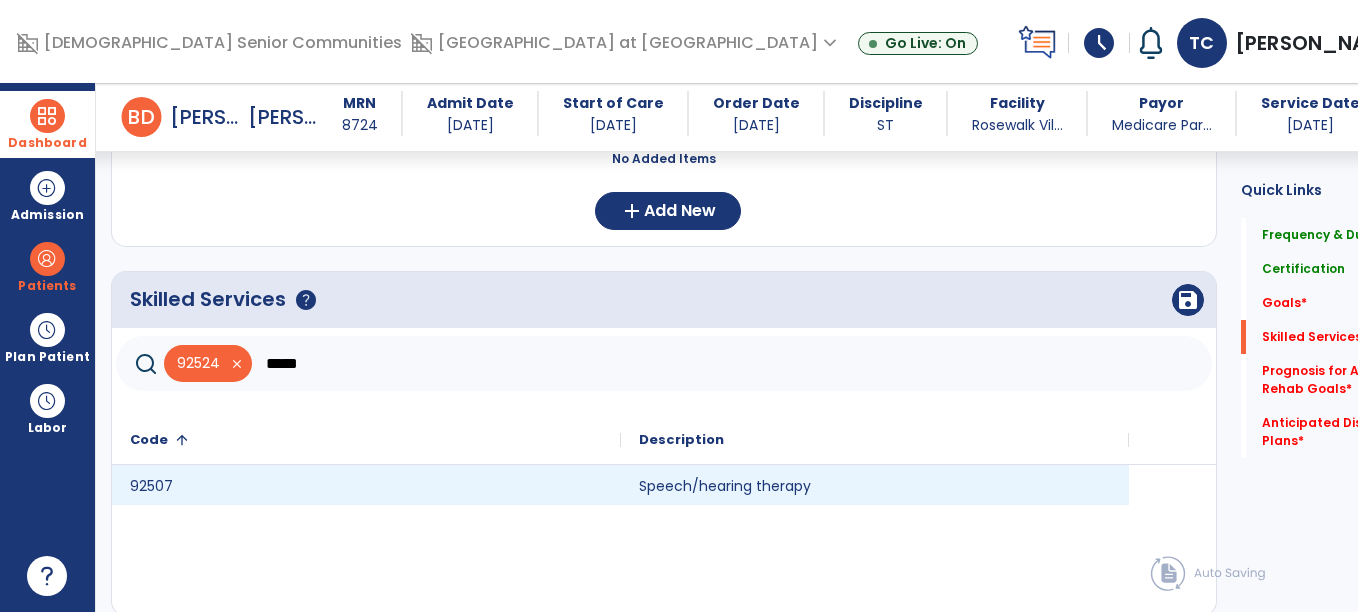 type on "*****" 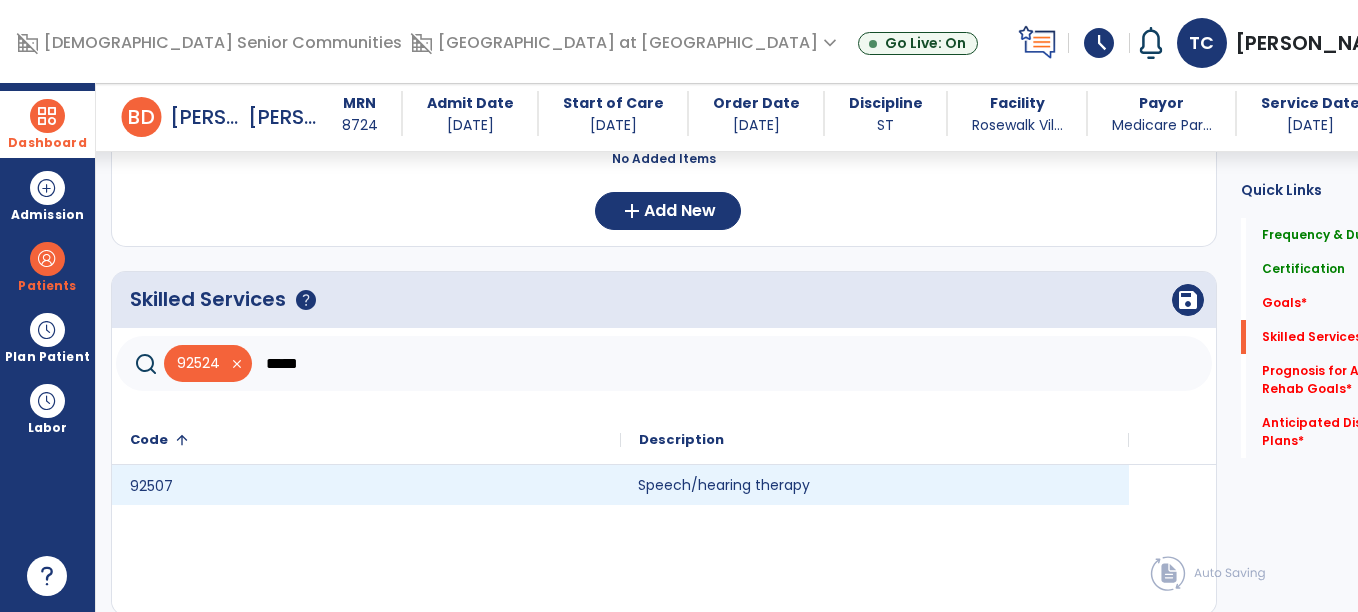 click on "Speech/hearing therapy" 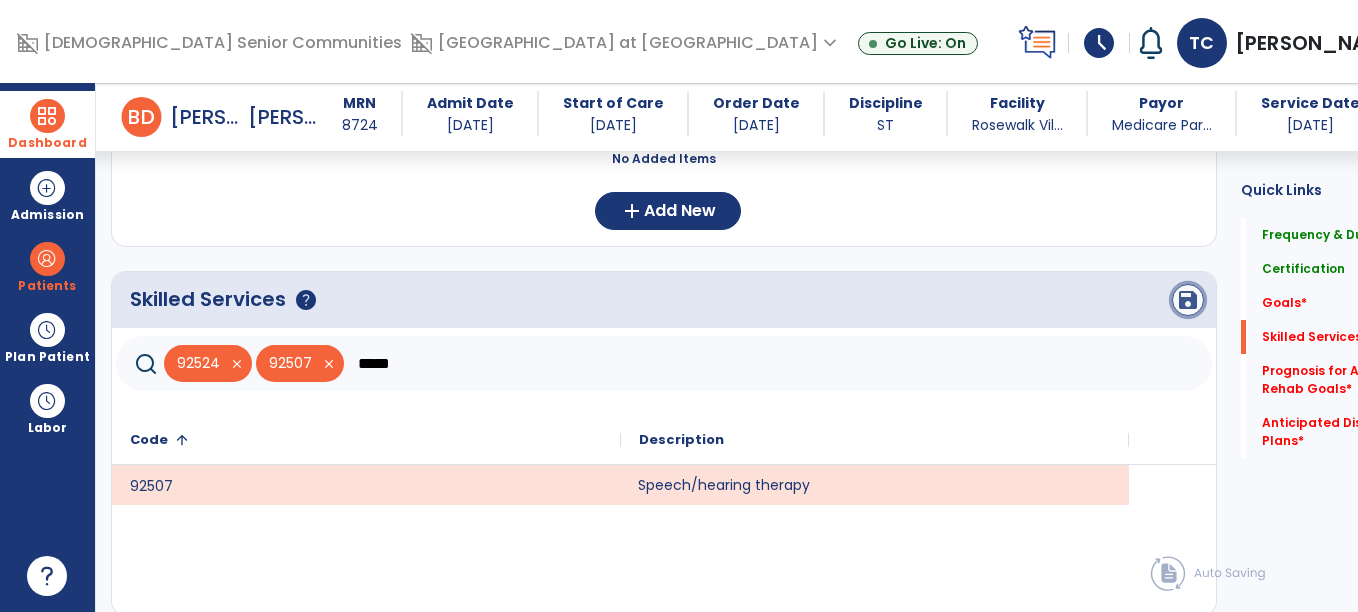 click on "save" 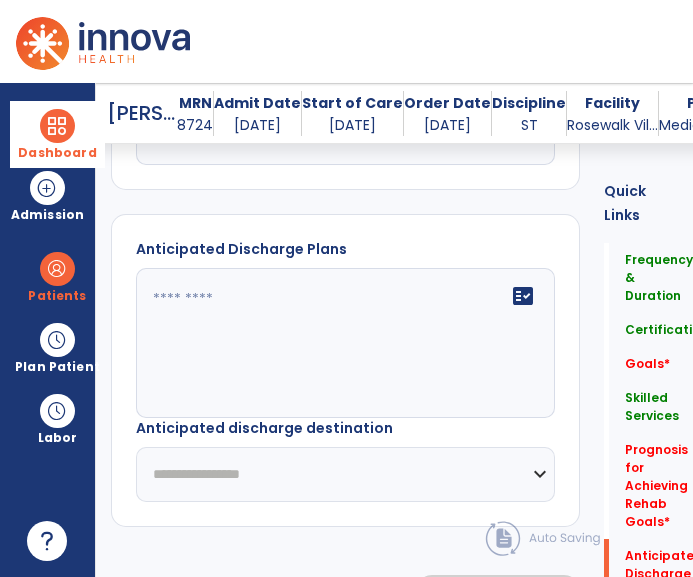 scroll, scrollTop: 1349, scrollLeft: 0, axis: vertical 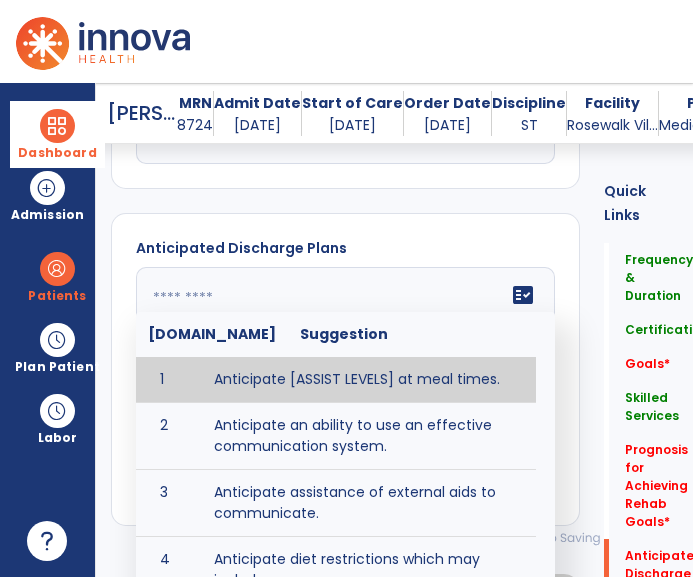 click on "fact_check  [DOMAIN_NAME] Suggestion 1 Anticipate [ASSIST LEVELS] at meal times. 2 Anticipate an ability to use an effective communication system. 3 Anticipate assistance of external aids to communicate. 4 Anticipate diet restrictions which may include ___________. 5 Anticipate discharge to an Assisted Living Facility. 6 Anticipate discharge to another SNF. 7 Anticipate discharge to home. 8 Anticipate discharge to hospice care. 9 Anticipate discharge to this SNF. 10 Anticipate independent dining. 11 Anticipate no diet restrictions. 12 Anticipate no signs or symptoms of aspiration with least restrictive diet level. 13 Anticipate patient will need [FULL/PART TIME] caregiver assistance. 14 Anticipate patient will need [ASSISTANCE LEVEL] assistance from [CAREGIVER]. 15 Anticipate patient will need 24-hour caregiver assistance. 16 Anticipate patient will need no caregiver assistance. 17 Discharge home and independent with caregiver. 18 Discharge home and independent without caregiver. 19 20 21 22 23 24 25 26 27 28 29 30" 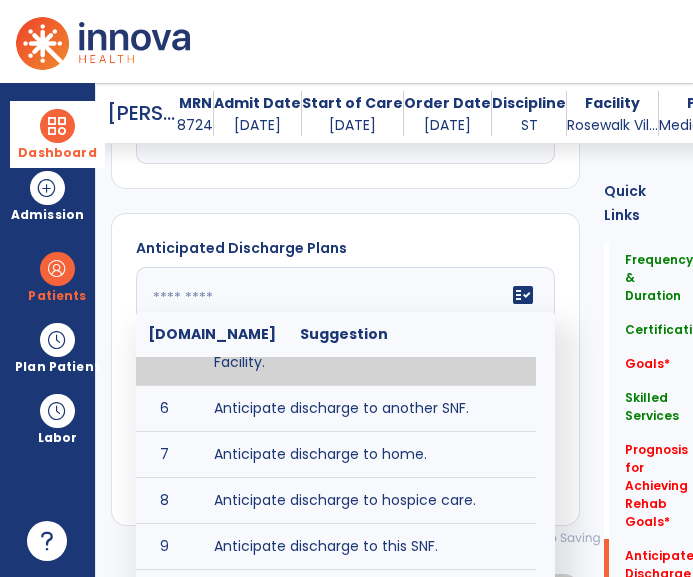 scroll, scrollTop: 305, scrollLeft: 0, axis: vertical 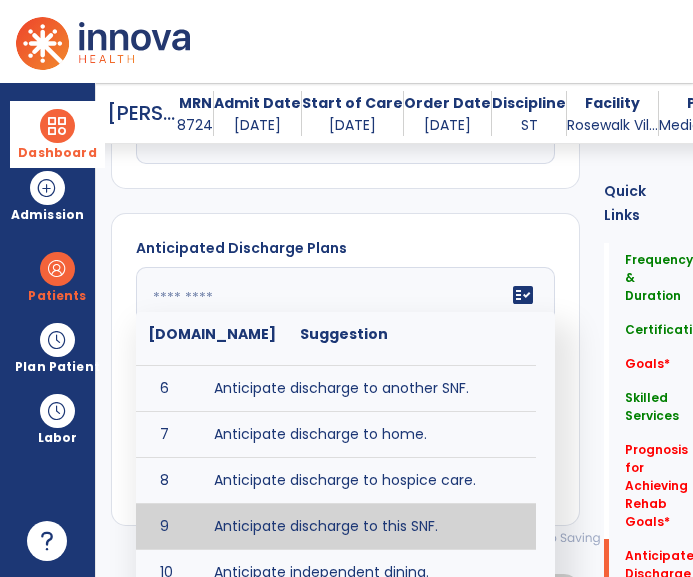 type on "**********" 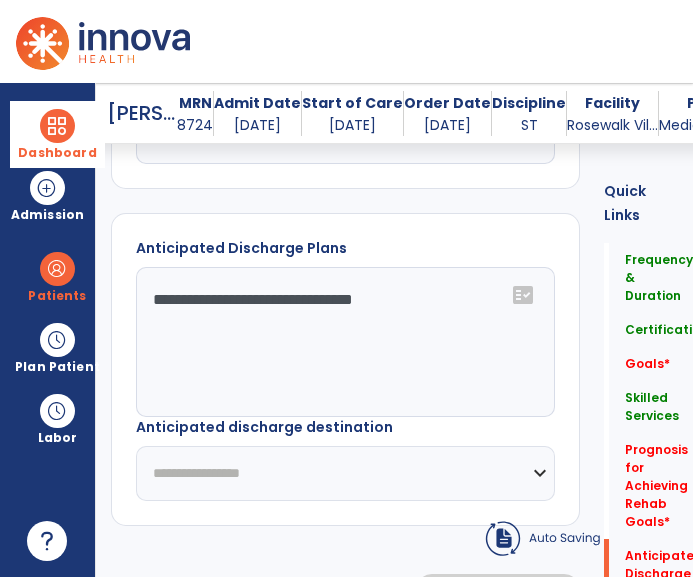click on "**********" 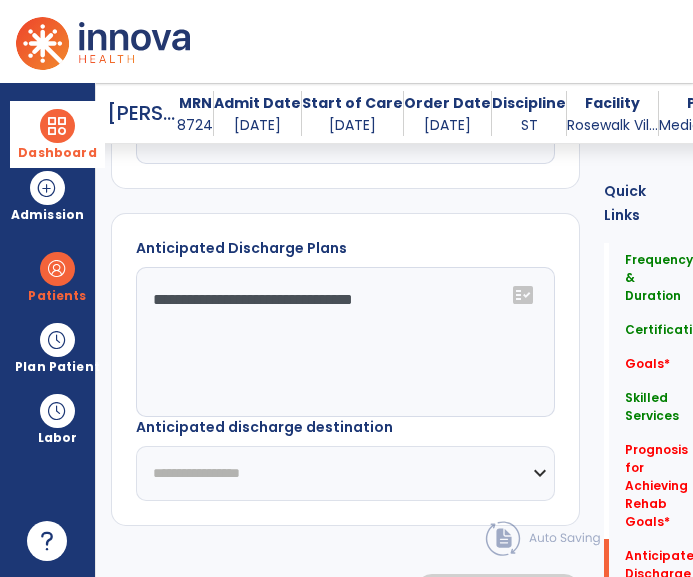 select on "***" 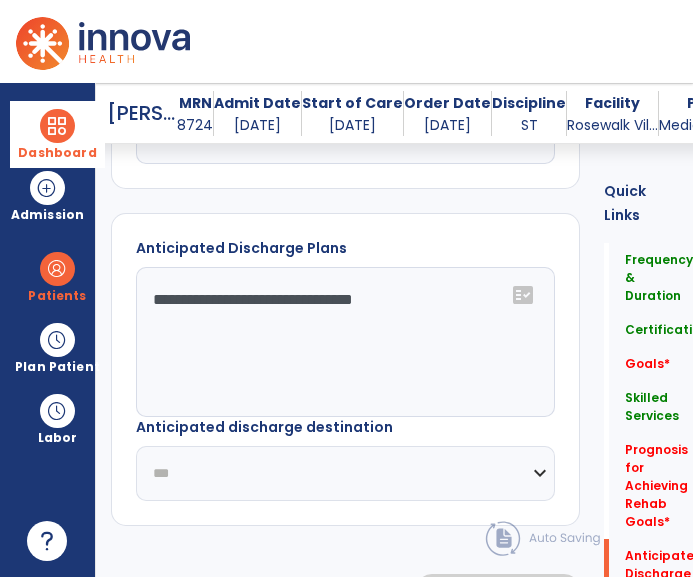click on "**********" 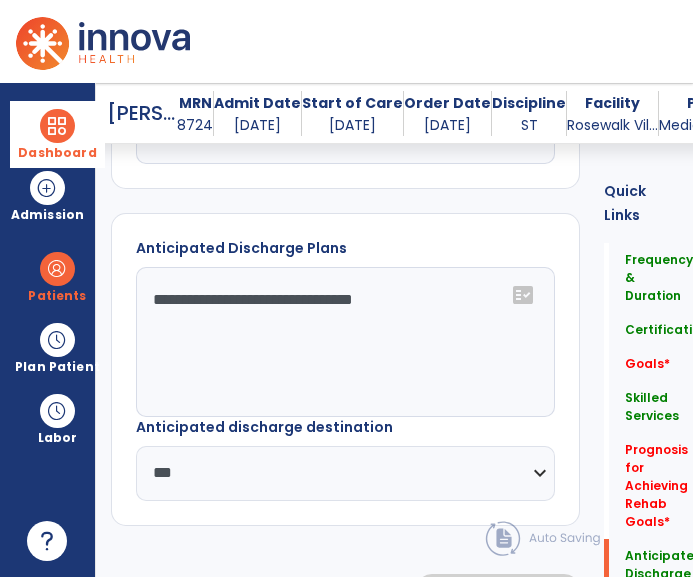 click on "**********" 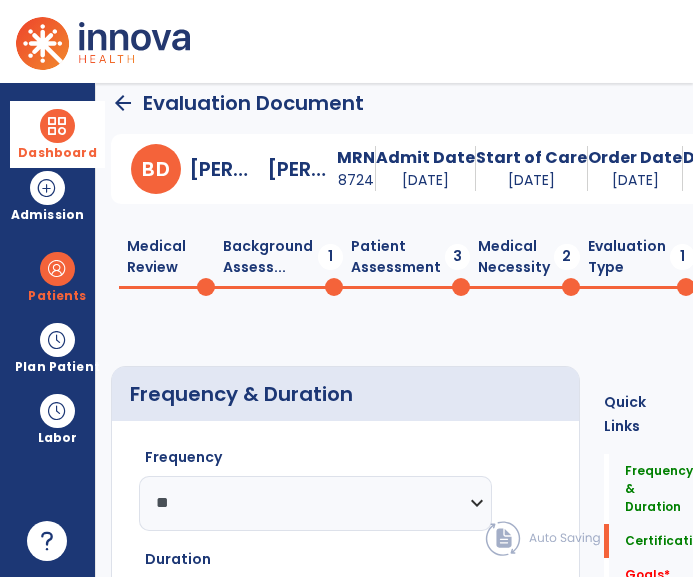 scroll, scrollTop: 0, scrollLeft: 0, axis: both 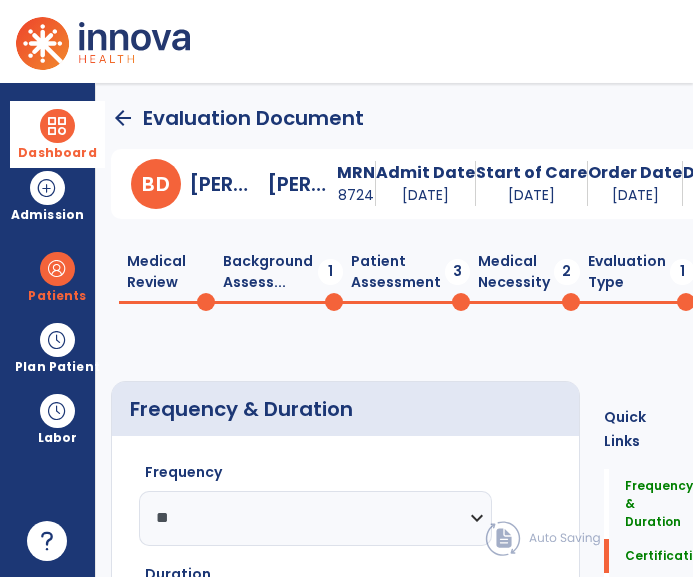 click on "Medical Necessity  2" 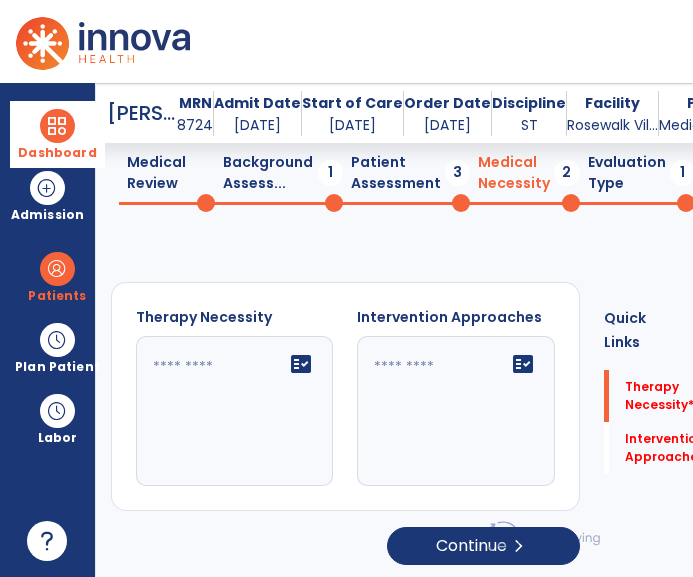 scroll, scrollTop: 87, scrollLeft: 0, axis: vertical 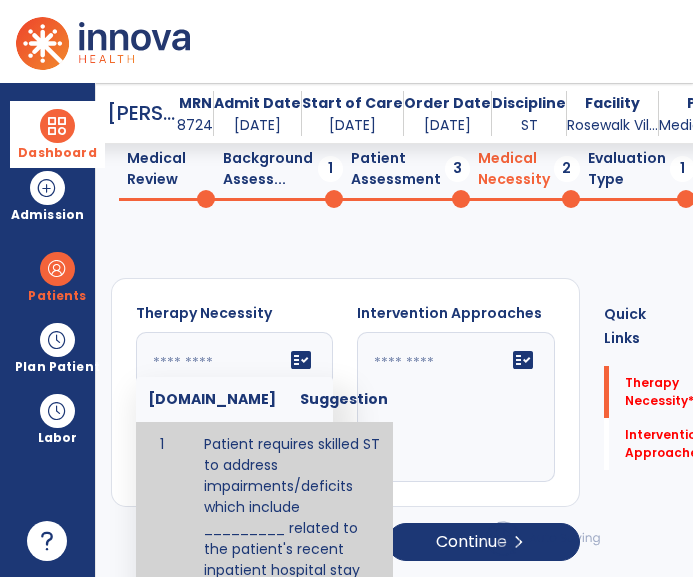 click on "fact_check  [DOMAIN_NAME] Suggestion 1 Patient requires skilled ST to address impairments/deficits which include _________ related to the patient's recent inpatient hospital stay and diagnosis of ______________. 2 Therapy necessary for_______.  Without therapy patient is at risk for_________." 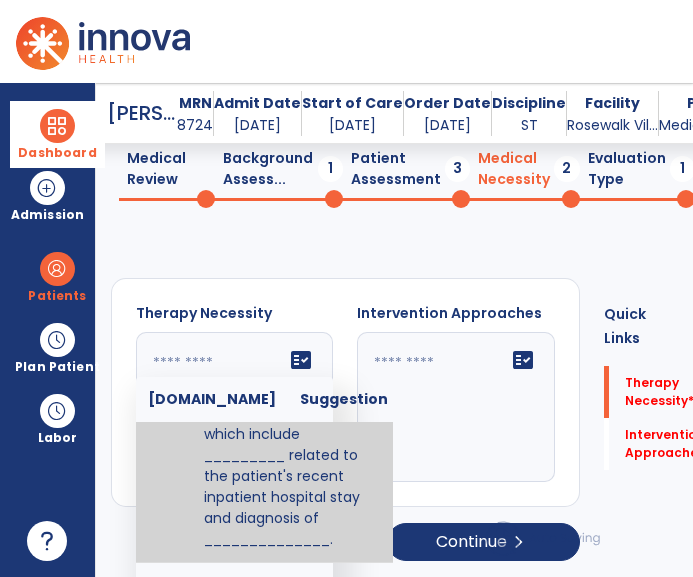 scroll, scrollTop: 115, scrollLeft: 0, axis: vertical 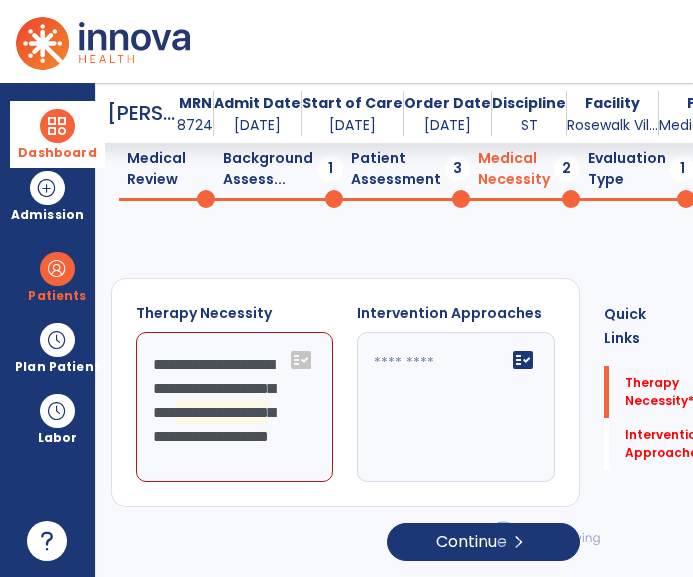 click on "**********" 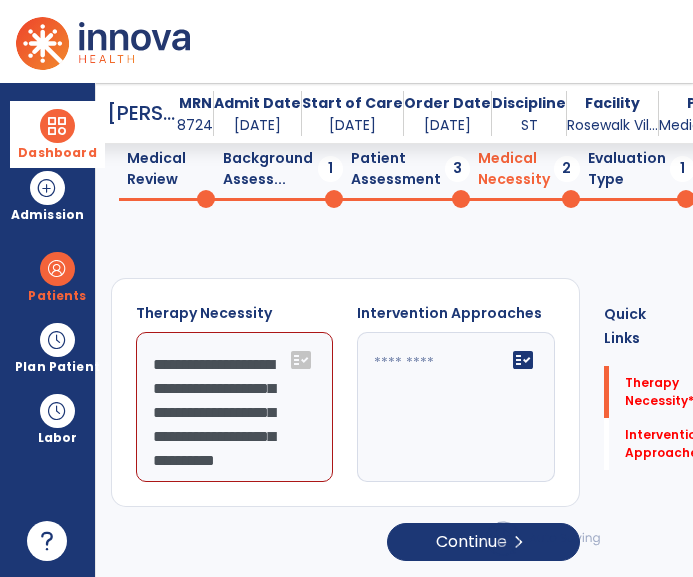scroll, scrollTop: 14, scrollLeft: 0, axis: vertical 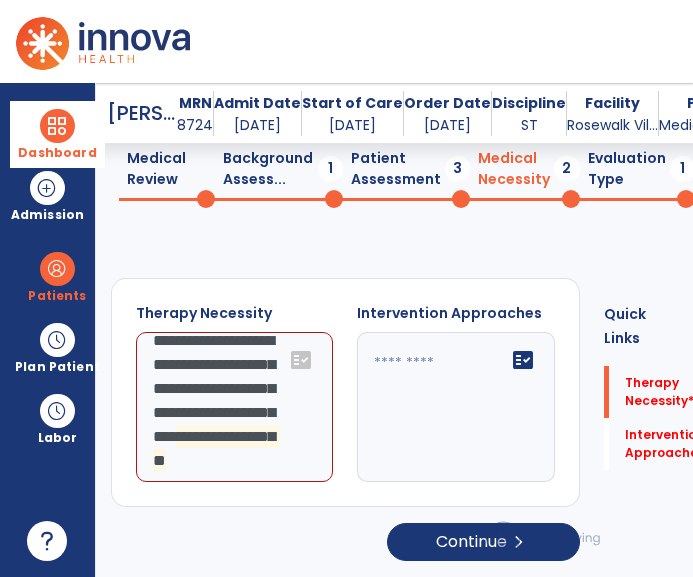 click on "**********" 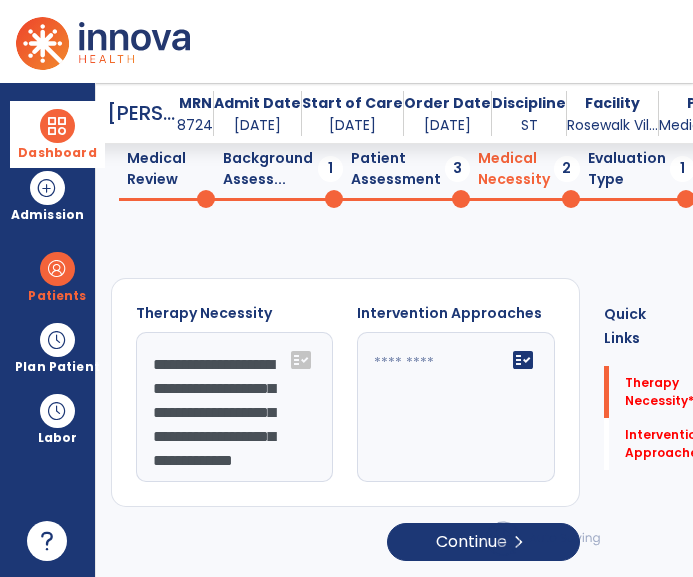 scroll, scrollTop: 96, scrollLeft: 0, axis: vertical 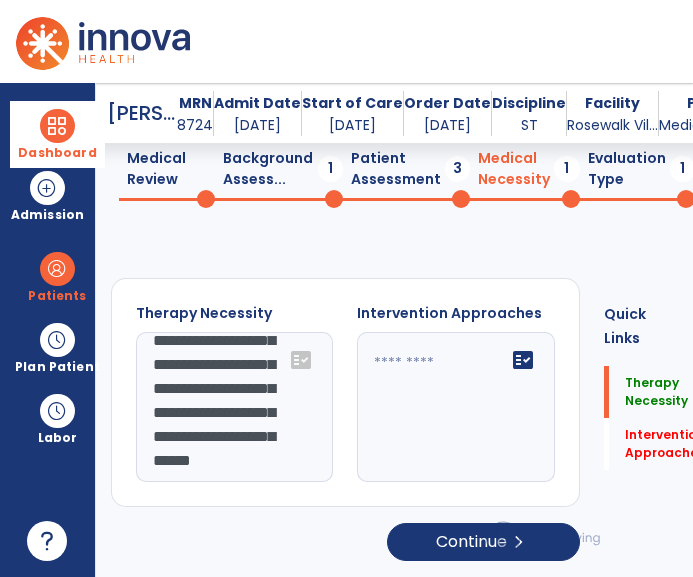 type on "**********" 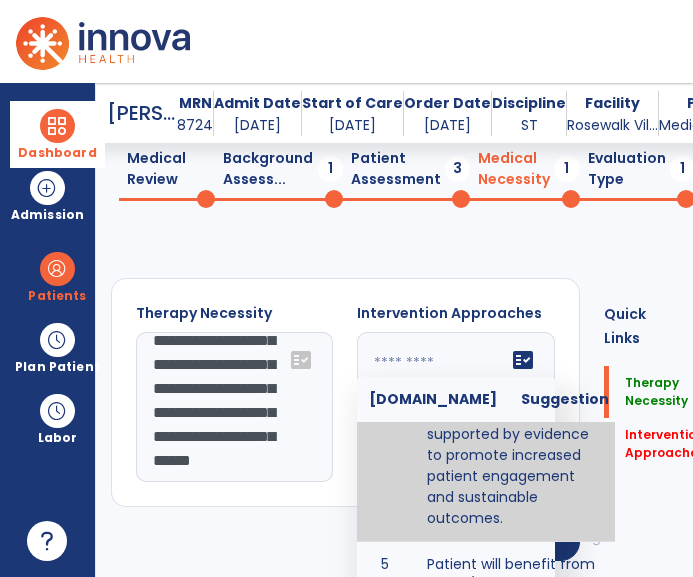 type on "**********" 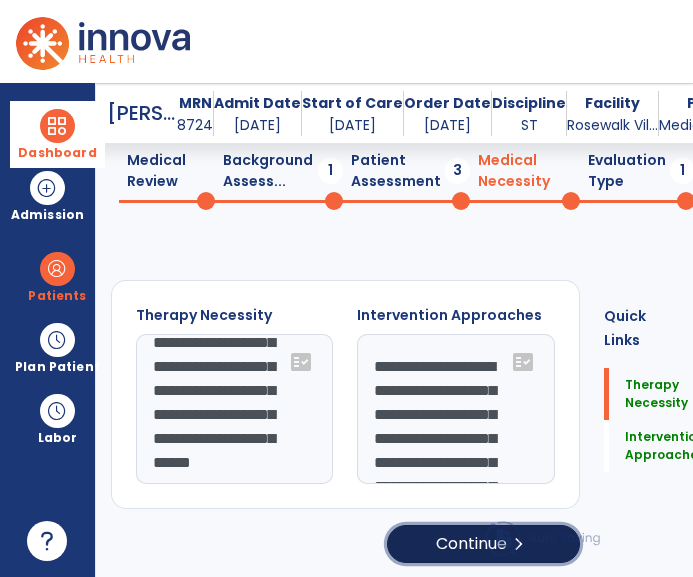click on "Continue  chevron_right" 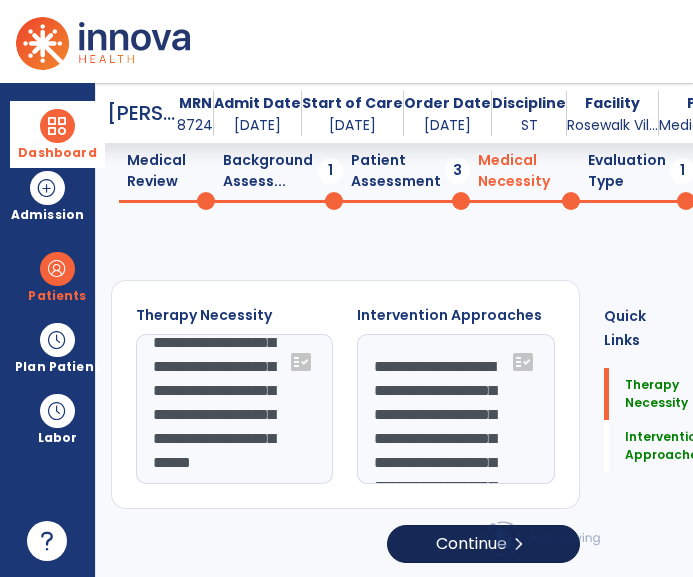 select on "**********" 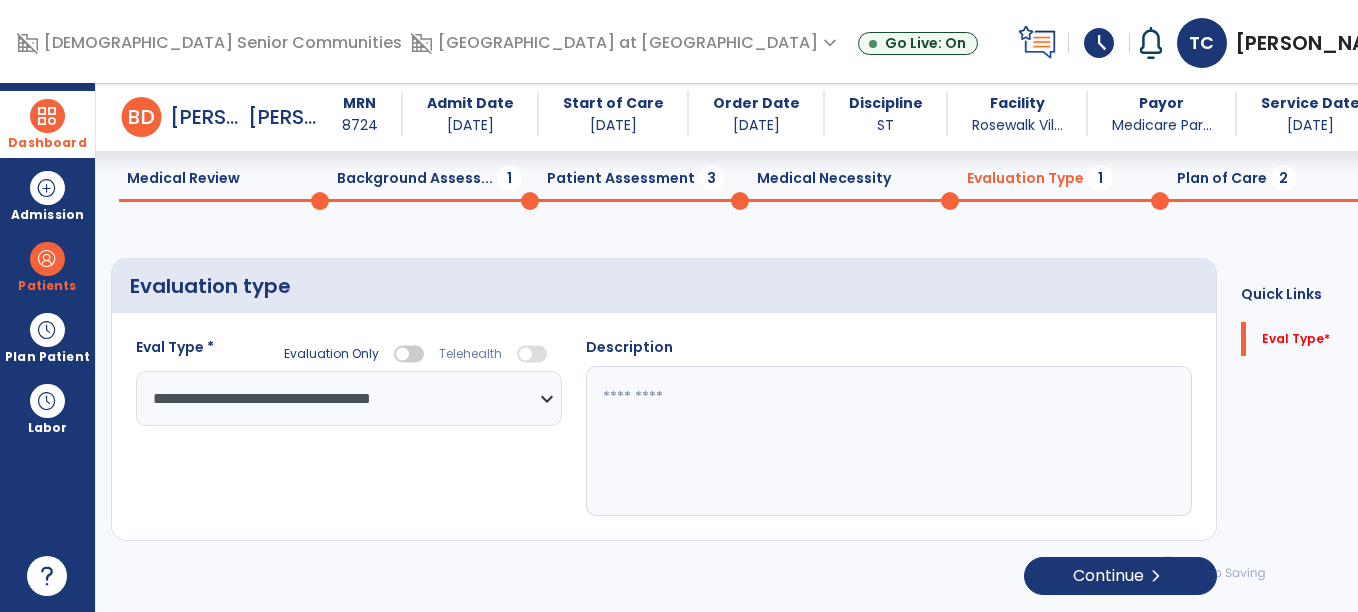 click on "Patient Assessment  3" 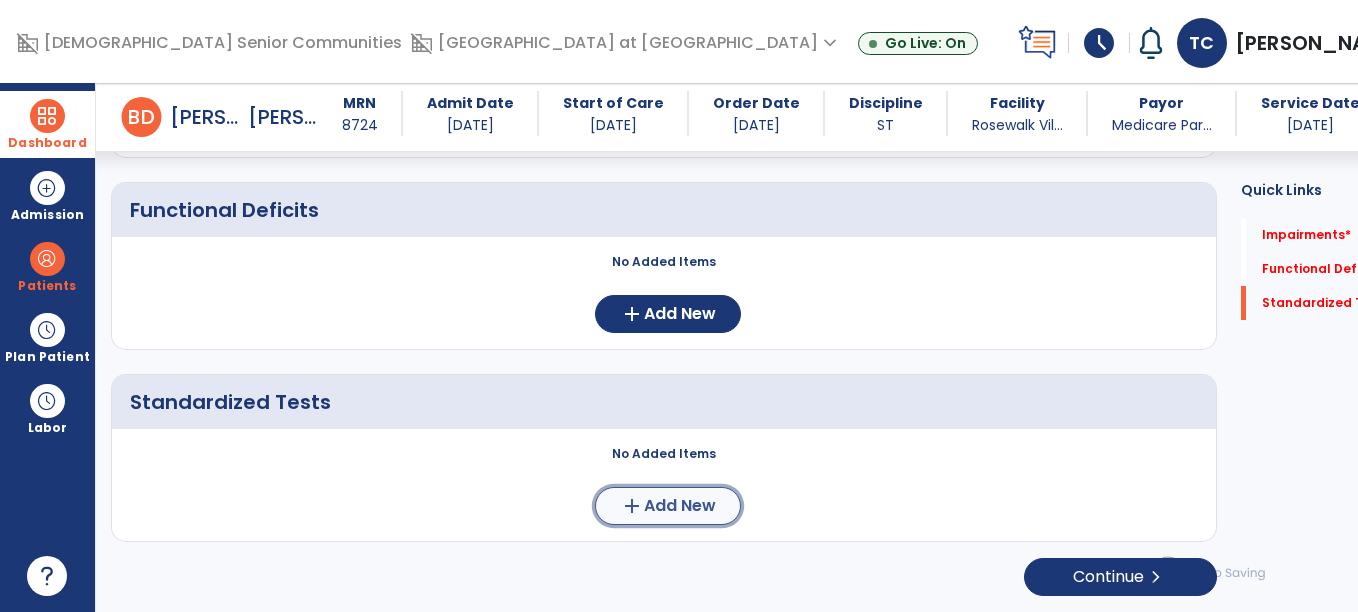 click on "Add New" 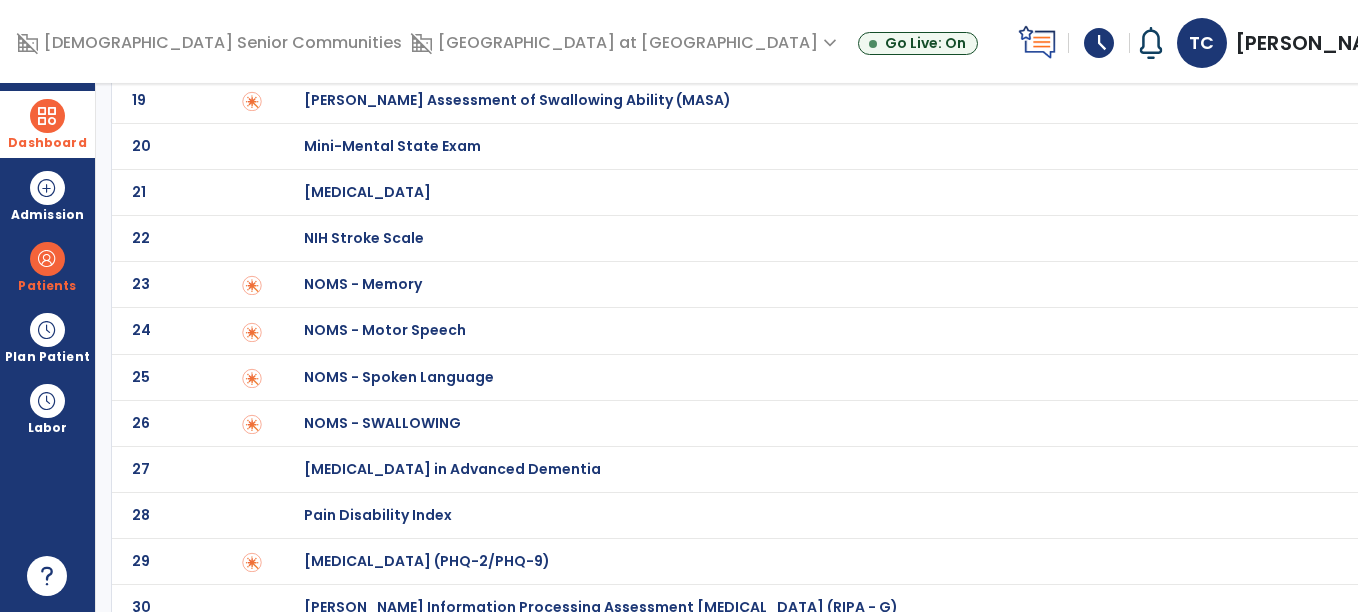 click at bounding box center [252, -405] 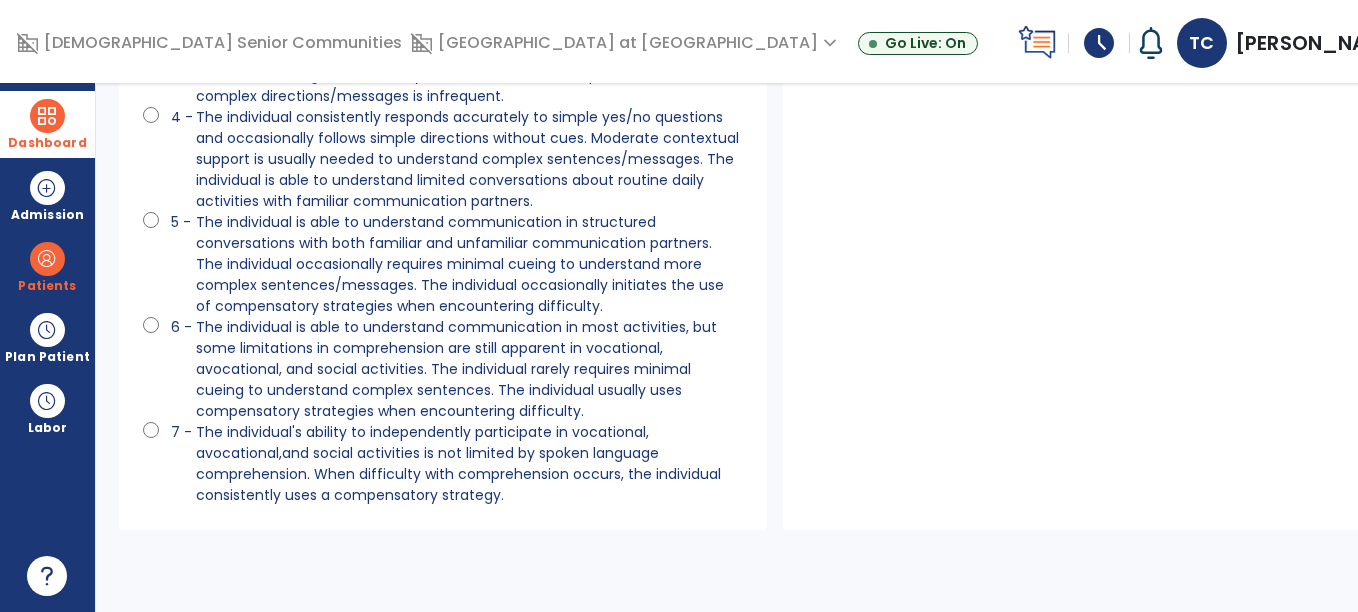 scroll, scrollTop: 0, scrollLeft: 0, axis: both 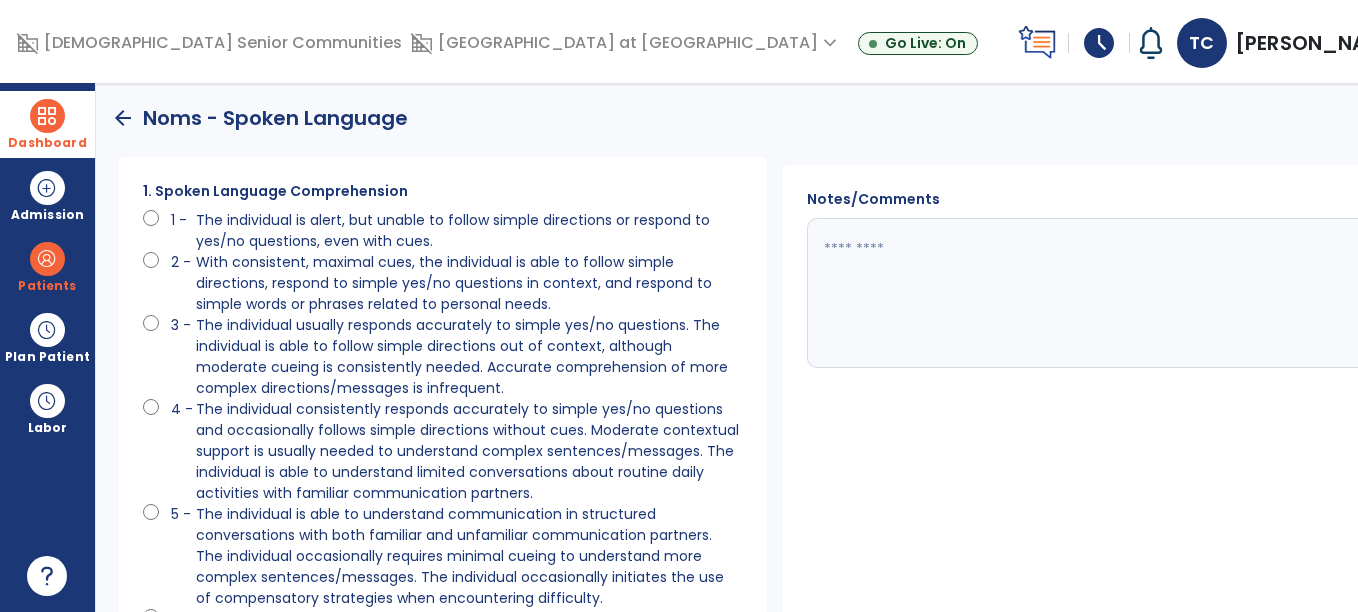 click on "arrow_back" 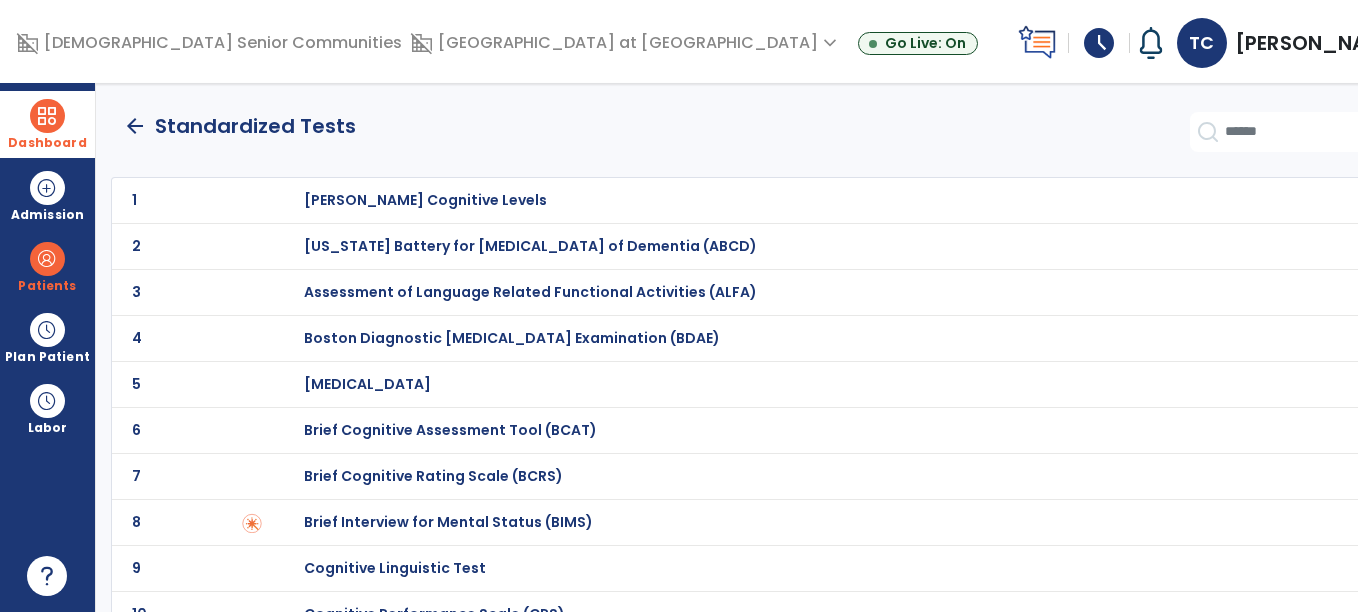 click on "arrow_back" 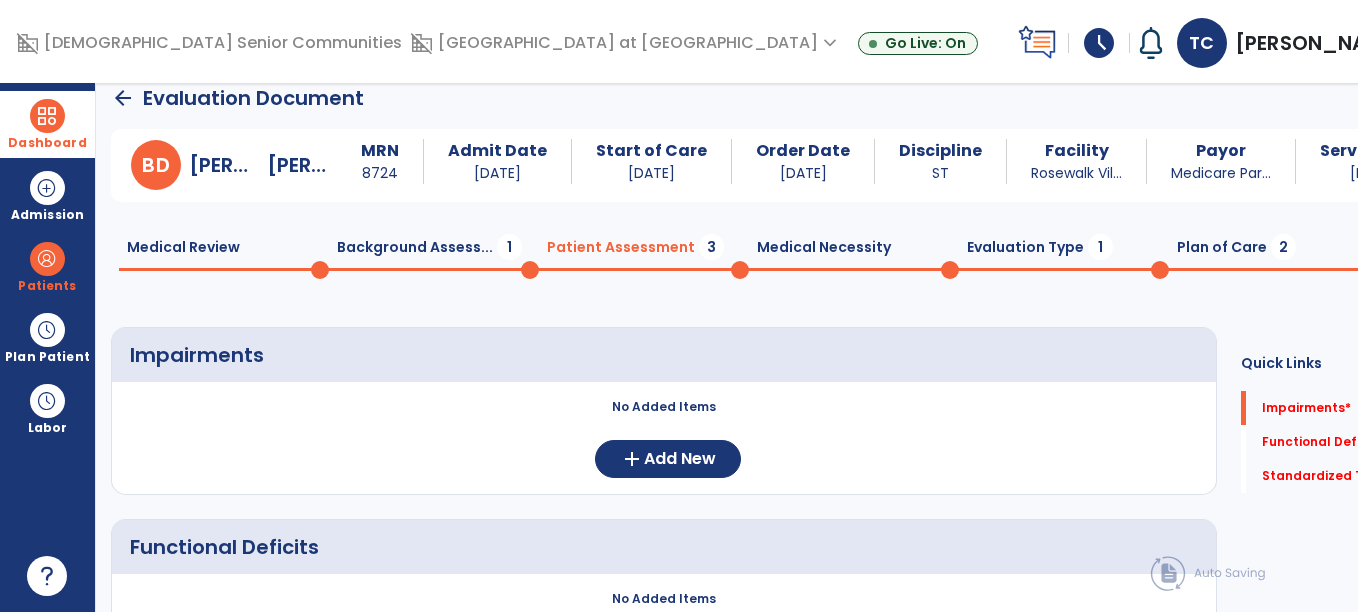 click on "Dashboard" at bounding box center (47, 124) 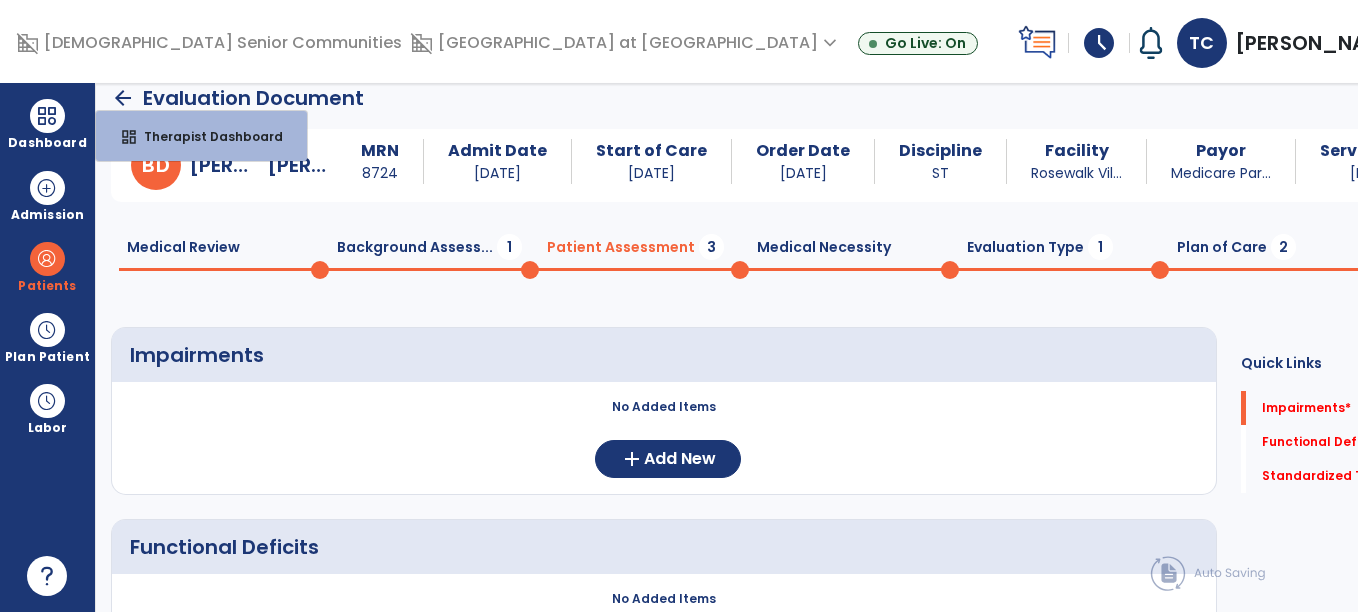 click on "arrow_back" 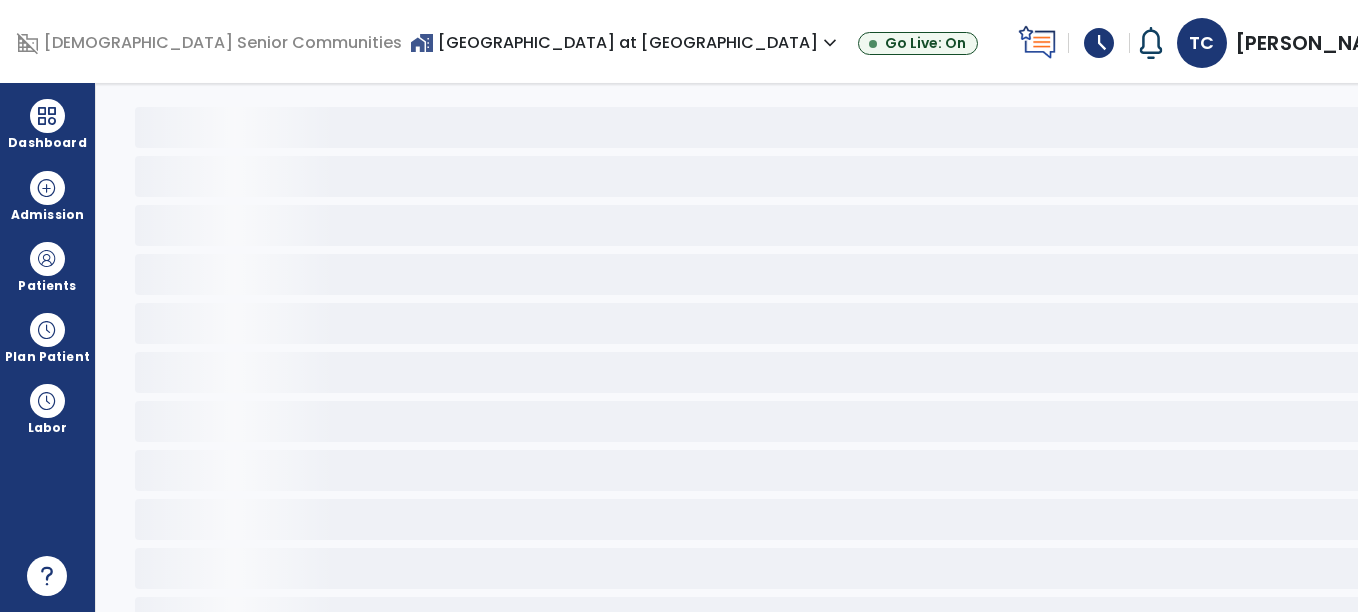 scroll, scrollTop: 0, scrollLeft: 0, axis: both 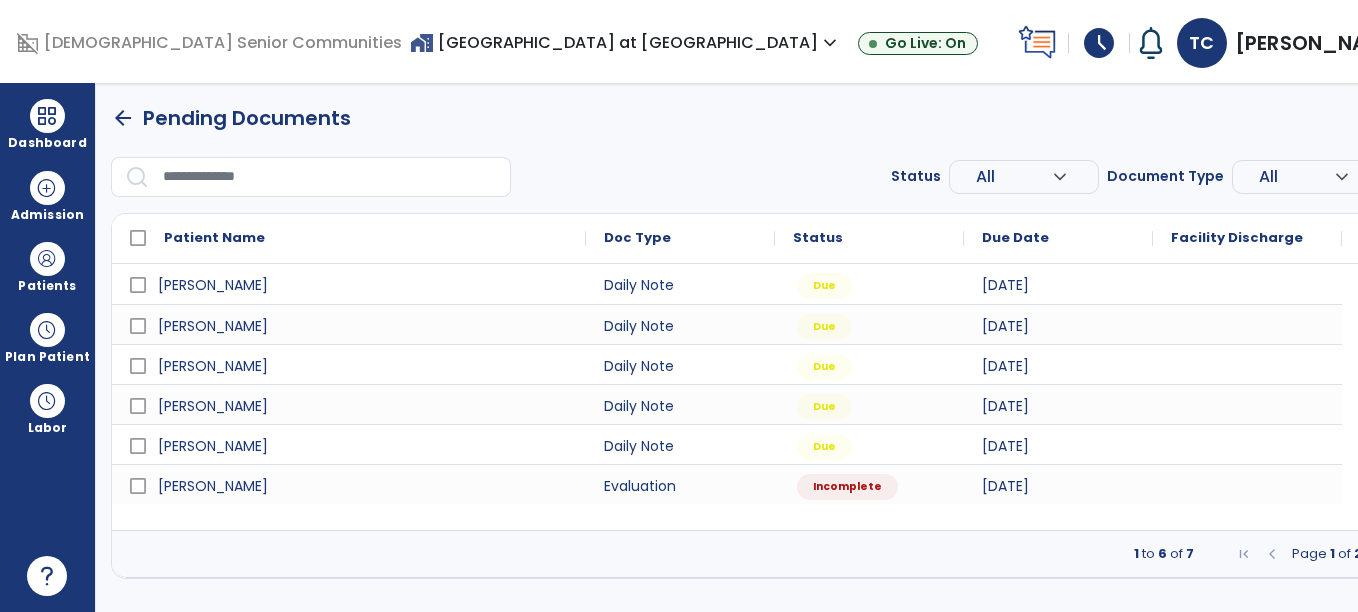 click on "arrow_back   Pending Documents  Status All  expand_more  ALL Due Past Due Incomplete Document Type All  expand_more  ALL Daily Note Progress Note Evaluation Discharge Note Recertification  menu   Export List   Print List
Patient Name
Doc Type
Status 1" at bounding box center (777, 341) 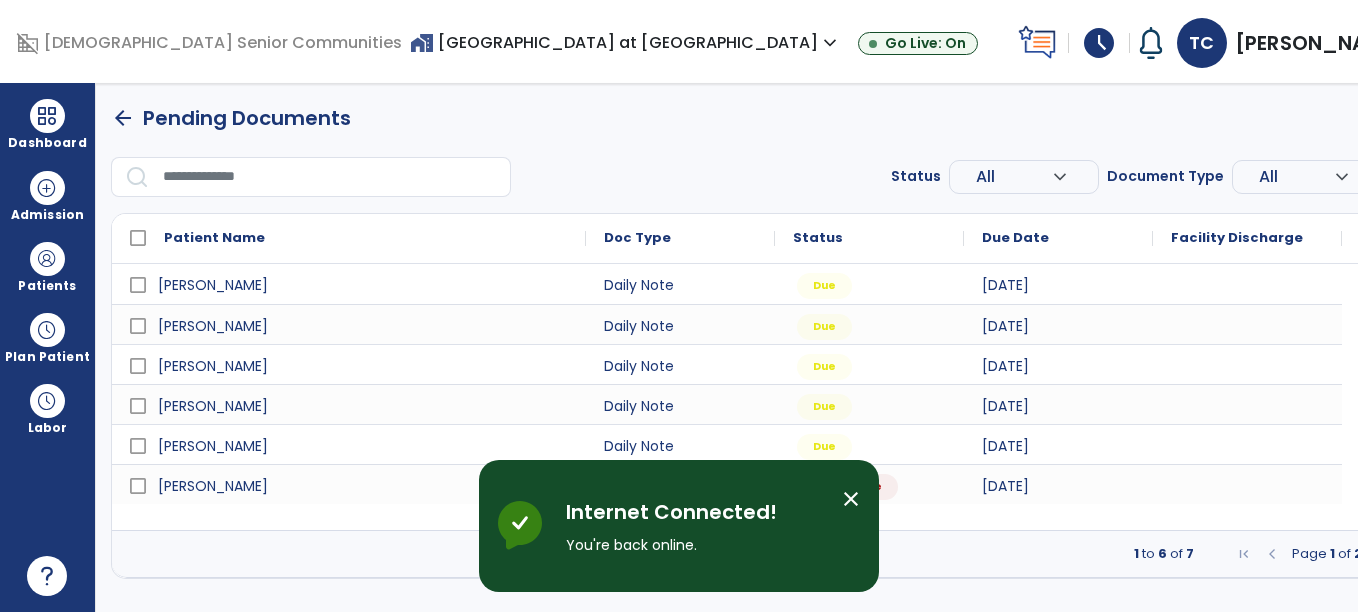 click on "arrow_back   Pending Documents" at bounding box center (777, 118) 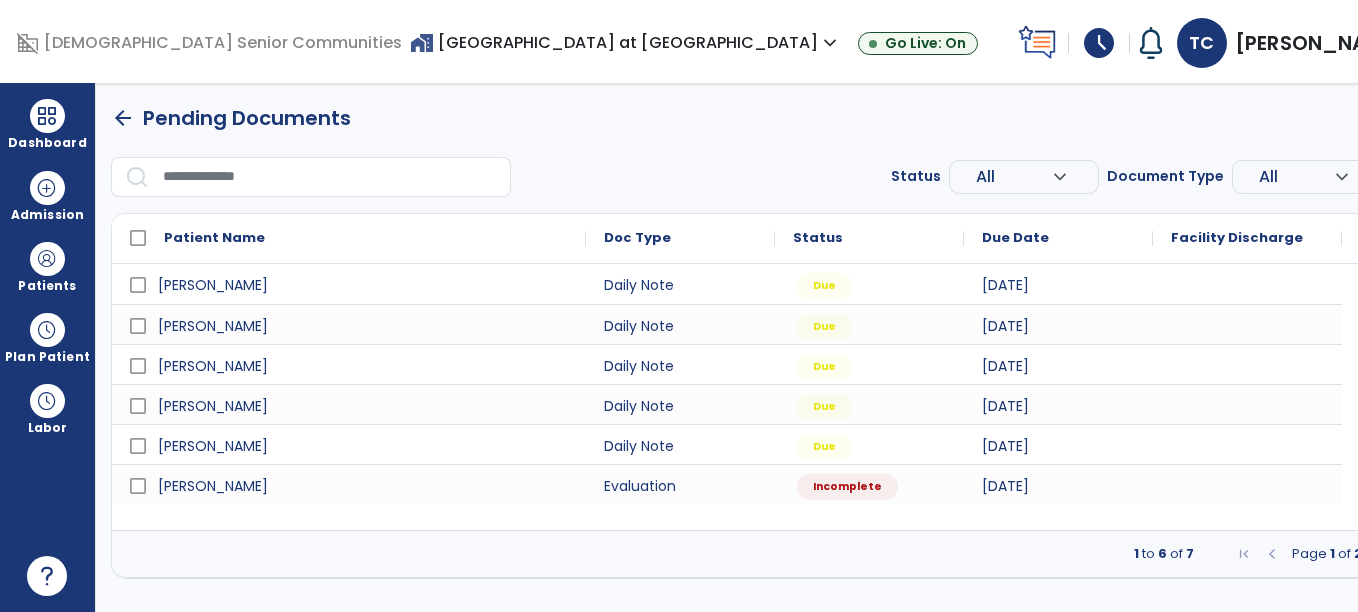 click at bounding box center [1382, 554] 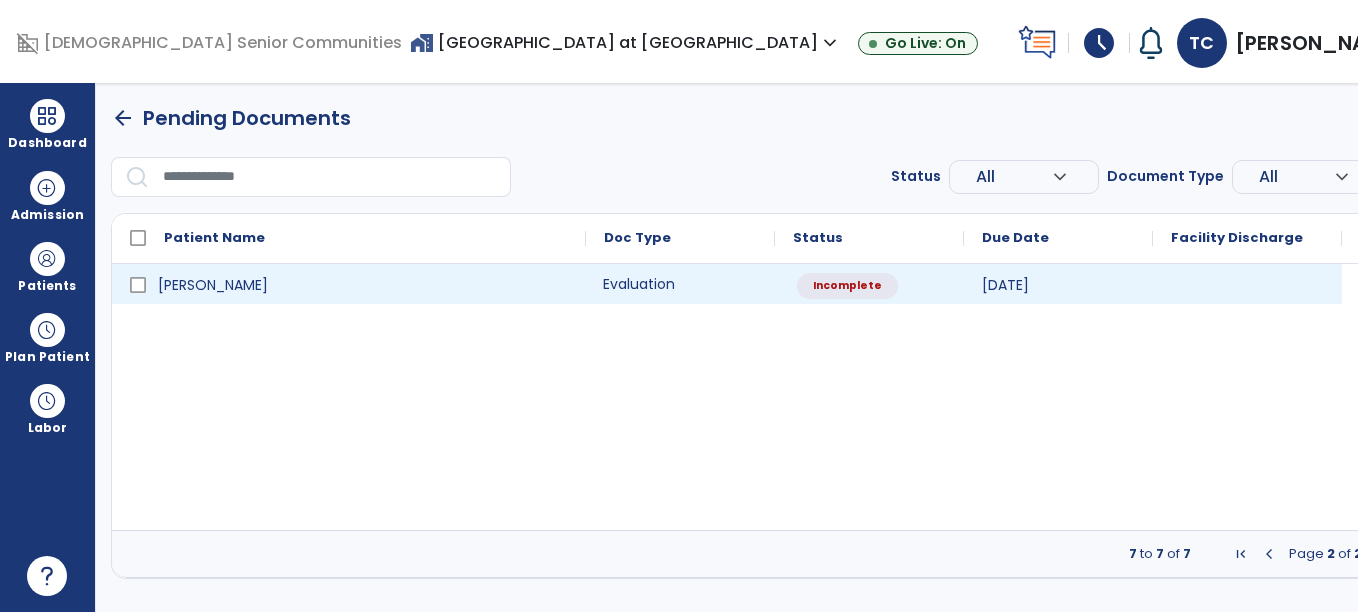click on "Evaluation" at bounding box center [680, 284] 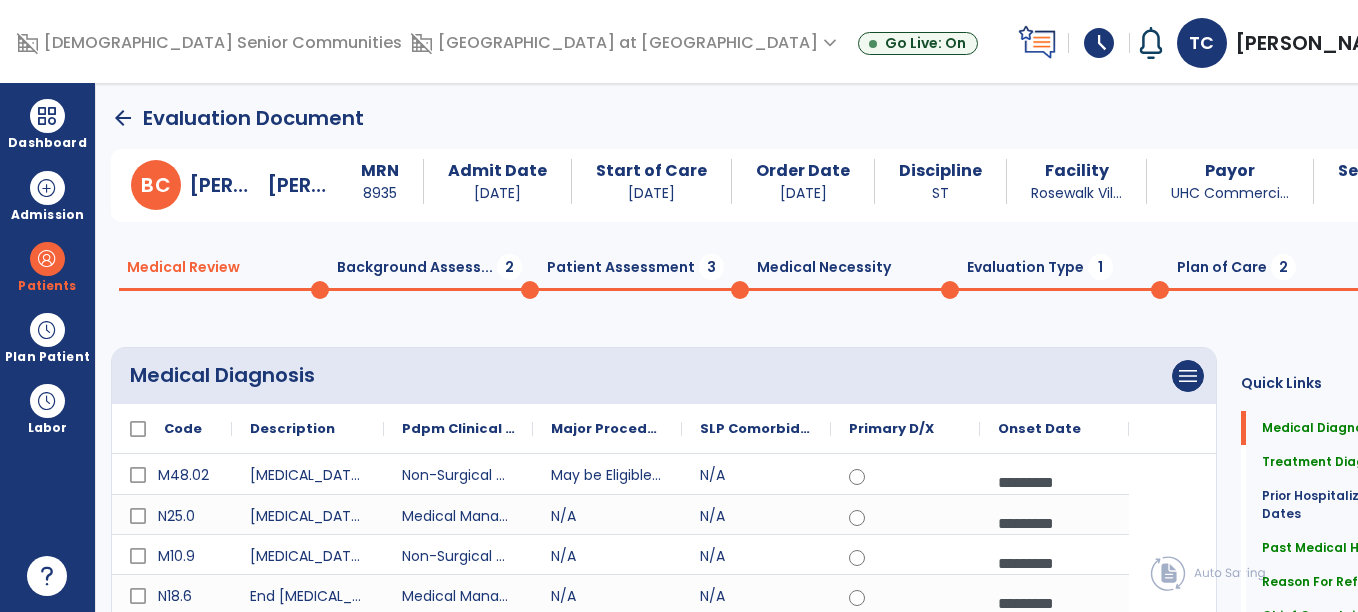 click on "Background Assess...  2" 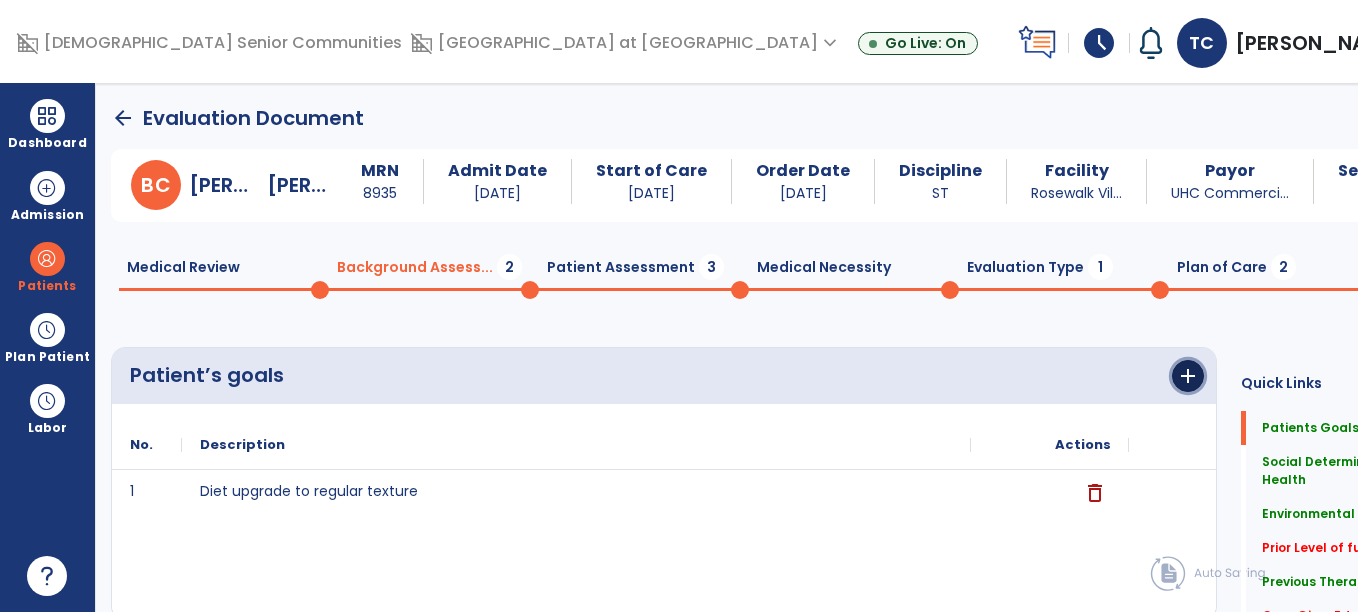 click on "add" 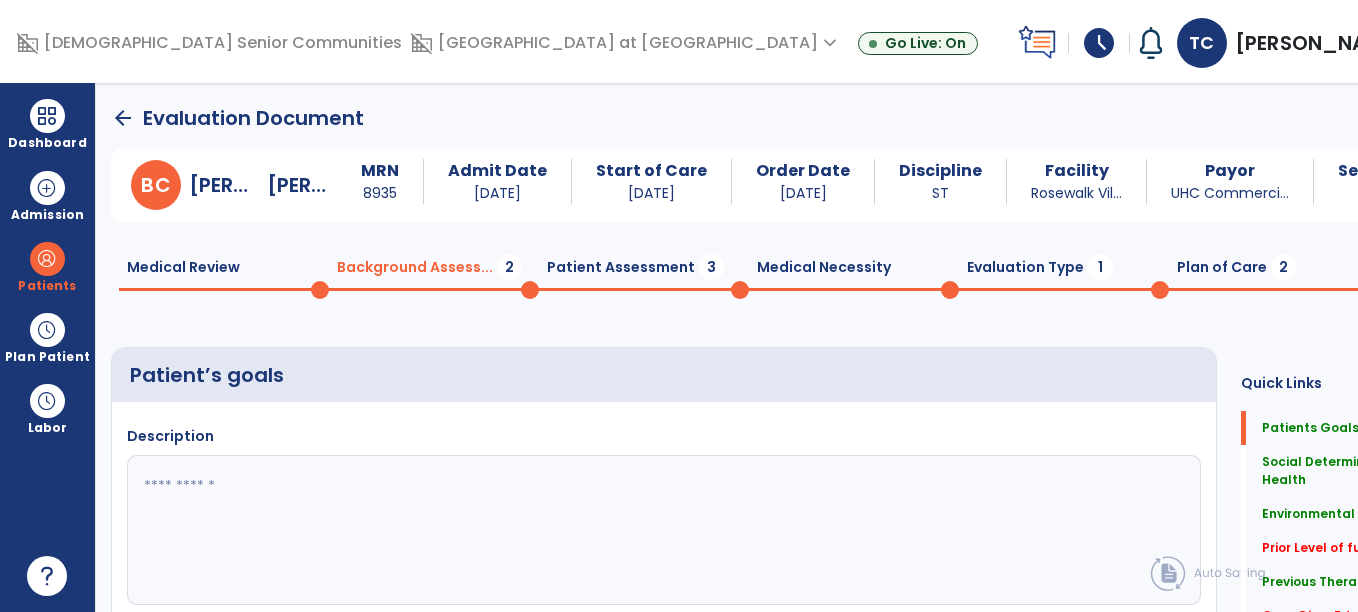 click 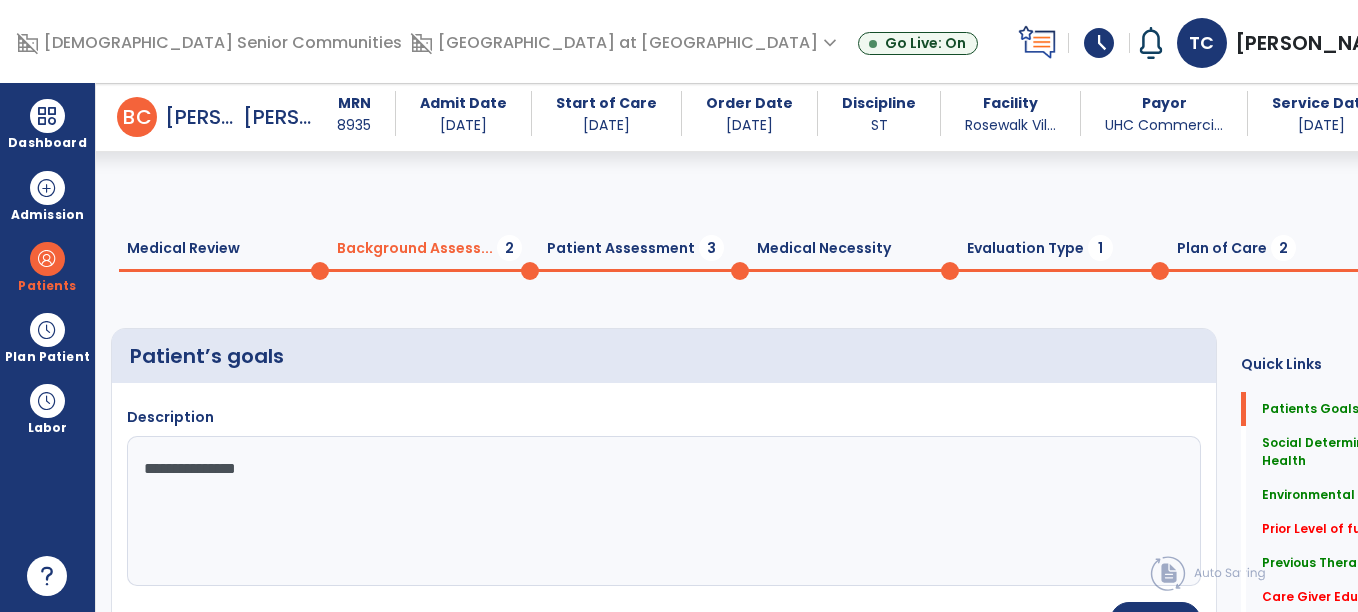 scroll, scrollTop: 249, scrollLeft: 0, axis: vertical 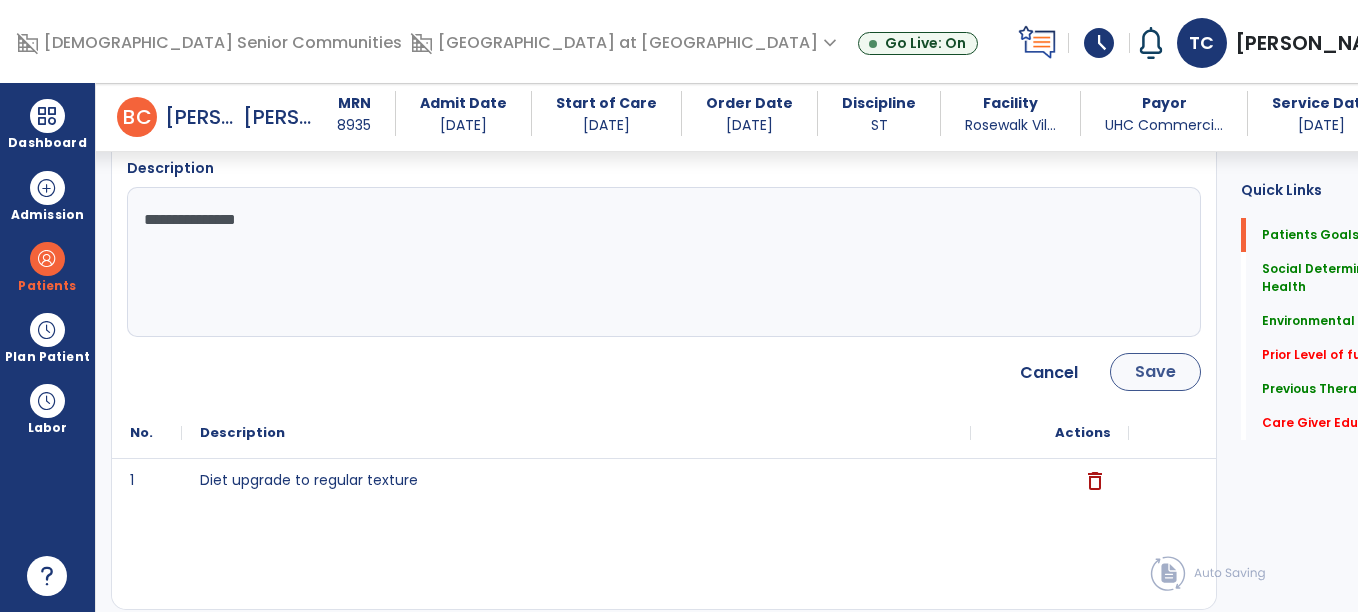 type on "**********" 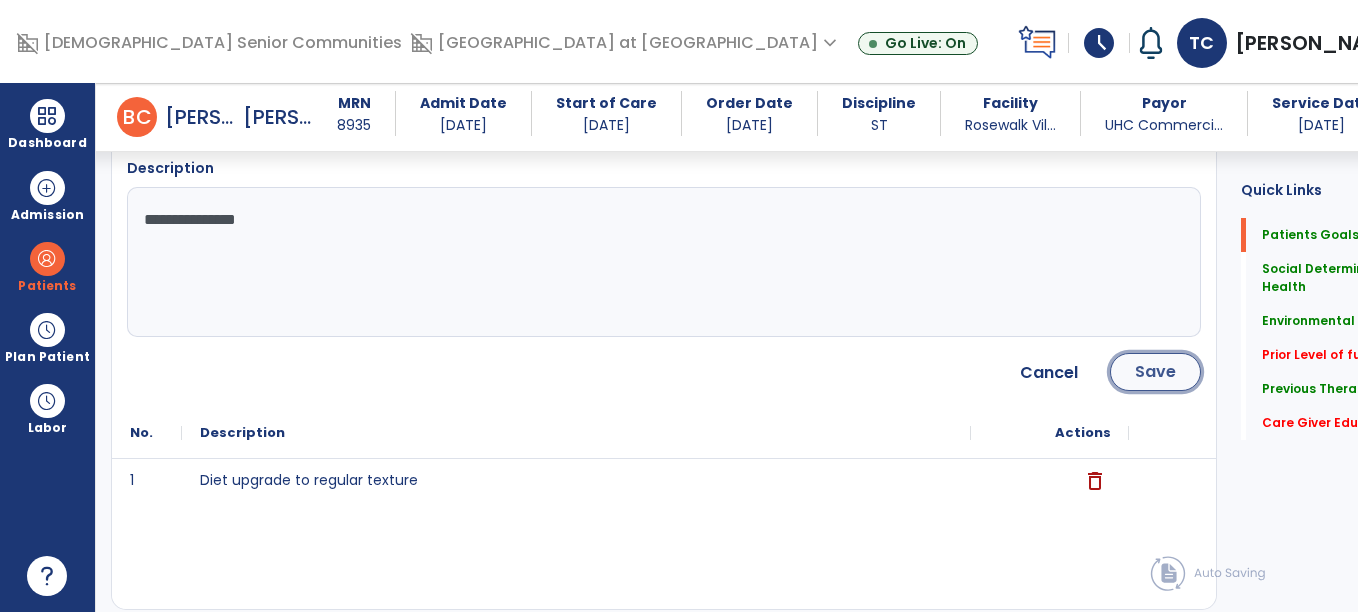 click on "Save" 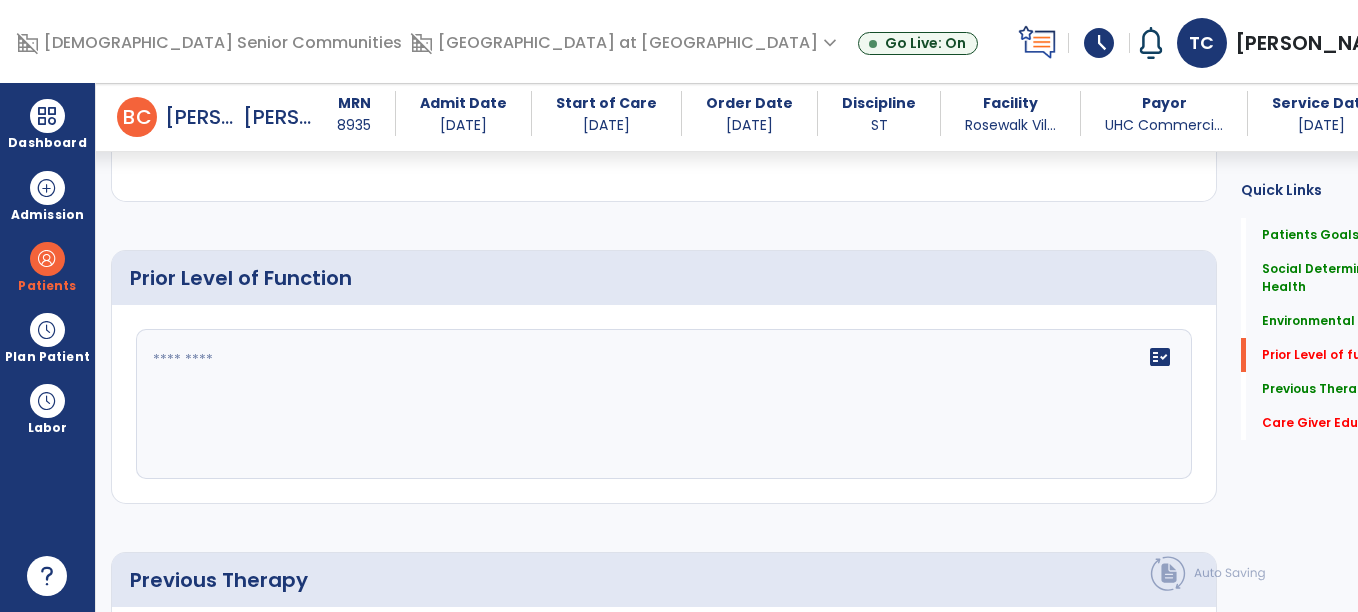 scroll, scrollTop: 1044, scrollLeft: 0, axis: vertical 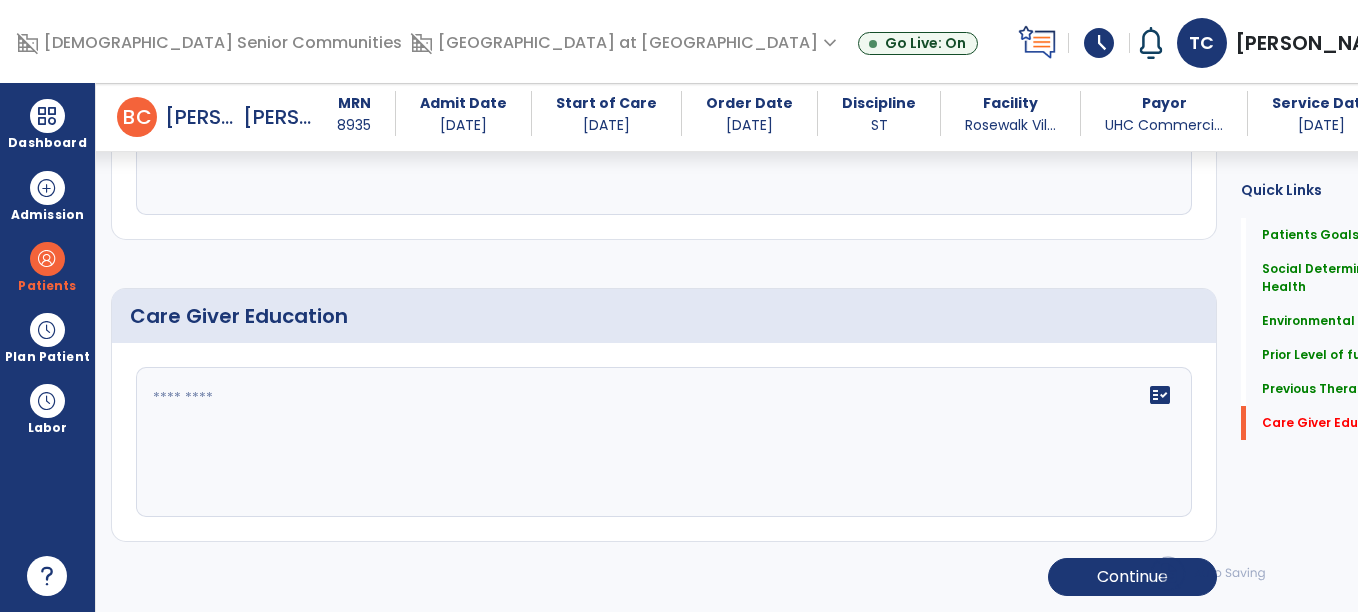 type on "**********" 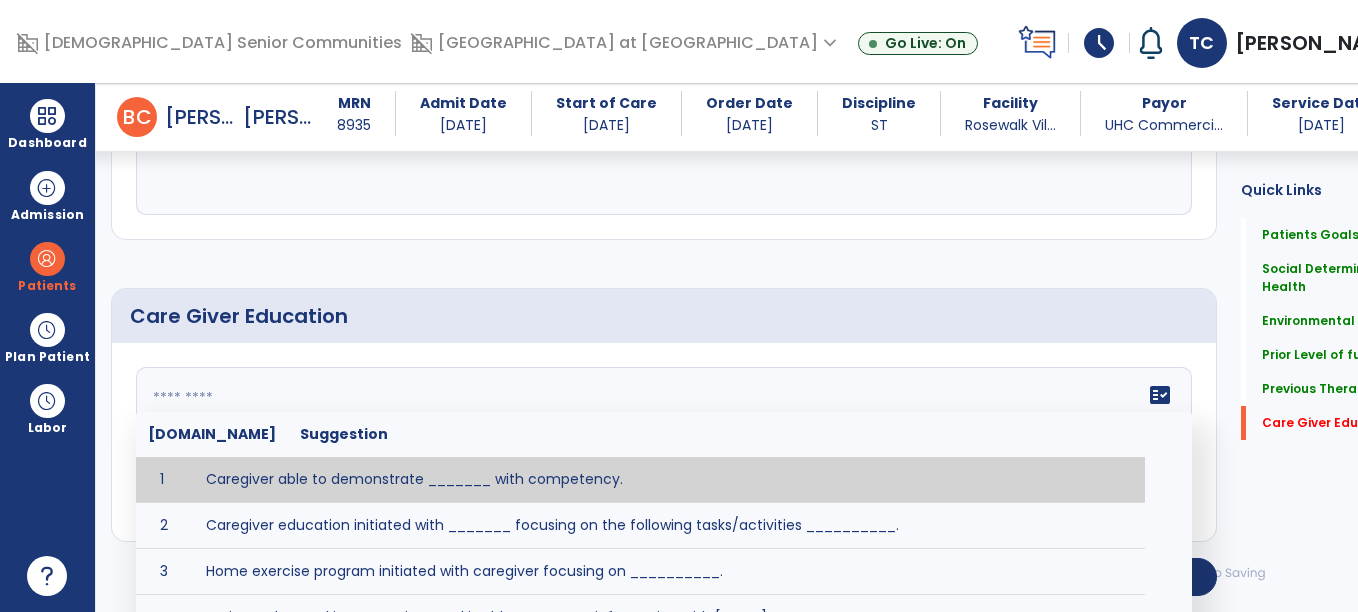 click 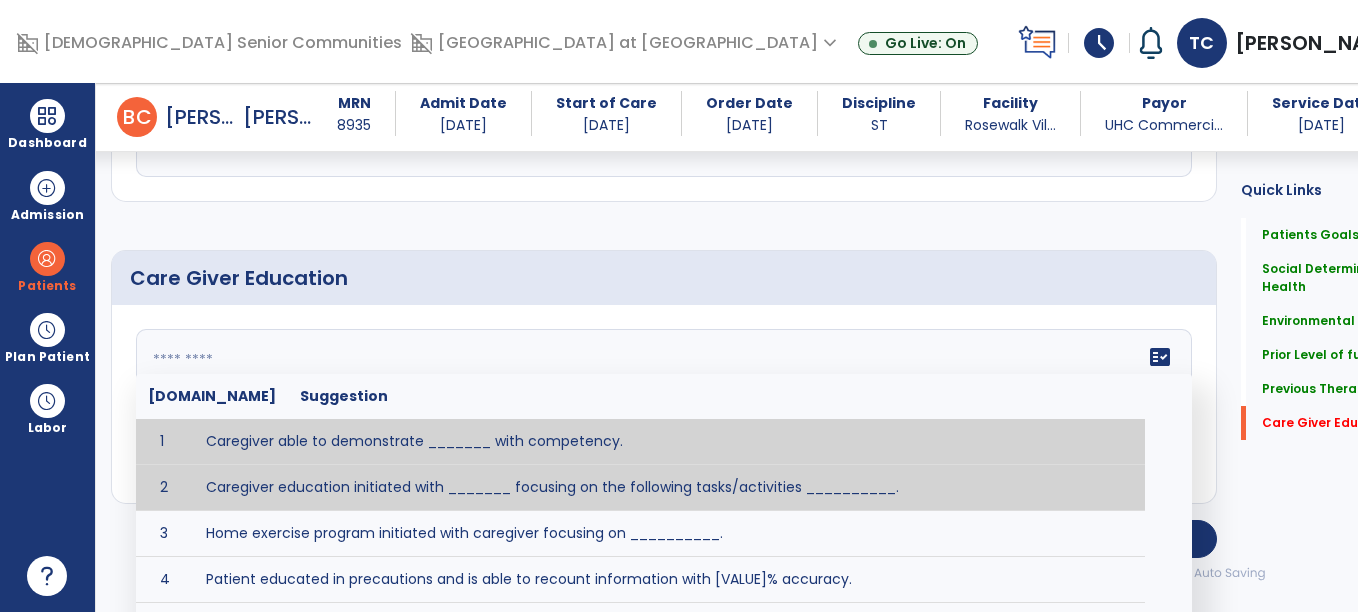 scroll, scrollTop: 1655, scrollLeft: 0, axis: vertical 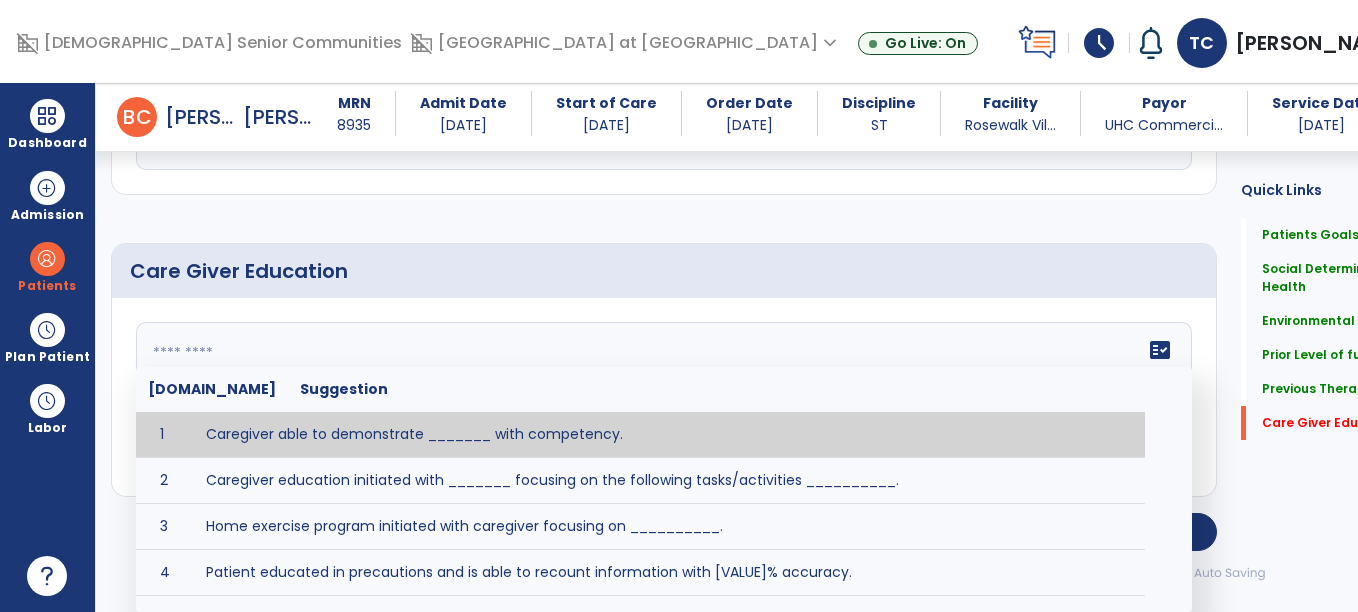 click 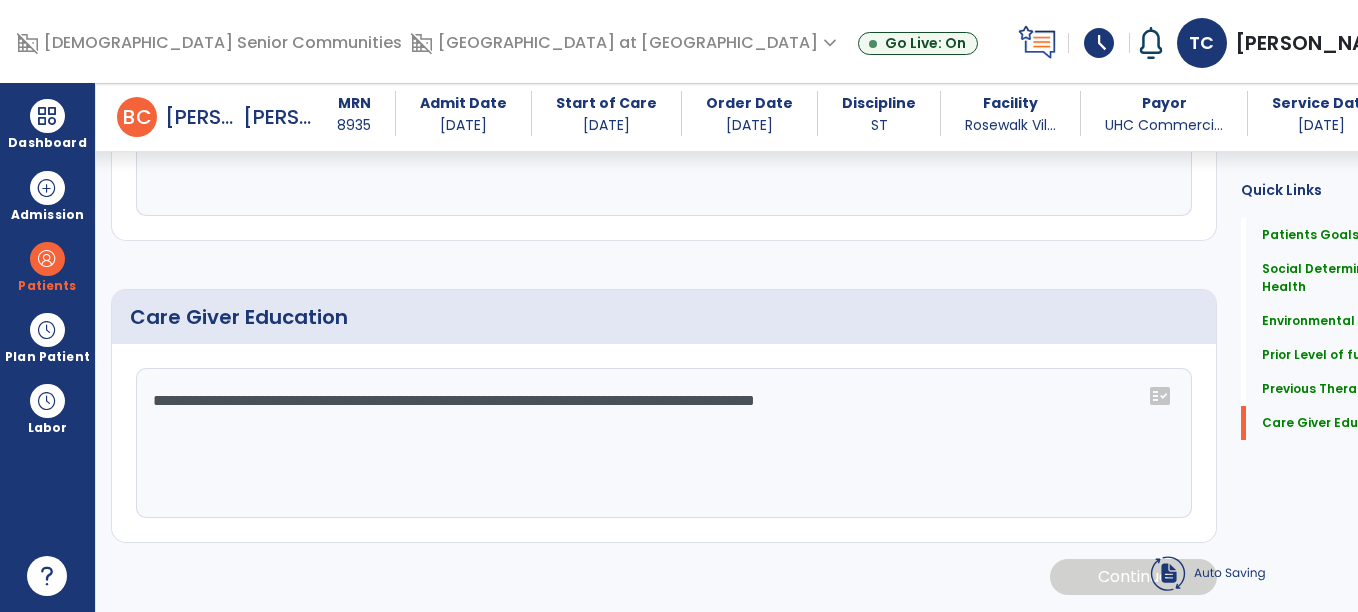 scroll, scrollTop: 1611, scrollLeft: 0, axis: vertical 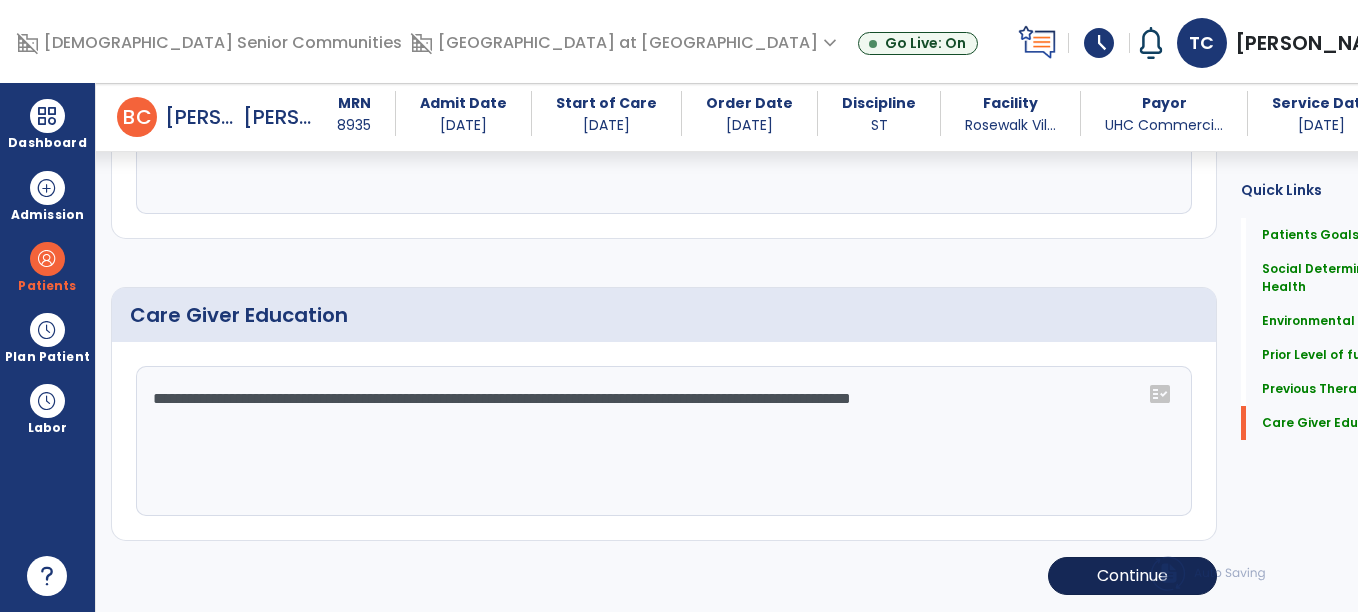 type on "**********" 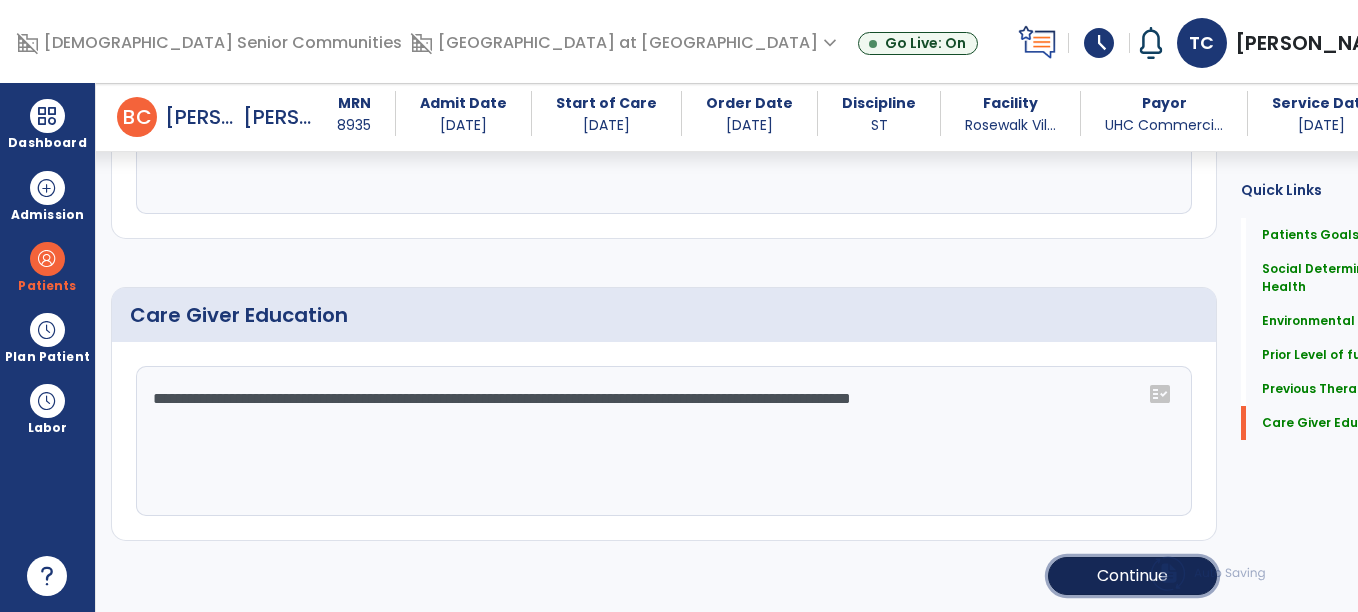 click on "Continue" 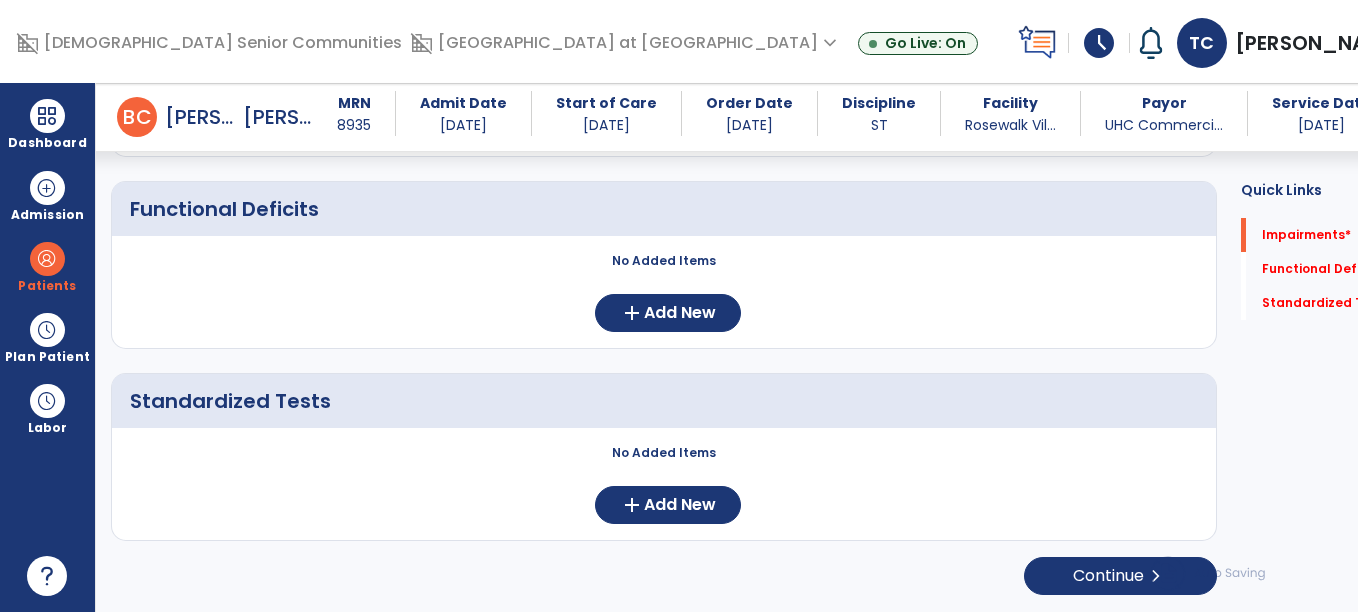 scroll, scrollTop: 339, scrollLeft: 0, axis: vertical 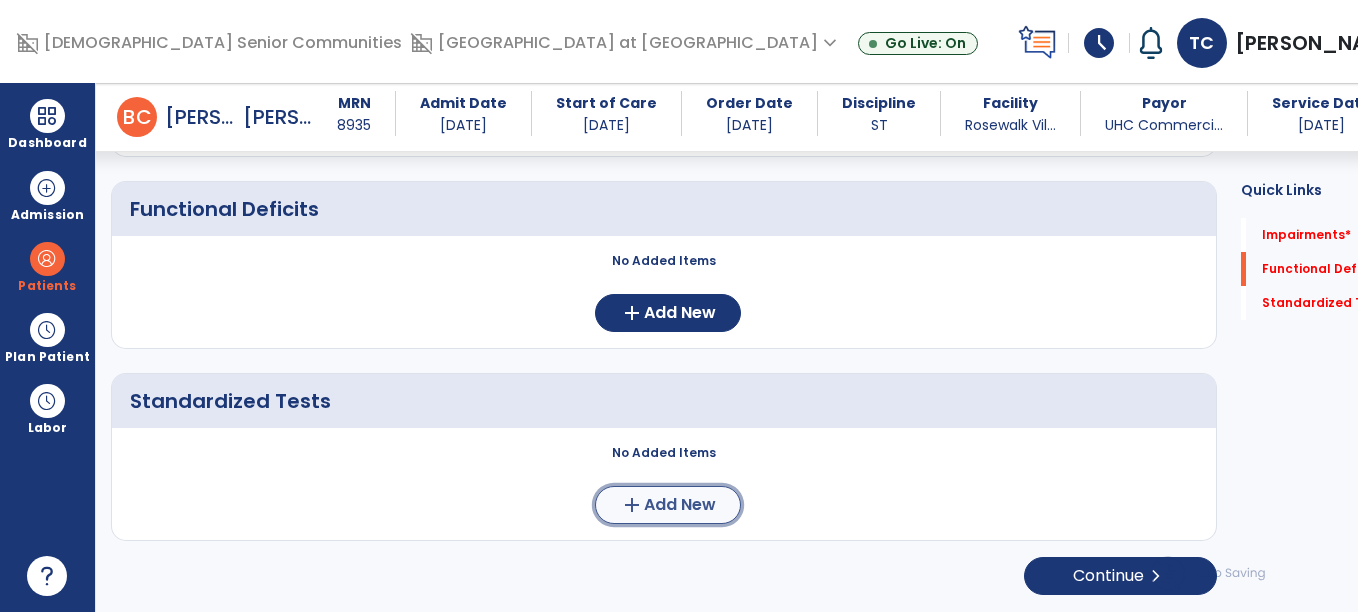 click on "Add New" 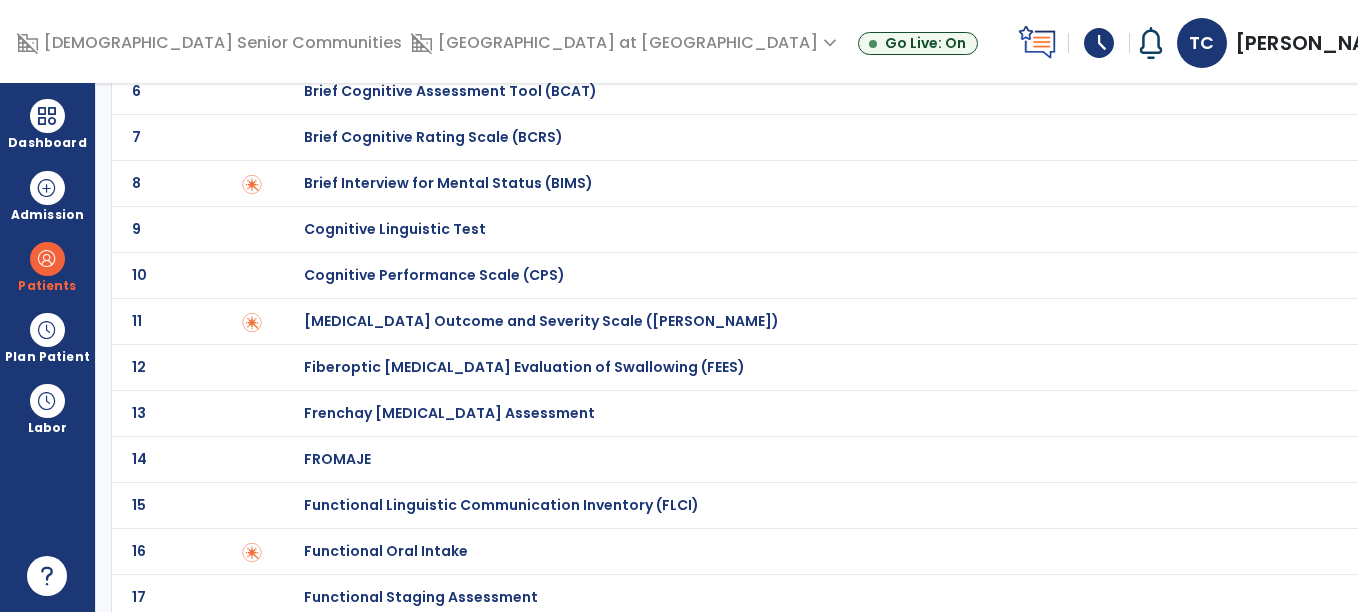 scroll, scrollTop: 0, scrollLeft: 0, axis: both 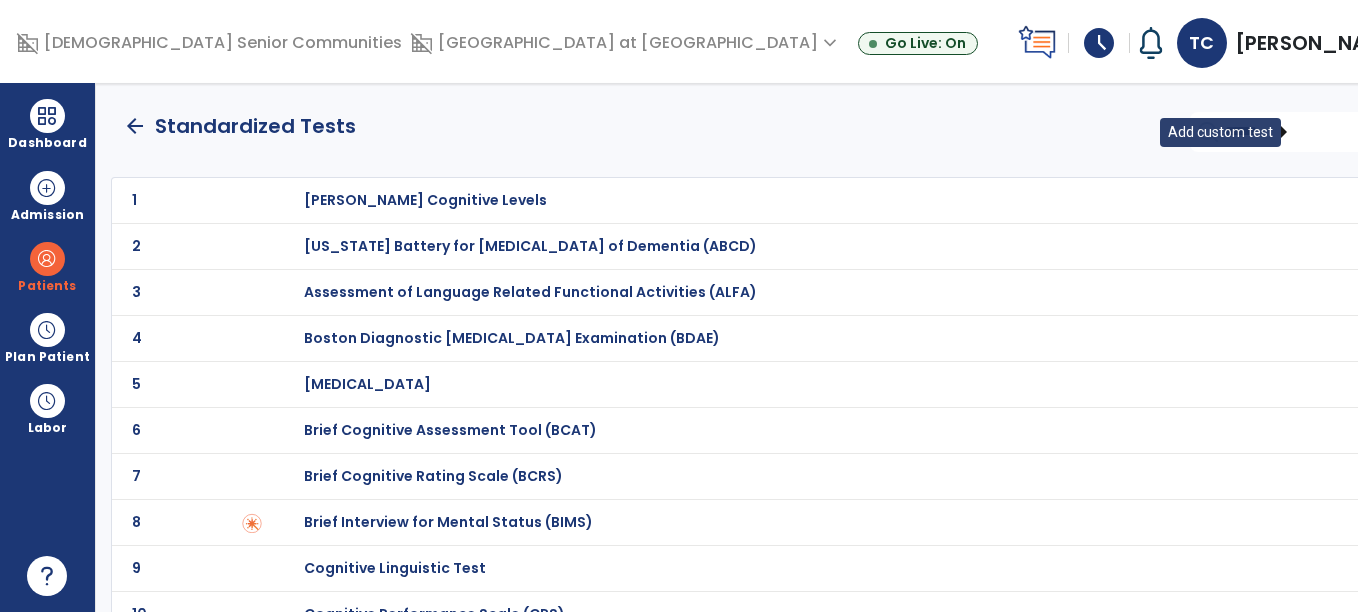 click on "add" 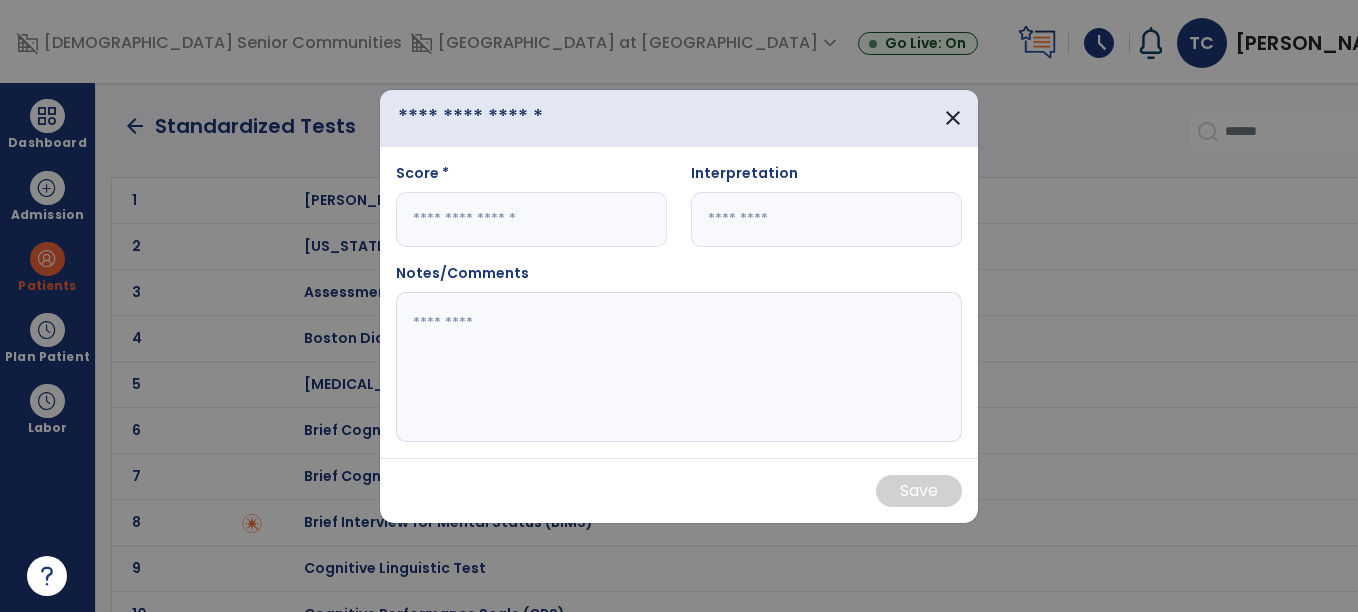 click at bounding box center (498, 117) 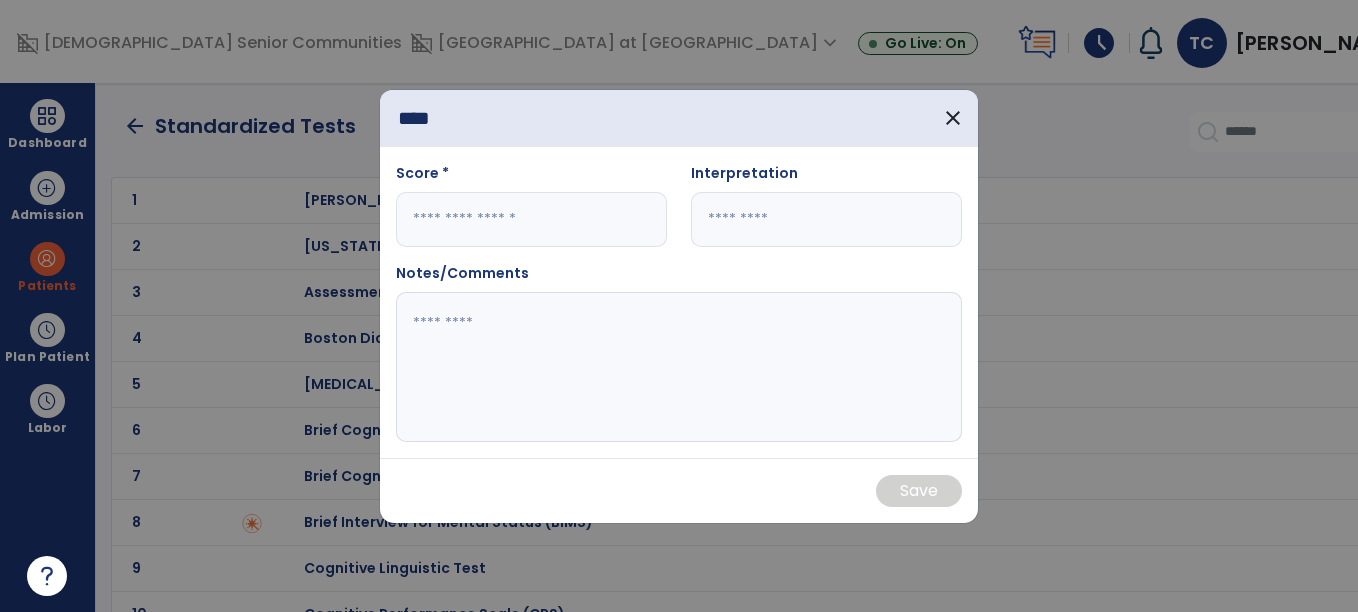 type on "****" 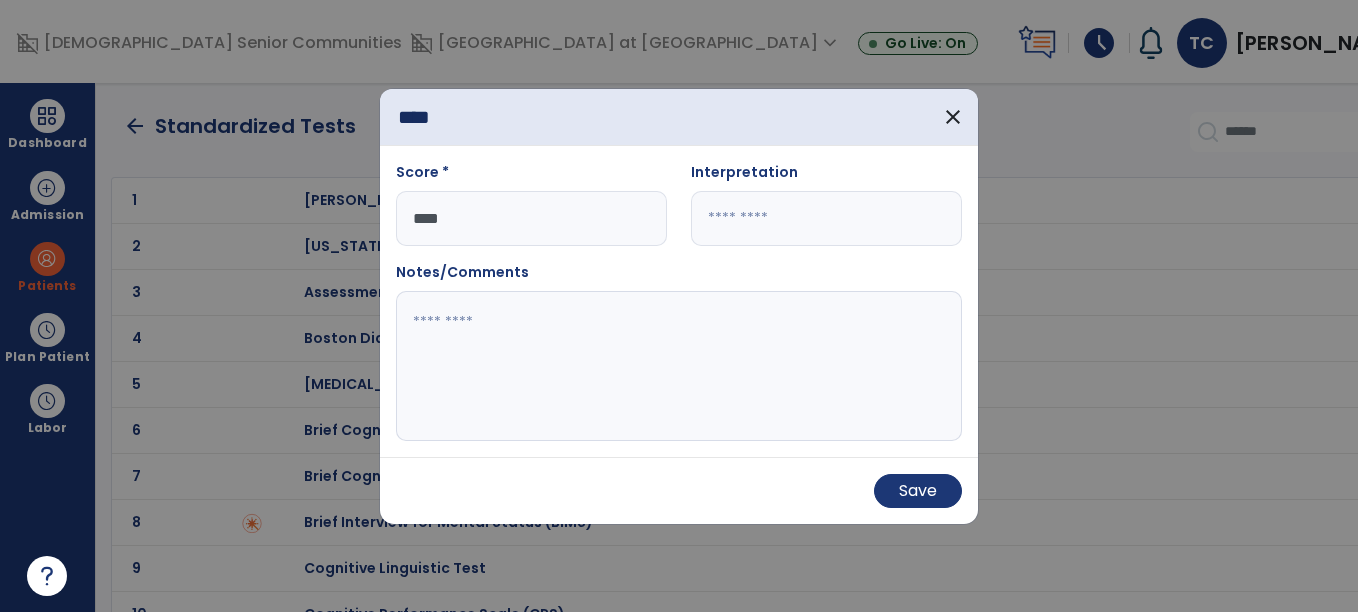 type on "****" 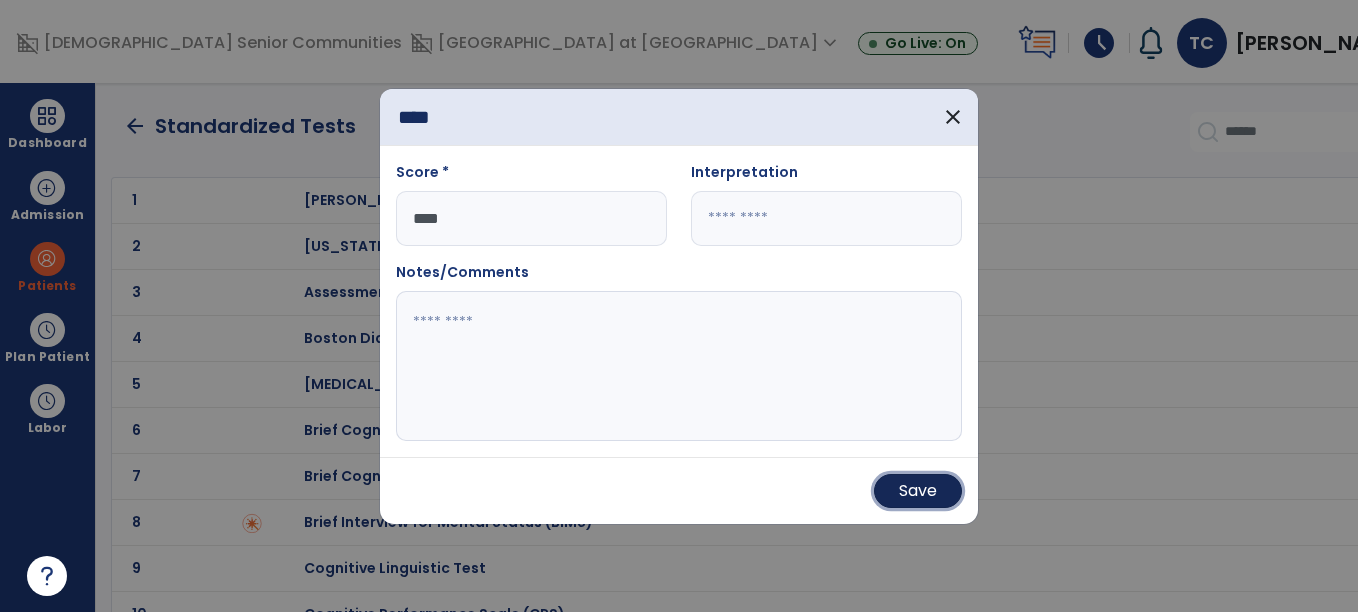 click on "Save" at bounding box center [918, 491] 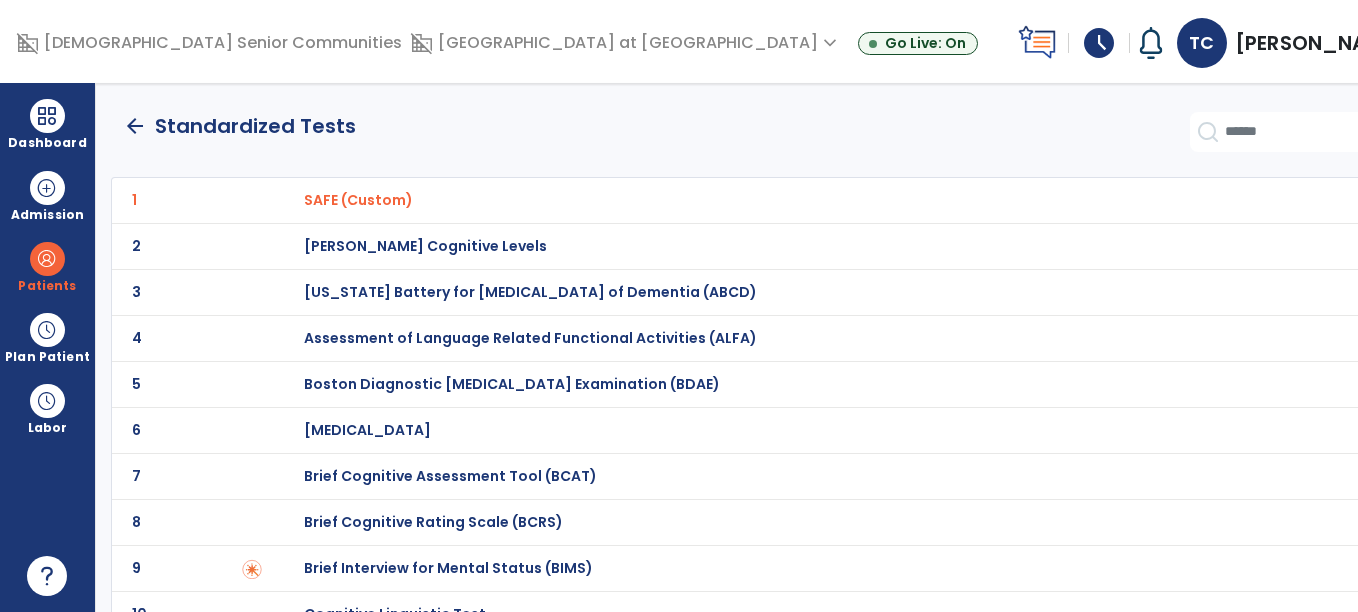 click on "arrow_back   Standardized Tests   add" 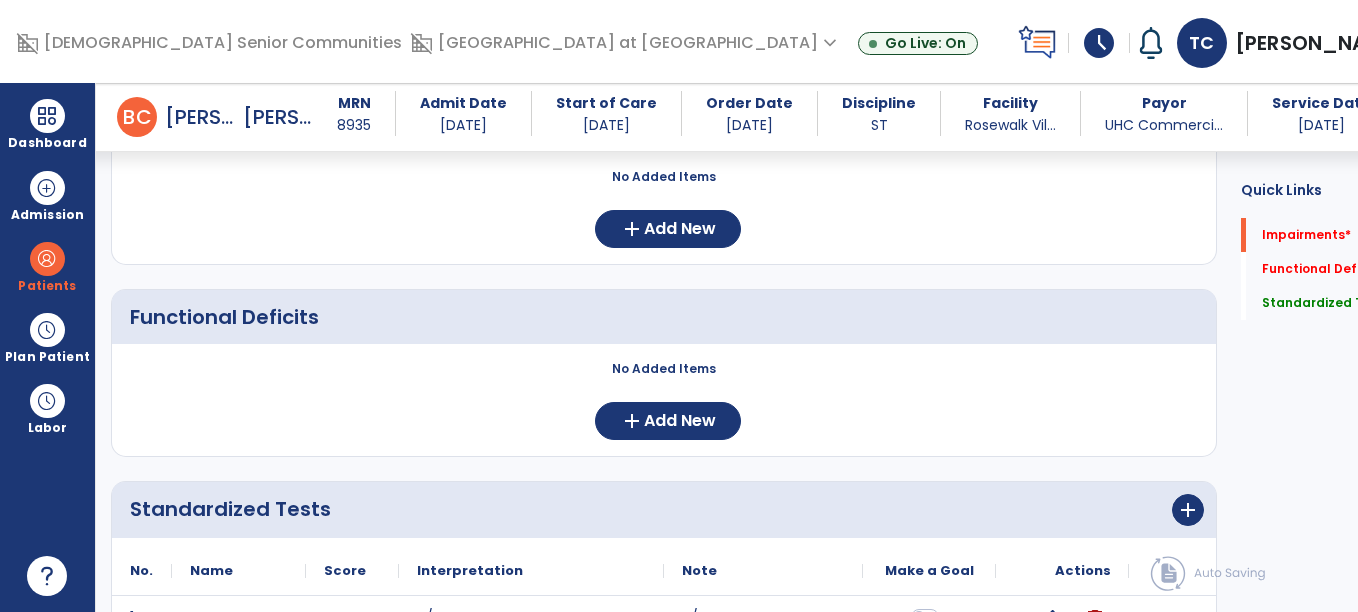 scroll, scrollTop: 231, scrollLeft: 0, axis: vertical 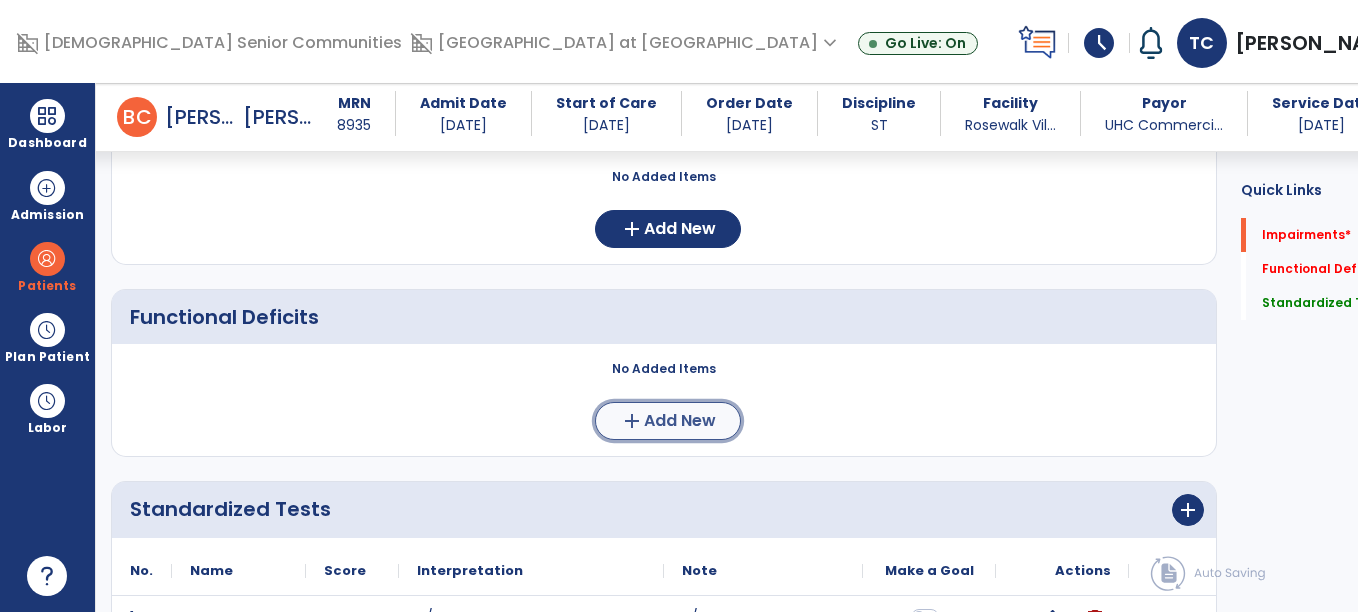 click on "add  Add New" 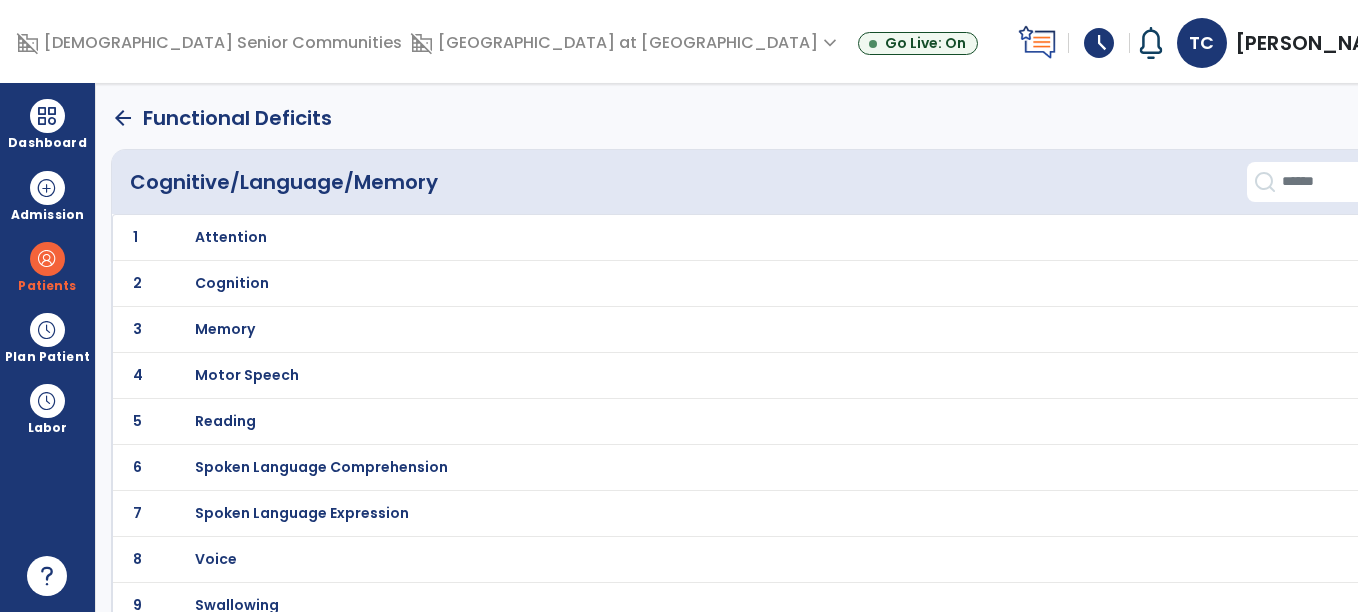 scroll, scrollTop: 18, scrollLeft: 0, axis: vertical 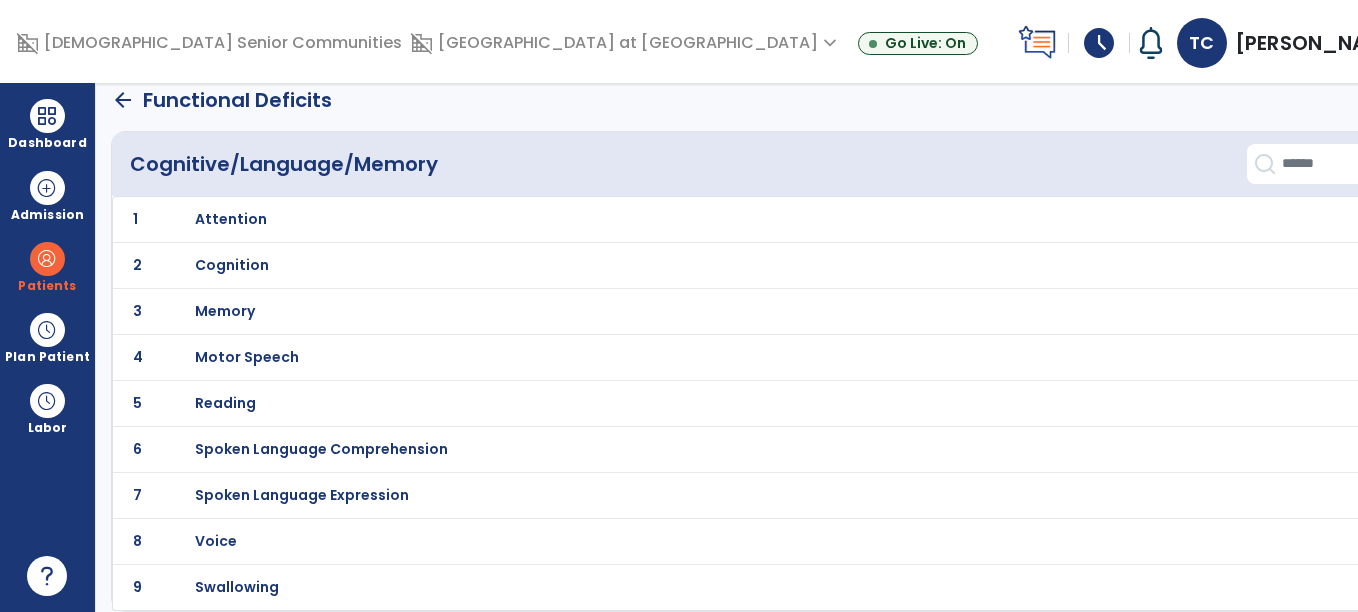 click on "Swallowing" at bounding box center (231, 219) 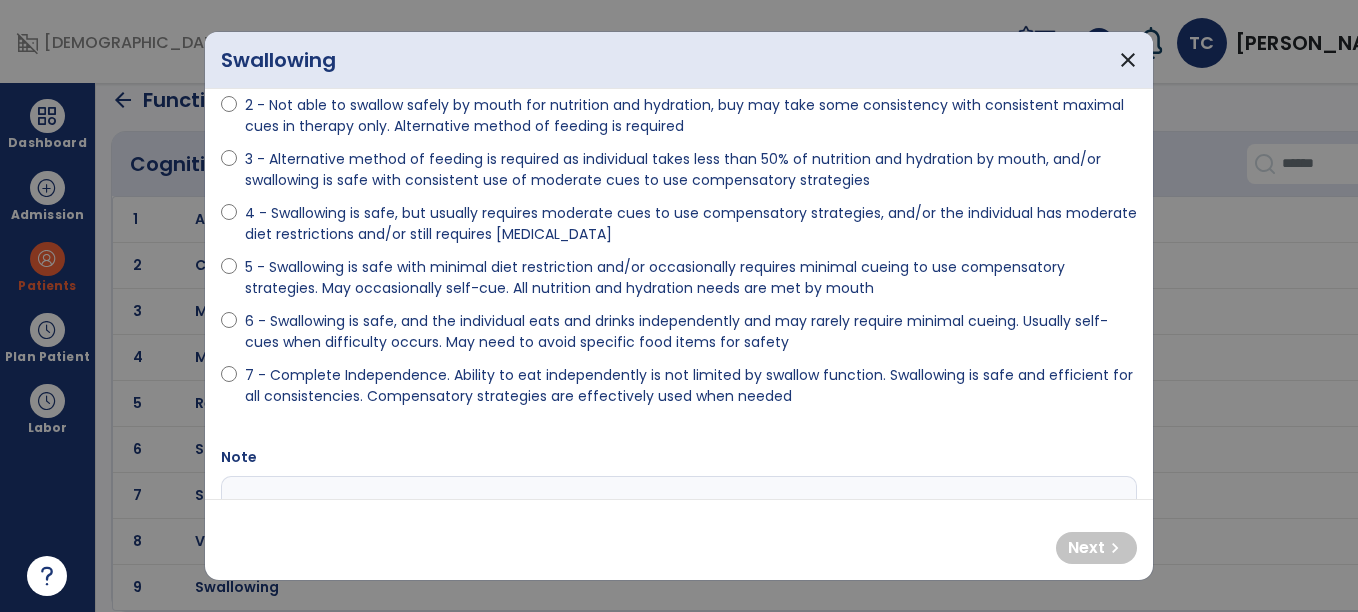 scroll, scrollTop: 190, scrollLeft: 0, axis: vertical 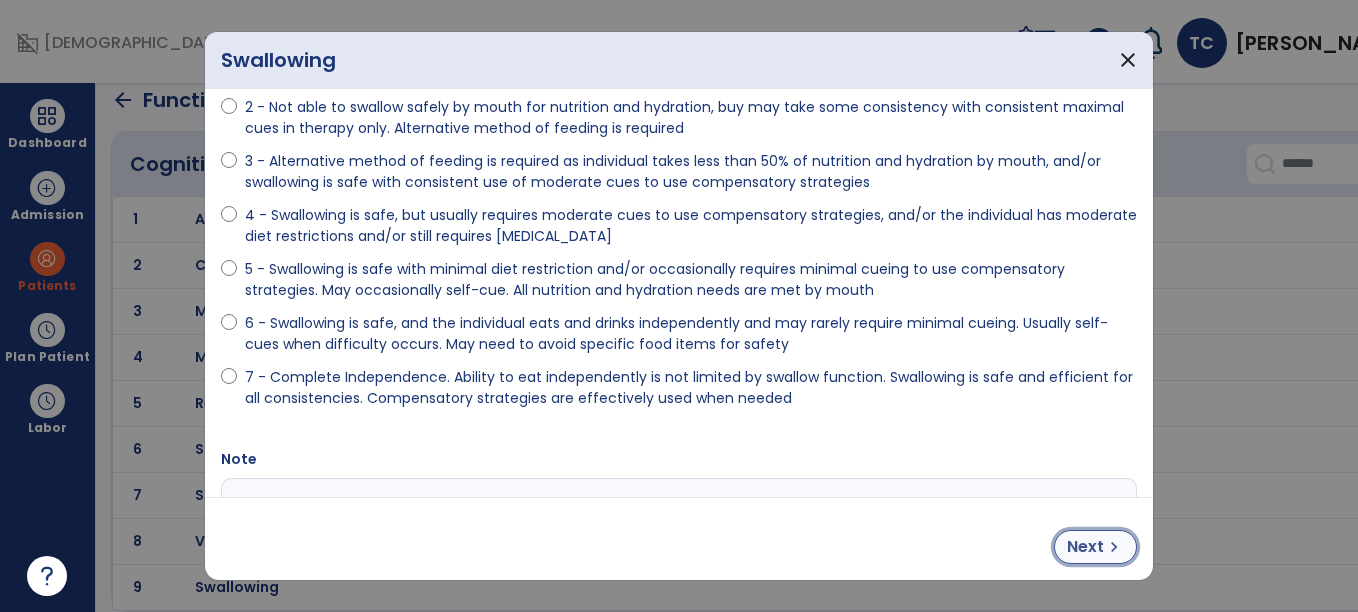 click on "Next" at bounding box center (1085, 547) 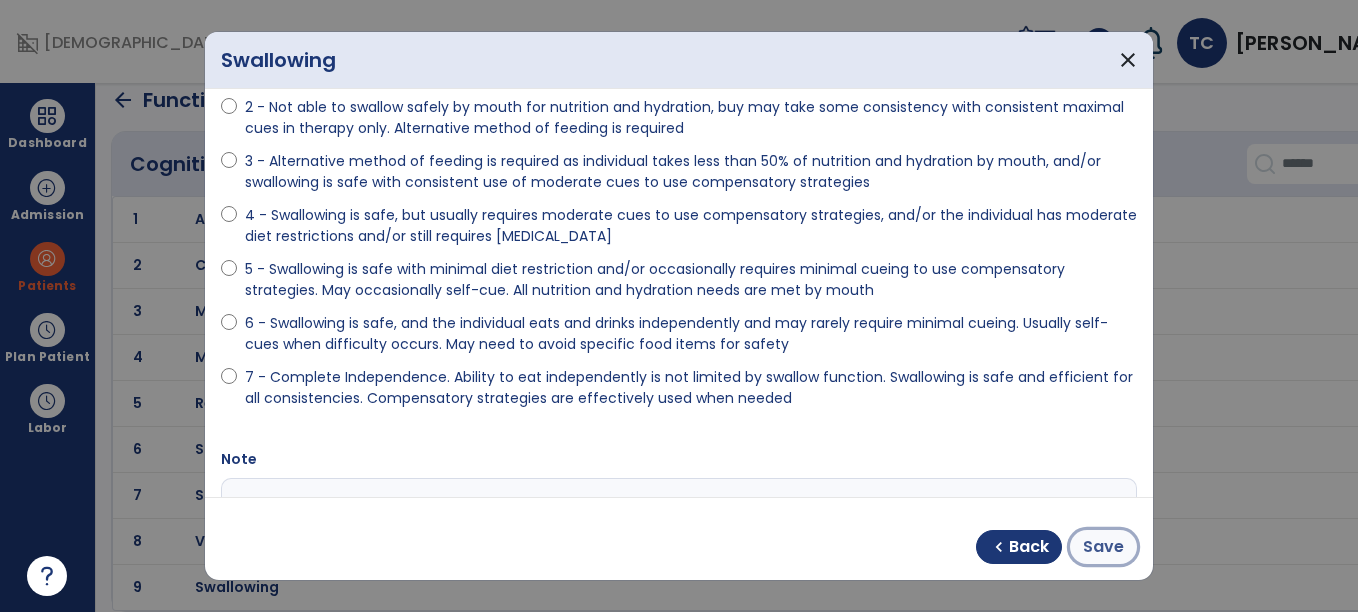 click on "Save" at bounding box center [1103, 547] 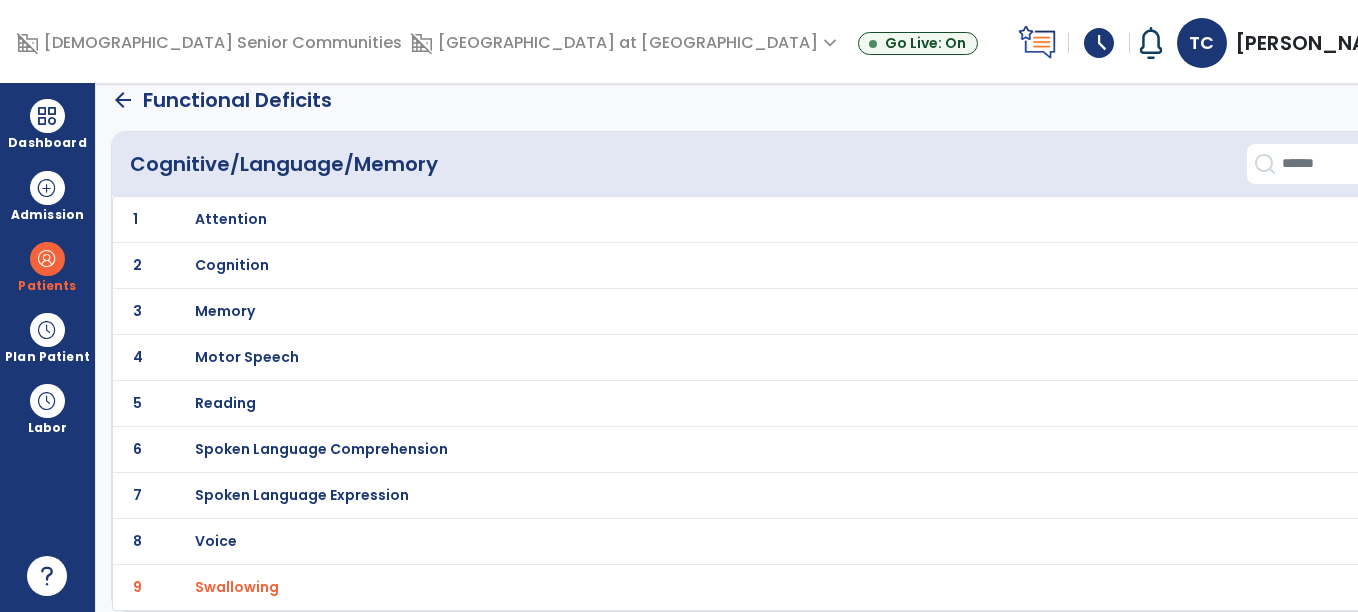 click on "arrow_back" 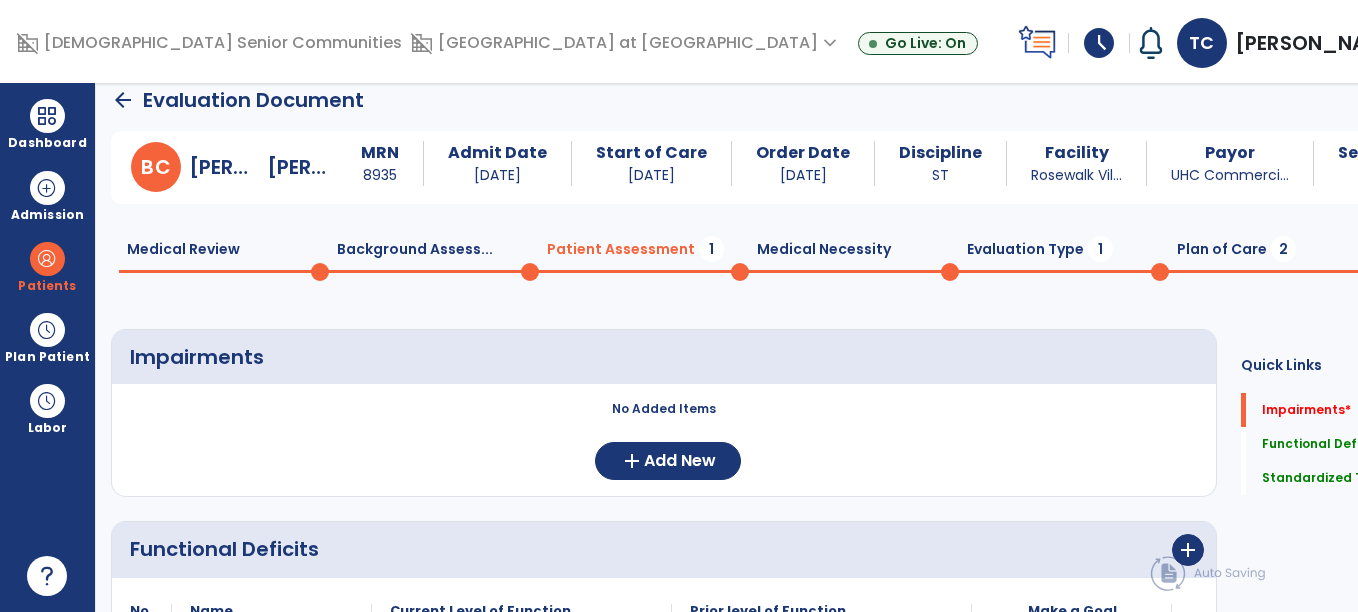 scroll, scrollTop: 0, scrollLeft: 0, axis: both 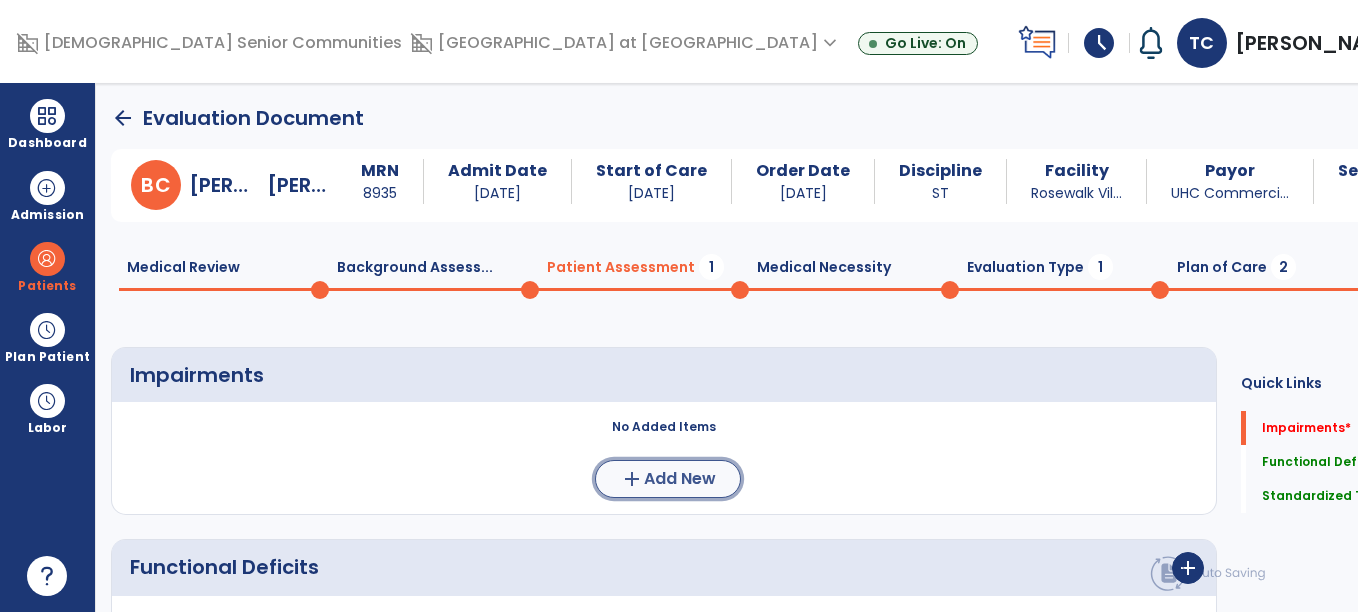 click on "add  Add New" 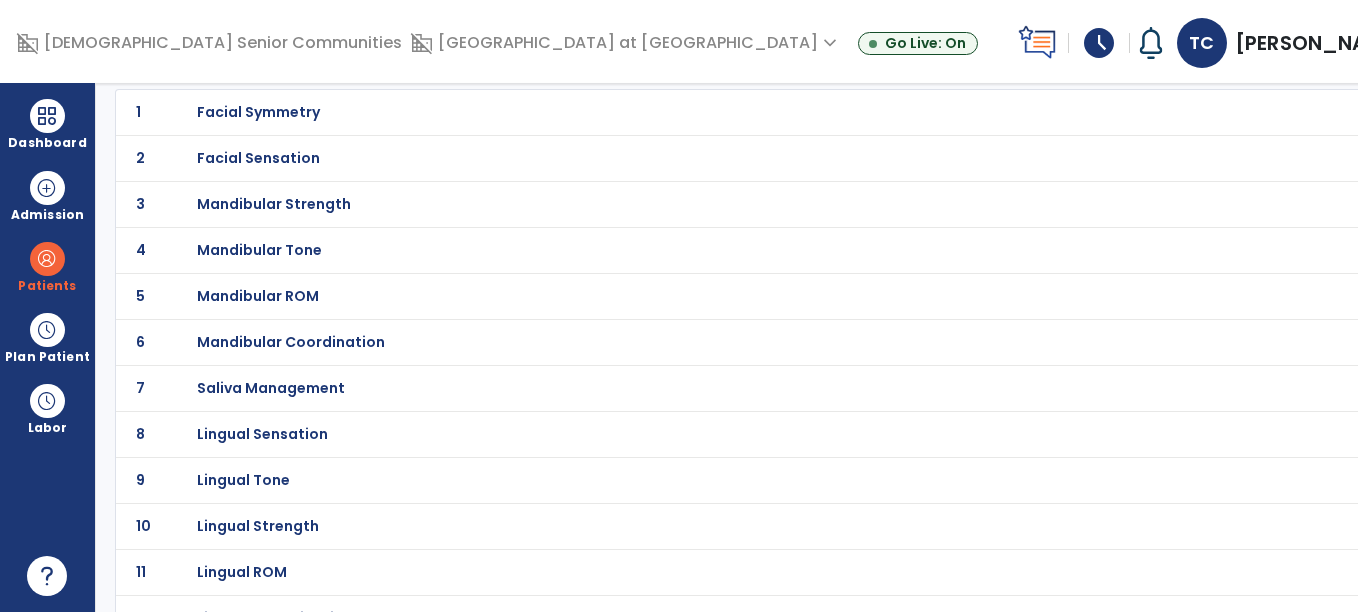 scroll, scrollTop: 160, scrollLeft: 0, axis: vertical 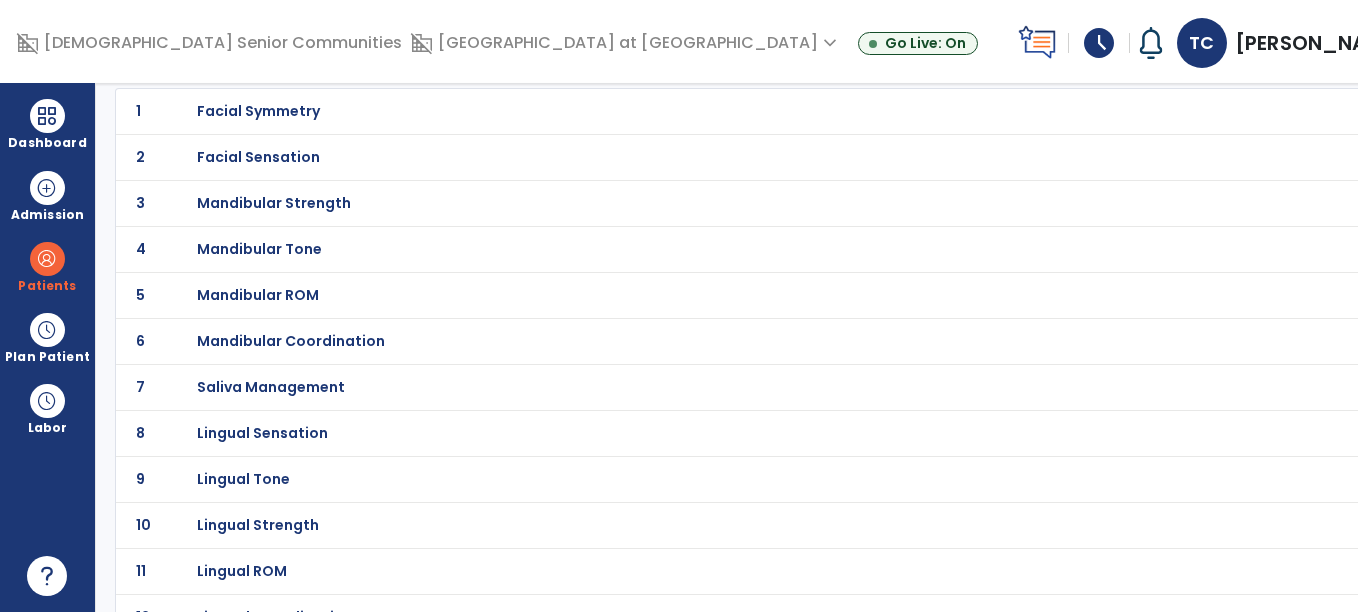 click on "Saliva Management" at bounding box center [258, 111] 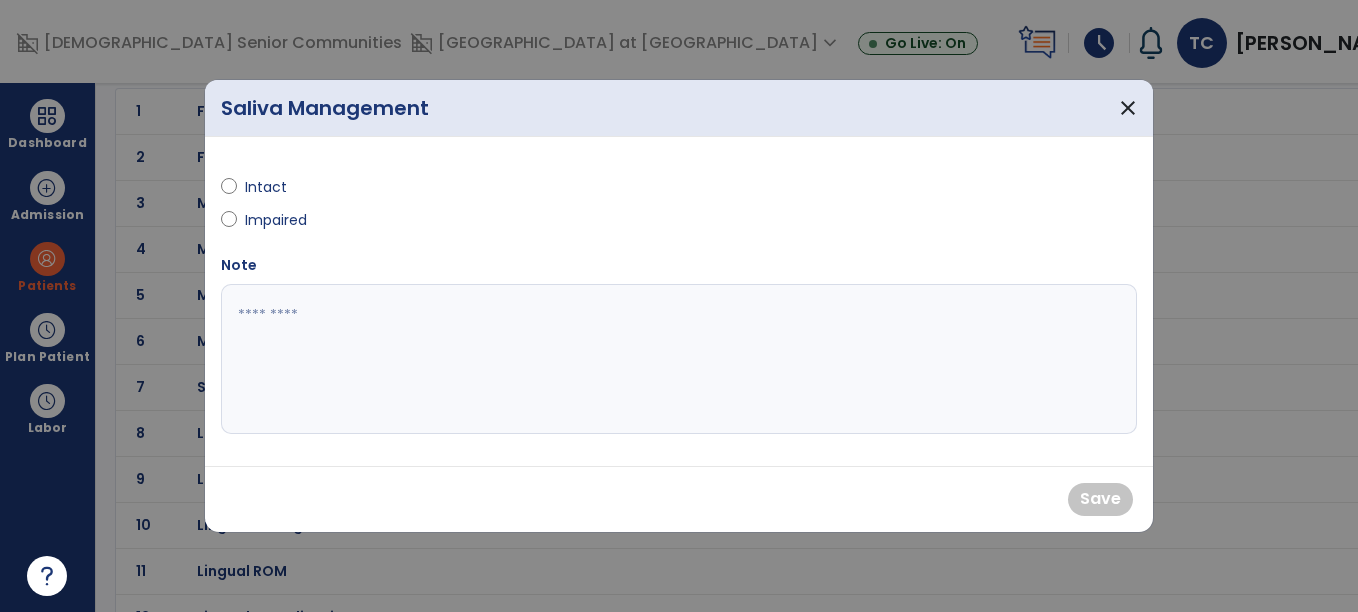 click on "Intact" at bounding box center [280, 187] 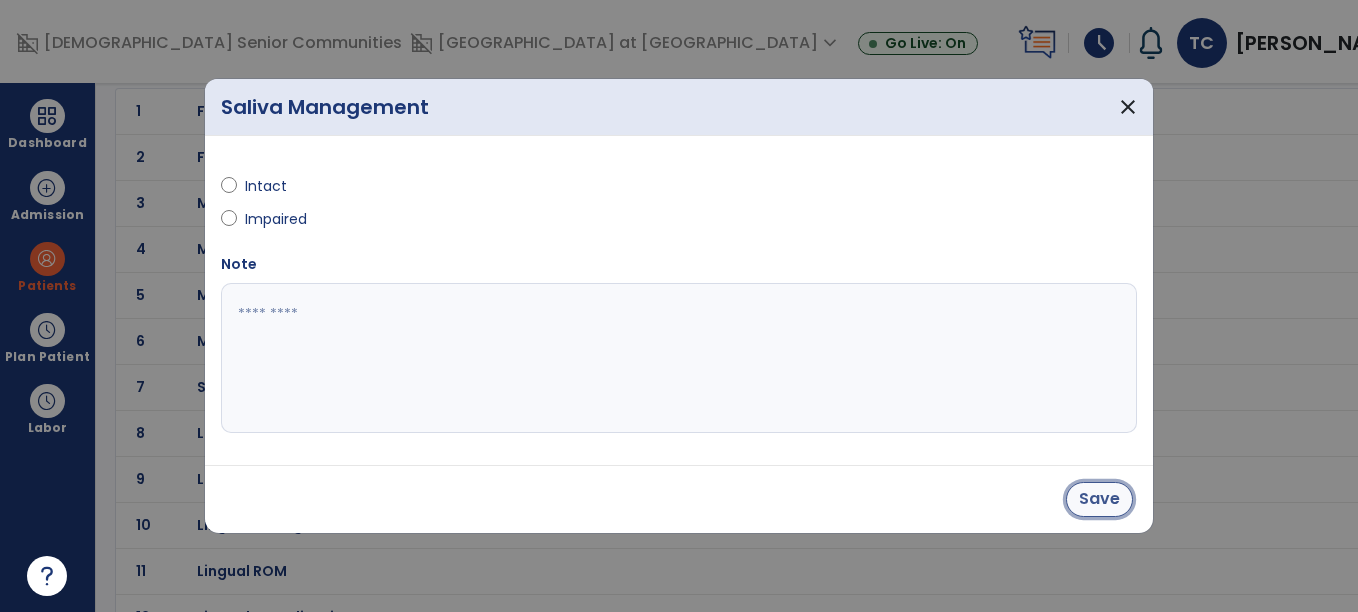 click on "Save" at bounding box center (1099, 499) 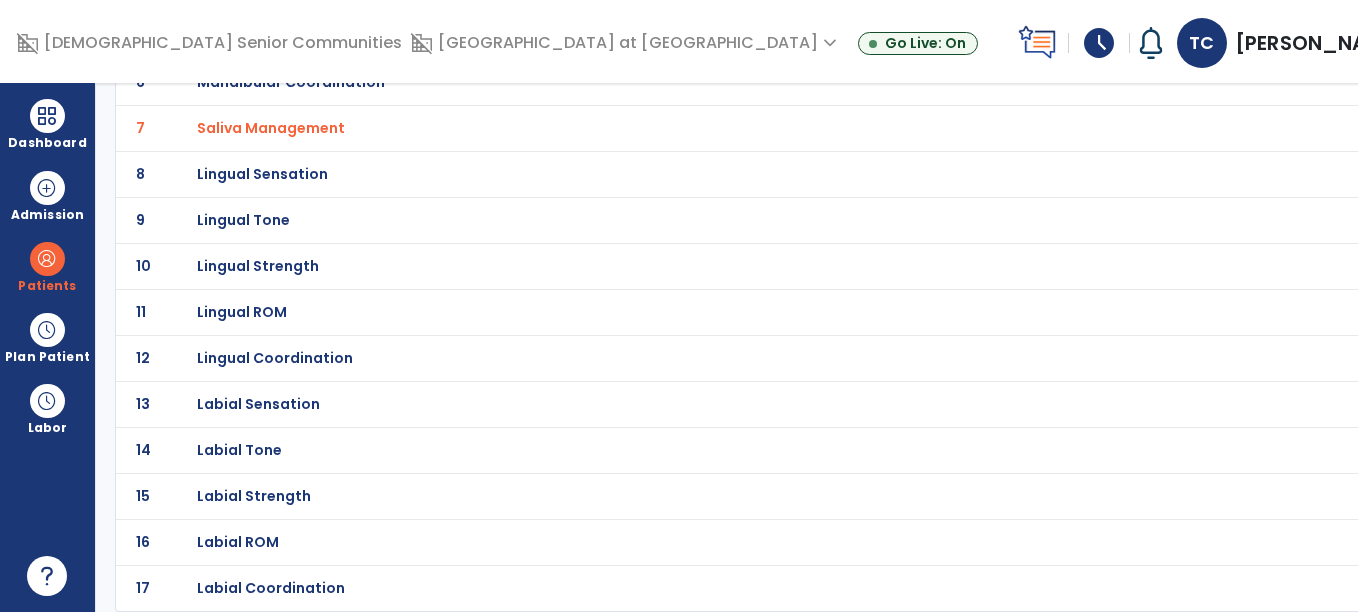 scroll, scrollTop: 419, scrollLeft: 0, axis: vertical 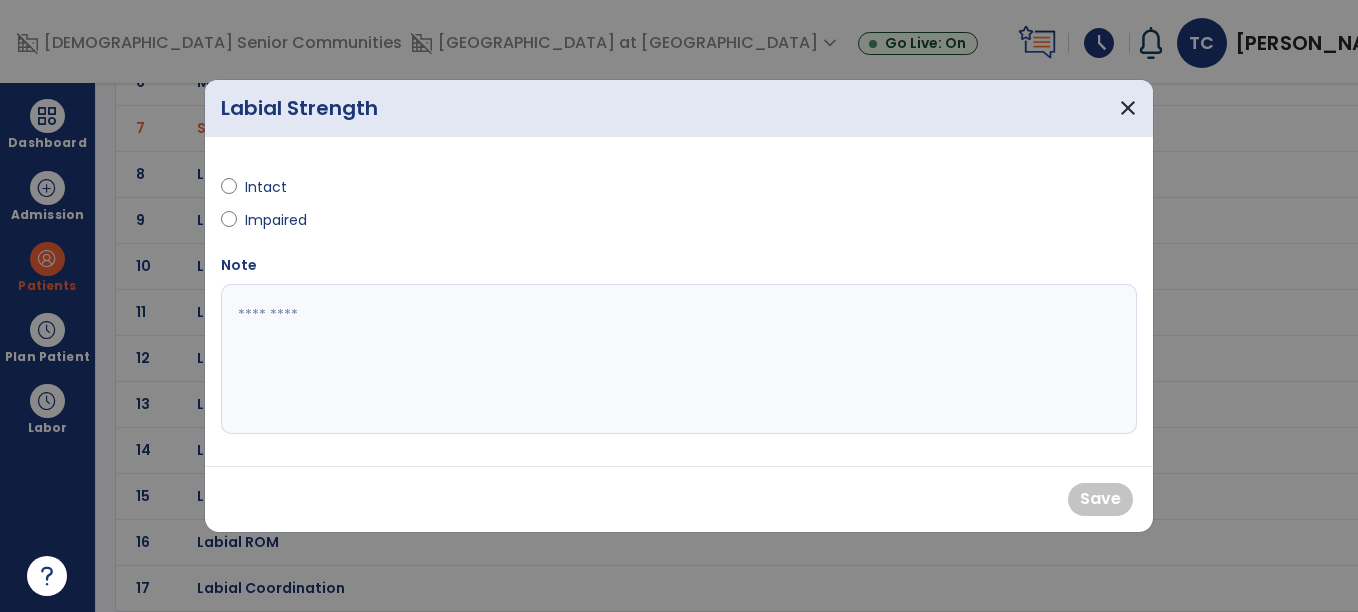 click on "Impaired" at bounding box center (280, 220) 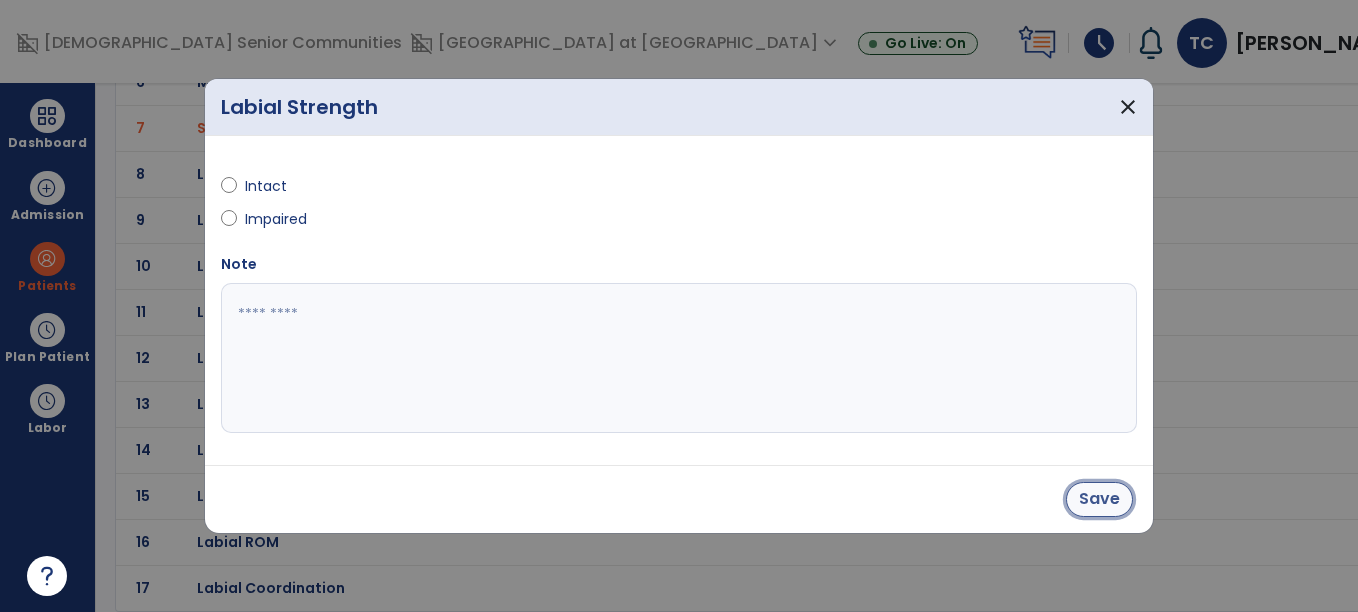 click on "Save" at bounding box center (1099, 499) 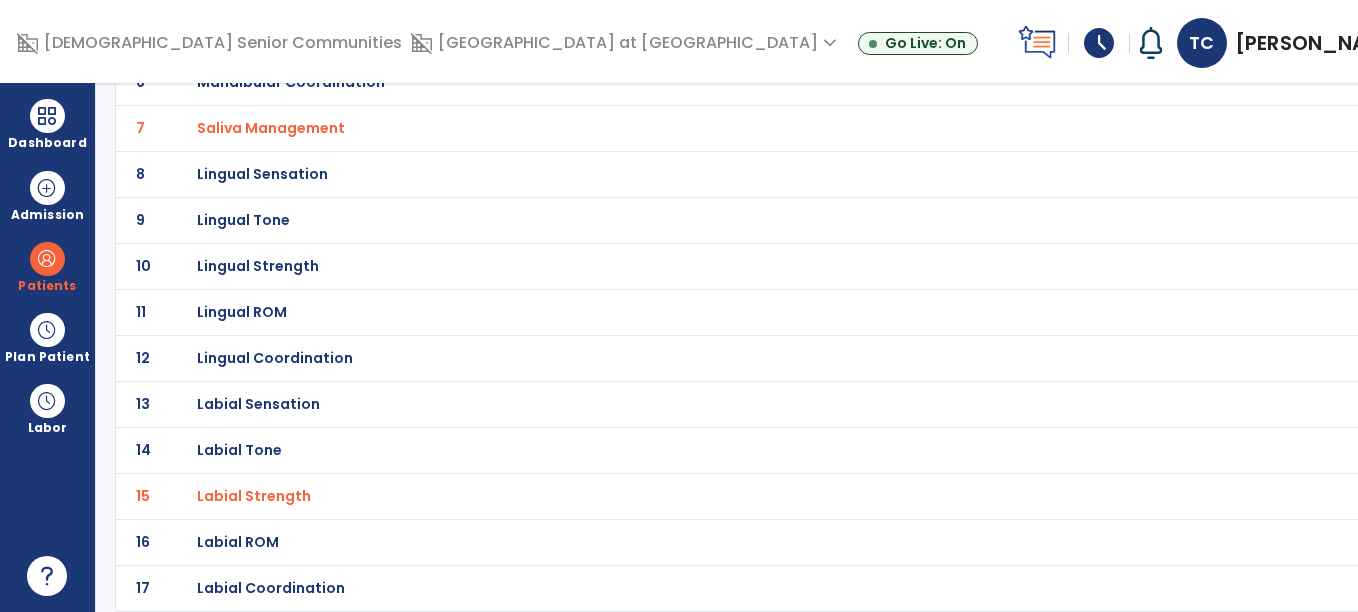click on "Labial Tone" at bounding box center (732, -148) 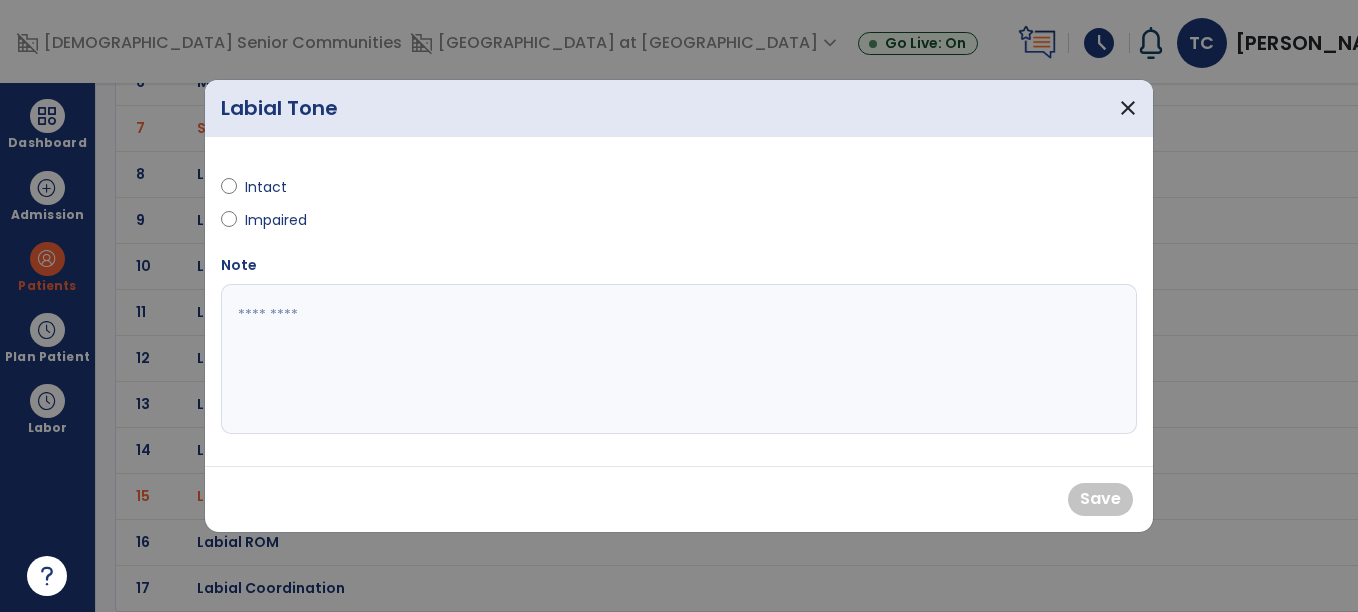 click on "Impaired" at bounding box center (280, 220) 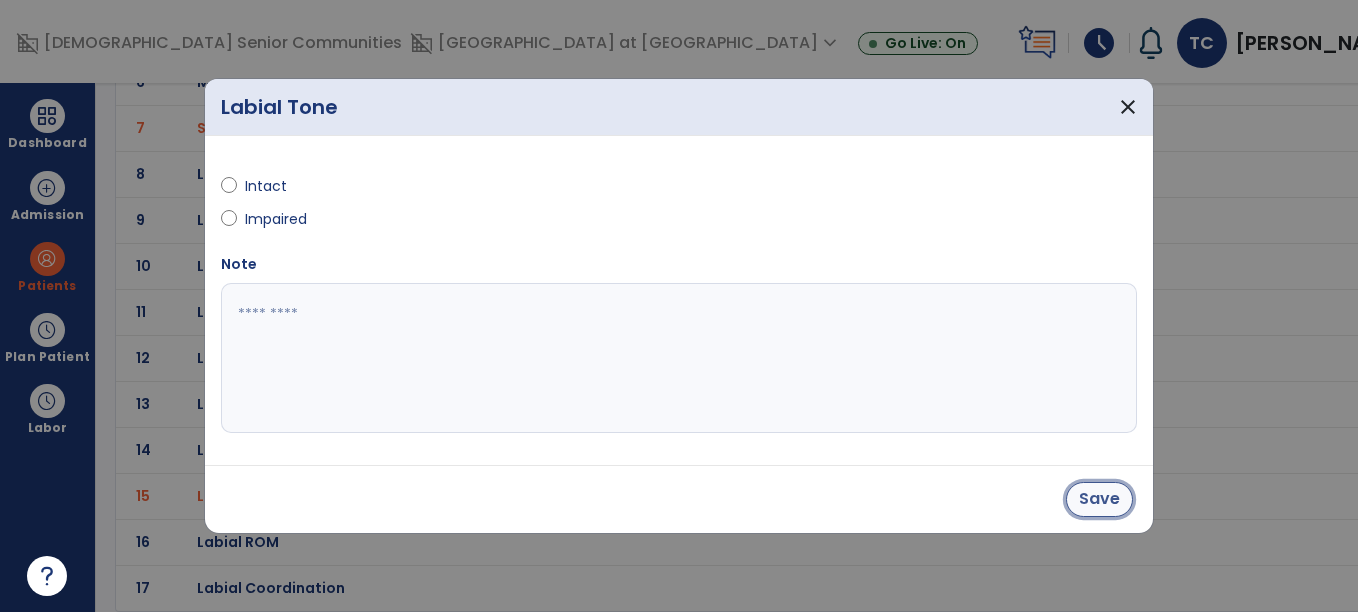 click on "Save" at bounding box center (1099, 499) 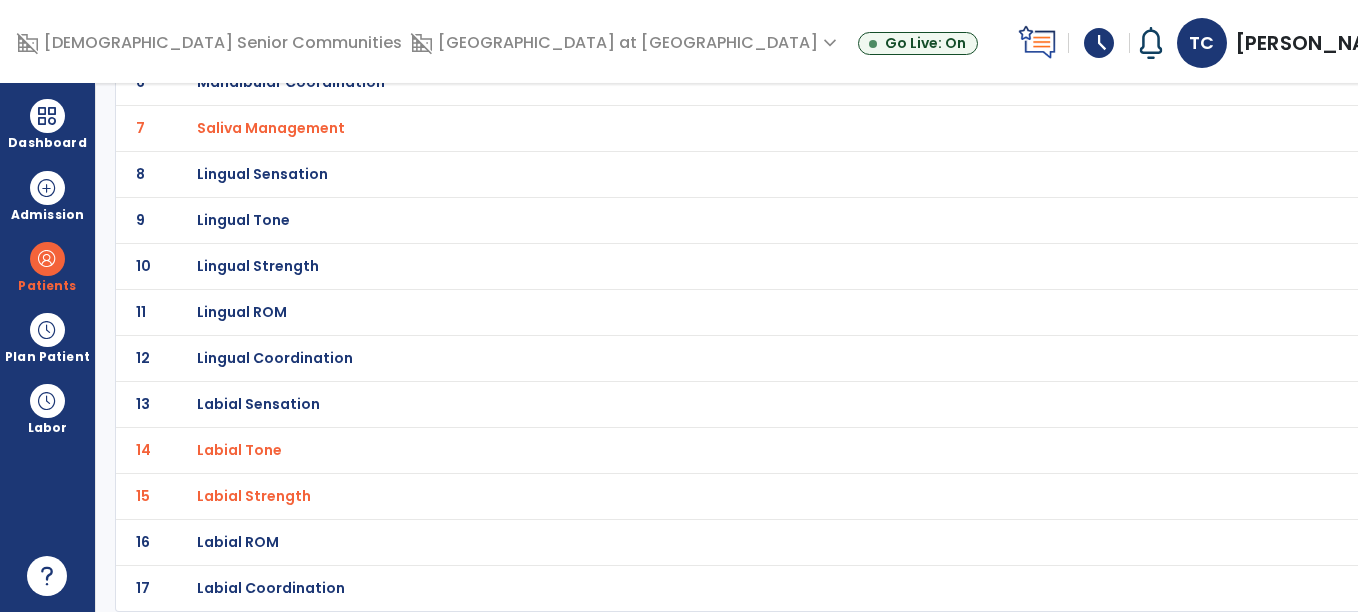 click on "Lingual Strength" at bounding box center (258, -148) 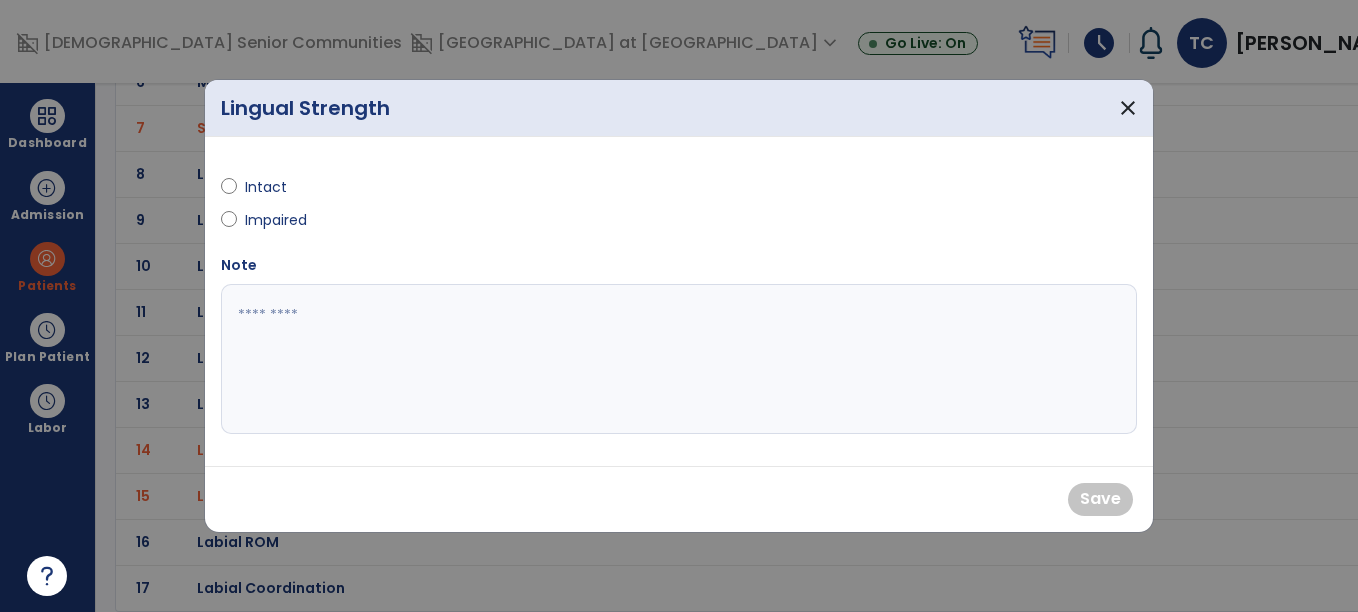 click on "Intact" at bounding box center (280, 187) 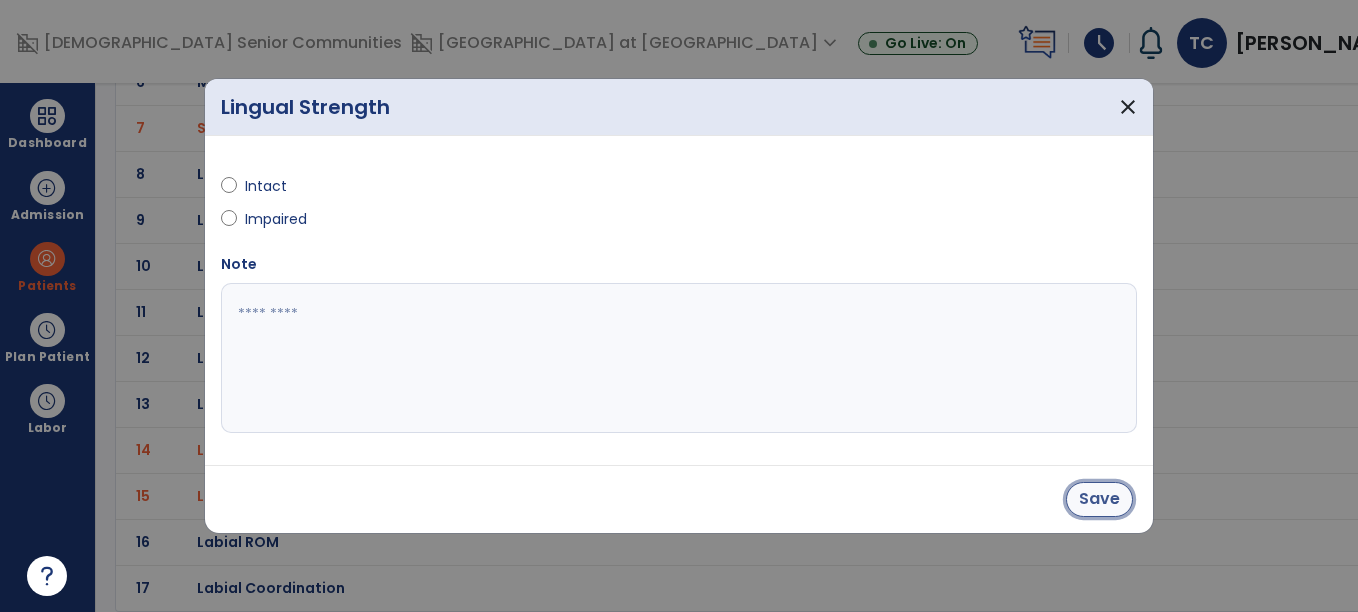 click on "Save" at bounding box center [1099, 499] 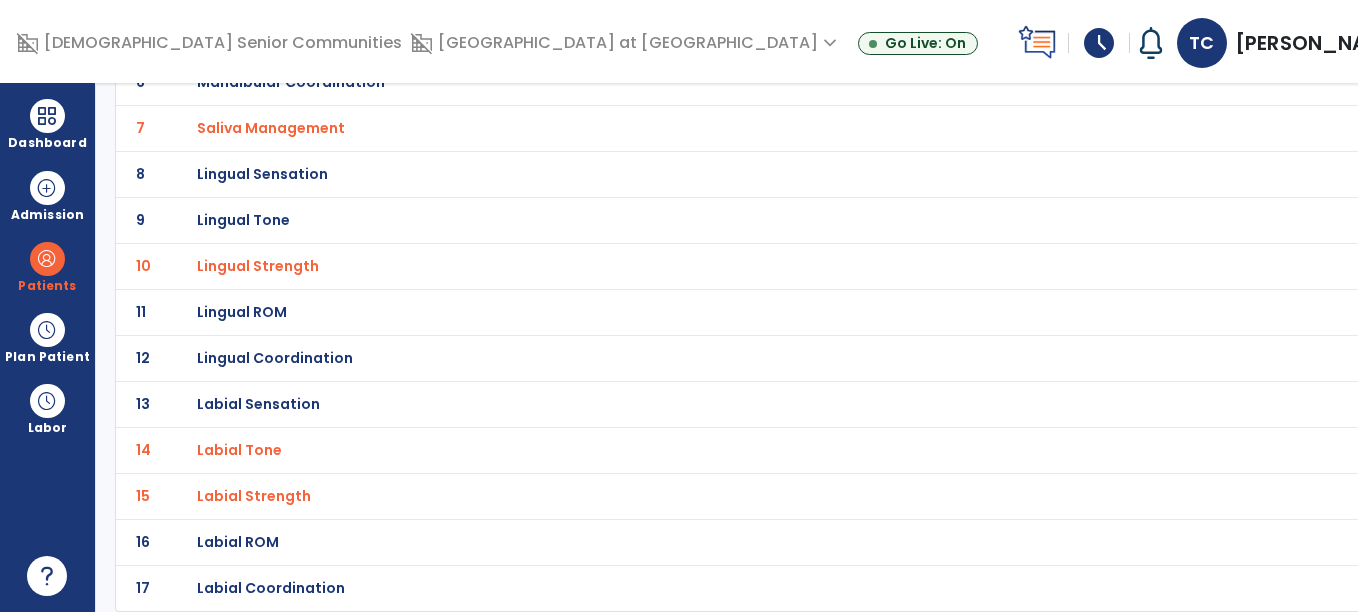 click on "Lingual ROM" at bounding box center [258, -148] 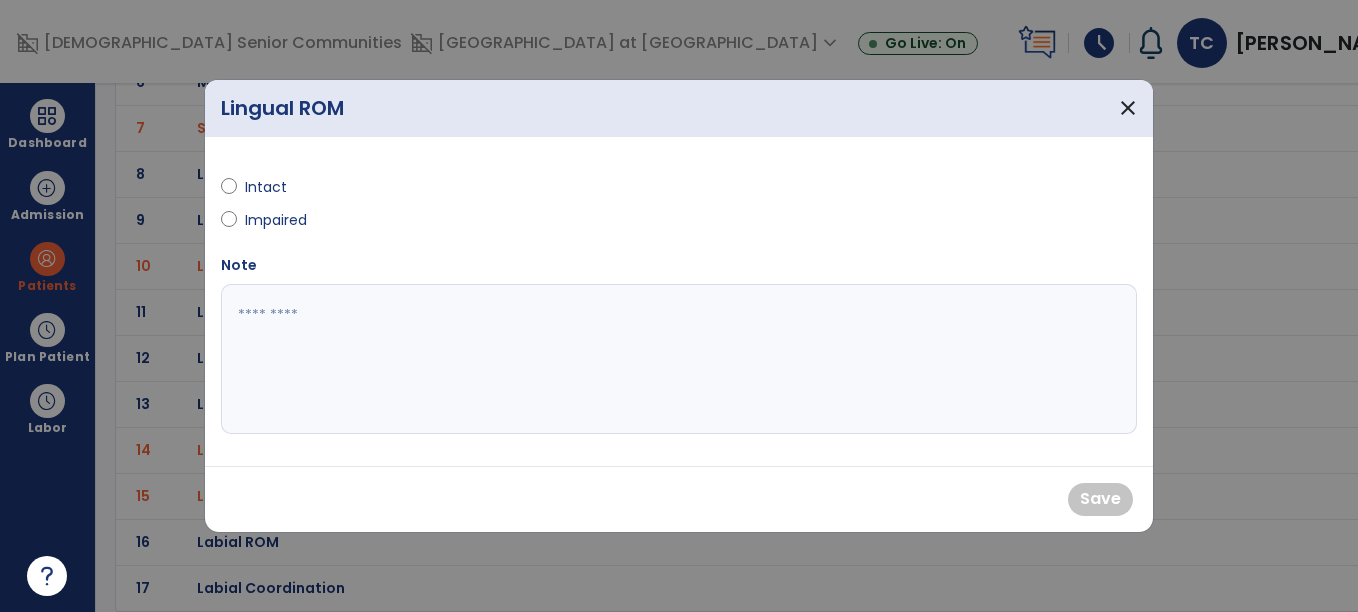 click on "Intact Impaired" at bounding box center (444, 196) 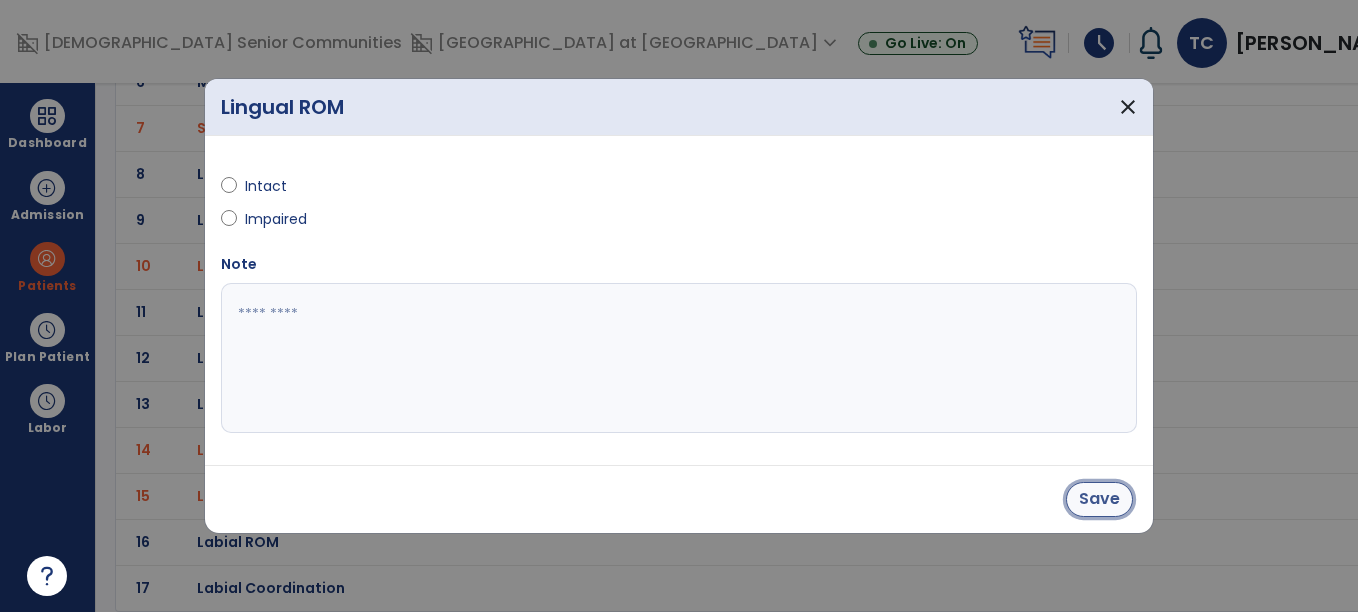 click on "Save" at bounding box center [1099, 499] 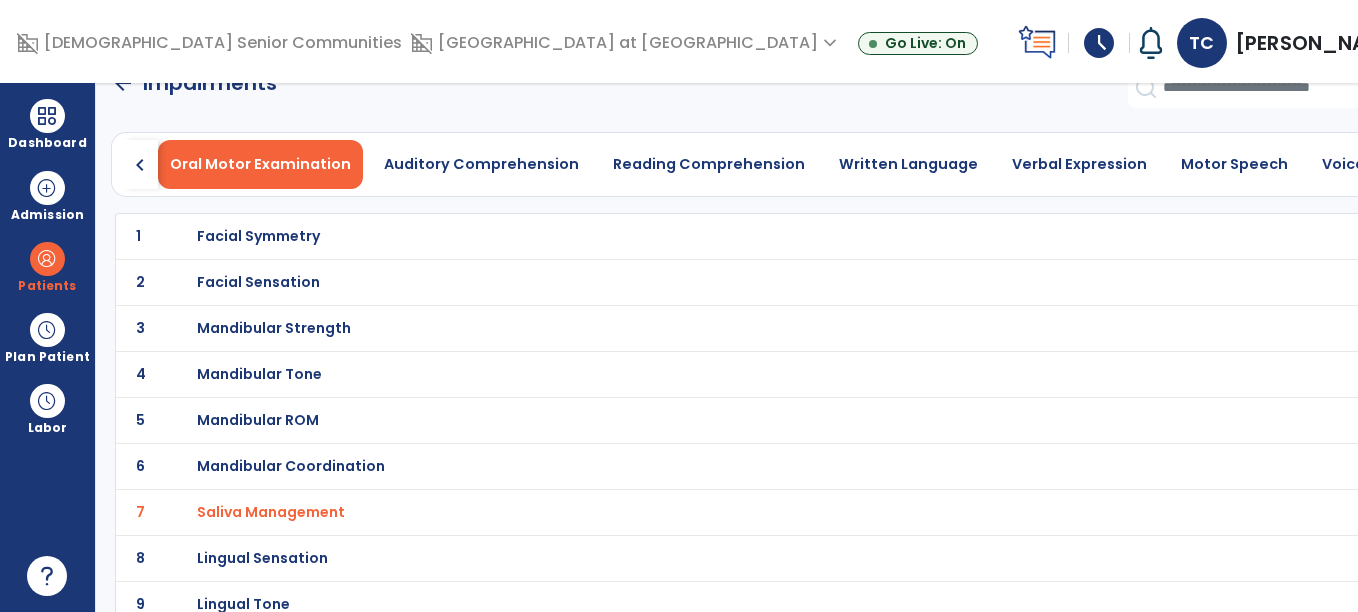 scroll, scrollTop: 0, scrollLeft: 0, axis: both 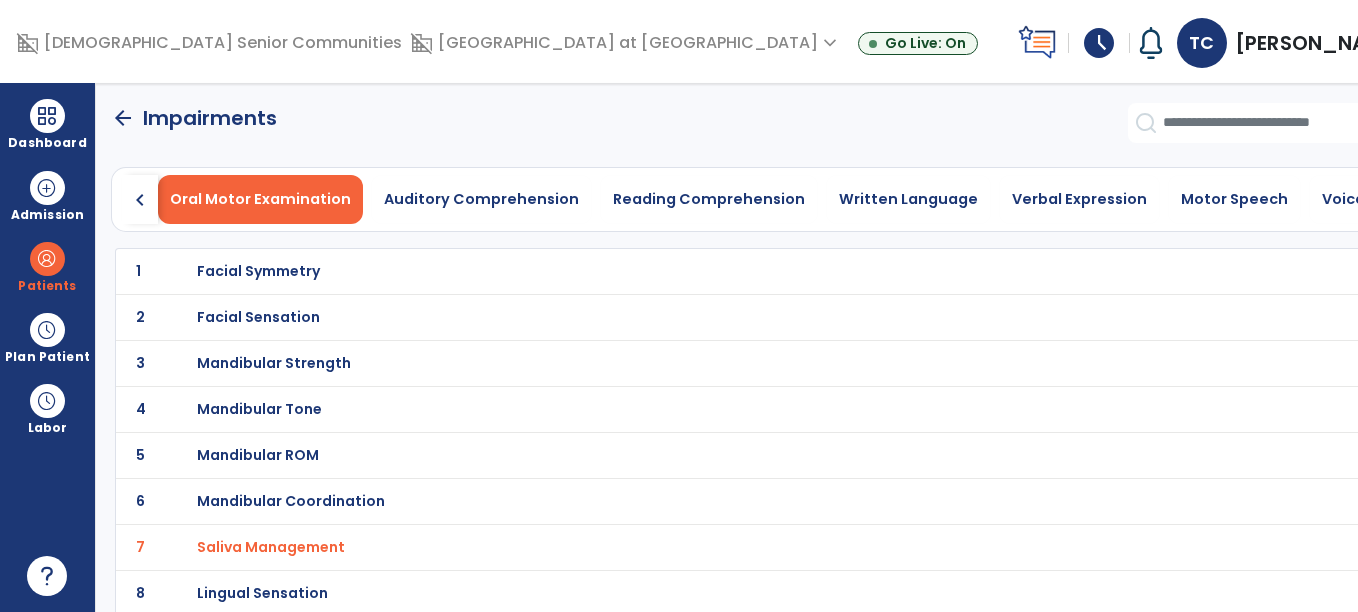 click on "chevron_right" 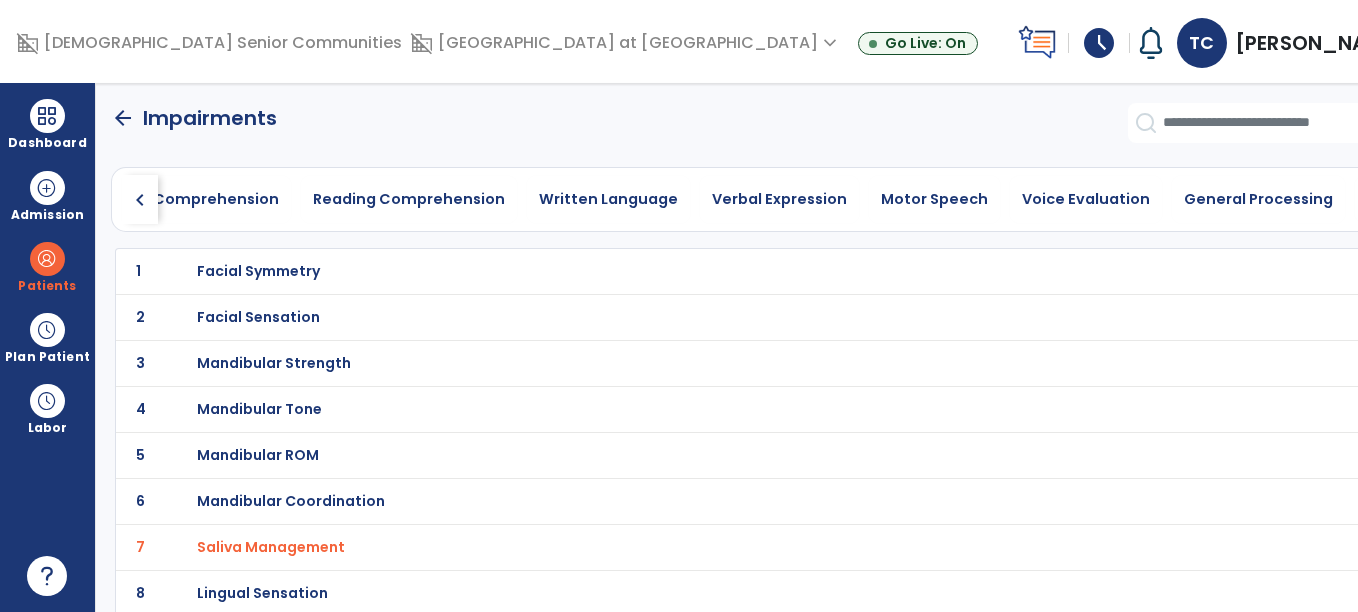 click on "chevron_right" 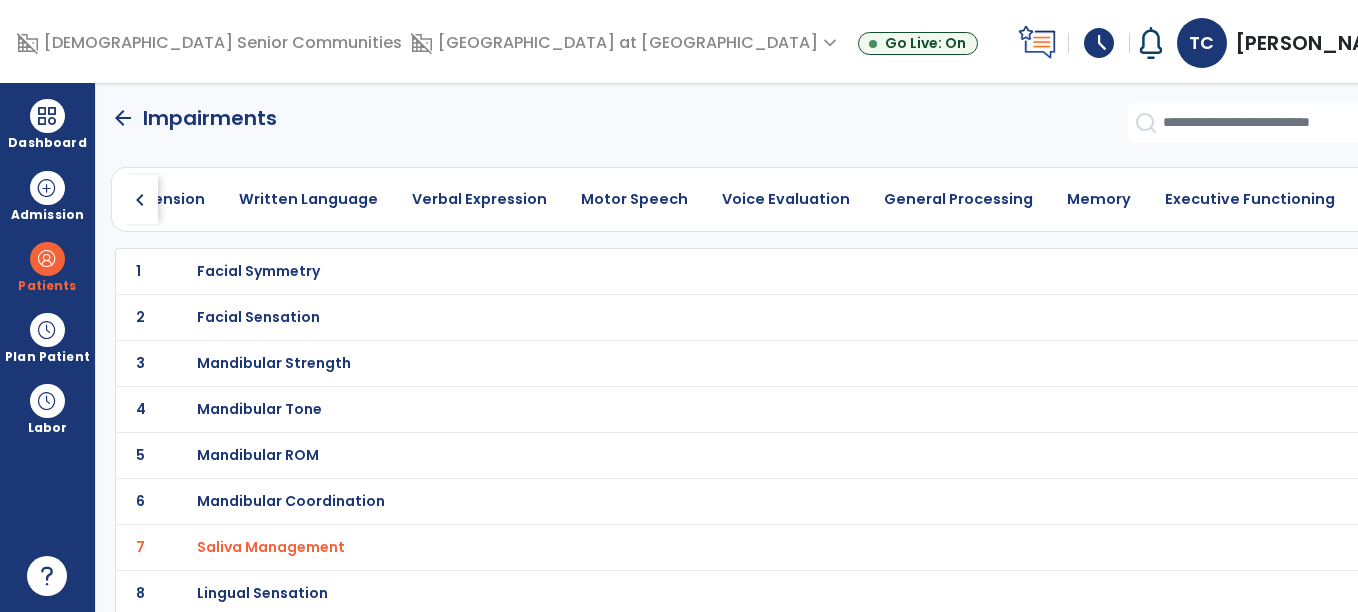 click on "chevron_right" 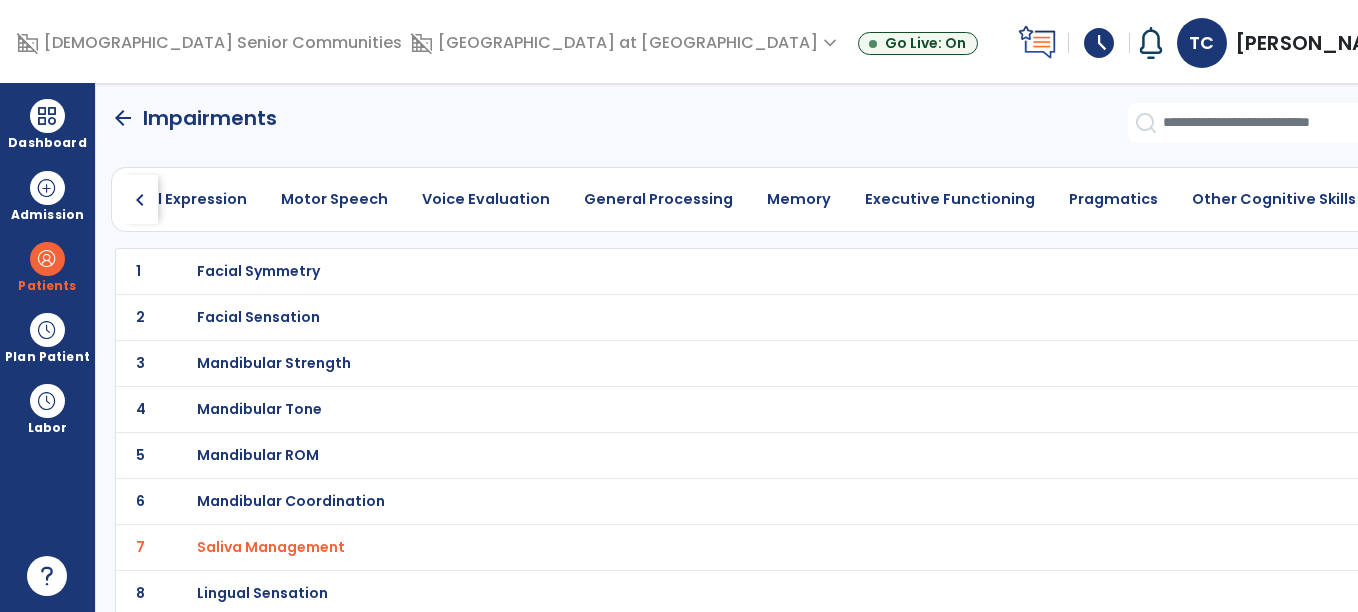 click on "chevron_right" 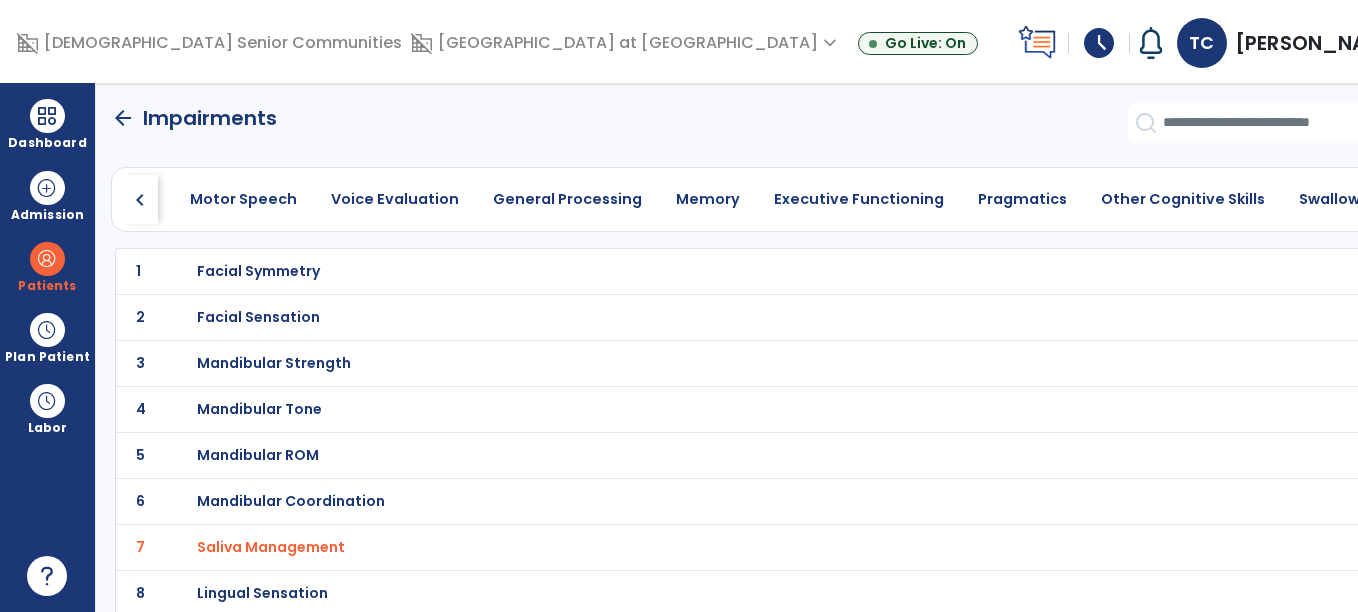 click on "chevron_right" 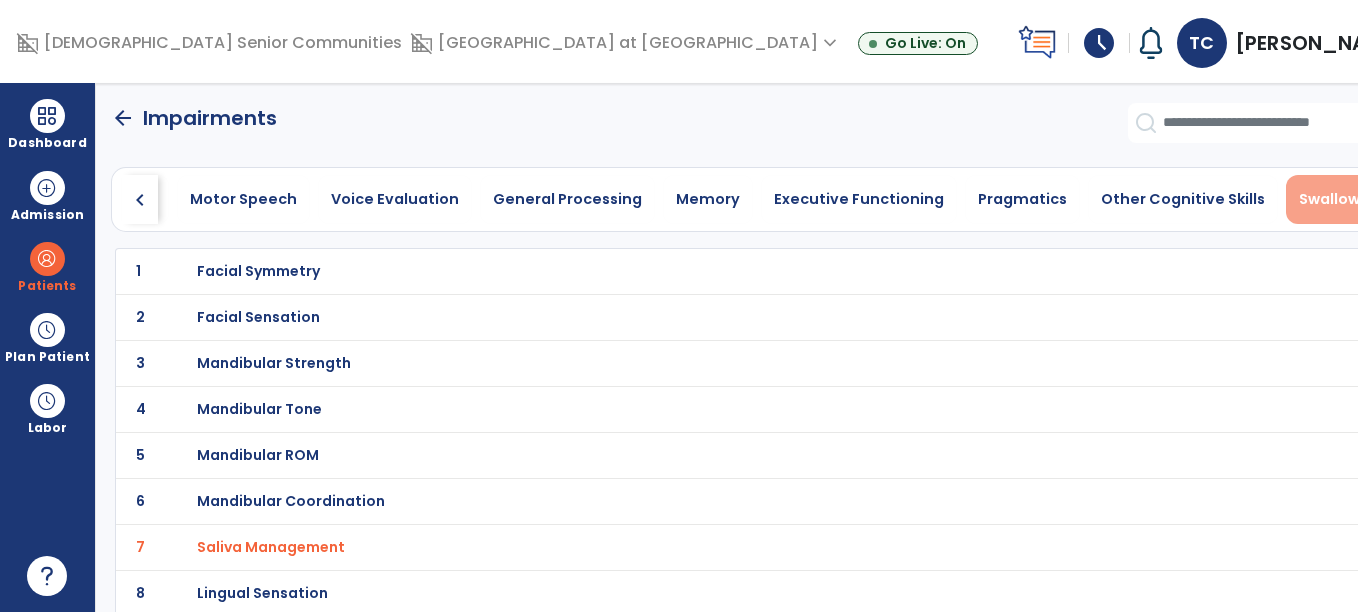 click on "Swallowing" at bounding box center (1341, 199) 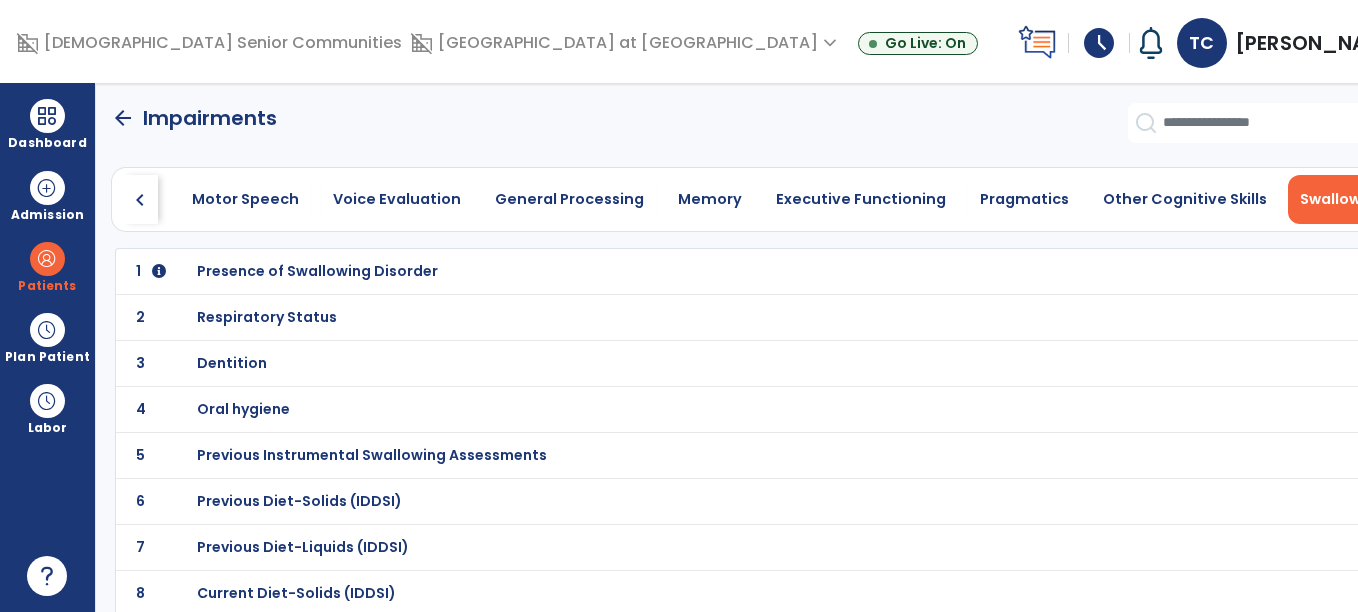 click on "Dentition" at bounding box center (732, 271) 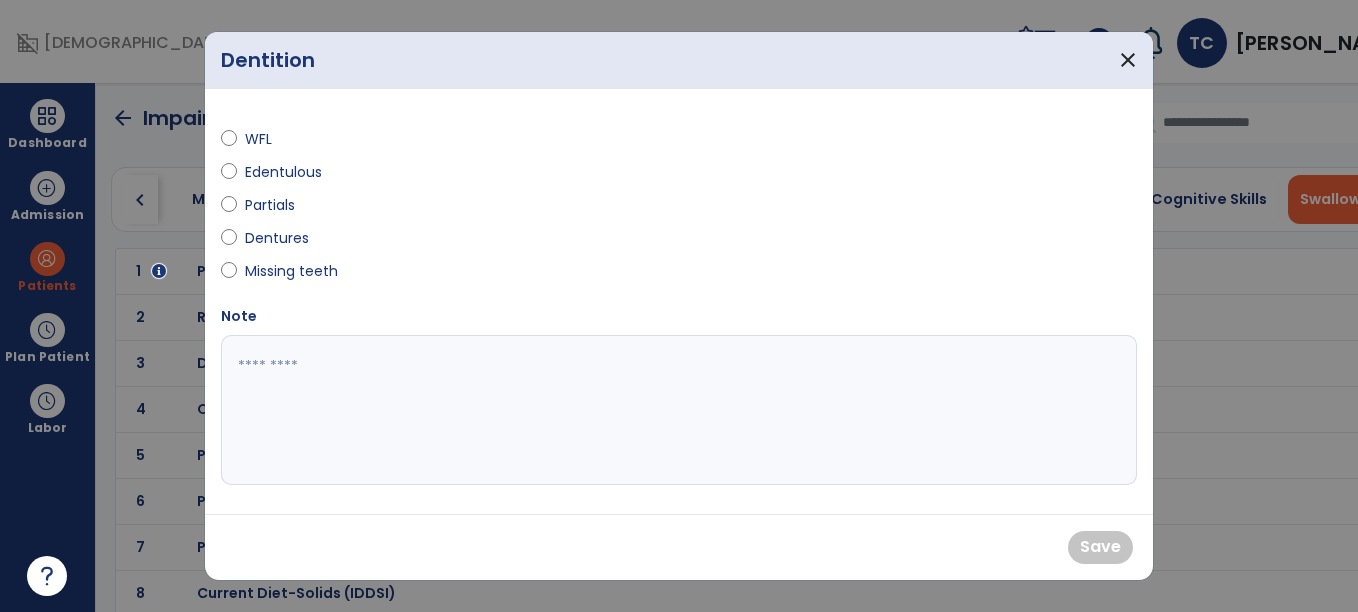 click on "Missing teeth" at bounding box center (291, 271) 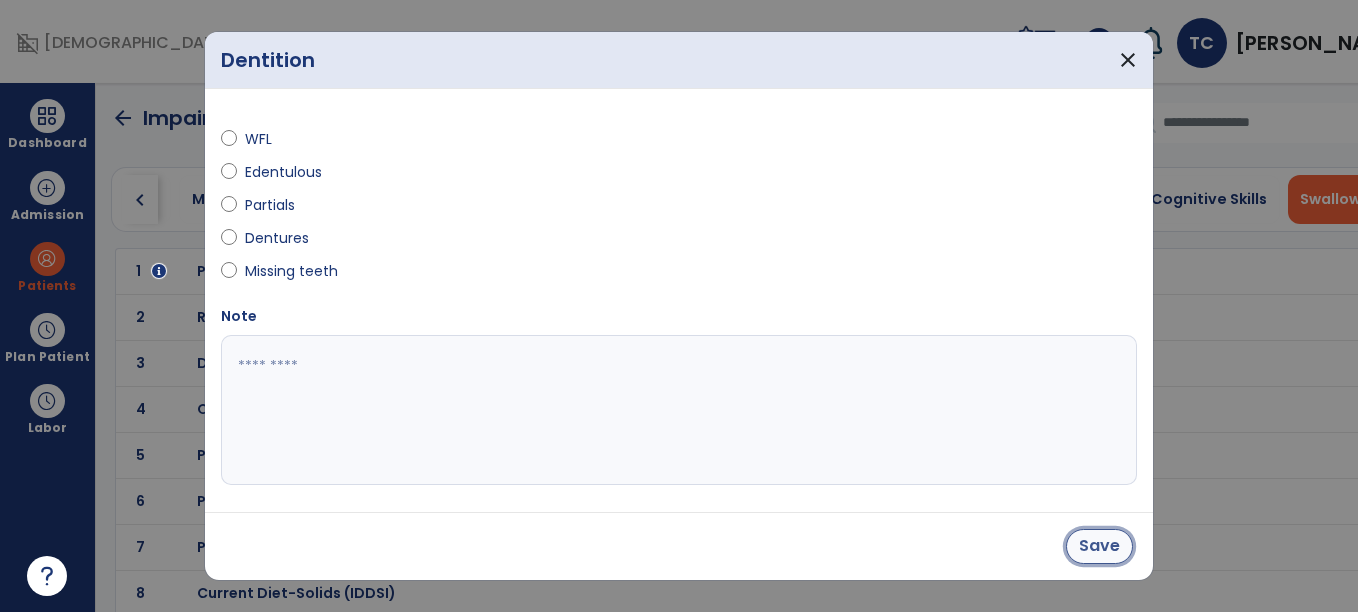 click on "Save" at bounding box center (1099, 546) 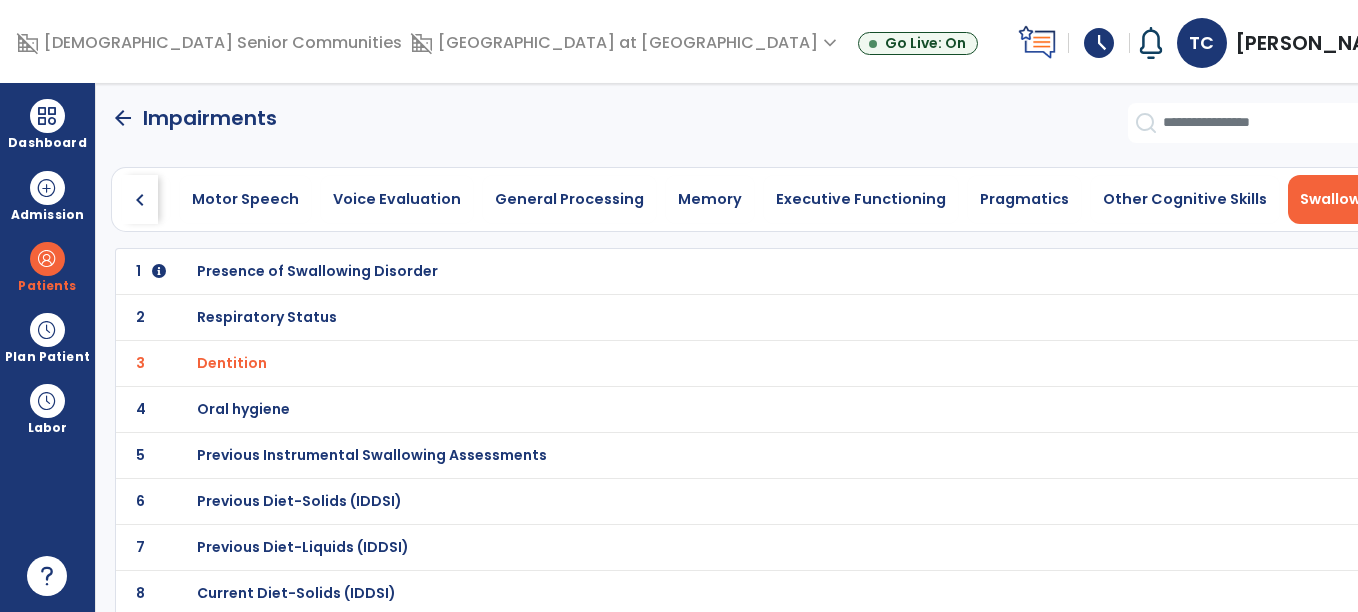 click on "Oral hygiene" at bounding box center [732, 271] 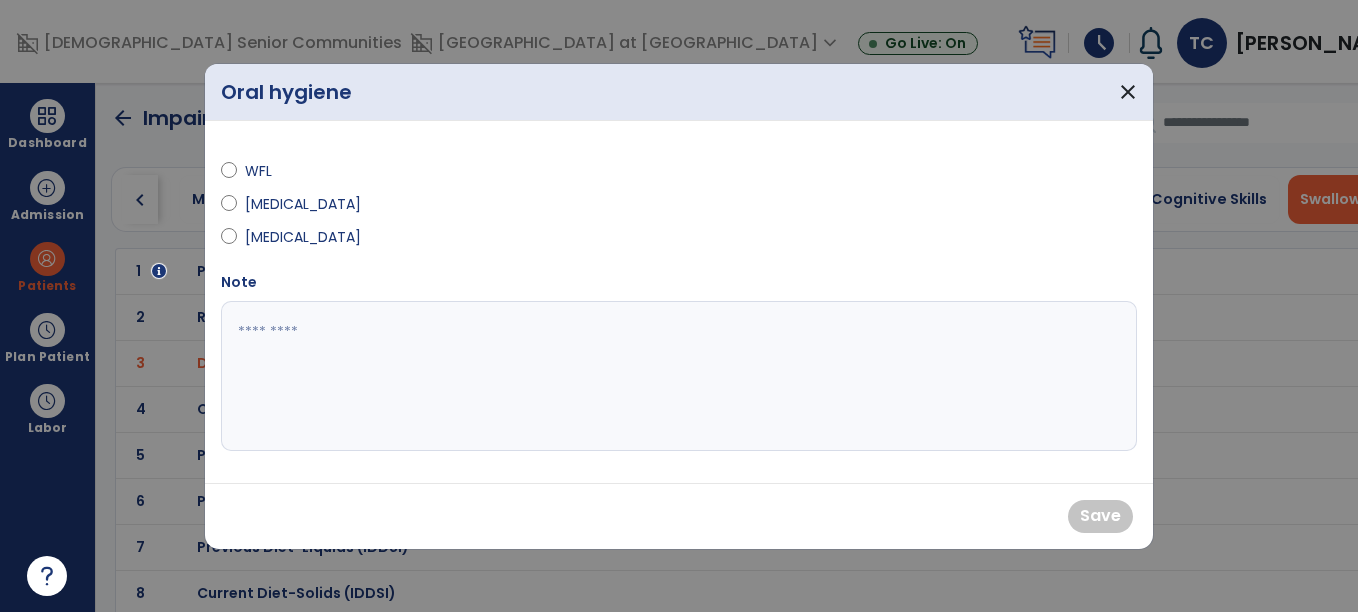 click on "WFL" at bounding box center (280, 171) 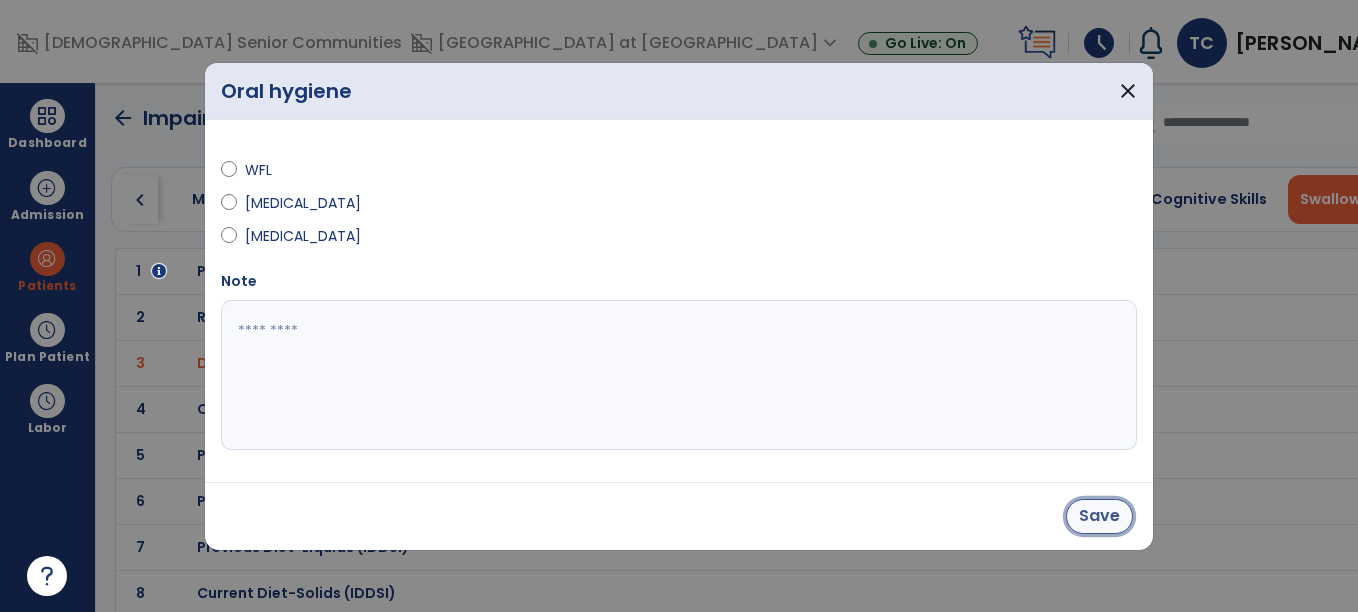 click on "Save" at bounding box center (1099, 516) 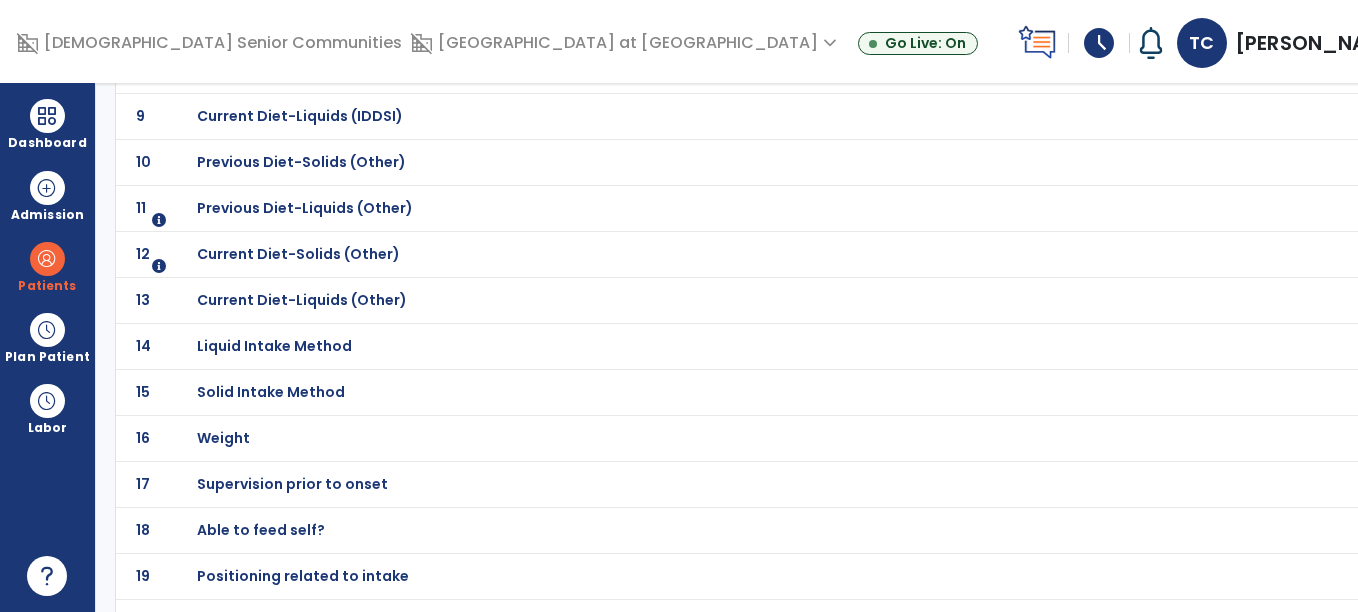 scroll, scrollTop: 557, scrollLeft: 0, axis: vertical 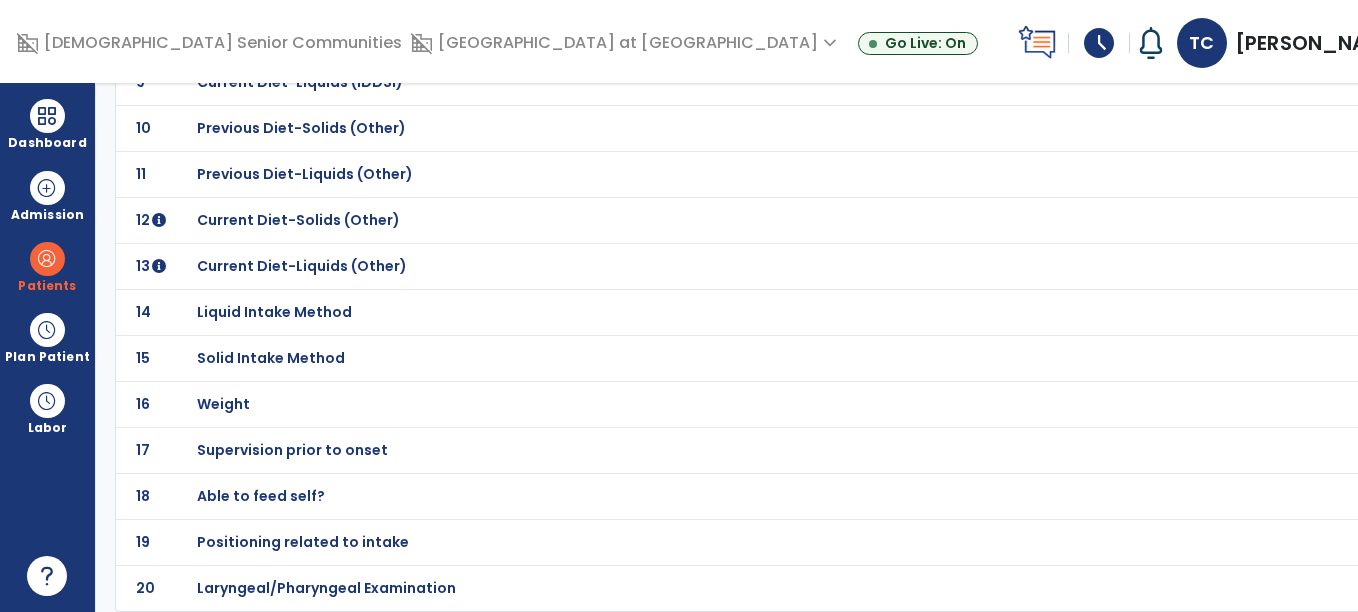 click on "18 Able to feed self?" 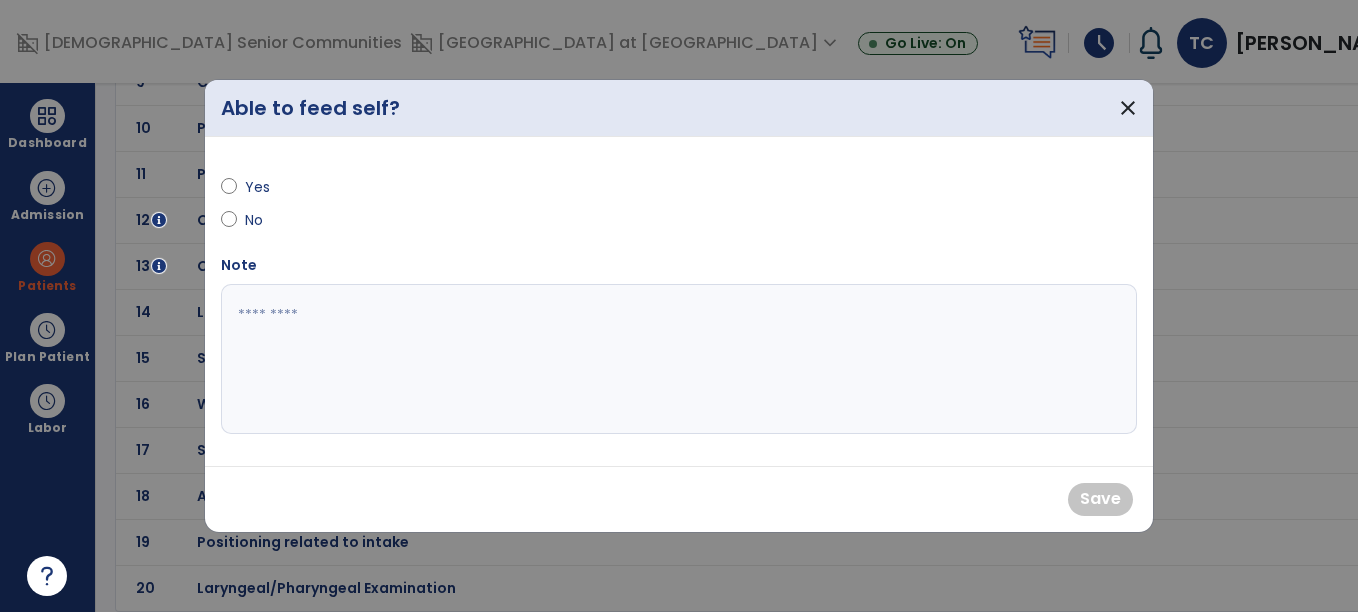 click on "Yes" at bounding box center [444, 191] 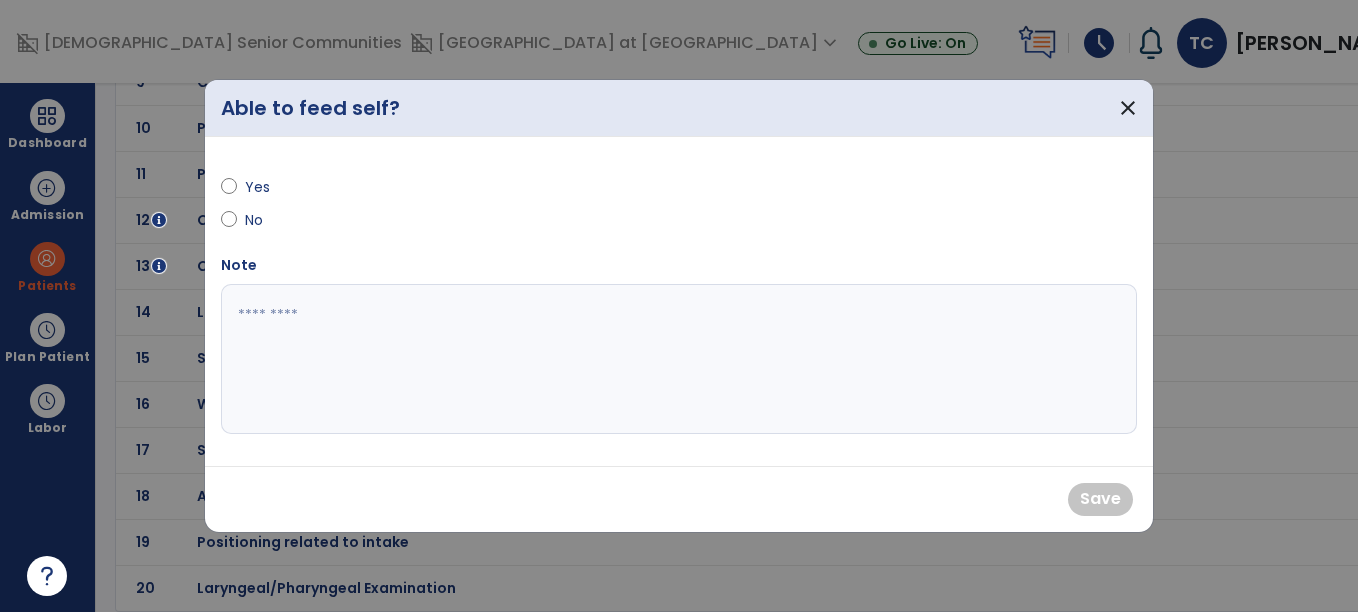 click on "Yes" at bounding box center [280, 187] 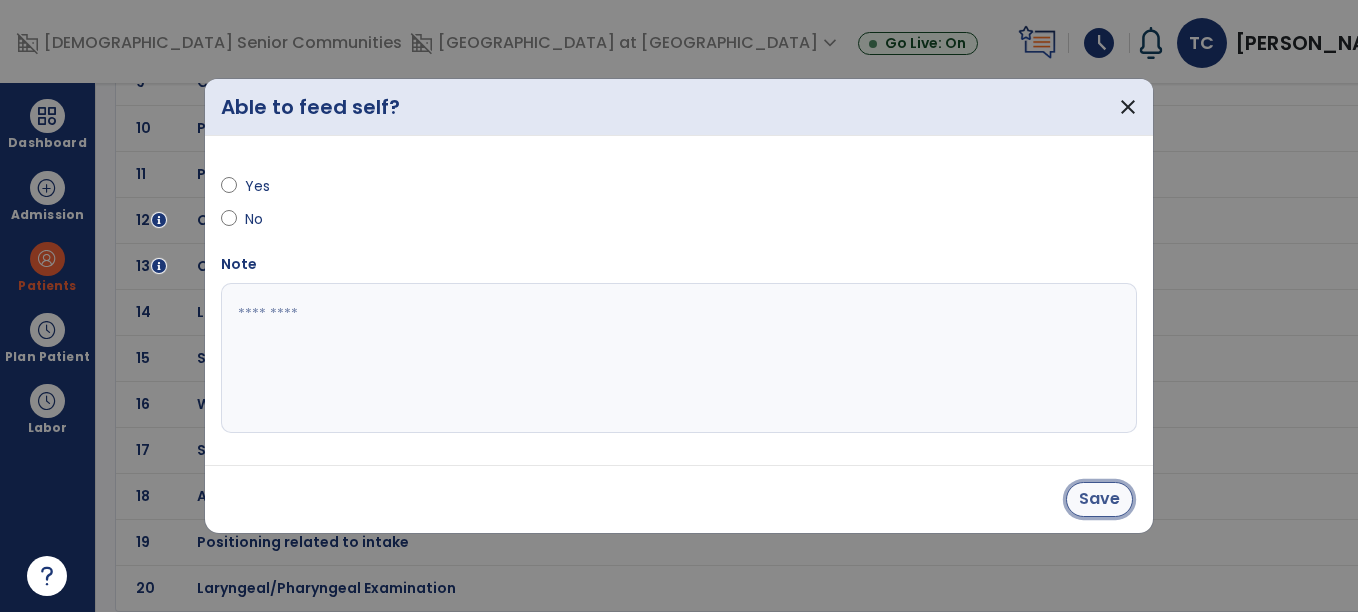 click on "Save" at bounding box center [1099, 499] 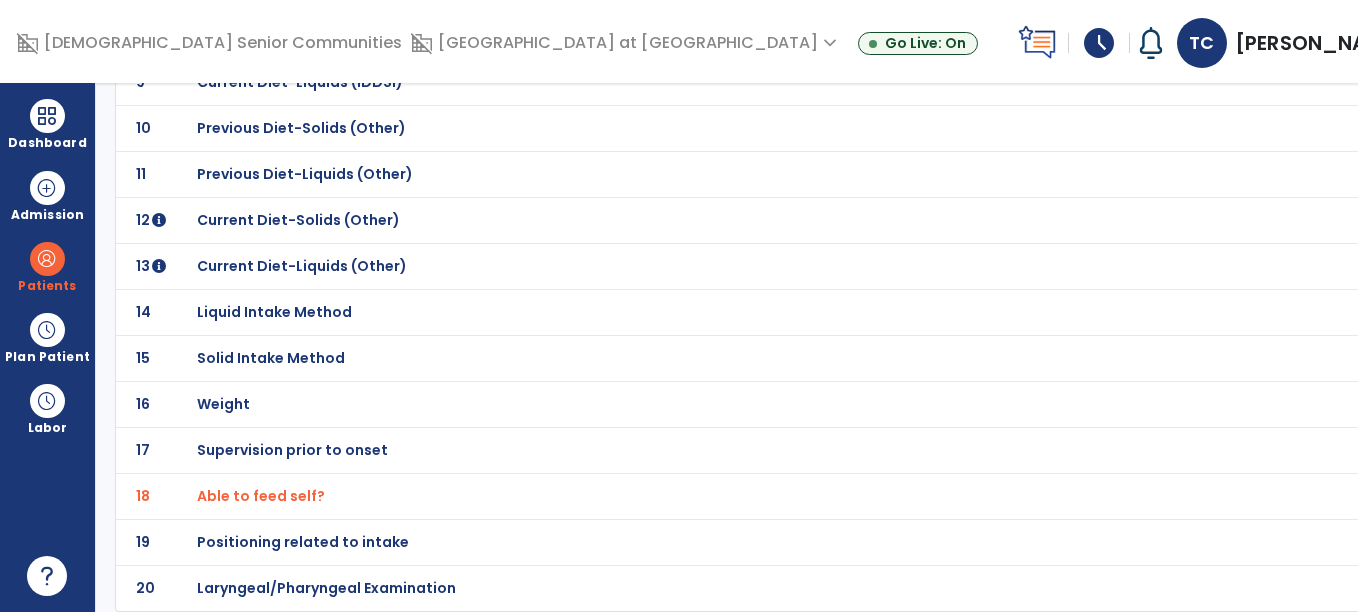 click on "Supervision prior to onset" at bounding box center [732, -286] 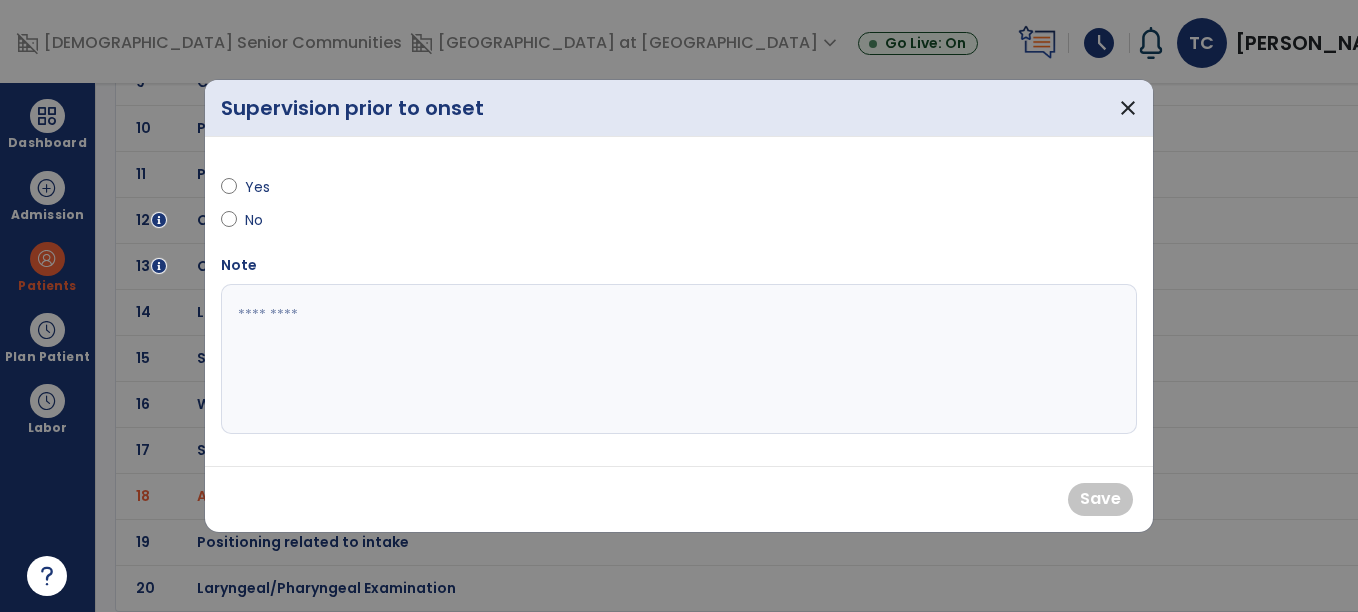 click on "Yes" at bounding box center [280, 187] 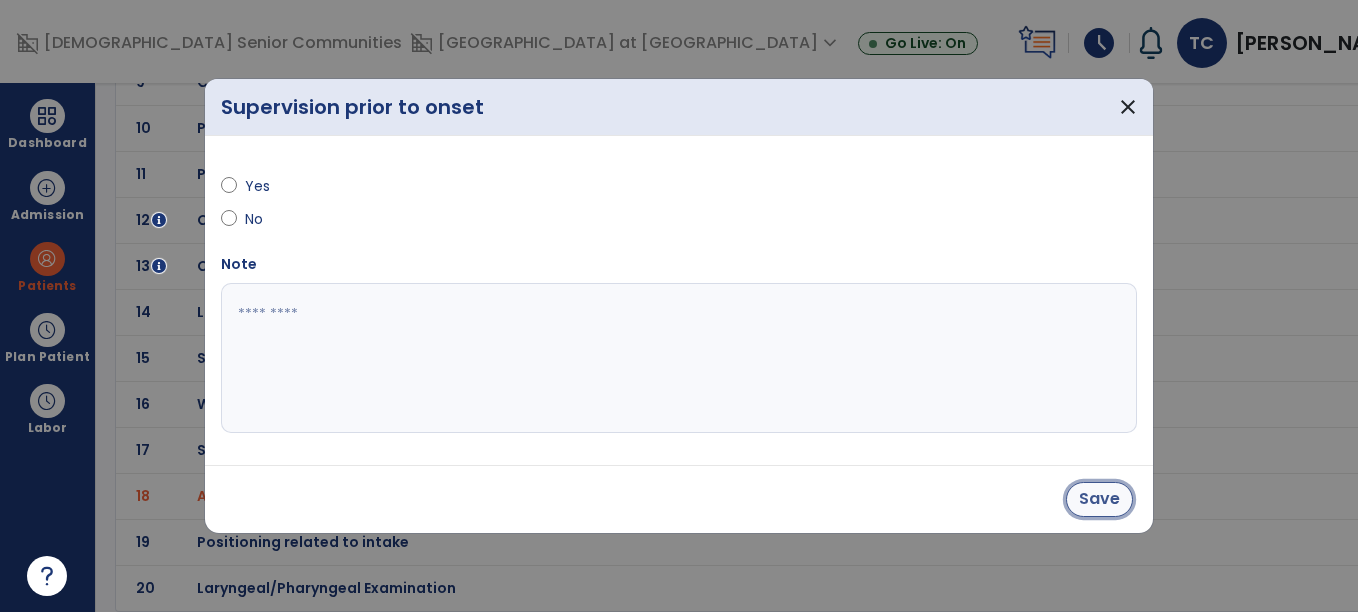 click on "Save" at bounding box center (1099, 499) 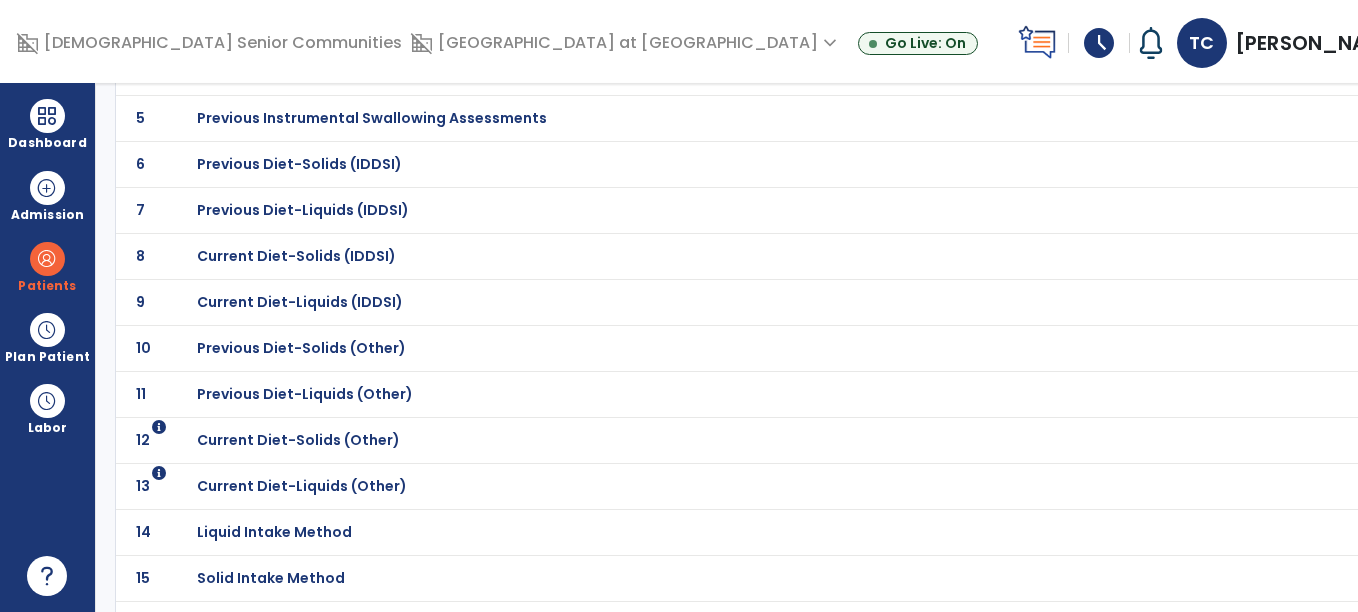 scroll, scrollTop: 363, scrollLeft: 0, axis: vertical 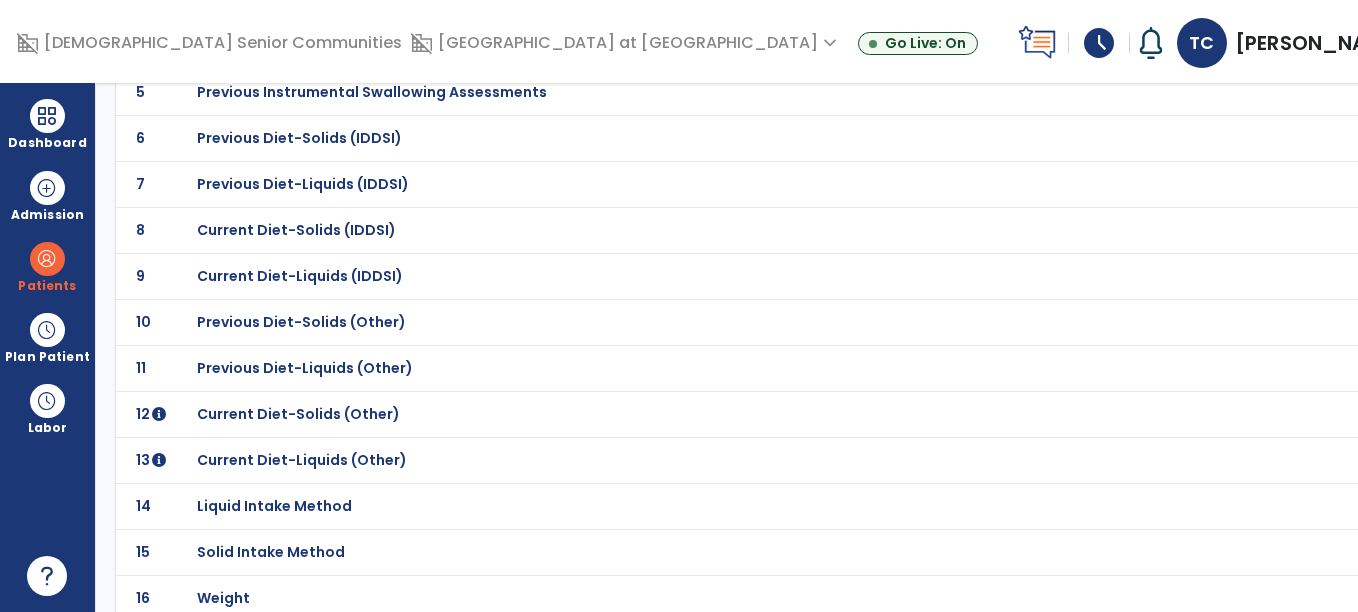 click on "Previous Diet-Solids (IDDSI)" at bounding box center [317, -92] 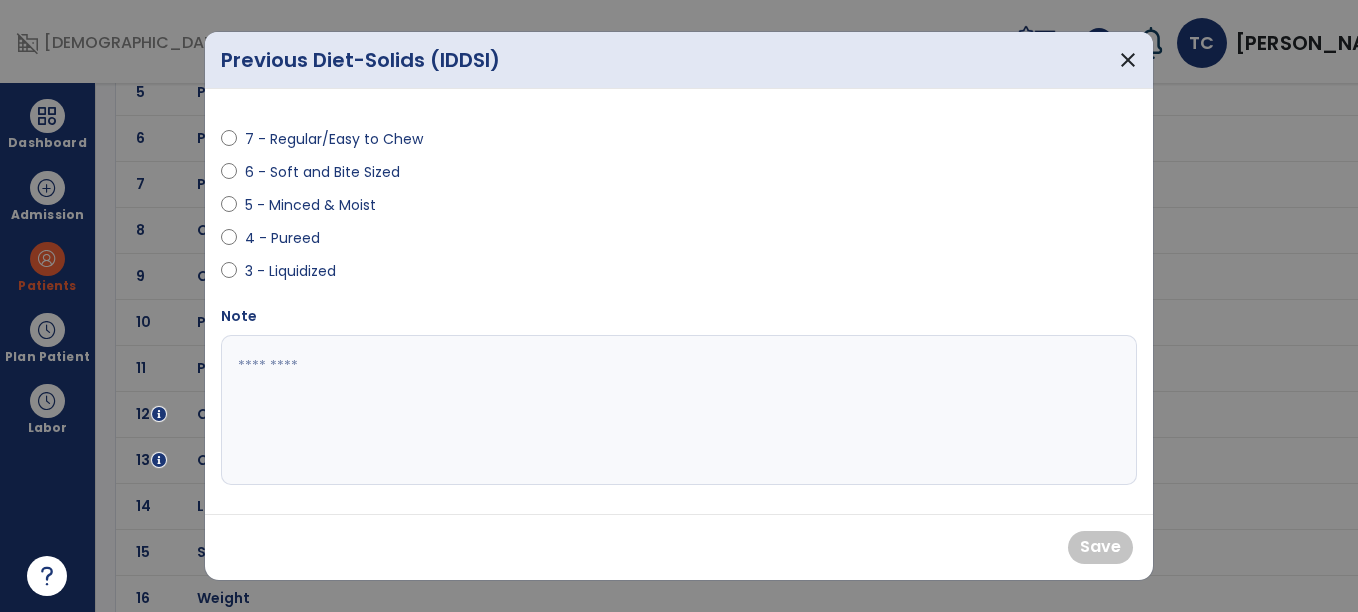 click on "7 - Regular/Easy to Chew" at bounding box center (334, 139) 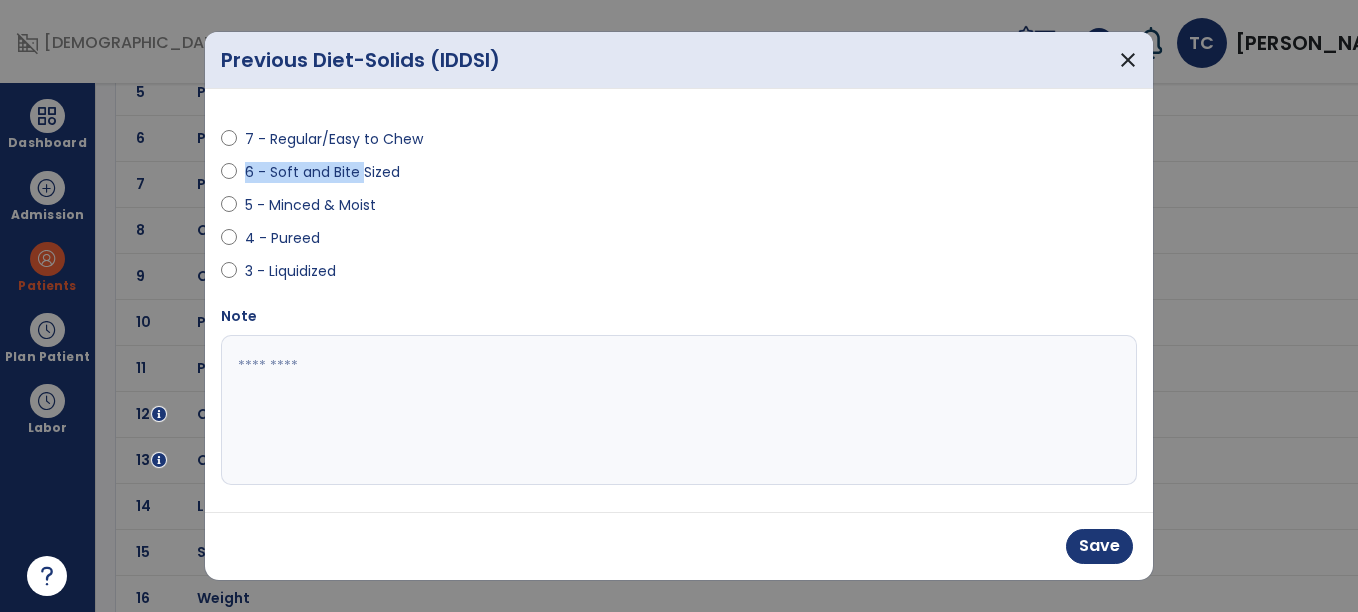 drag, startPoint x: 360, startPoint y: 168, endPoint x: 460, endPoint y: 150, distance: 101.607086 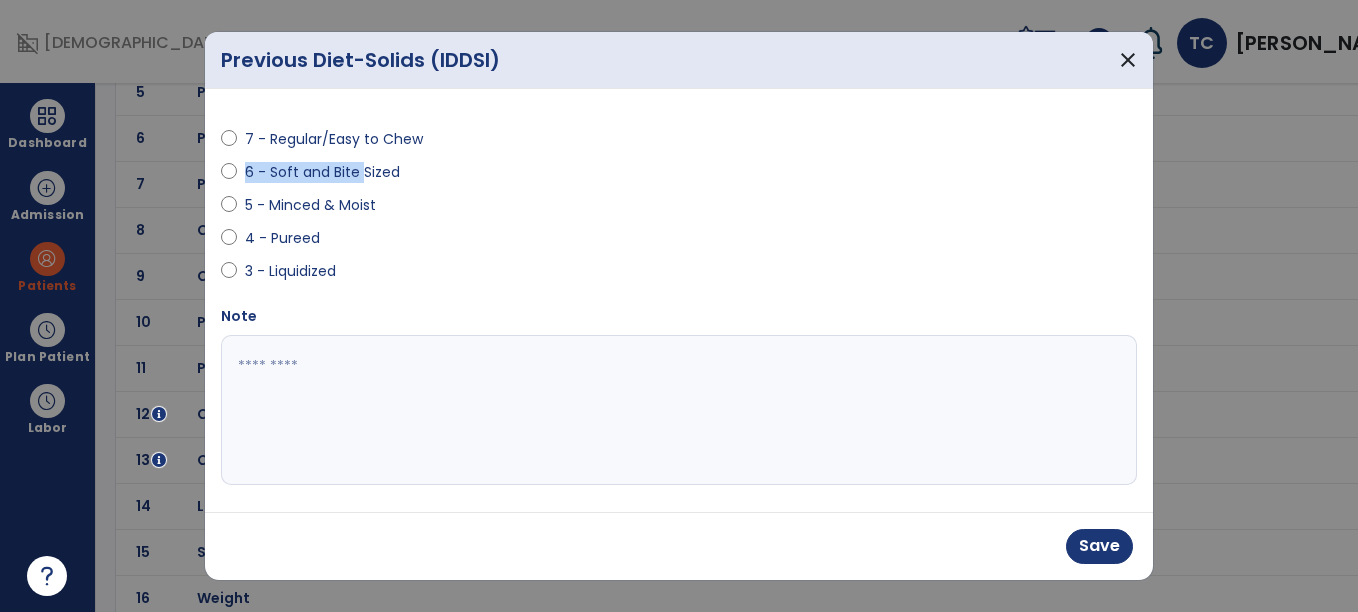 click on "7 - Regular/Easy to Chew 6 - Soft and Bite Sized 5 - Minced & Moist 4 - Pureed 3 - Liquidized" at bounding box center [444, 197] 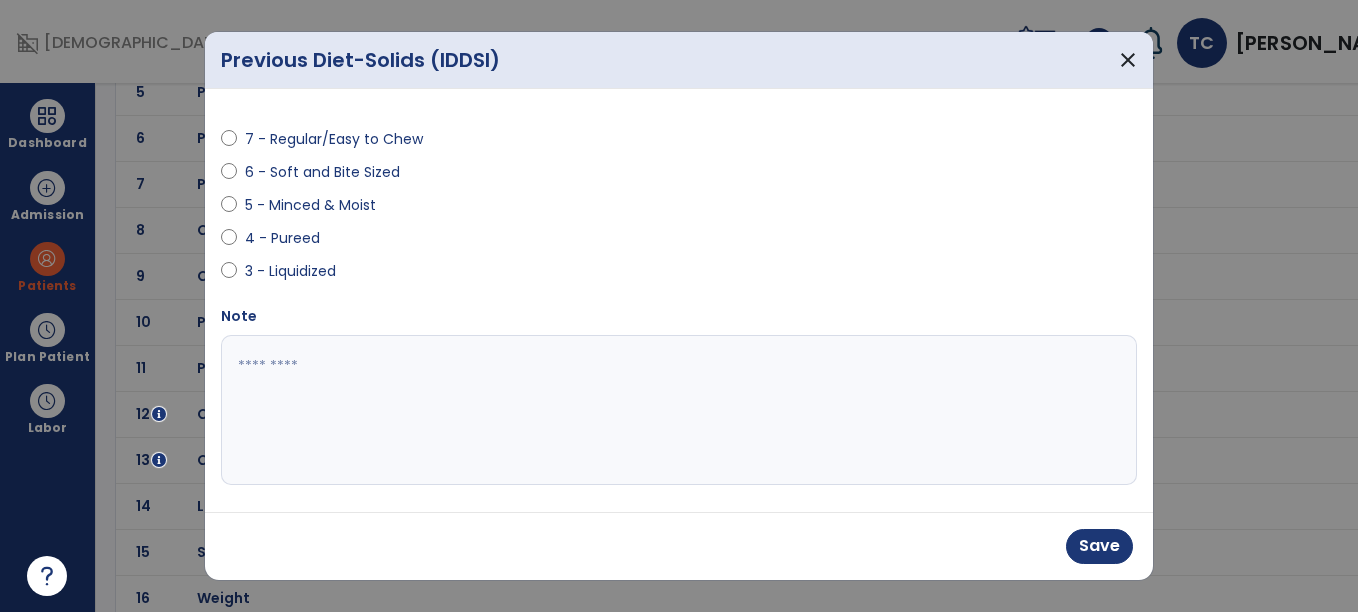 click on "6 - Soft and Bite Sized" at bounding box center (322, 172) 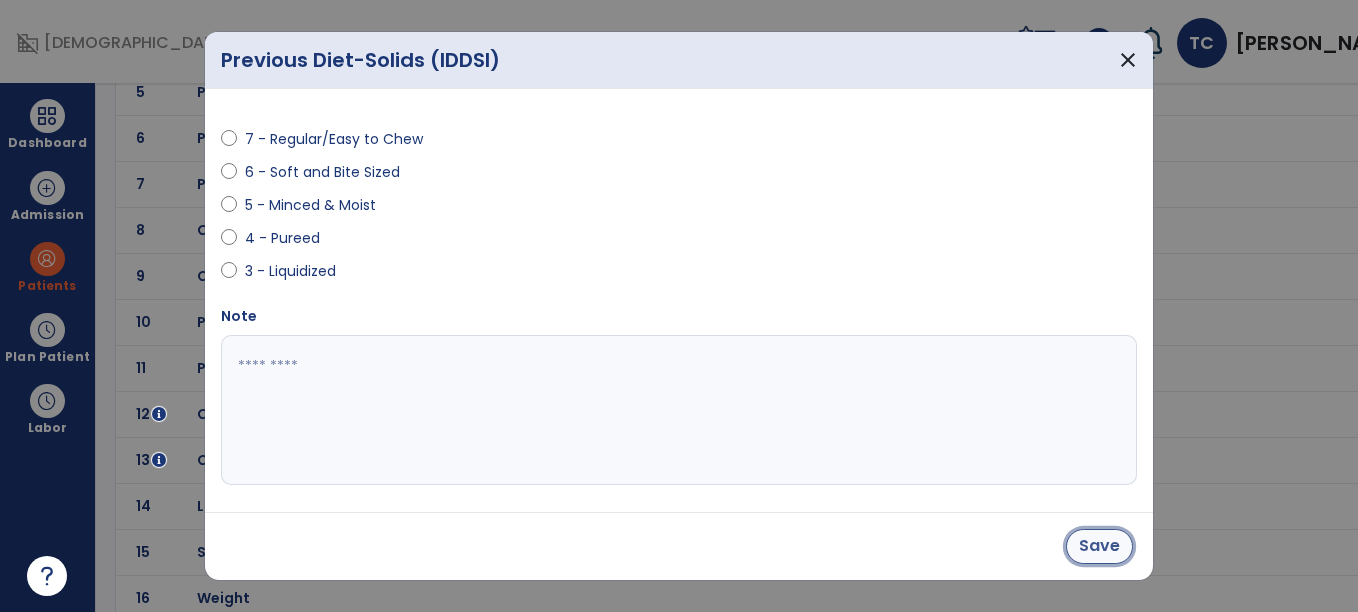 click on "Save" at bounding box center [1099, 546] 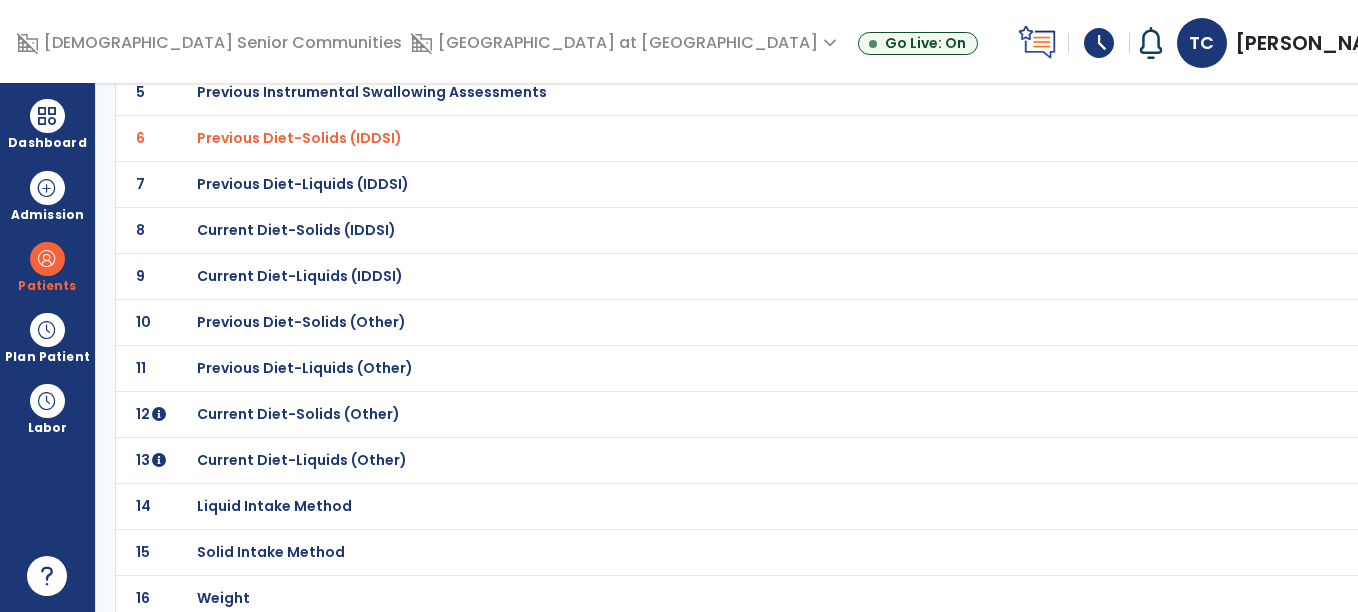 click on "Previous Diet-Liquids (IDDSI)" at bounding box center (317, -92) 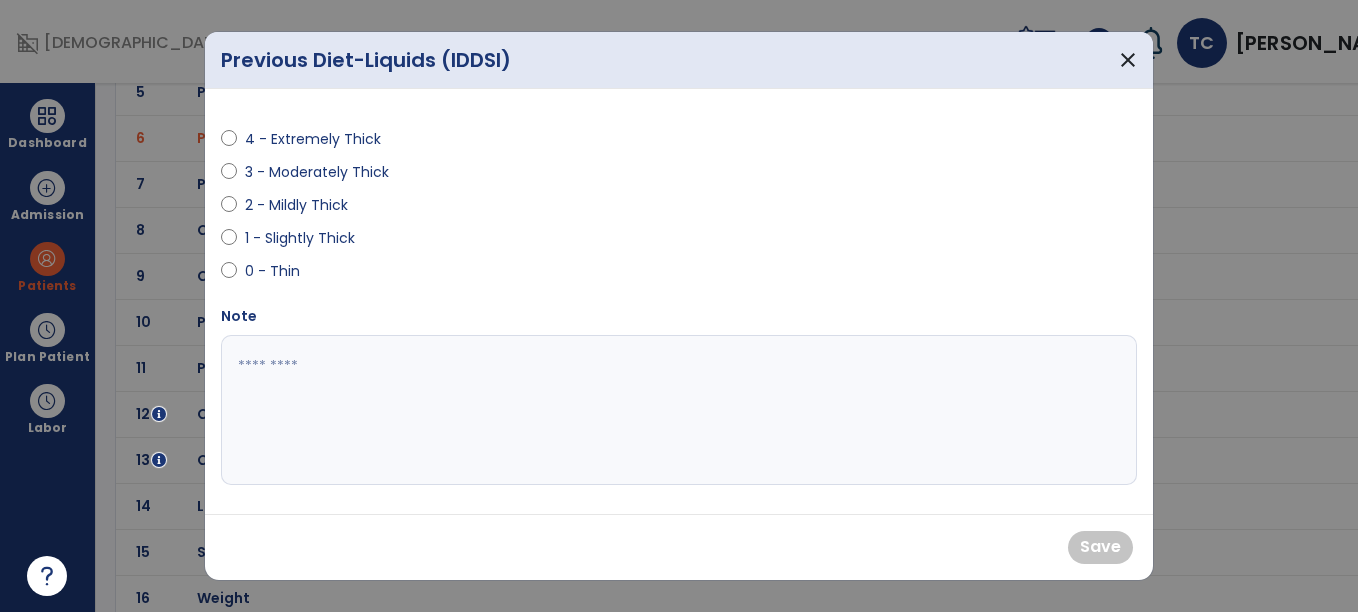 click on "0 - Thin" at bounding box center (444, 275) 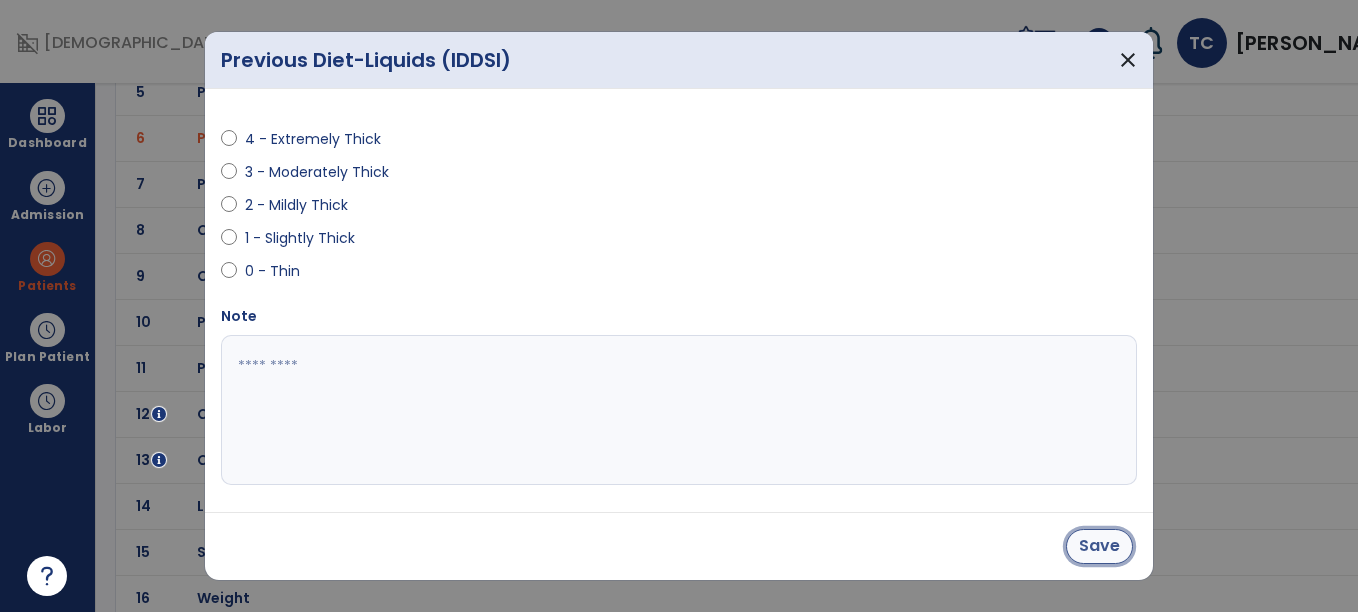 click on "Save" at bounding box center (1099, 546) 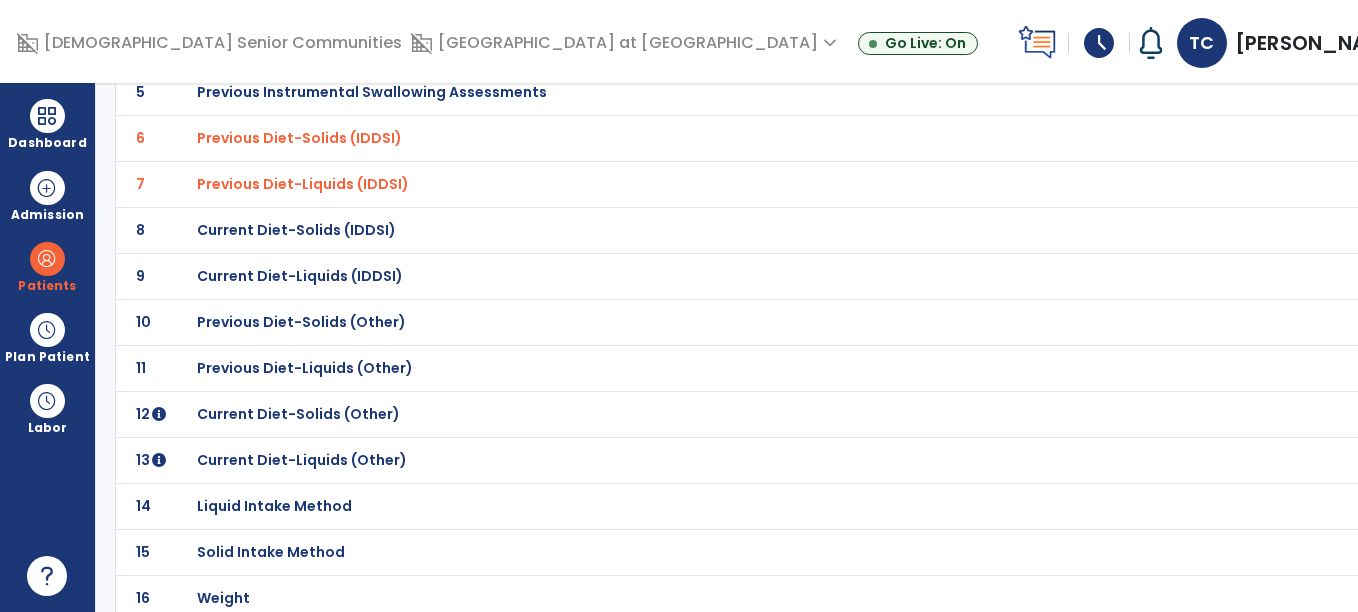 click on "Current Diet-Solids (IDDSI)" at bounding box center (317, -92) 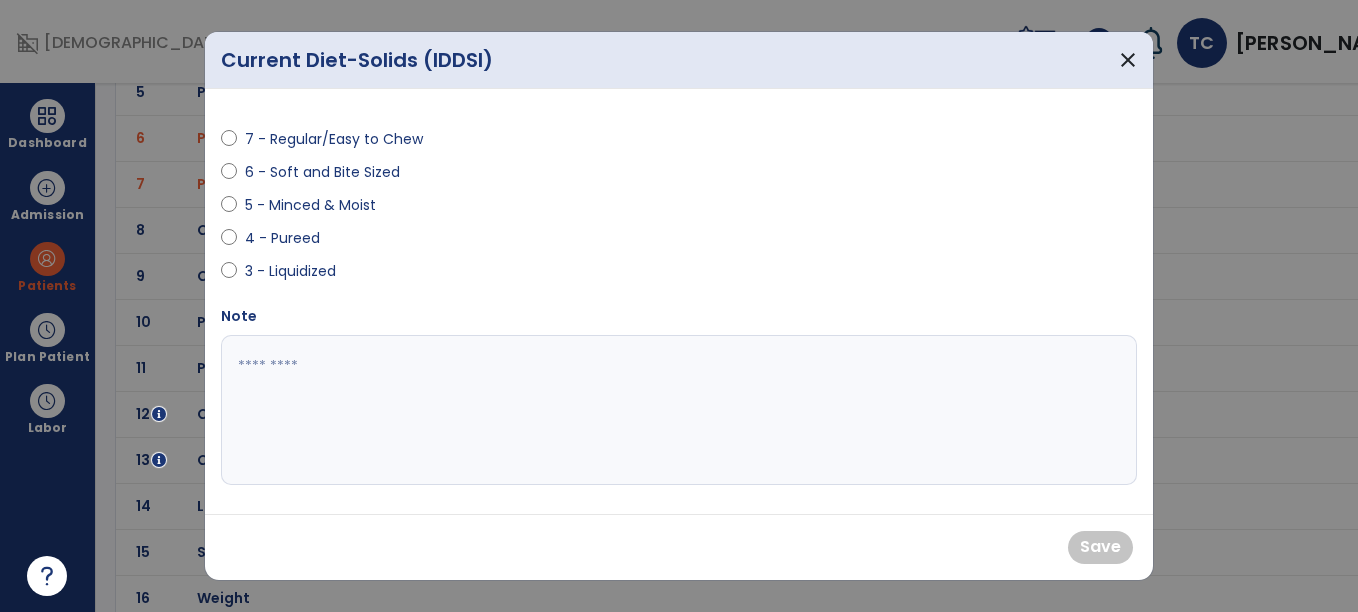click on "6 - Soft and Bite Sized" at bounding box center (322, 172) 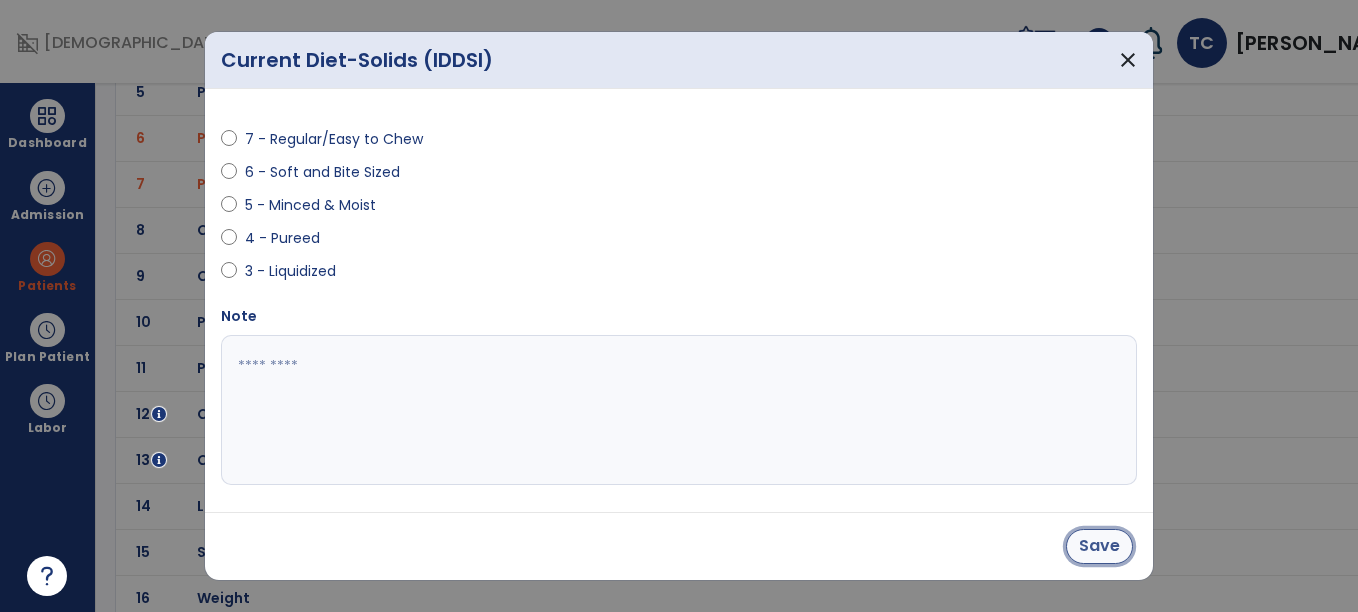 click on "Save" at bounding box center (1099, 546) 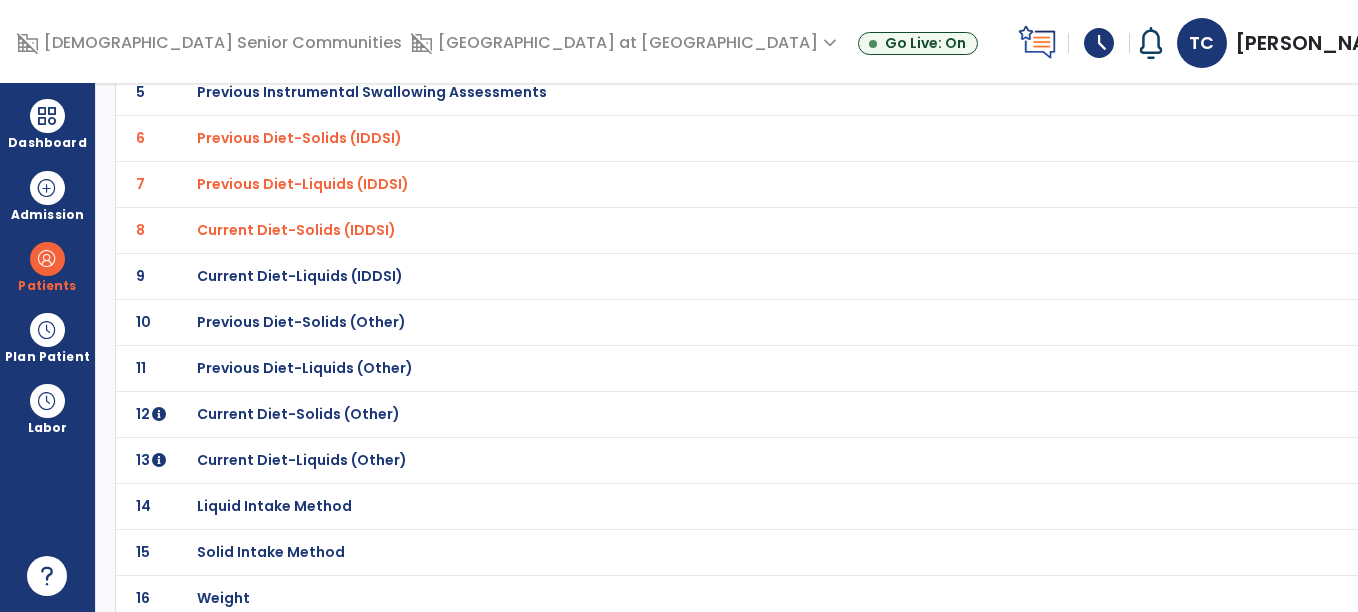 click on "Current Diet-Solids (IDDSI)" at bounding box center (232, 0) 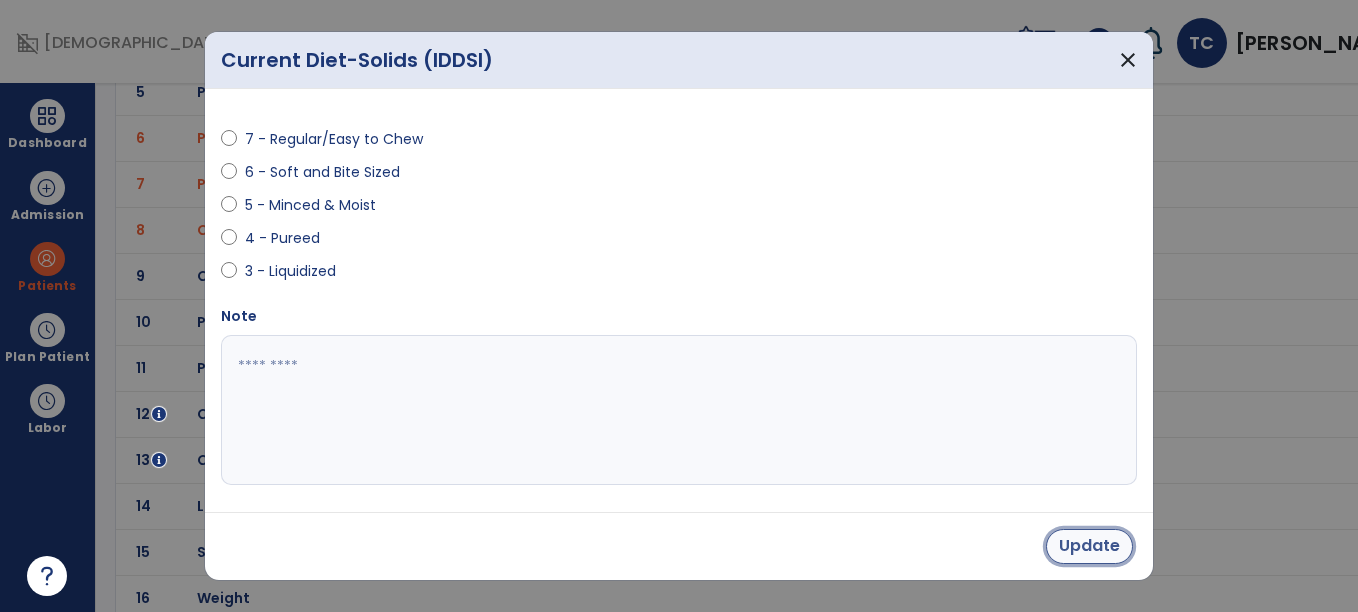 click on "Update" at bounding box center [1089, 546] 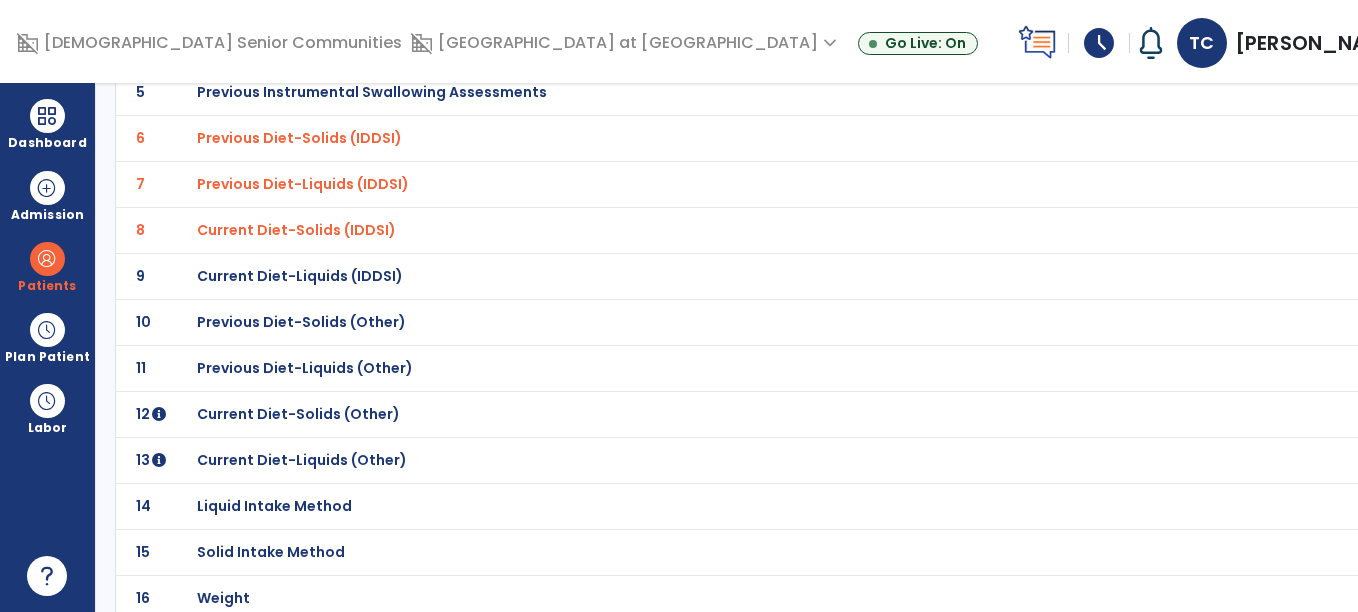 click on "Current Diet-Liquids (IDDSI)" at bounding box center [317, -92] 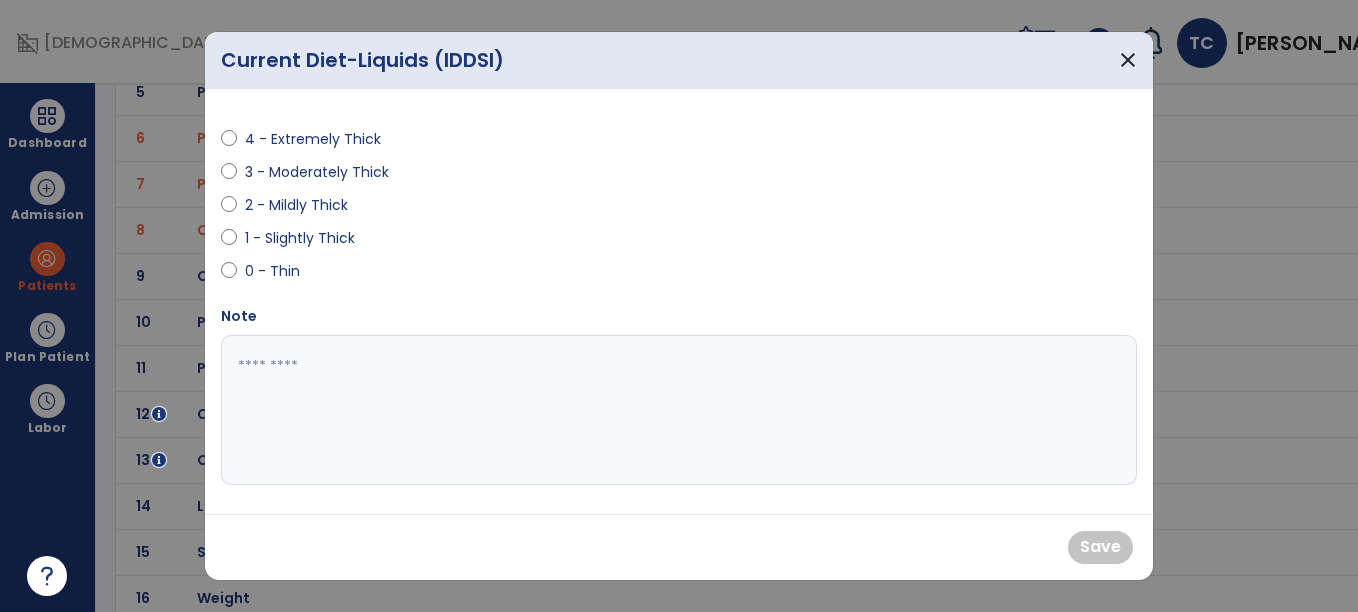 click on "0 - Thin" at bounding box center (280, 271) 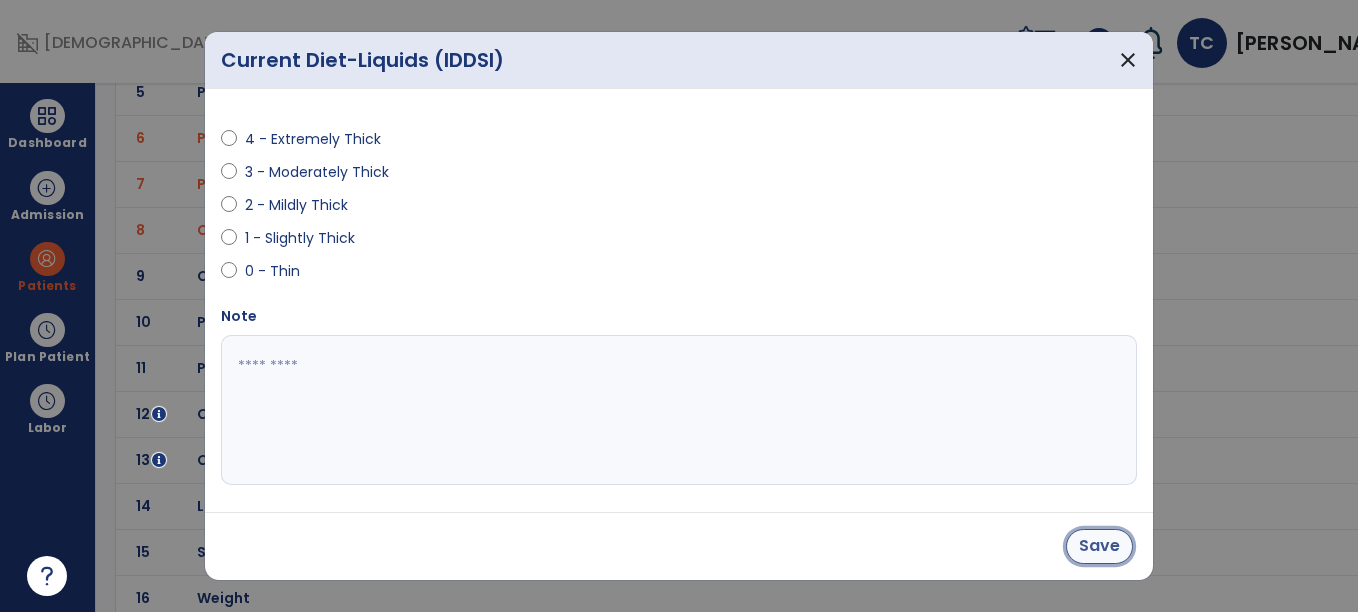 click on "Save" at bounding box center (1099, 546) 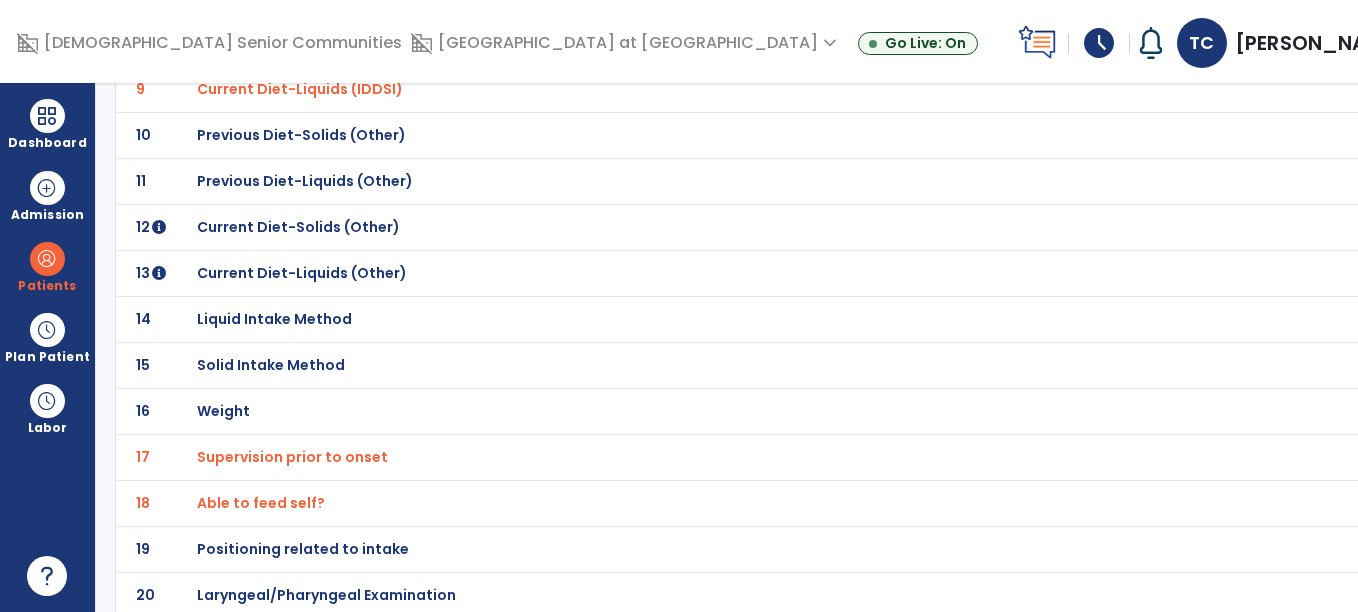 scroll, scrollTop: 551, scrollLeft: 0, axis: vertical 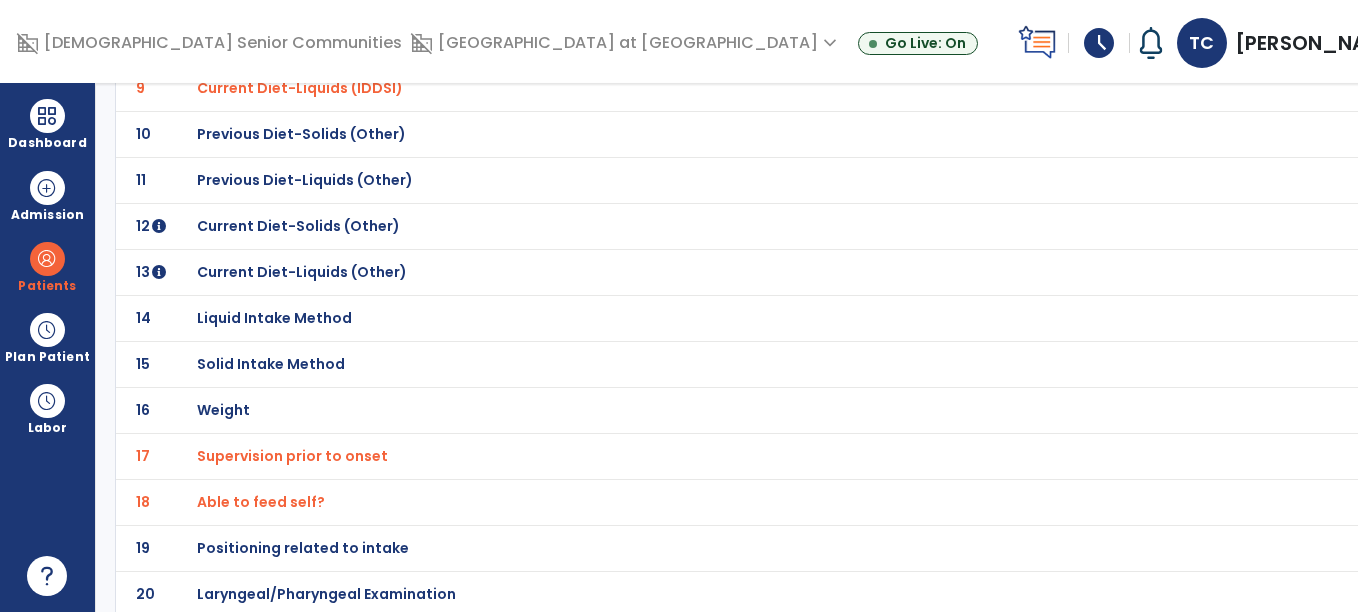 click on "16 Weight" 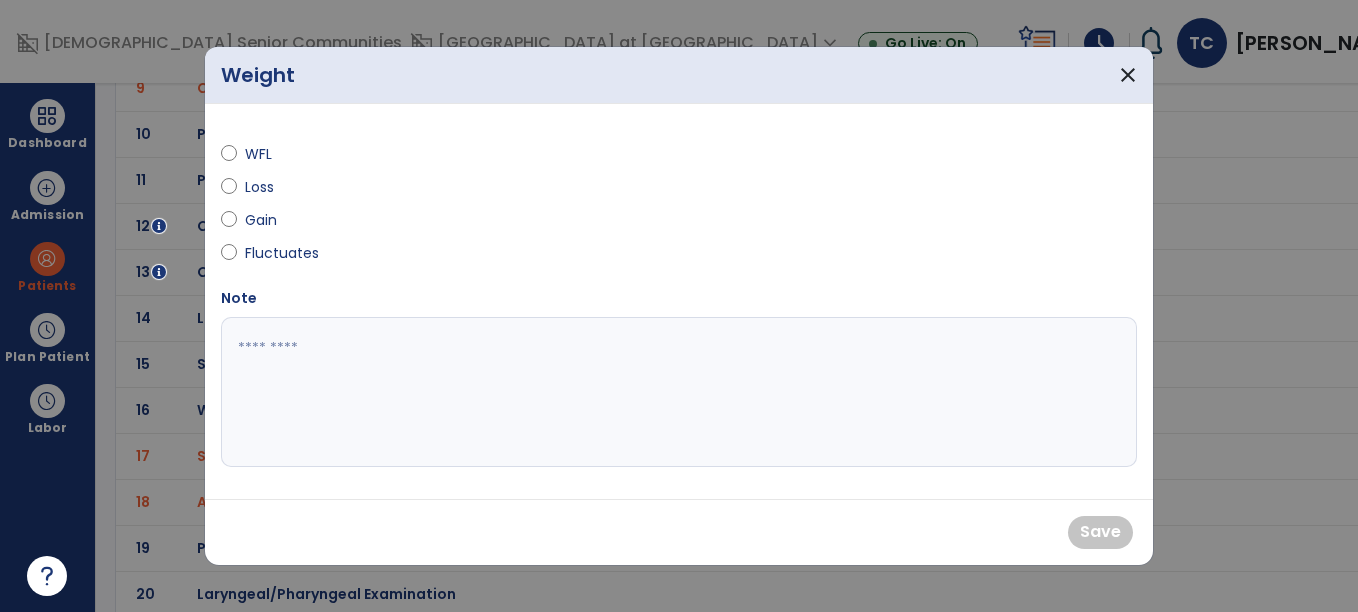 click on "Loss" at bounding box center (280, 187) 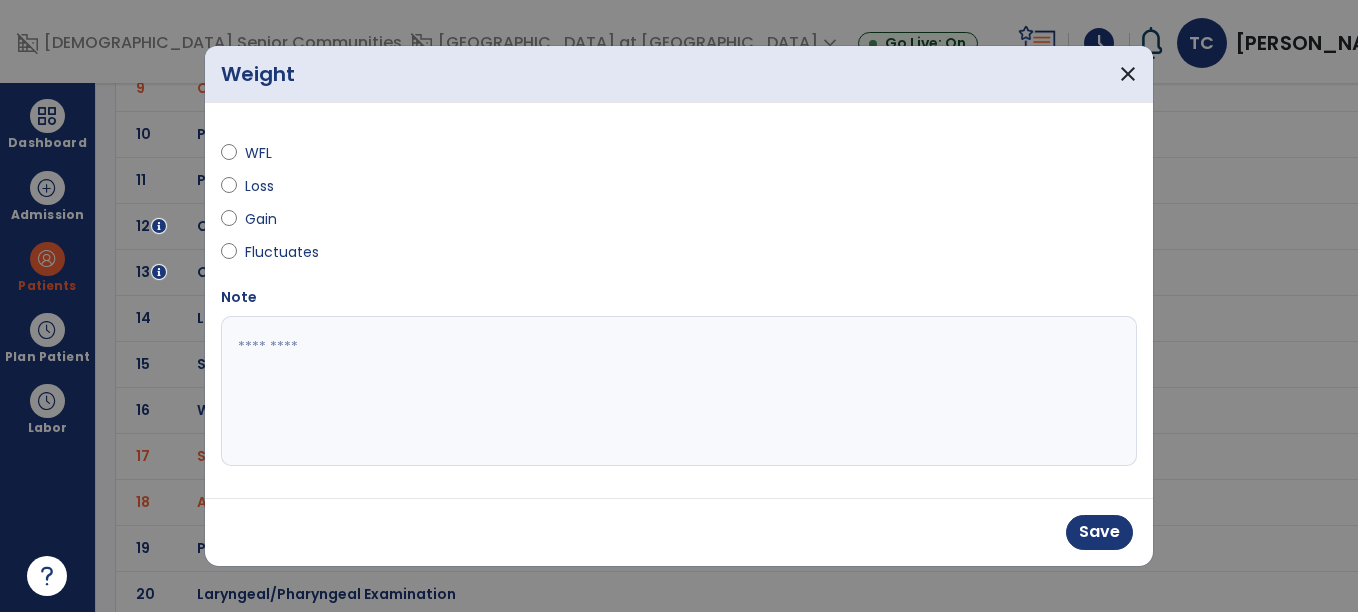 click at bounding box center (679, 391) 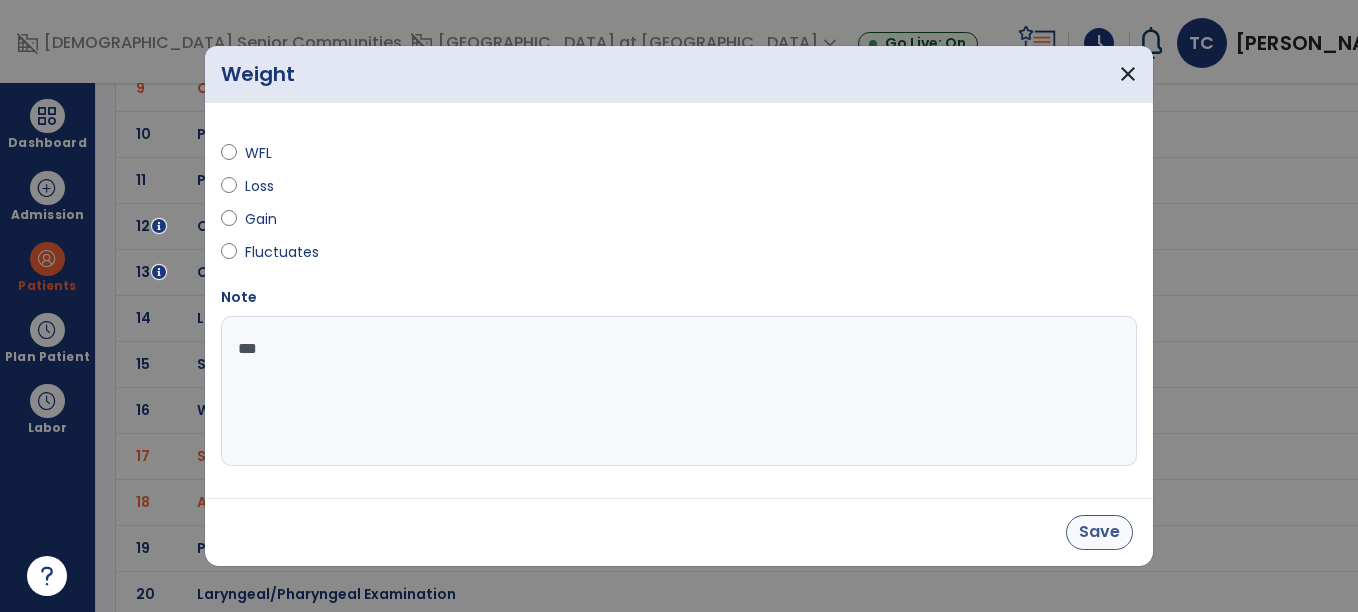 type on "***" 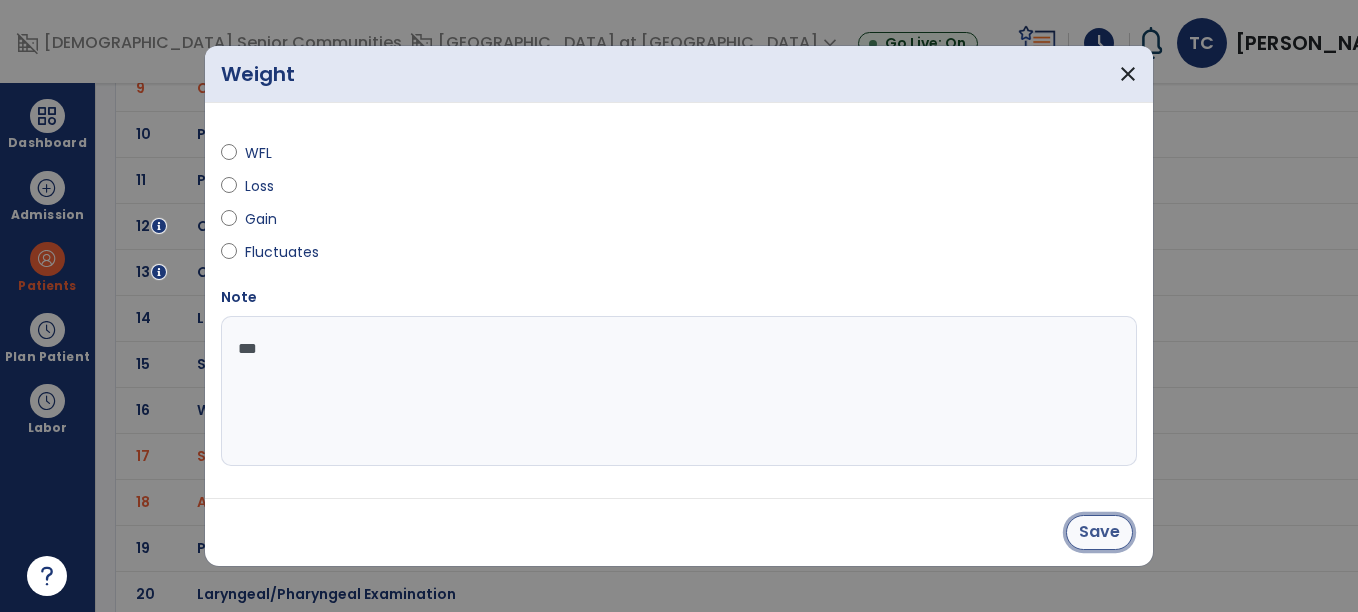 click on "Save" at bounding box center [1099, 532] 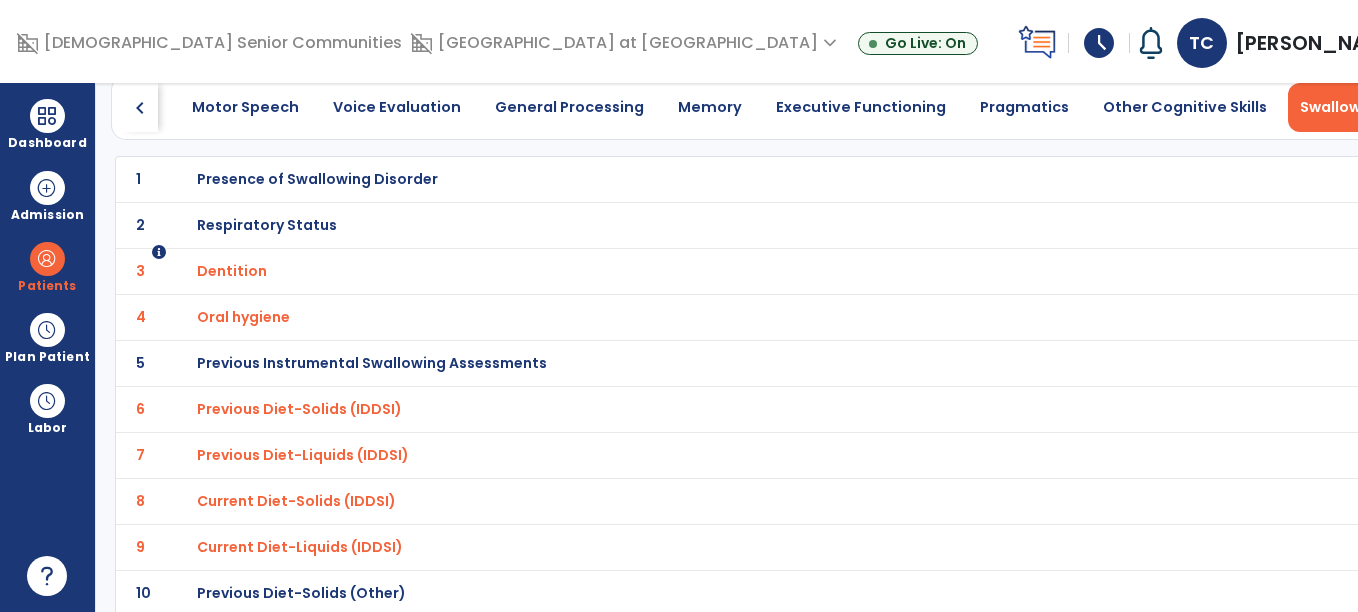 scroll, scrollTop: 0, scrollLeft: 0, axis: both 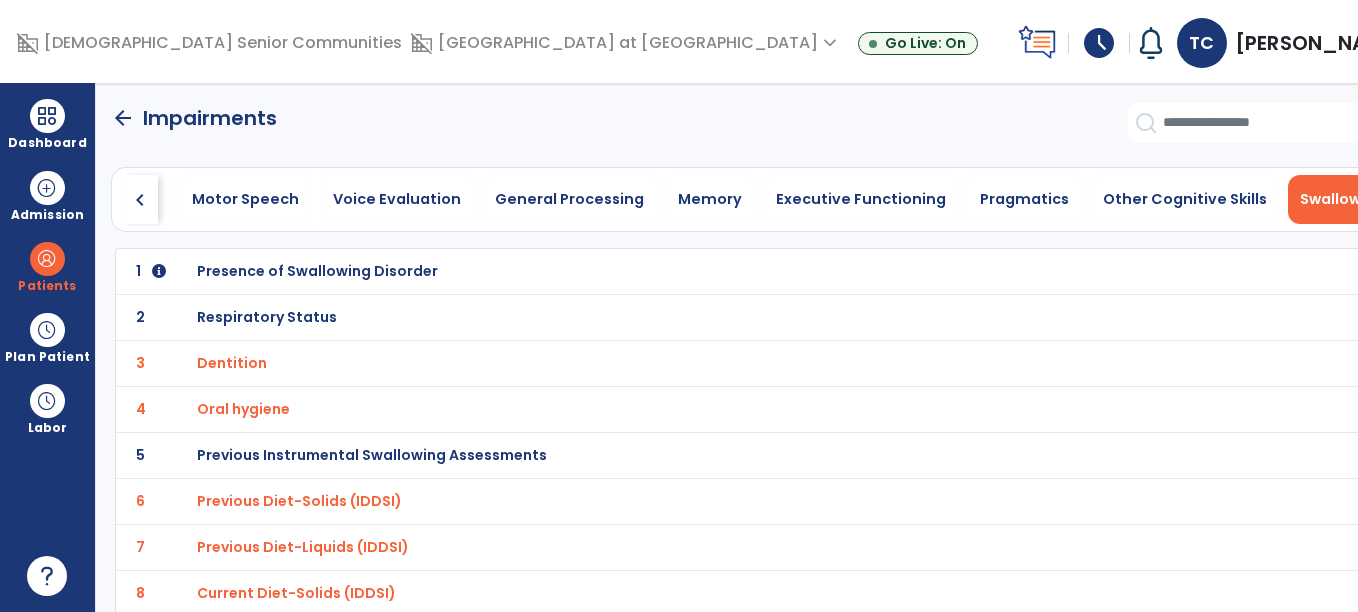 click on "arrow_back" 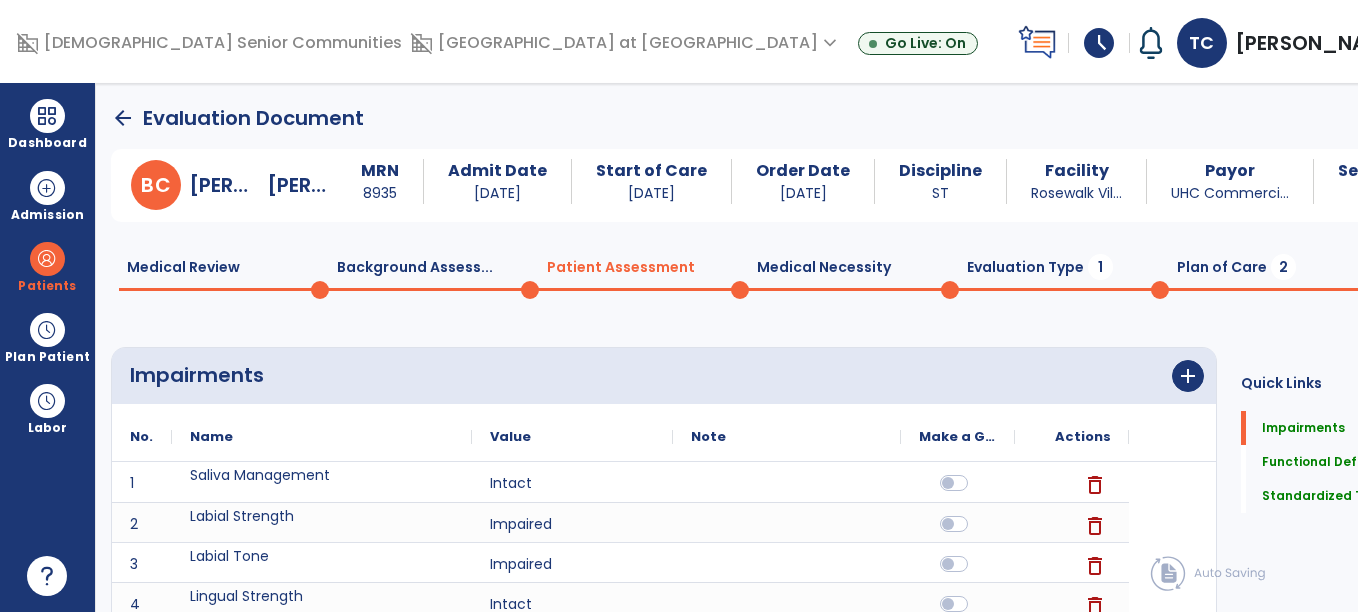scroll, scrollTop: 49, scrollLeft: 0, axis: vertical 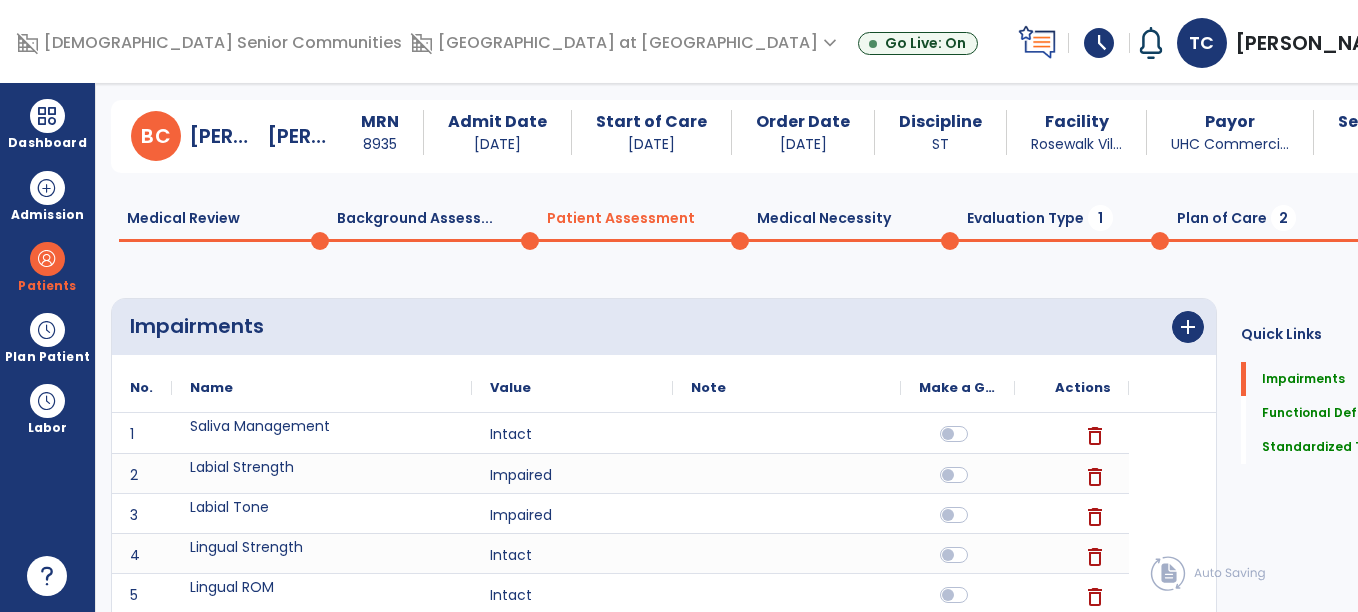 click on "[PERSON_NAME]  MRN 8935 Admit Date [DATE] Start of Care [DATE] Order Date [DATE] Discipline ST Facility Rosewalk Vil... Payor UHC Commerci... Service Date [DATE]  Medical Review  0  Background Assess...  0  Patient Assessment  0  Medical Necessity  0  Evaluation Type  1  Plan of Care  2 Impairments      add
No.
Name" 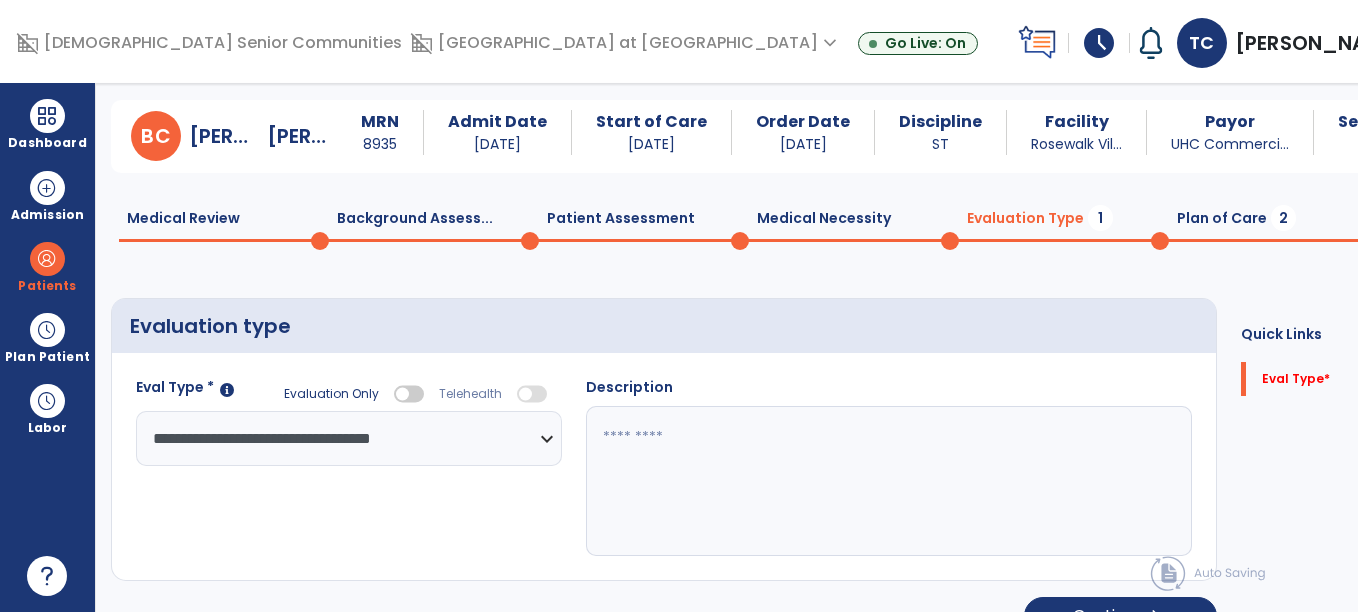 click 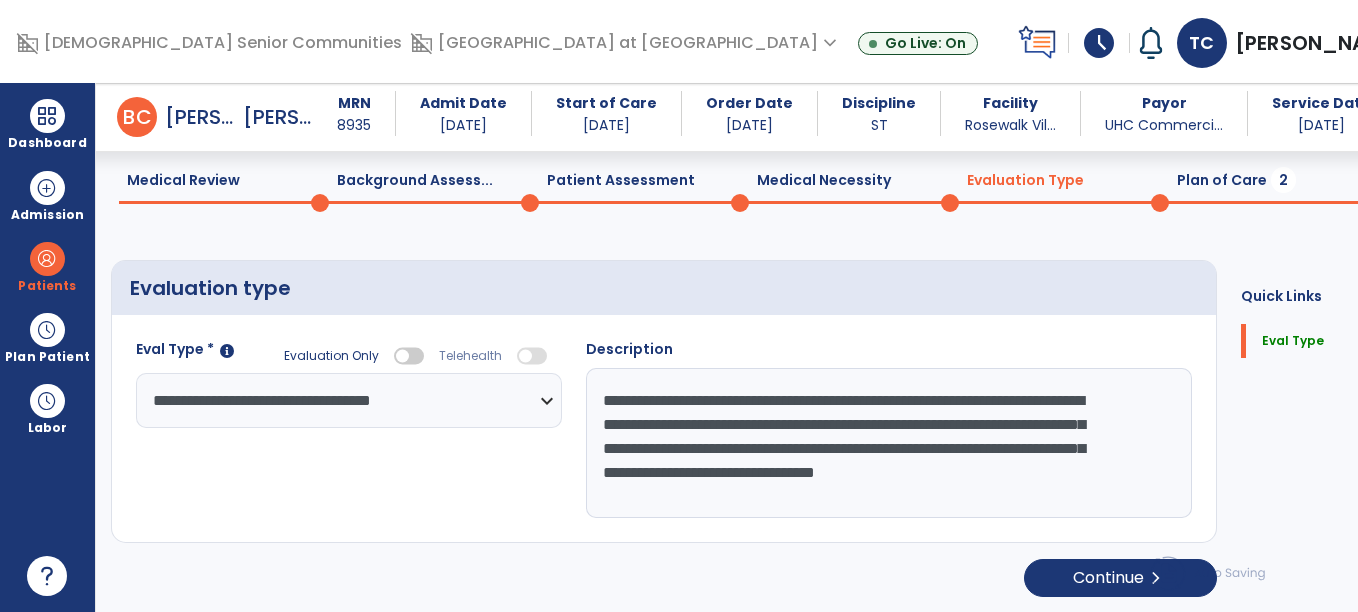 scroll, scrollTop: 69, scrollLeft: 0, axis: vertical 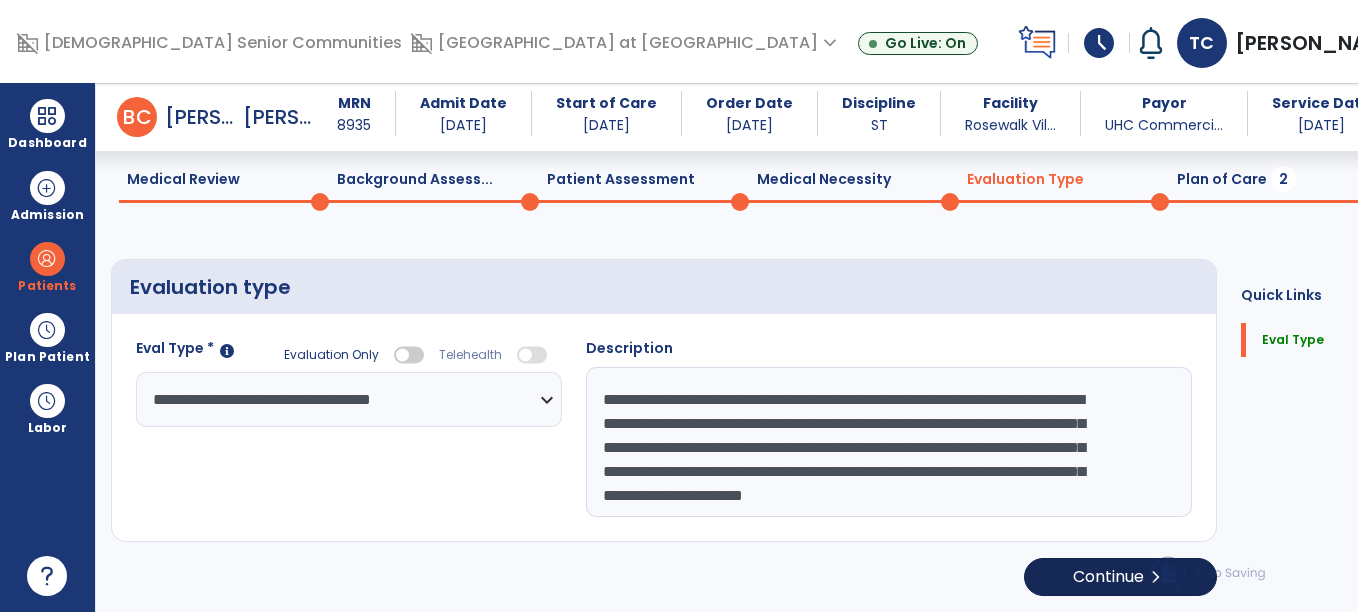 type on "**********" 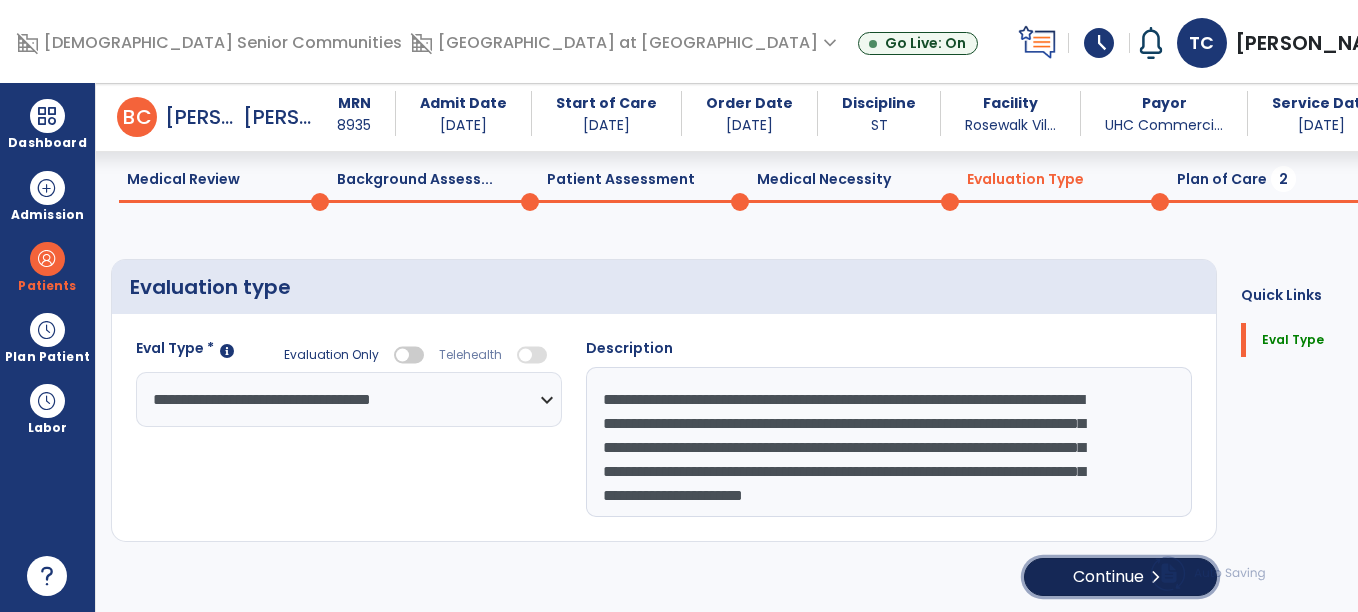 click on "Continue  chevron_right" 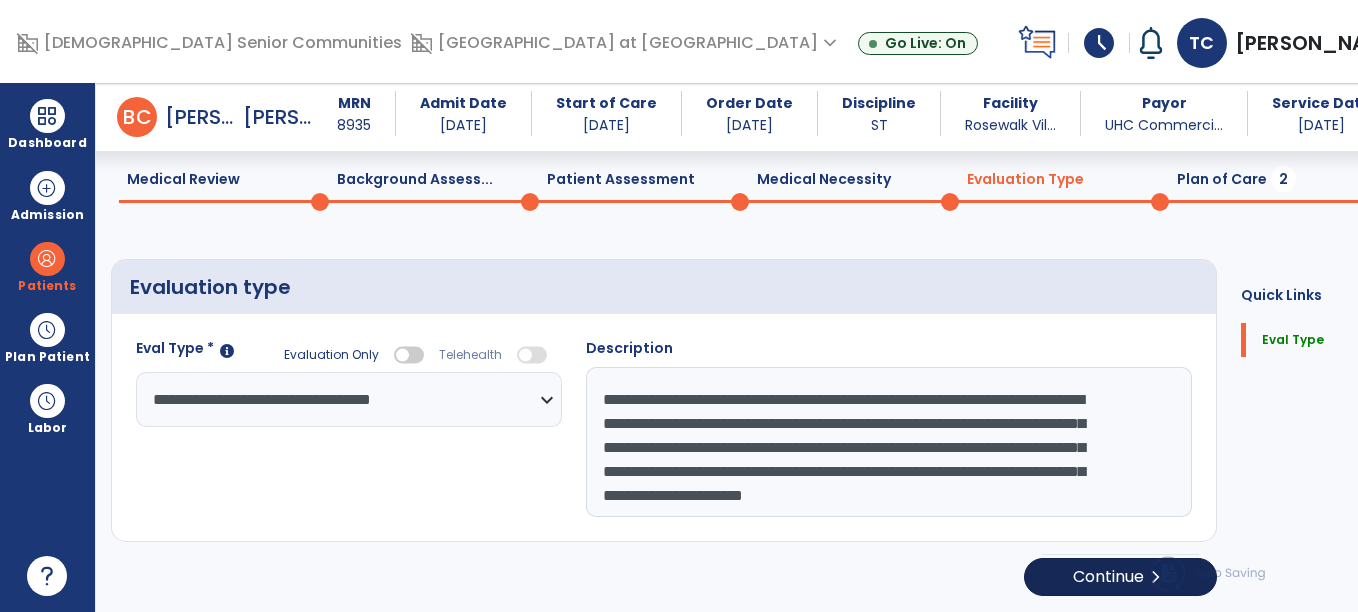 select on "**" 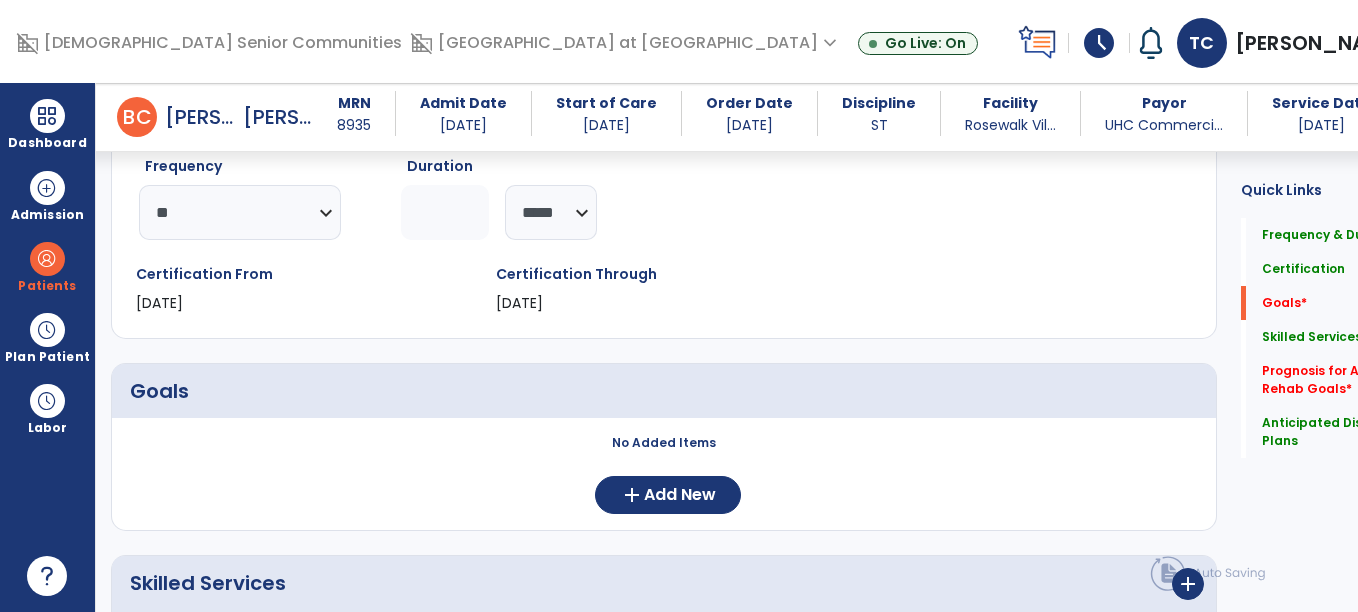 scroll, scrollTop: 0, scrollLeft: 0, axis: both 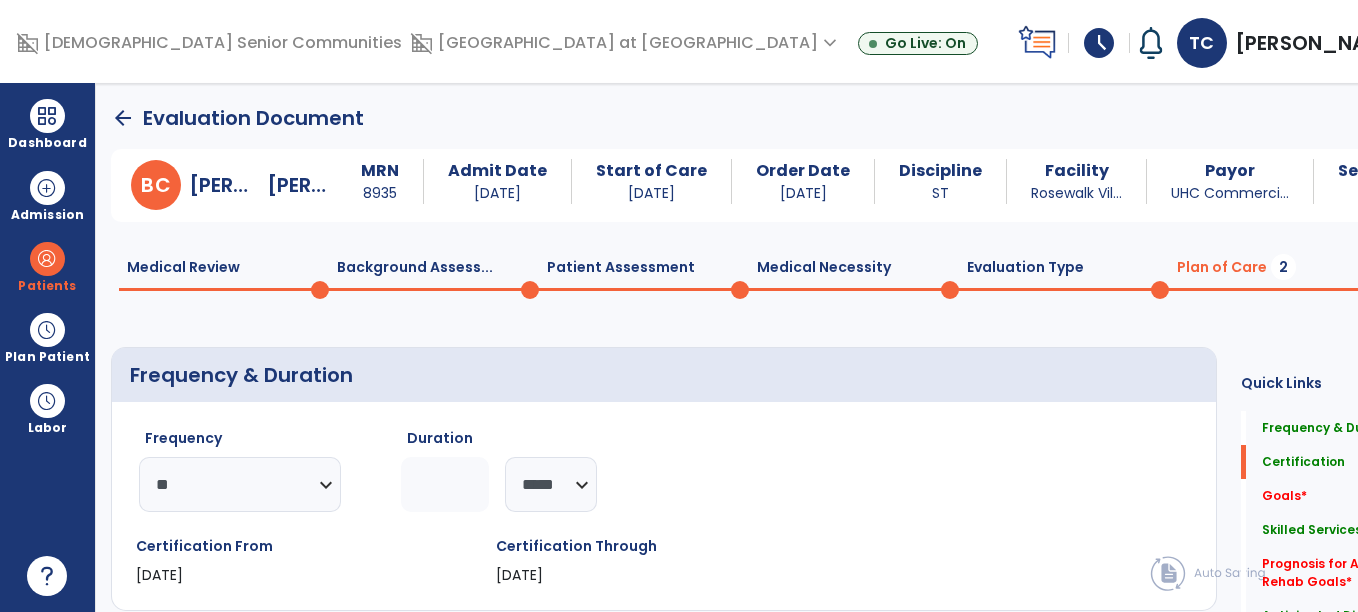 click on "Evaluation Type  0" 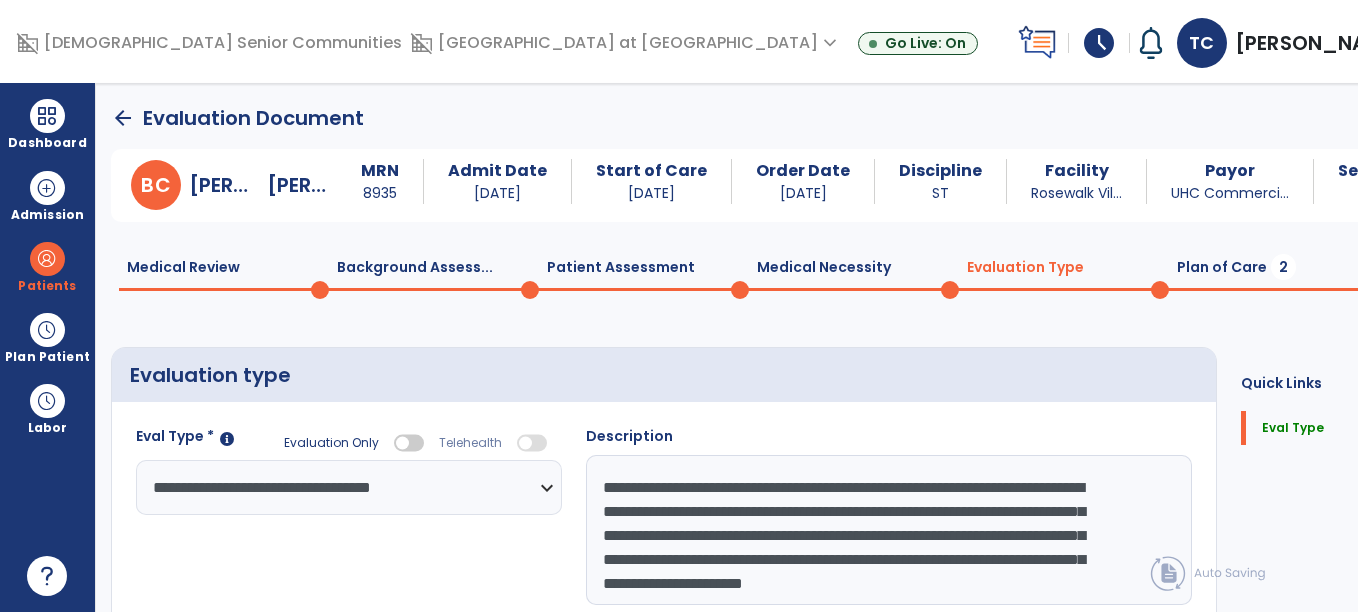 click on "Medical Necessity  0" 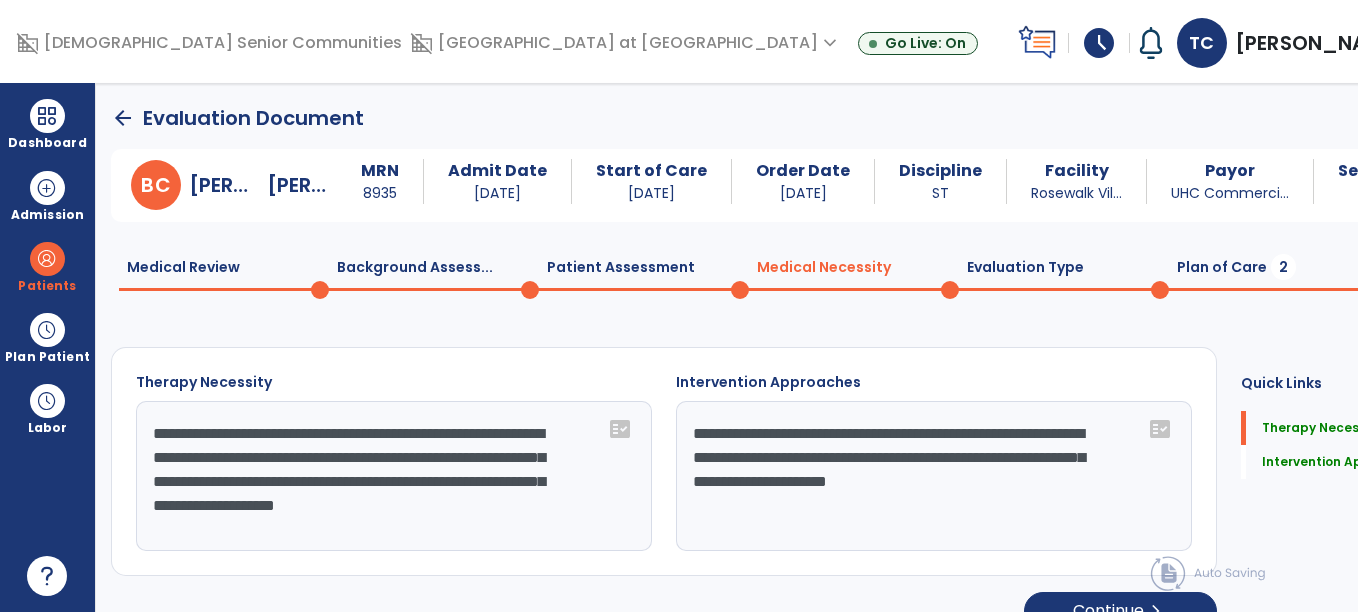 click on "Patient Assessment  0" 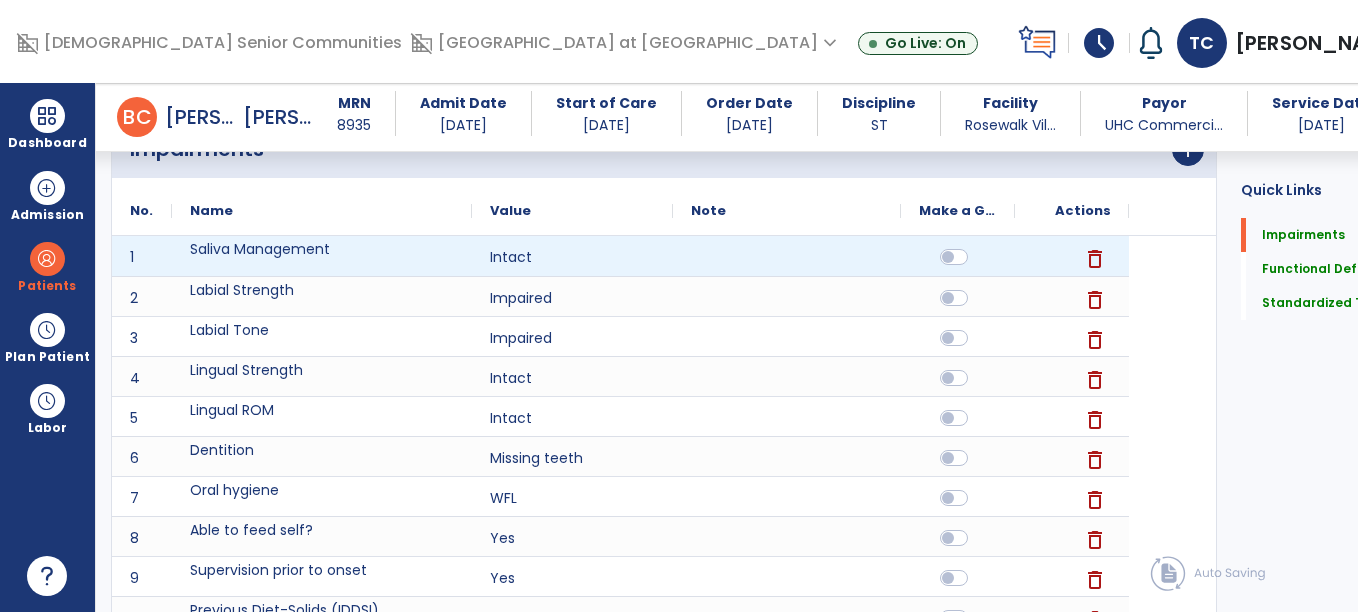 scroll, scrollTop: 208, scrollLeft: 0, axis: vertical 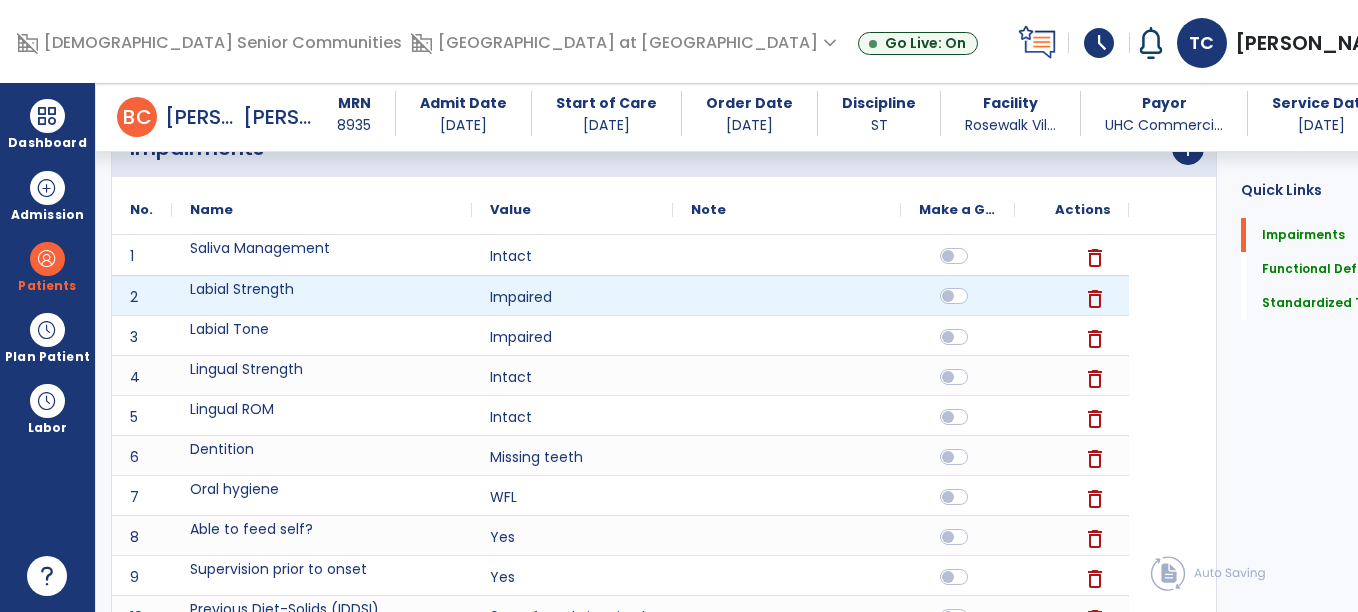 click 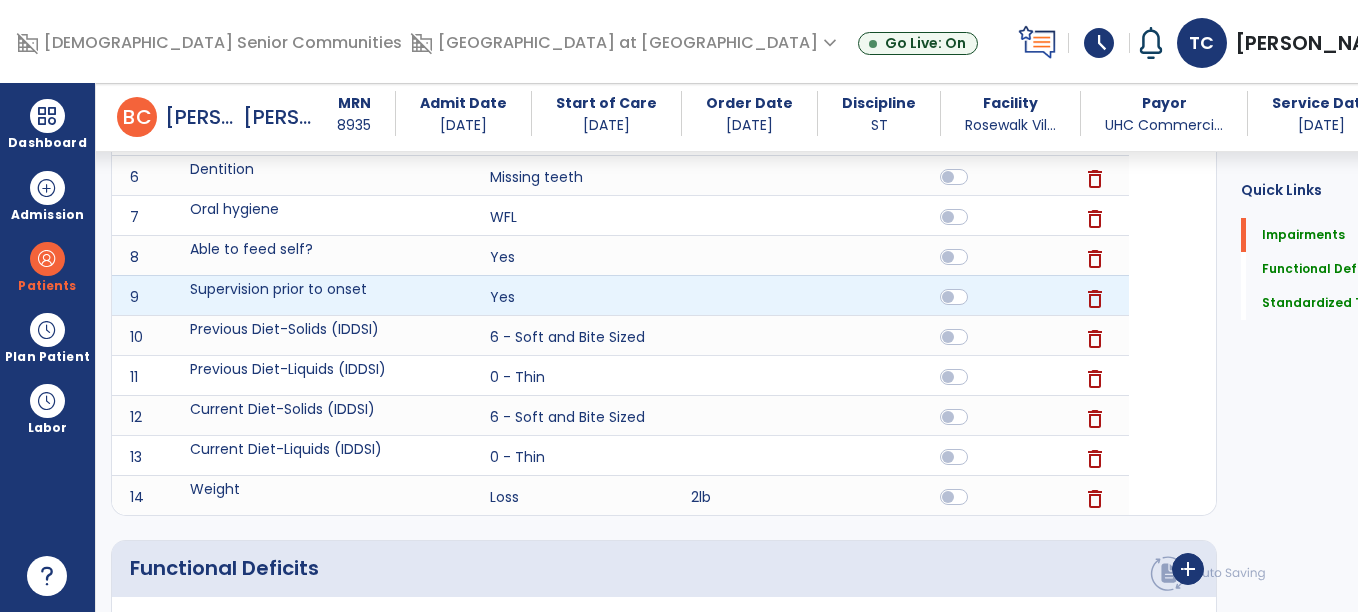 scroll, scrollTop: 489, scrollLeft: 0, axis: vertical 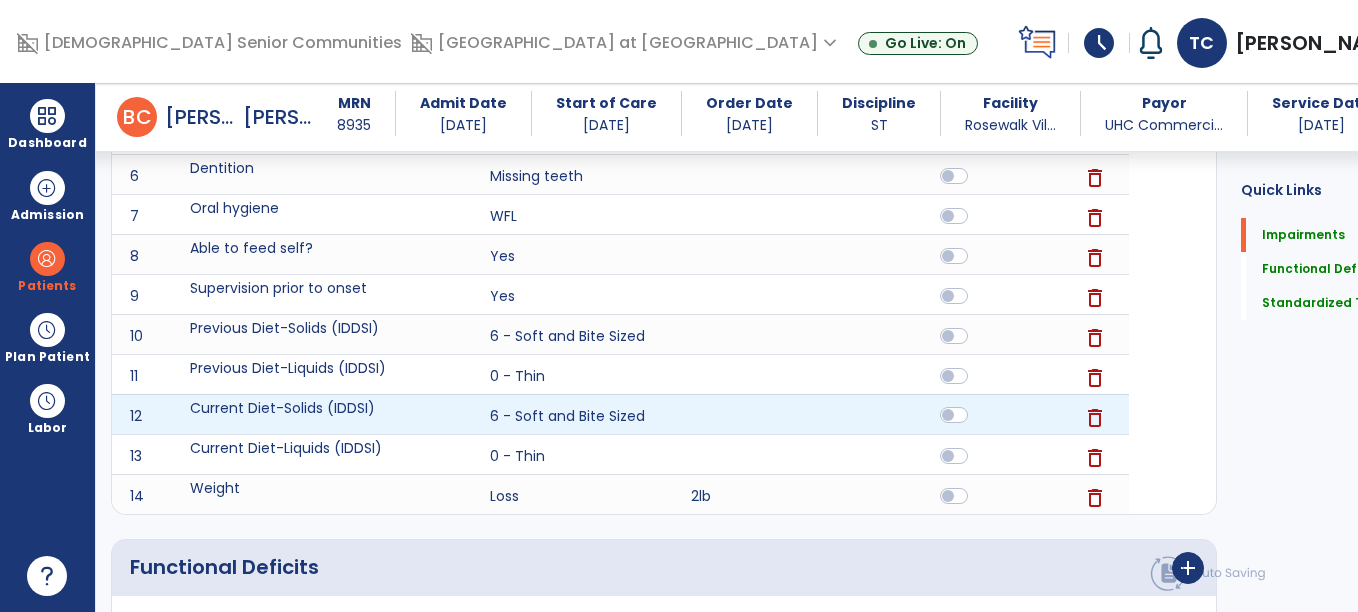 click 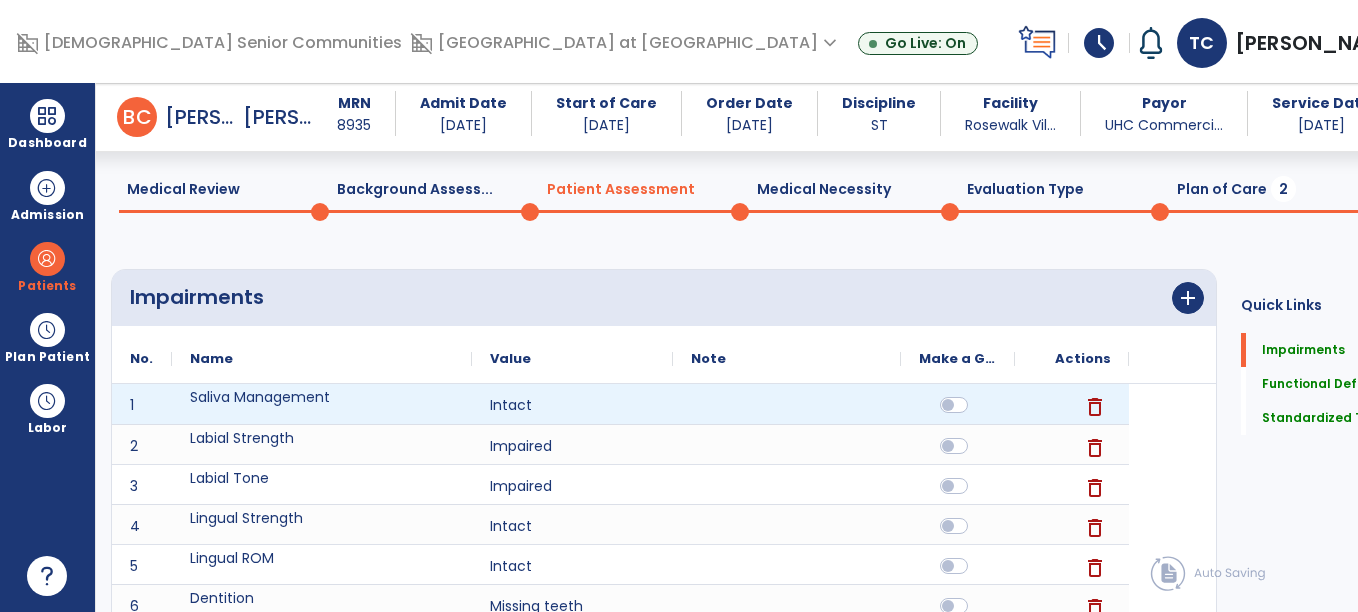 scroll, scrollTop: 0, scrollLeft: 0, axis: both 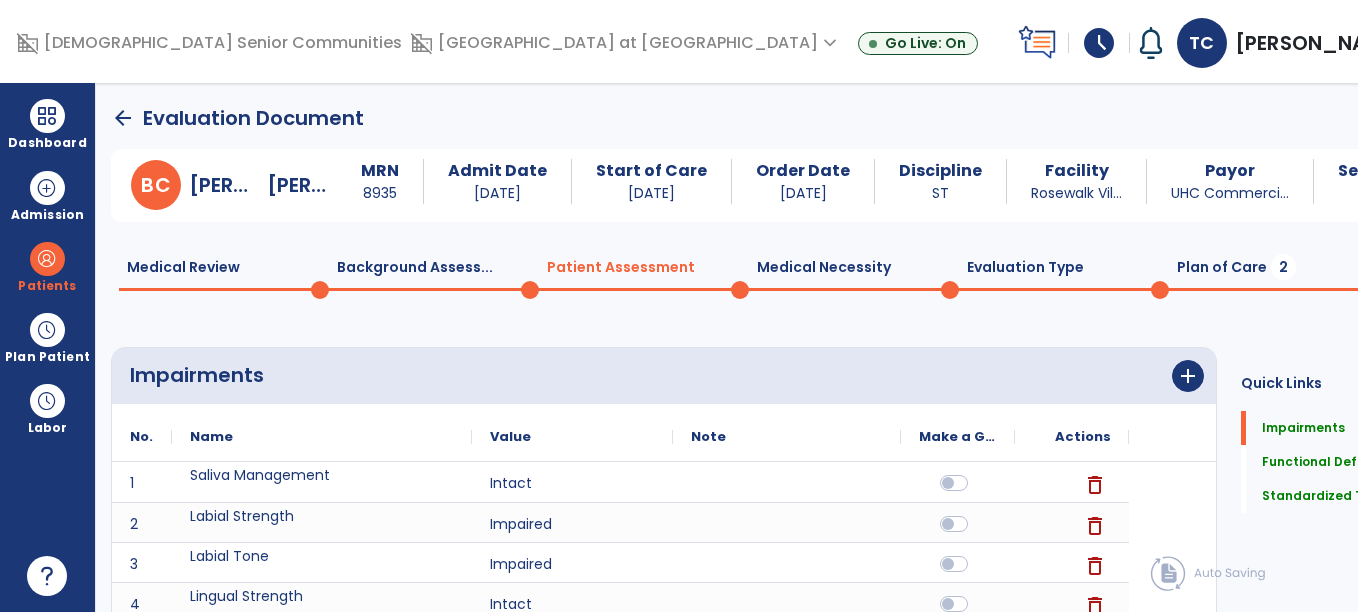 click on "Plan of Care  2" 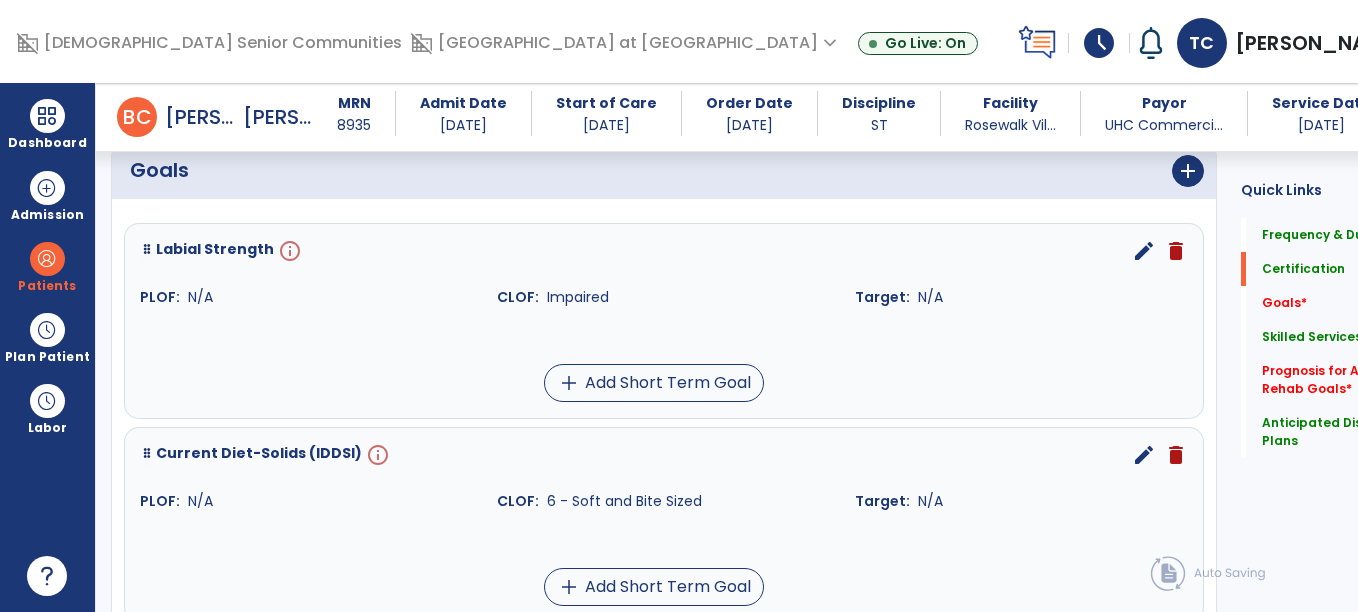 click on "edit" at bounding box center (1144, 251) 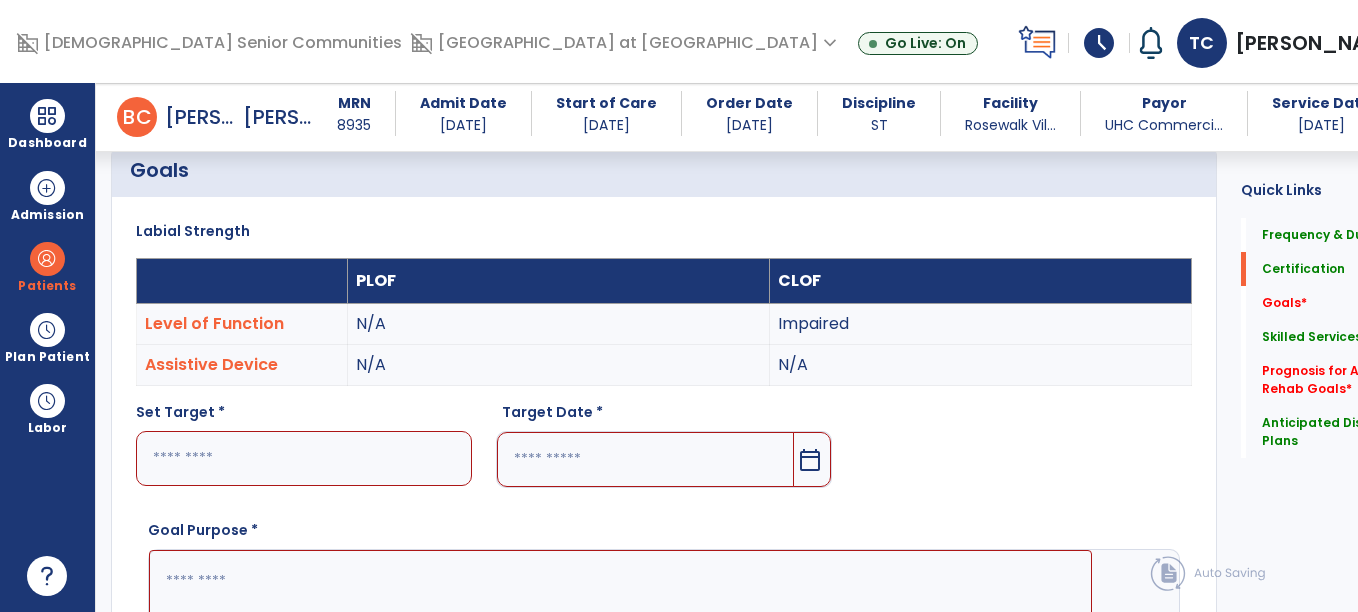 scroll, scrollTop: 535, scrollLeft: 0, axis: vertical 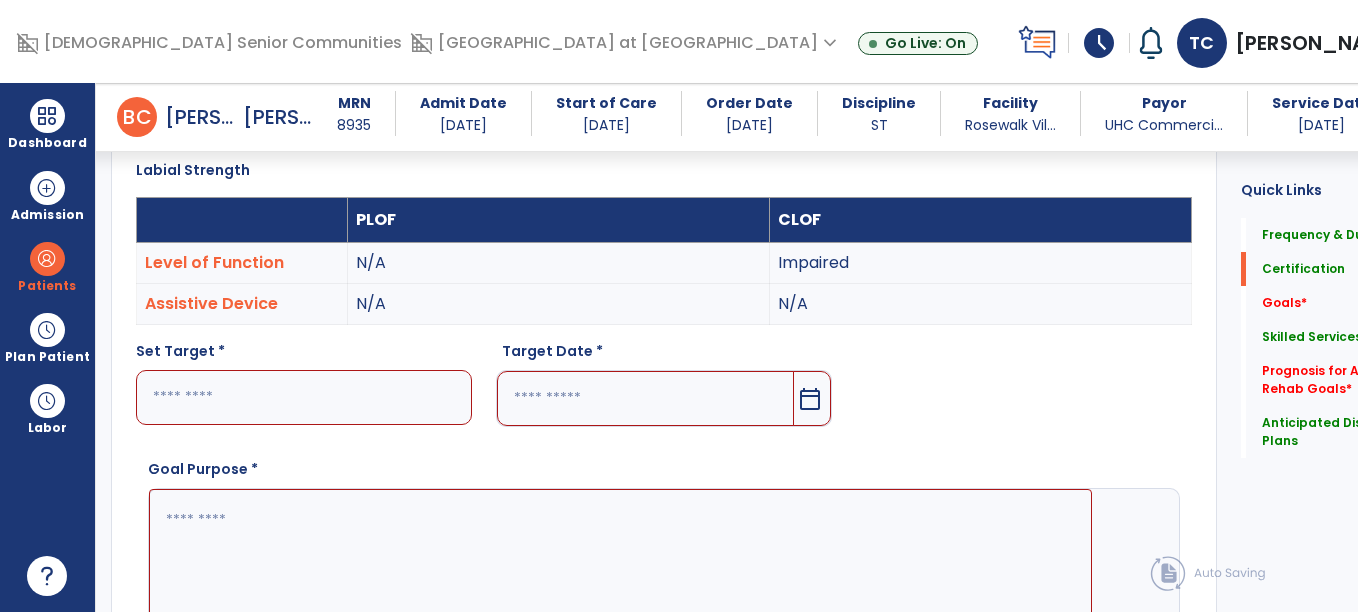 click at bounding box center (645, 398) 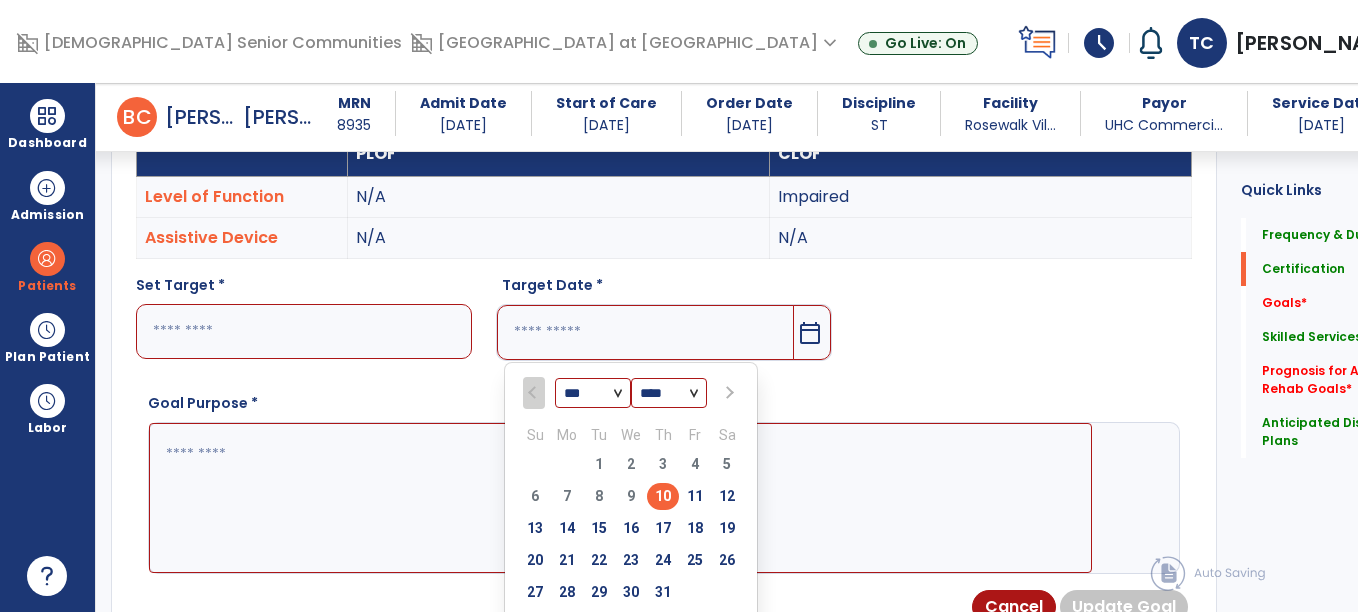 scroll, scrollTop: 611, scrollLeft: 0, axis: vertical 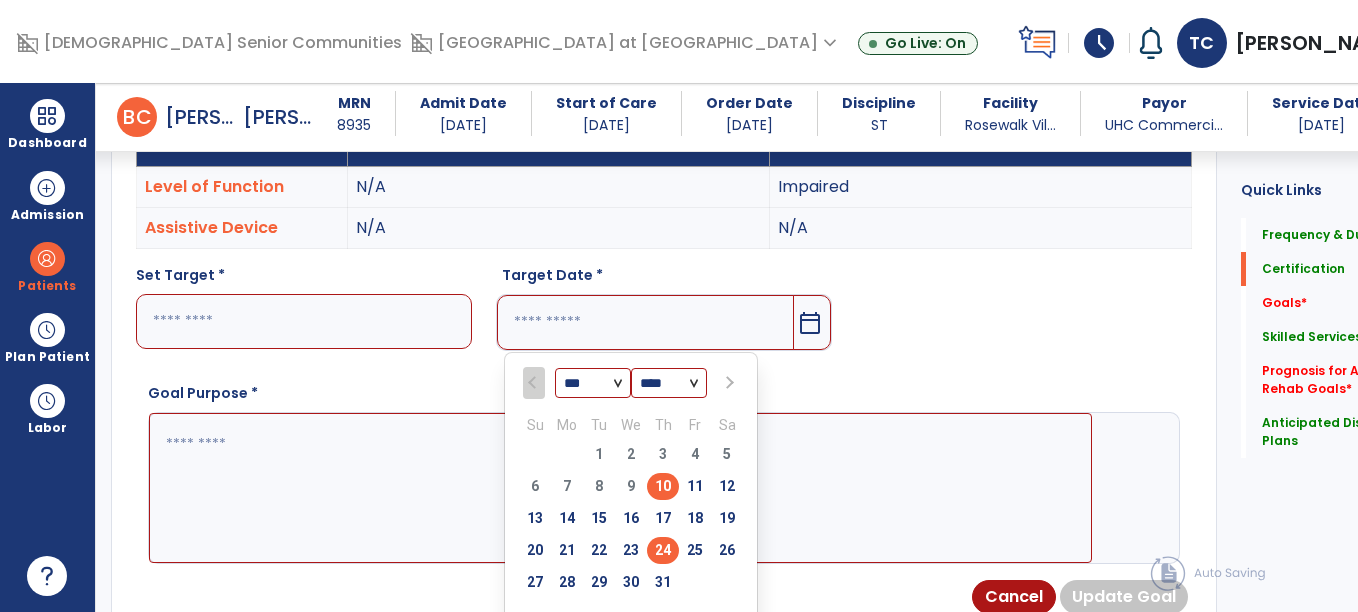 click on "24" at bounding box center [663, 550] 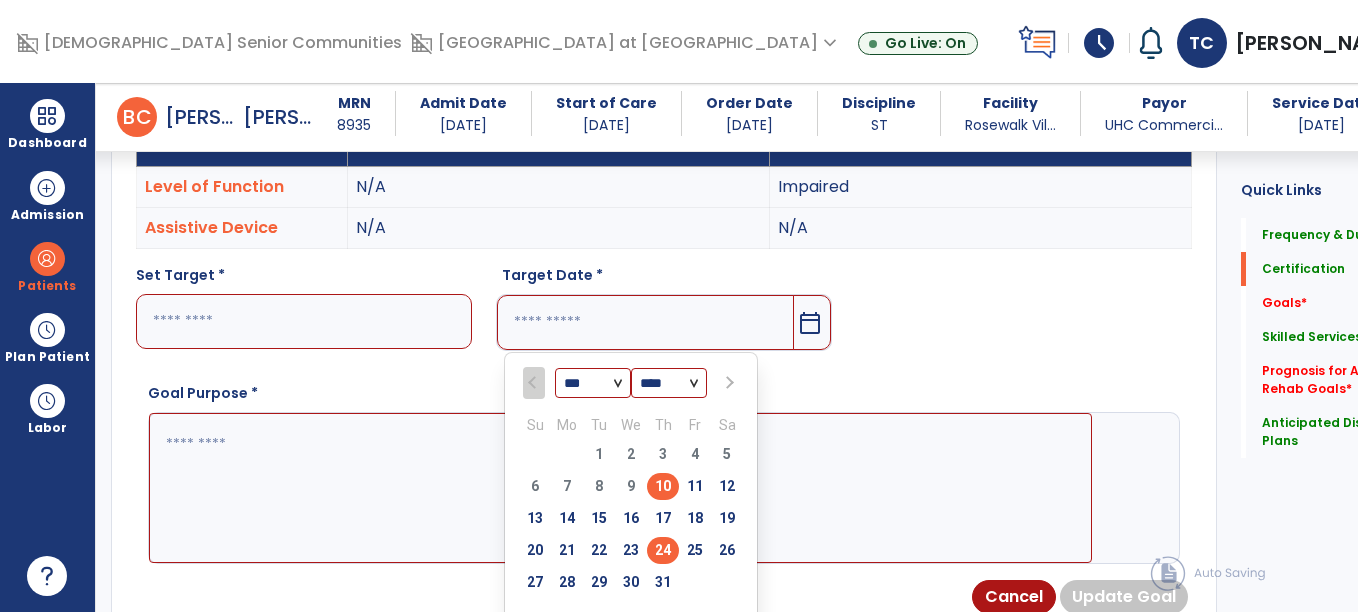 type on "*********" 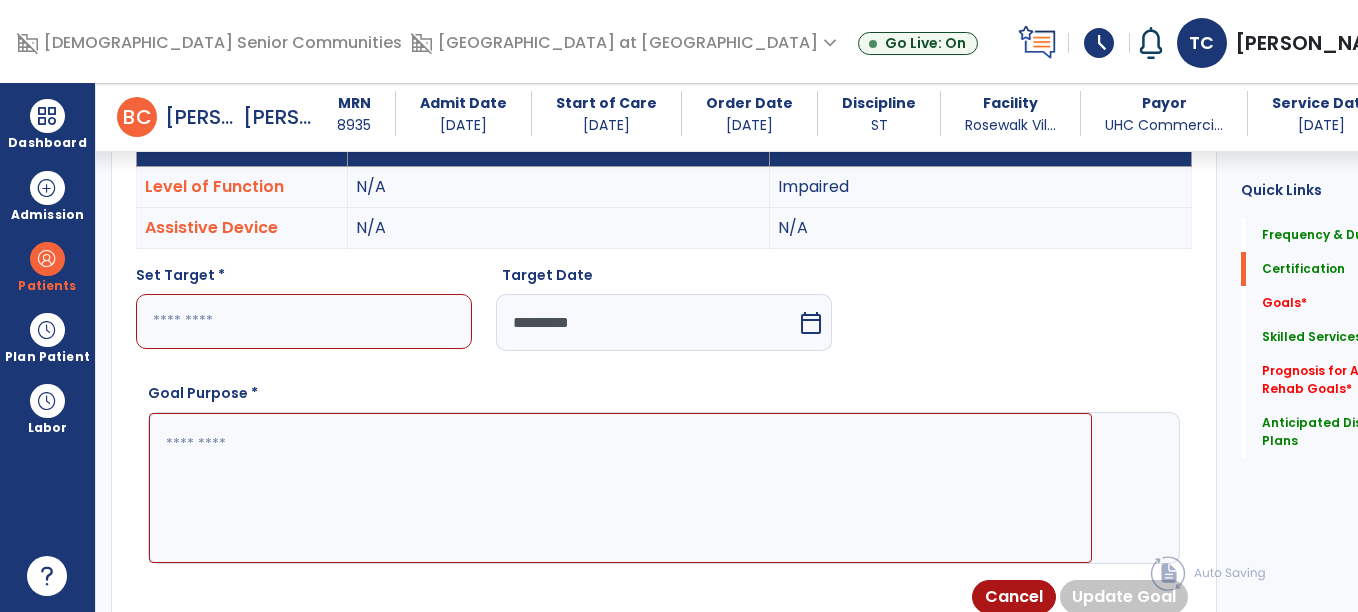click at bounding box center [304, 321] 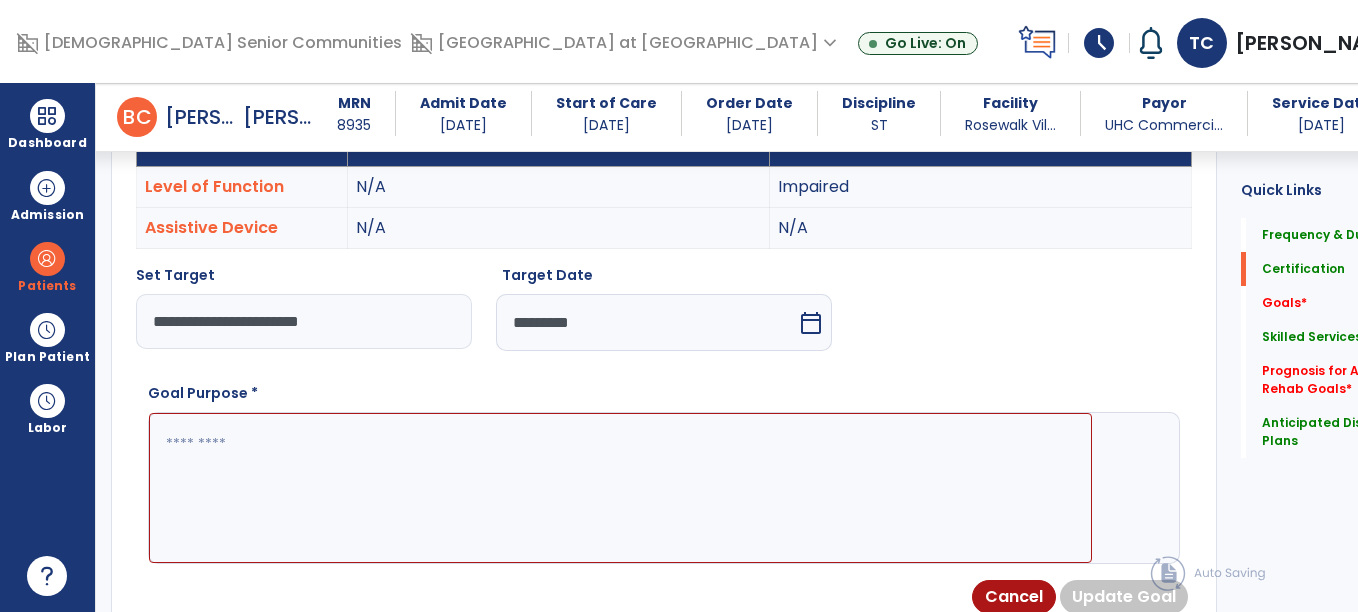 type on "**********" 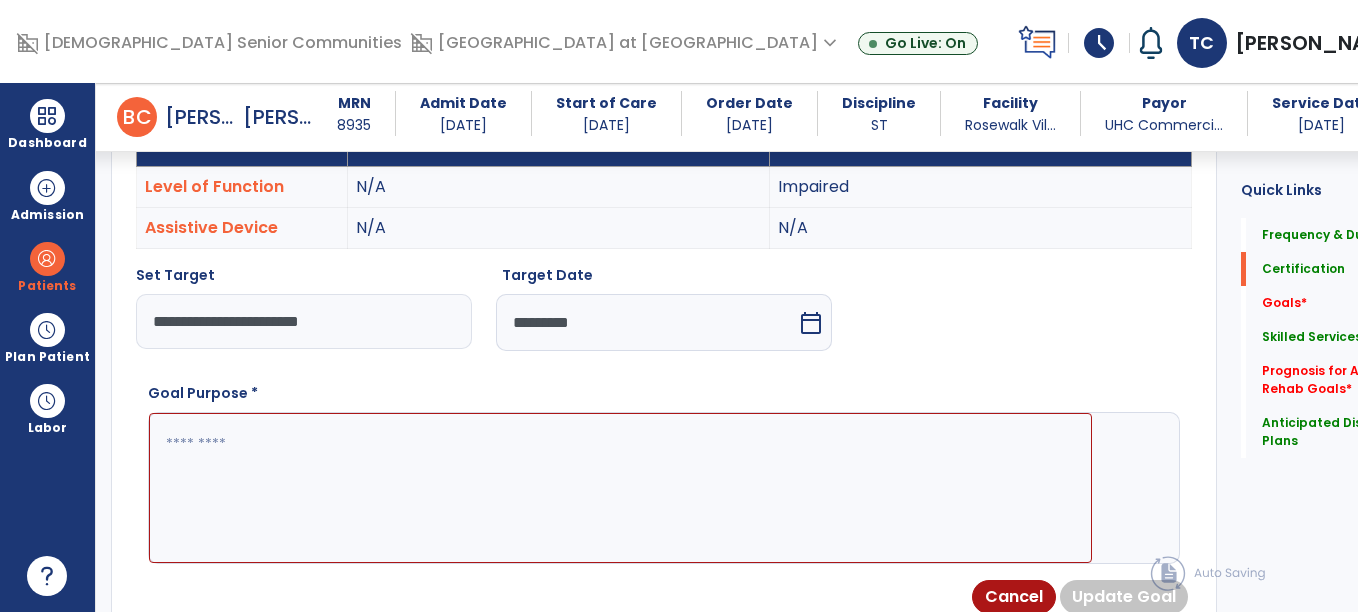 drag, startPoint x: 419, startPoint y: 333, endPoint x: -4, endPoint y: 332, distance: 423.0012 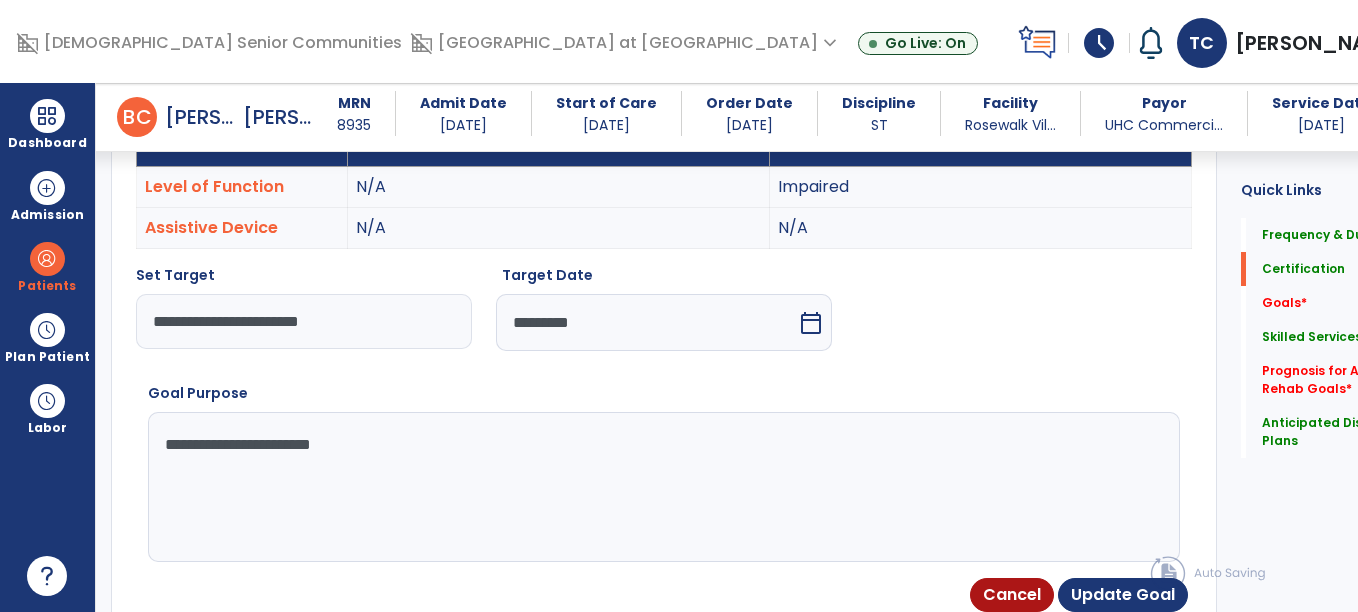 type on "**********" 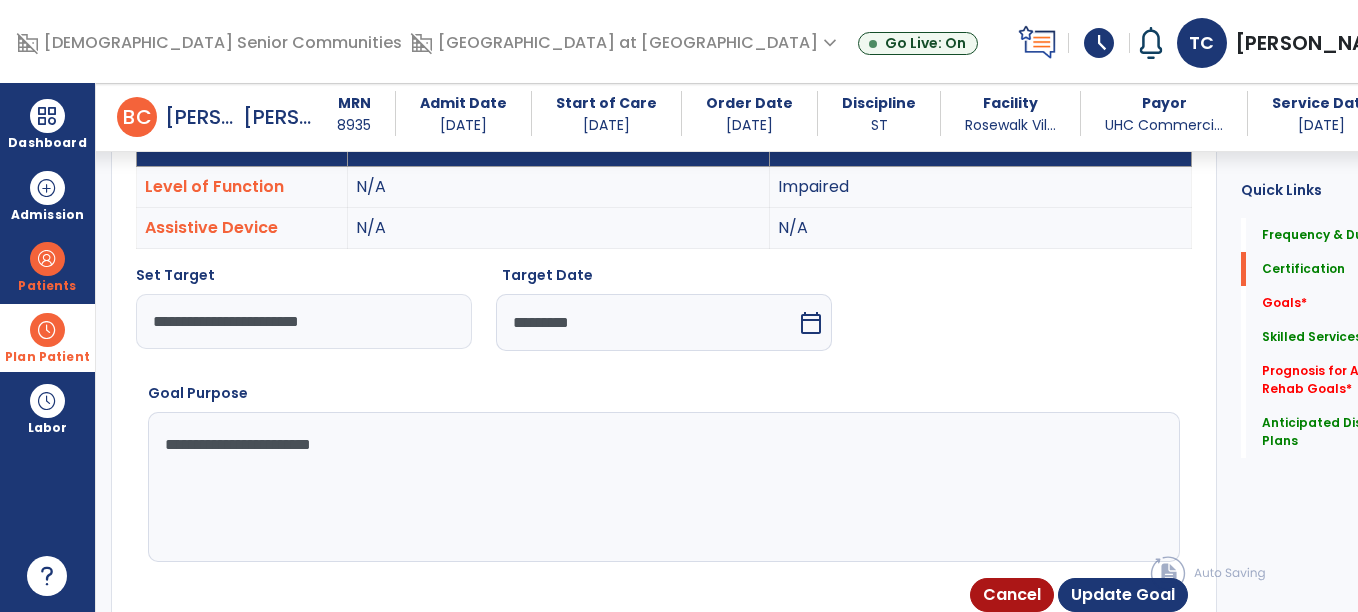 drag, startPoint x: 394, startPoint y: 323, endPoint x: 60, endPoint y: 323, distance: 334 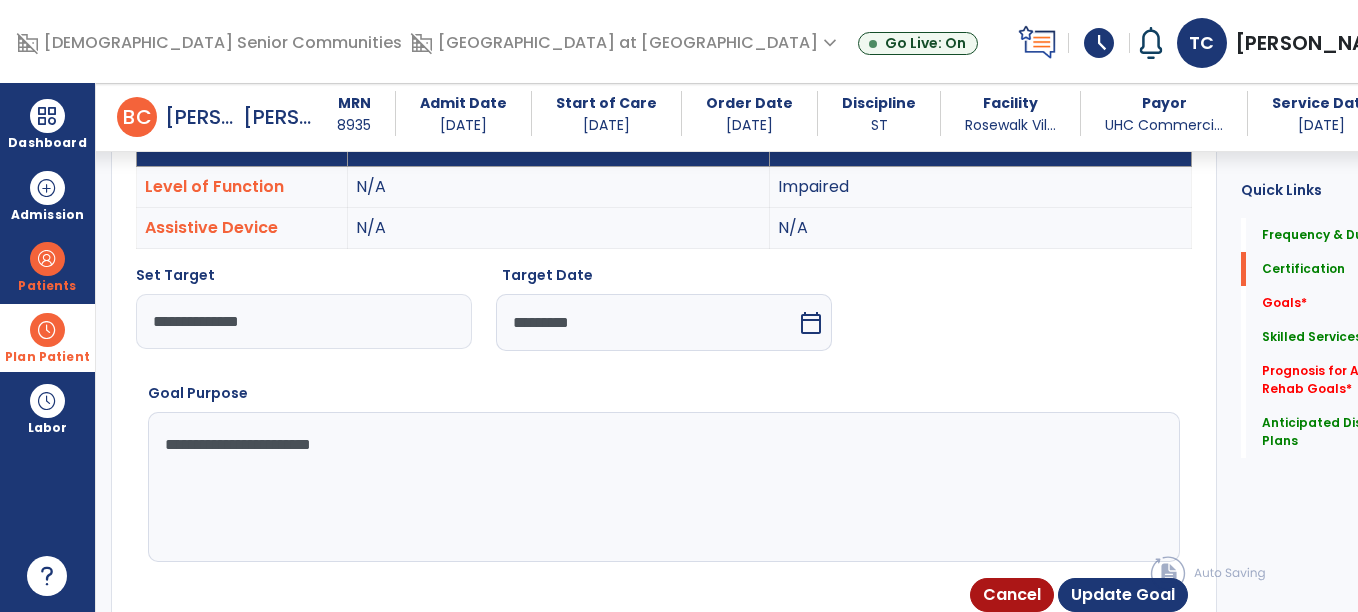 type on "**********" 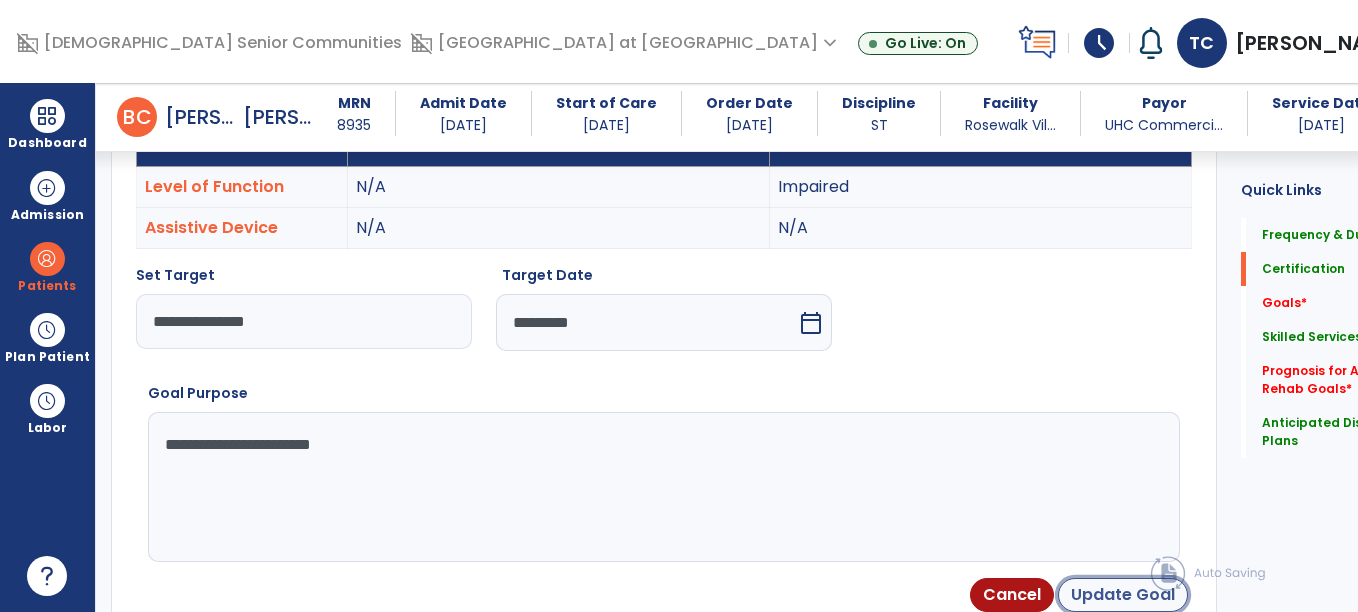 click on "Update Goal" at bounding box center [1123, 595] 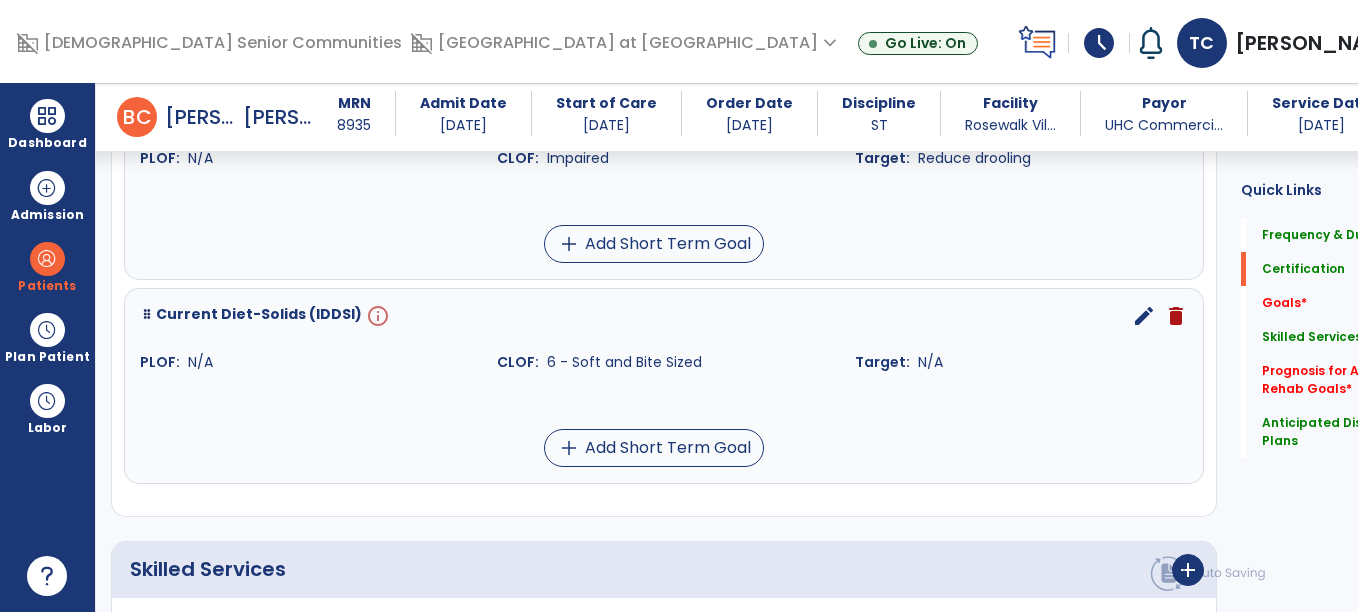click on "edit" at bounding box center (1144, 316) 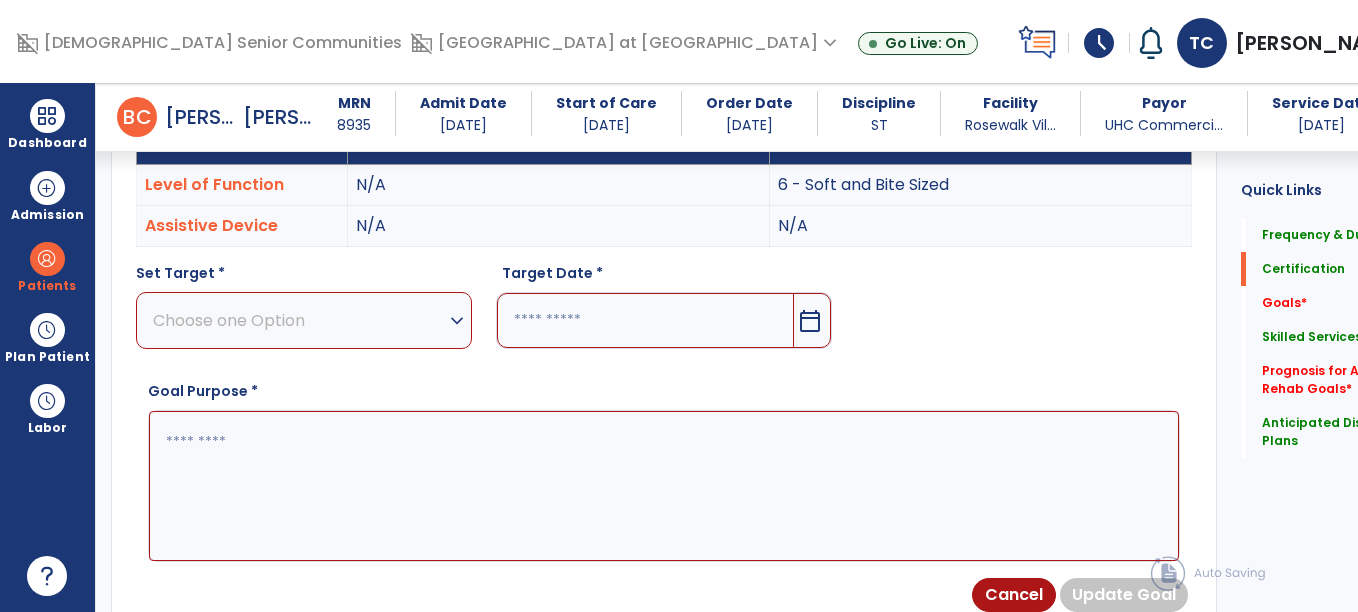 scroll, scrollTop: 535, scrollLeft: 0, axis: vertical 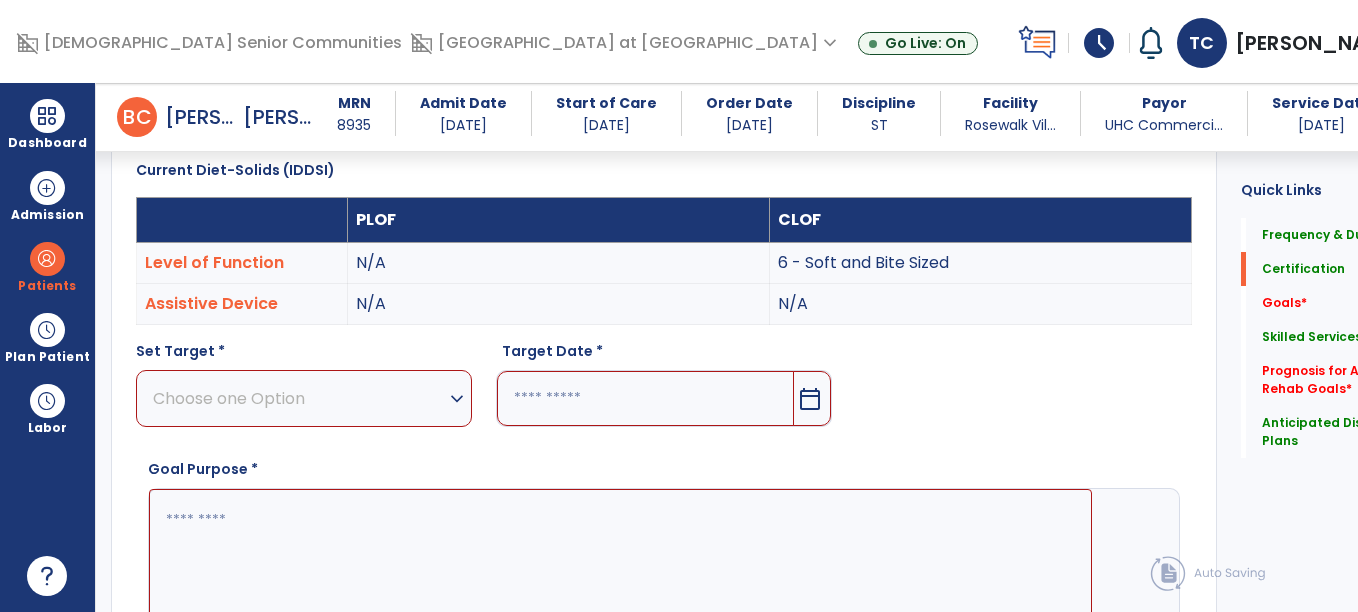 click at bounding box center [645, 398] 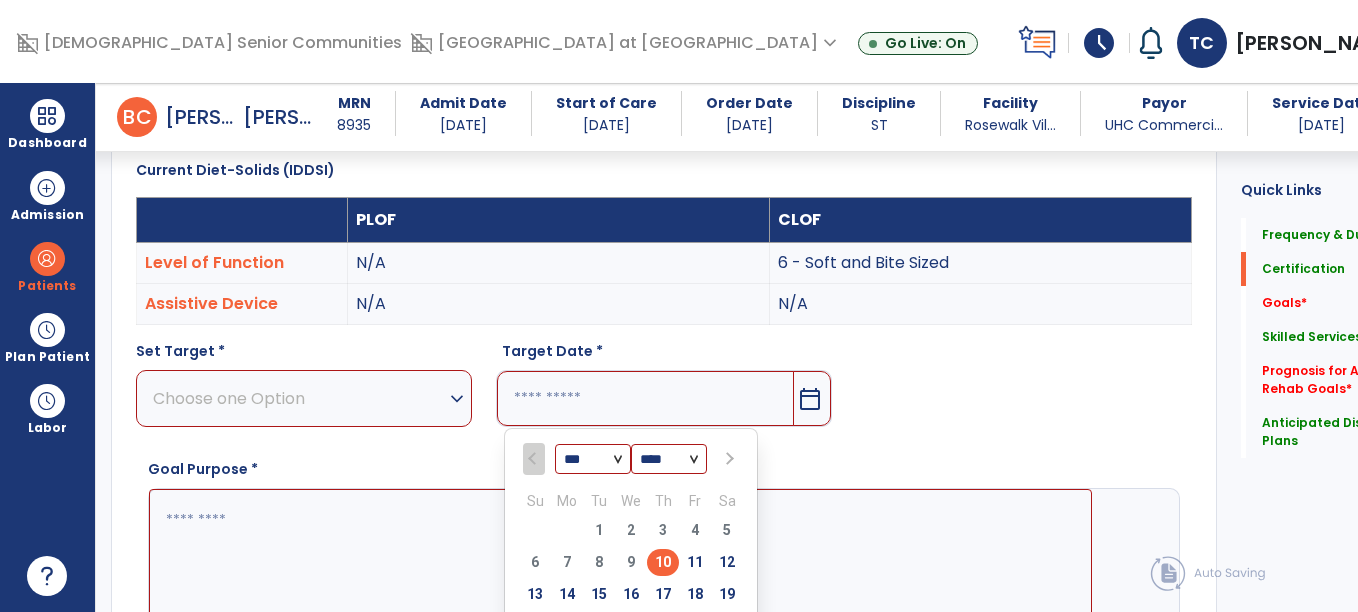 scroll, scrollTop: 584, scrollLeft: 0, axis: vertical 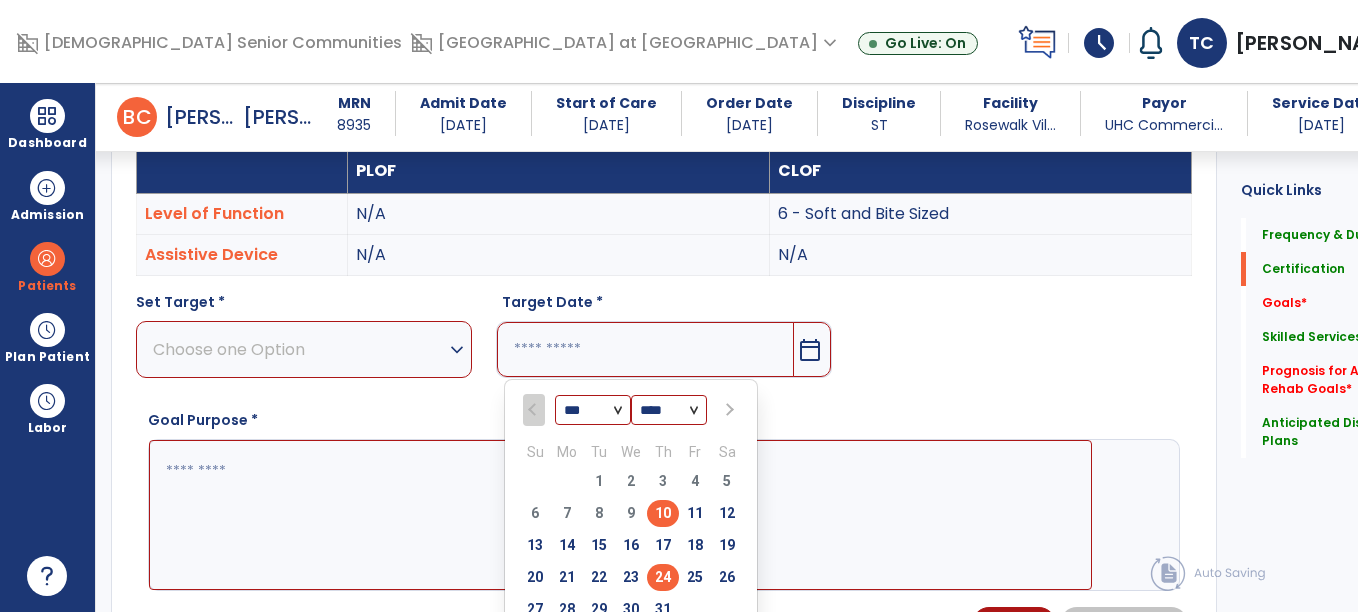 click on "24" at bounding box center [663, 577] 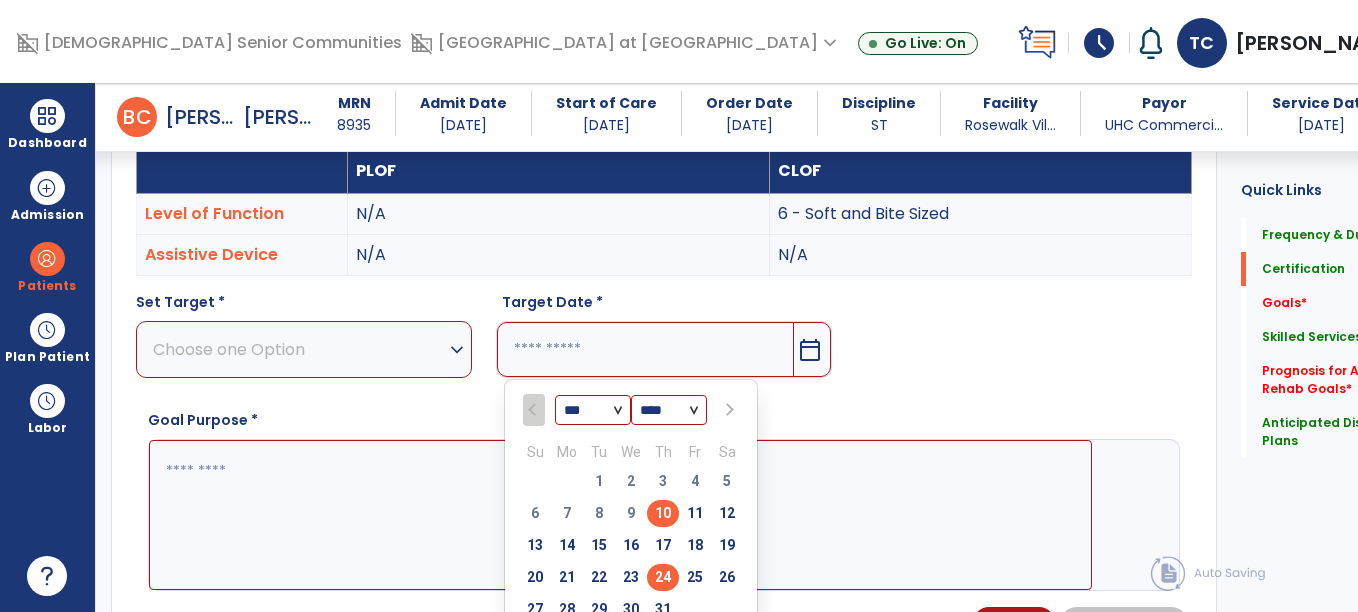 type on "*********" 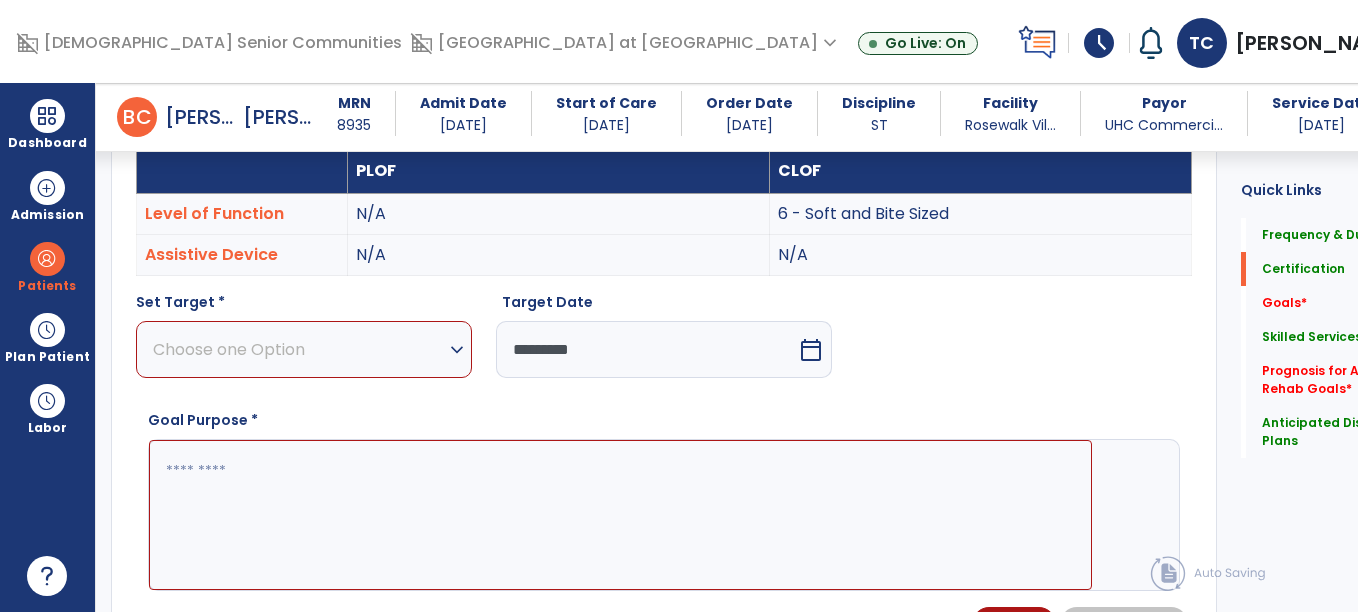 click on "Choose one Option" at bounding box center (299, 349) 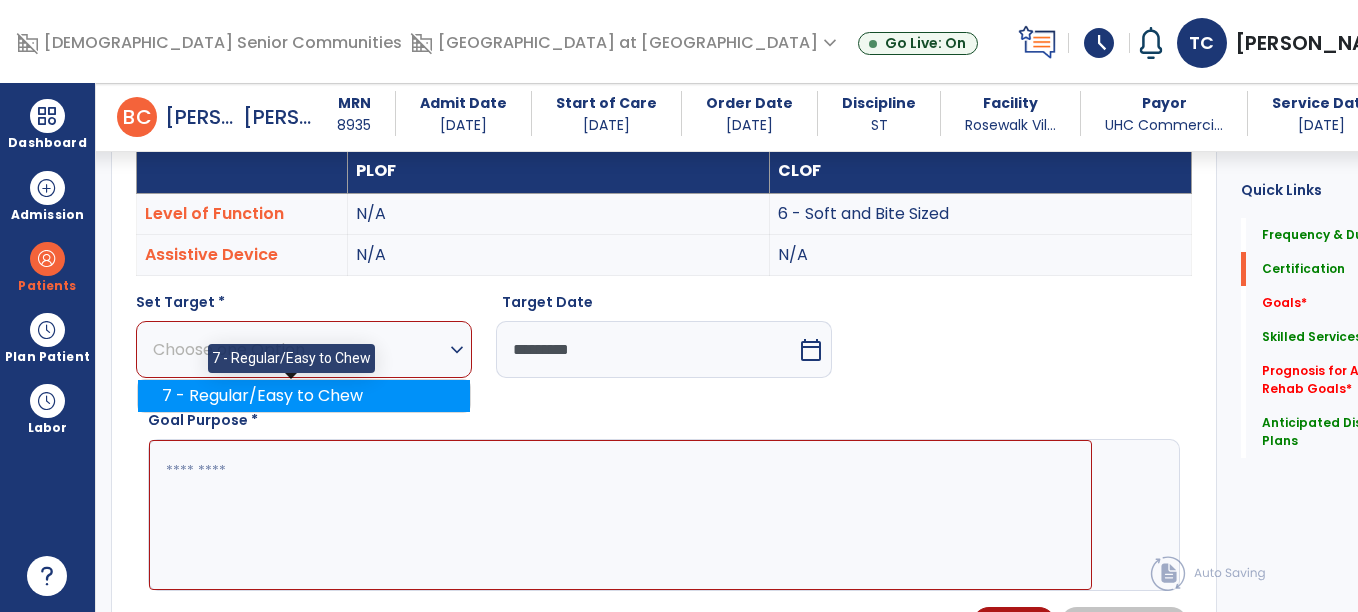 click on "7 - Regular/Easy to Chew" at bounding box center [304, 396] 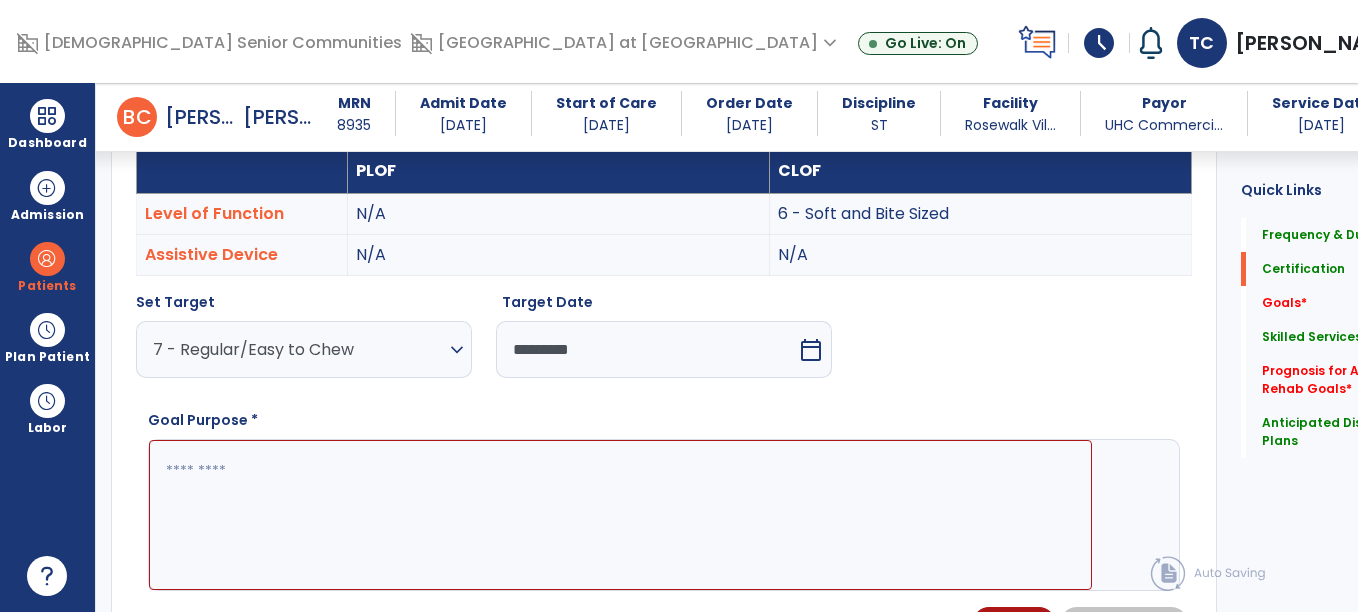 click at bounding box center [620, 515] 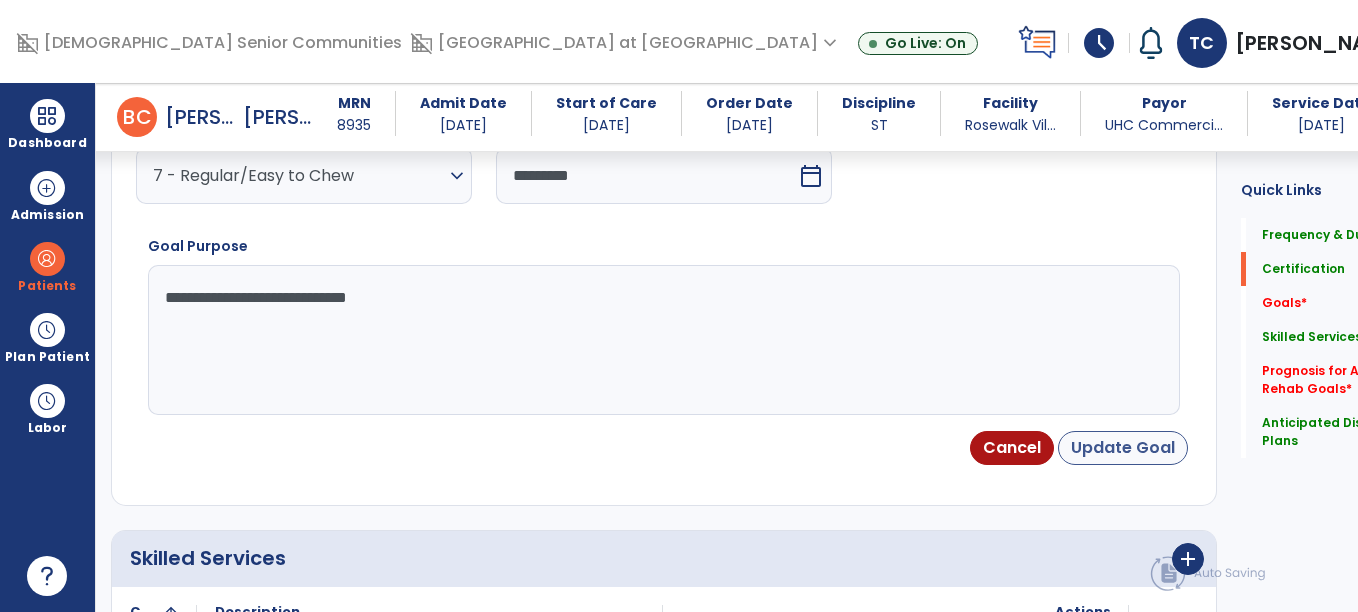 type on "**********" 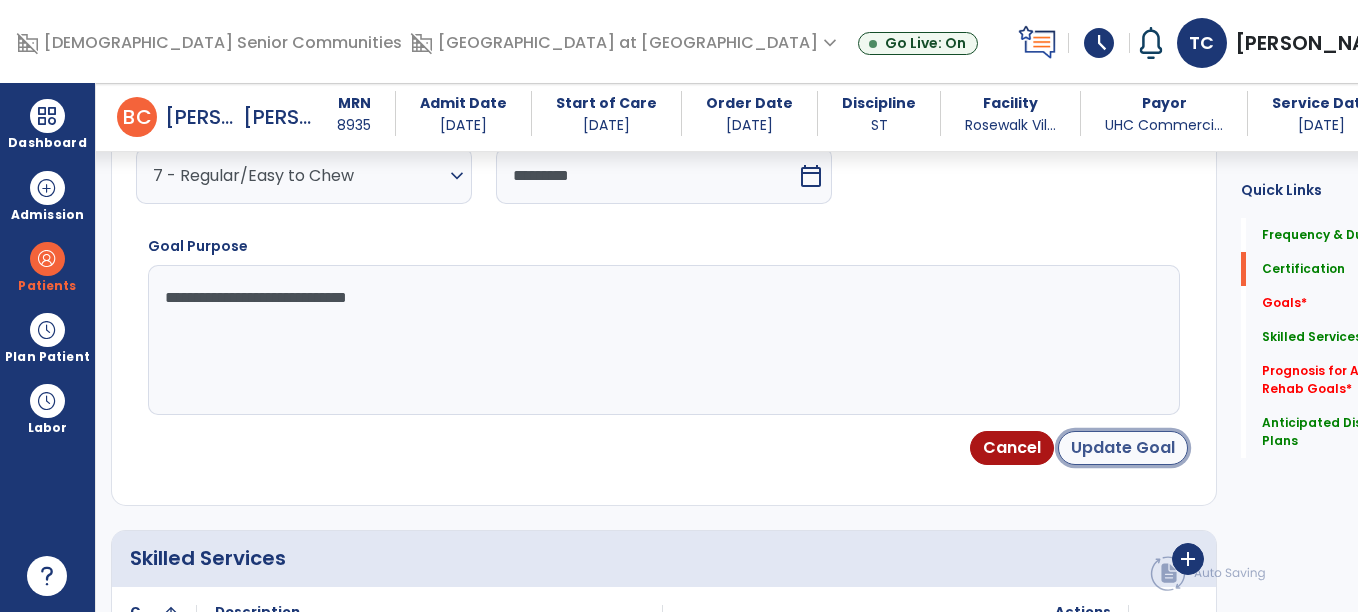 click on "Update Goal" at bounding box center (1123, 448) 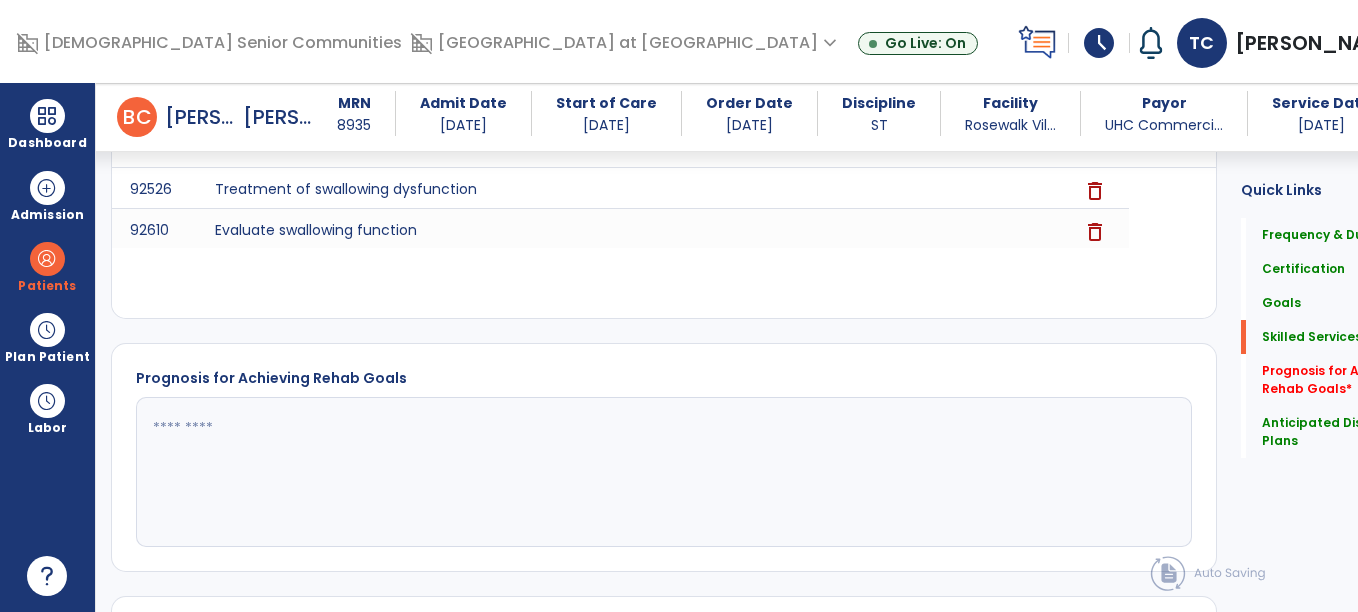 scroll, scrollTop: 1182, scrollLeft: 0, axis: vertical 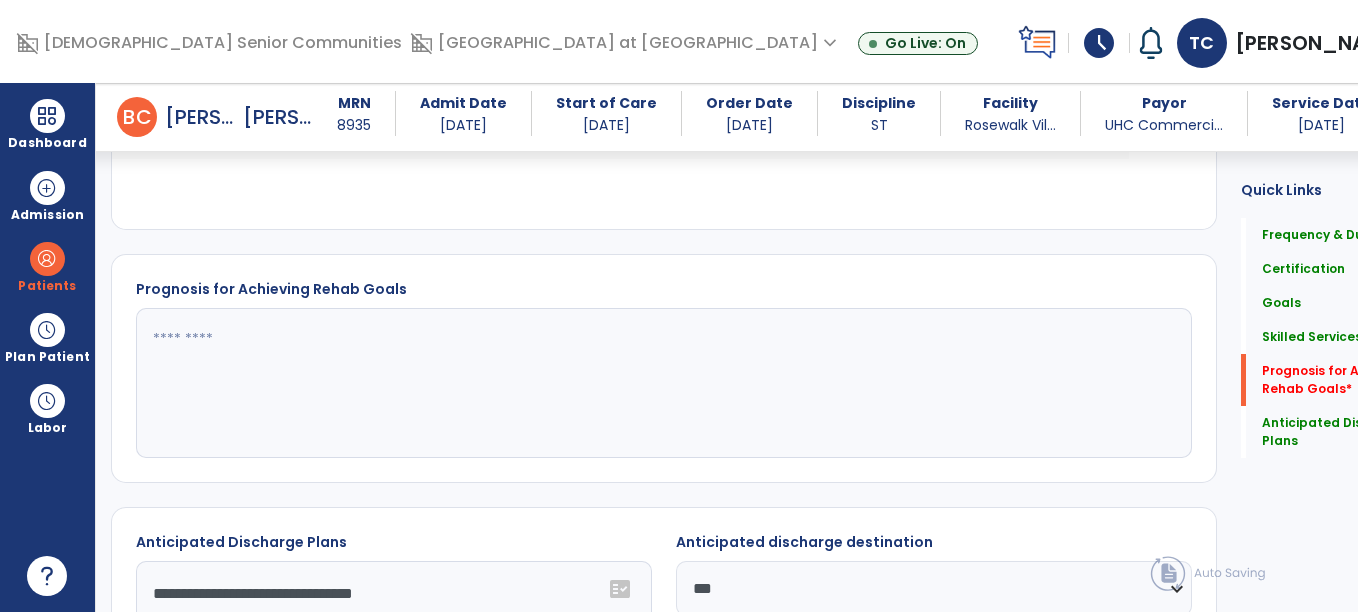click 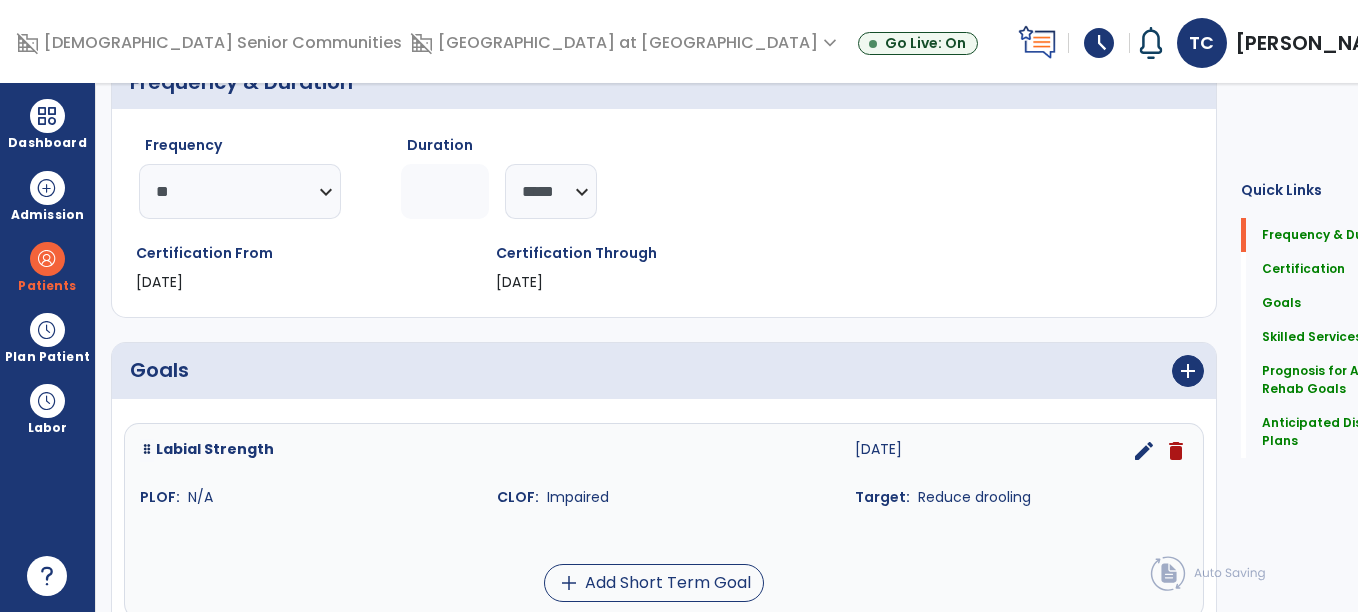 scroll, scrollTop: 0, scrollLeft: 0, axis: both 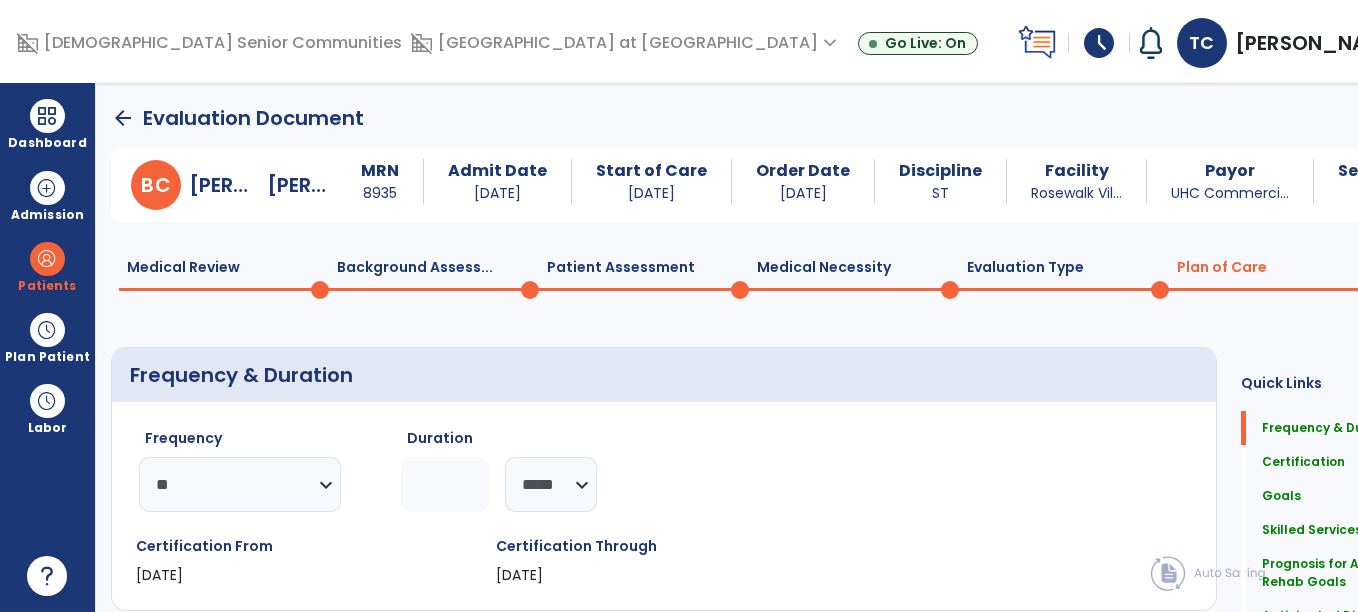 type on "**********" 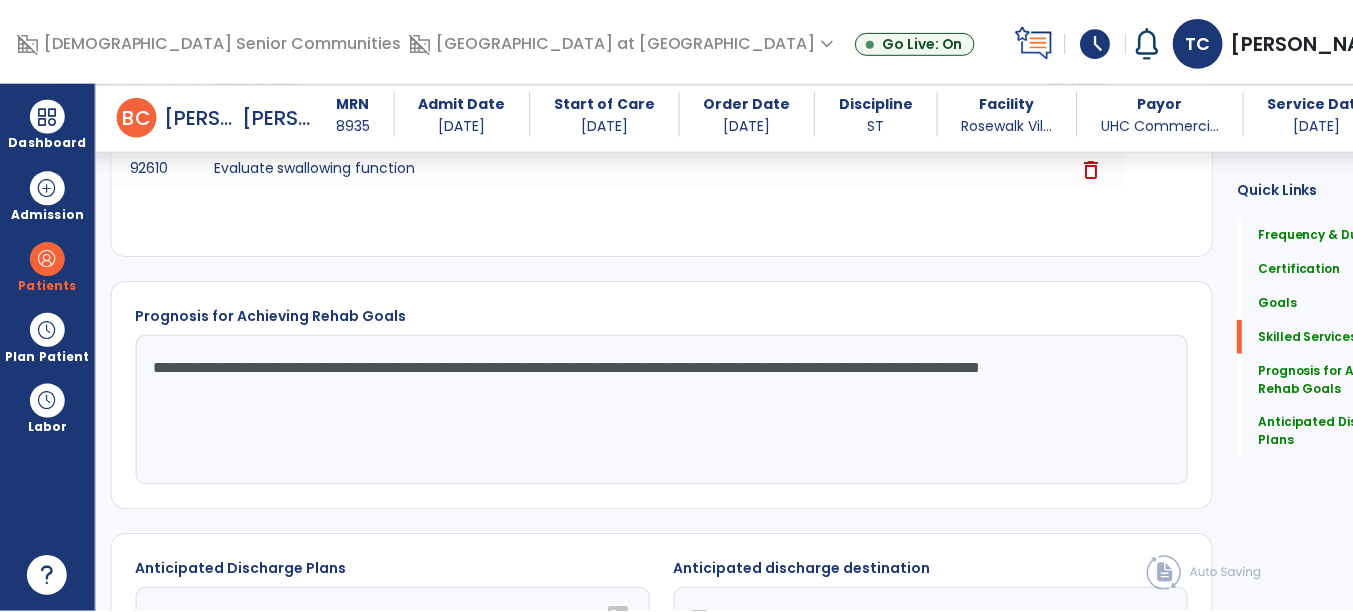 scroll, scrollTop: 1405, scrollLeft: 0, axis: vertical 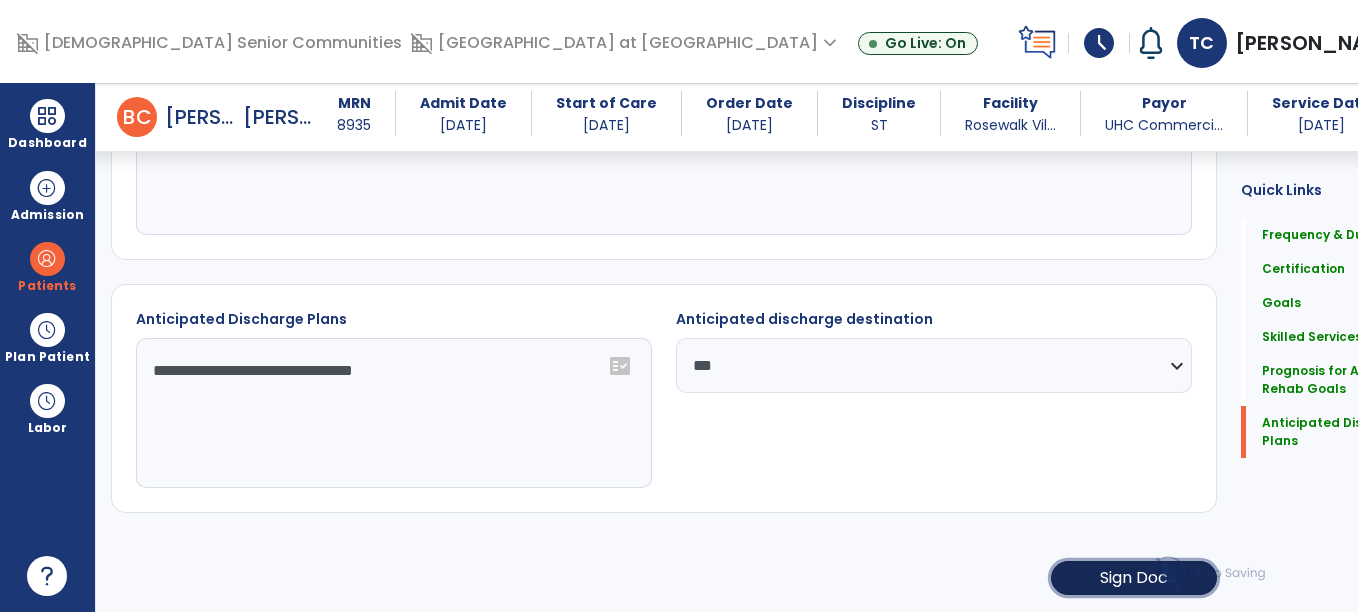 click on "Sign Doc" 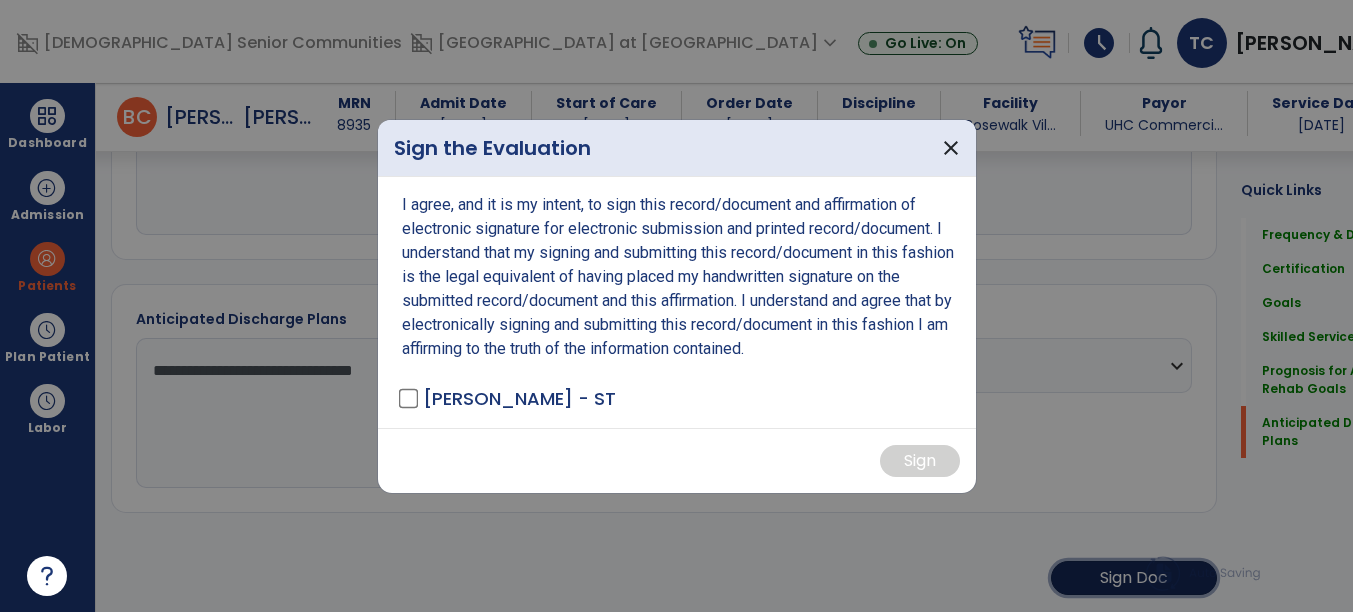 scroll, scrollTop: 1405, scrollLeft: 0, axis: vertical 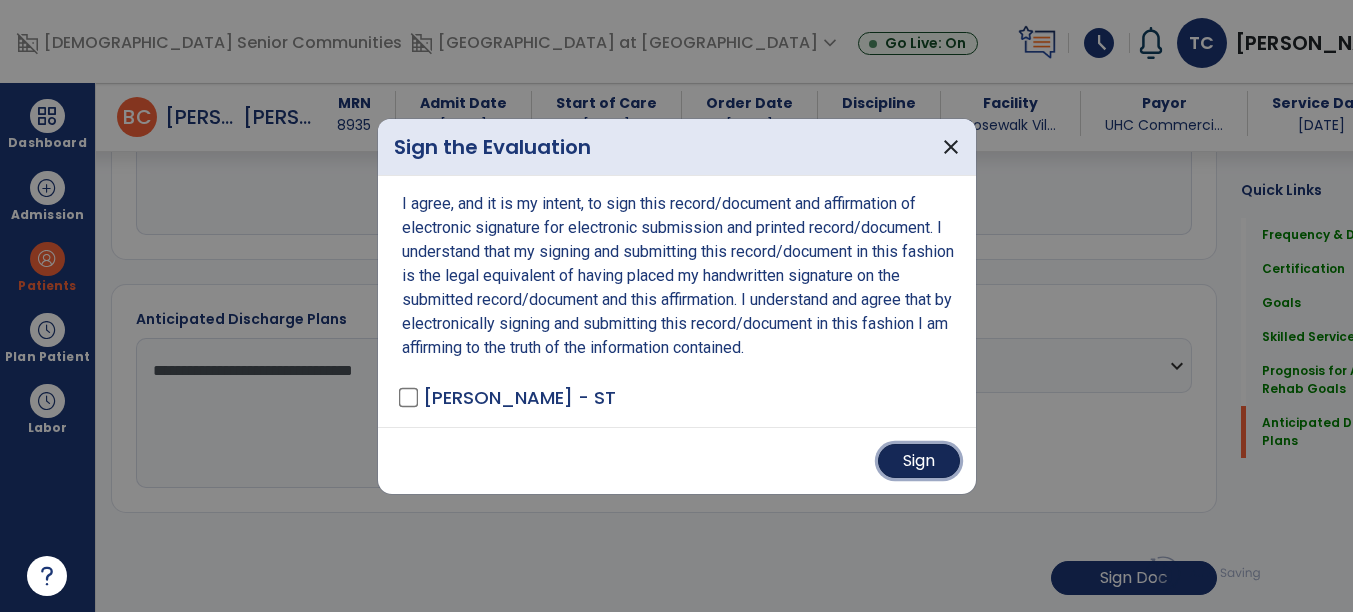 click on "Sign" at bounding box center (919, 461) 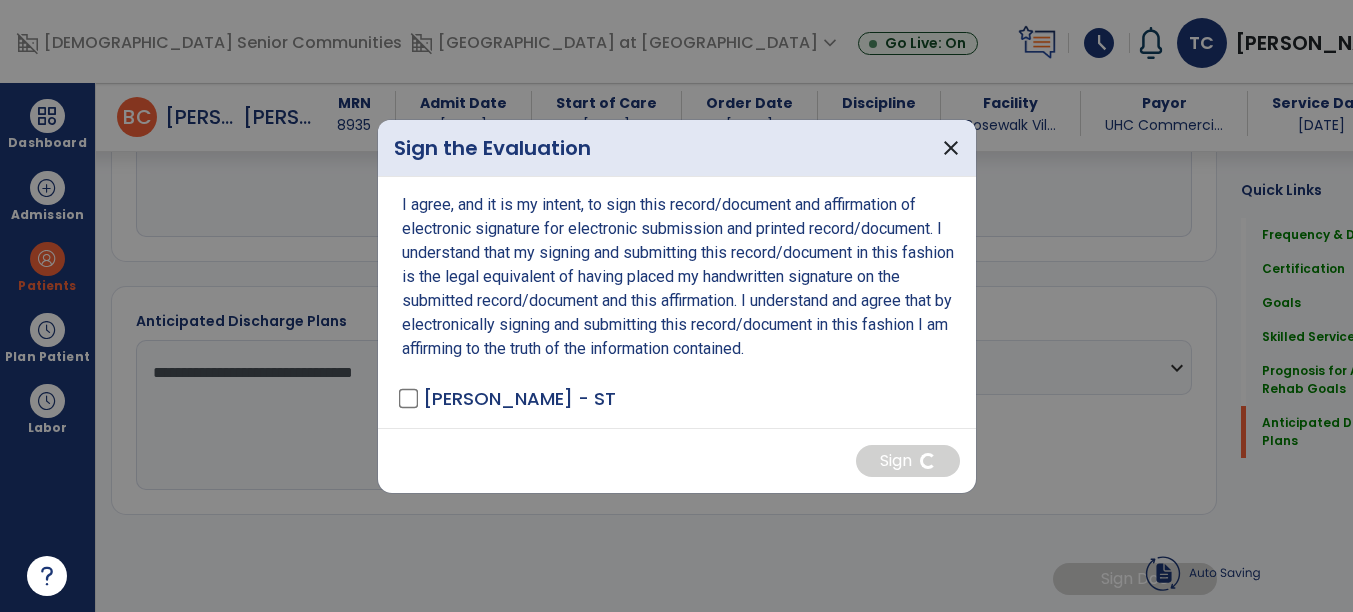 scroll, scrollTop: 1404, scrollLeft: 0, axis: vertical 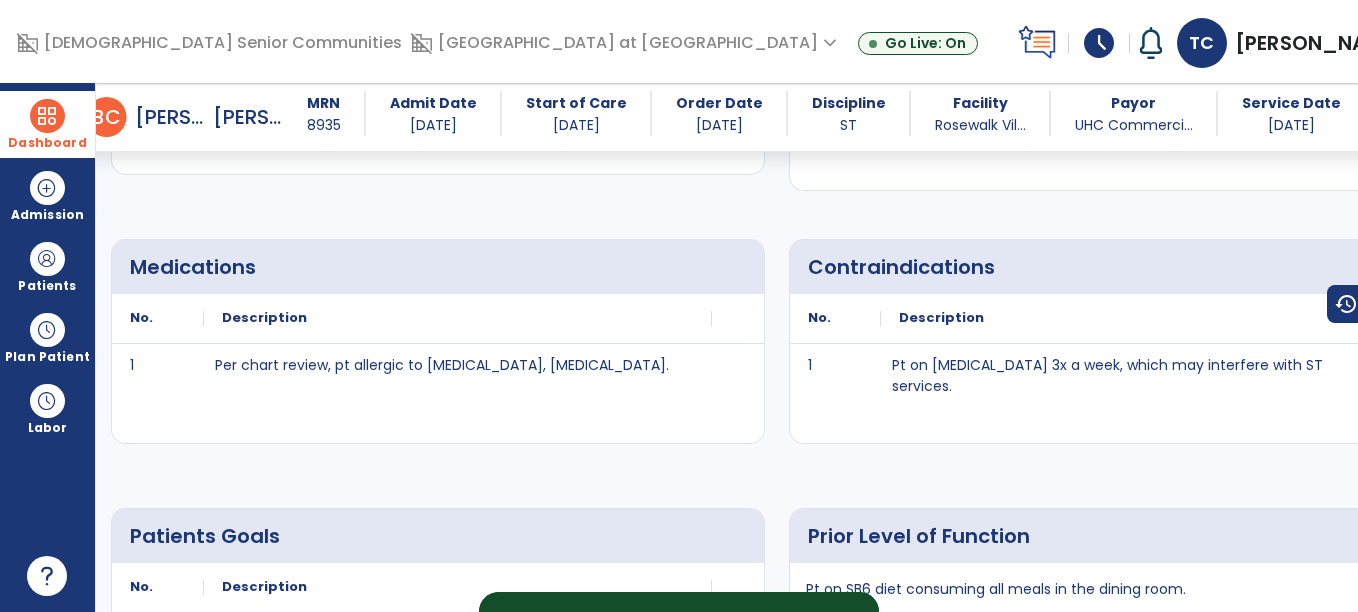 drag, startPoint x: 29, startPoint y: 111, endPoint x: 104, endPoint y: 110, distance: 75.00667 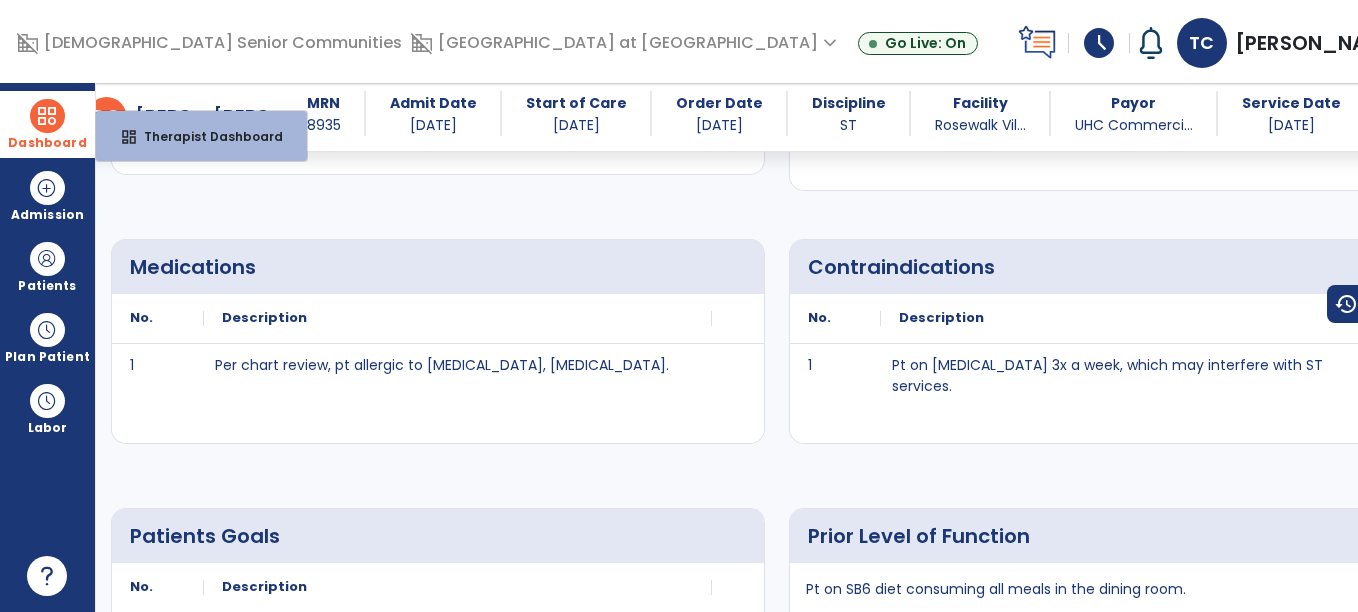 click on "dashboard  Therapist Dashboard" at bounding box center [201, 136] 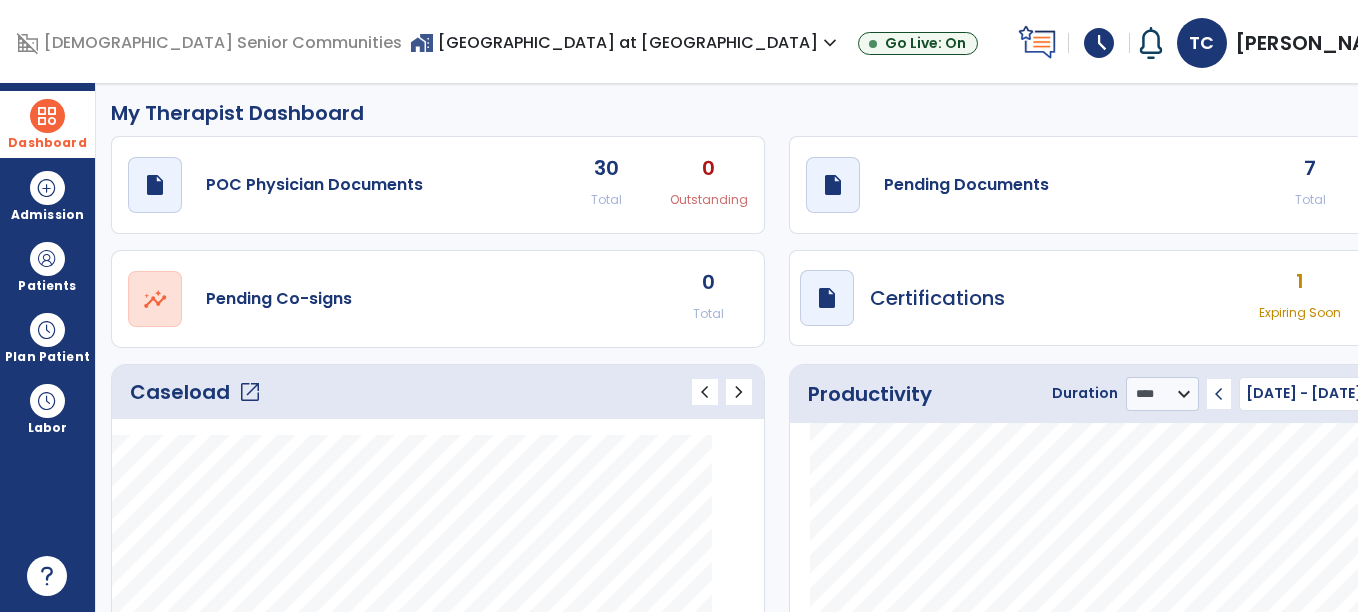 scroll, scrollTop: 0, scrollLeft: 0, axis: both 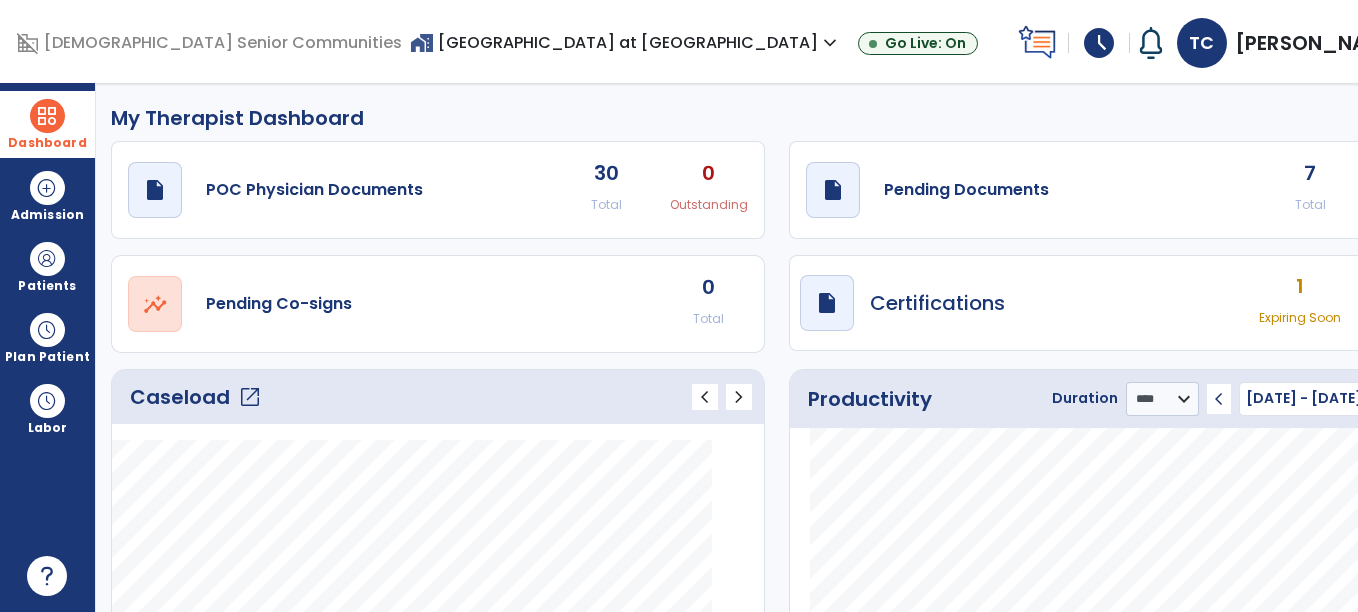 click on "7" 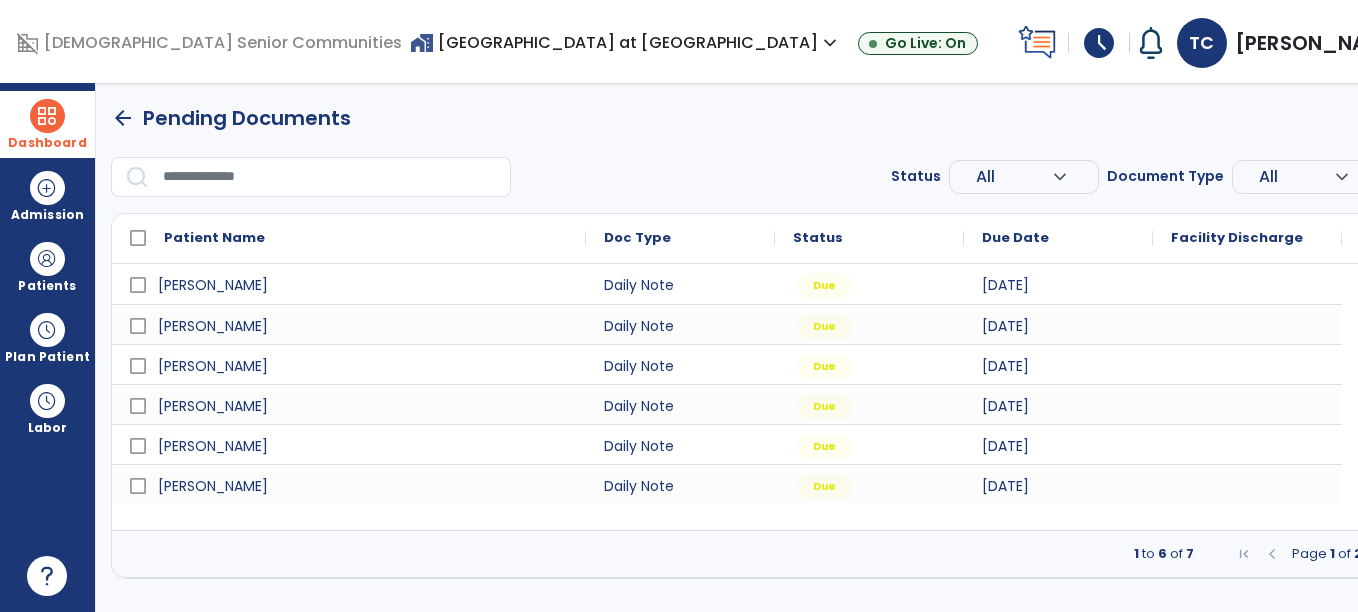click at bounding box center (1382, 554) 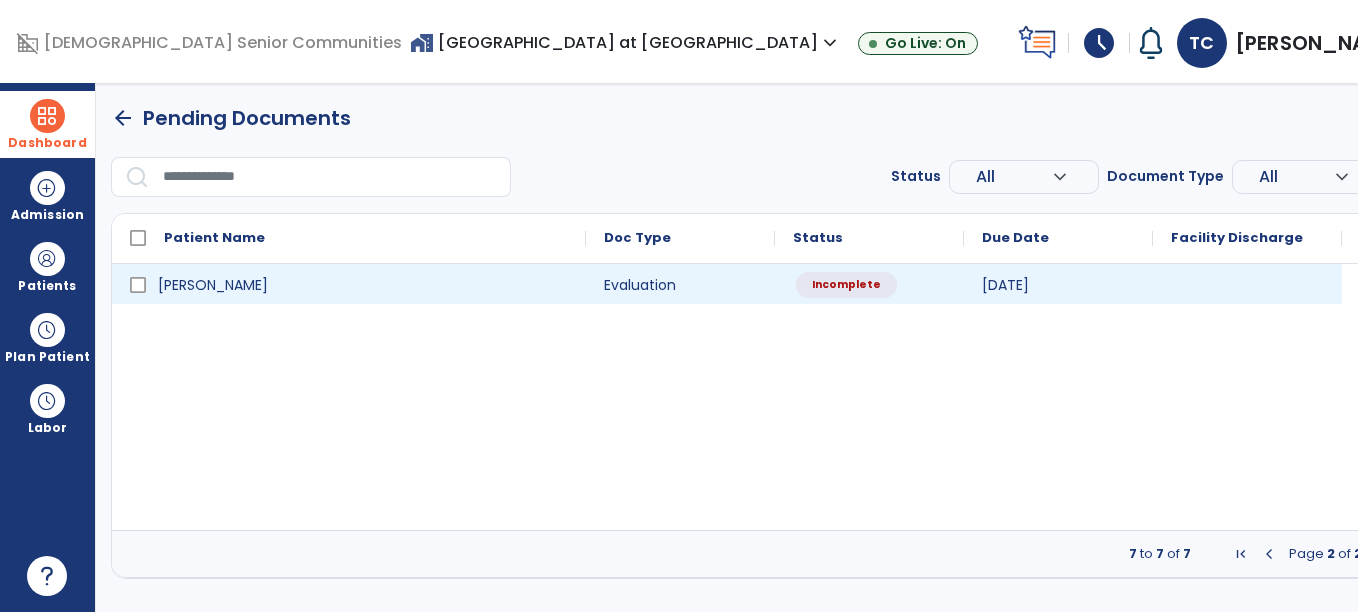 click on "Incomplete" at bounding box center (846, 285) 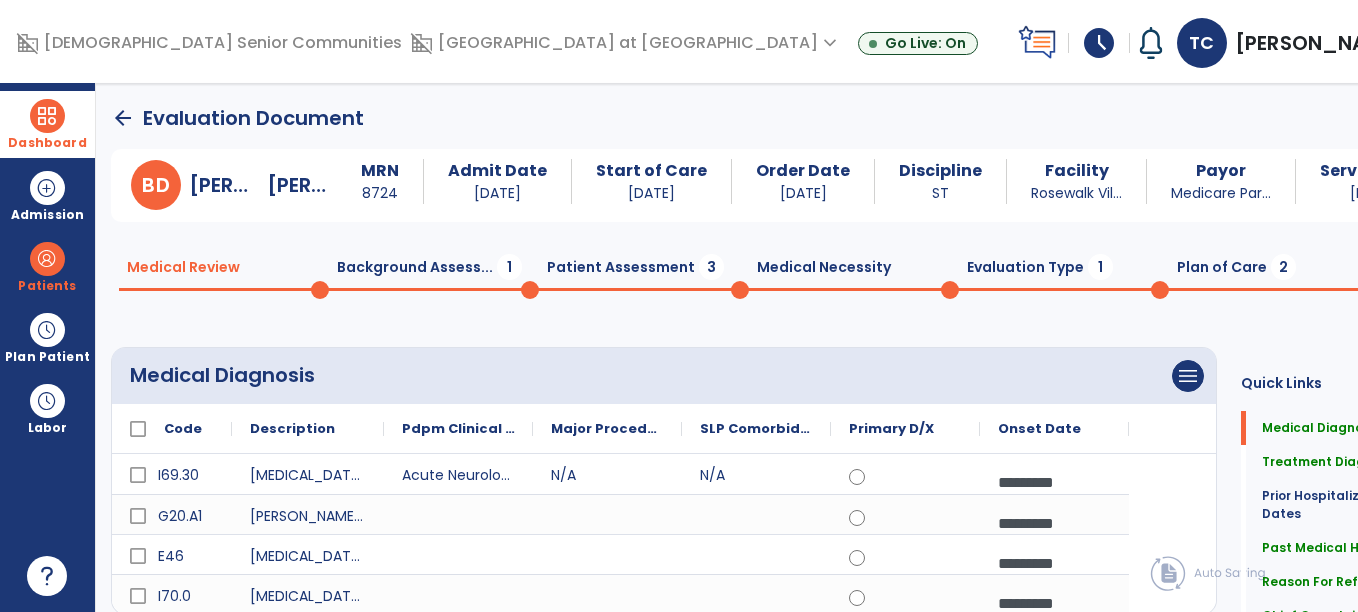 click on "Background Assess...  1" 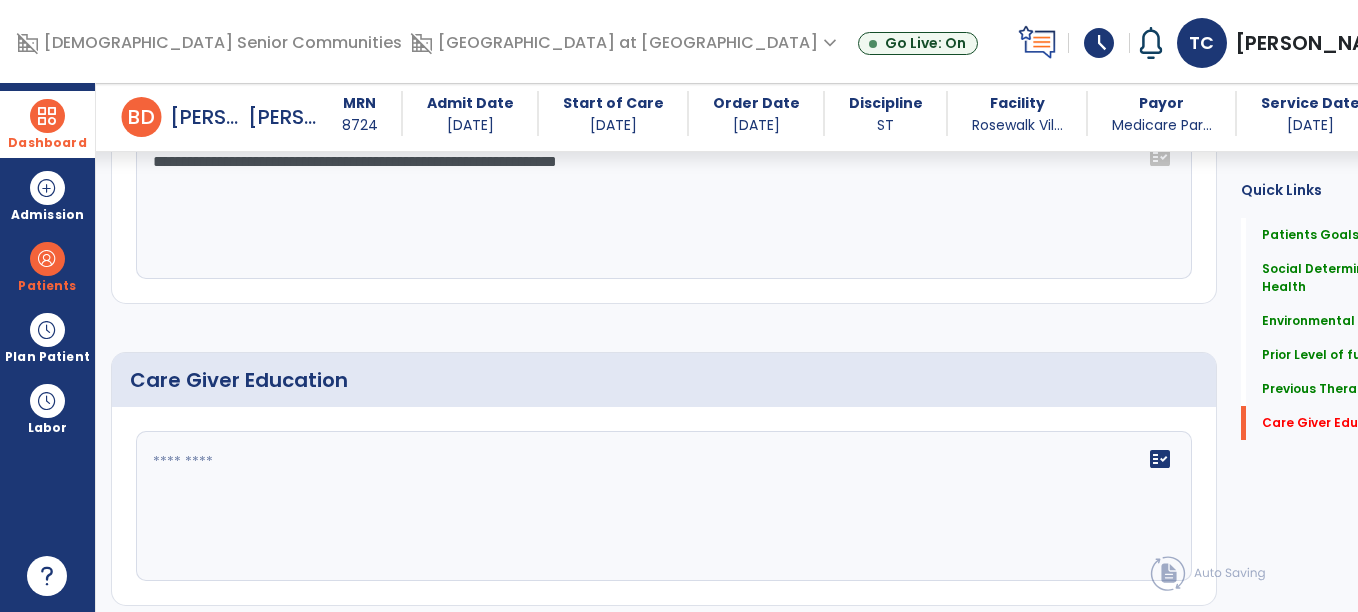 scroll, scrollTop: 1280, scrollLeft: 0, axis: vertical 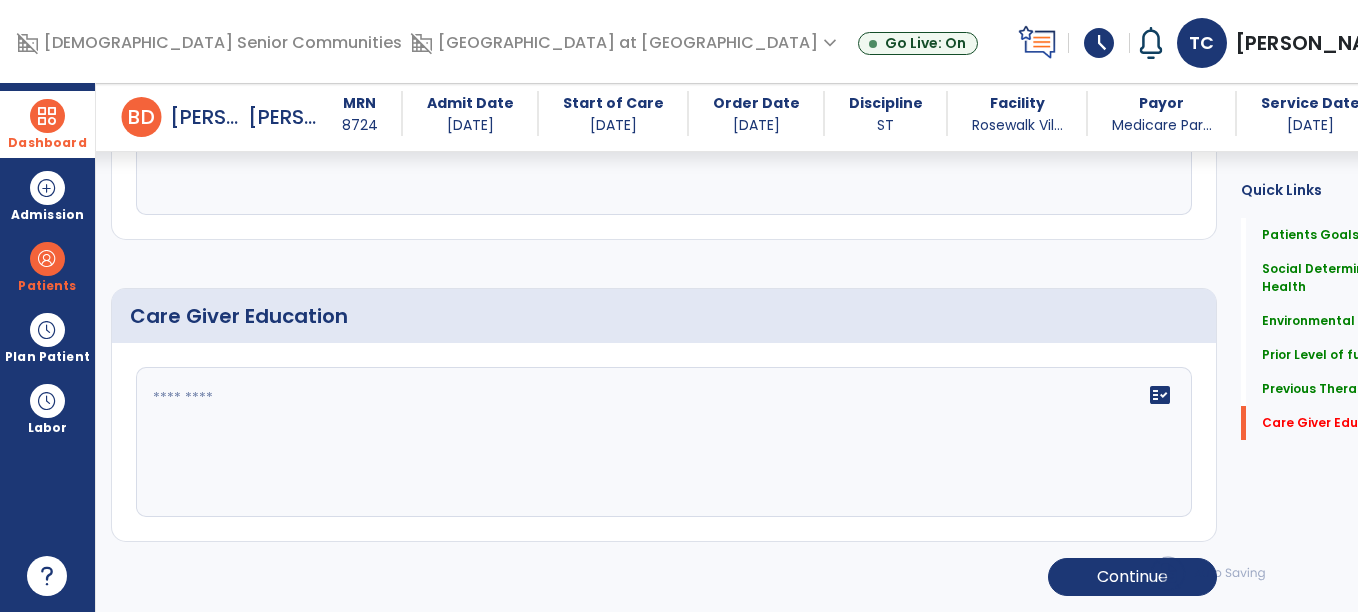 click on "fact_check" 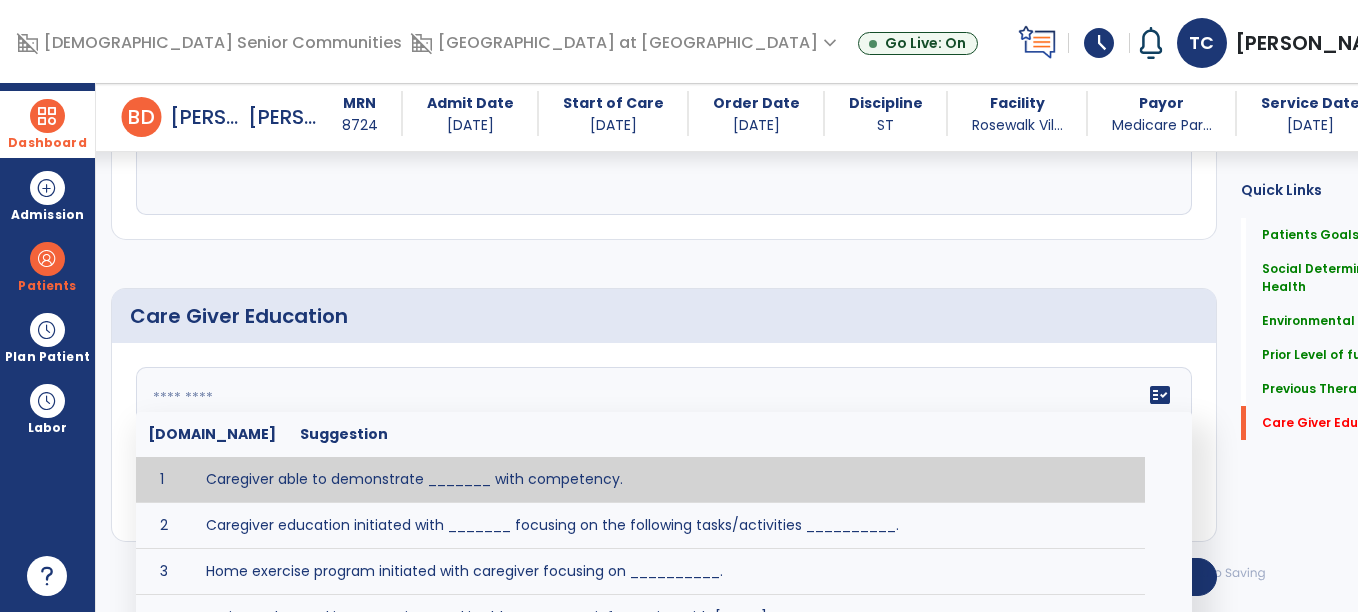 click on "fact_check  [DOMAIN_NAME] Suggestion 1 Caregiver able to demonstrate _______ with competency. 2 Caregiver education initiated with _______ focusing on the following tasks/activities __________. 3 Home exercise program initiated with caregiver focusing on __________. 4 Patient educated in precautions and is able to recount information with [VALUE]% accuracy." 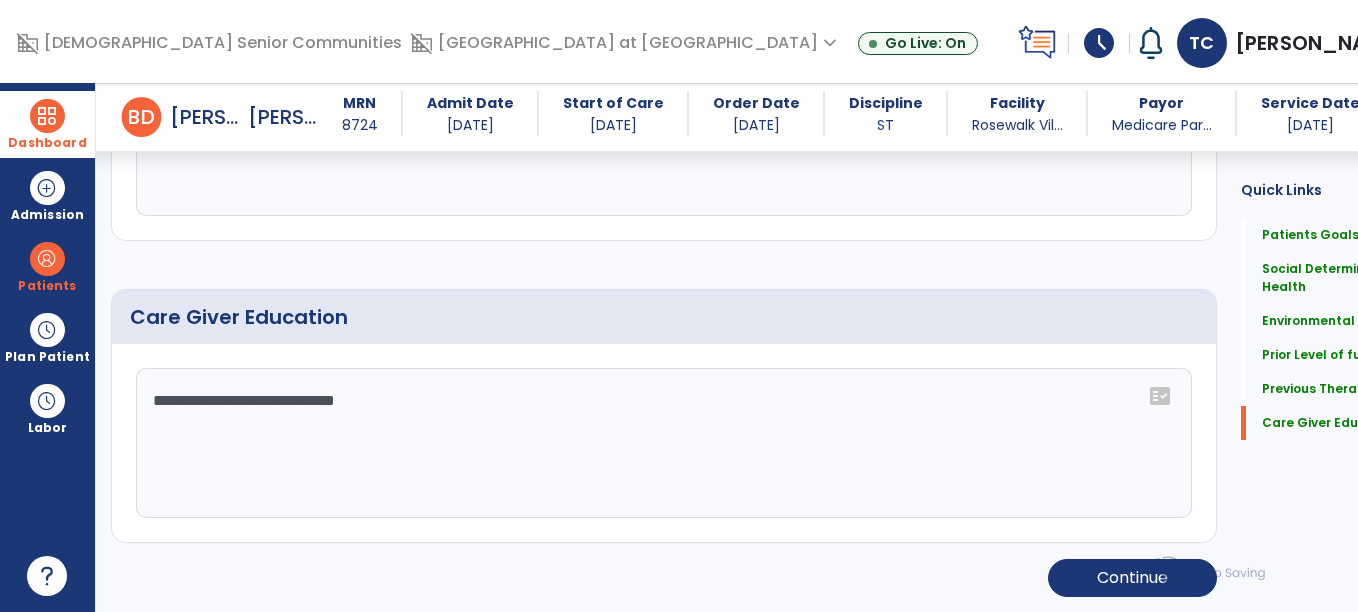 scroll, scrollTop: 1280, scrollLeft: 0, axis: vertical 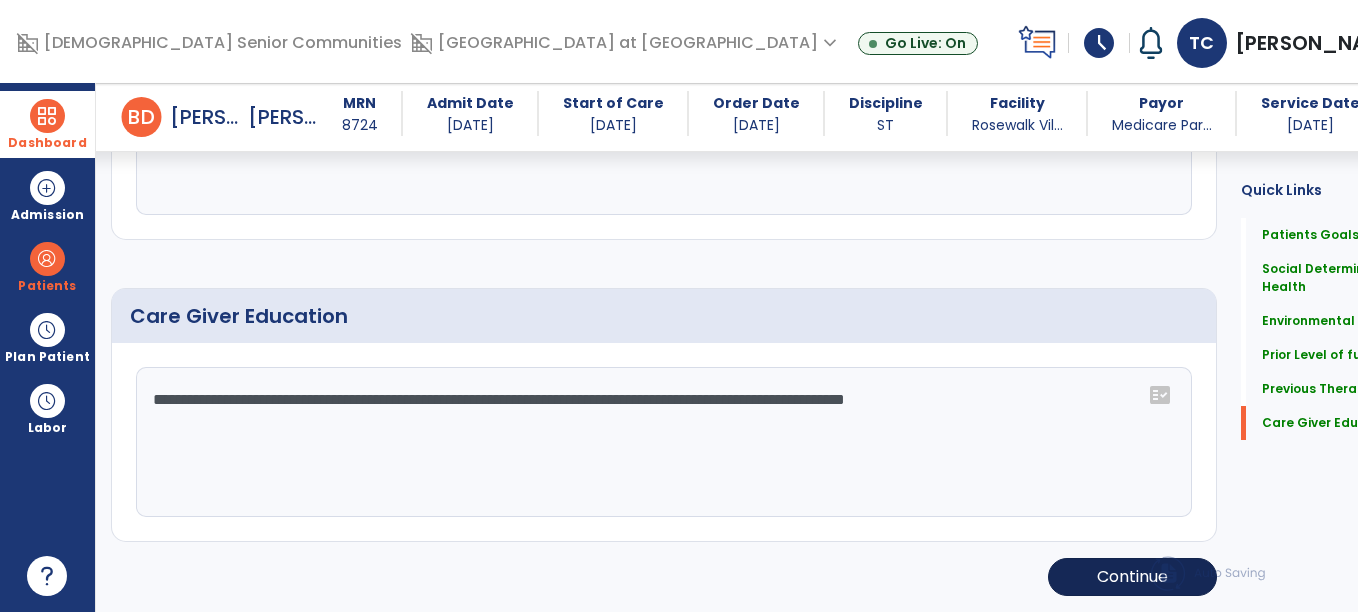 type on "**********" 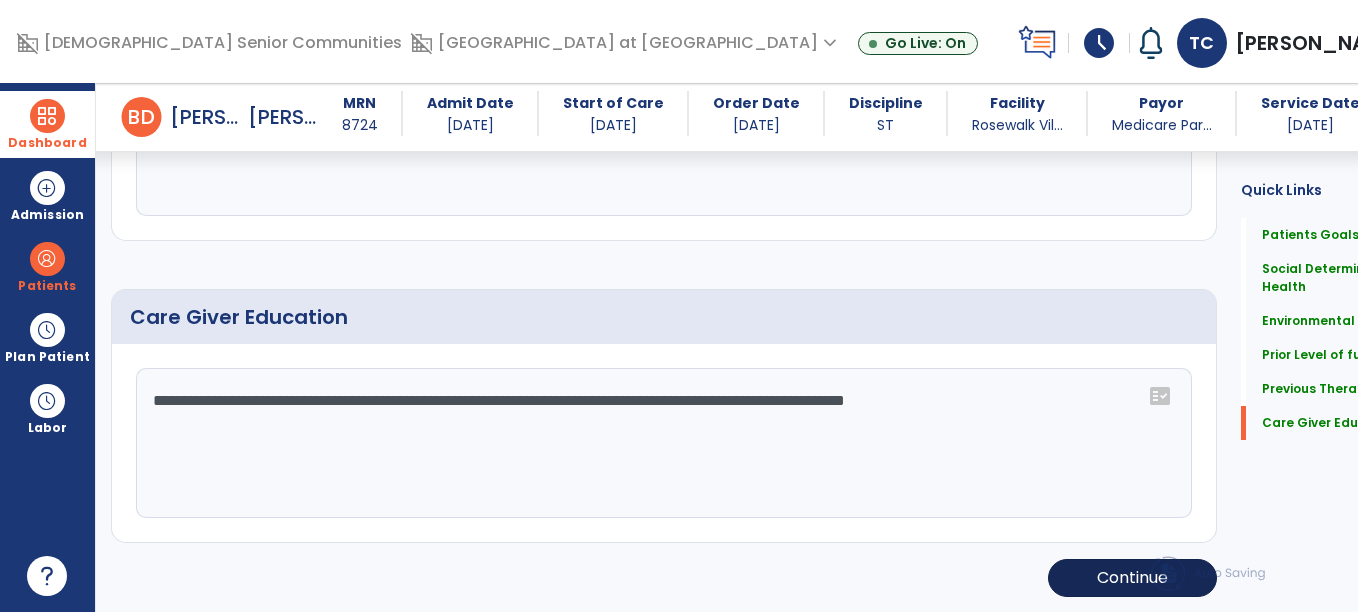 scroll, scrollTop: 1280, scrollLeft: 0, axis: vertical 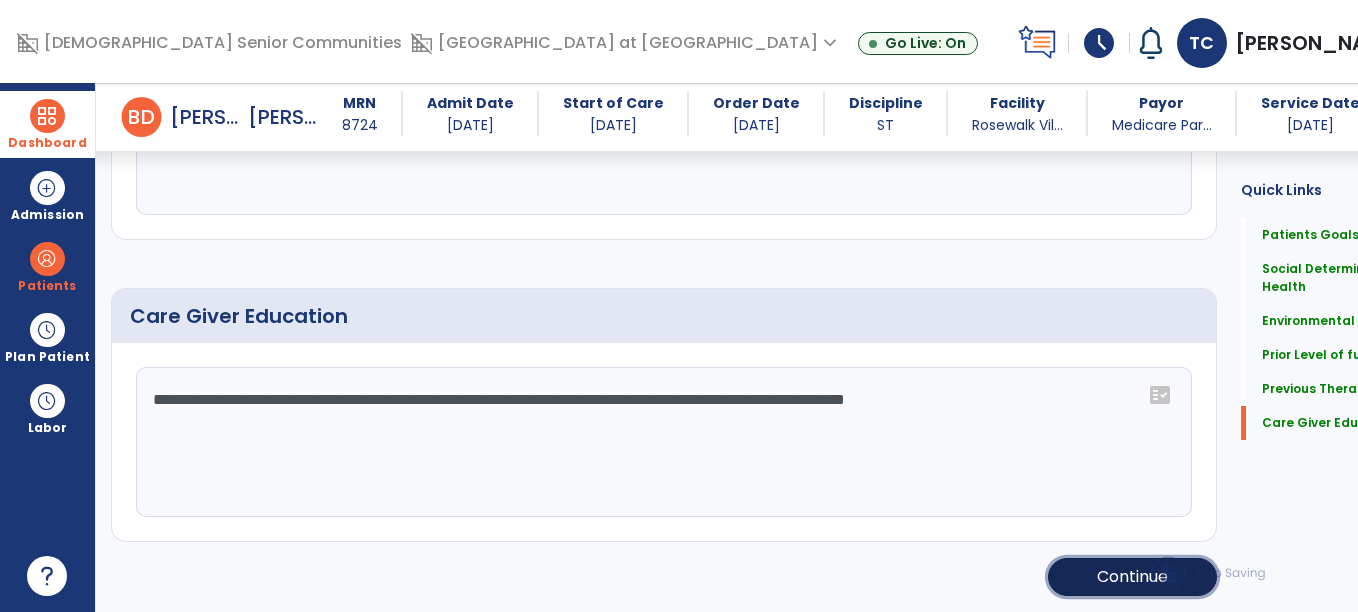click on "Continue" 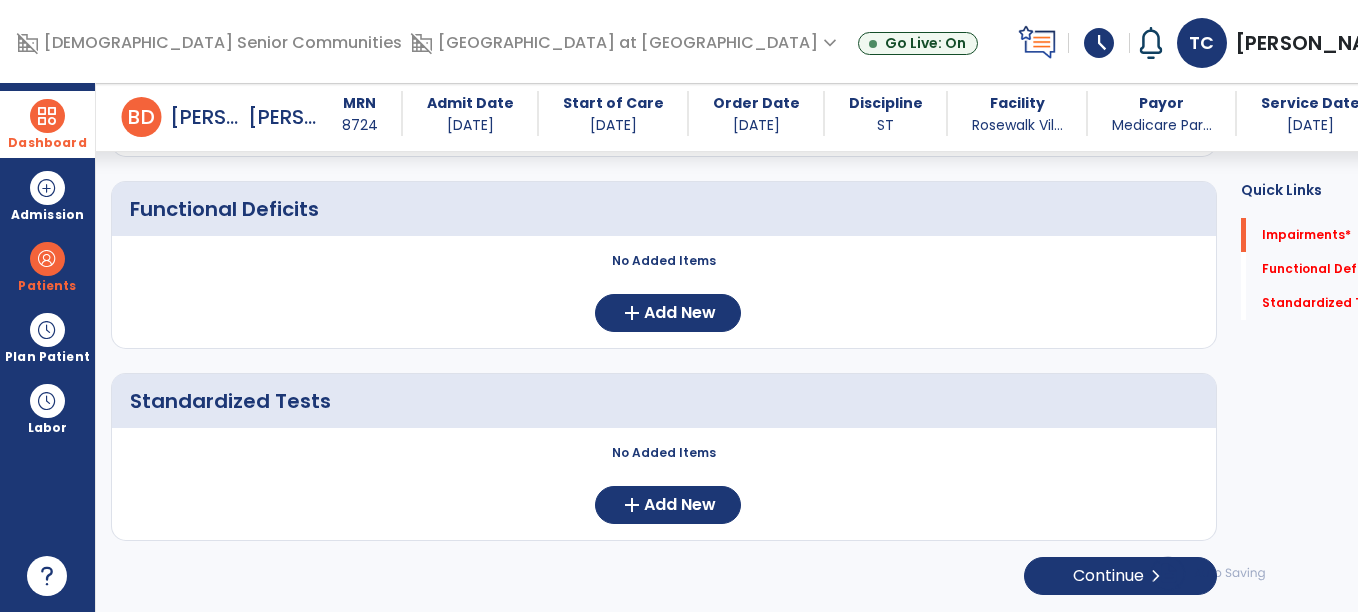 scroll, scrollTop: 339, scrollLeft: 0, axis: vertical 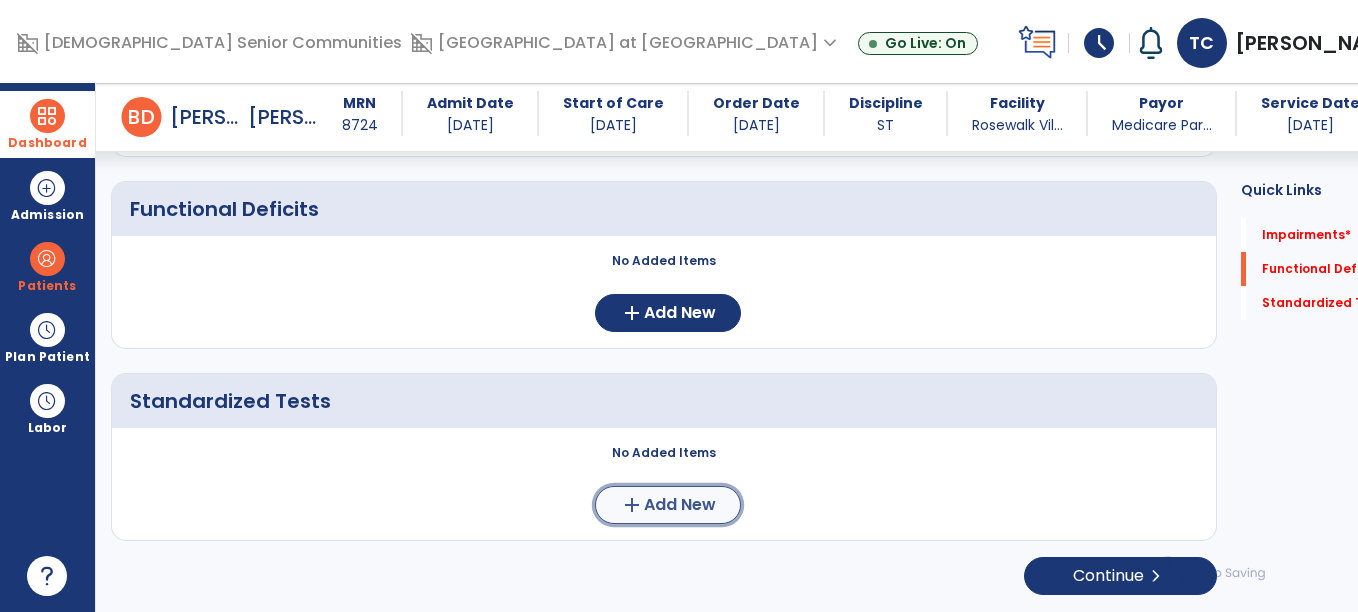 click on "Add New" 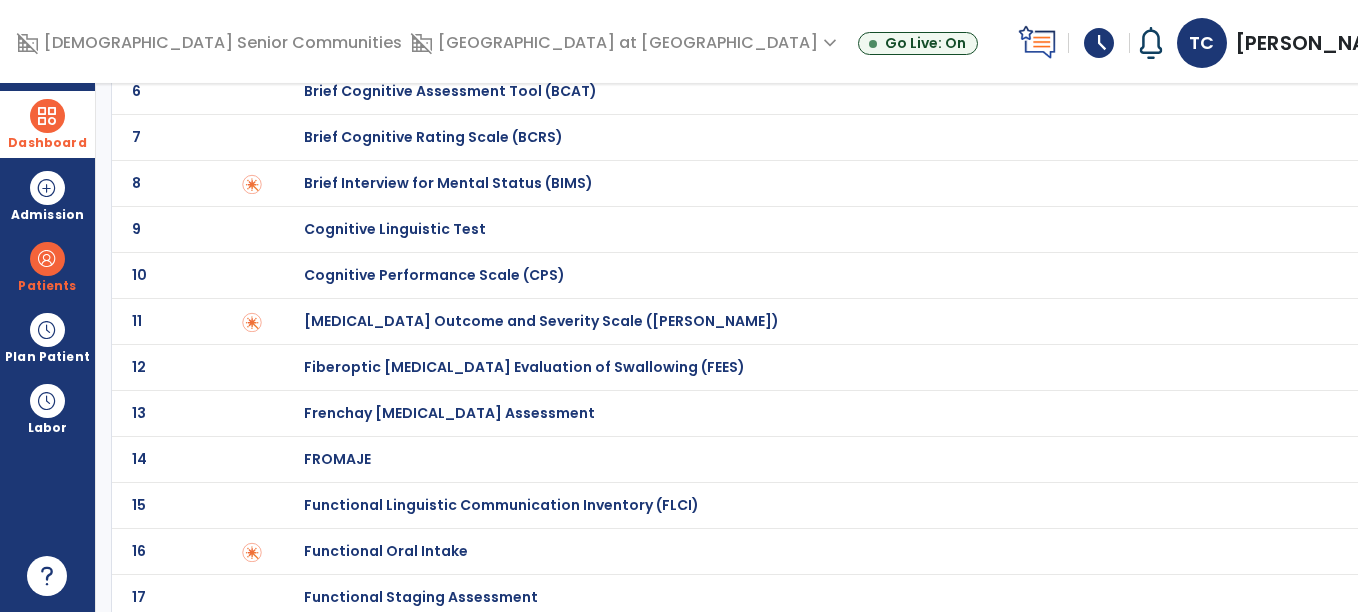 scroll, scrollTop: 0, scrollLeft: 0, axis: both 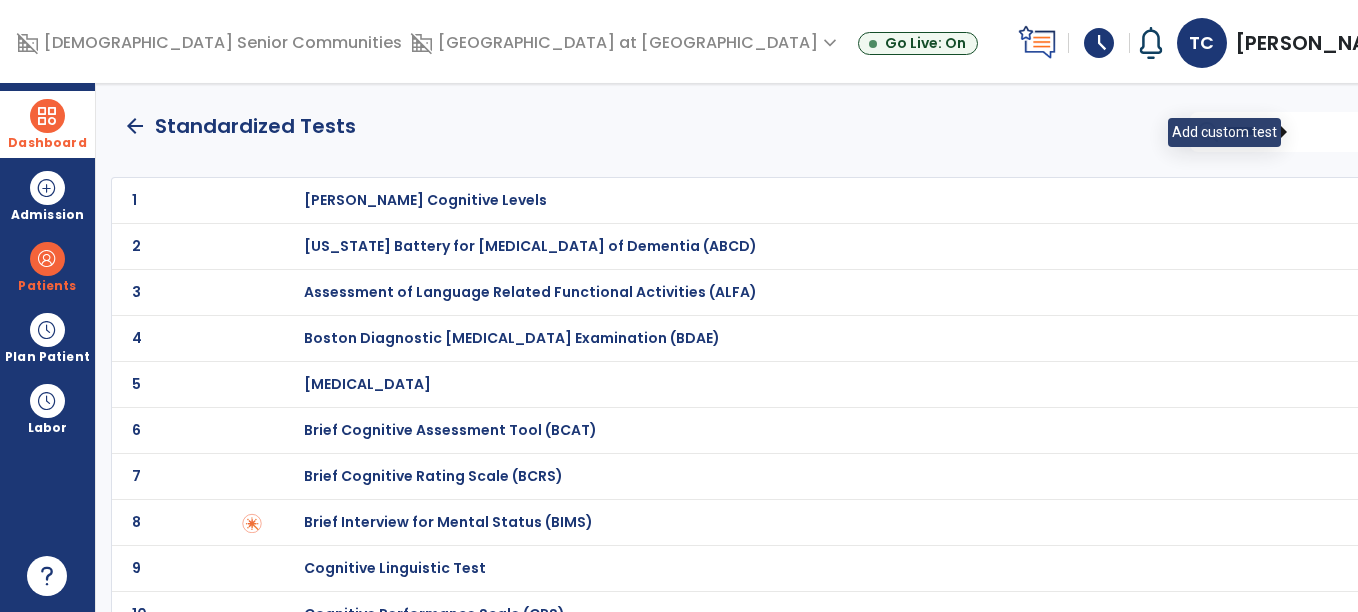 click on "add" 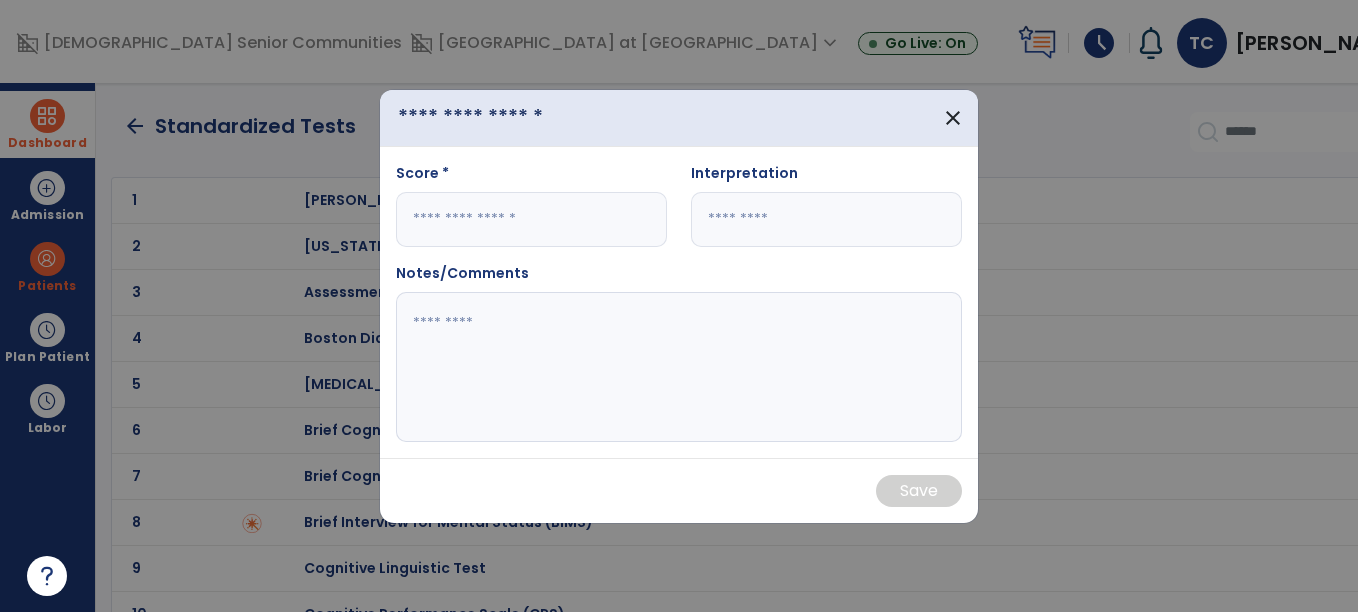 click at bounding box center (498, 117) 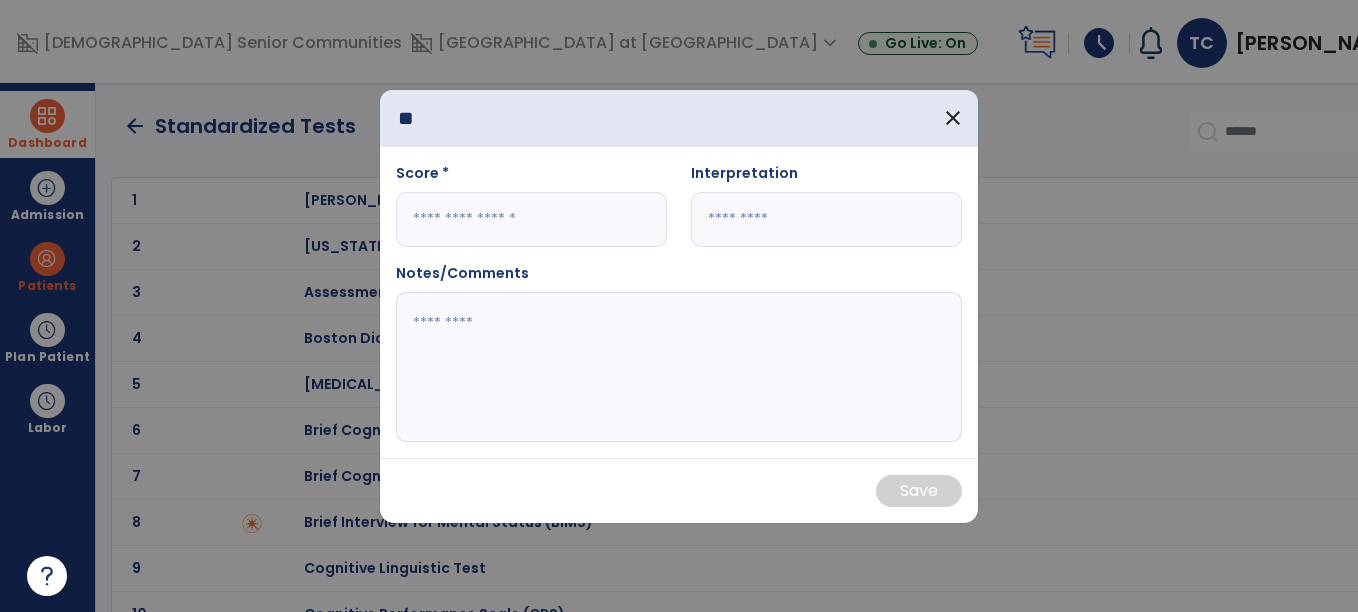 type on "*" 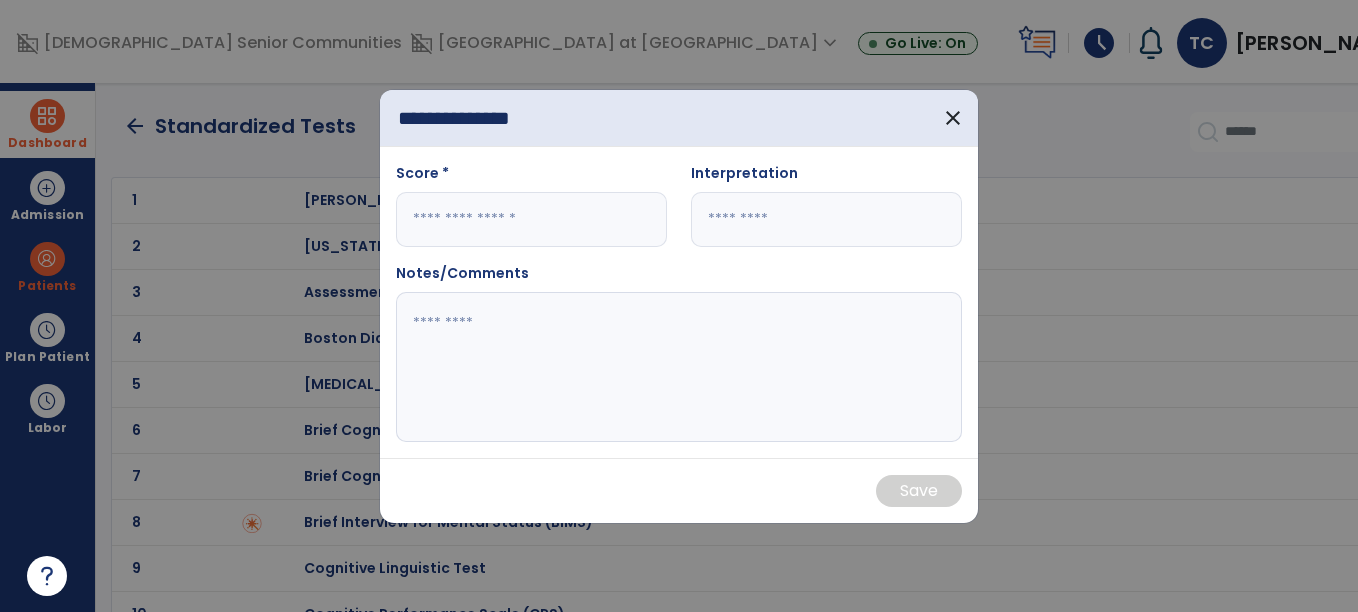 type on "**********" 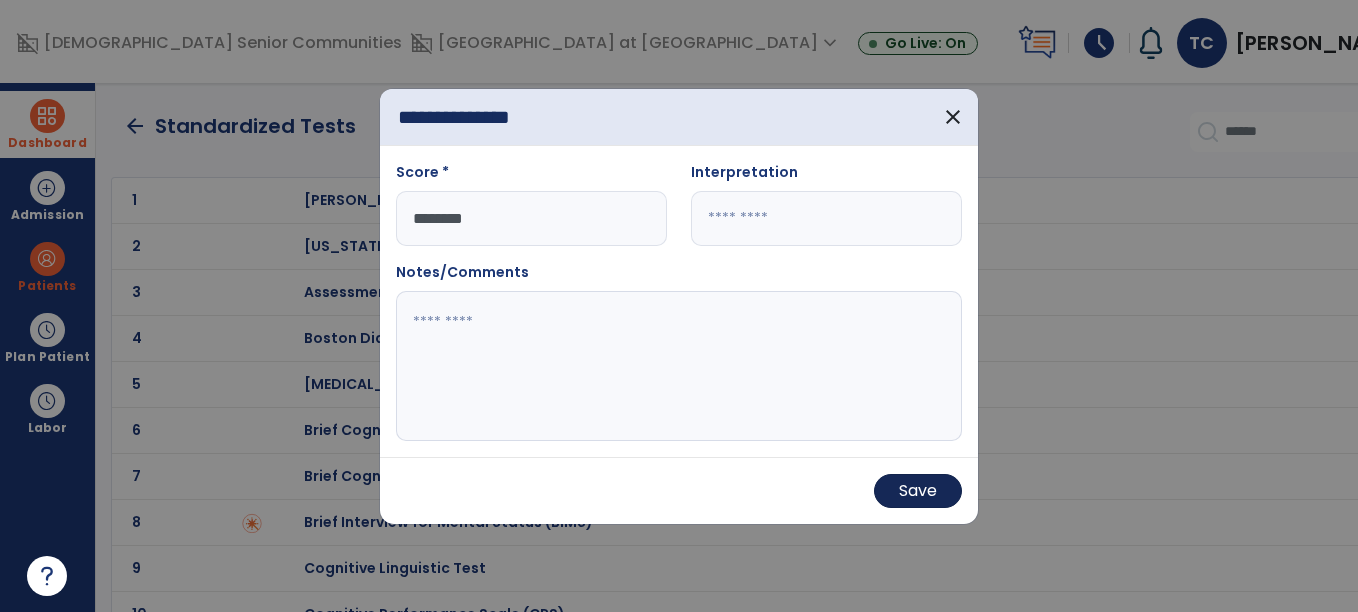type on "********" 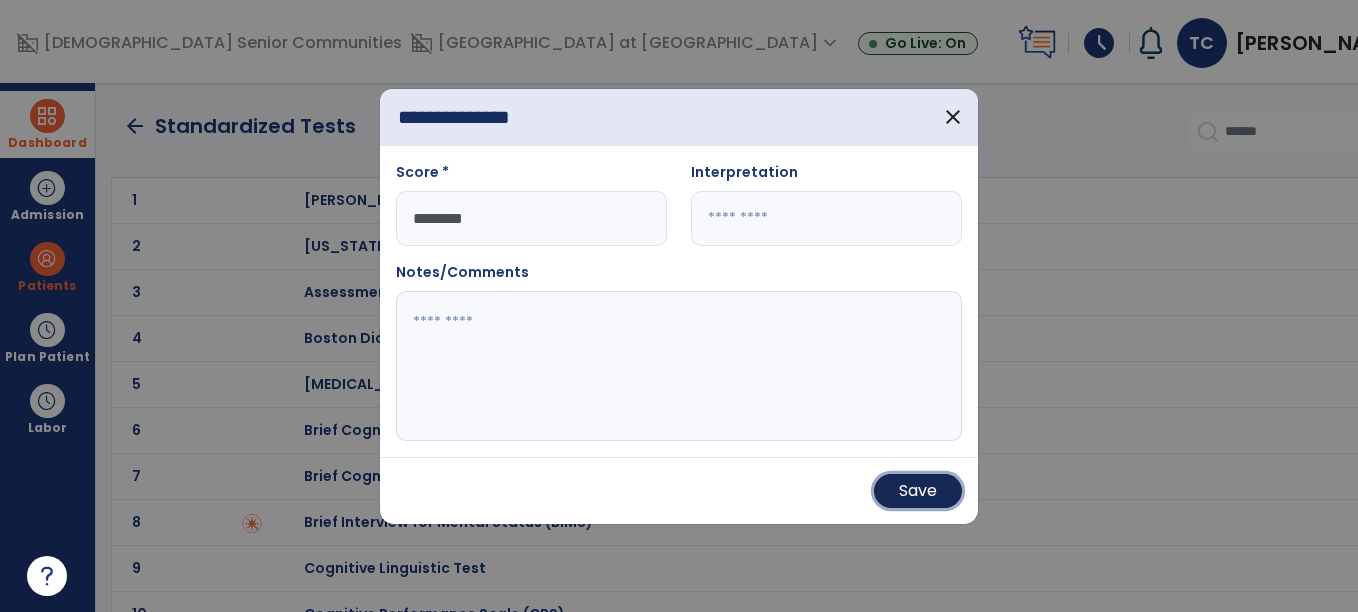 click on "Save" at bounding box center (918, 491) 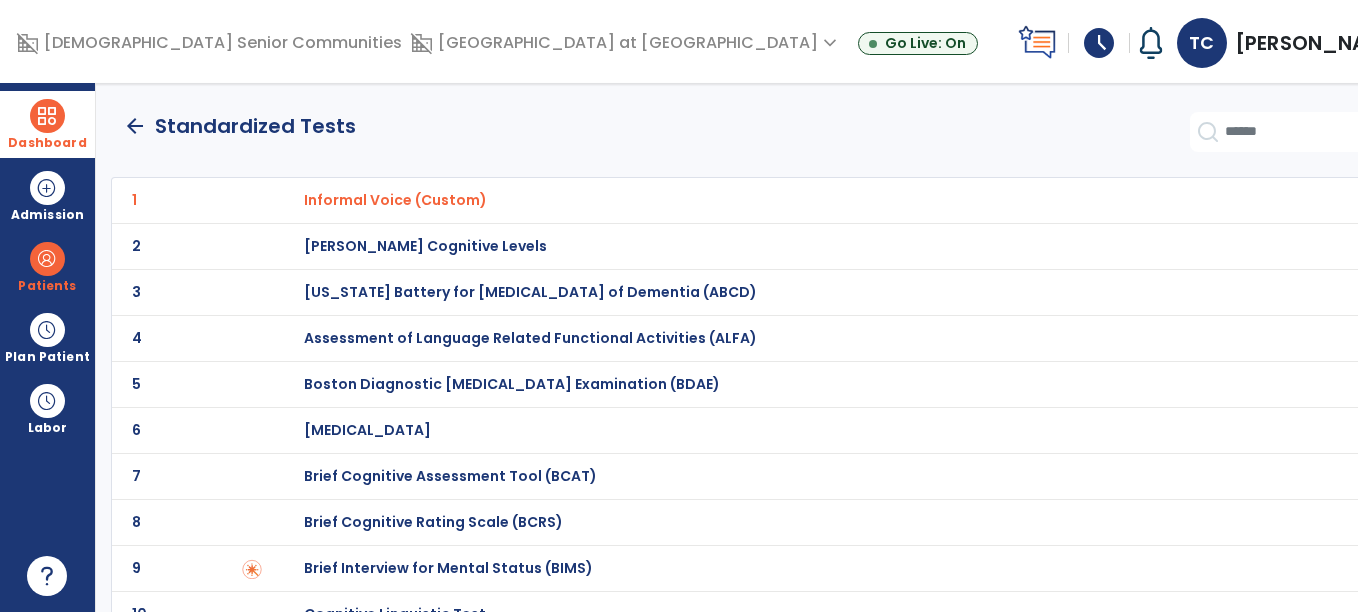 click on "arrow_back" 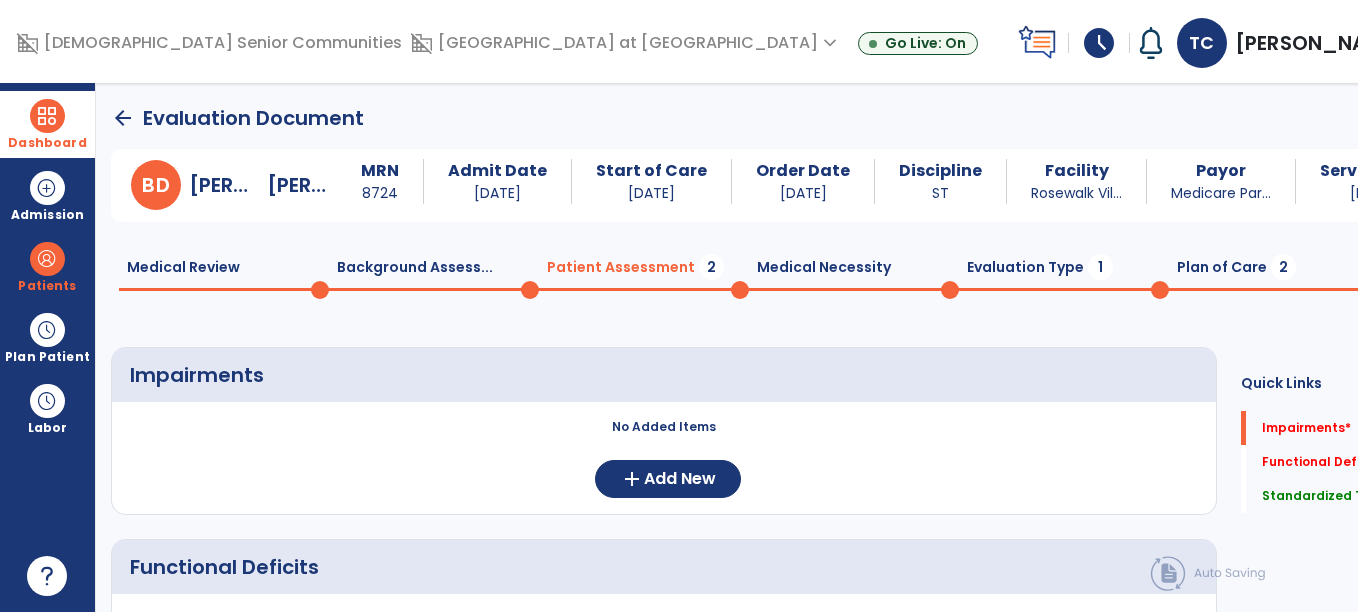 scroll, scrollTop: 20, scrollLeft: 0, axis: vertical 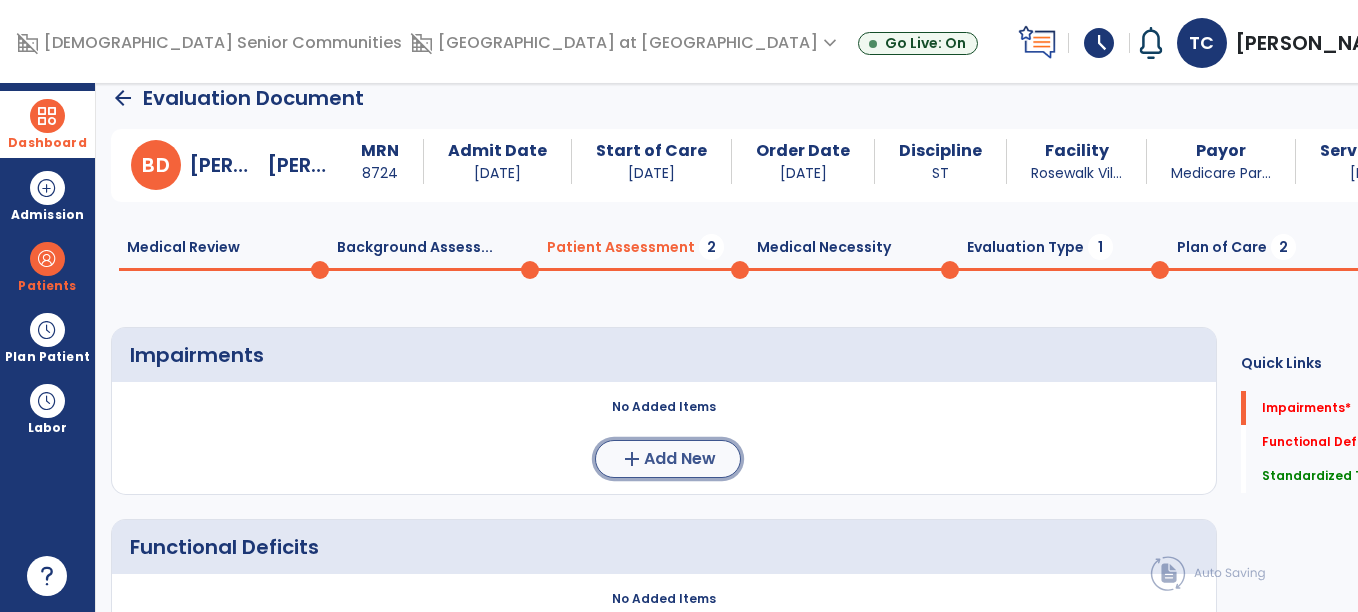click on "Add New" 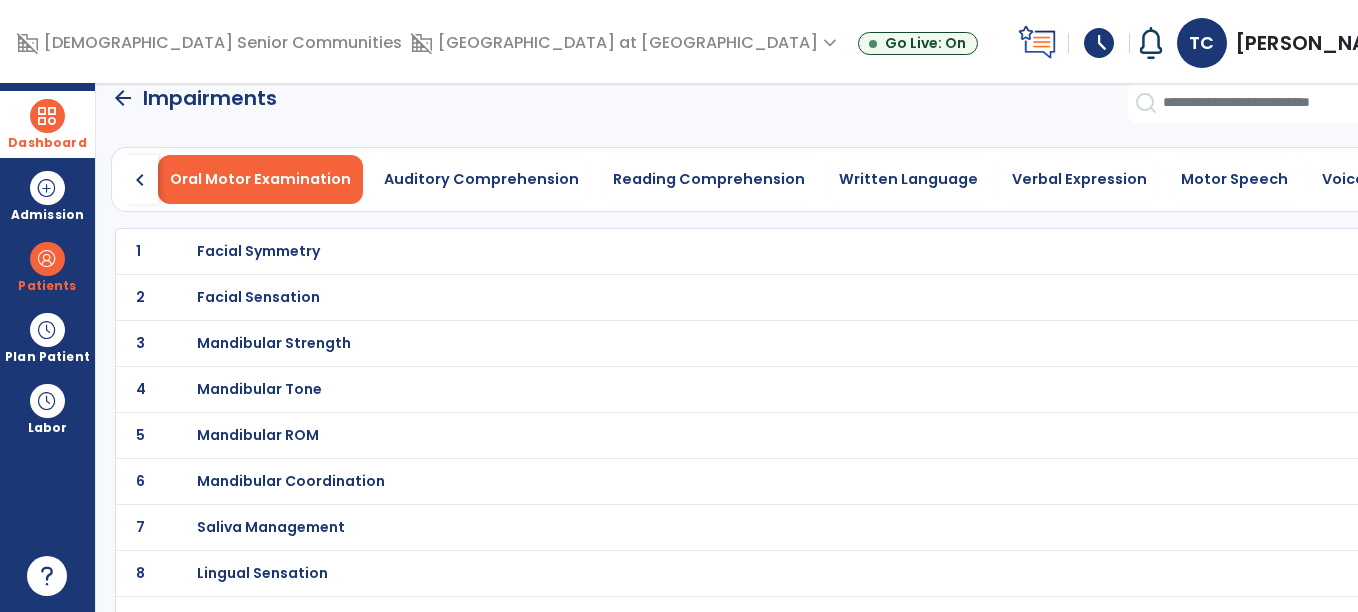 click on "chevron_right" 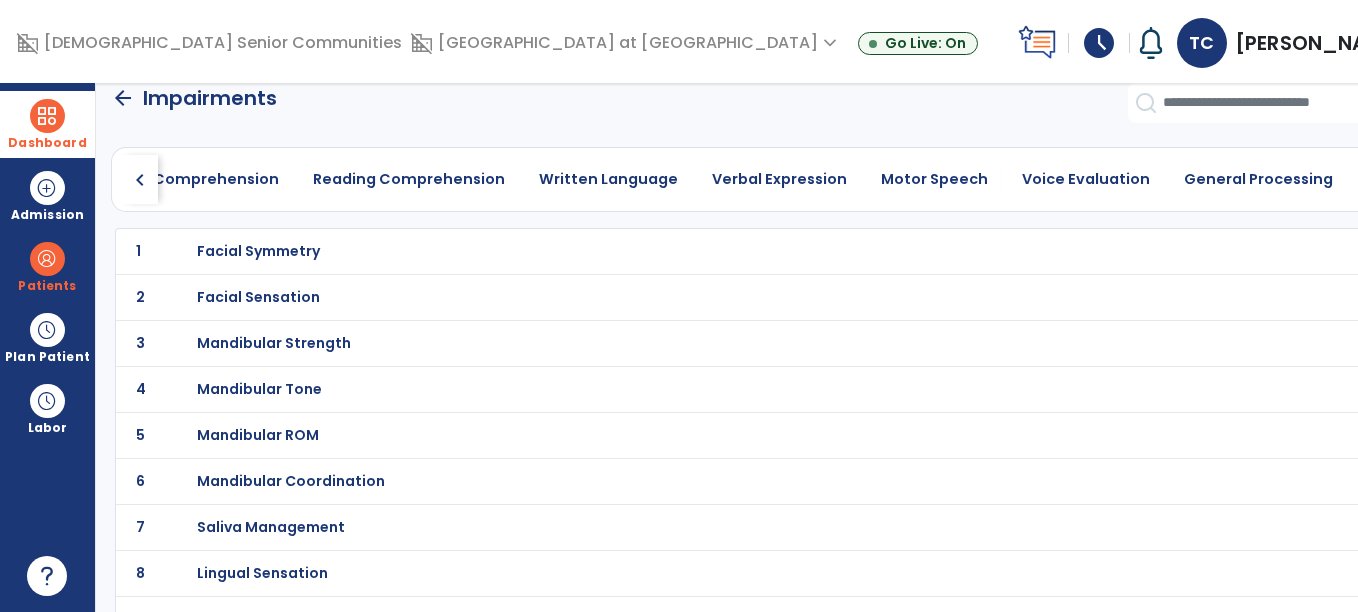 click on "chevron_right" 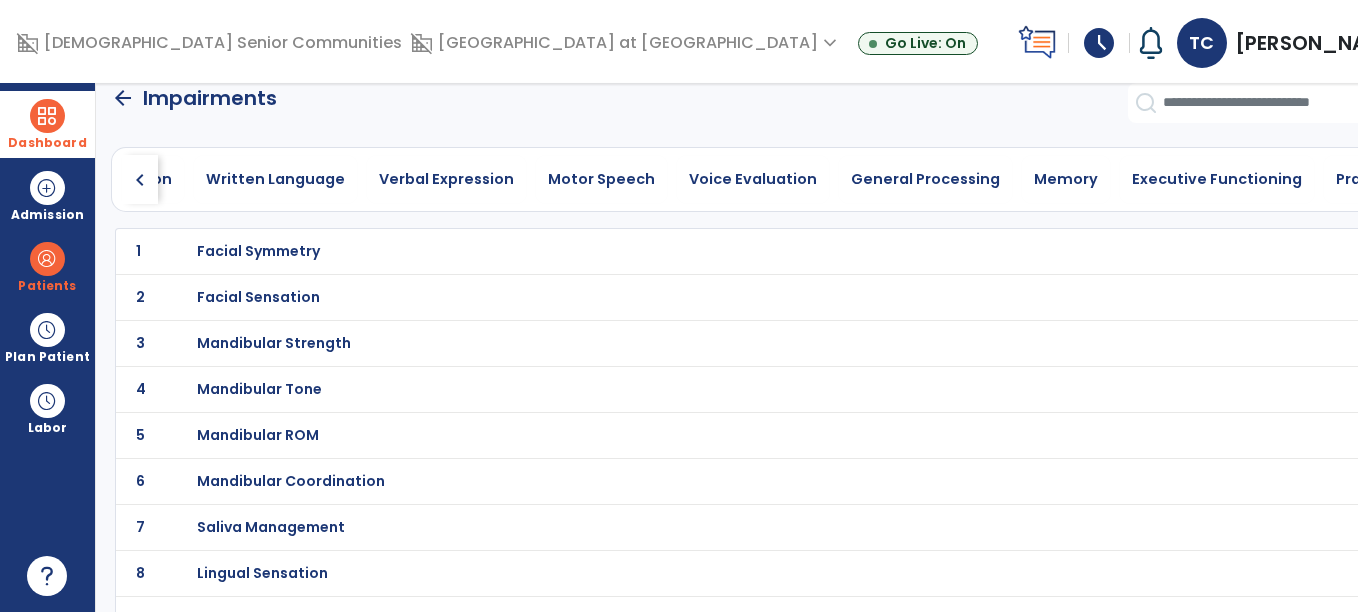 click on "chevron_right" 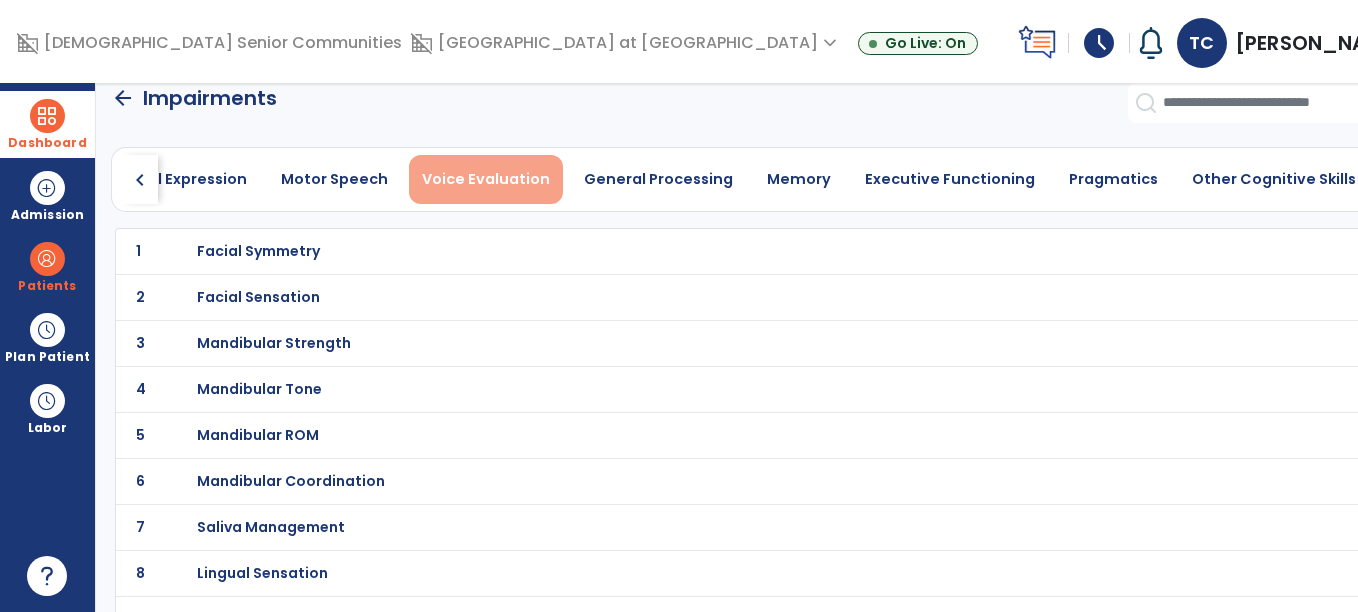 click on "Voice Evaluation" at bounding box center (486, 179) 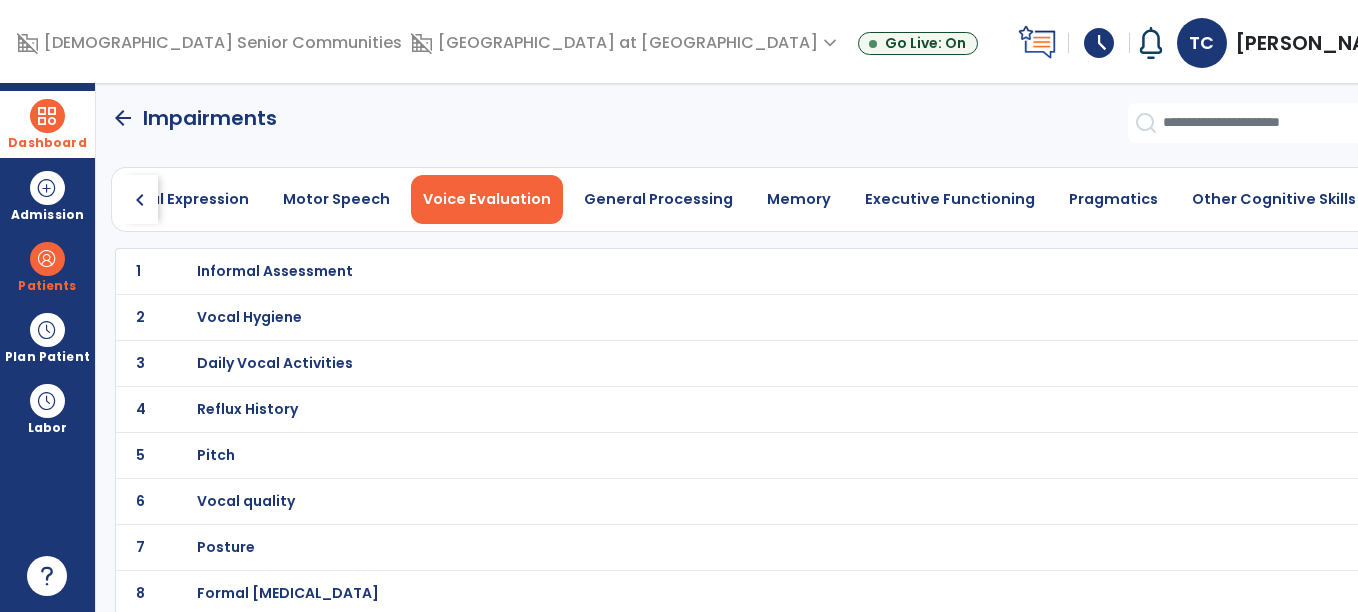 scroll, scrollTop: 5, scrollLeft: 0, axis: vertical 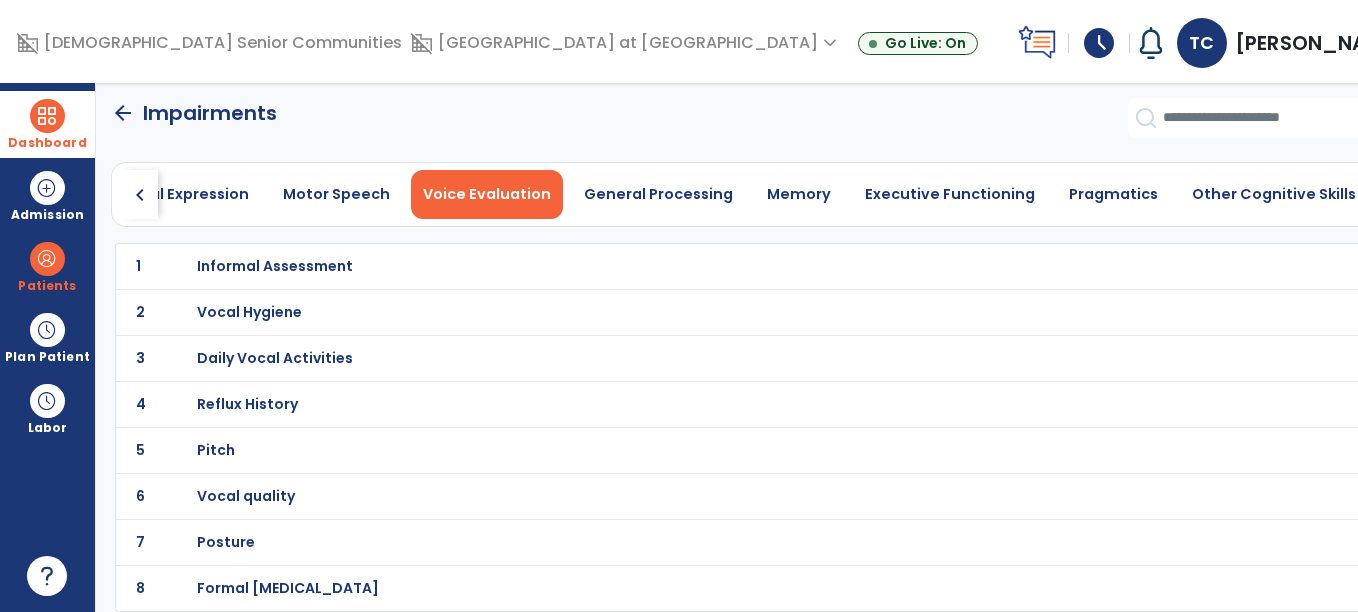click on "Posture" at bounding box center [732, 266] 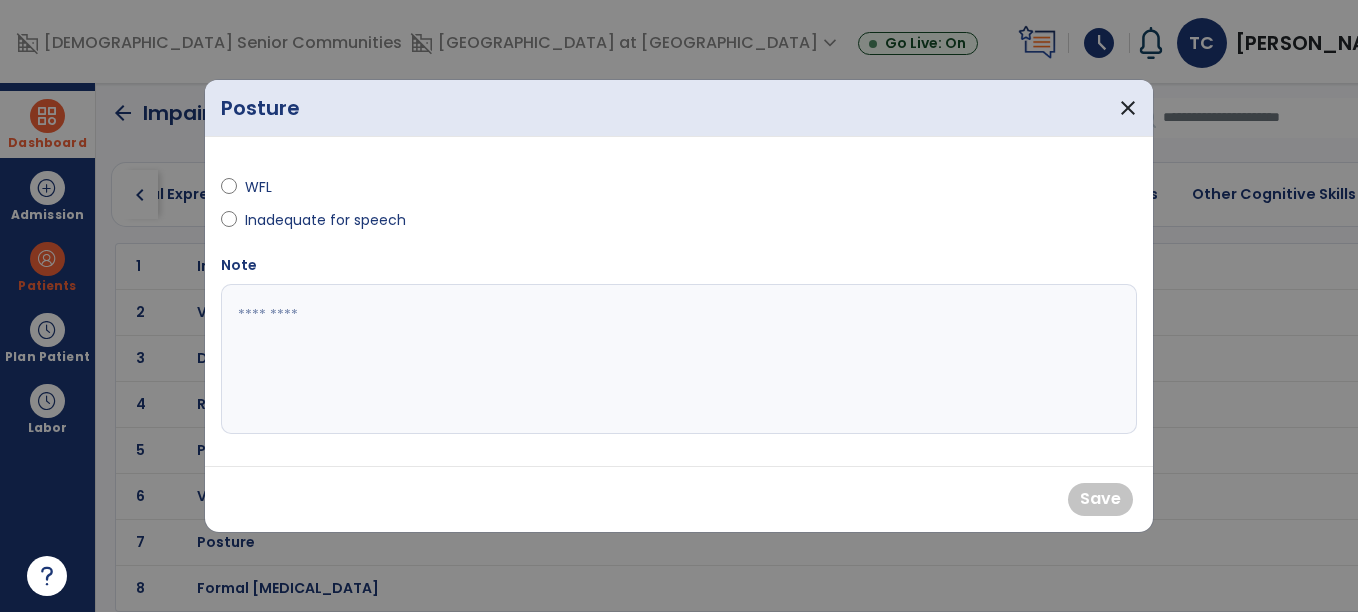 click on "Inadequate for speech" at bounding box center (325, 220) 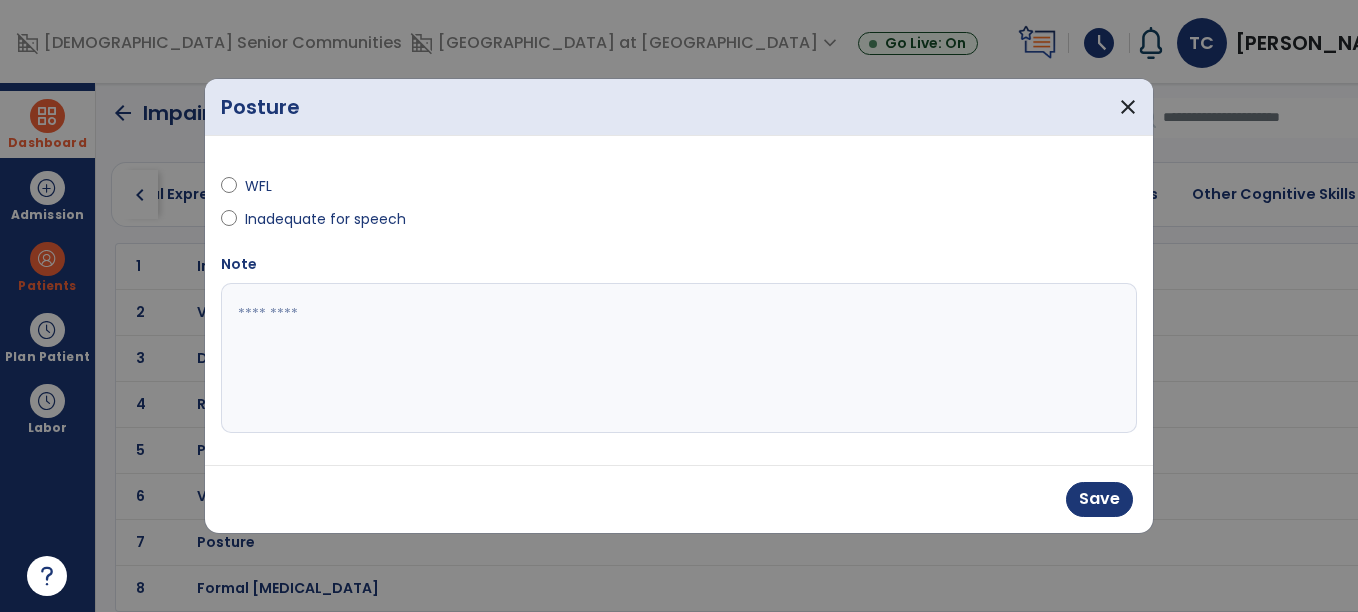 click on "WFL" at bounding box center [280, 186] 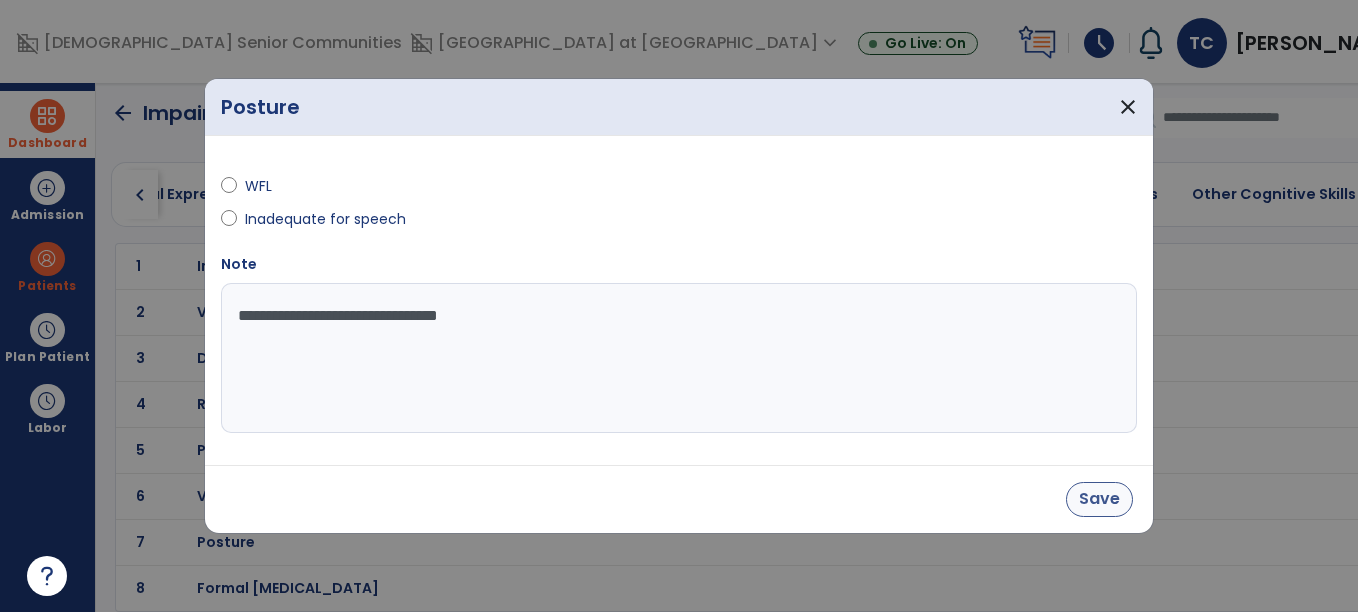 type on "**********" 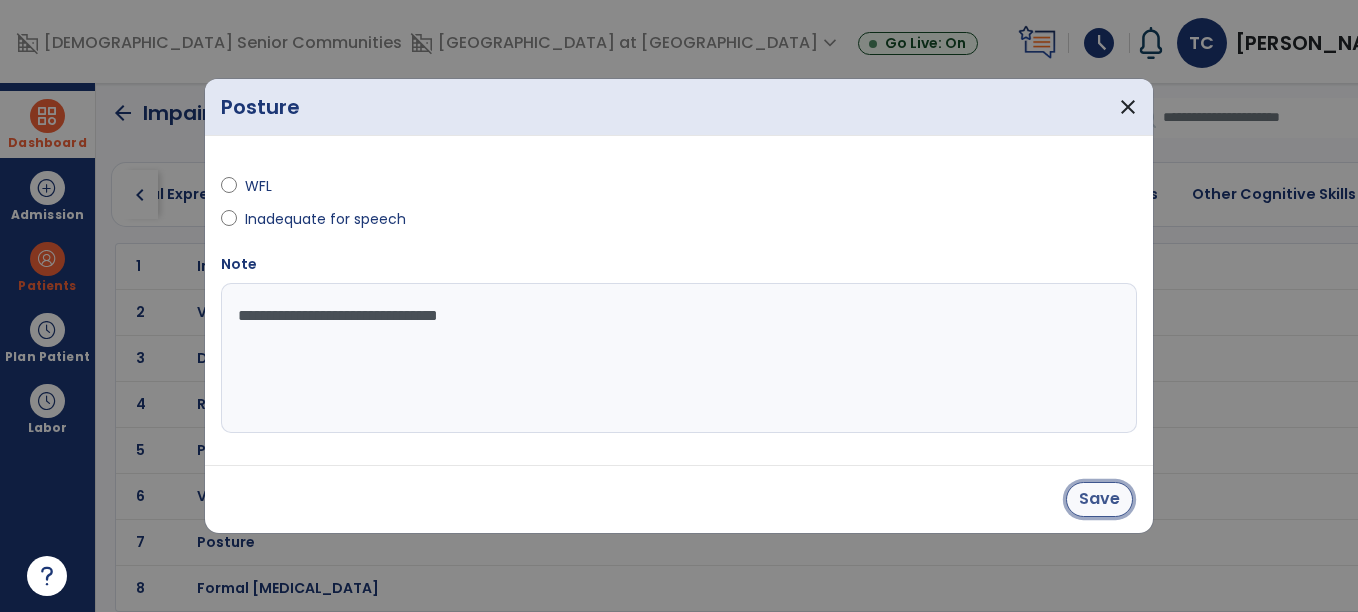 click on "Save" at bounding box center [1099, 499] 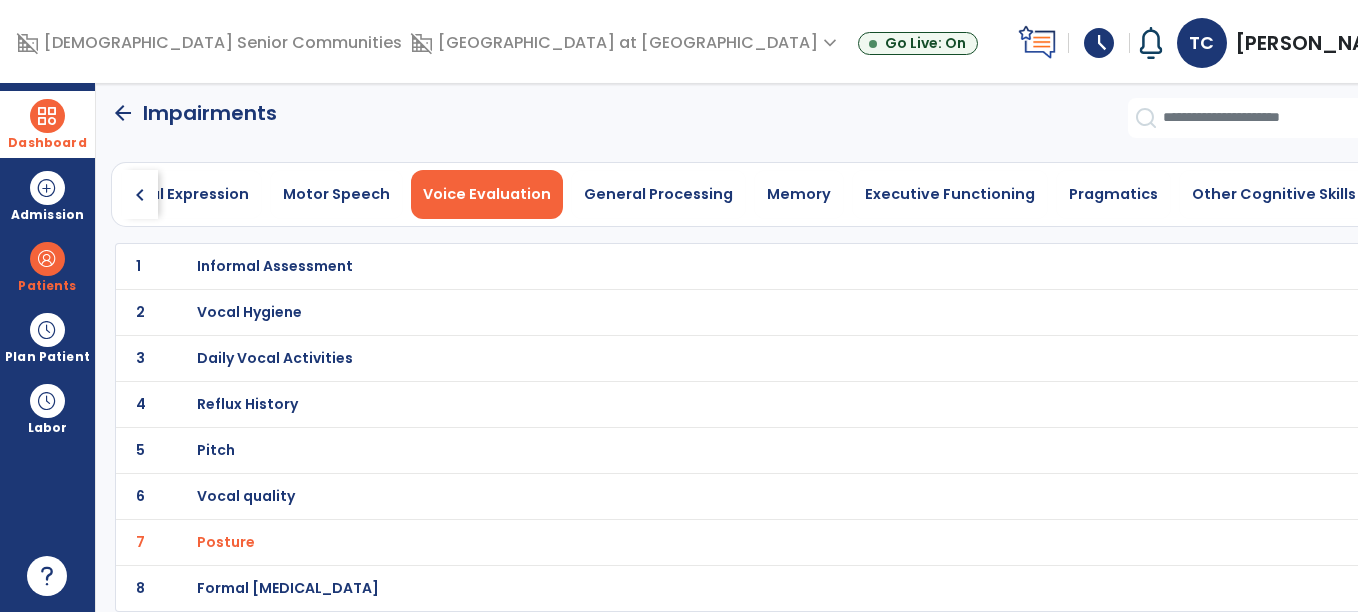 click on "Vocal quality" at bounding box center (275, 266) 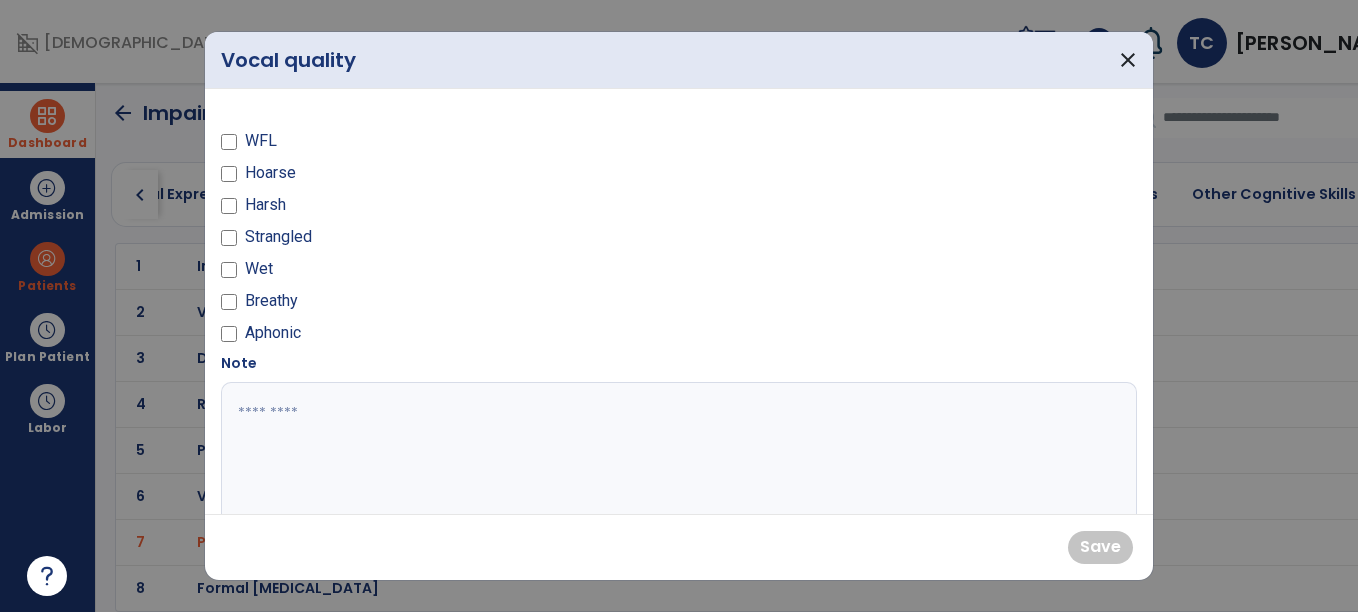 click on "Breathy" at bounding box center (271, 301) 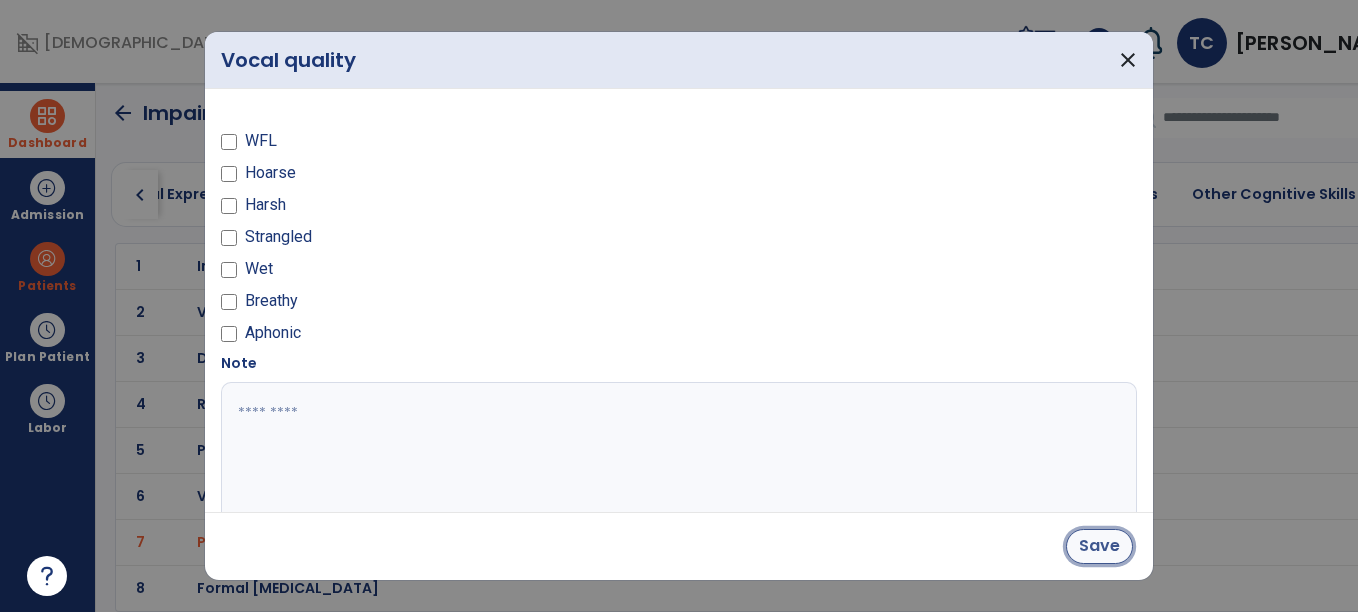 click on "Save" at bounding box center (1099, 546) 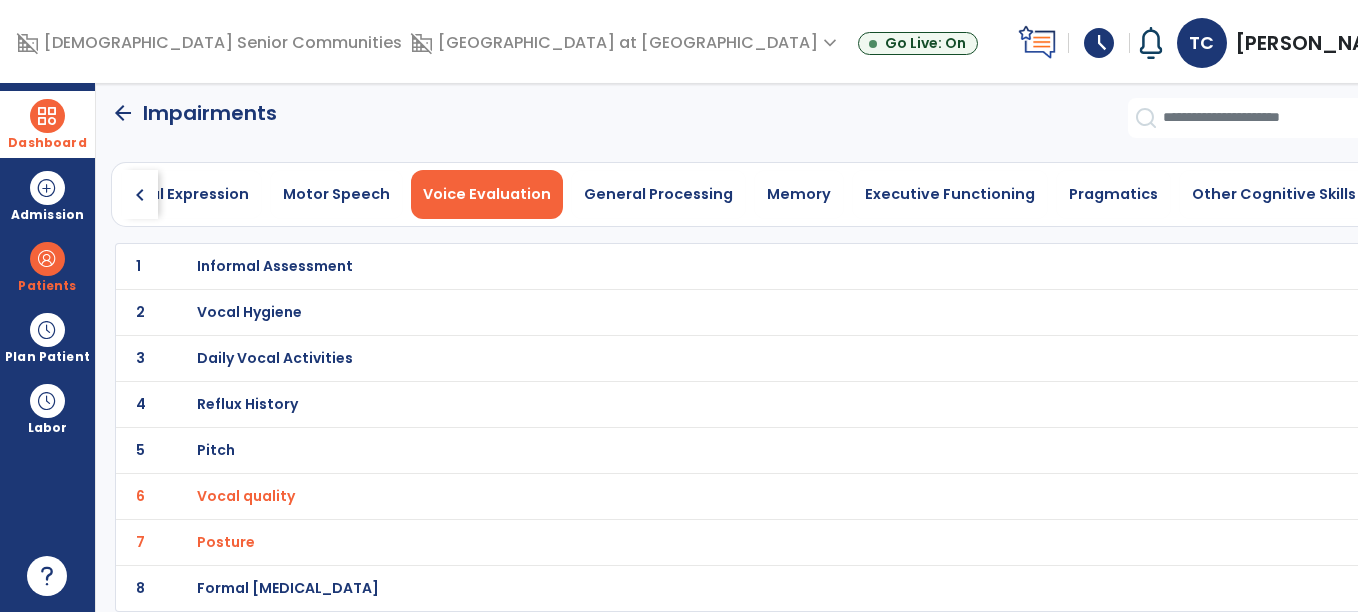 click on "Pitch" at bounding box center (275, 266) 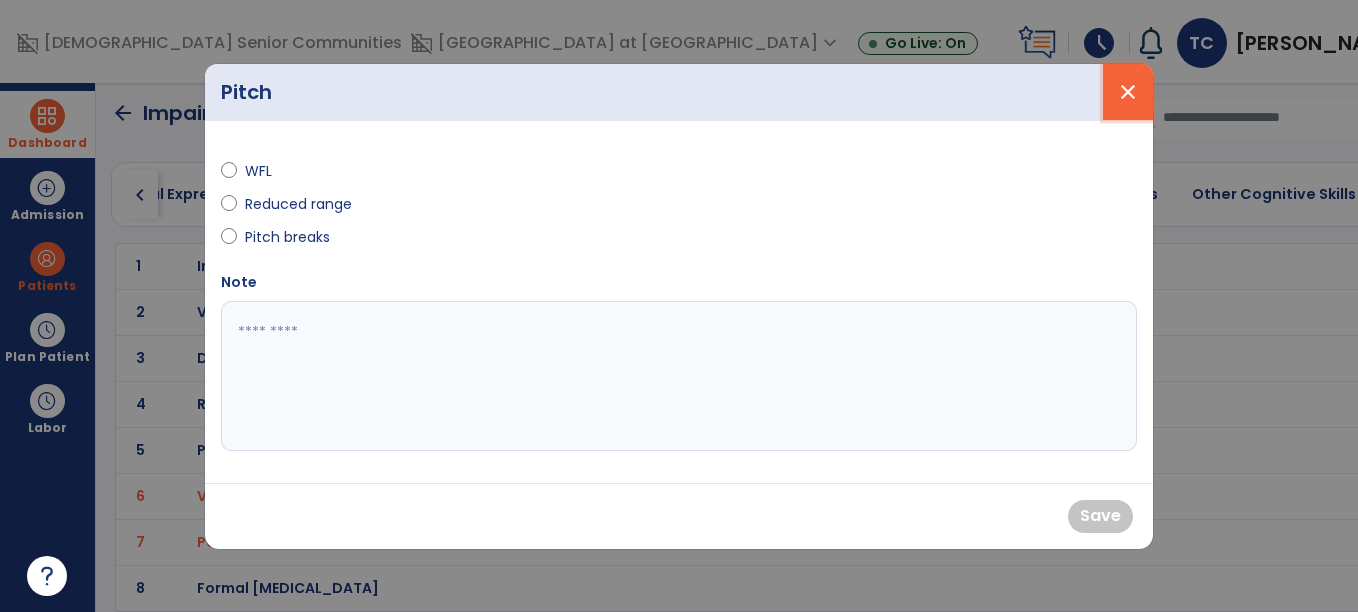 click on "close" at bounding box center (1128, 92) 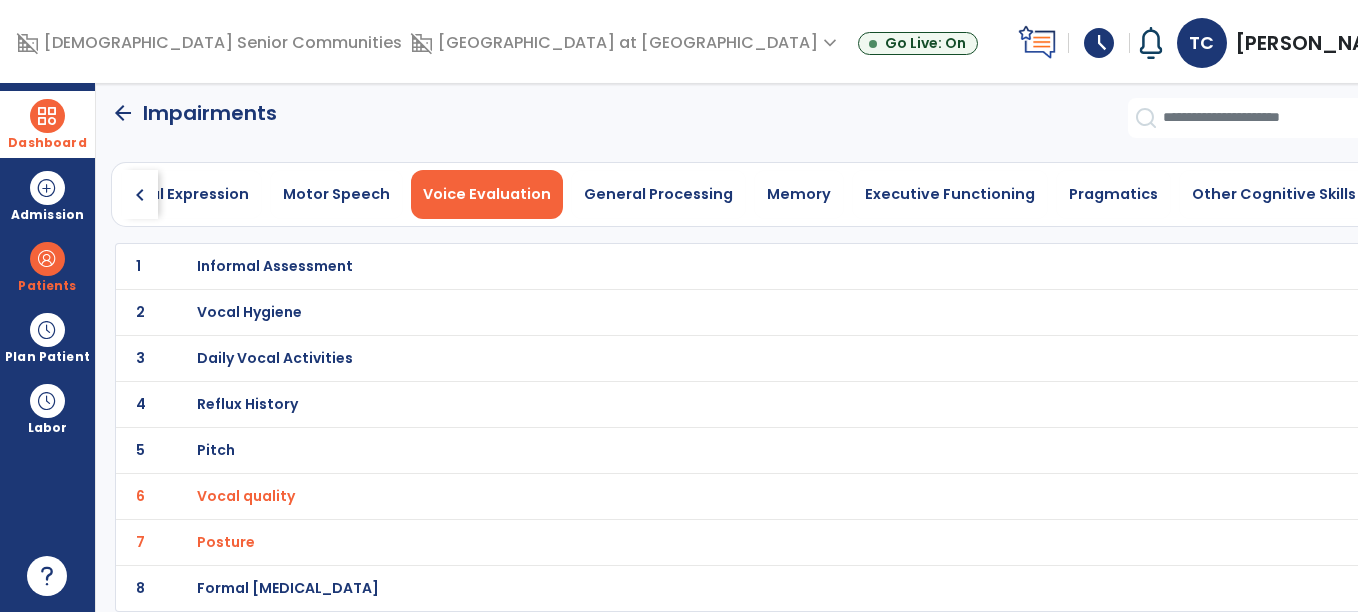 click on "Daily Vocal Activities" at bounding box center (275, 266) 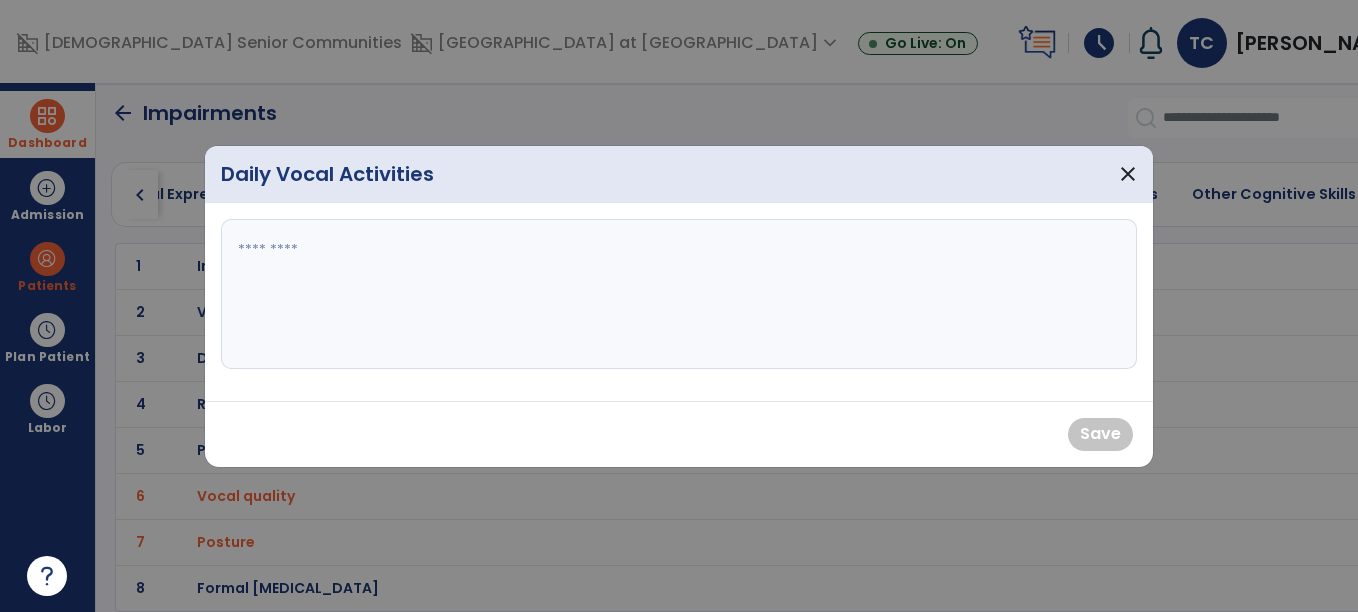 click at bounding box center [679, 294] 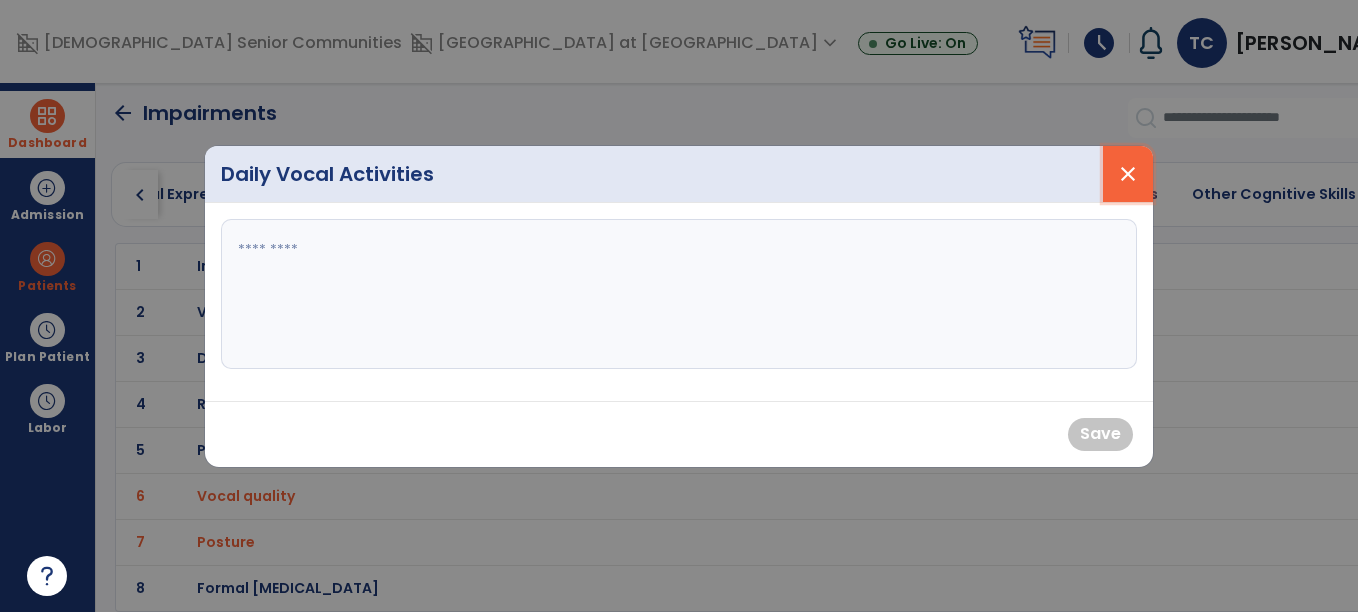 click on "close" at bounding box center [1128, 174] 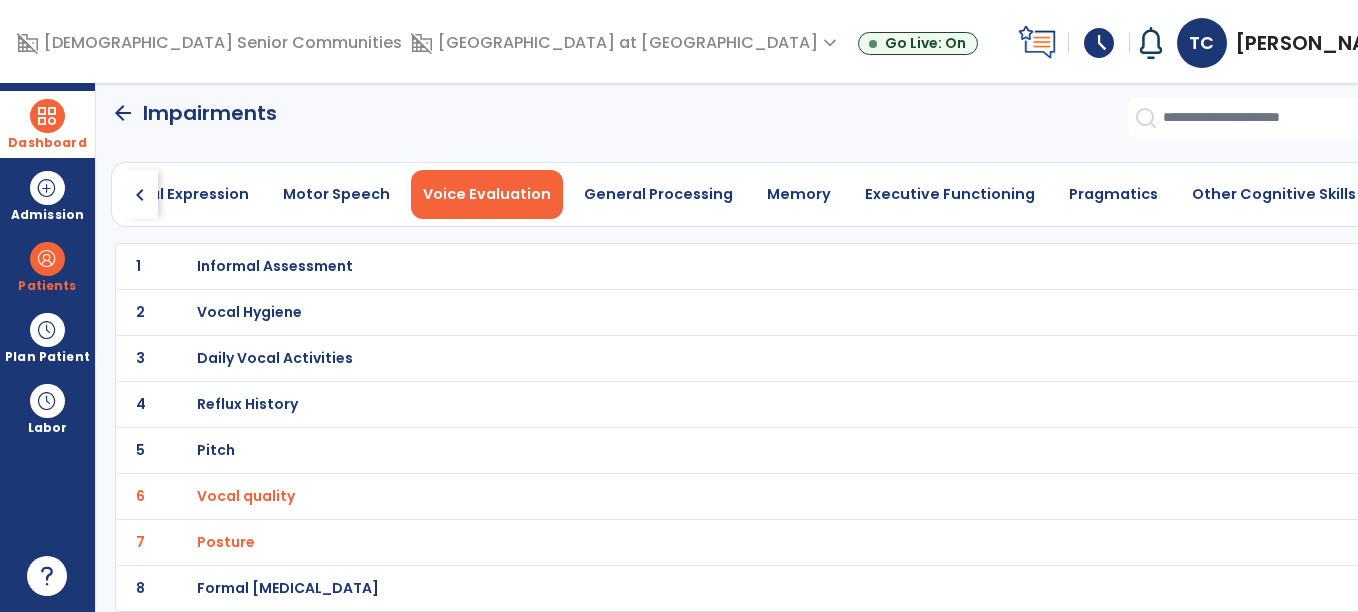 click on "Vocal Hygiene" at bounding box center [732, 266] 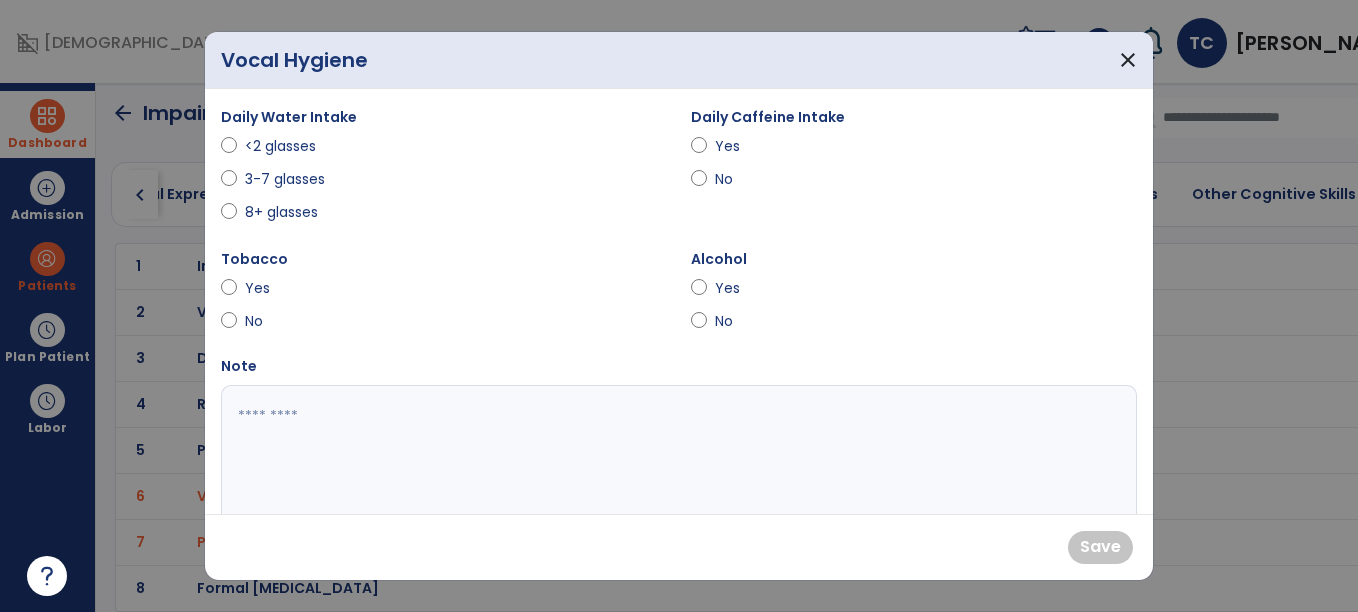 click on "<2 glasses" at bounding box center (280, 146) 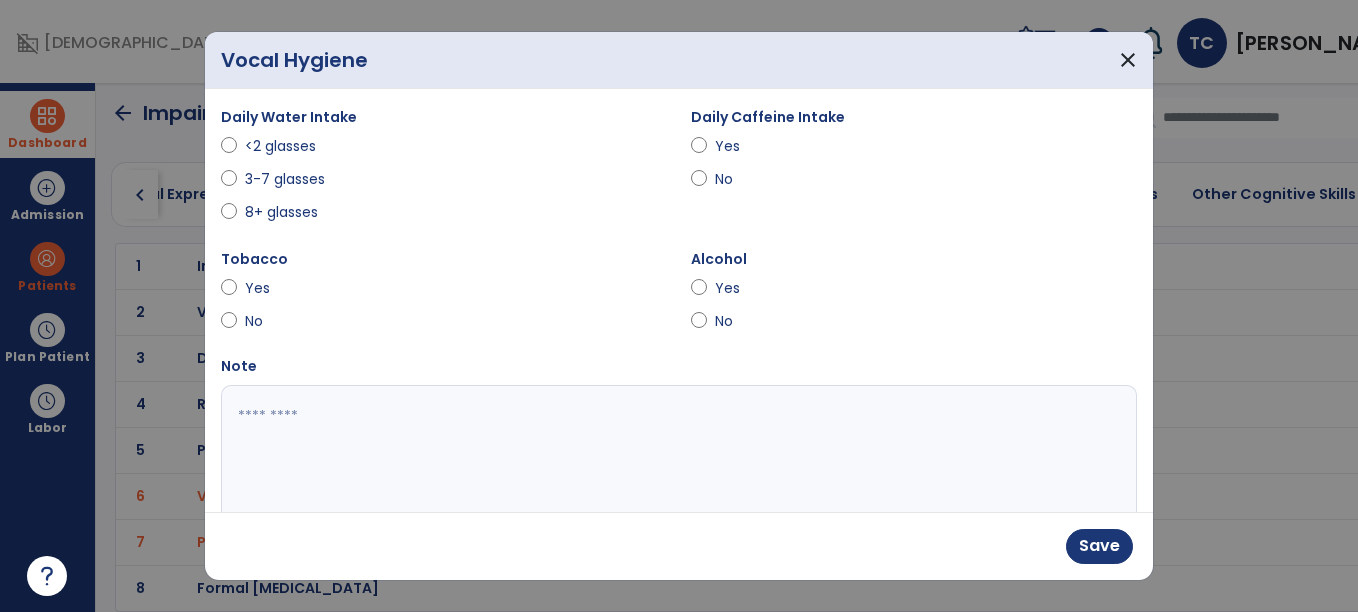 click on "Yes" at bounding box center [750, 146] 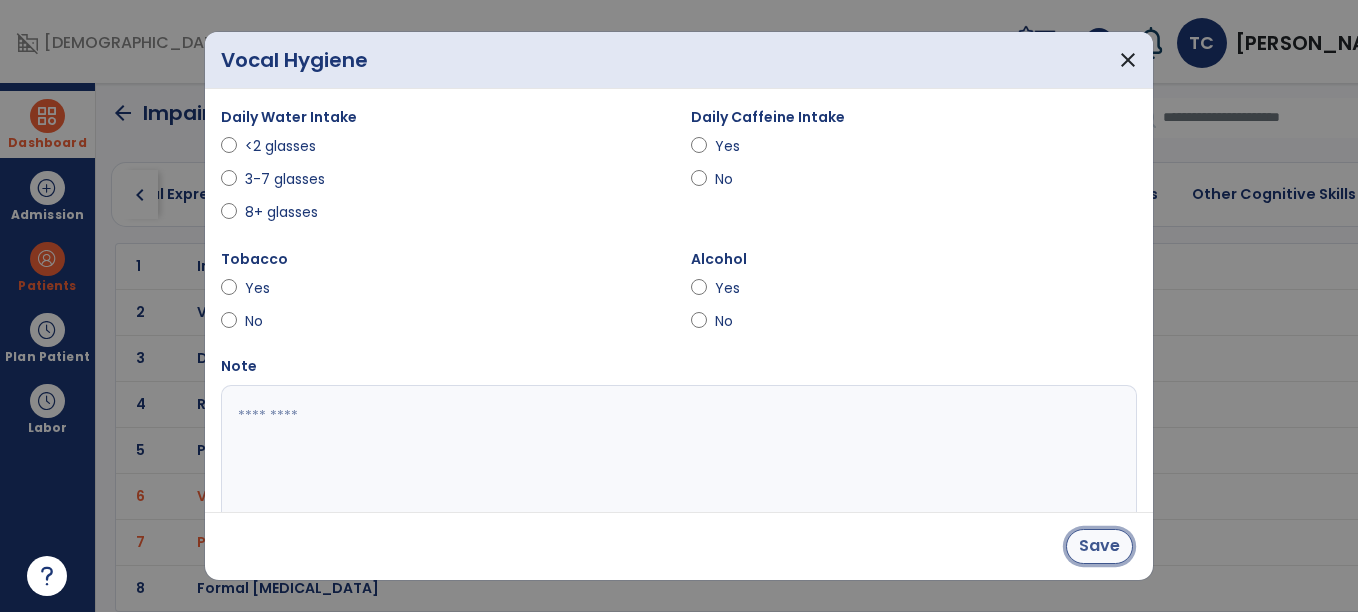 click on "Save" at bounding box center [1099, 546] 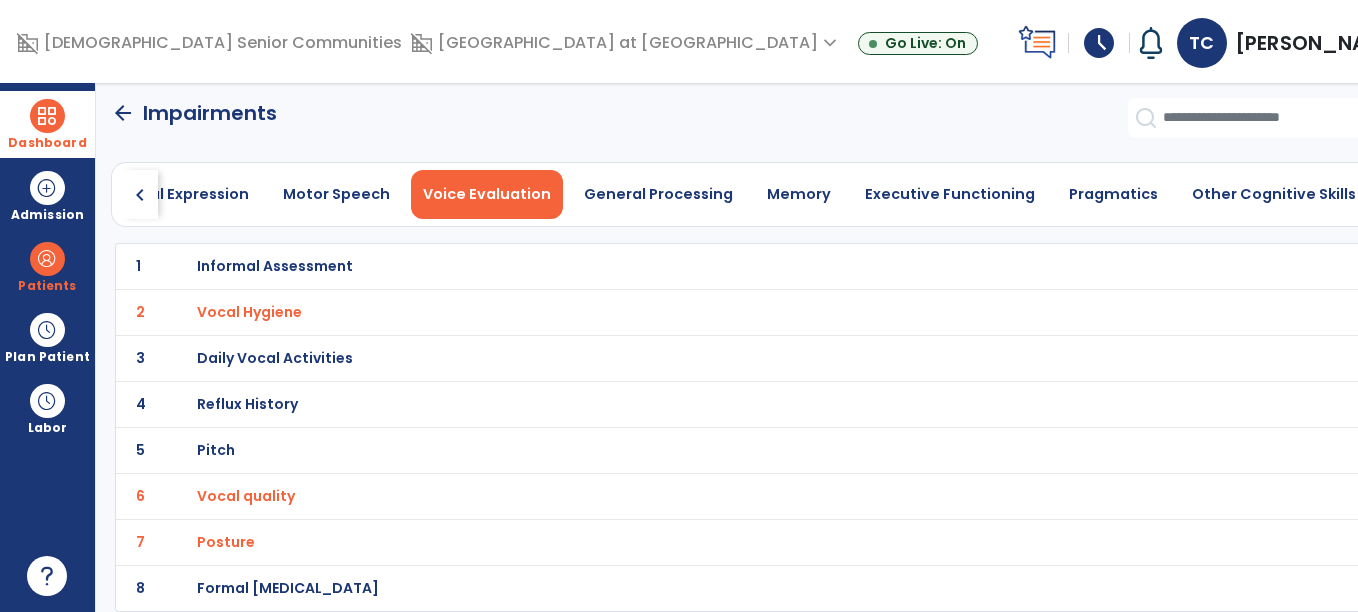 scroll, scrollTop: 0, scrollLeft: 0, axis: both 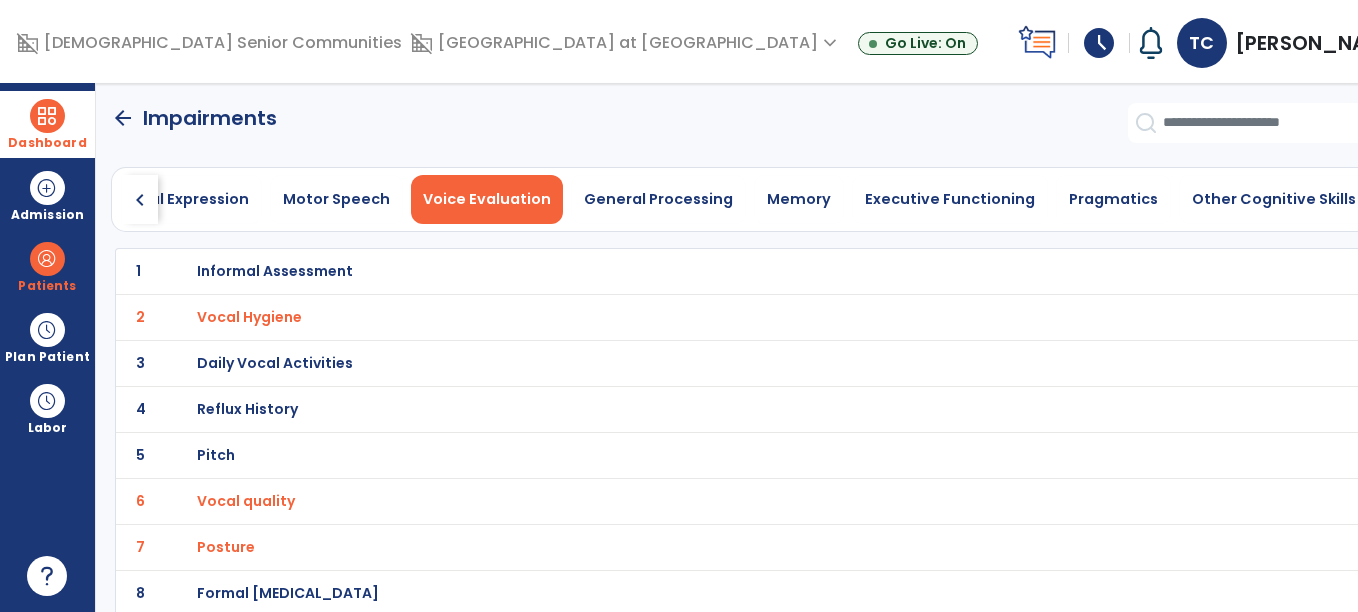 click on "Informal Assessment" at bounding box center (732, 271) 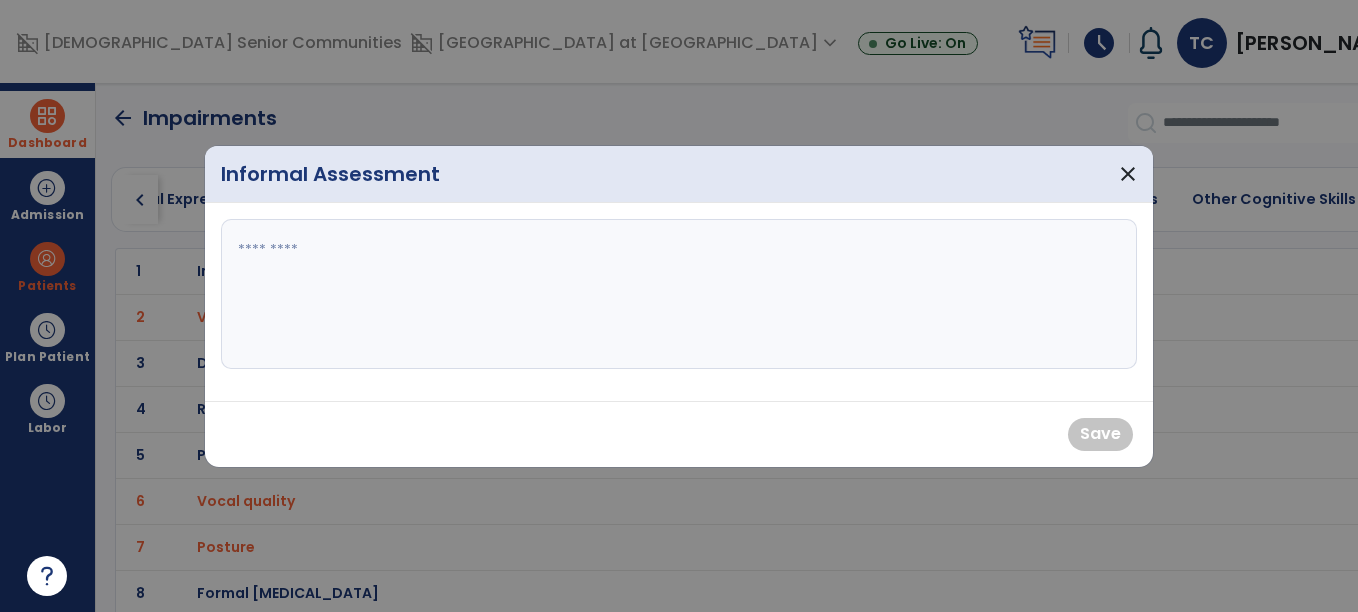 click at bounding box center [679, 294] 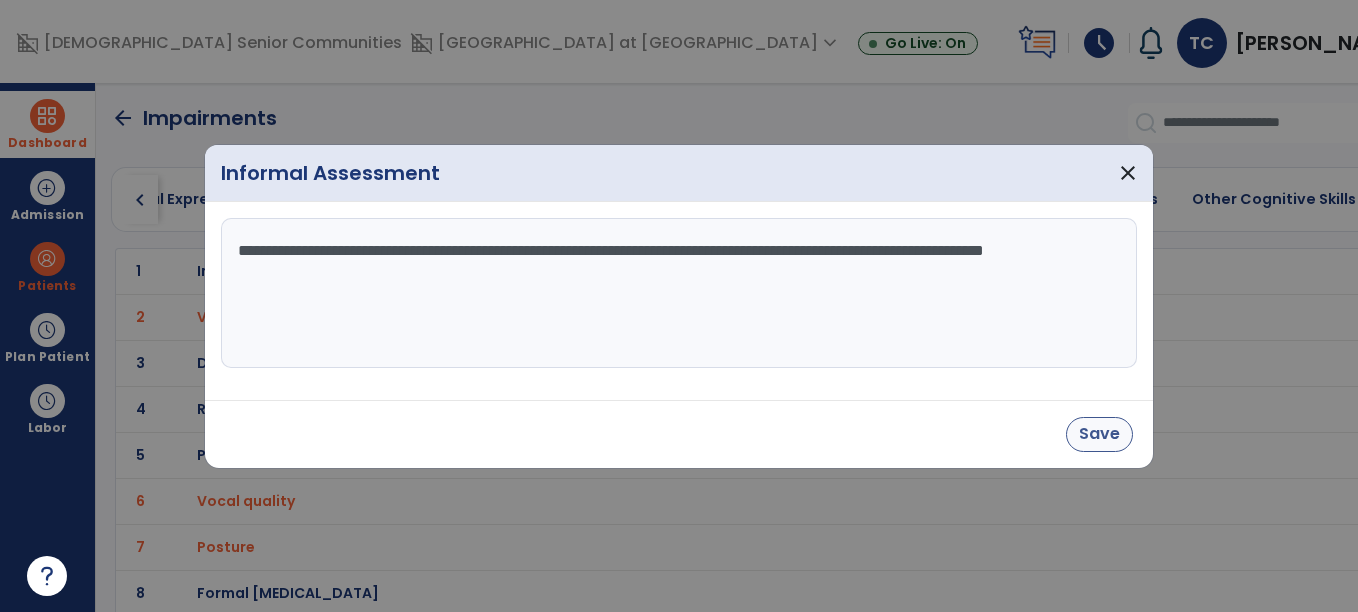 type on "**********" 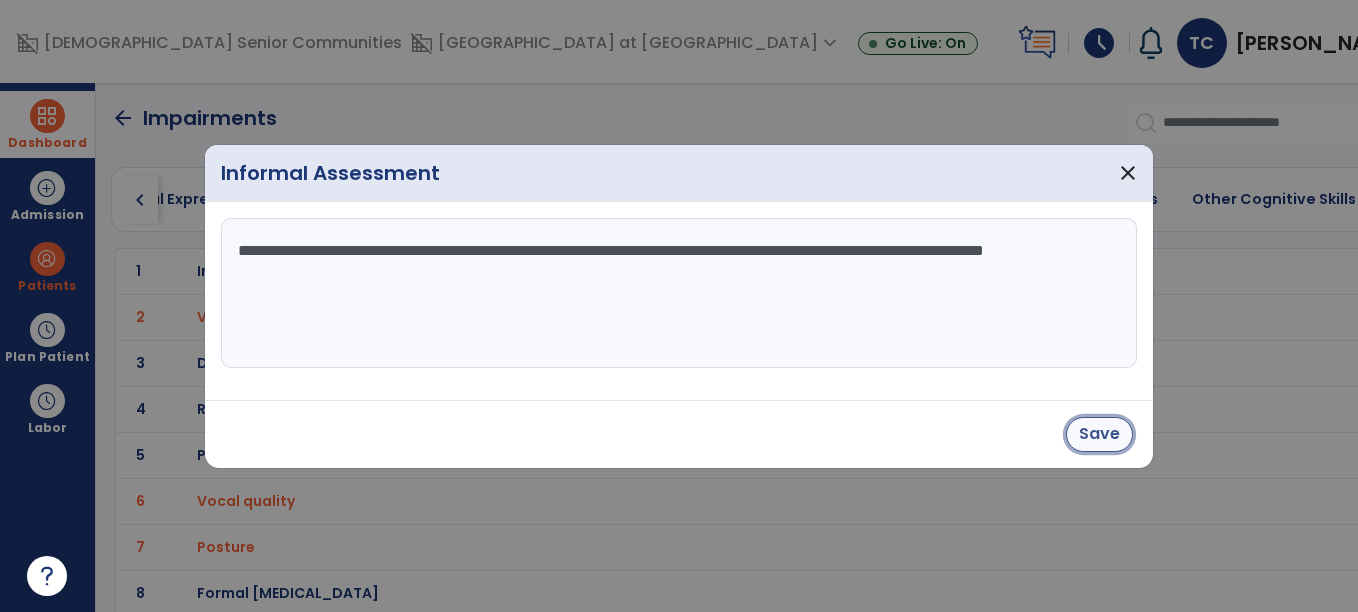 click on "Save" at bounding box center [1099, 434] 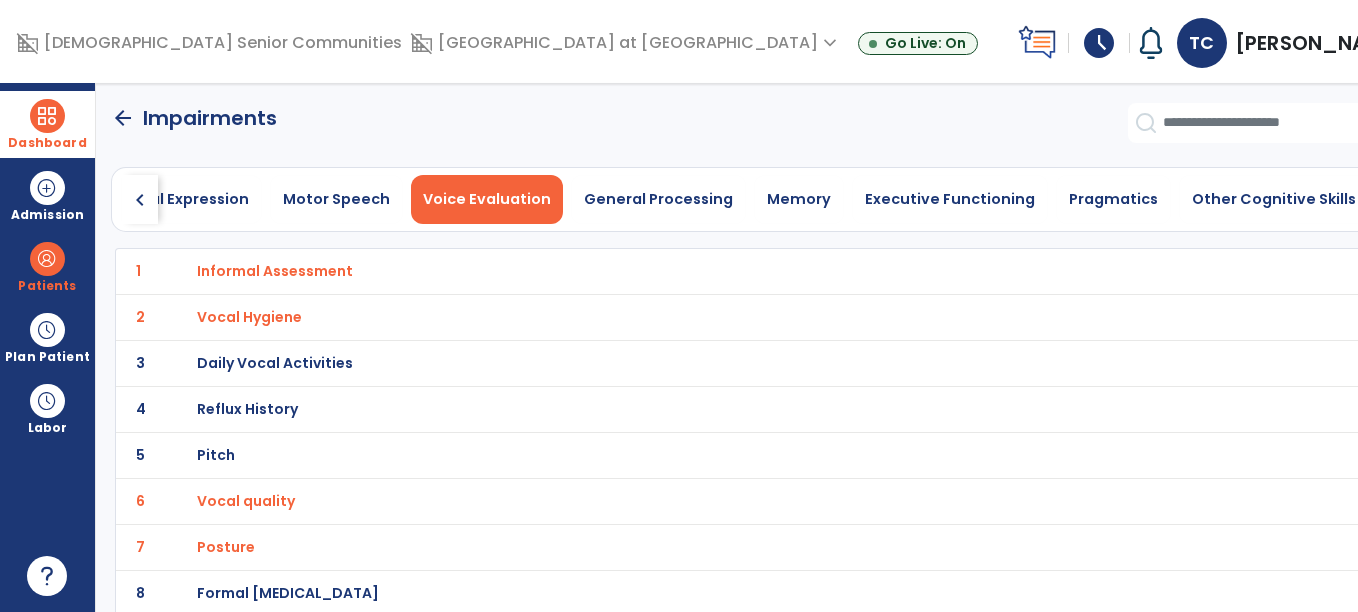 scroll, scrollTop: 5, scrollLeft: 0, axis: vertical 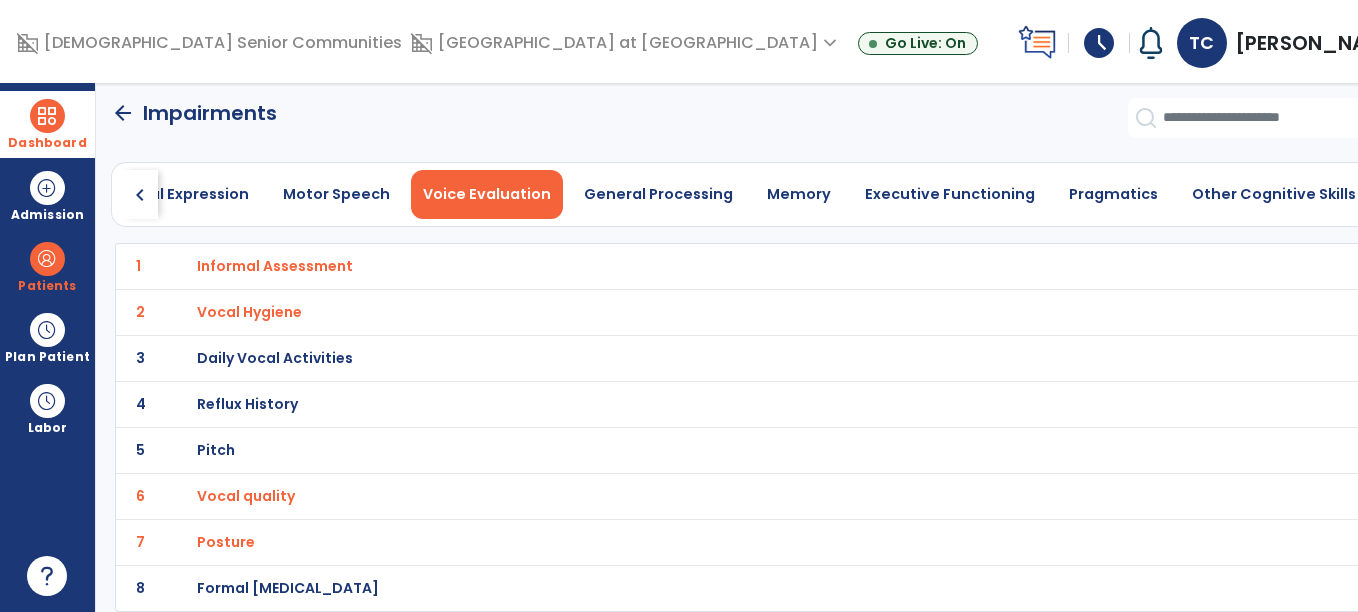 click on "chevron_right" 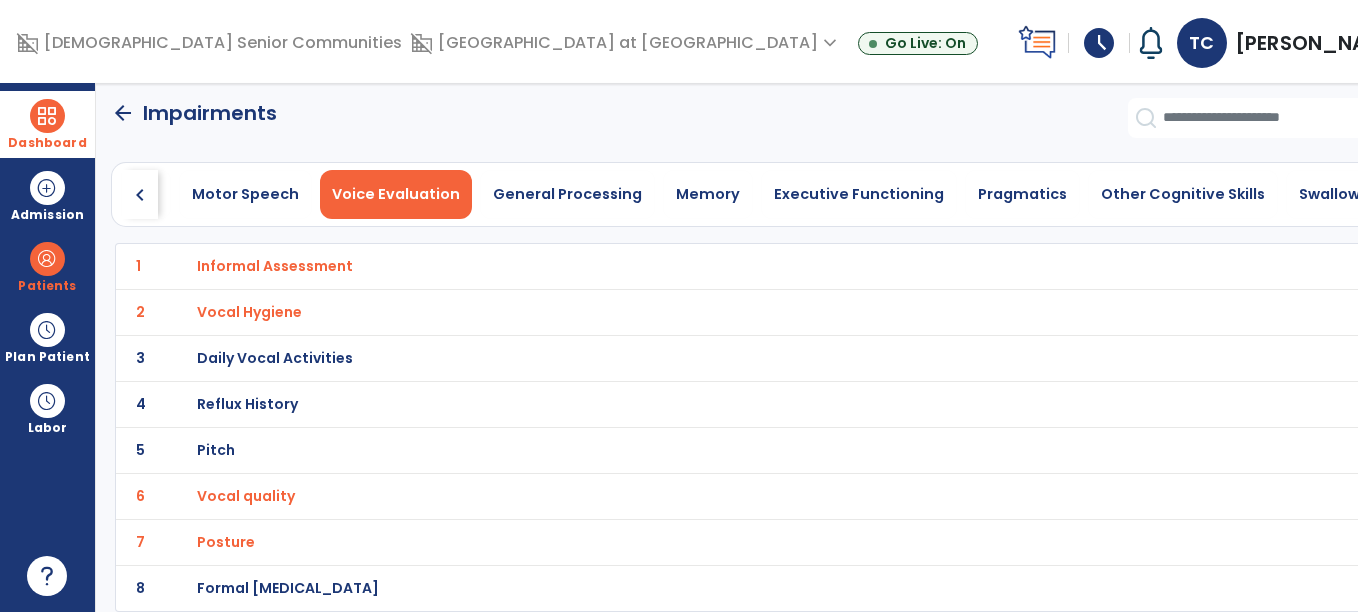 click on "chevron_right" 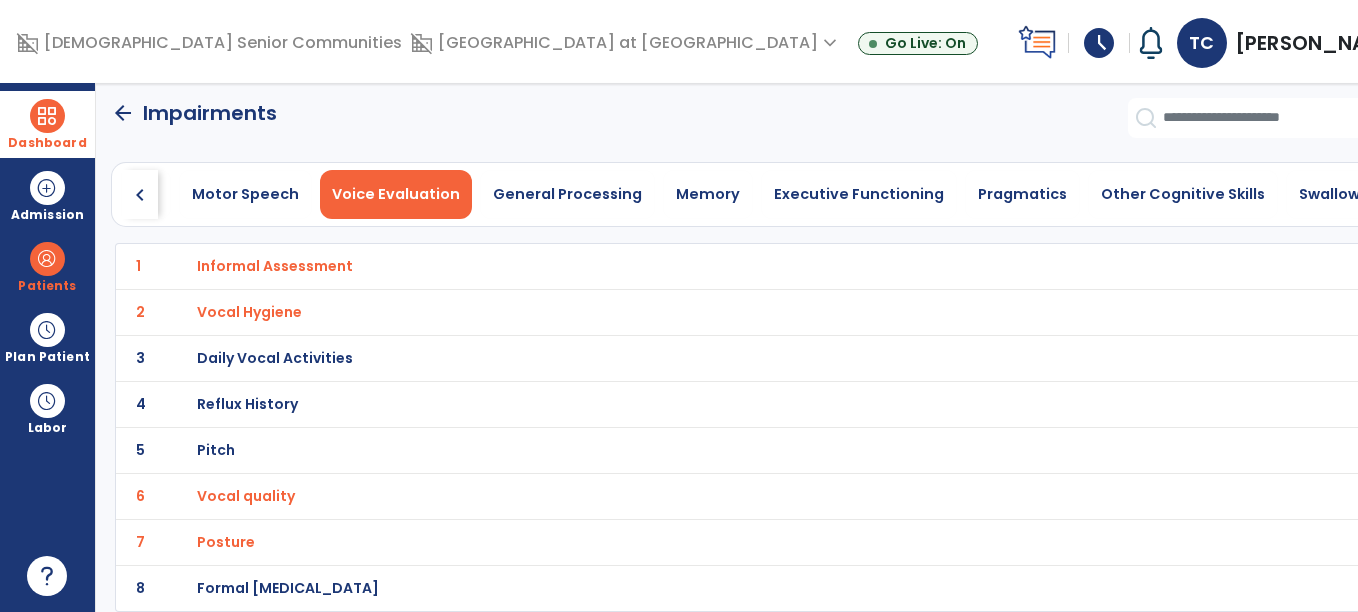 click on "arrow_back   Impairments   chevron_left   Oral Motor Examination   Auditory Comprehension   Reading Comprehension   Written Language   Verbal Expression   Motor Speech   Voice Evaluation   General Processing   Memory   Executive Functioning   Pragmatics   Other Cognitive Skills   Swallowing   chevron_right  1 Informal Assessment 2 Vocal Hygiene 3 Daily Vocal Activities 4 Reflux History 5 Pitch 6 Vocal quality 7 Posture 8 Formal [MEDICAL_DATA]" at bounding box center (777, 347) 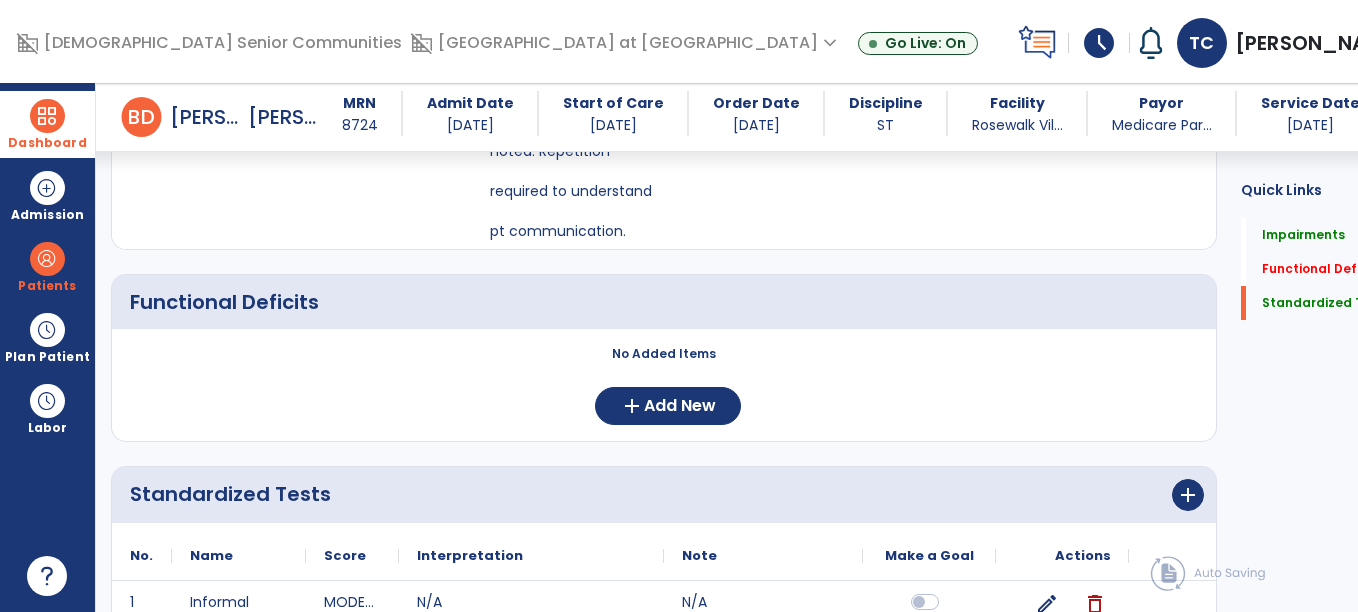 scroll, scrollTop: 633, scrollLeft: 0, axis: vertical 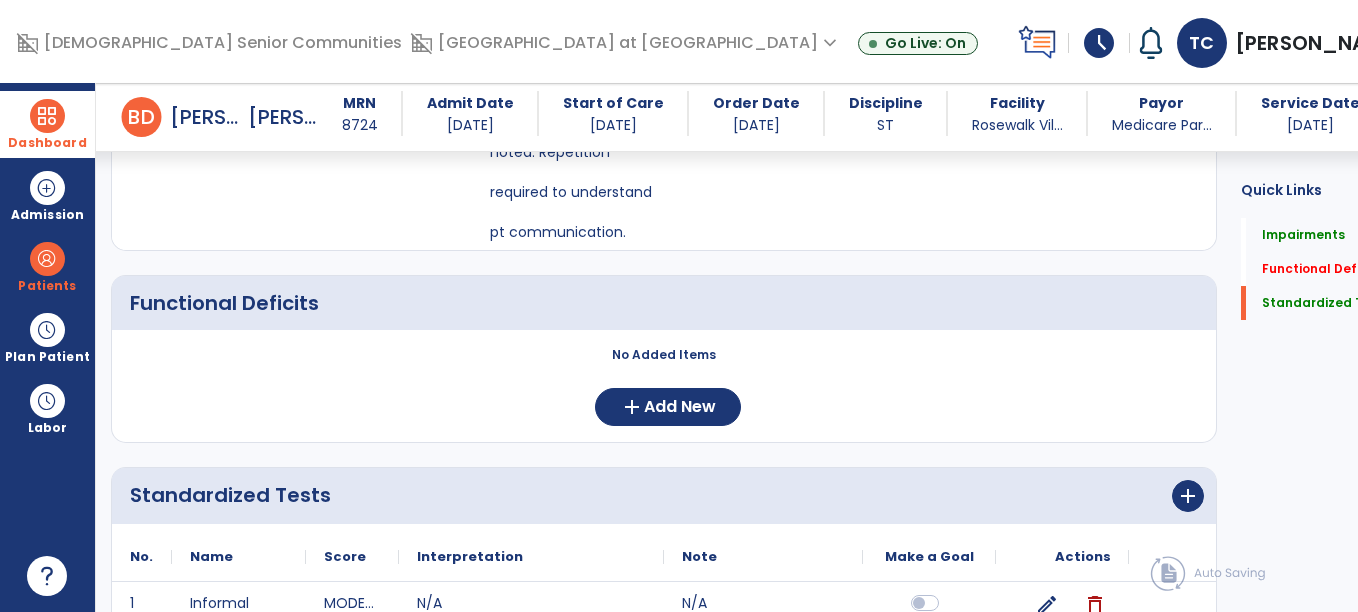 click on "No Added Items  add  Add New" 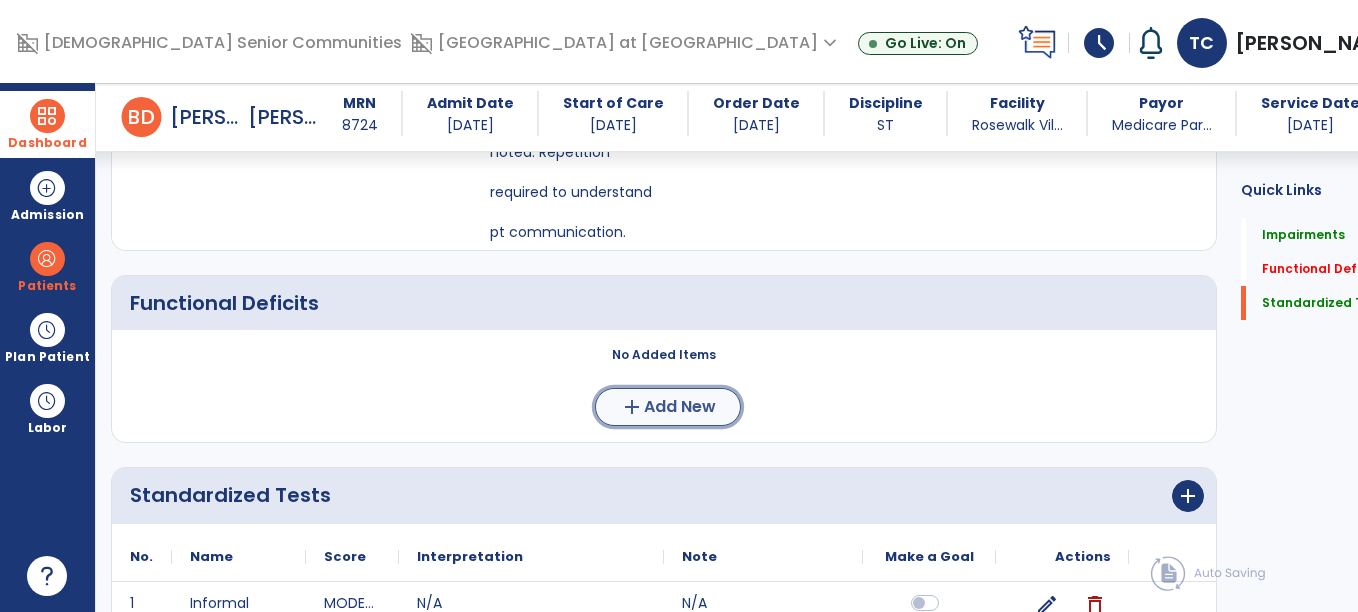 click on "Add New" 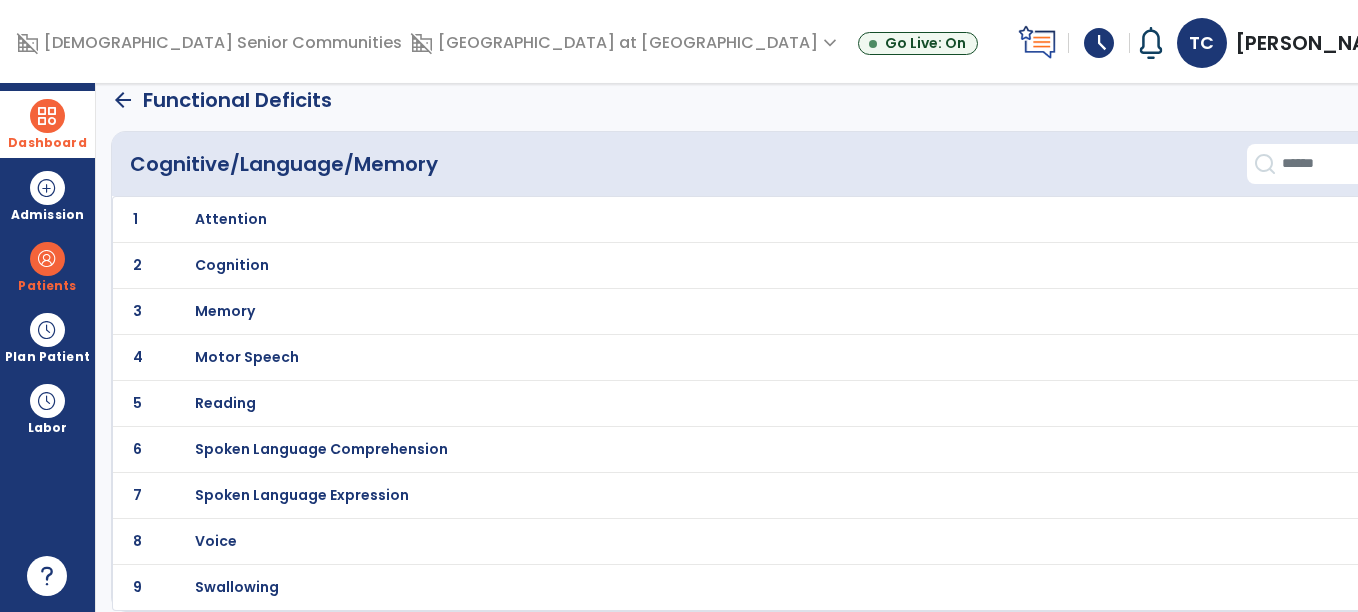 scroll, scrollTop: 0, scrollLeft: 0, axis: both 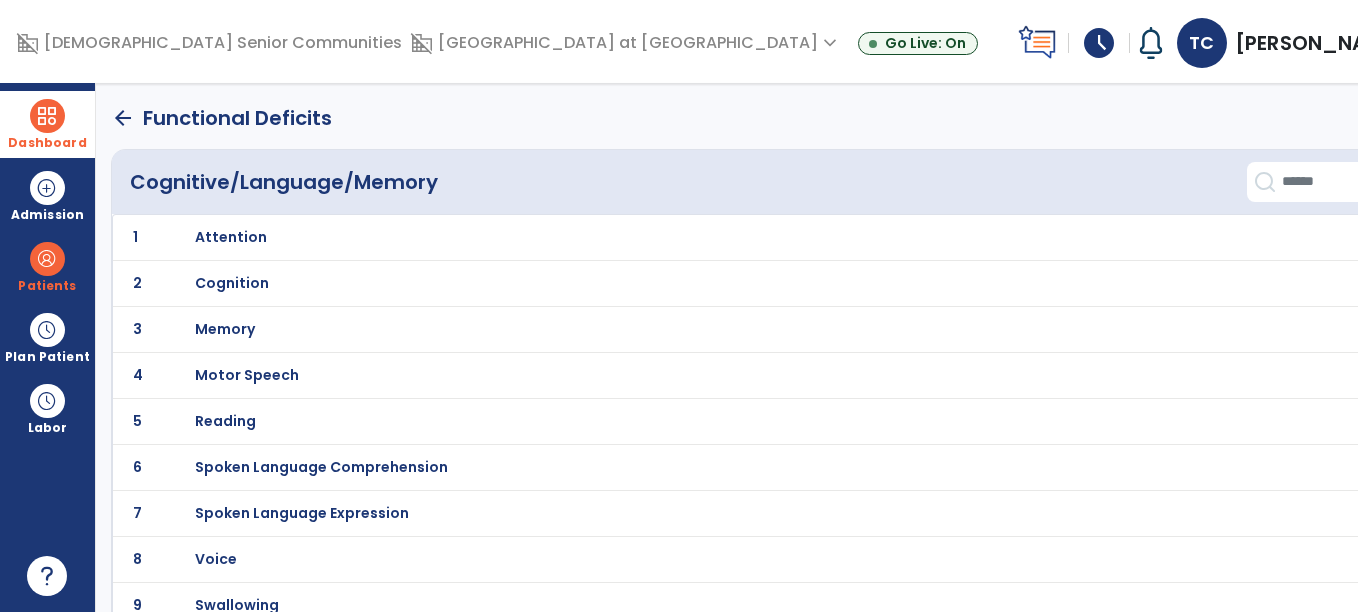 click on "8 Voice" 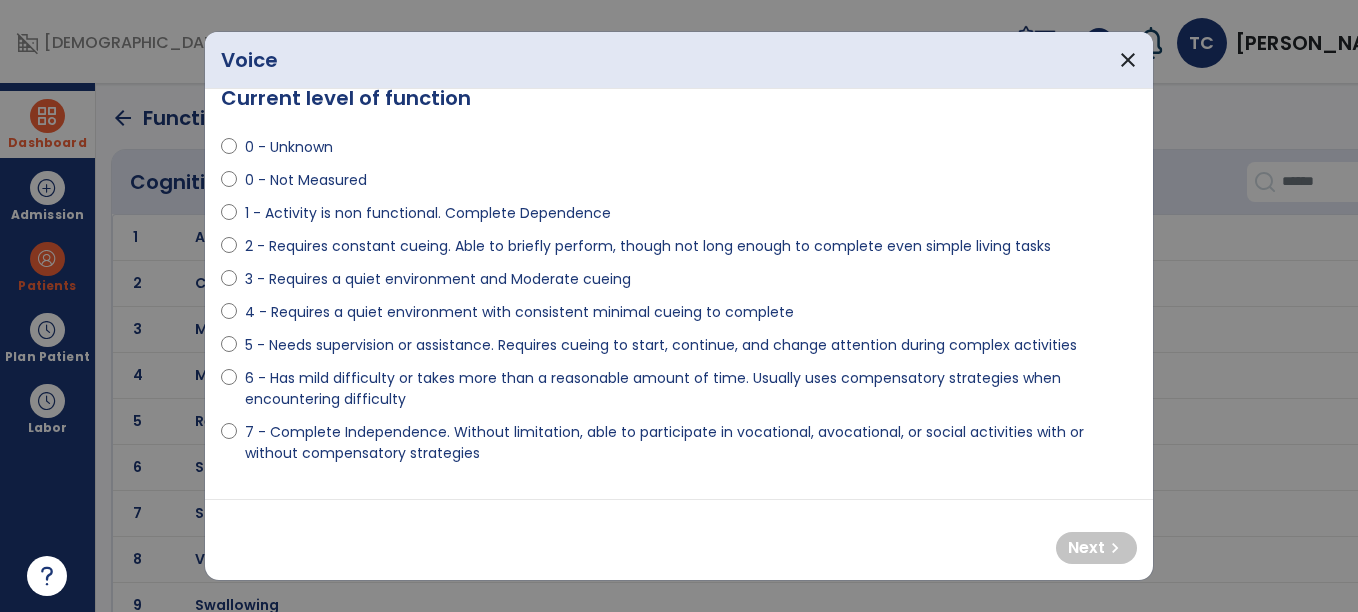 scroll, scrollTop: 30, scrollLeft: 0, axis: vertical 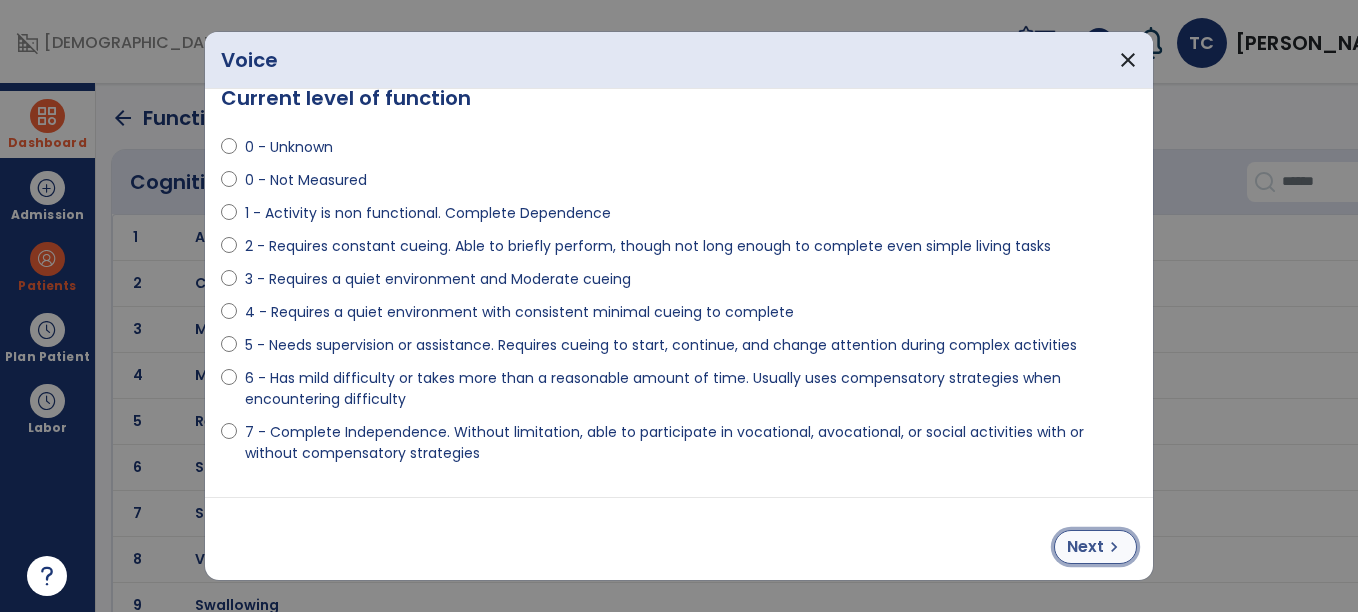 click on "Next" at bounding box center (1085, 547) 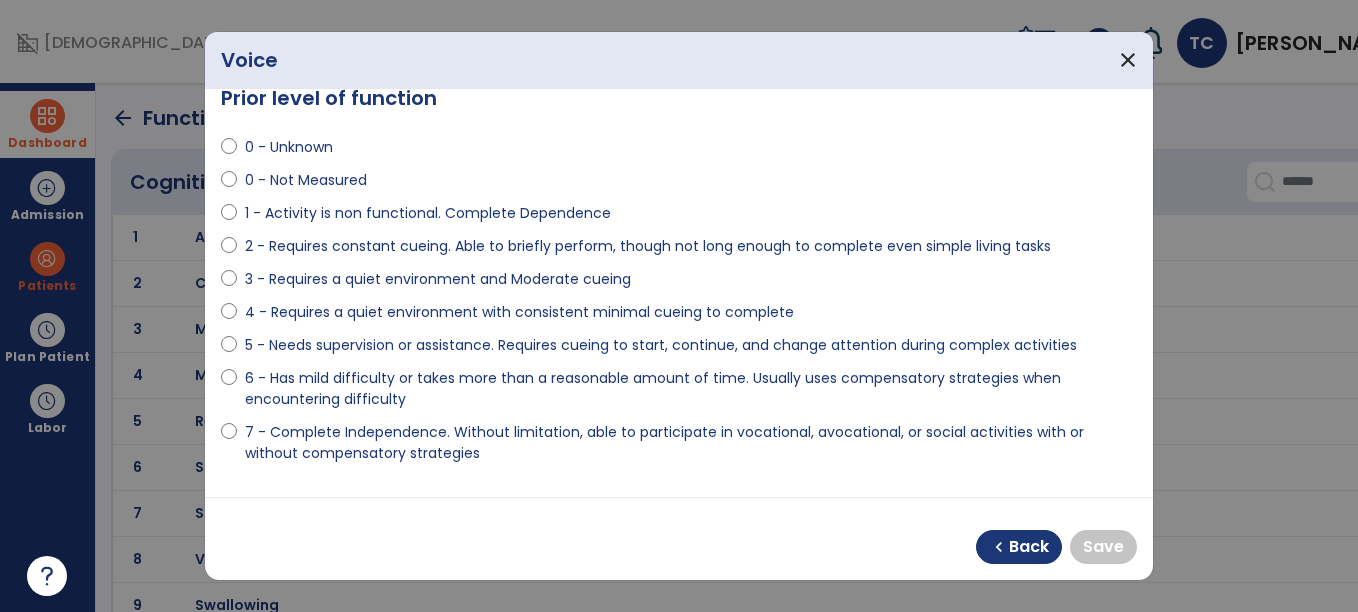 click on "4 - Requires a quiet environment with consistent minimal cueing to complete" at bounding box center [519, 312] 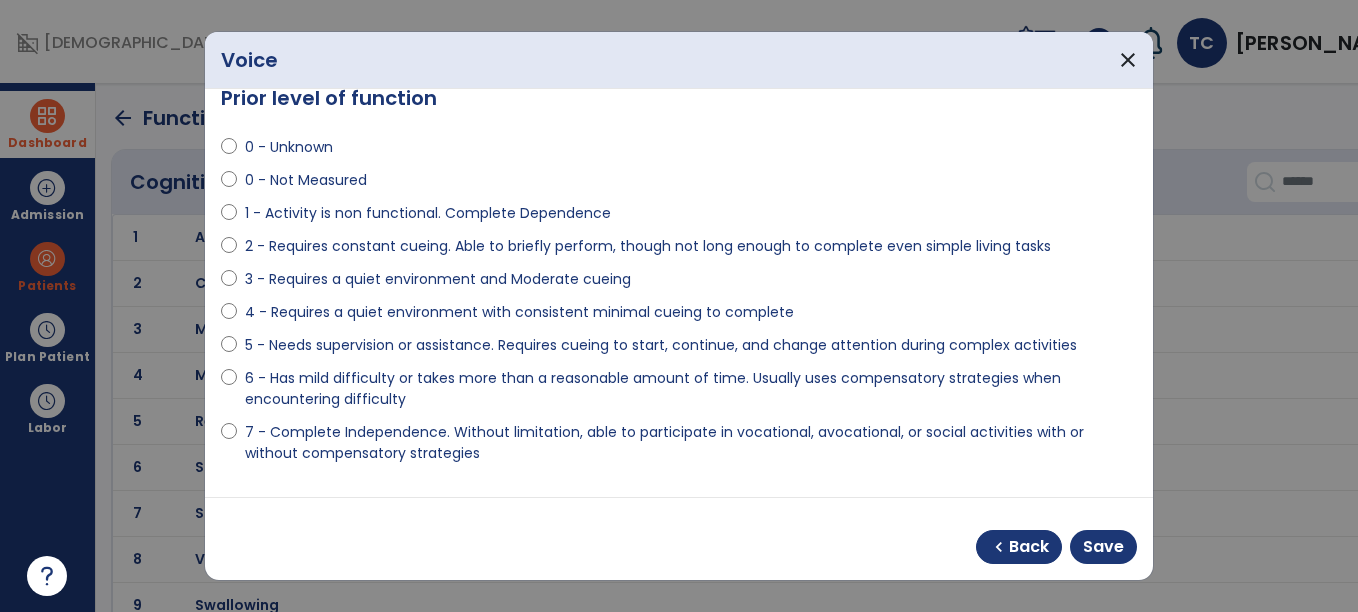 click on "5 - Needs supervision or assistance. Requires cueing to start, continue, and change attention during complex activities" at bounding box center [661, 345] 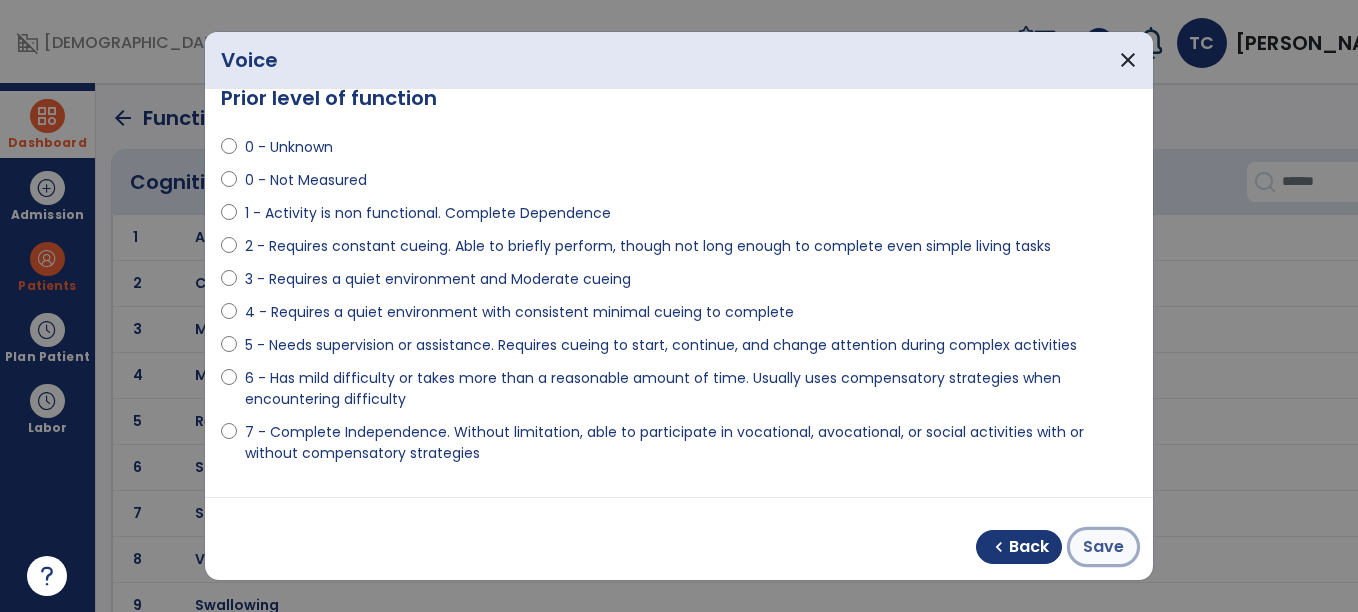 click on "Save" at bounding box center [1103, 547] 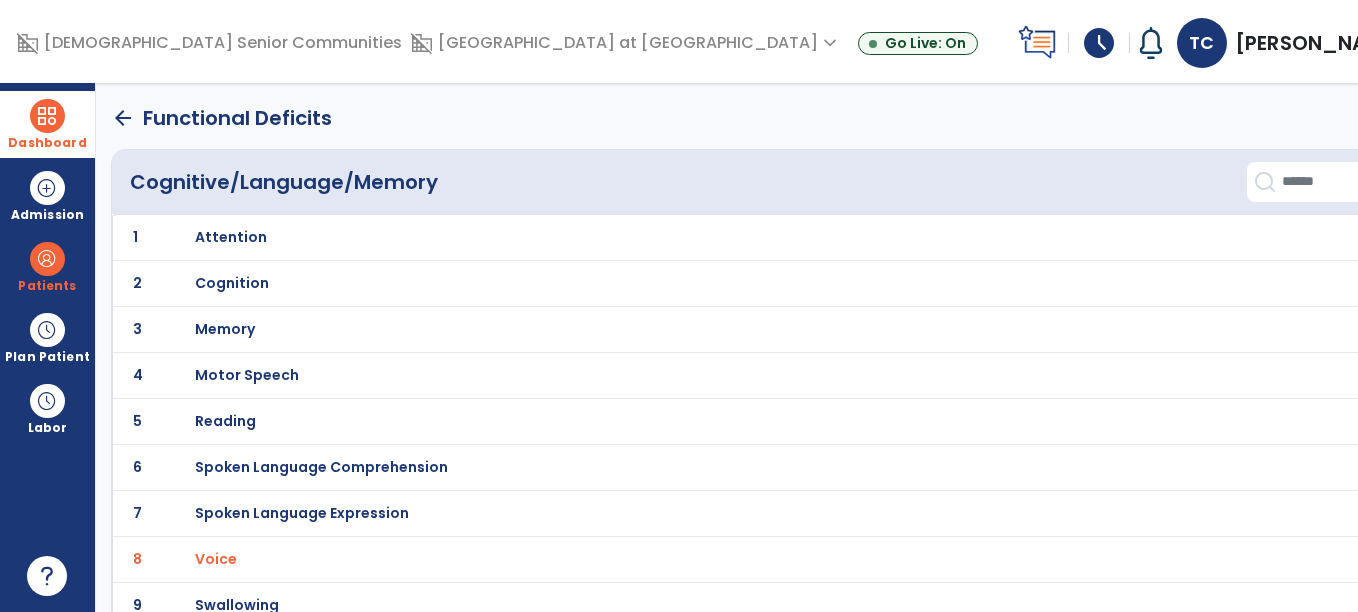 click on "arrow_back" 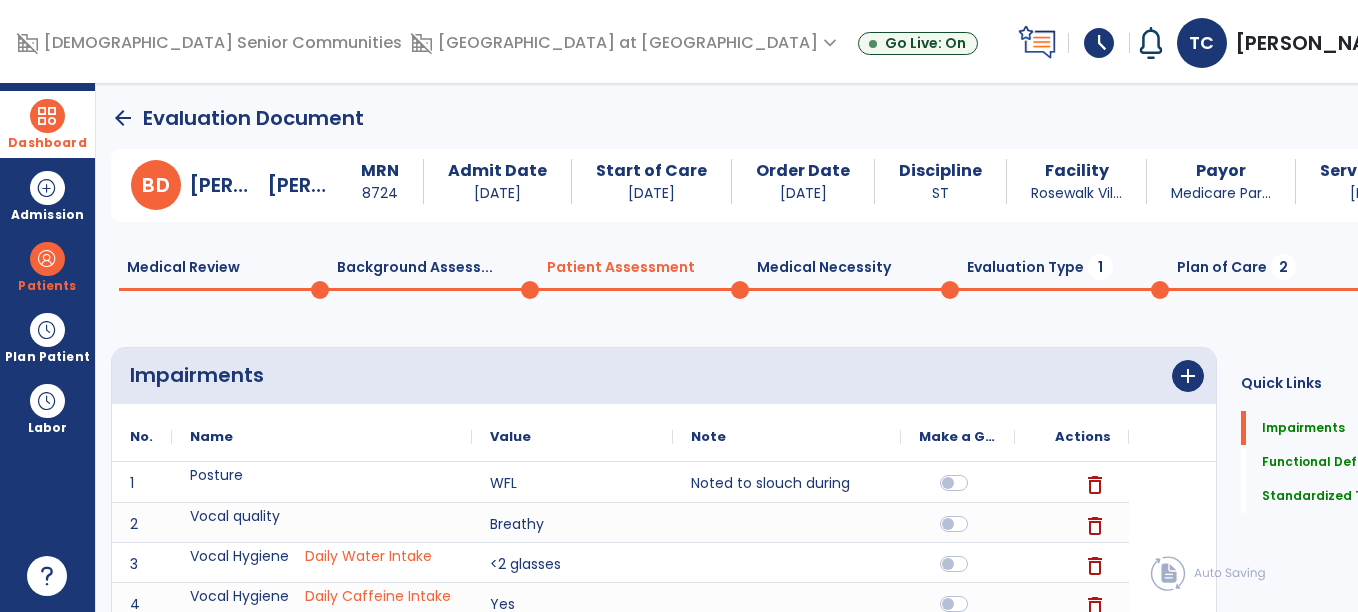 scroll, scrollTop: 0, scrollLeft: 0, axis: both 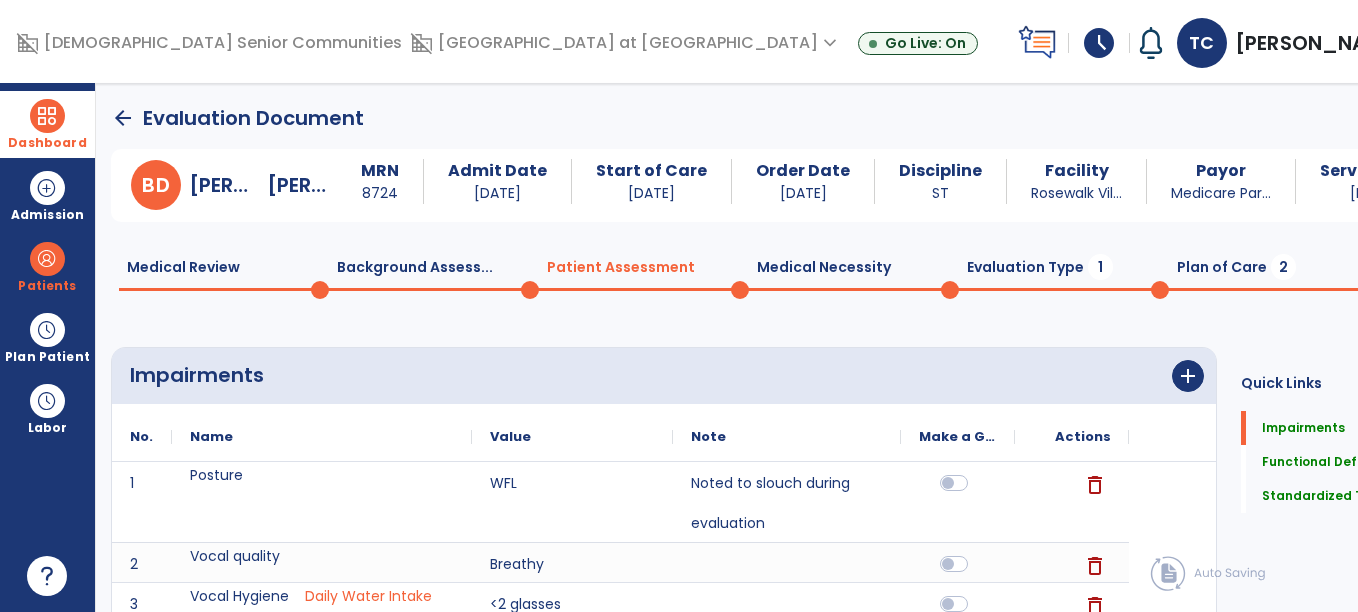click on "Evaluation Type  1" 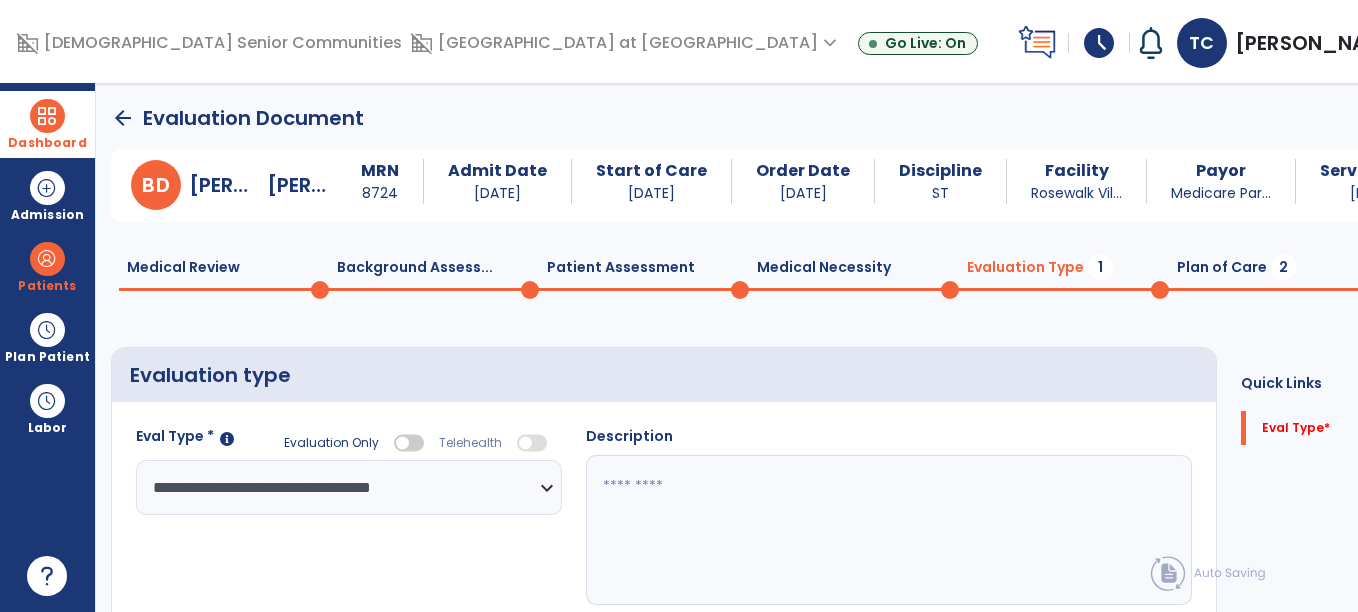 click 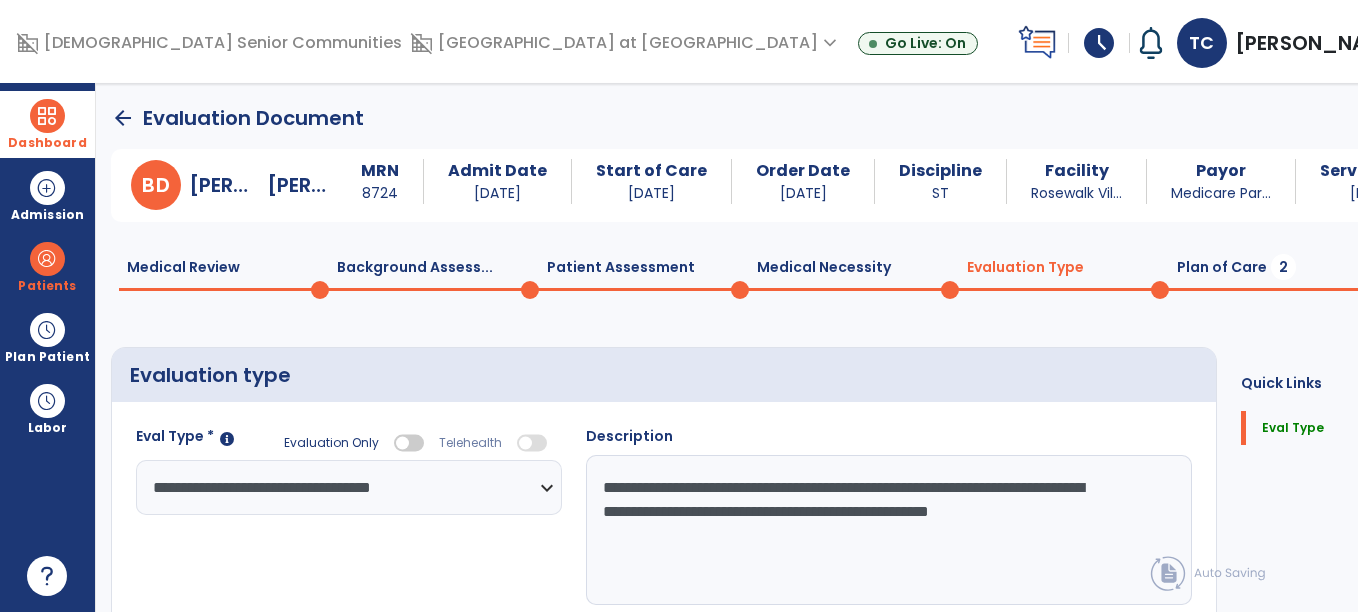 click on "**********" 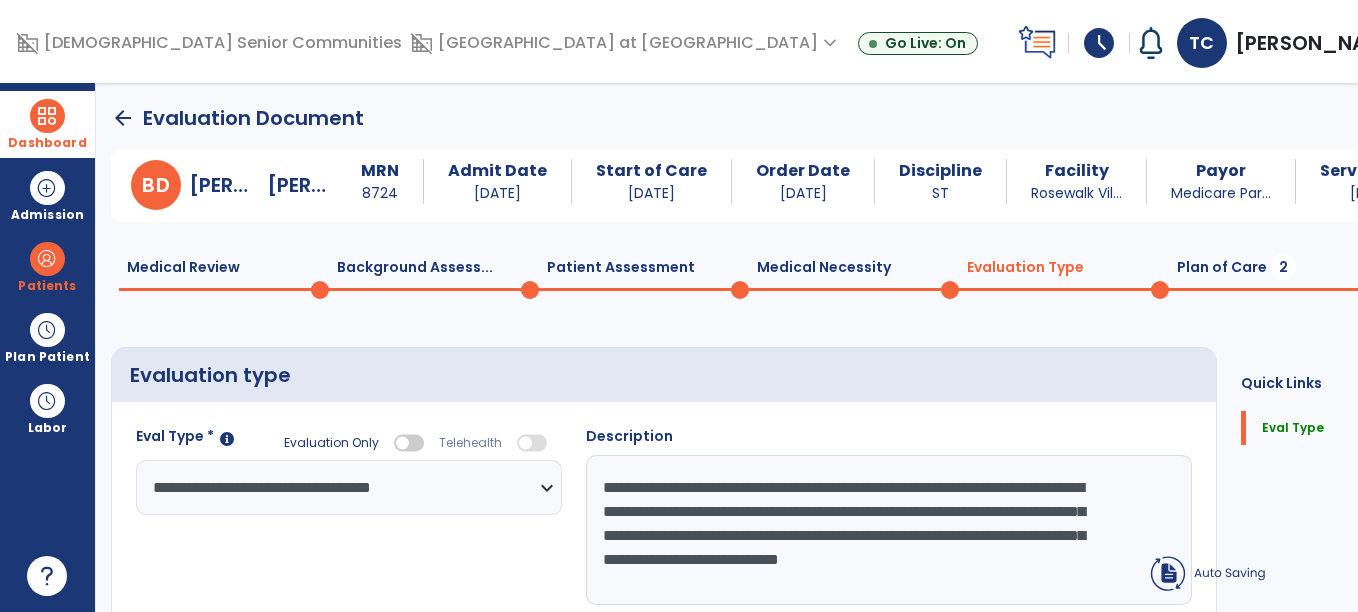 type on "**********" 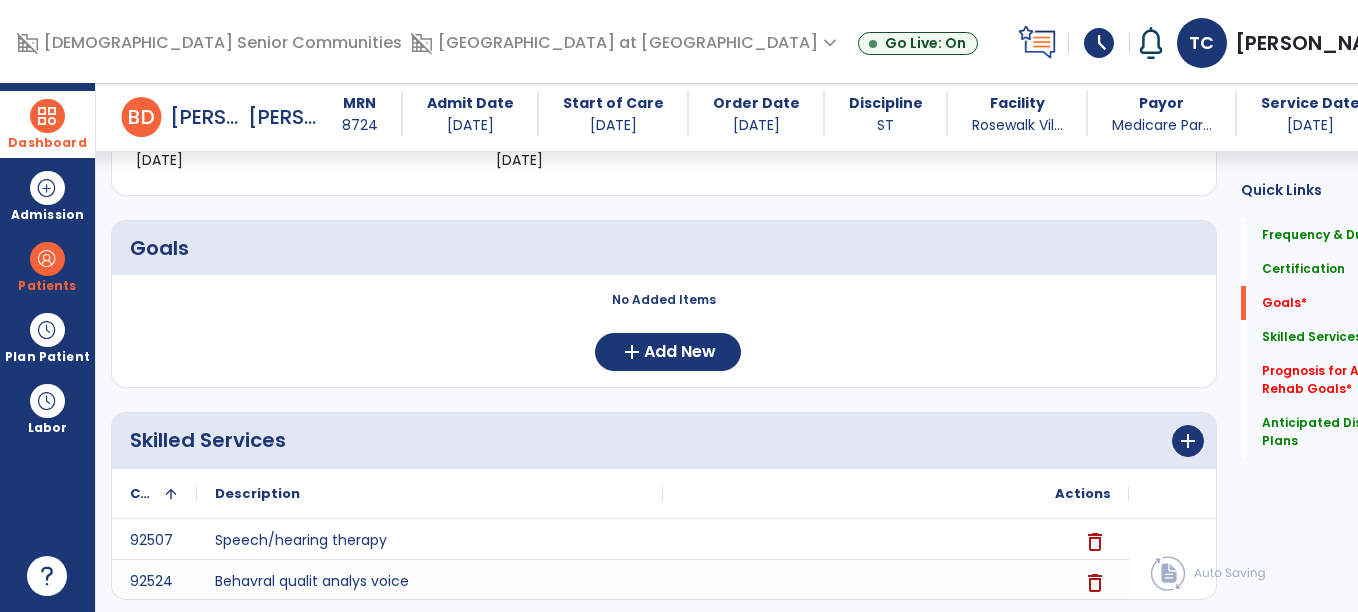 scroll, scrollTop: 397, scrollLeft: 0, axis: vertical 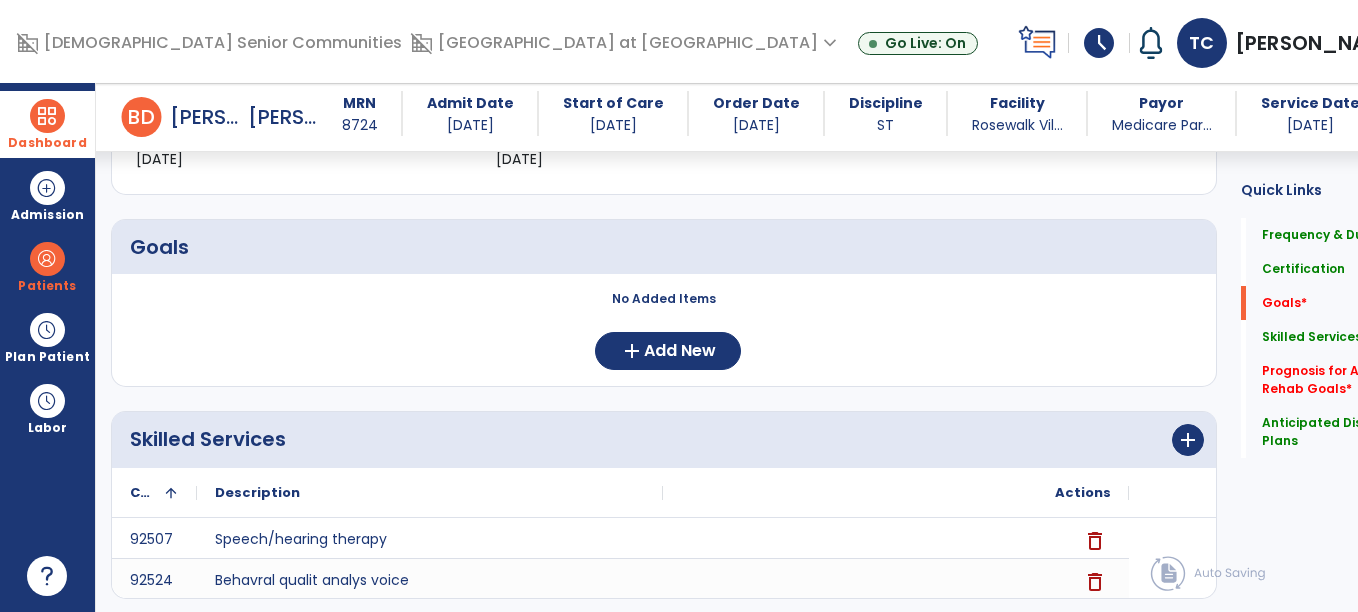 click on "No Added Items  add  Add New" at bounding box center (664, 338) 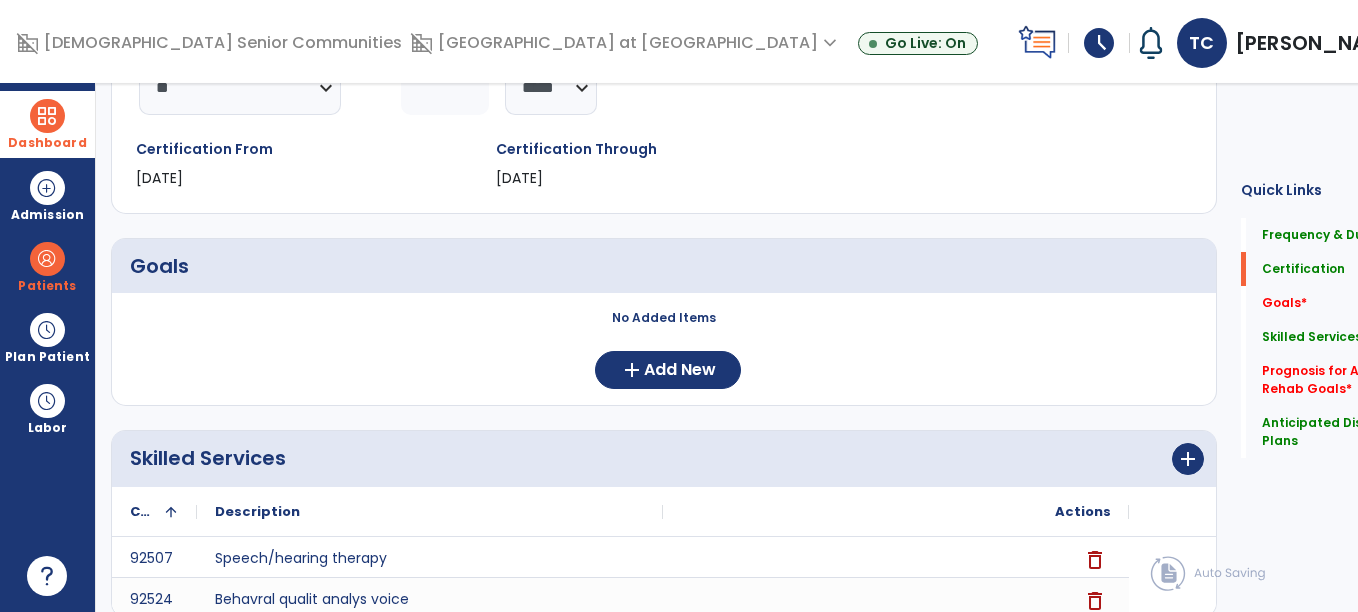 scroll, scrollTop: 0, scrollLeft: 0, axis: both 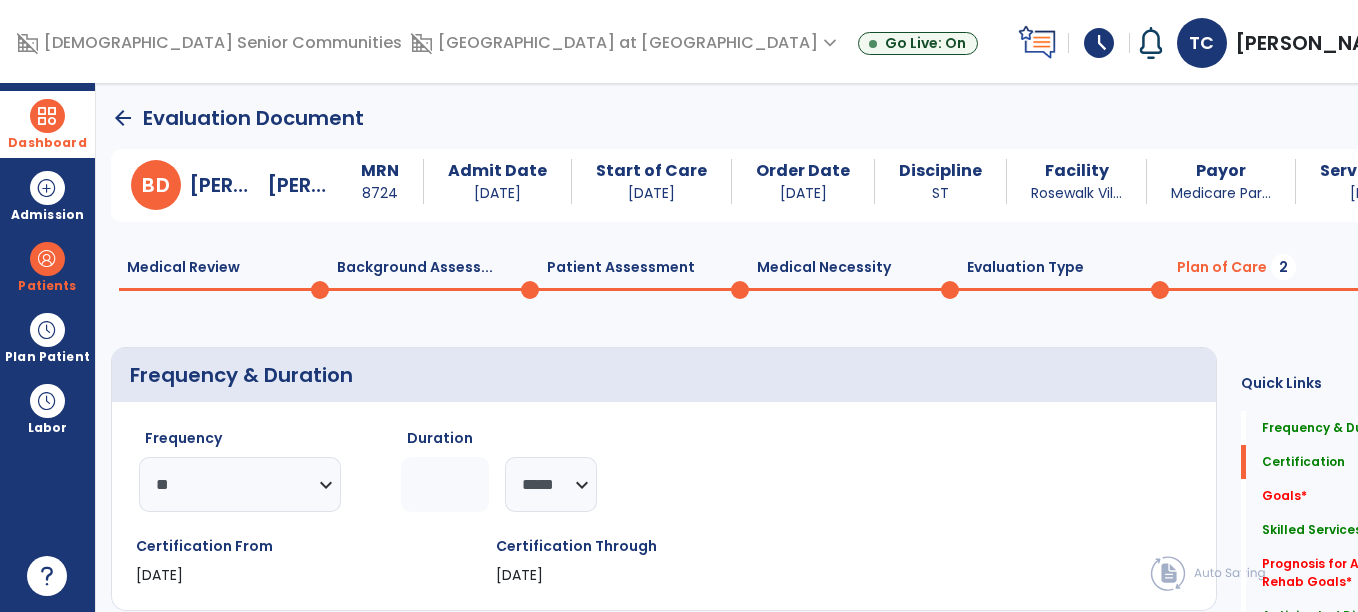 click on "Patient Assessment  0" 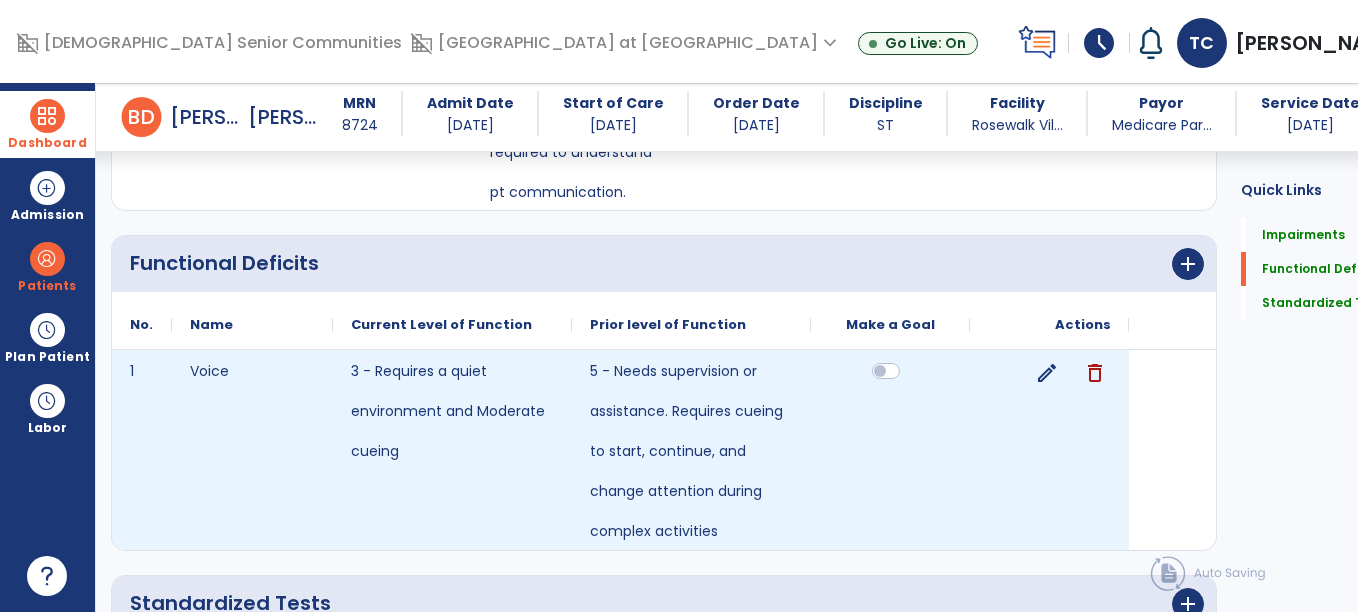 scroll, scrollTop: 0, scrollLeft: 0, axis: both 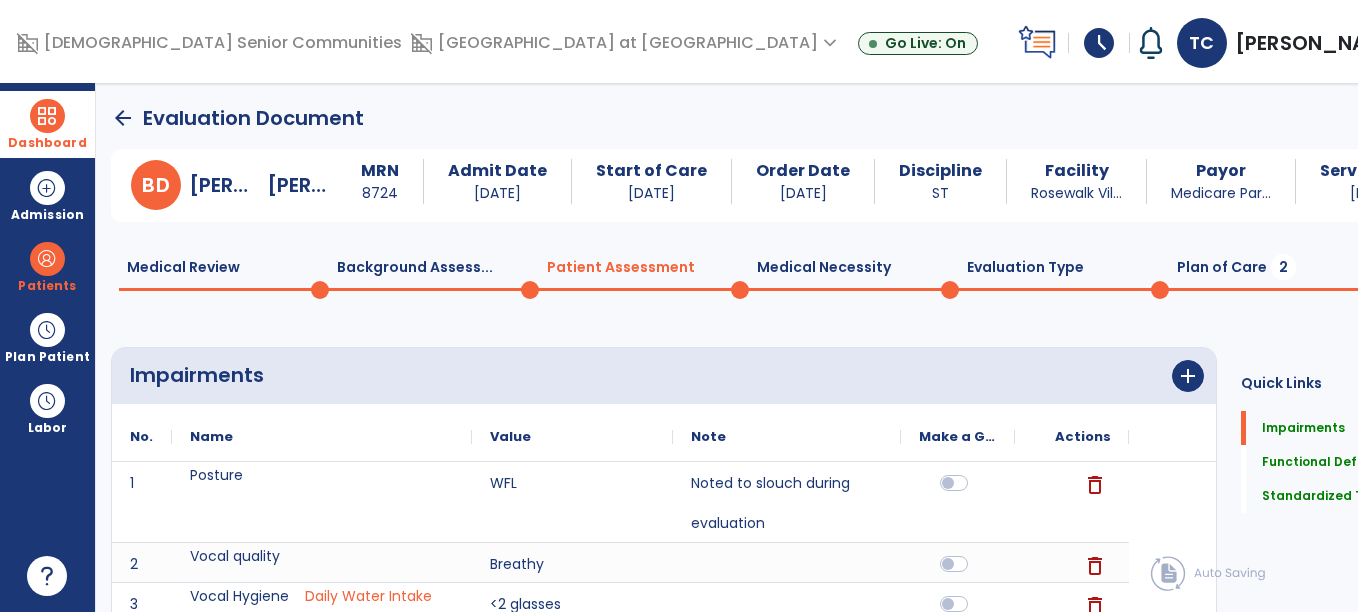 click on "Plan of Care  2" 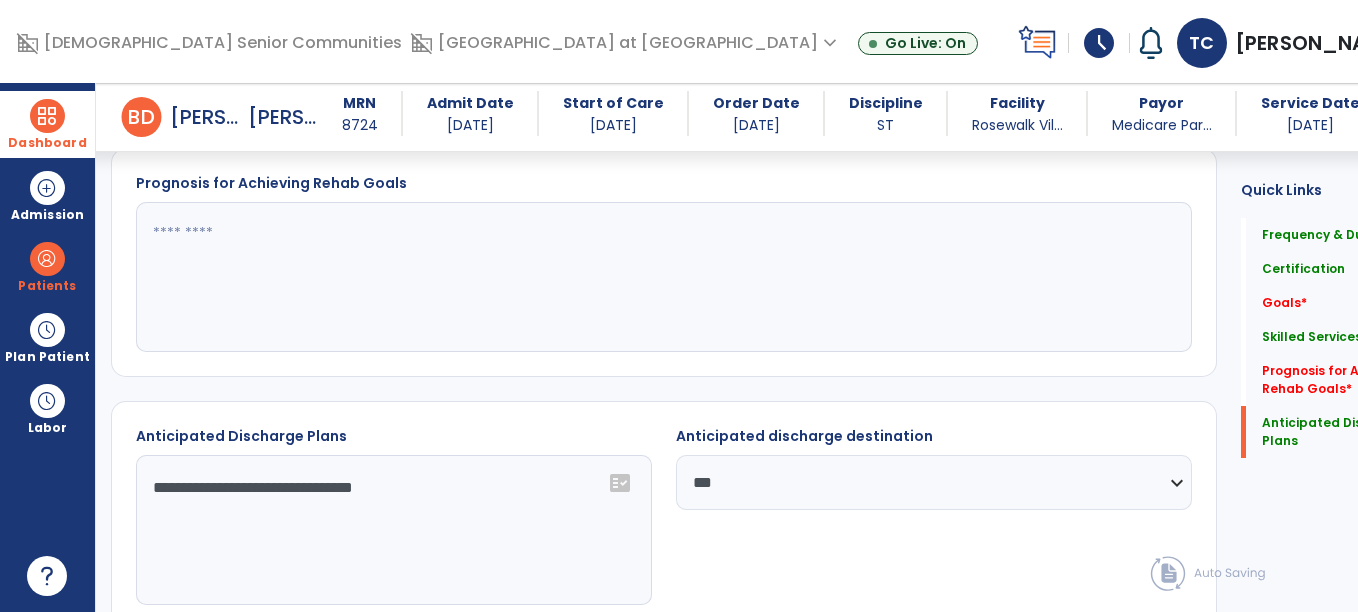 scroll, scrollTop: 954, scrollLeft: 0, axis: vertical 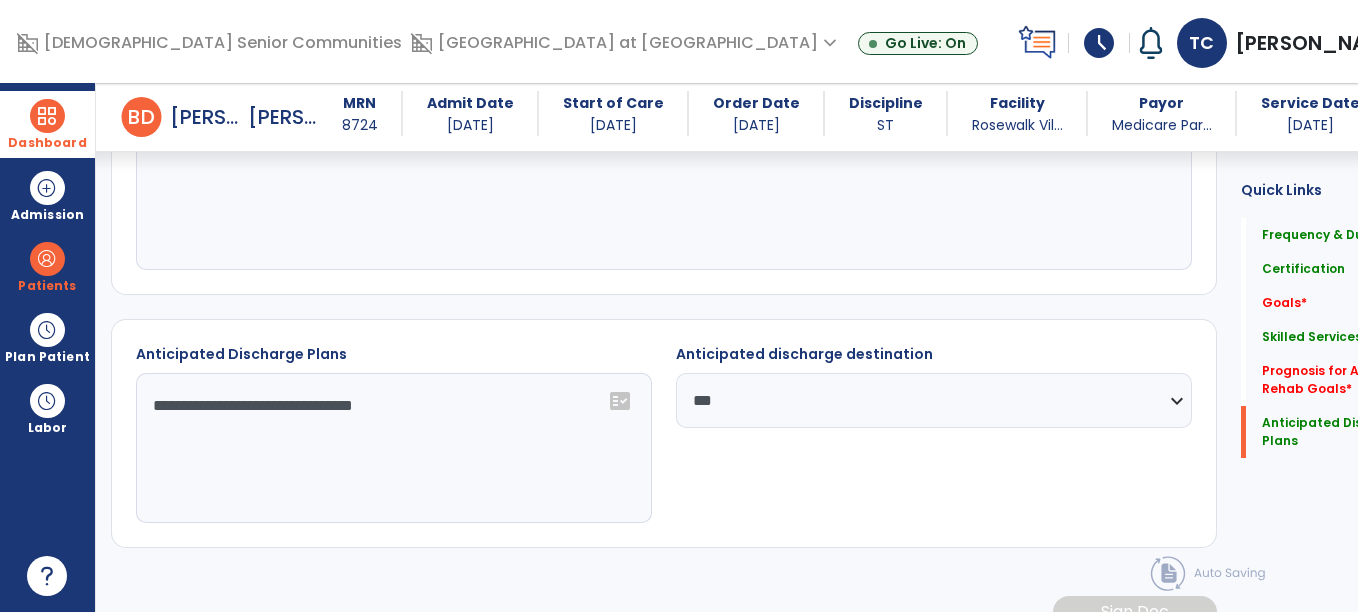 click 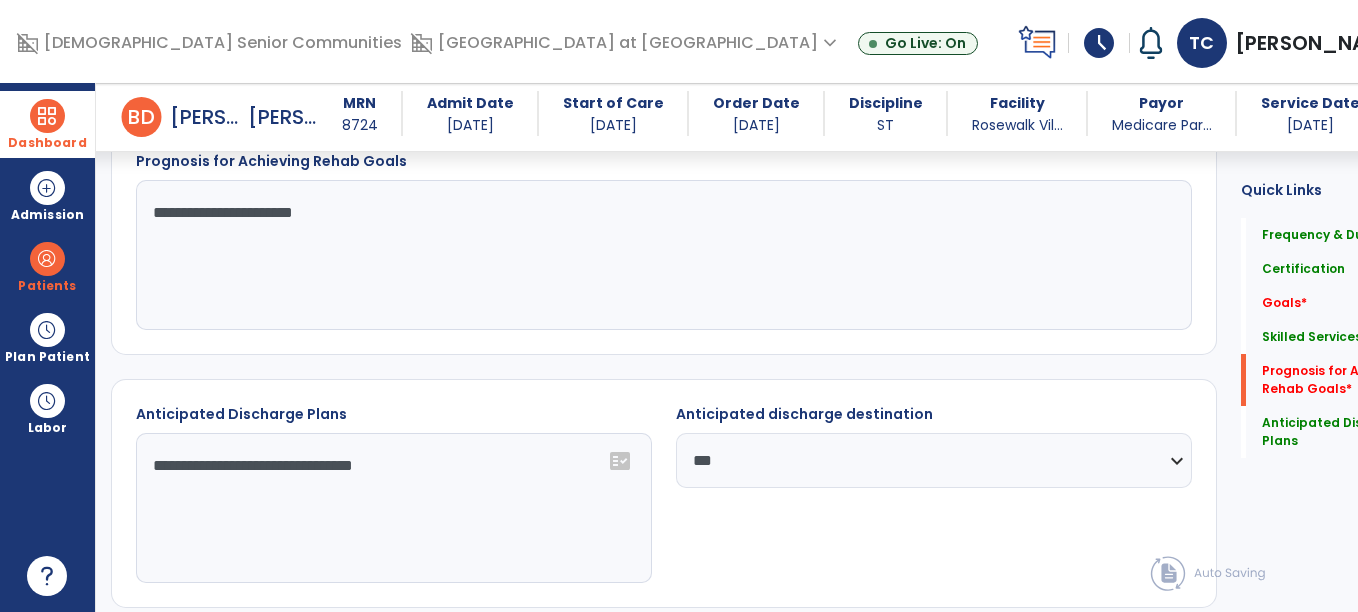 scroll, scrollTop: 886, scrollLeft: 0, axis: vertical 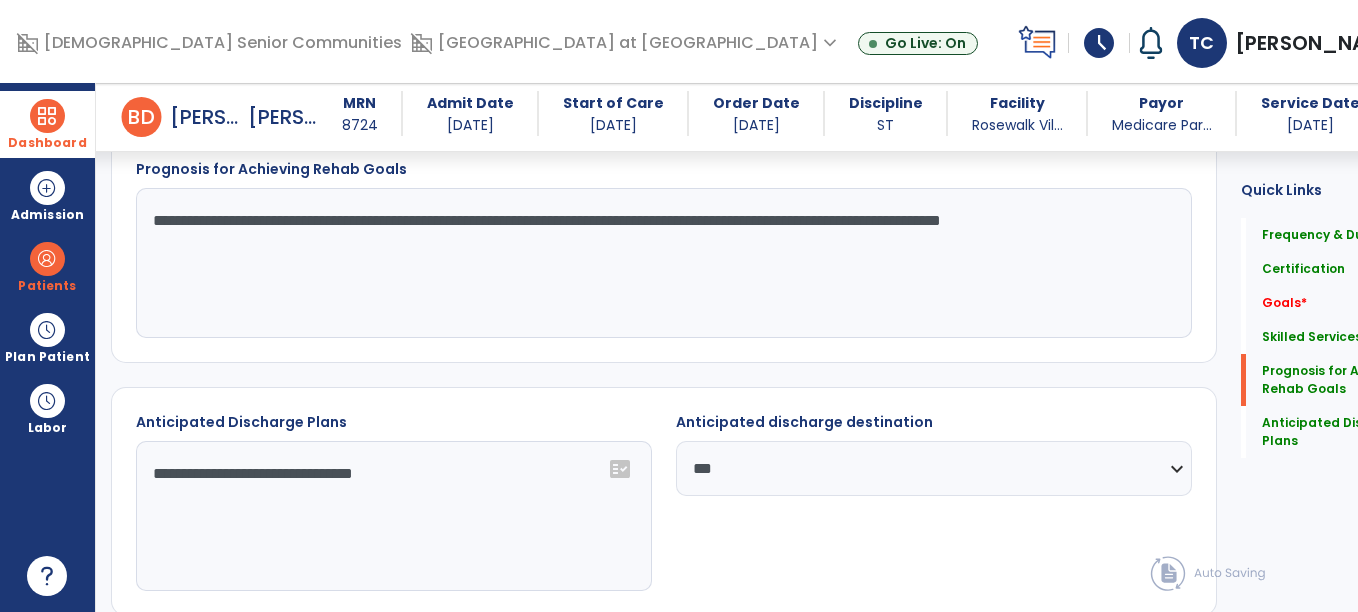 click on "**********" 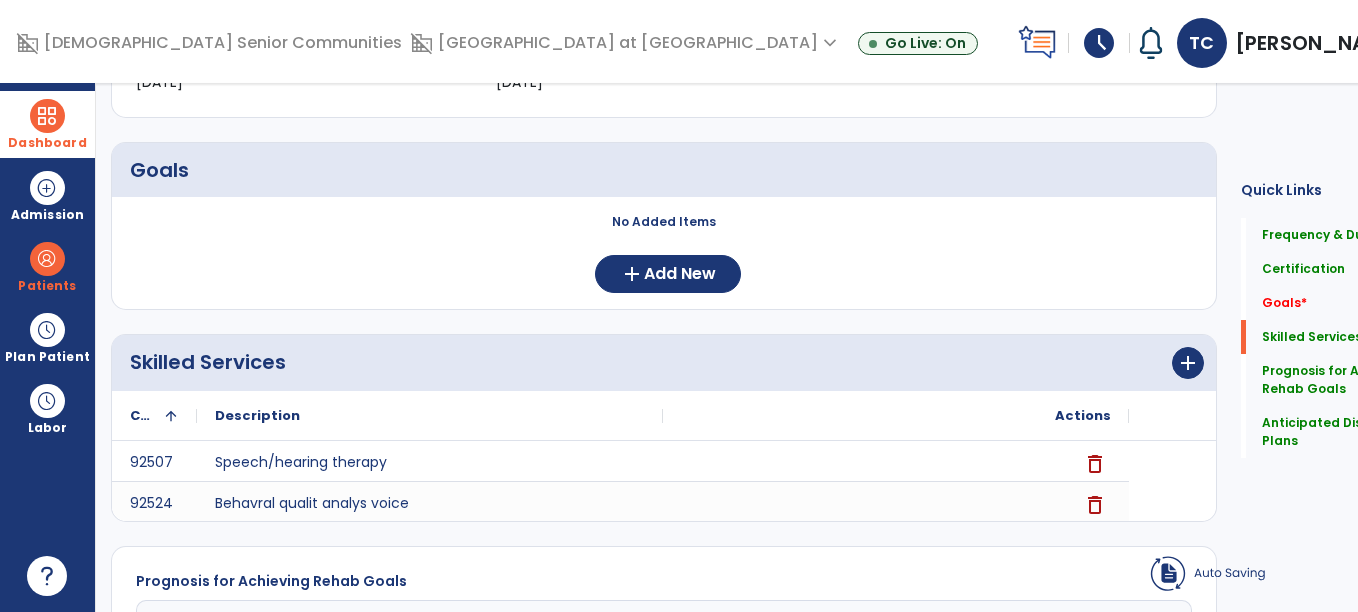 scroll, scrollTop: 0, scrollLeft: 0, axis: both 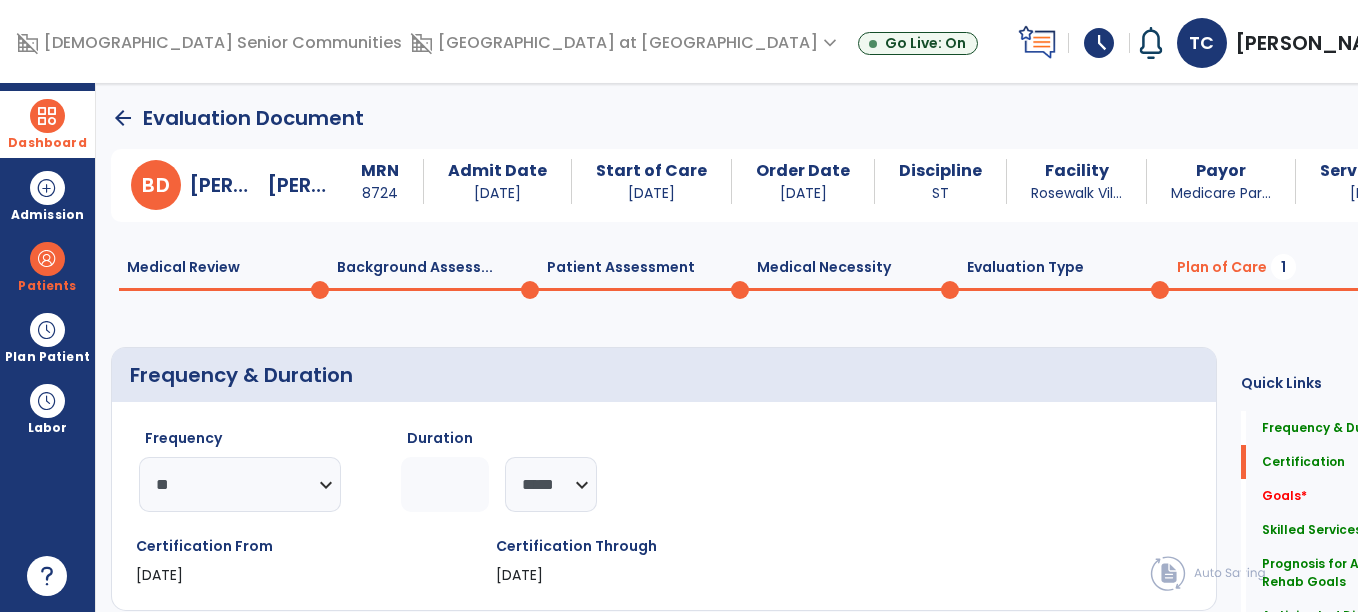 type on "**********" 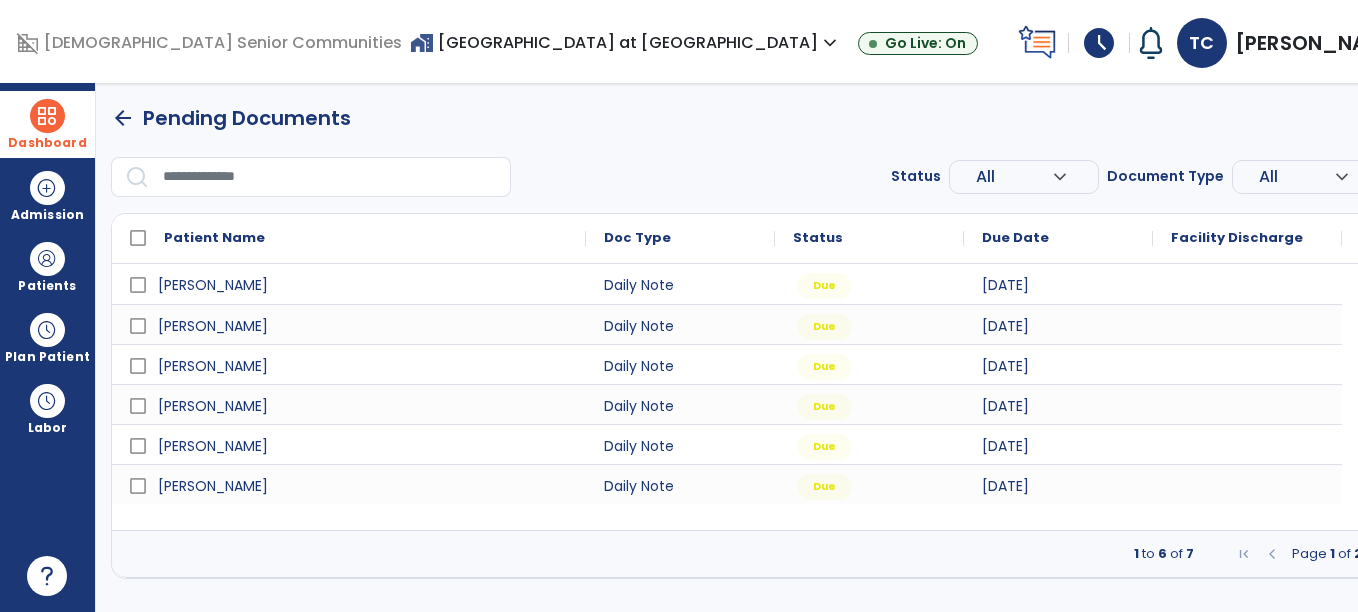 click on "Status All  expand_more  ALL Due Past Due Incomplete Document Type All  expand_more  ALL Daily Note Progress Note Evaluation Discharge Note Recertification  menu   Export List   Print List" at bounding box center (777, 177) 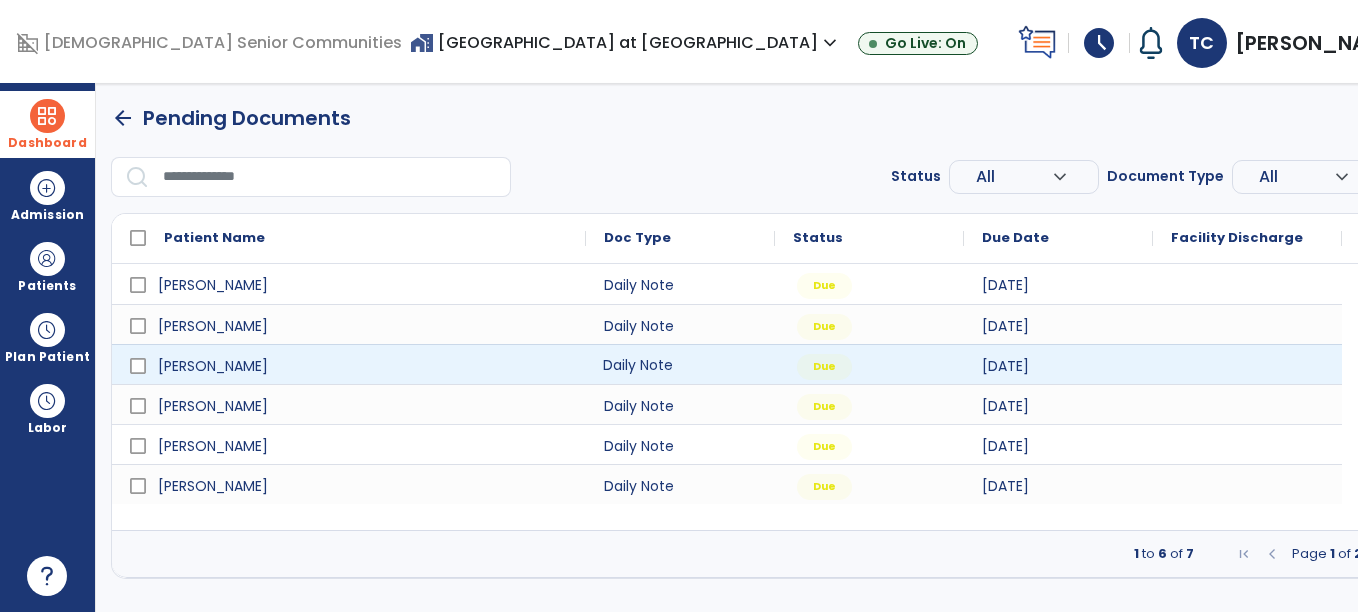 click on "Daily Note" at bounding box center [680, 364] 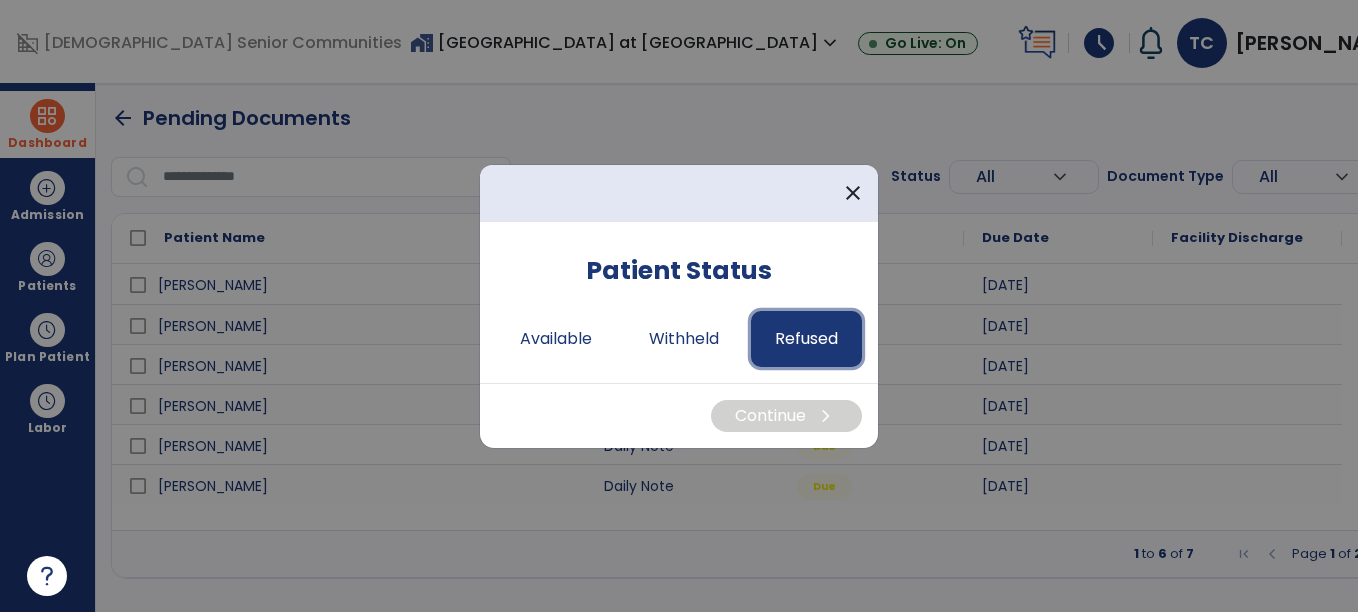 click on "Refused" at bounding box center [806, 339] 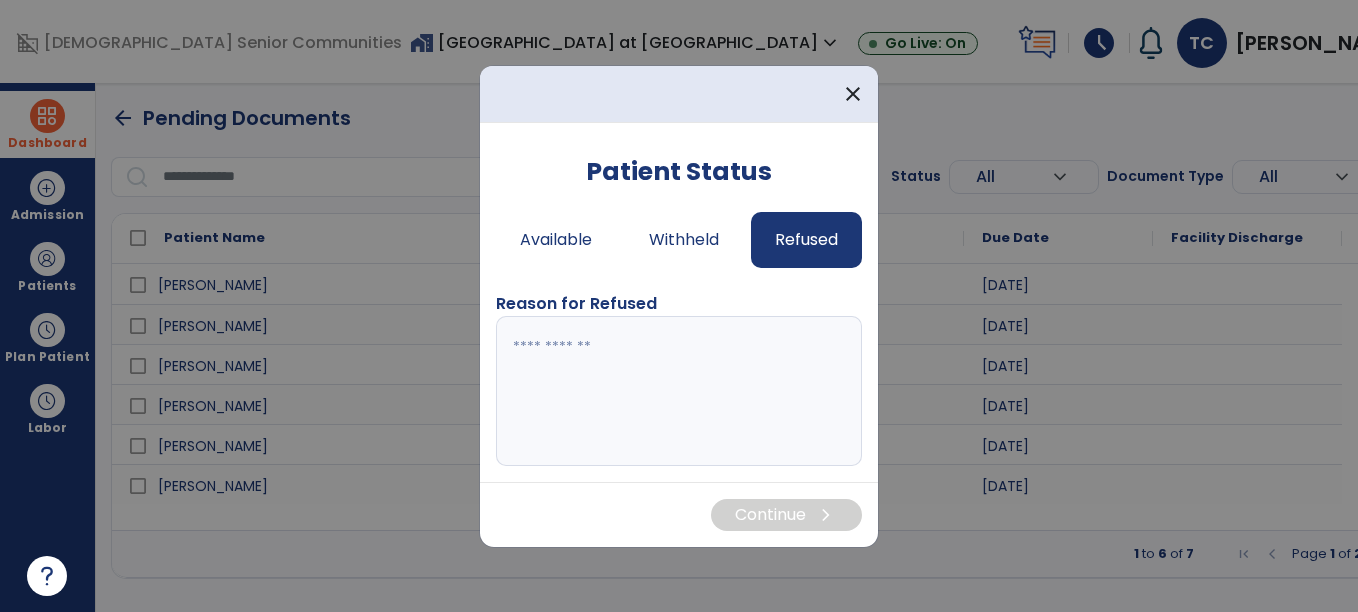 click at bounding box center [679, 391] 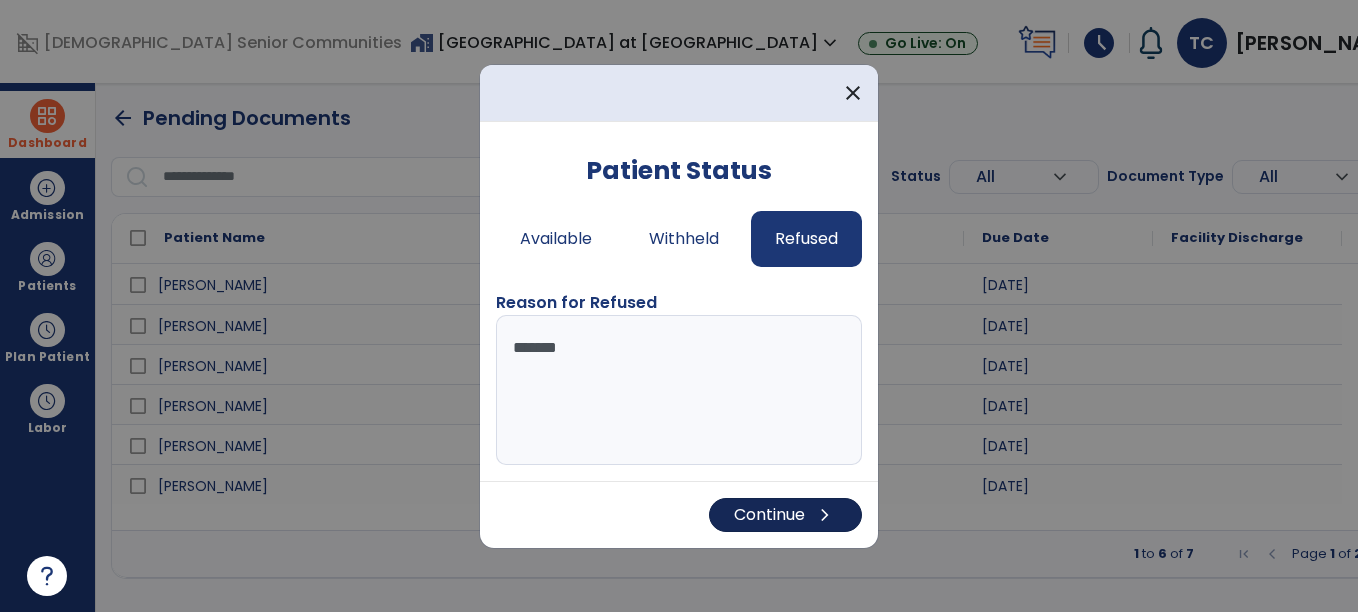 type on "*******" 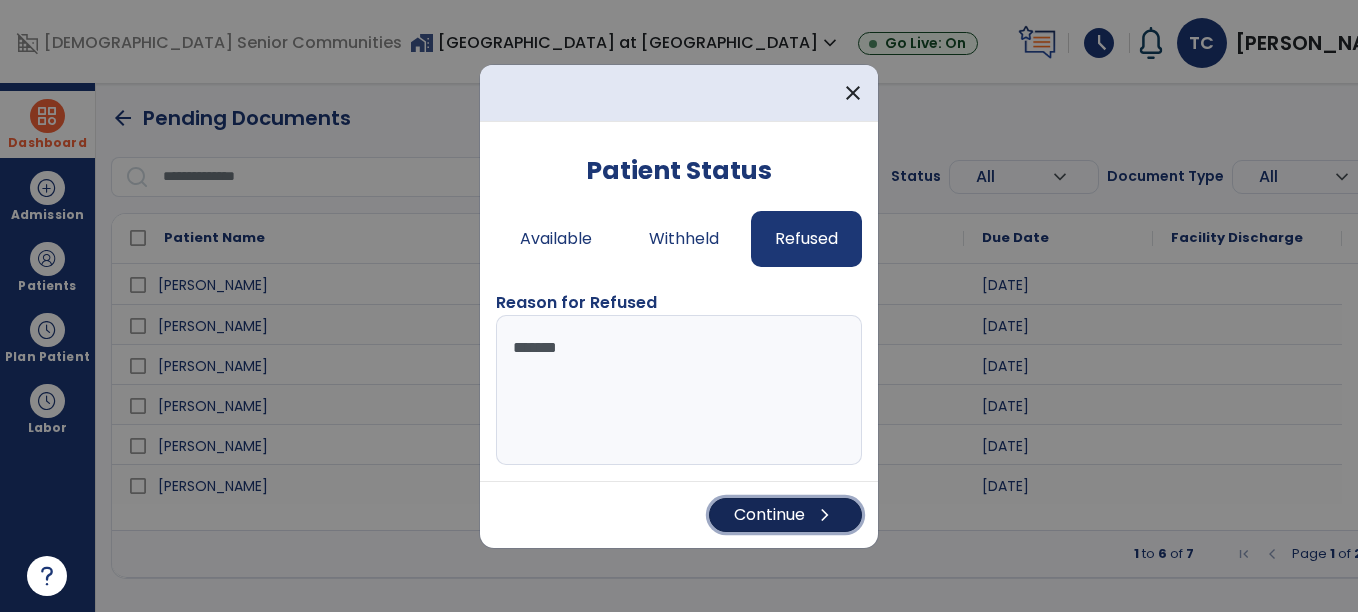 click on "Continue   chevron_right" at bounding box center (785, 515) 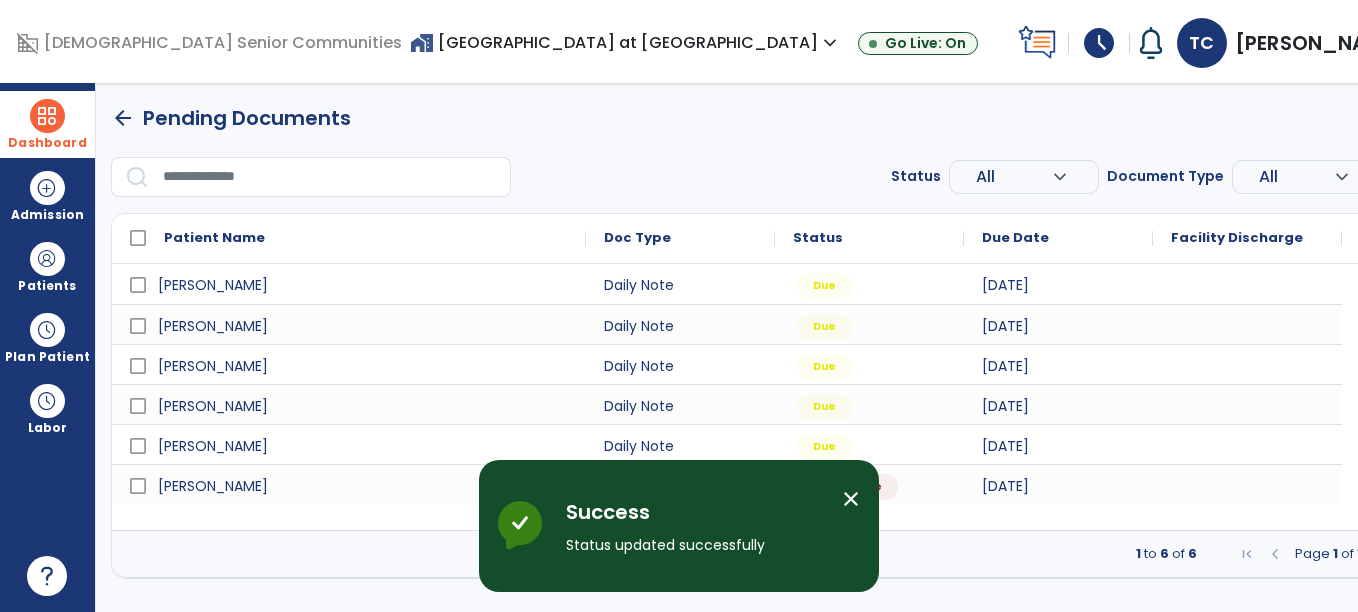 click at bounding box center (330, 177) 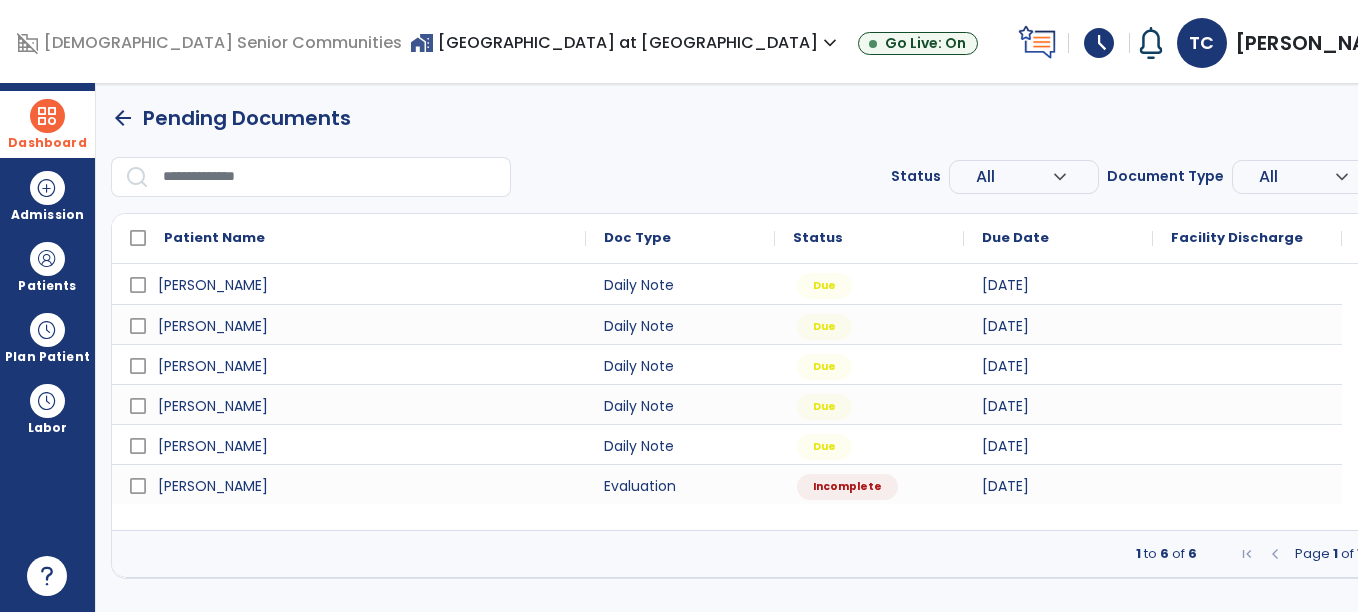 click on "Status All  expand_more  ALL Due Past Due Incomplete Document Type All  expand_more  ALL Daily Note Progress Note Evaluation Discharge Note Recertification  menu   Export List   Print List" at bounding box center (777, 177) 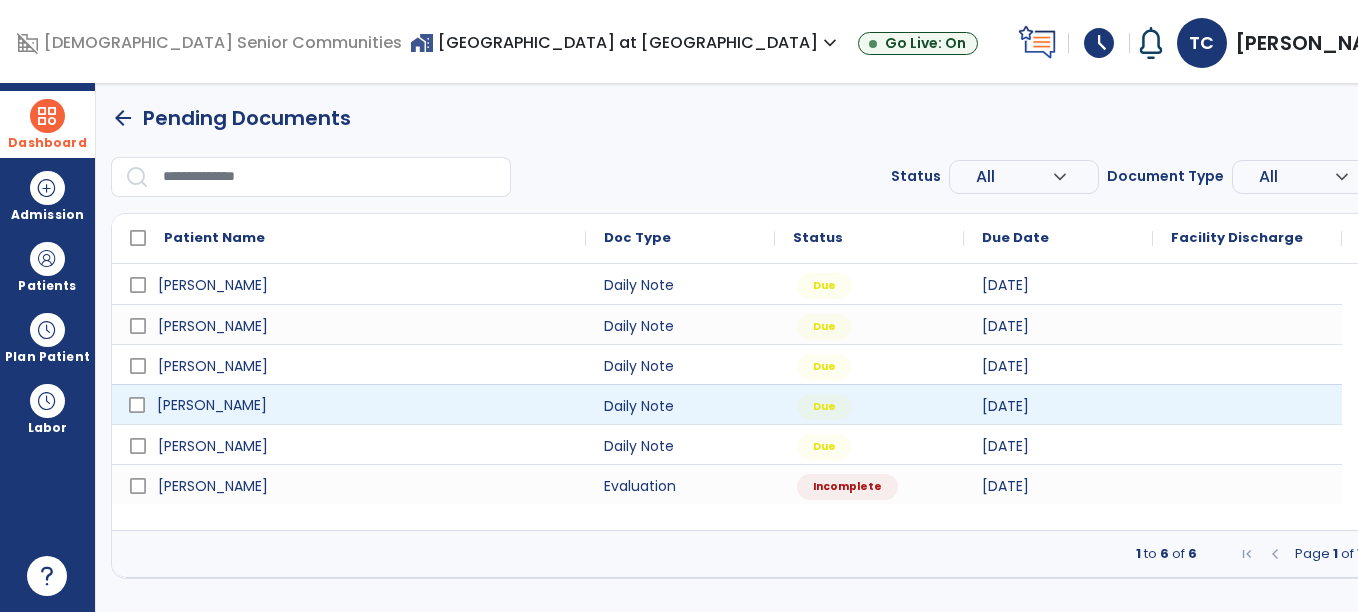 click on "[PERSON_NAME]" at bounding box center [363, 405] 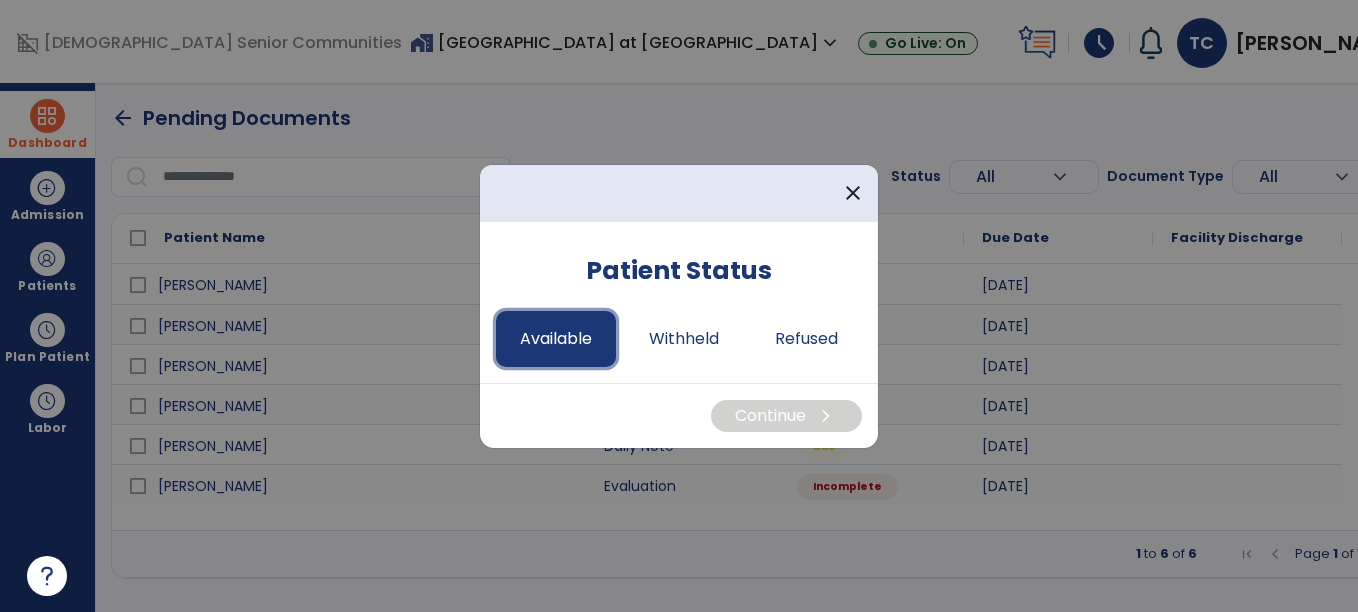 click on "Available" at bounding box center (556, 339) 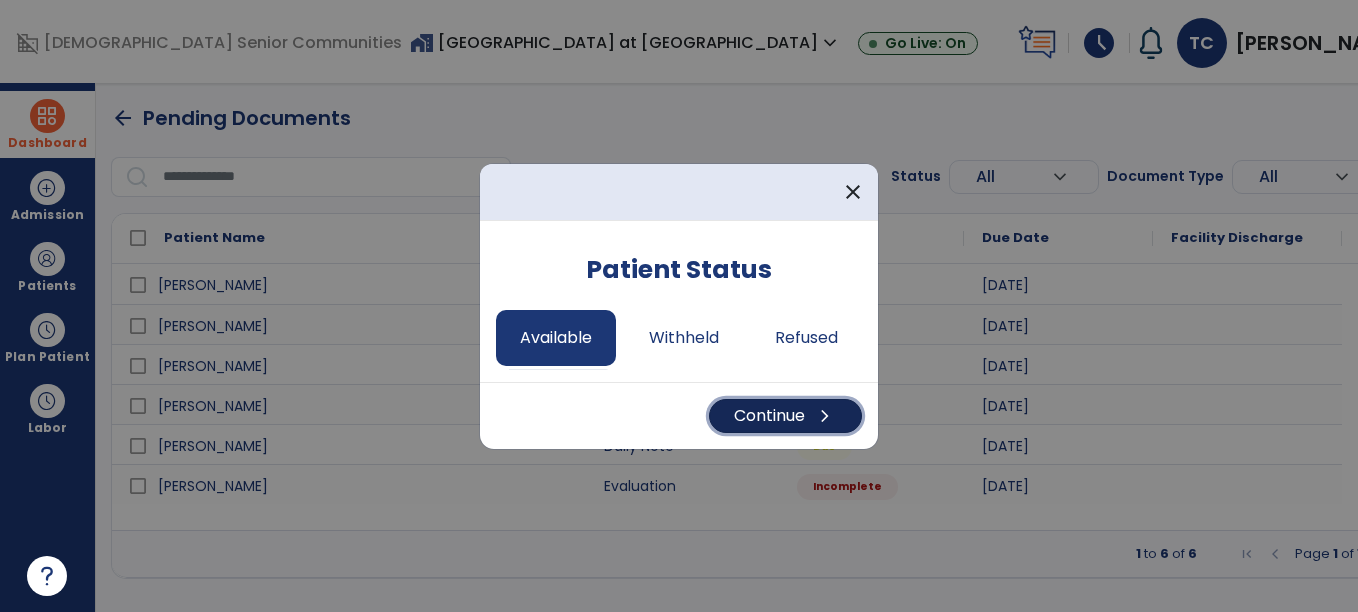click on "Continue   chevron_right" at bounding box center (785, 416) 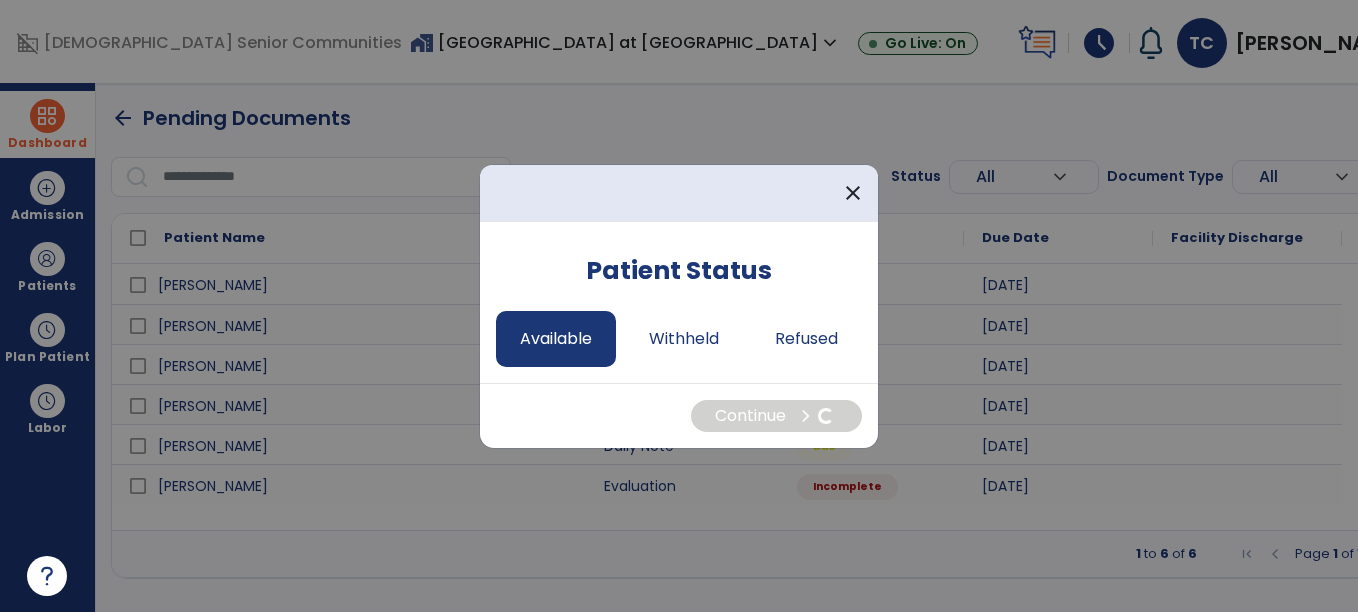 select on "*" 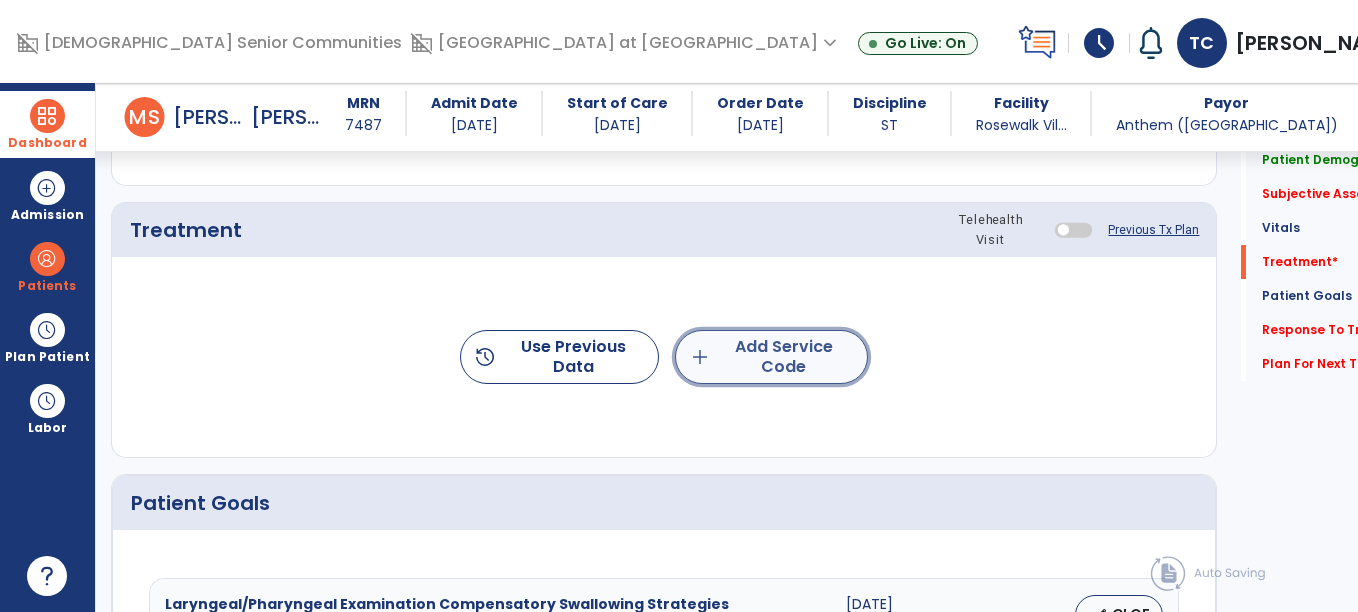 click on "add  Add Service Code" 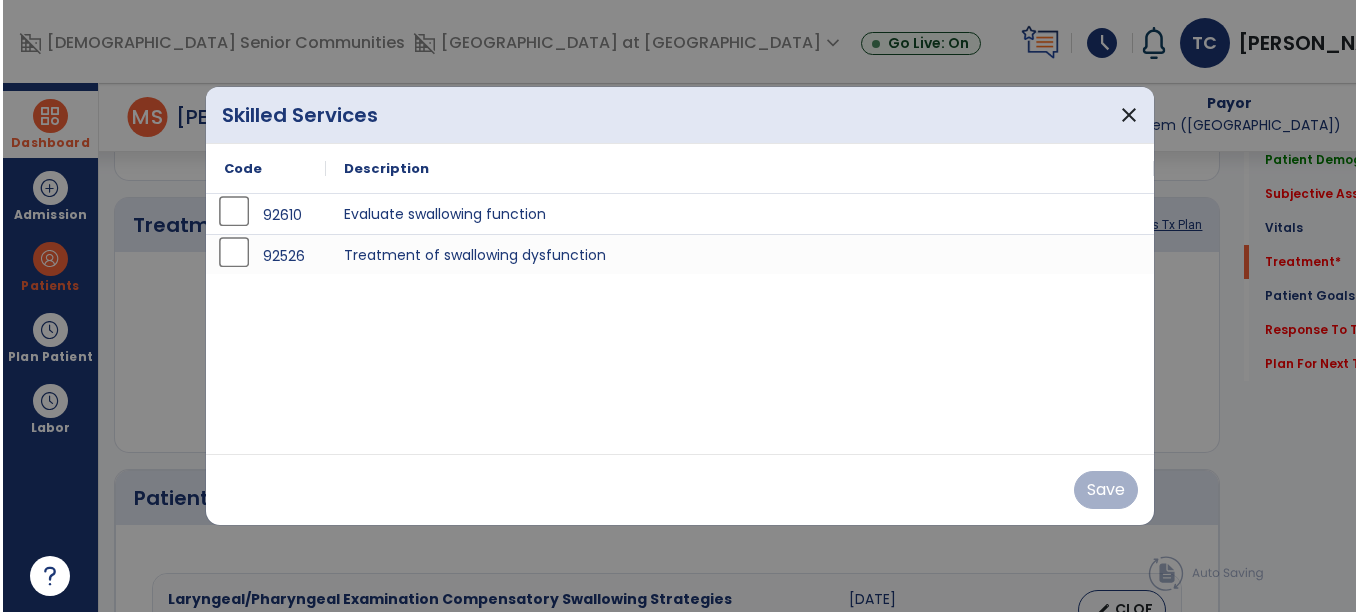 scroll, scrollTop: 1167, scrollLeft: 0, axis: vertical 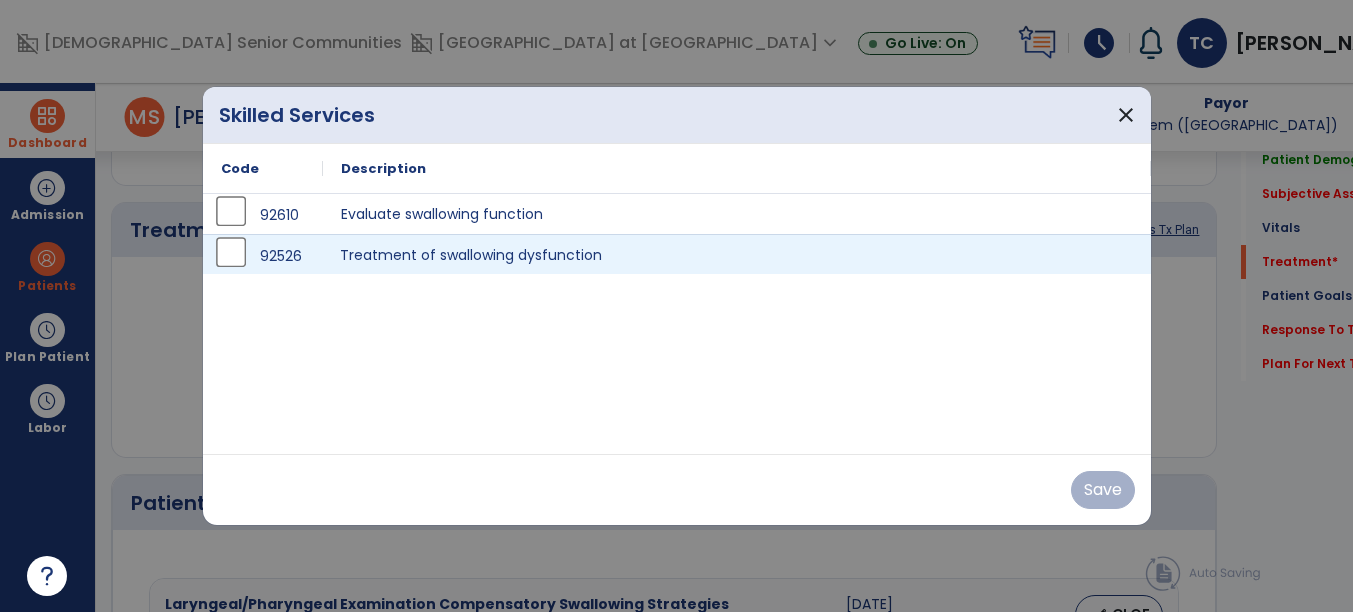 click on "Treatment of swallowing dysfunction" at bounding box center [737, 254] 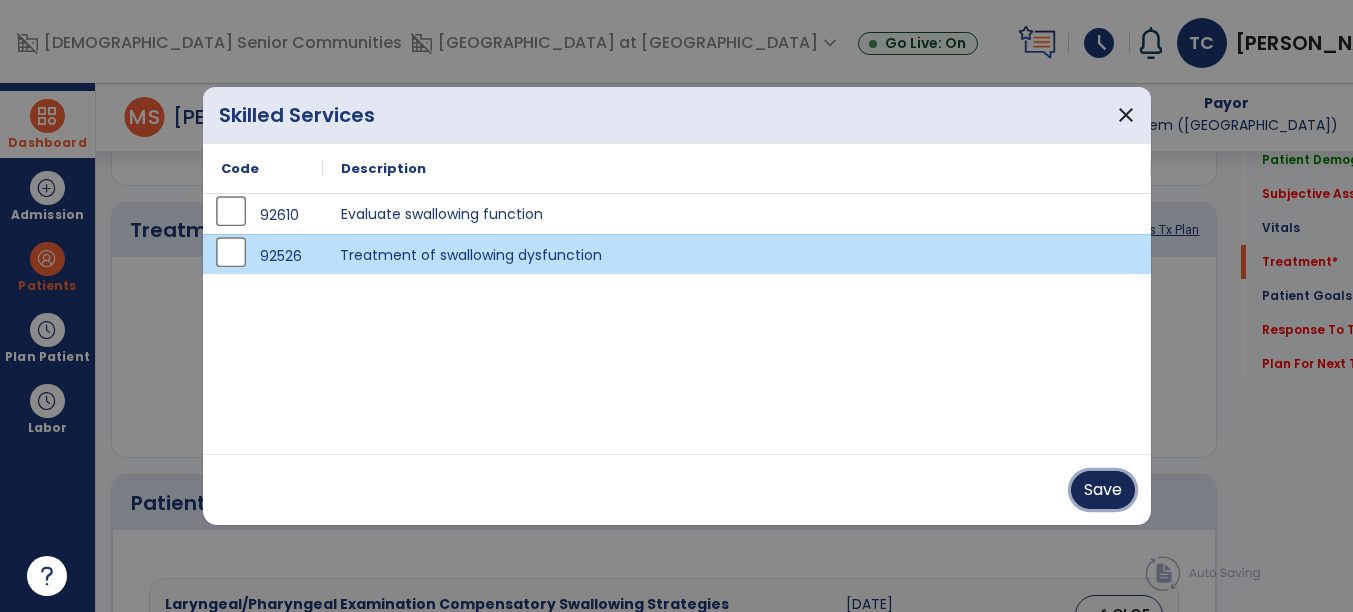 click on "Save" at bounding box center [1103, 490] 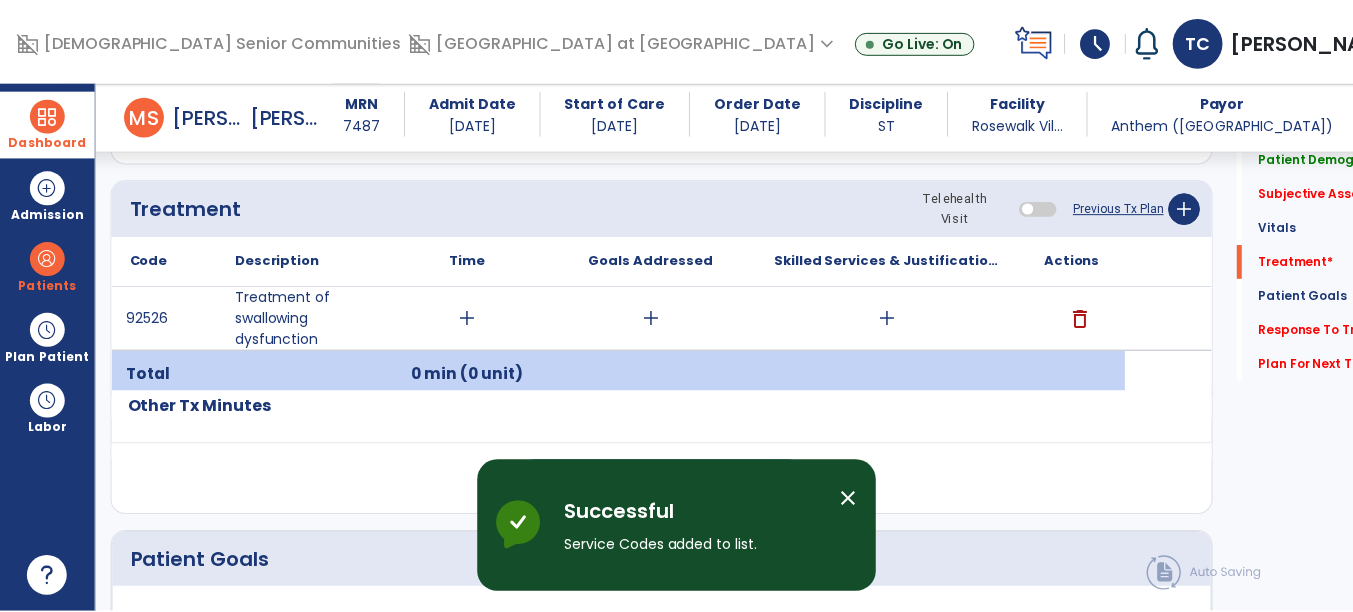 scroll, scrollTop: 1187, scrollLeft: 0, axis: vertical 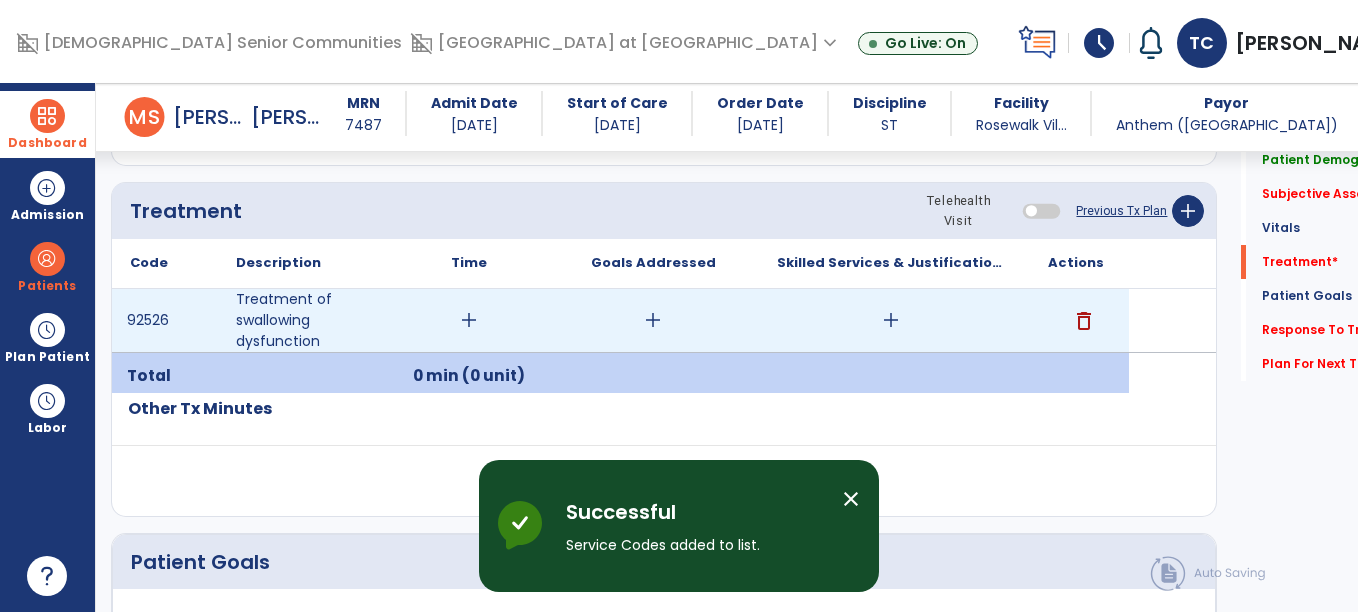 click on "add" at bounding box center [469, 320] 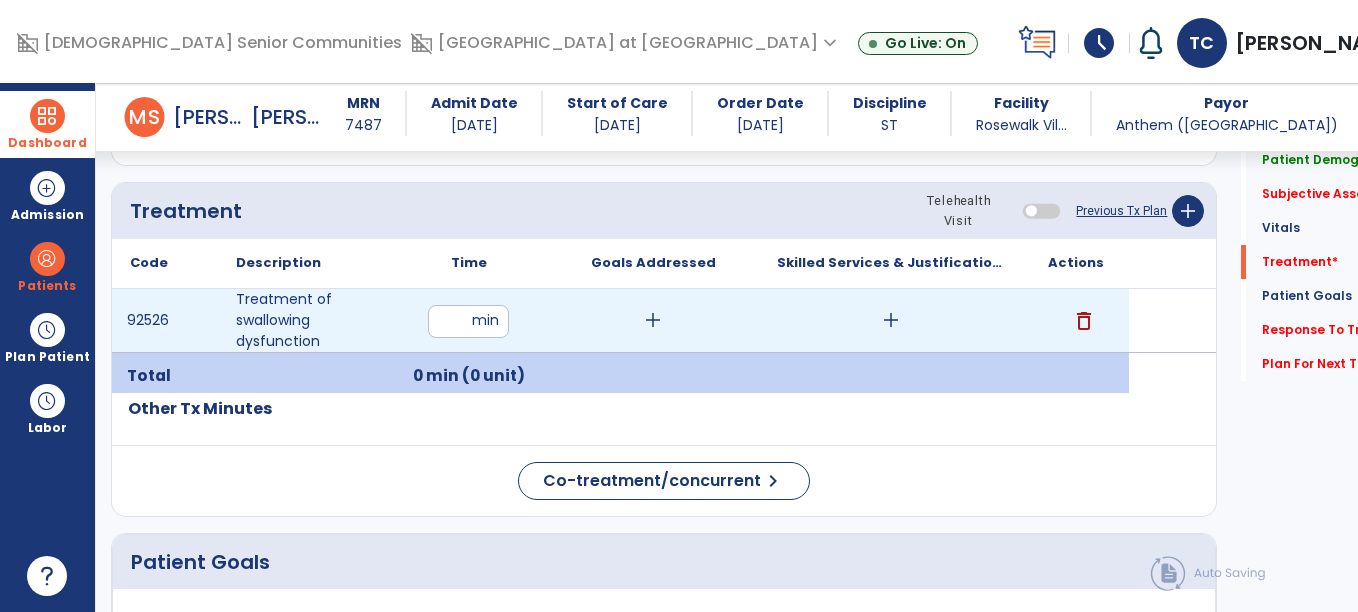 type on "**" 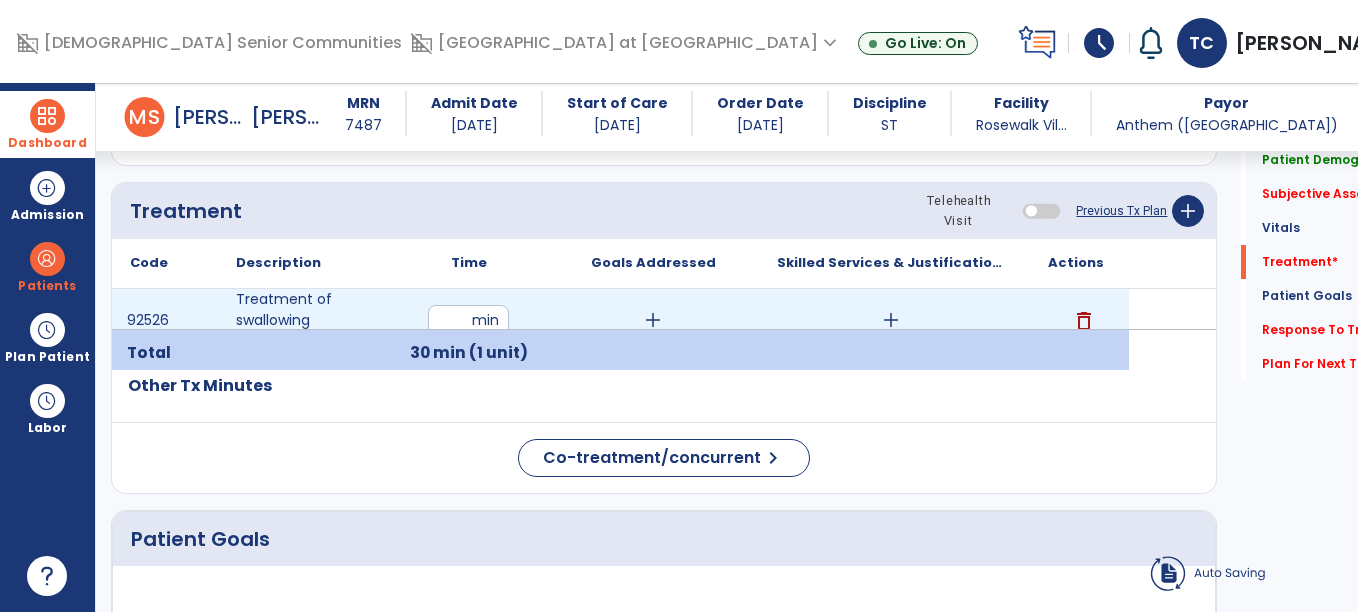 click on "add" at bounding box center (653, 320) 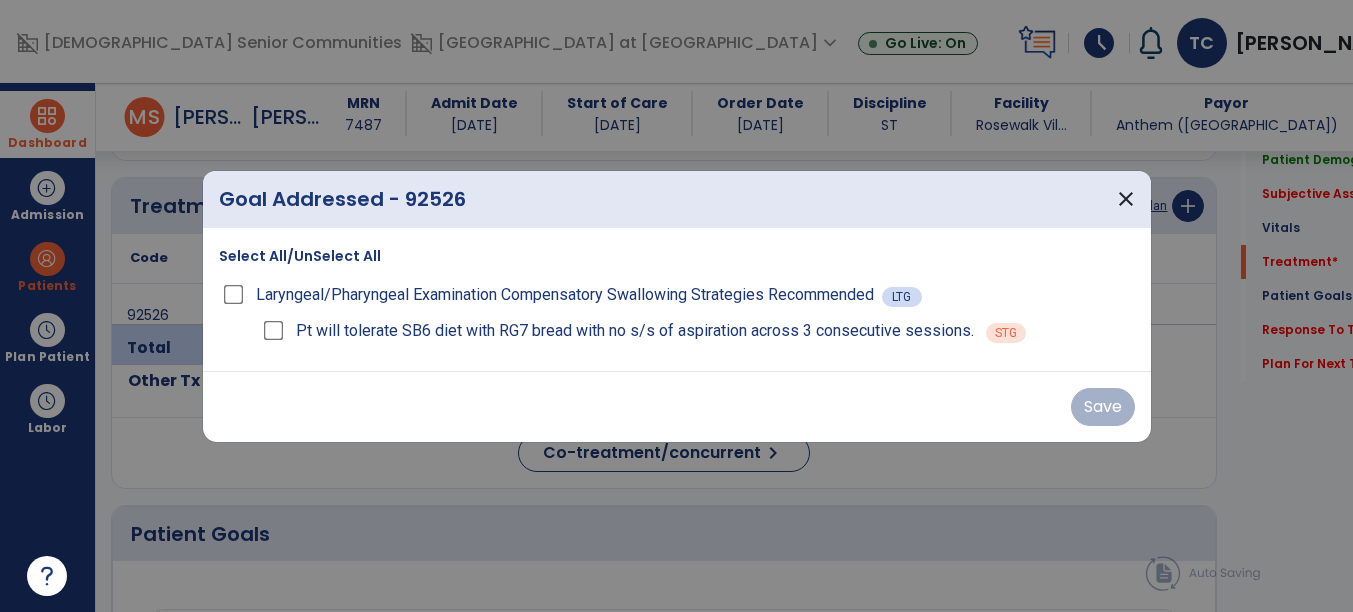 scroll, scrollTop: 1187, scrollLeft: 0, axis: vertical 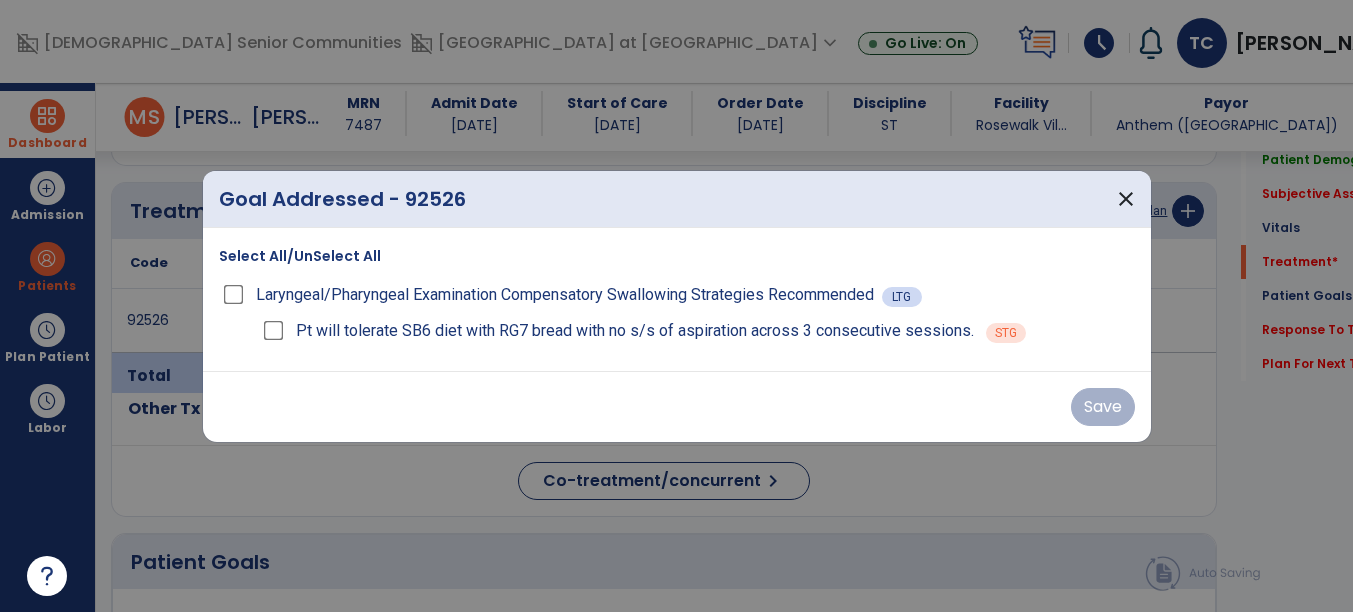 click on "Pt will tolerate SB6 diet with RG7 bread with no s/s of aspiration across 3 consecutive sessions." at bounding box center [635, 331] 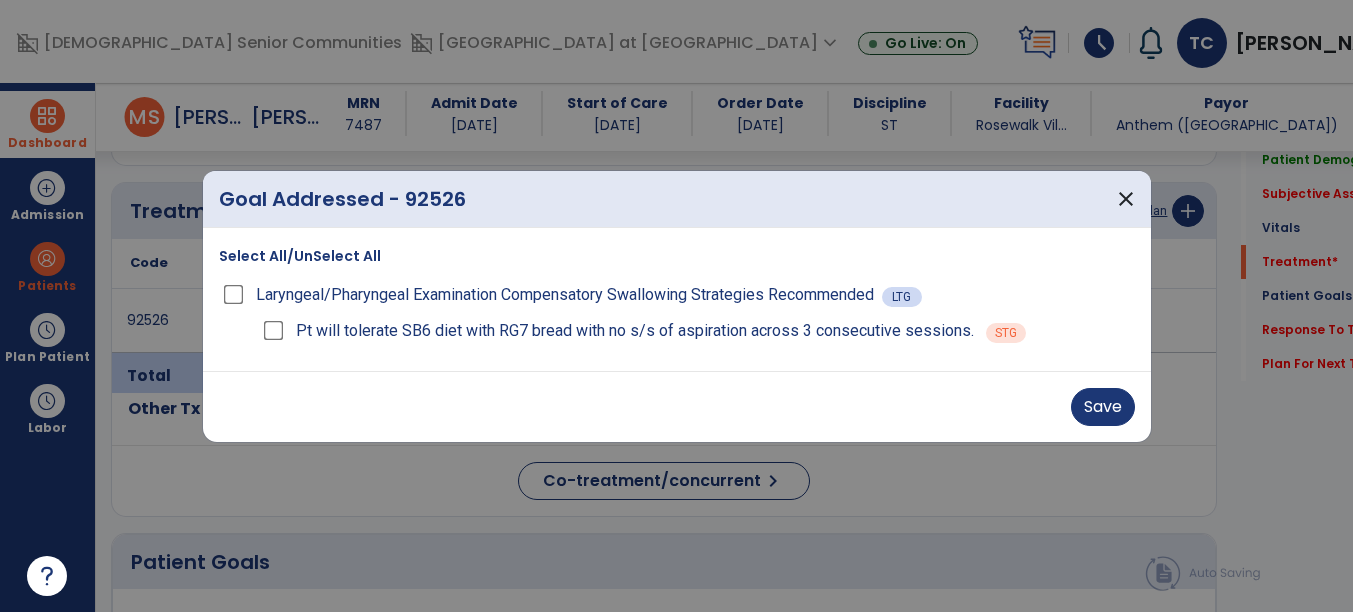 click on "Pt will tolerate SB6 diet with RG7 bread with no s/s of aspiration across 3 consecutive sessions." at bounding box center (616, 331) 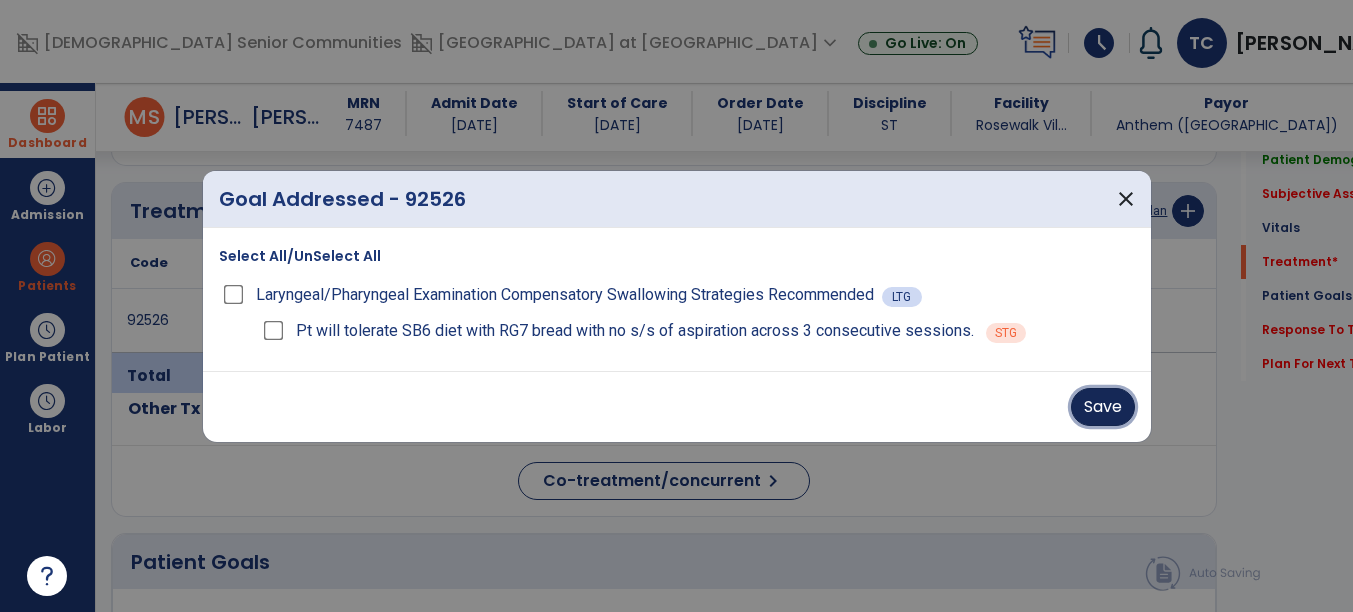 click on "Save" at bounding box center [1103, 407] 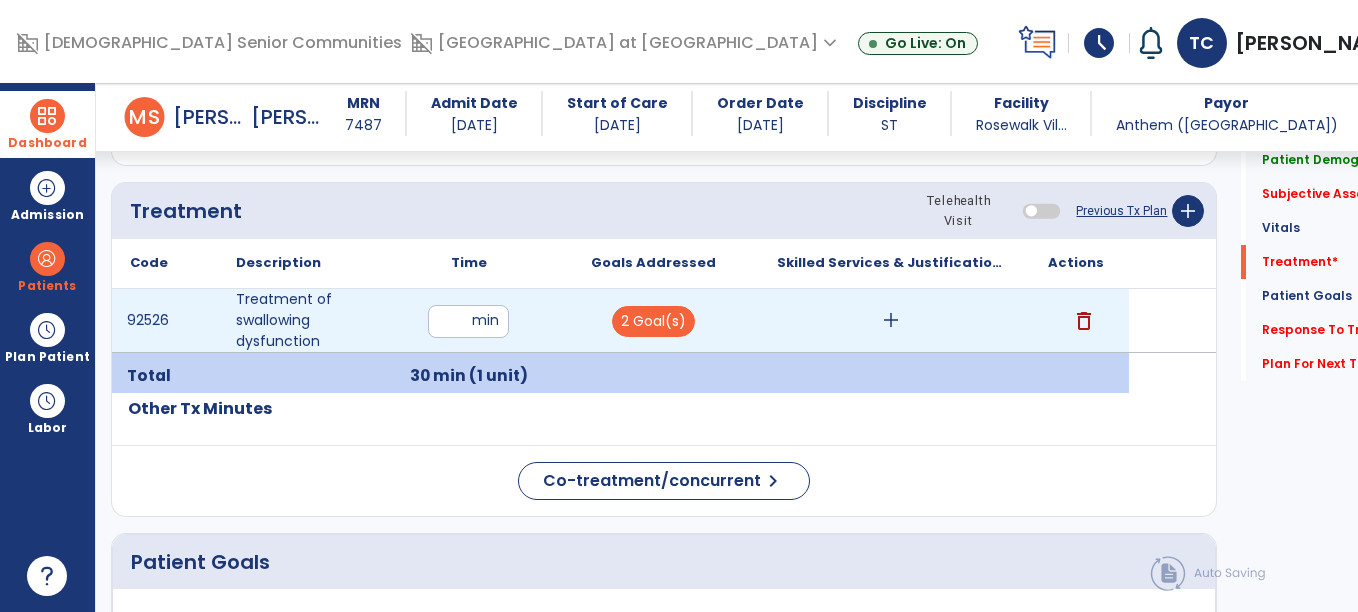 click on "add" at bounding box center (891, 320) 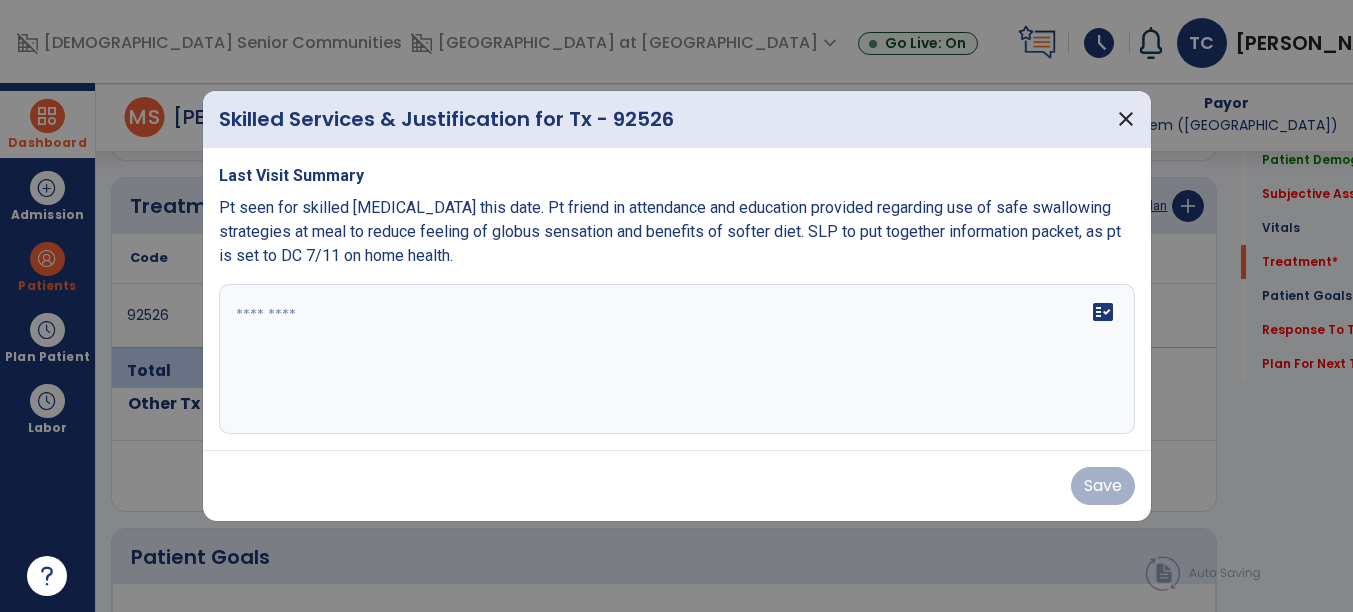 scroll, scrollTop: 1187, scrollLeft: 0, axis: vertical 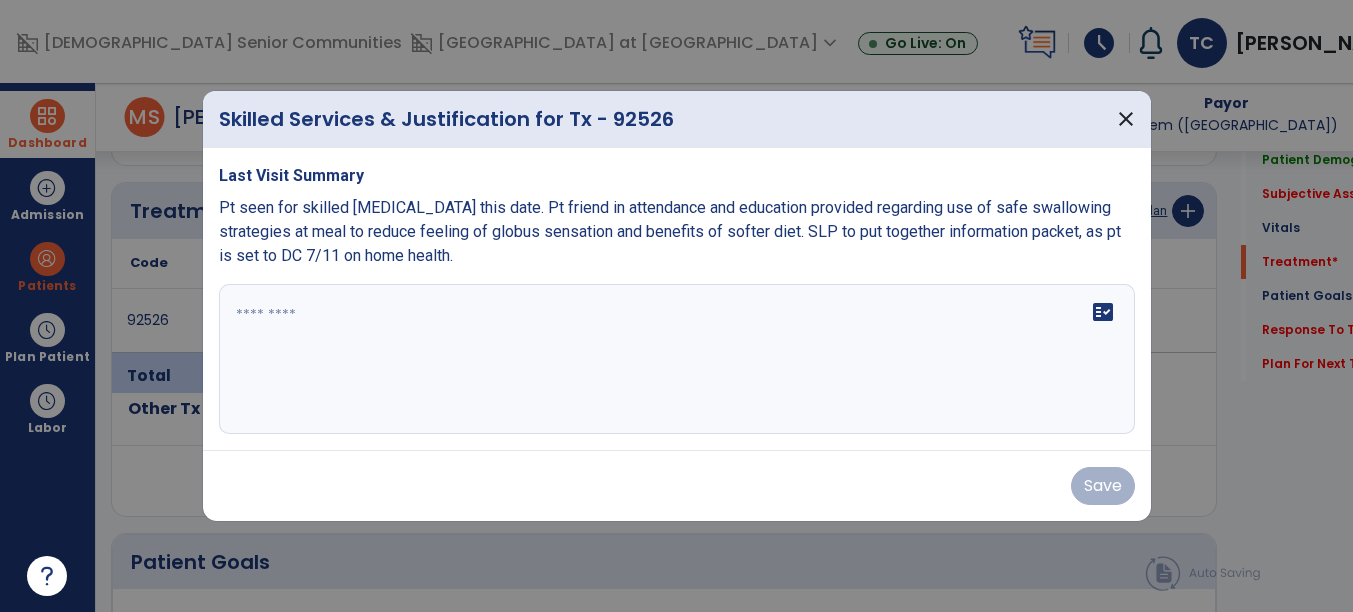 click at bounding box center (677, 359) 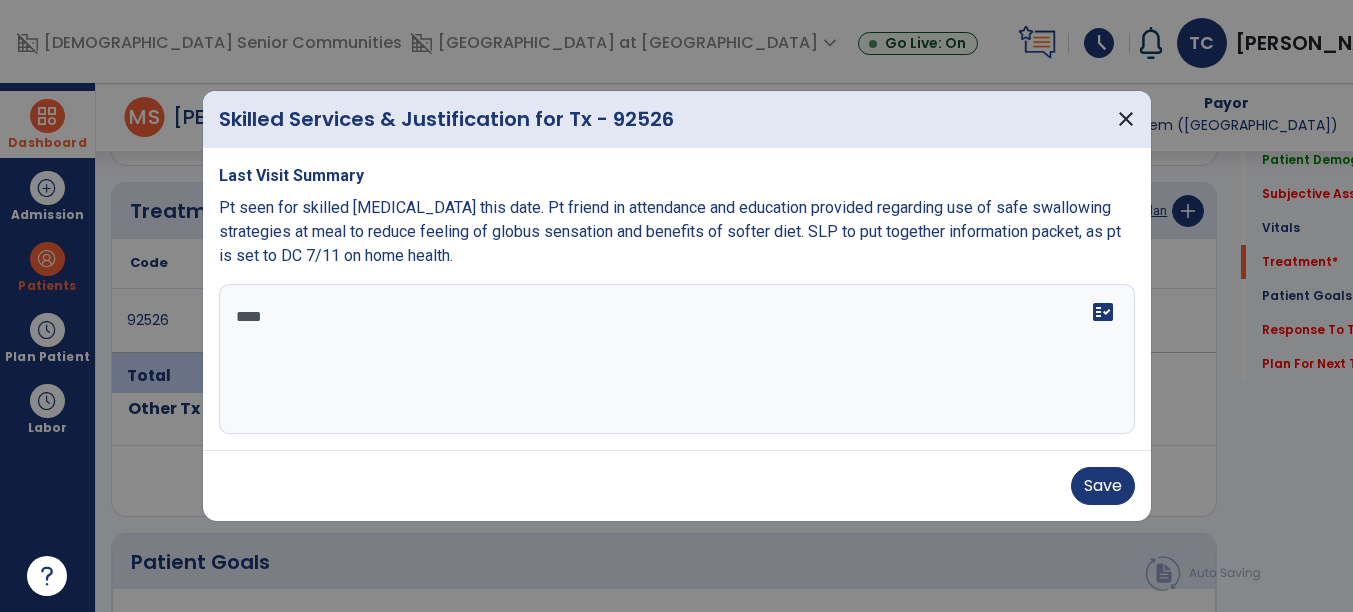 scroll, scrollTop: 0, scrollLeft: 0, axis: both 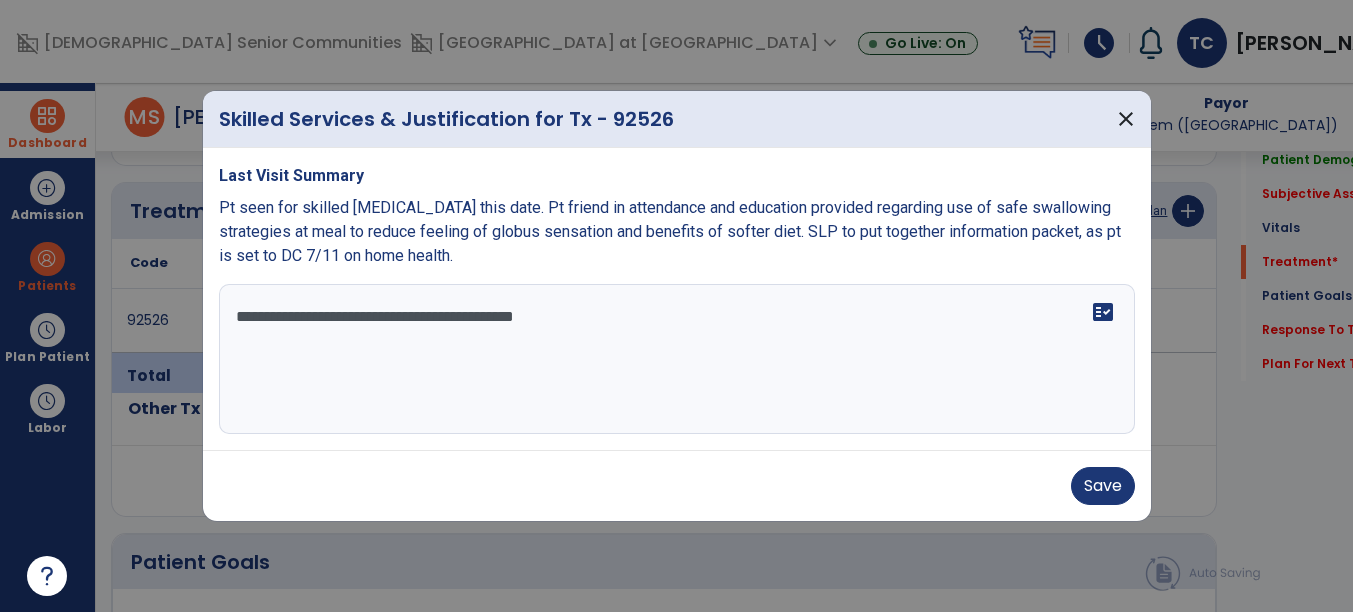paste on "**********" 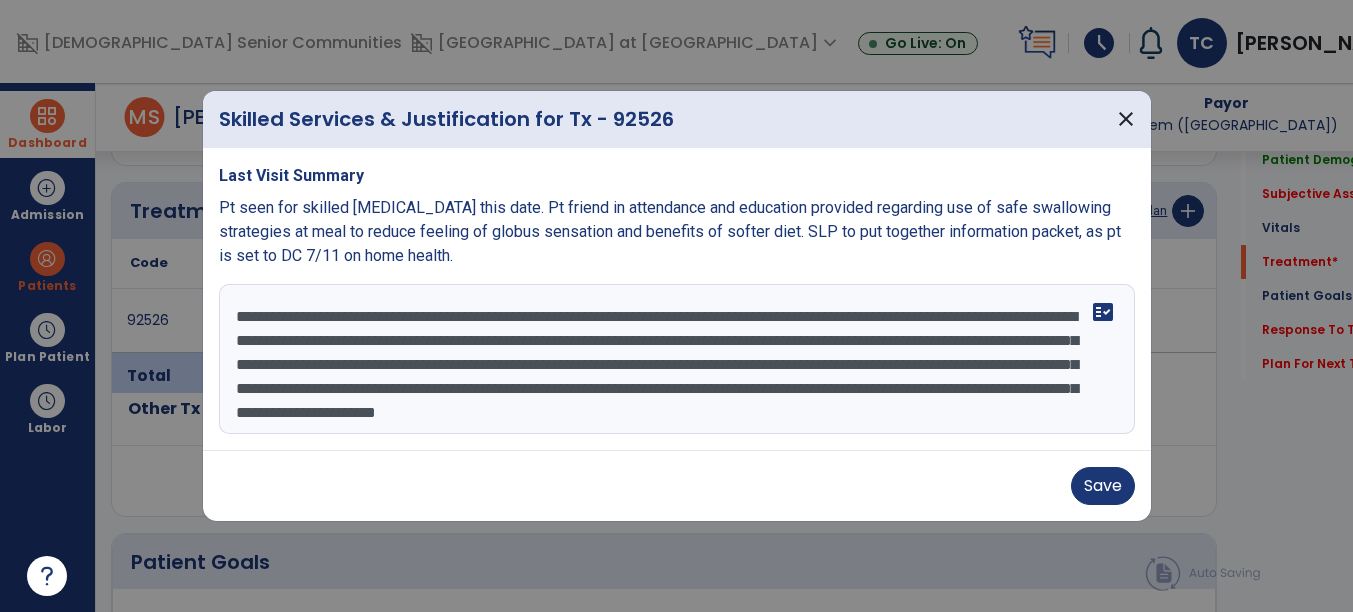scroll, scrollTop: 15, scrollLeft: 0, axis: vertical 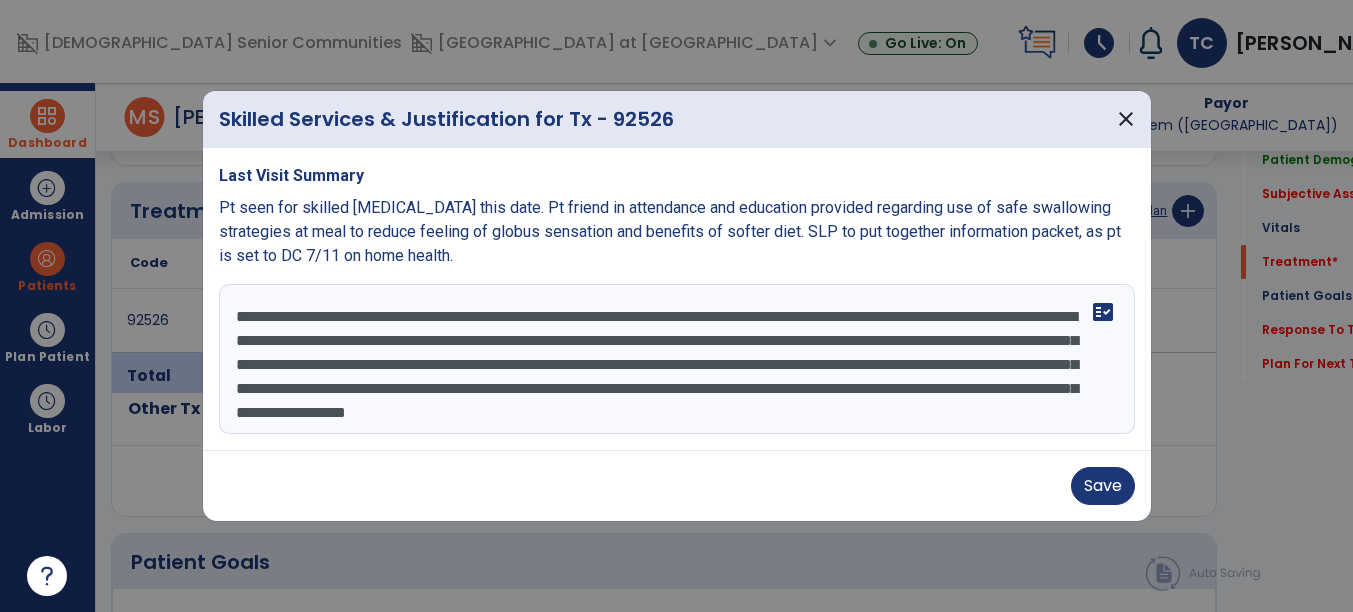 click on "**********" at bounding box center [677, 359] 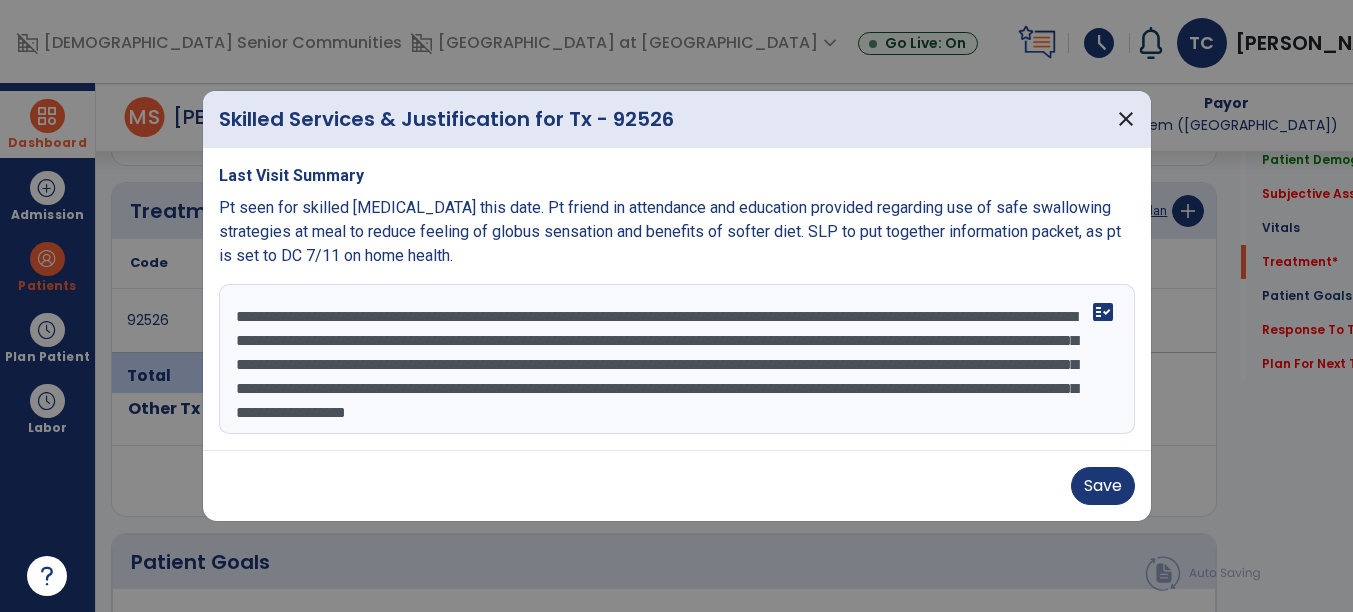 scroll, scrollTop: 24, scrollLeft: 0, axis: vertical 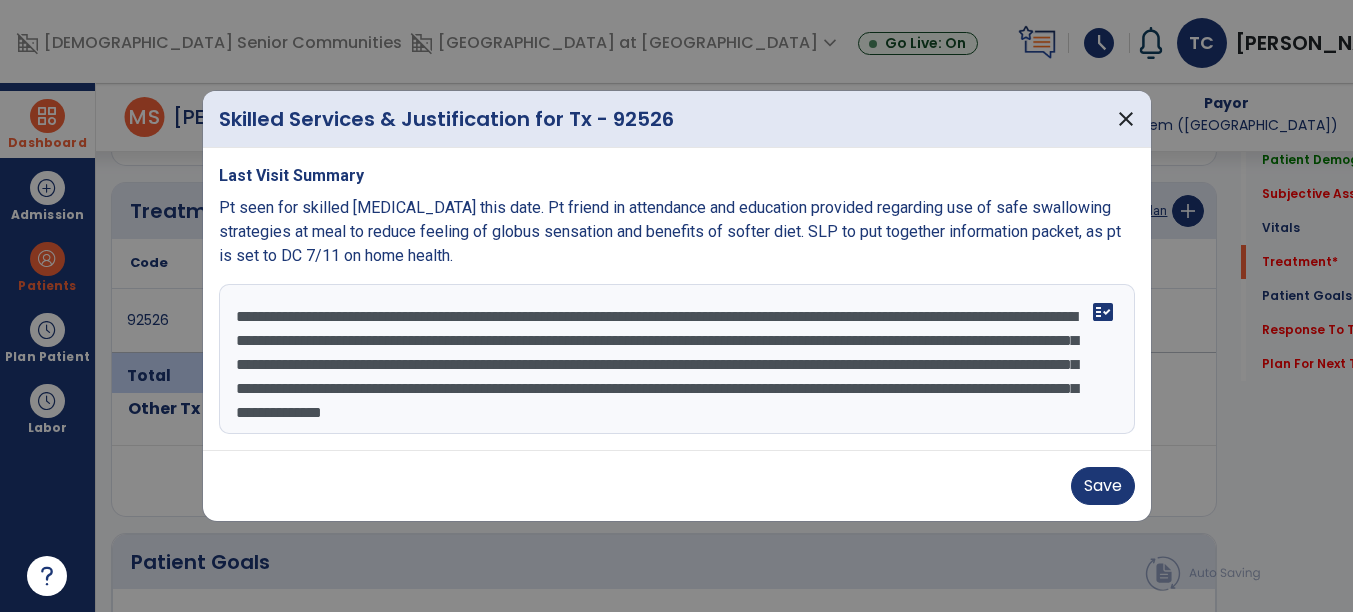 click on "**********" at bounding box center (677, 359) 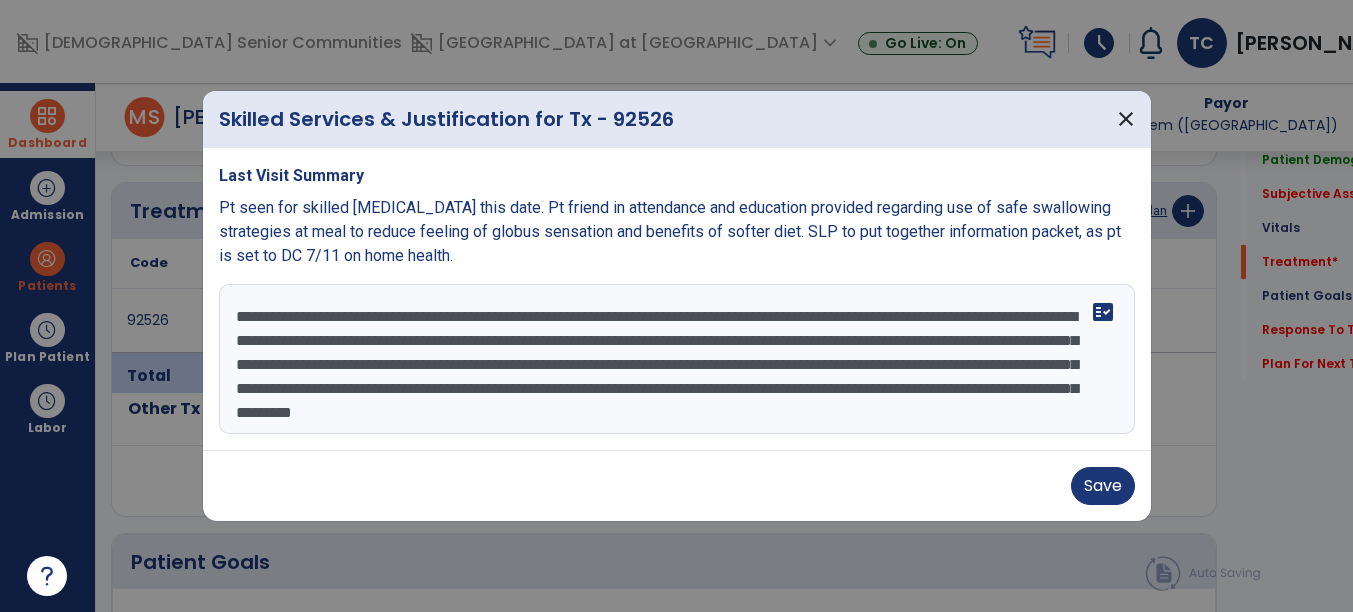 drag, startPoint x: 536, startPoint y: 407, endPoint x: 405, endPoint y: 409, distance: 131.01526 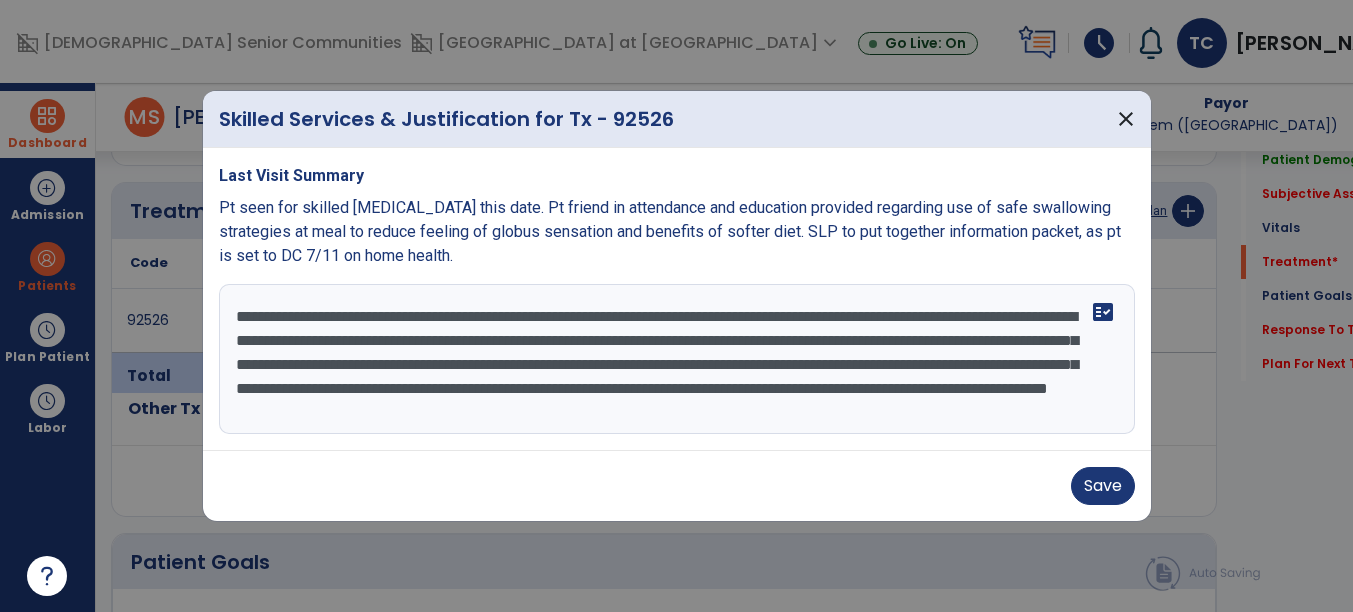 click on "**********" at bounding box center [677, 359] 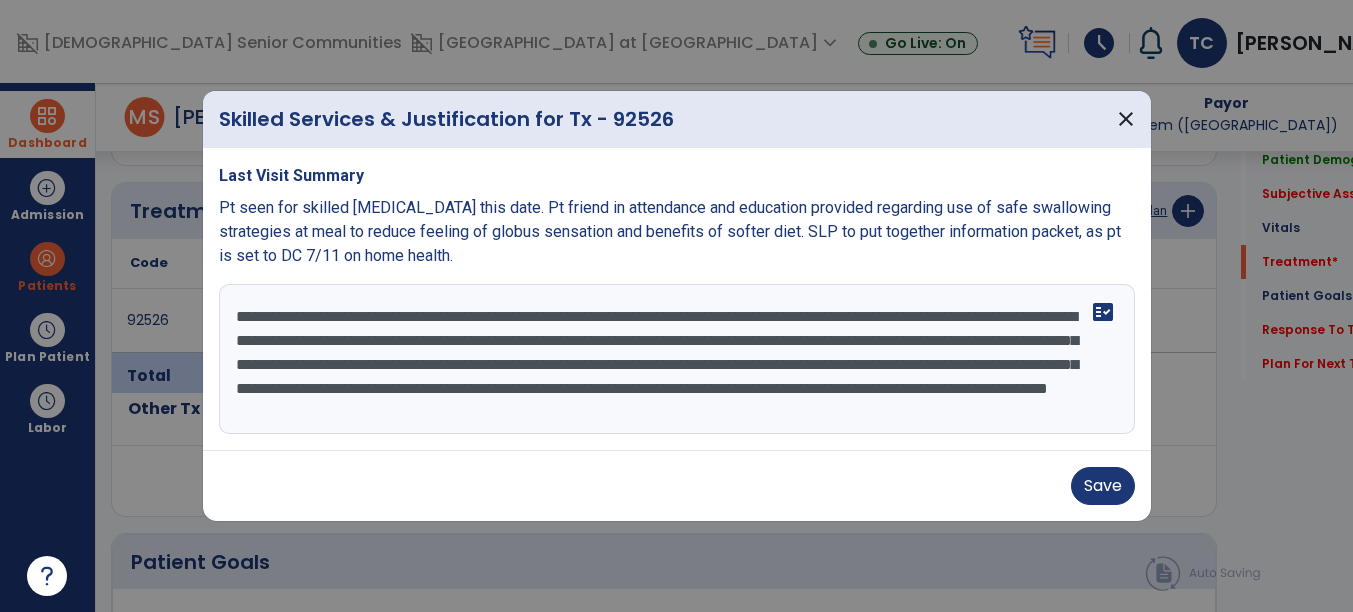 scroll, scrollTop: 0, scrollLeft: 0, axis: both 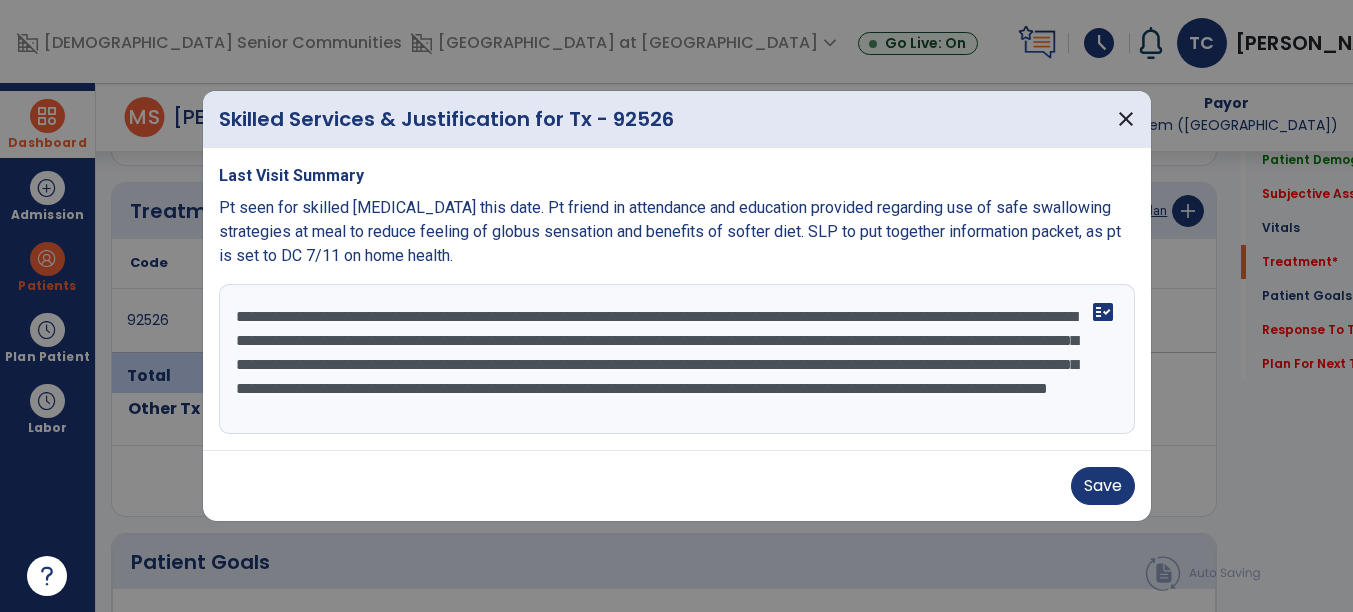 click on "**********" at bounding box center [677, 359] 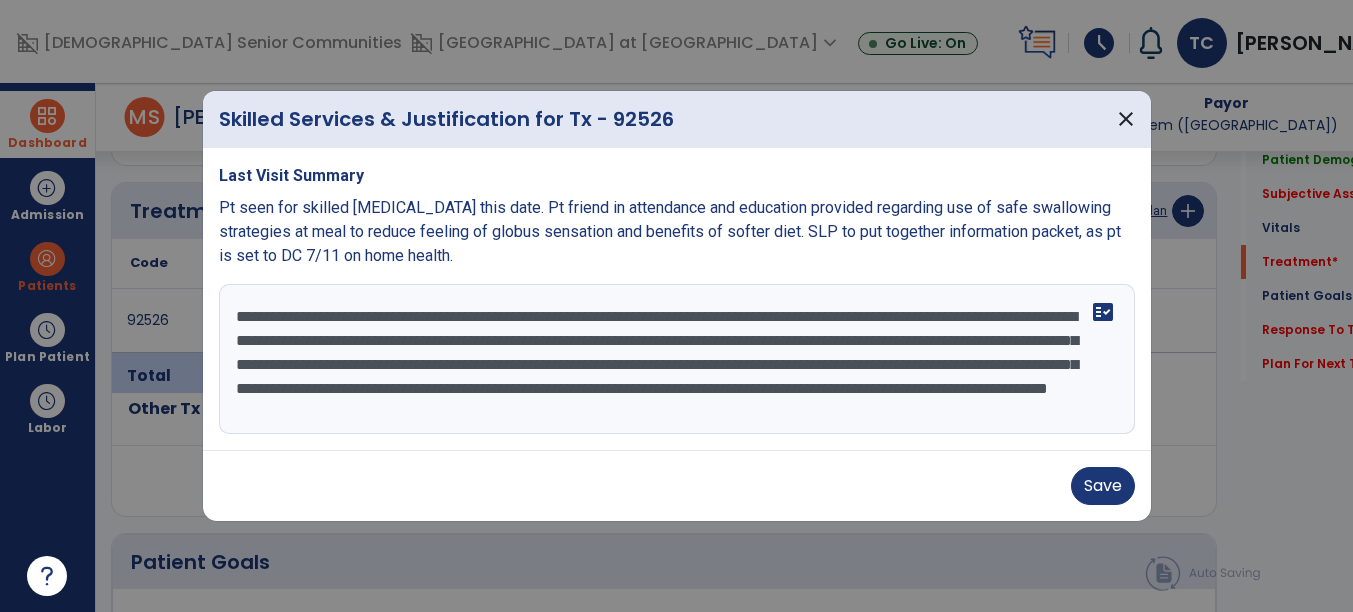 click on "**********" at bounding box center [677, 359] 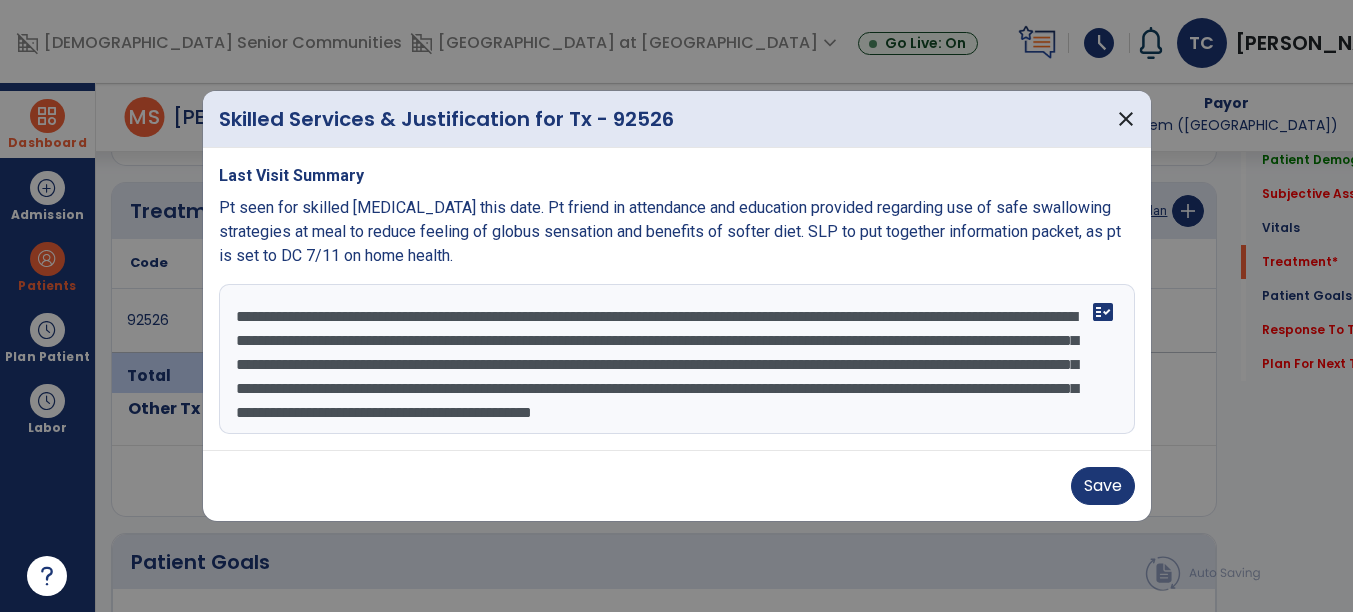 click on "**********" at bounding box center (677, 359) 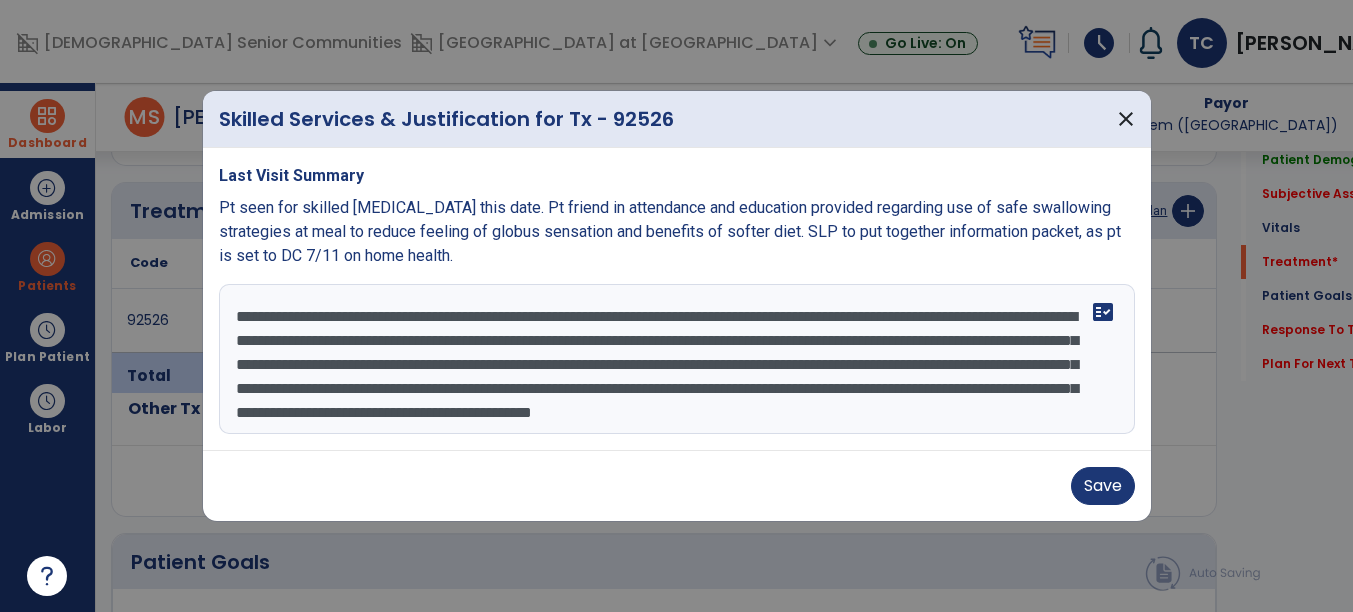 click on "**********" at bounding box center [677, 359] 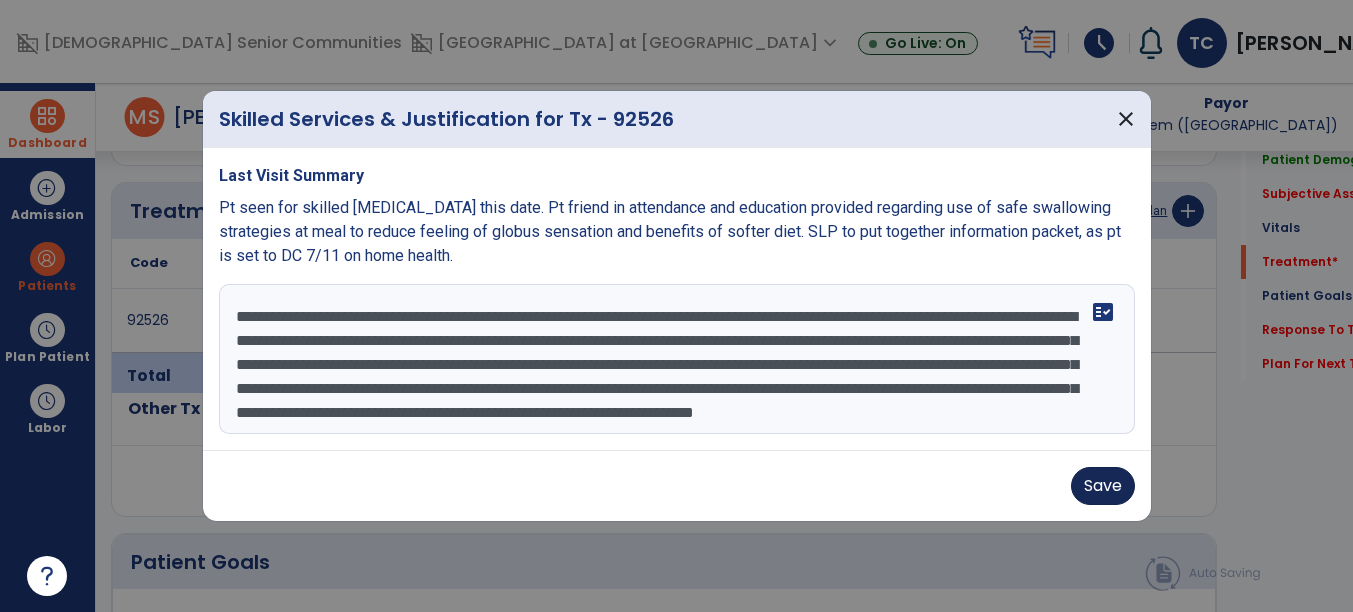 type on "**********" 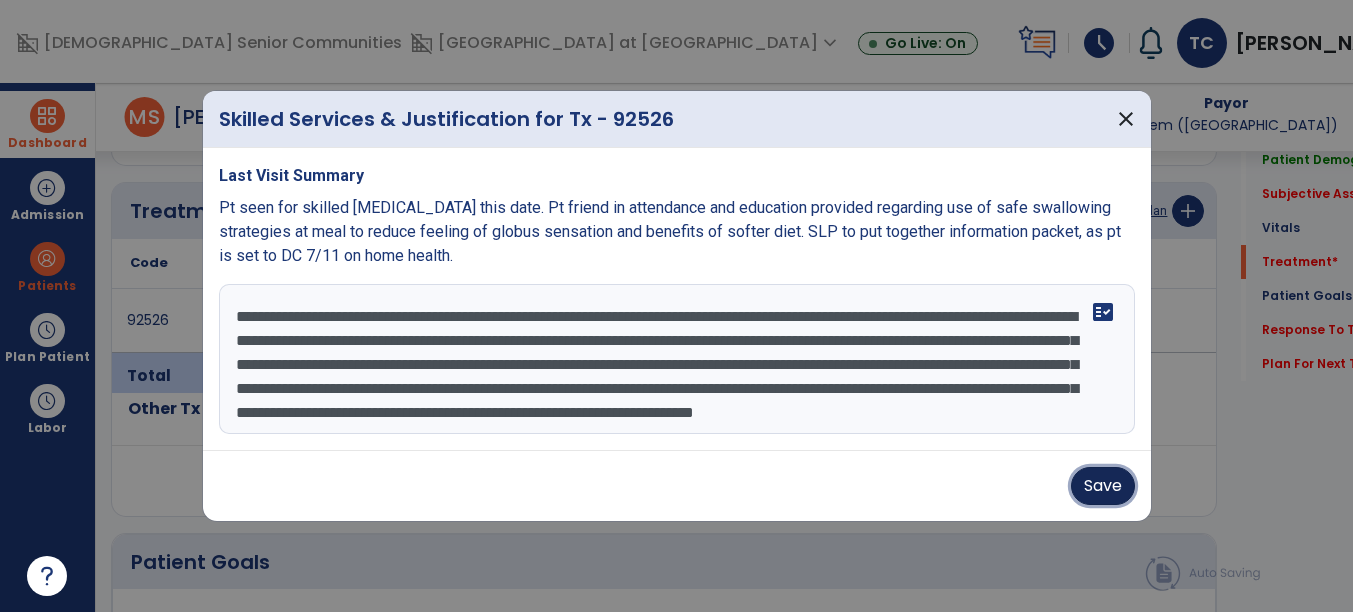 click on "Save" at bounding box center (1103, 486) 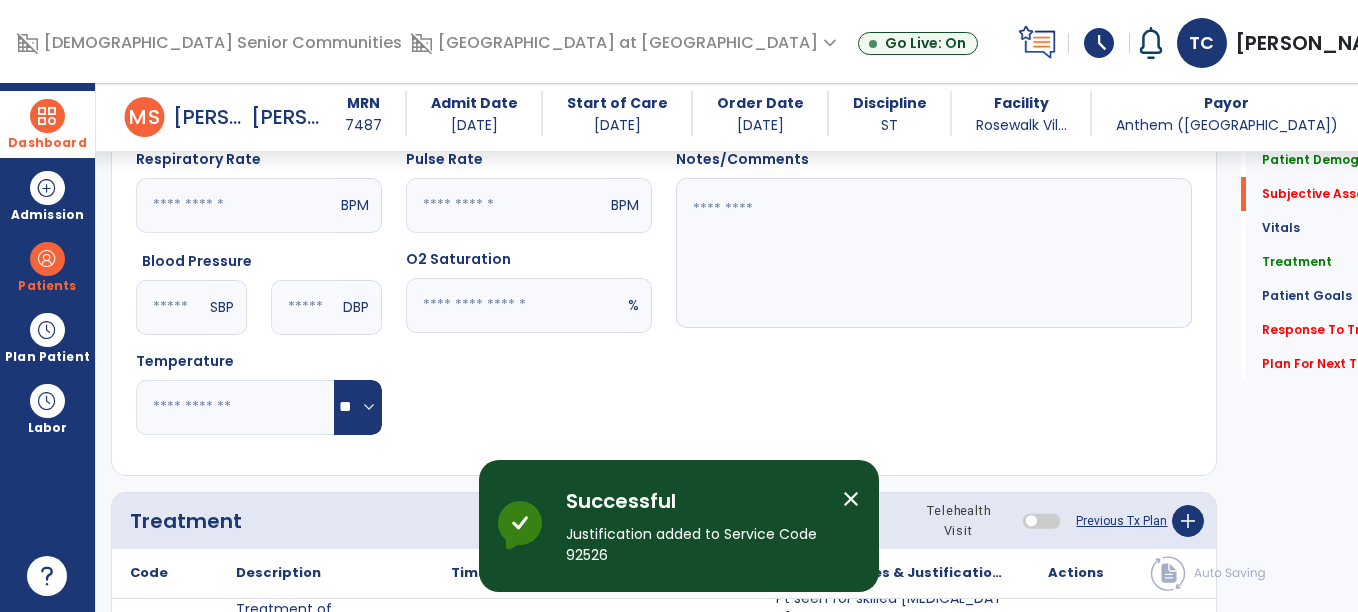 scroll, scrollTop: 572, scrollLeft: 0, axis: vertical 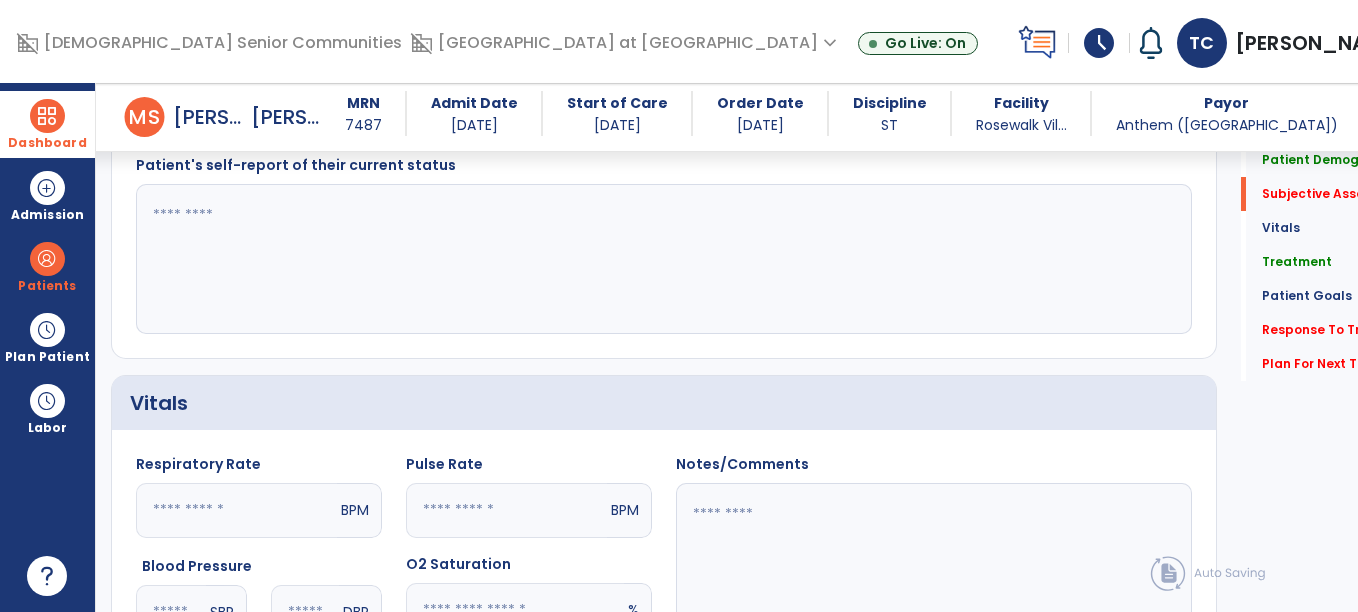 click 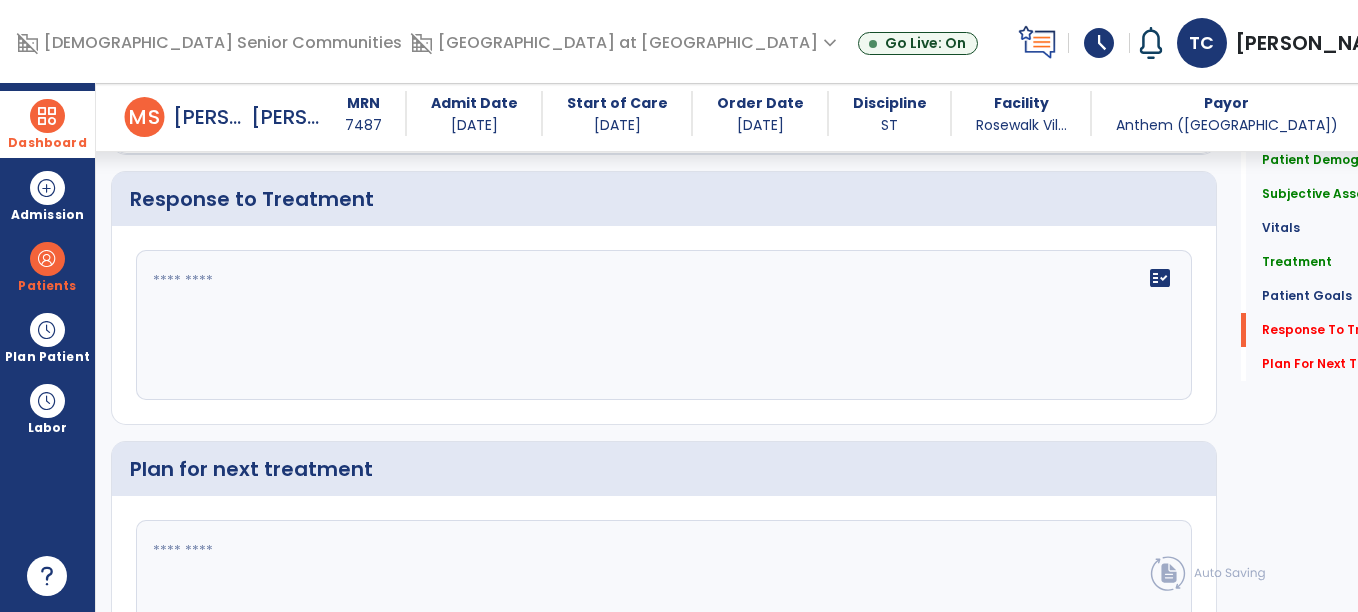 scroll, scrollTop: 2038, scrollLeft: 0, axis: vertical 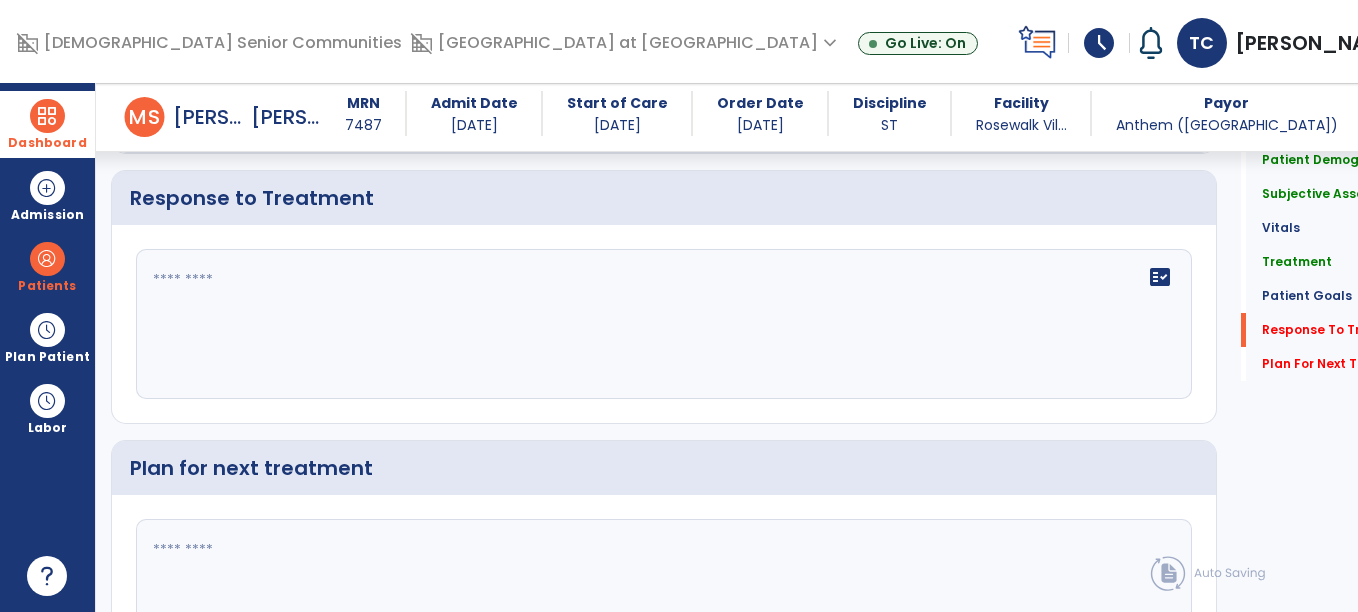 type on "**********" 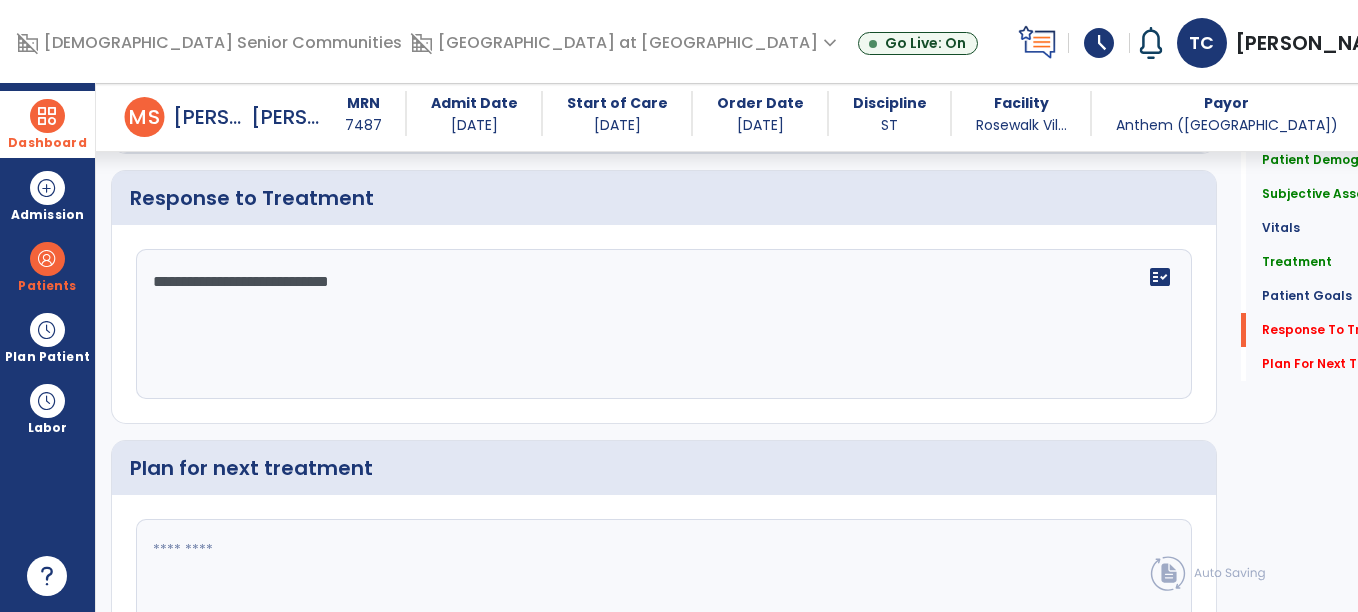 click 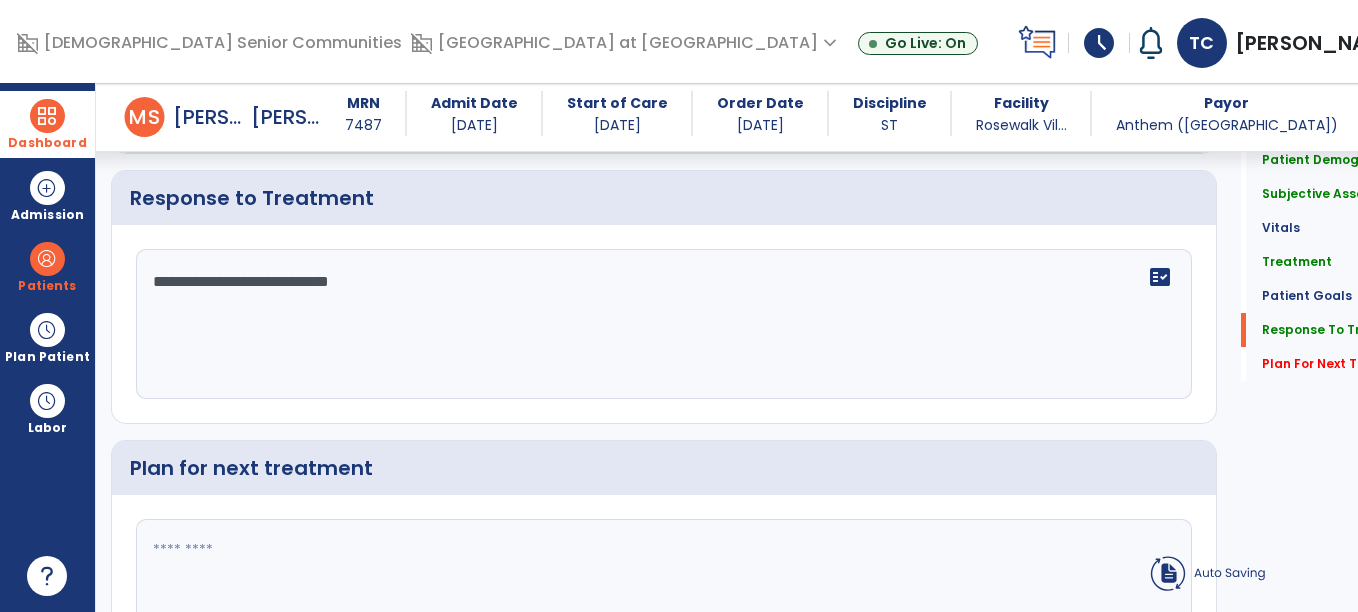 click on "Response to Treatment" 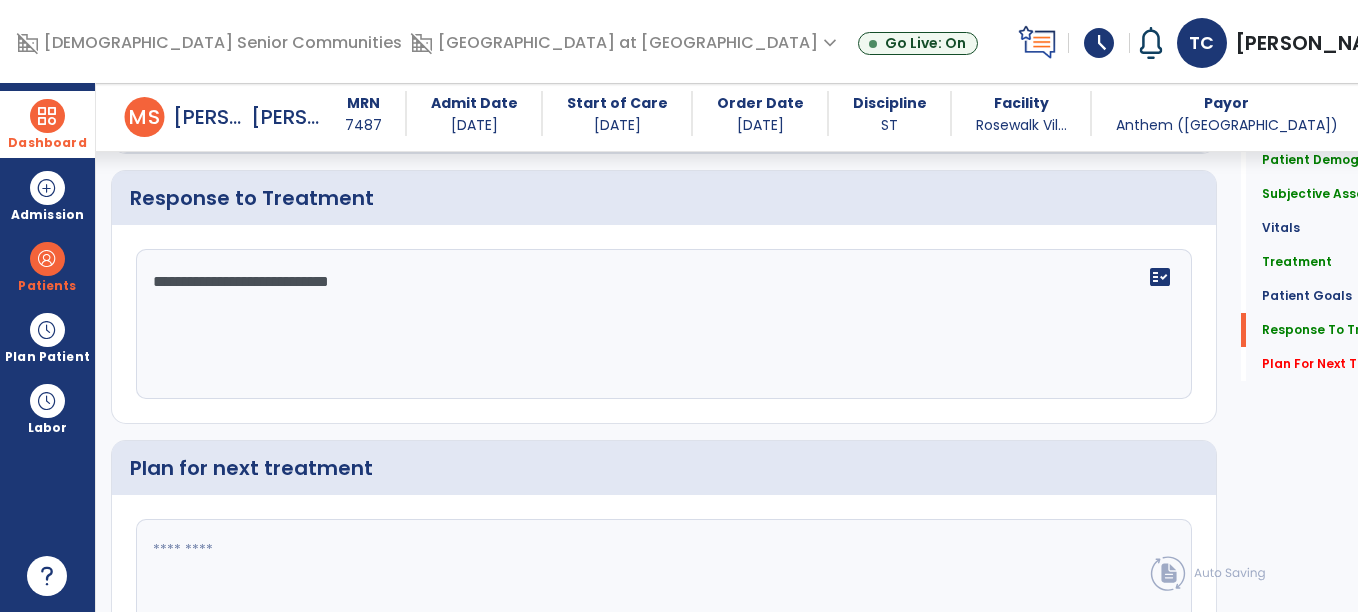 click on "**********" 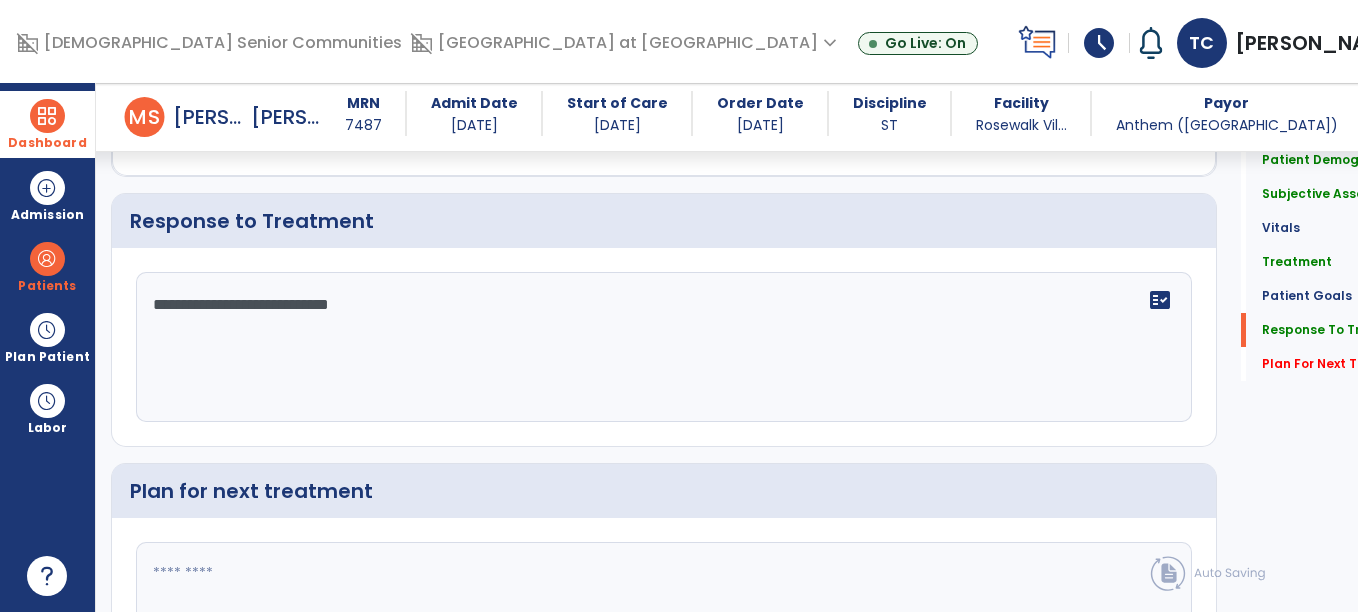 scroll, scrollTop: 2038, scrollLeft: 0, axis: vertical 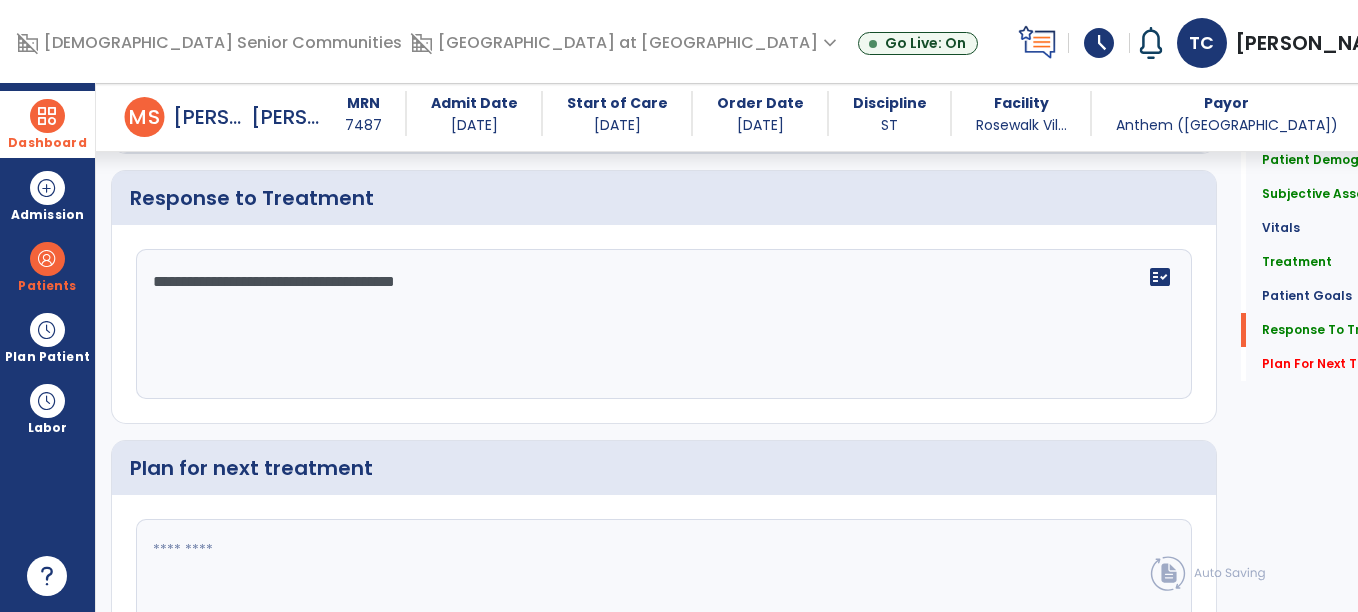 type on "**********" 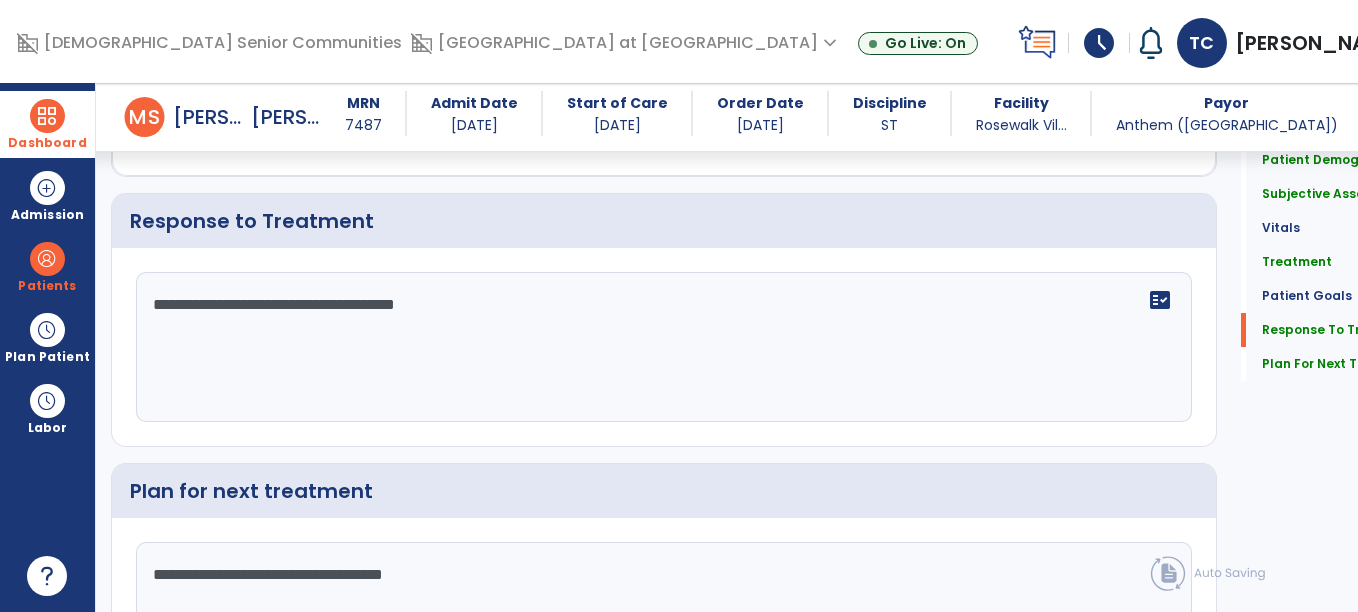scroll, scrollTop: 2038, scrollLeft: 0, axis: vertical 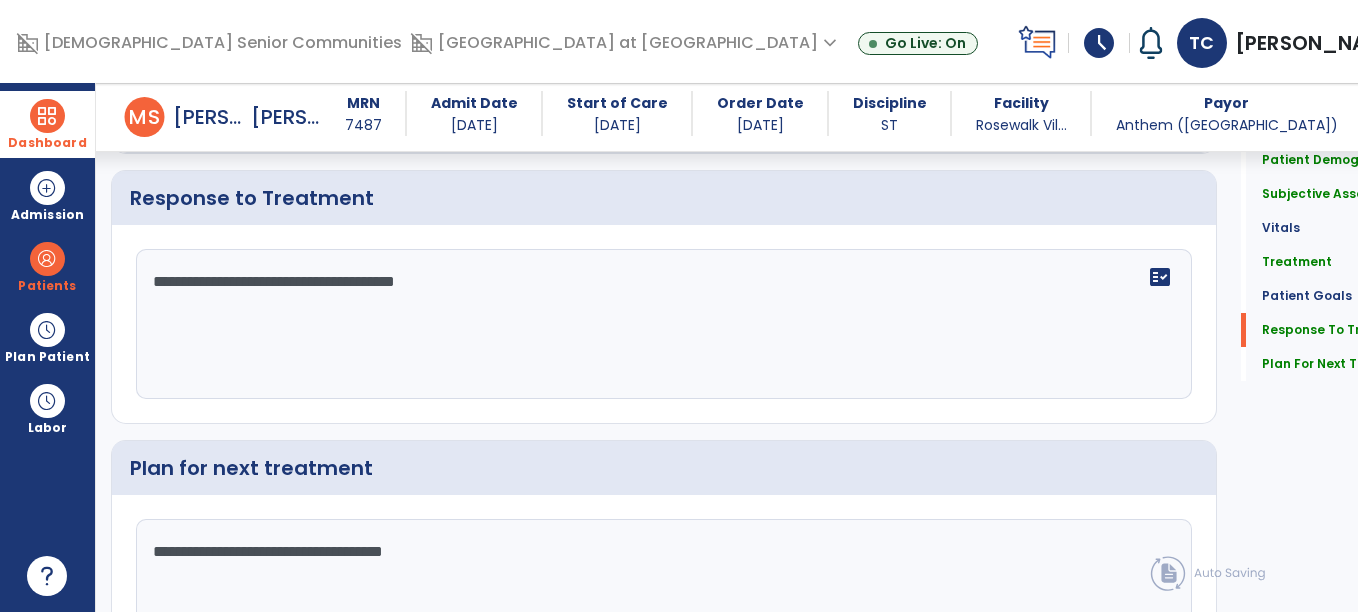 click on "**********" 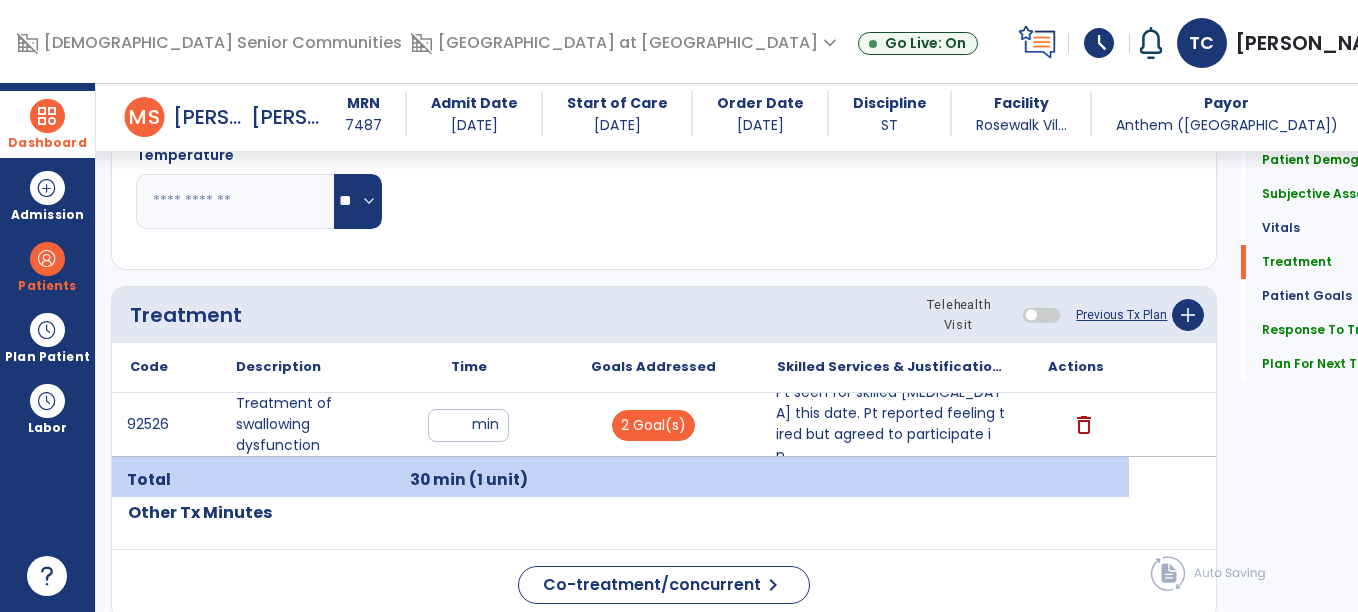 scroll, scrollTop: 1082, scrollLeft: 0, axis: vertical 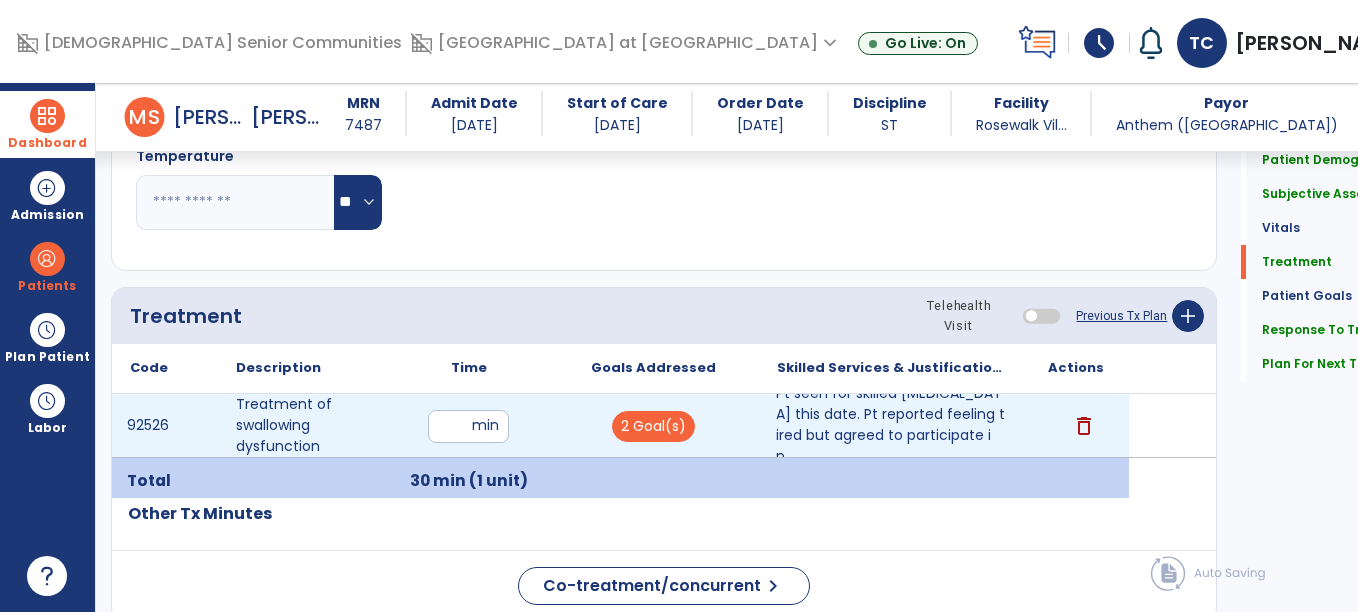 type on "**********" 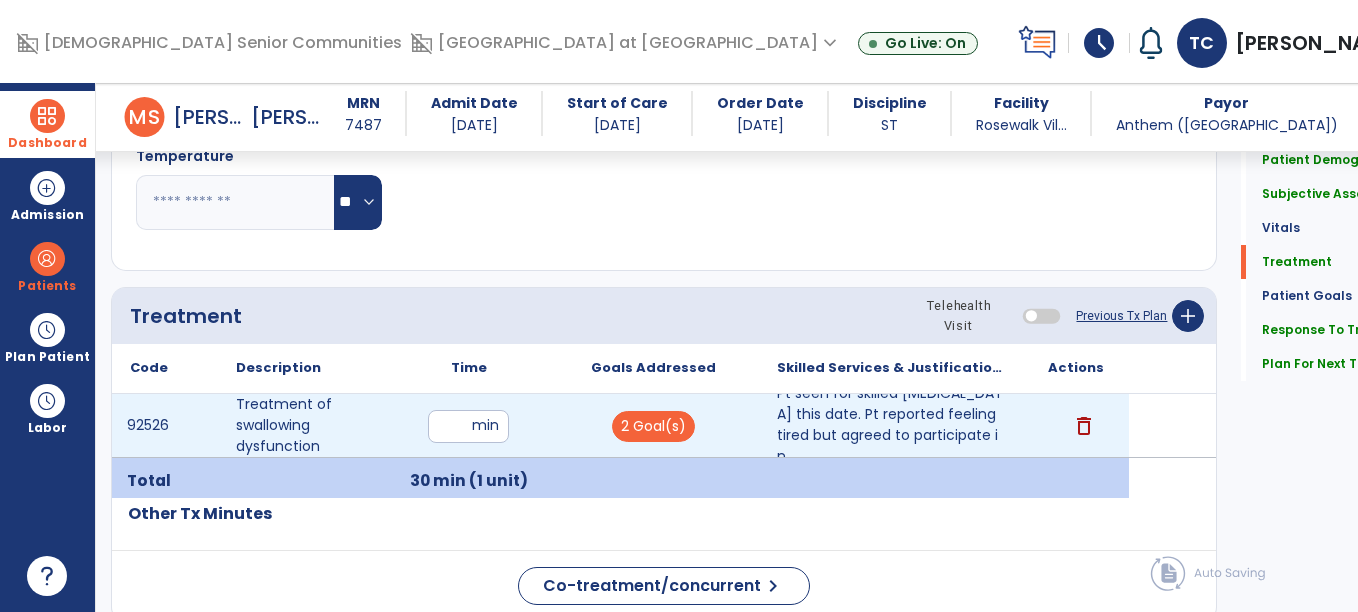 type on "*" 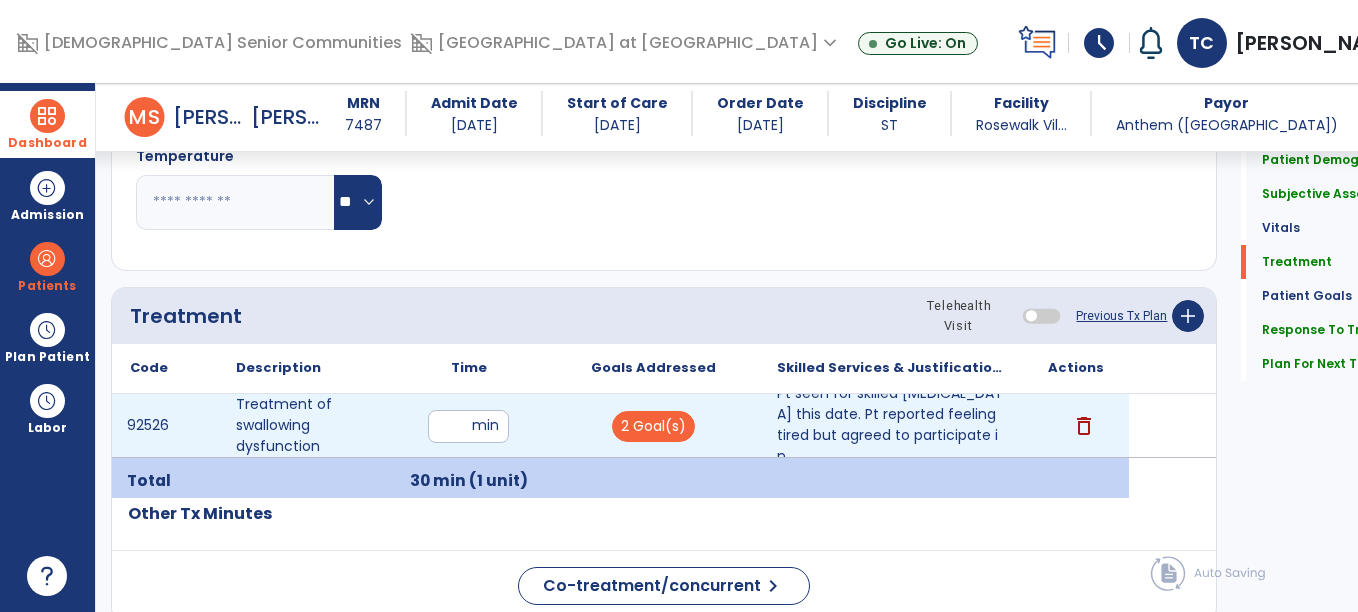 type on "**" 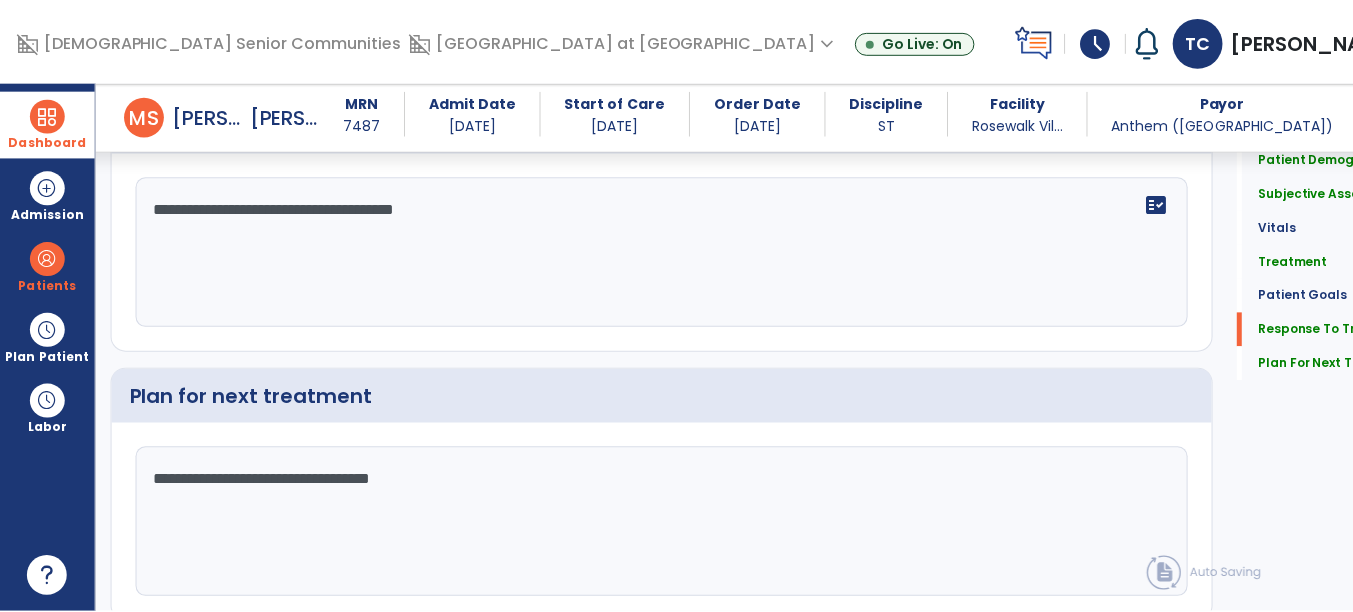 scroll, scrollTop: 2187, scrollLeft: 0, axis: vertical 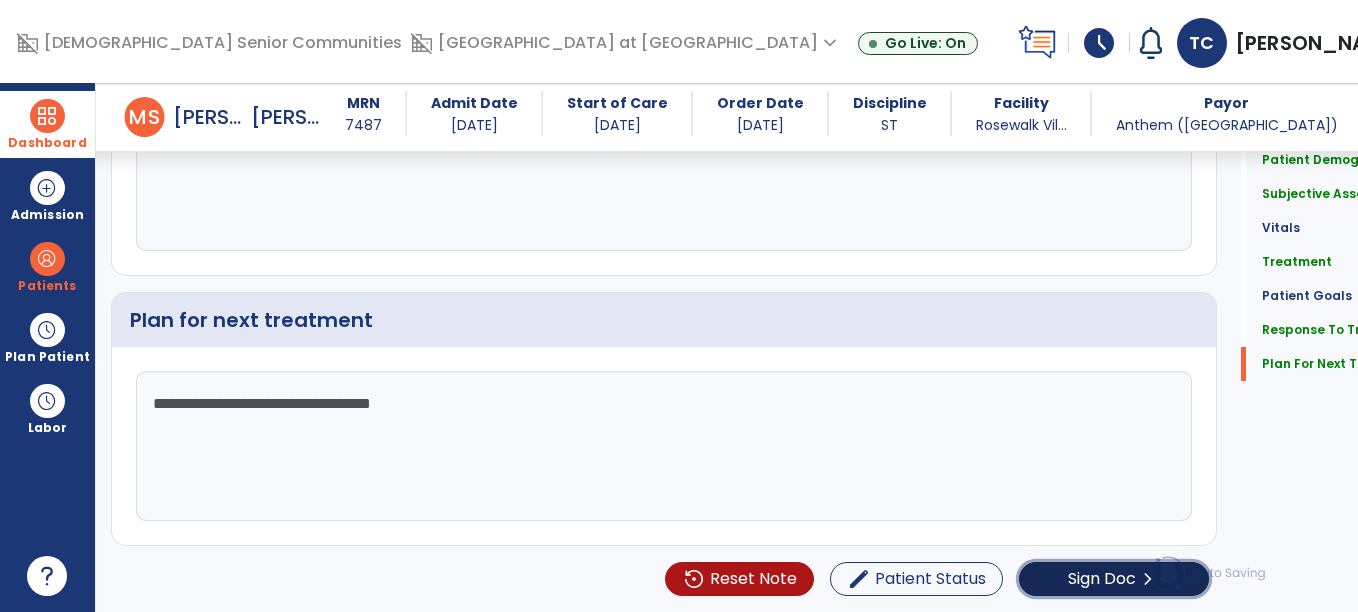 click on "Sign Doc" 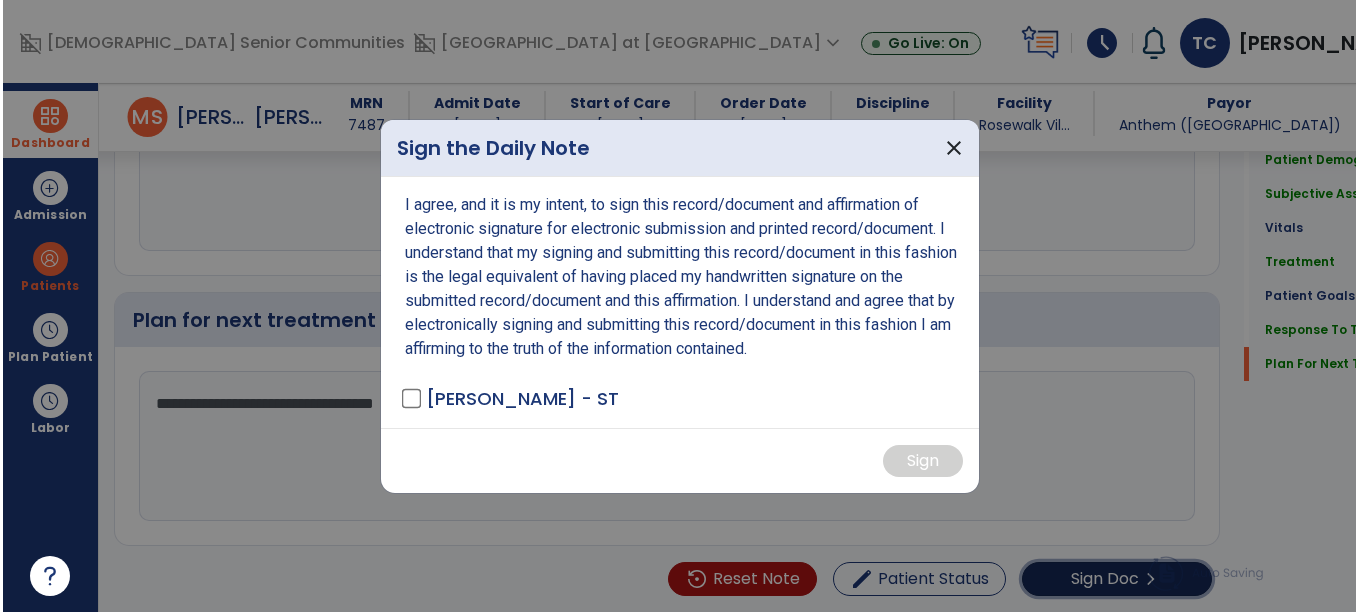 scroll, scrollTop: 2187, scrollLeft: 0, axis: vertical 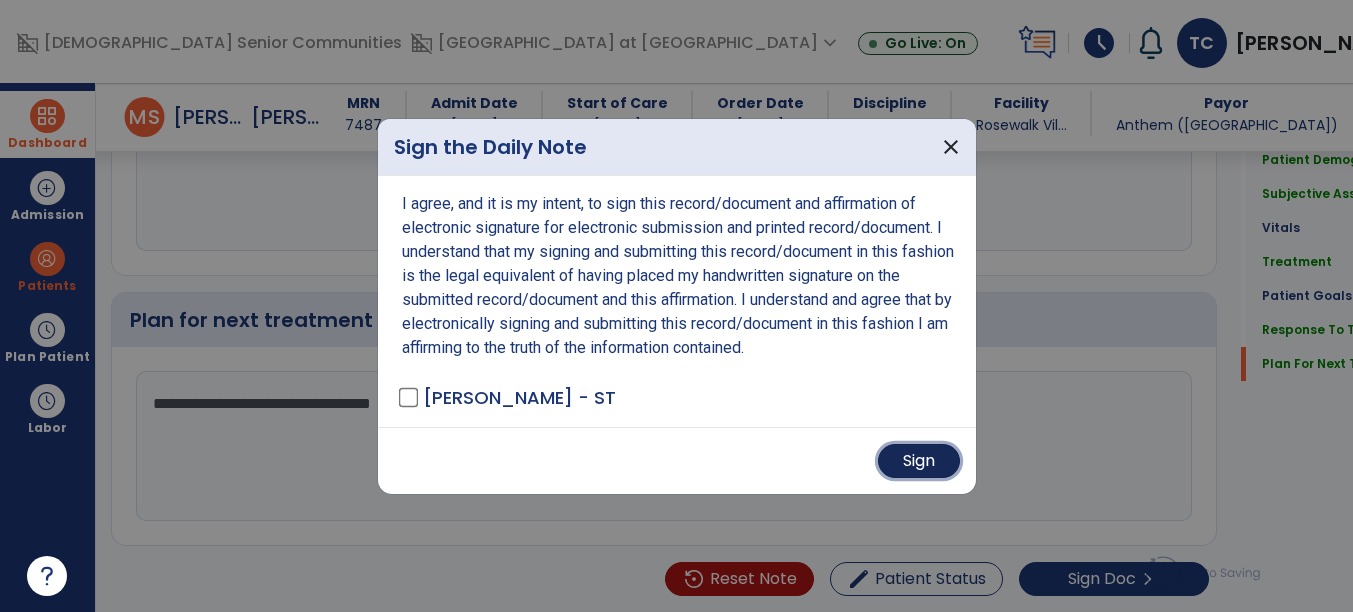 click on "Sign" at bounding box center (919, 461) 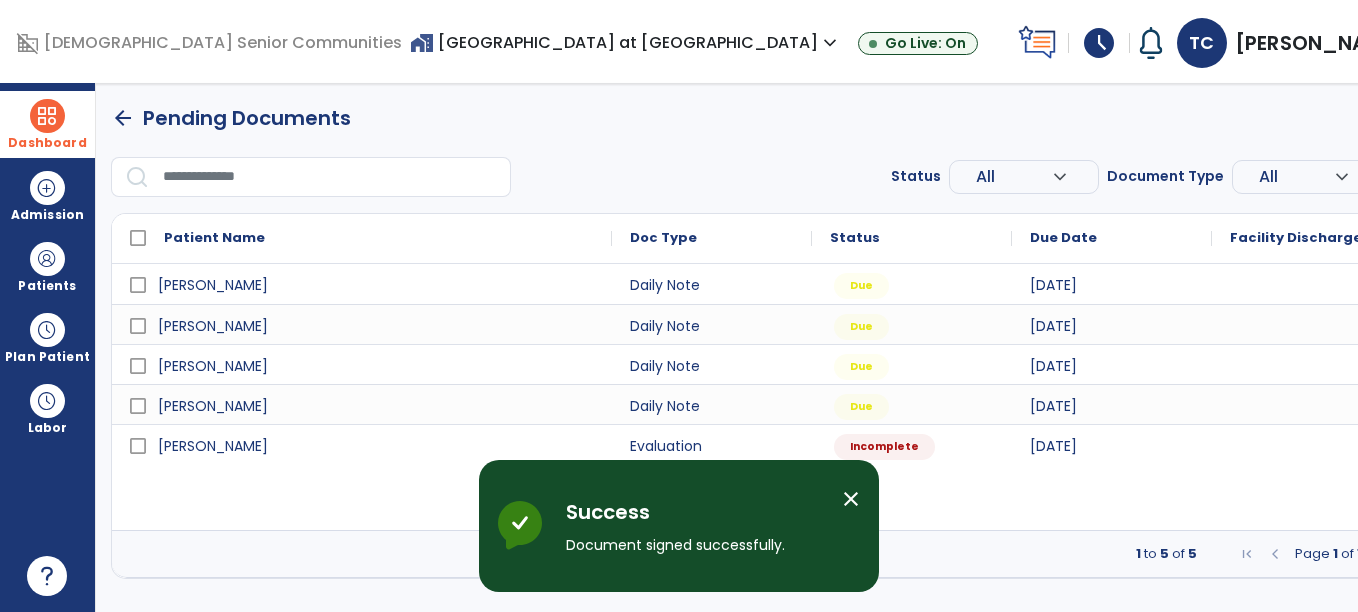 scroll, scrollTop: 0, scrollLeft: 0, axis: both 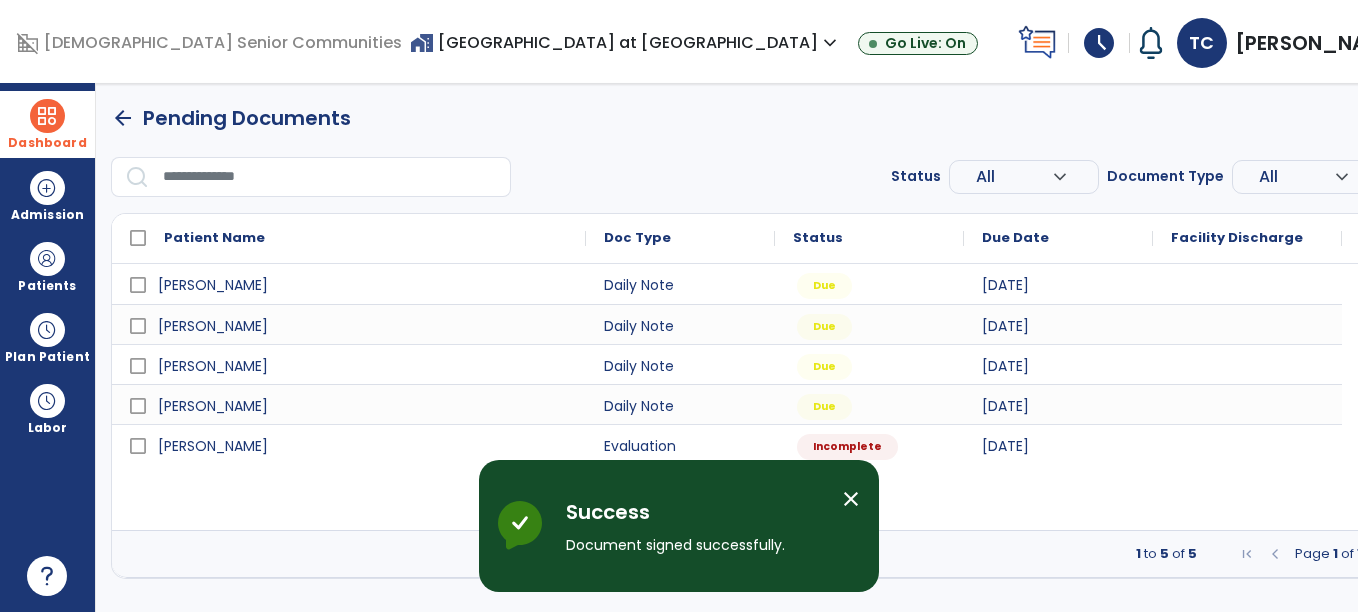 click on "arrow_back   Pending Documents" at bounding box center [777, 118] 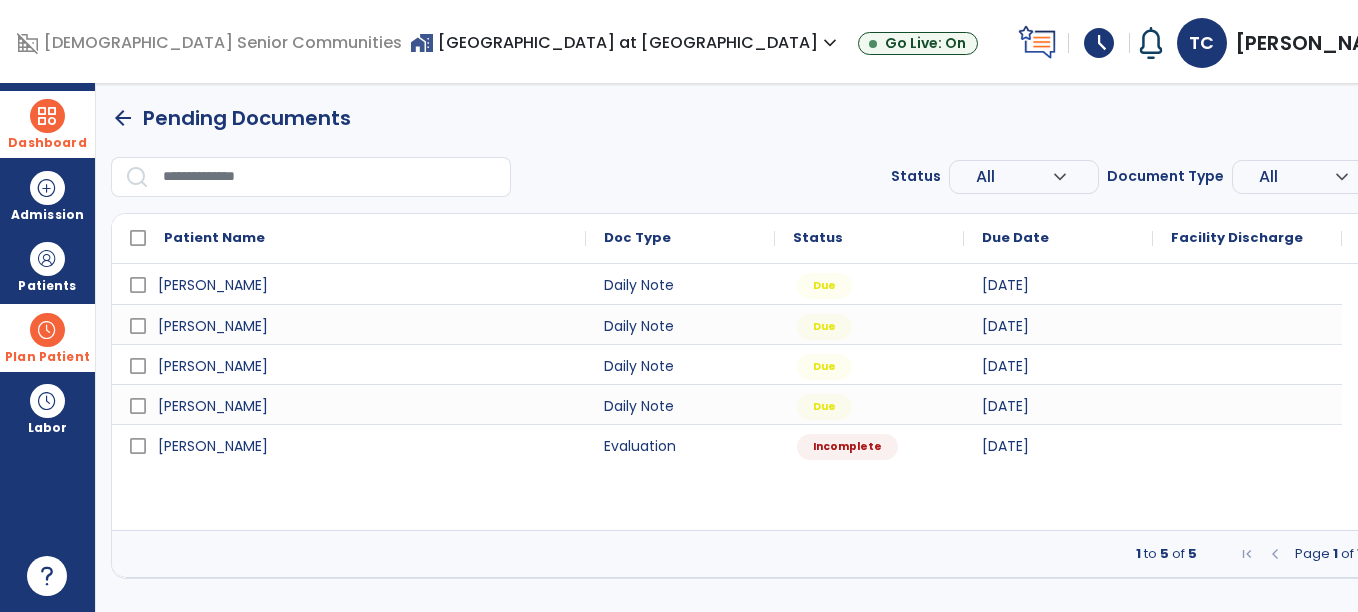 click at bounding box center [47, 330] 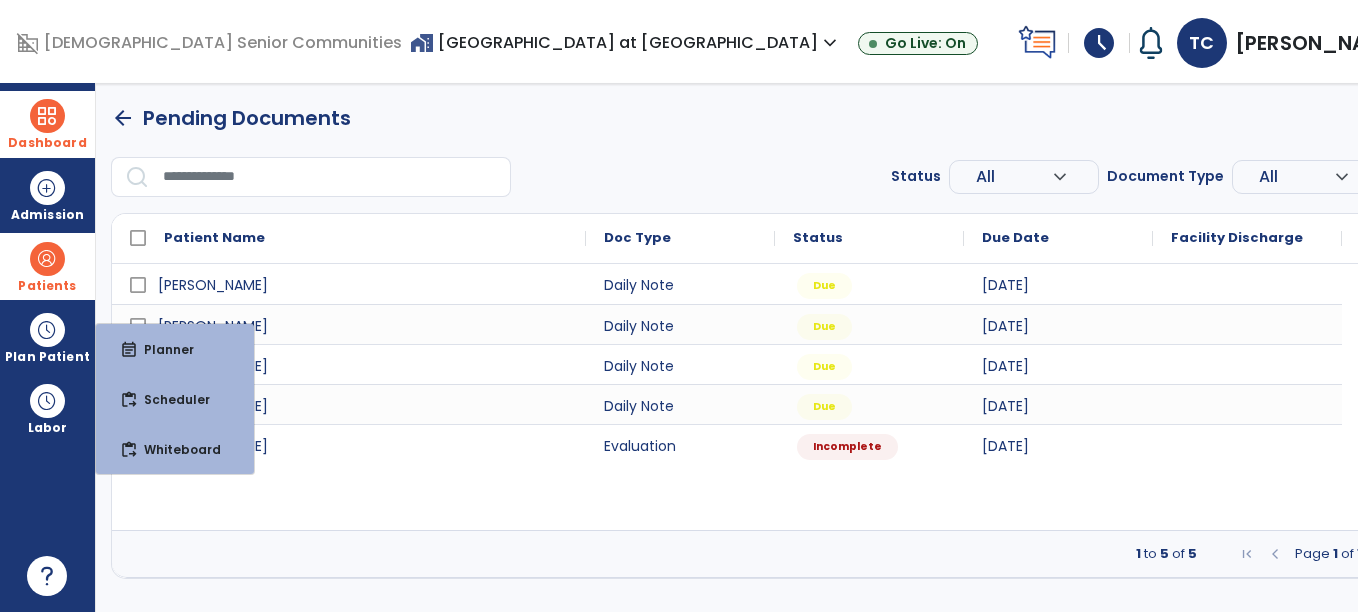 click on "Patients" at bounding box center [47, 266] 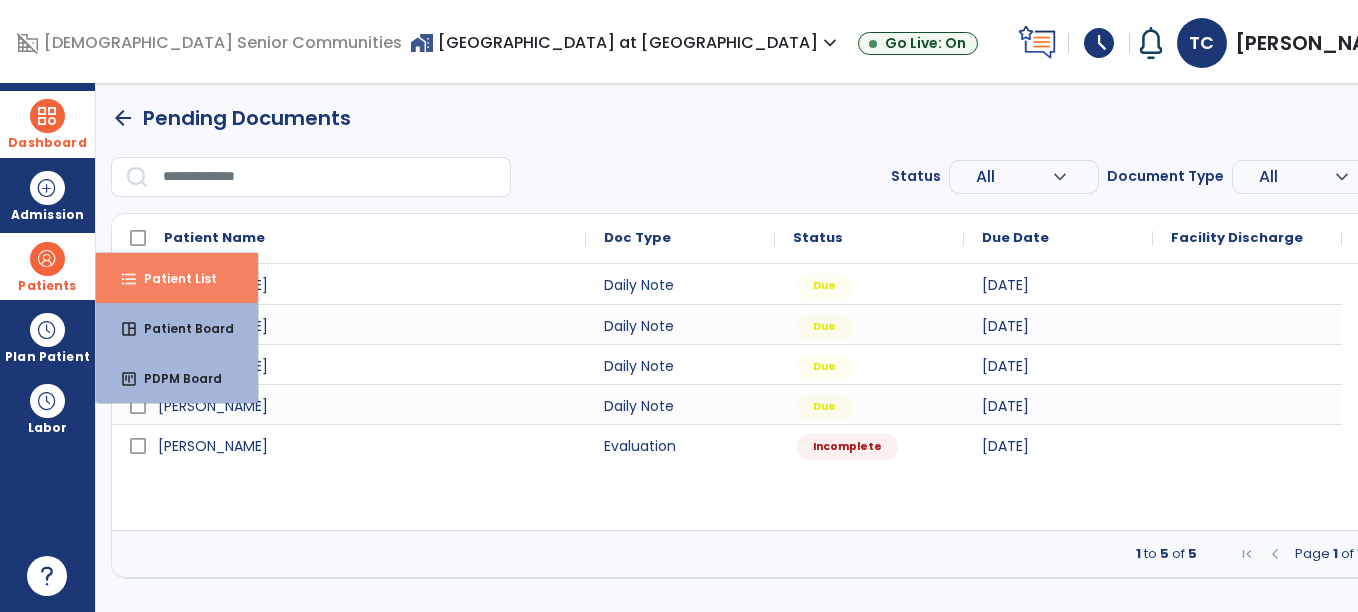 click on "Patient List" at bounding box center [172, 278] 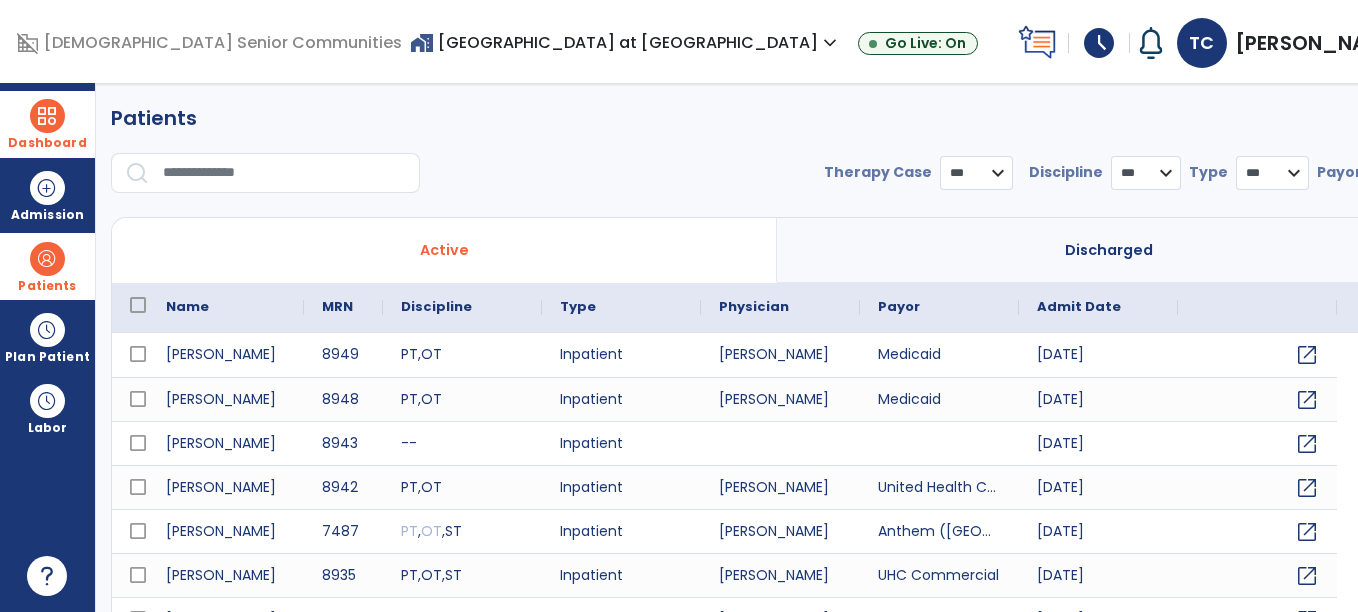 select on "***" 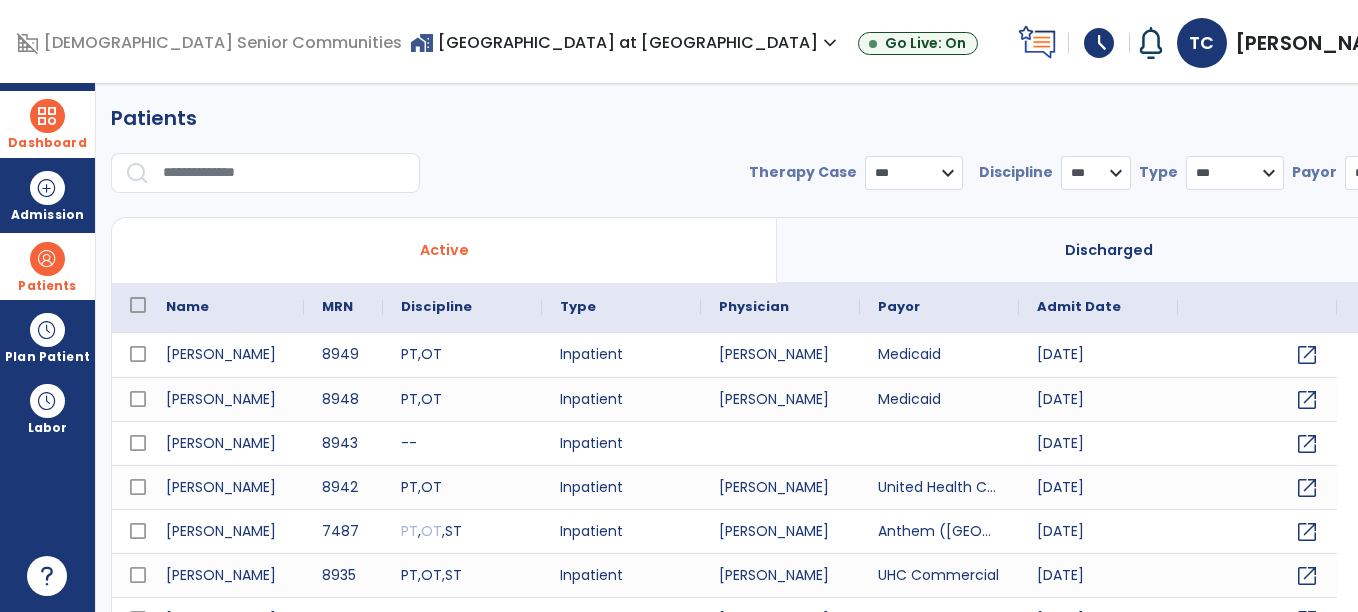 click at bounding box center (284, 173) 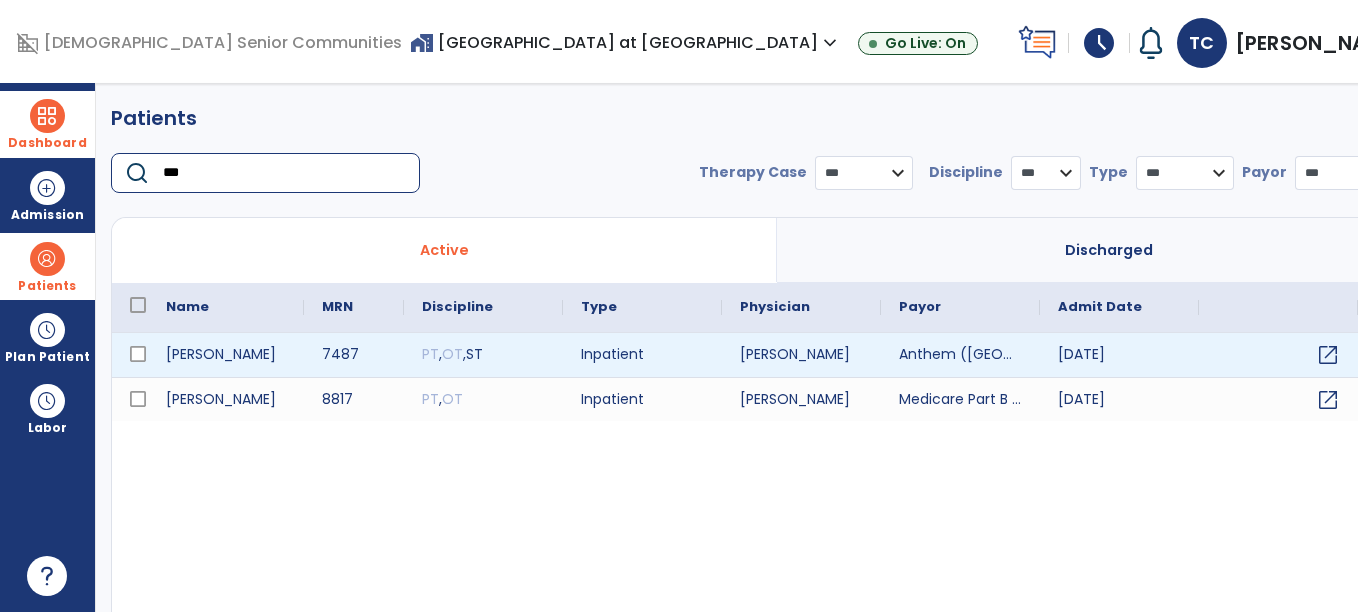 type on "***" 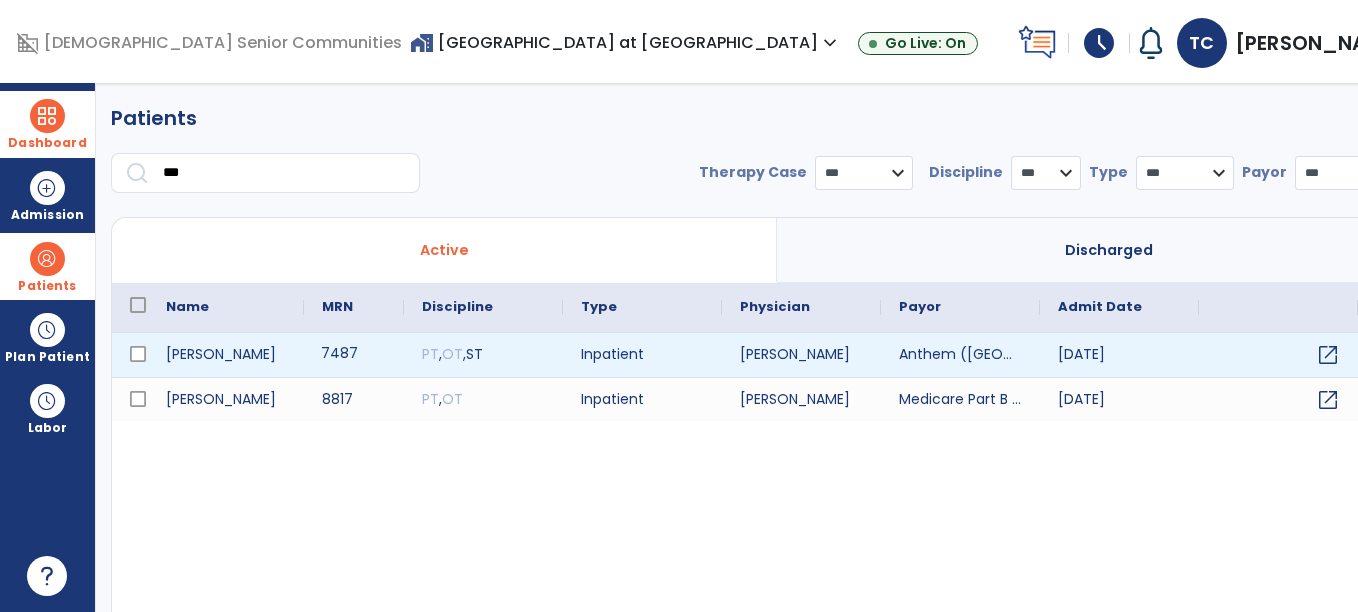 click on "7487" at bounding box center (354, 355) 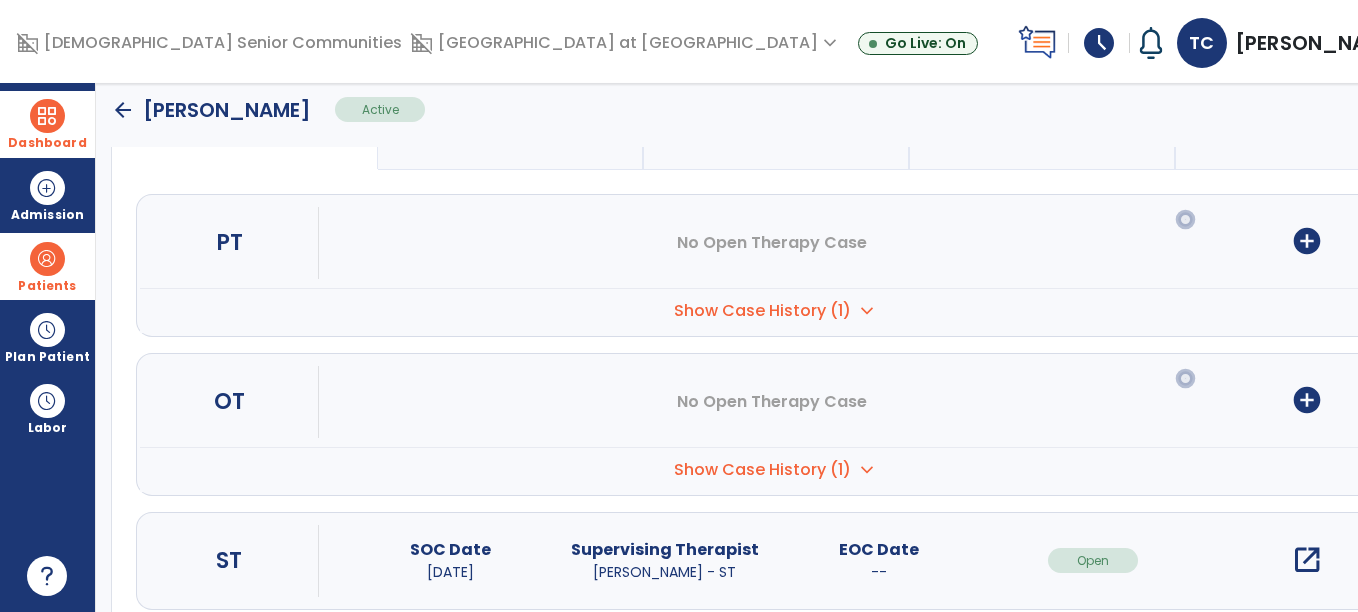 scroll, scrollTop: 239, scrollLeft: 0, axis: vertical 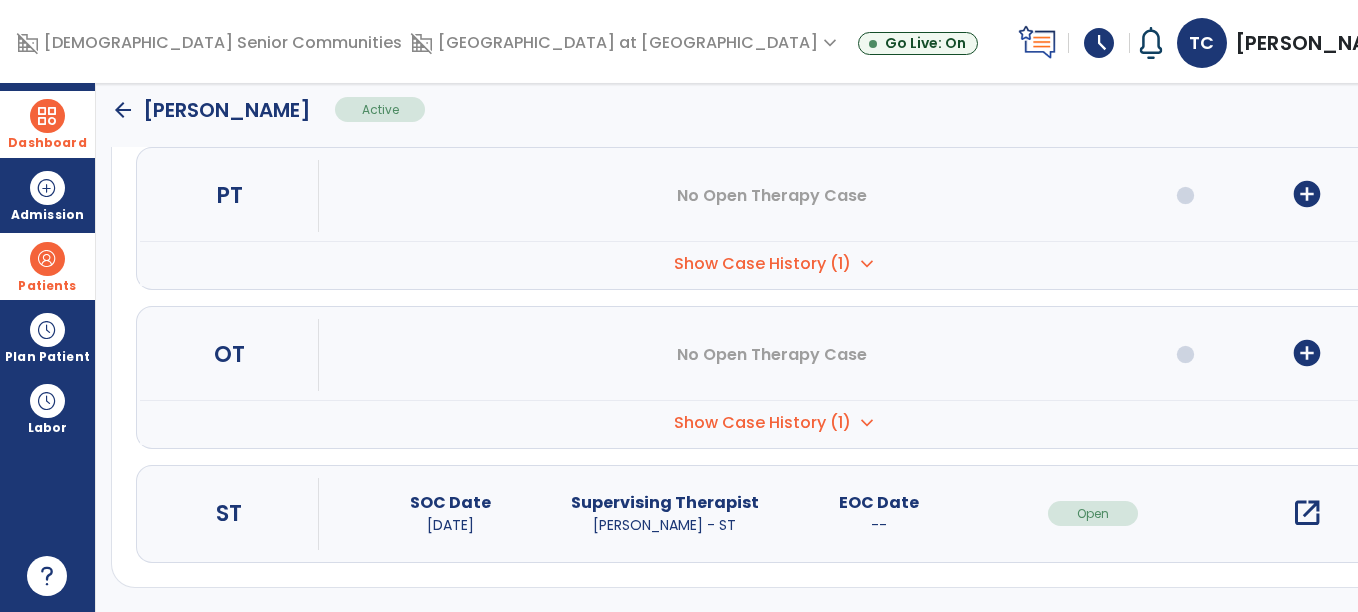 click on "open_in_new" at bounding box center [1307, 513] 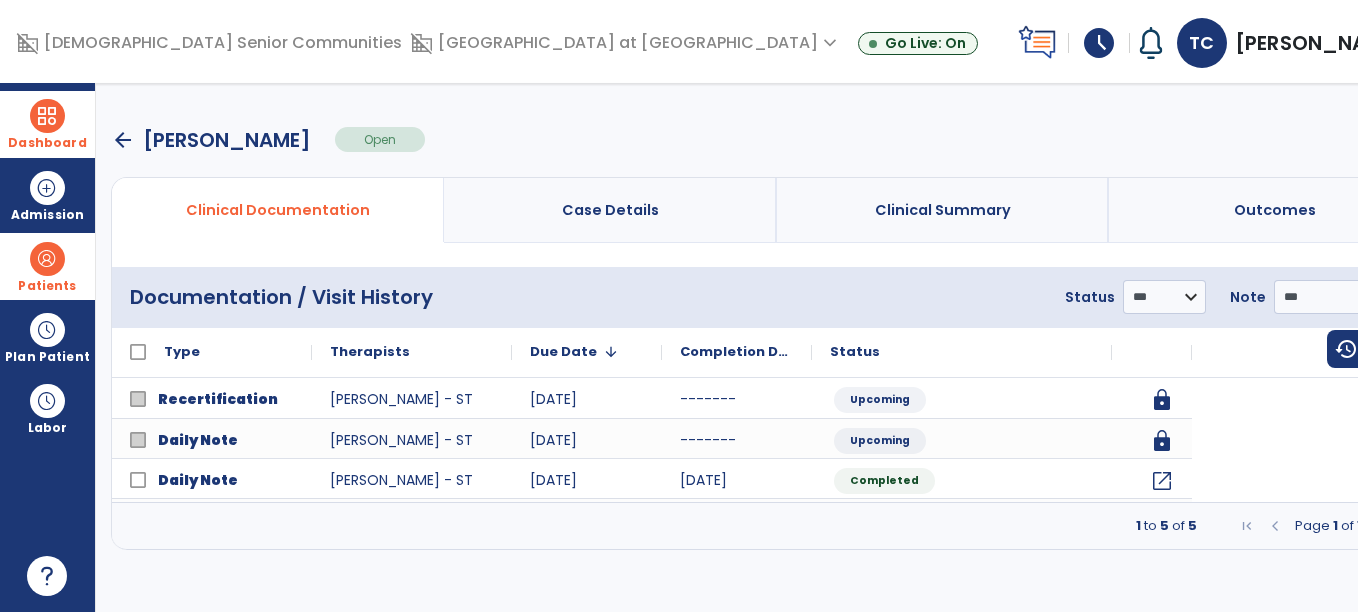 scroll, scrollTop: 0, scrollLeft: 0, axis: both 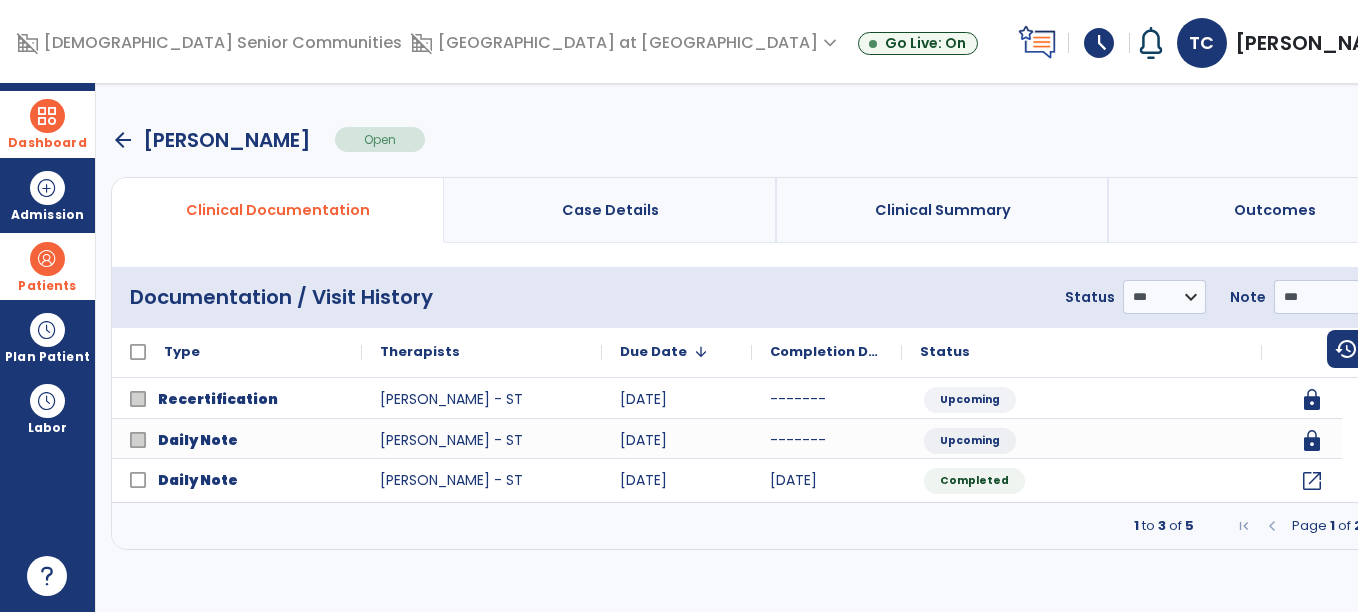 click on "menu" at bounding box center (1414, 297) 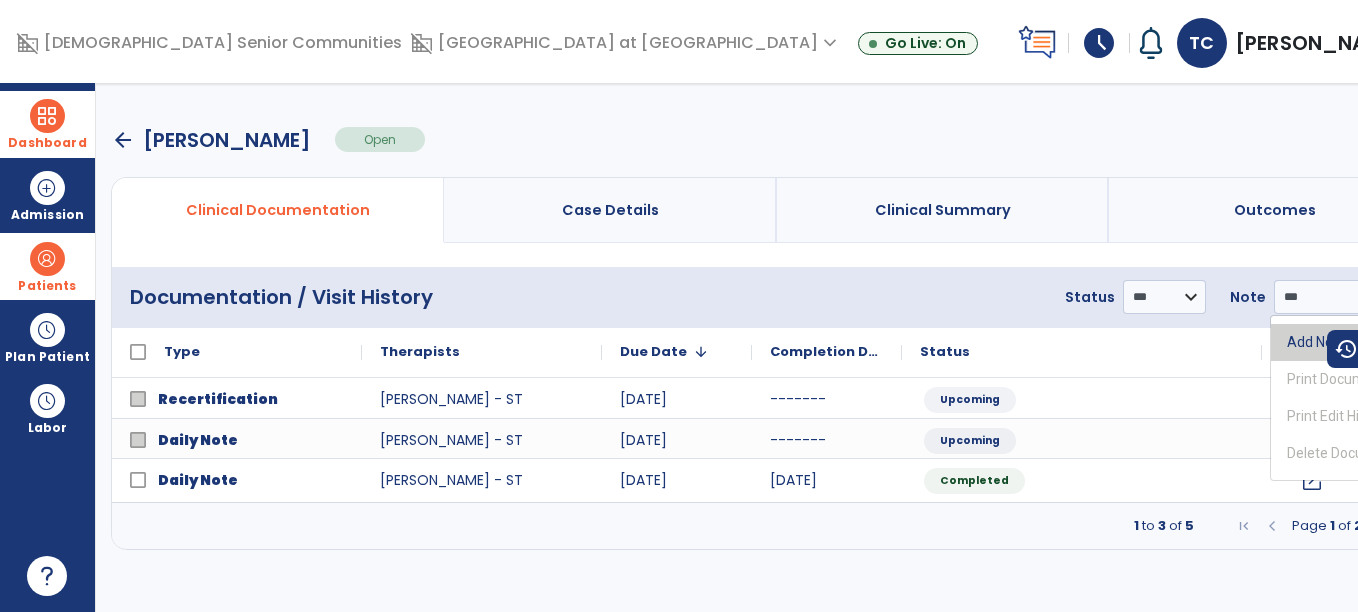 click on "Add New Document" at bounding box center (1350, 342) 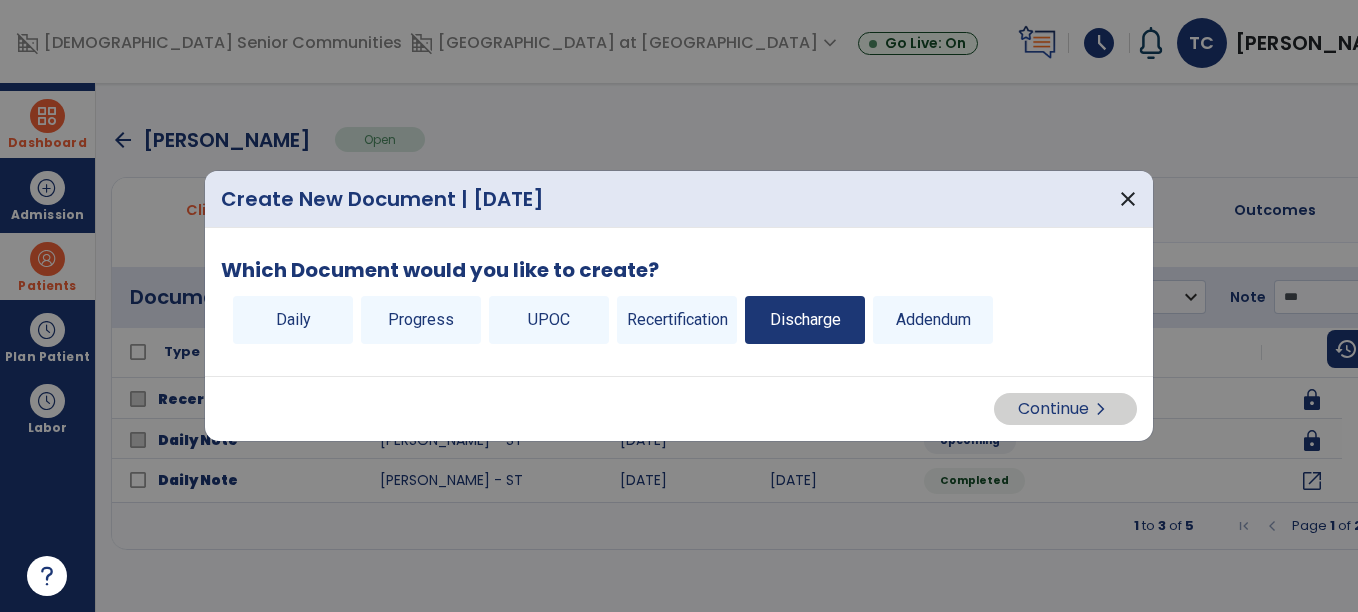 click on "Discharge" at bounding box center [805, 320] 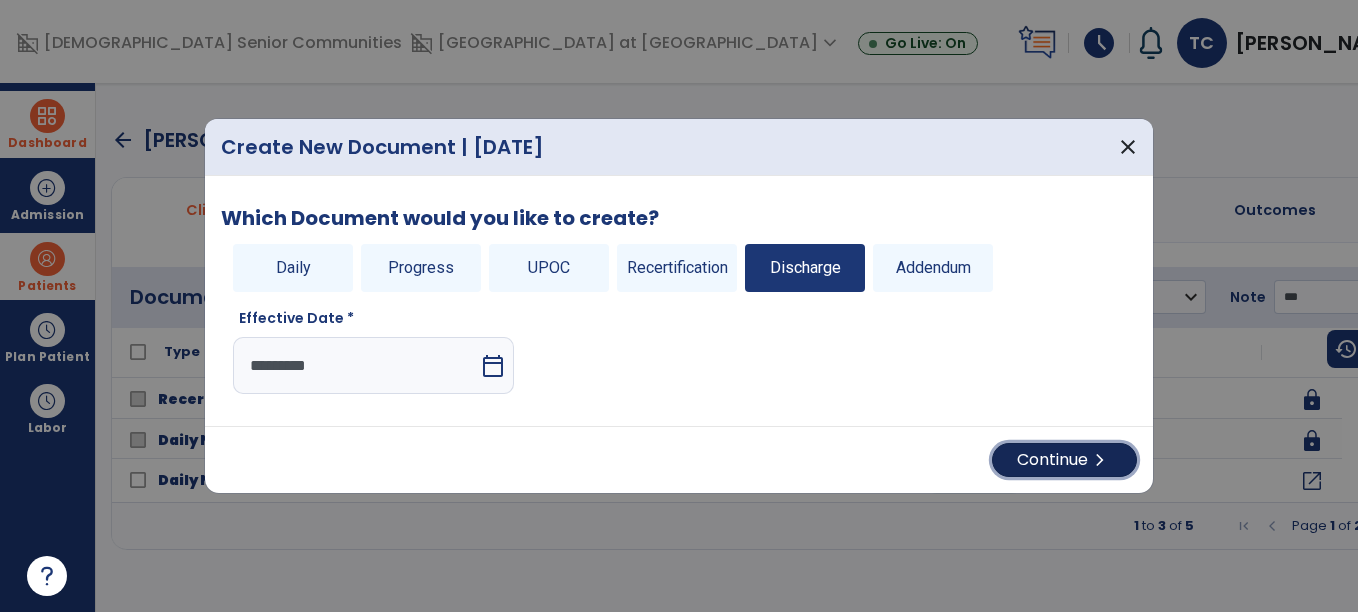 click on "chevron_right" at bounding box center [1100, 460] 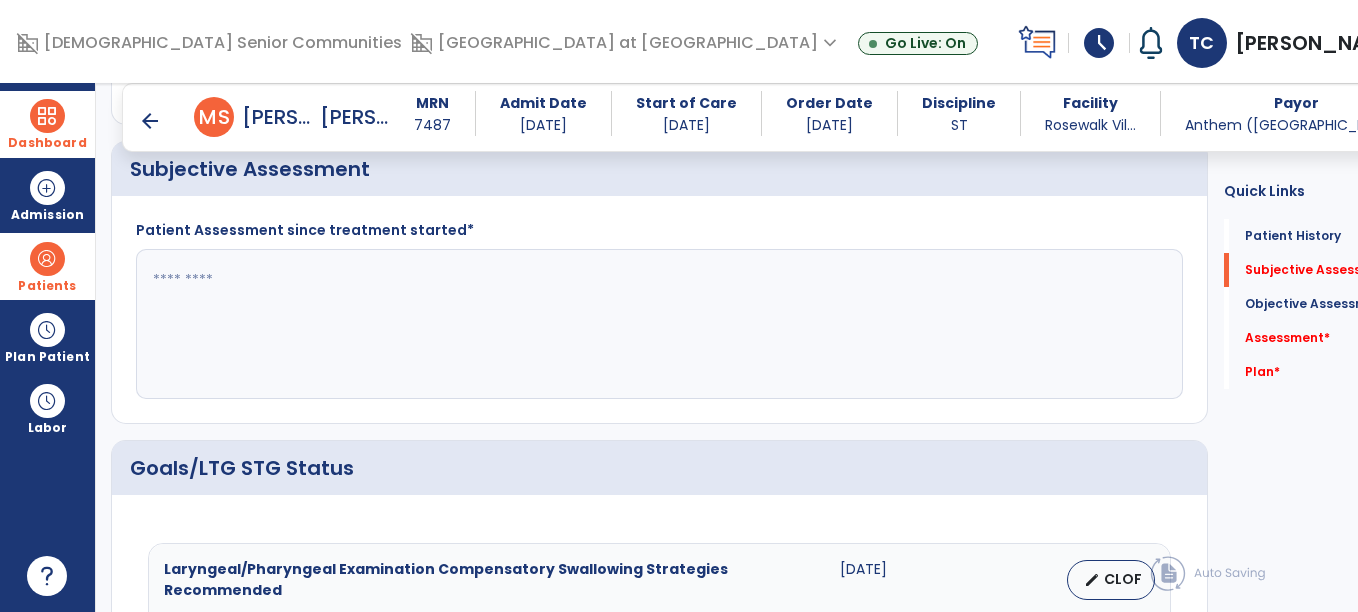 scroll, scrollTop: 492, scrollLeft: 0, axis: vertical 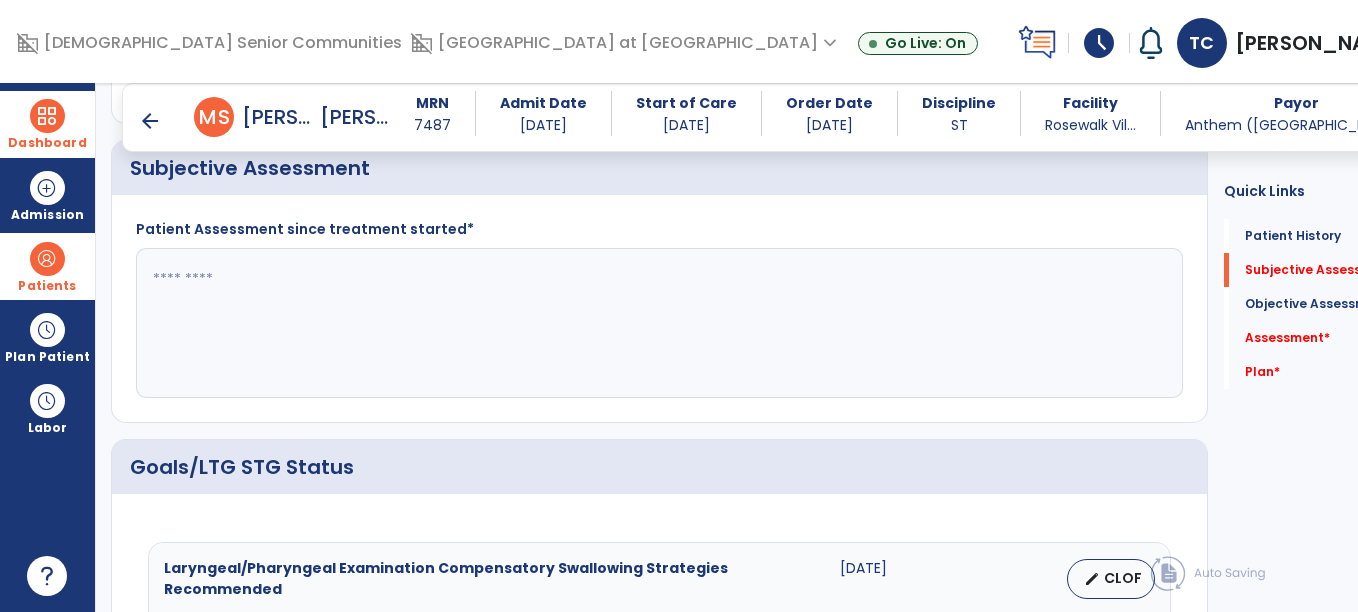 click 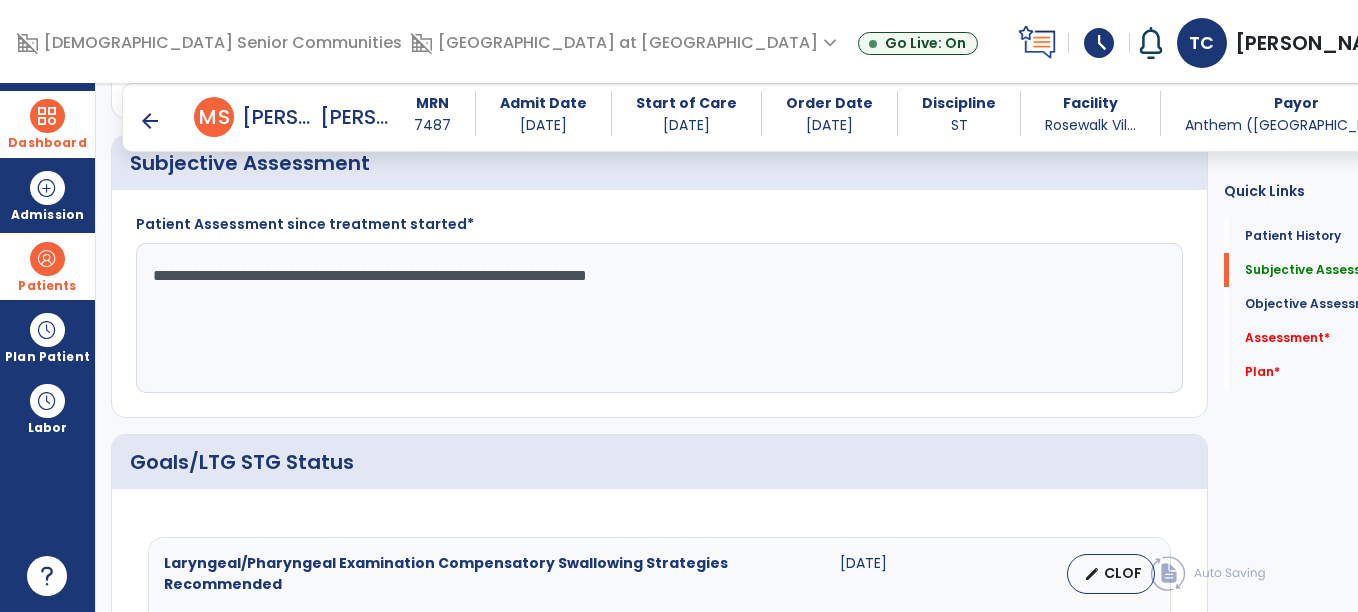 scroll, scrollTop: 498, scrollLeft: 0, axis: vertical 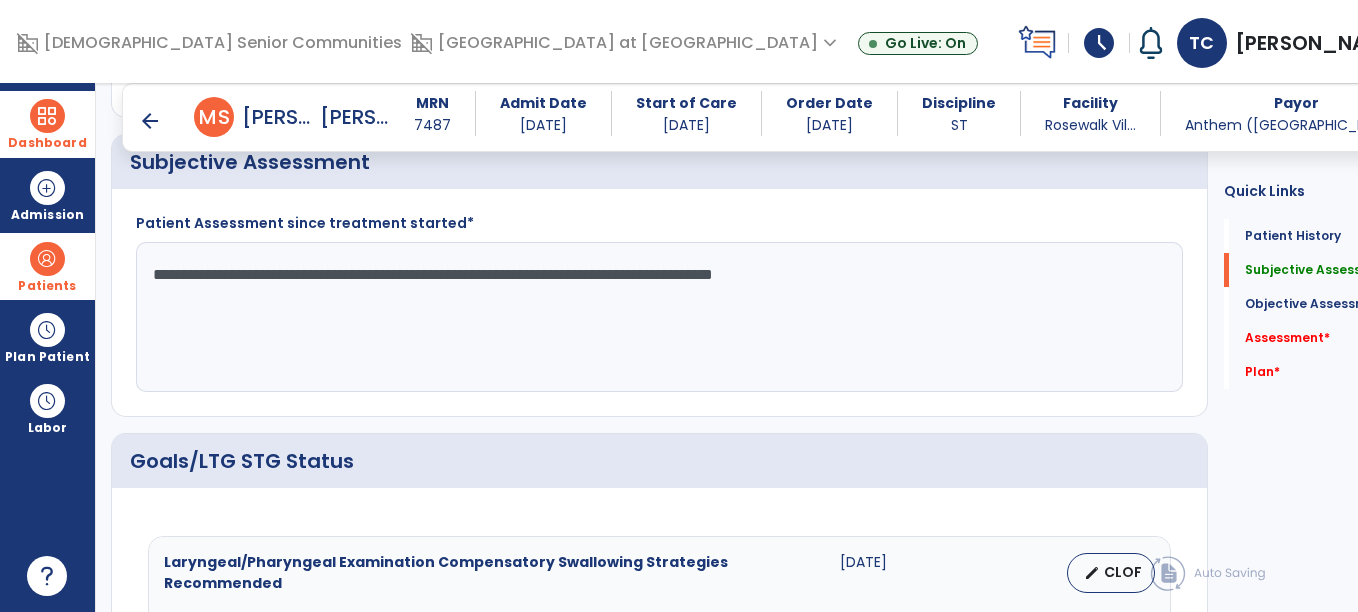 click on "**********" 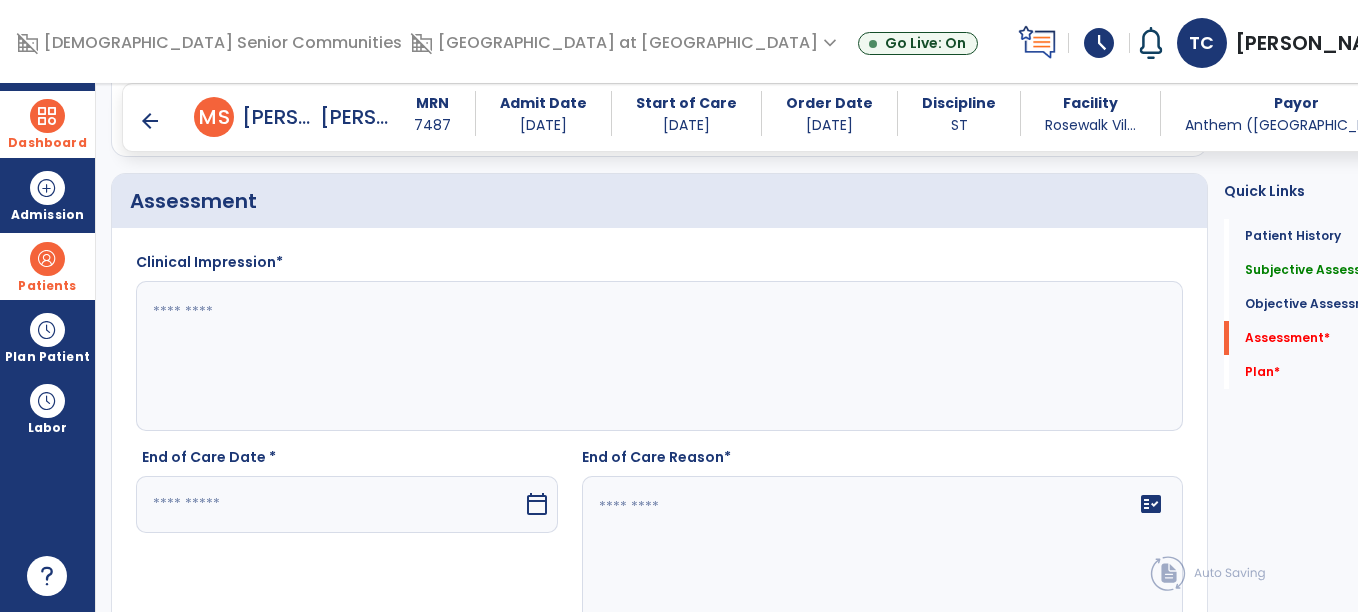 scroll, scrollTop: 1501, scrollLeft: 0, axis: vertical 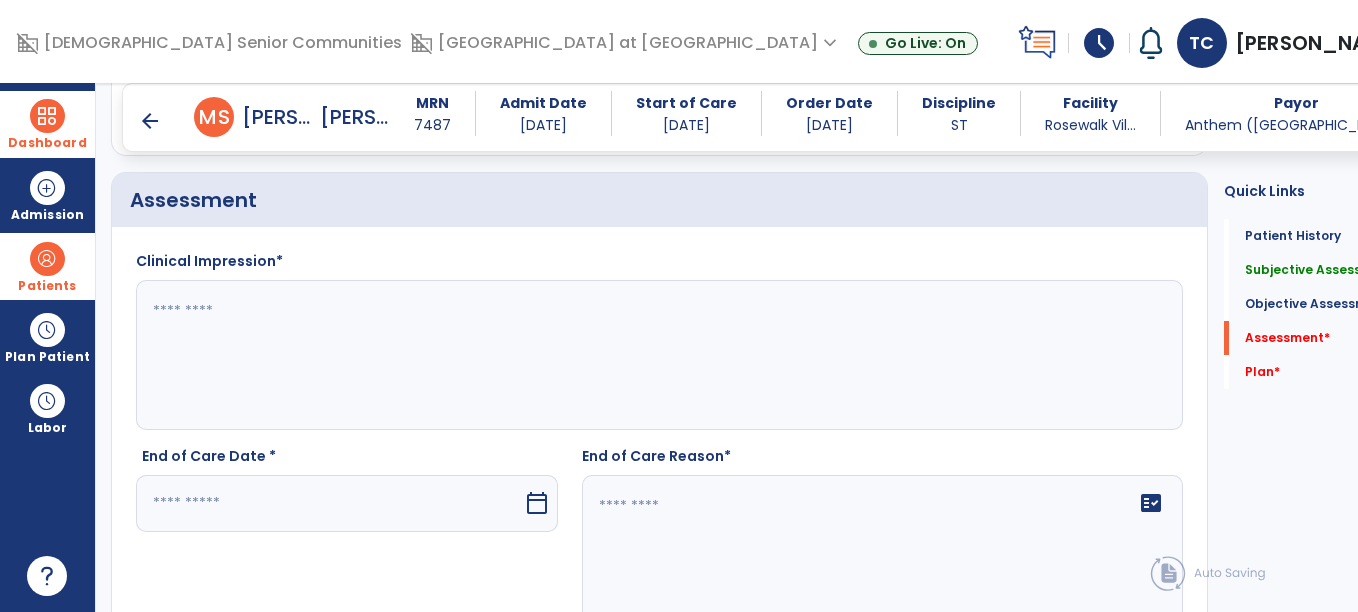 type on "**********" 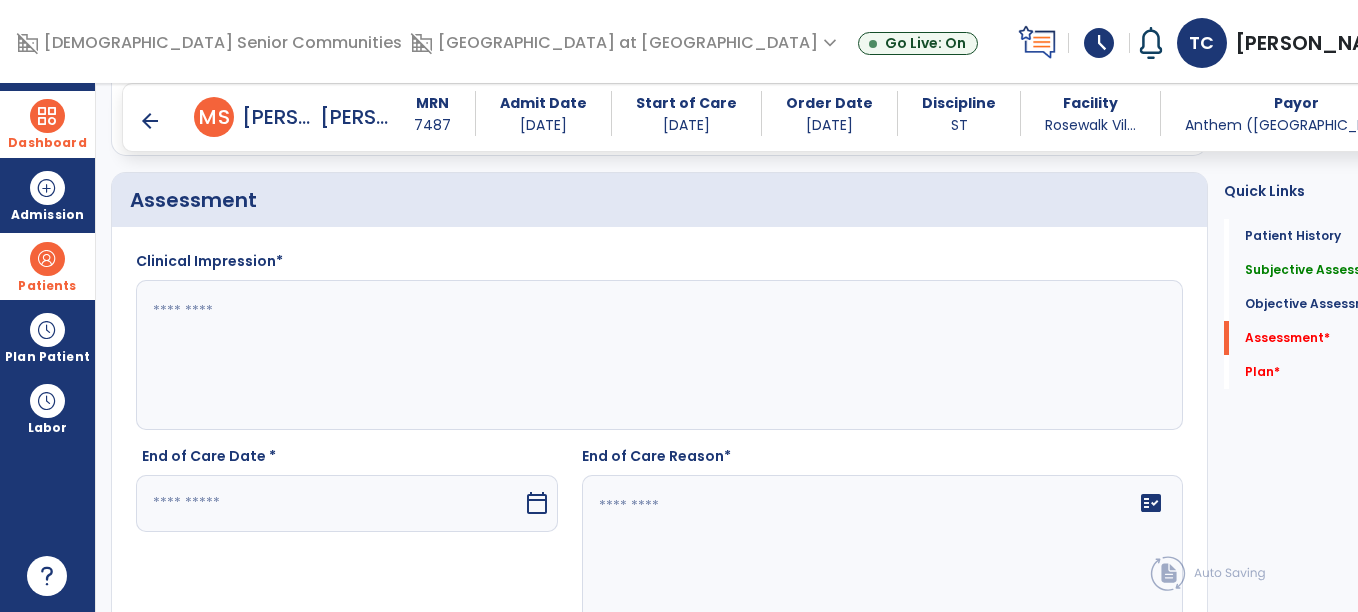 click at bounding box center (329, 503) 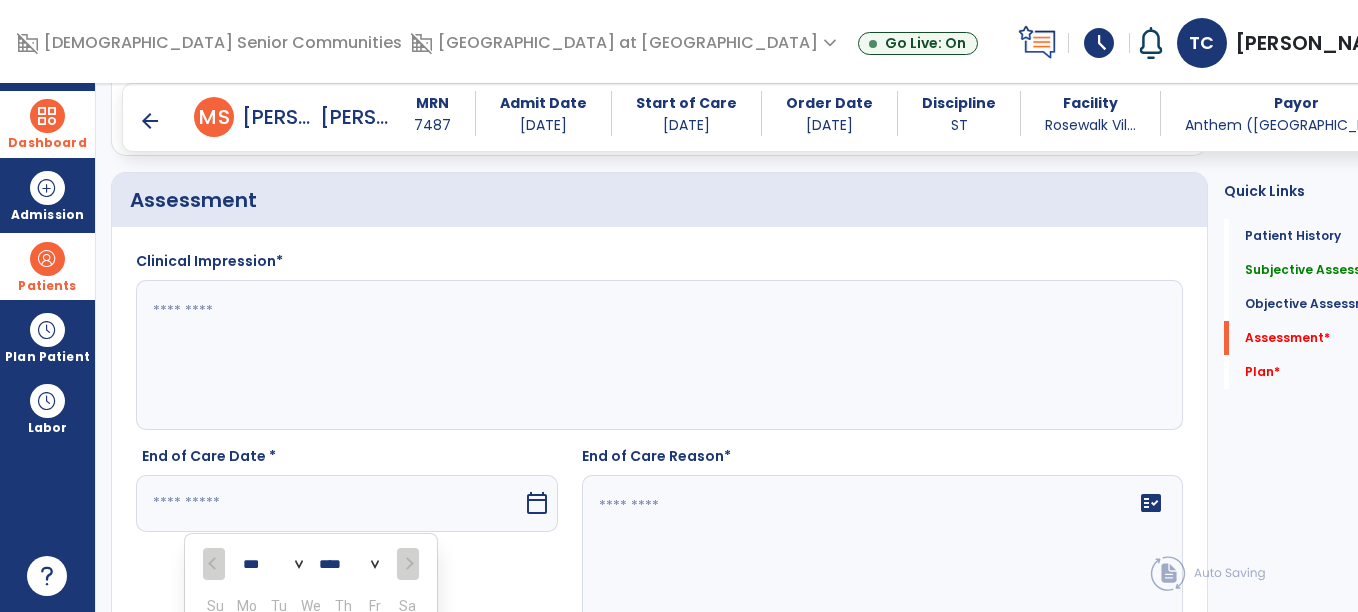 scroll, scrollTop: 1823, scrollLeft: 0, axis: vertical 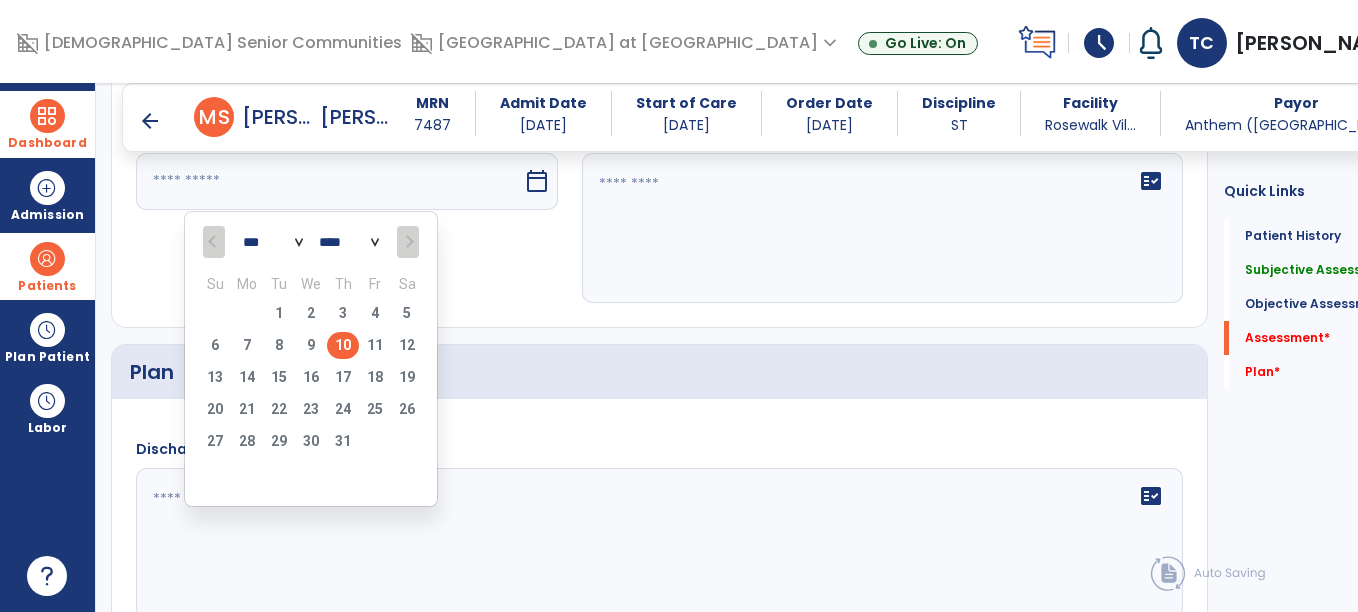 click on "10" at bounding box center [343, 345] 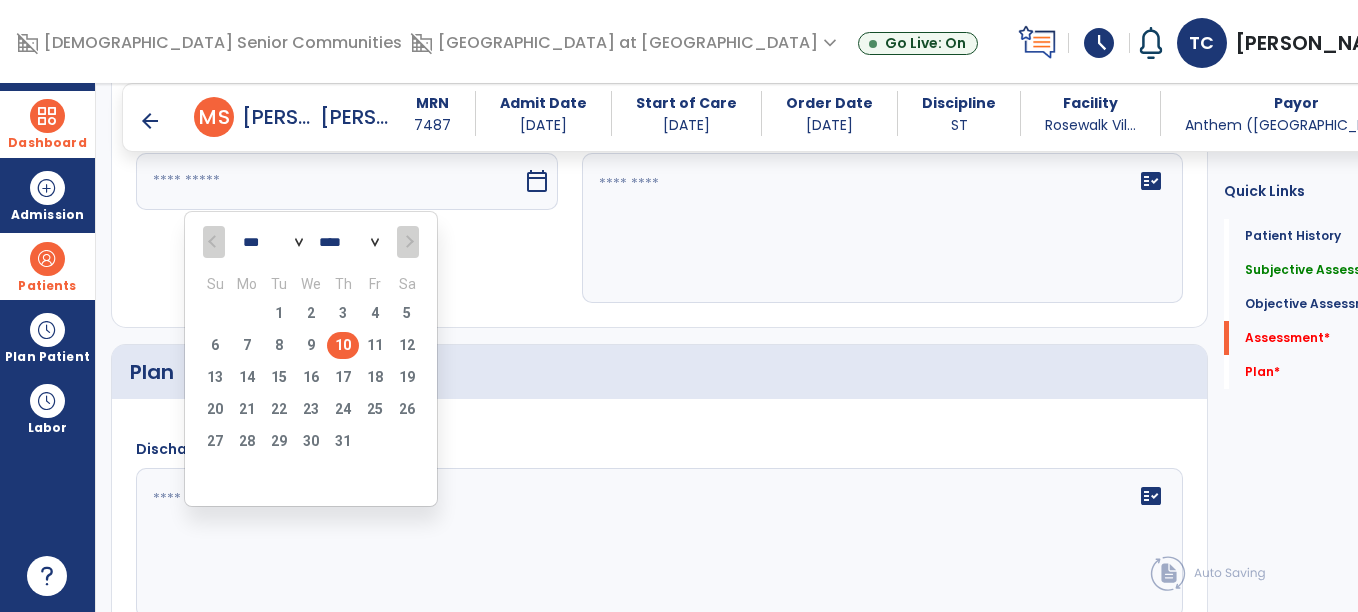 type on "*********" 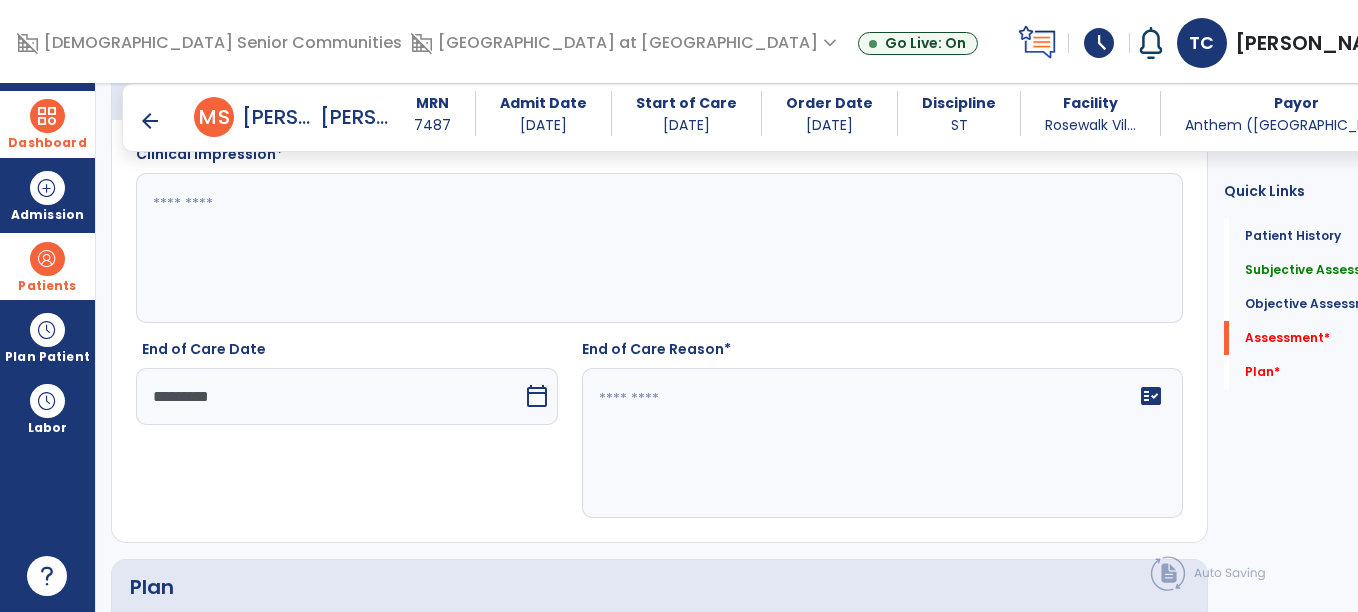 scroll, scrollTop: 1607, scrollLeft: 0, axis: vertical 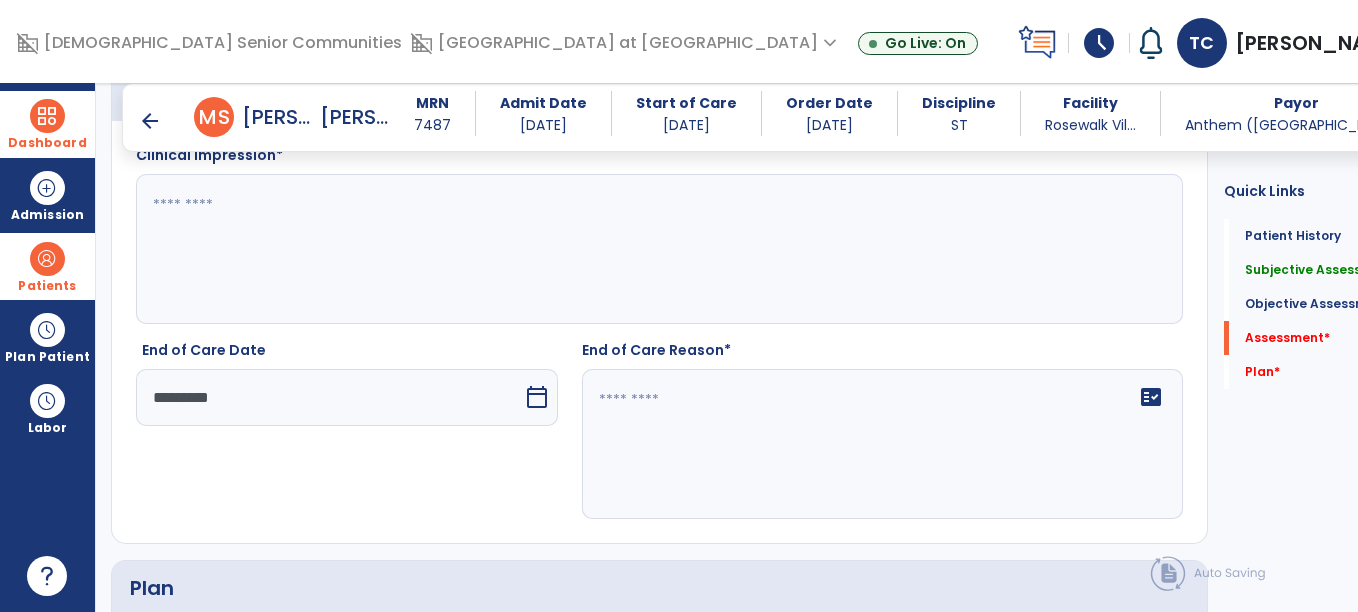 click on "fact_check" 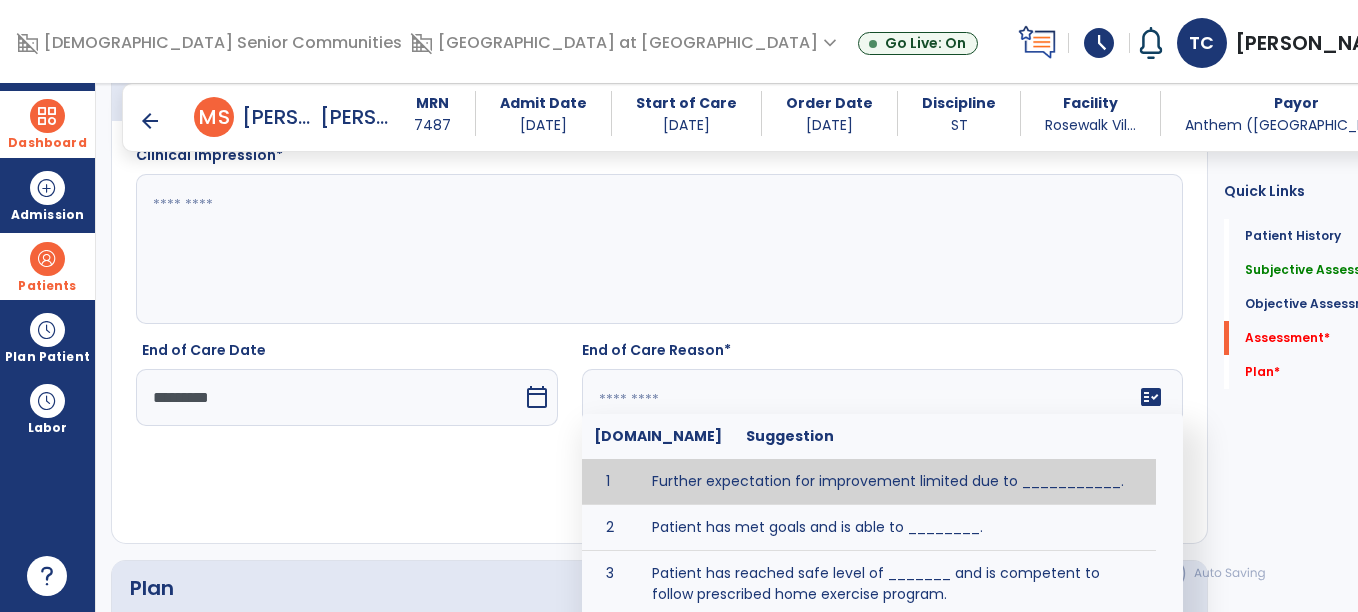 click 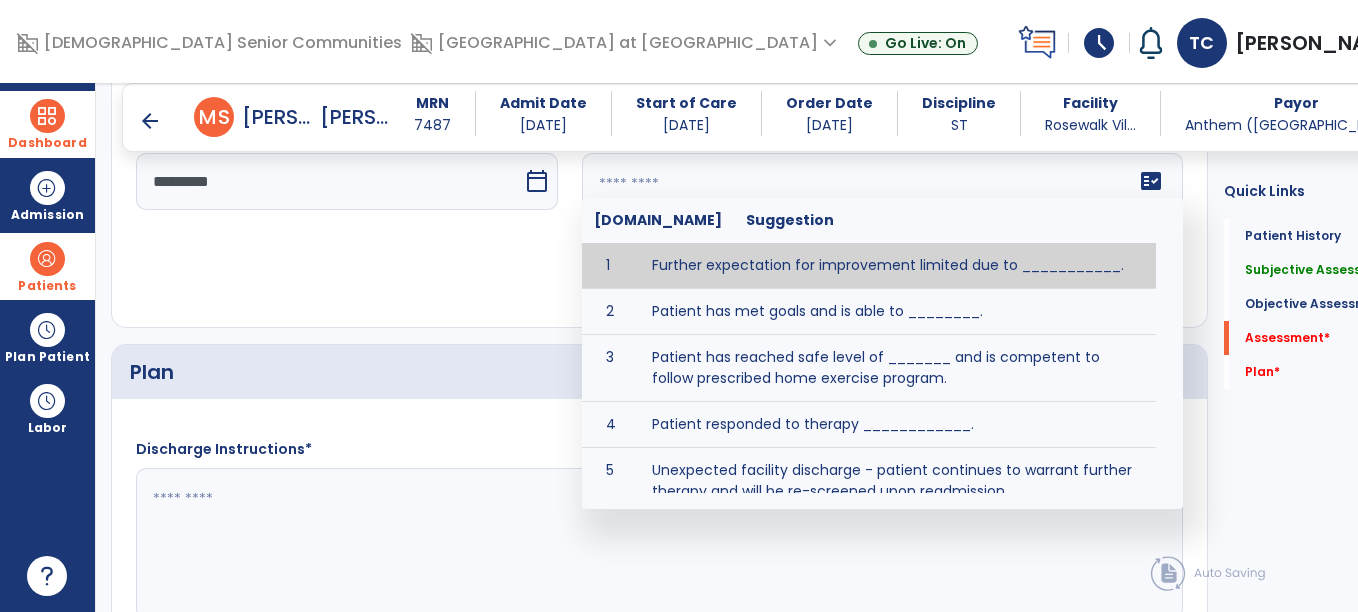 scroll, scrollTop: 1824, scrollLeft: 0, axis: vertical 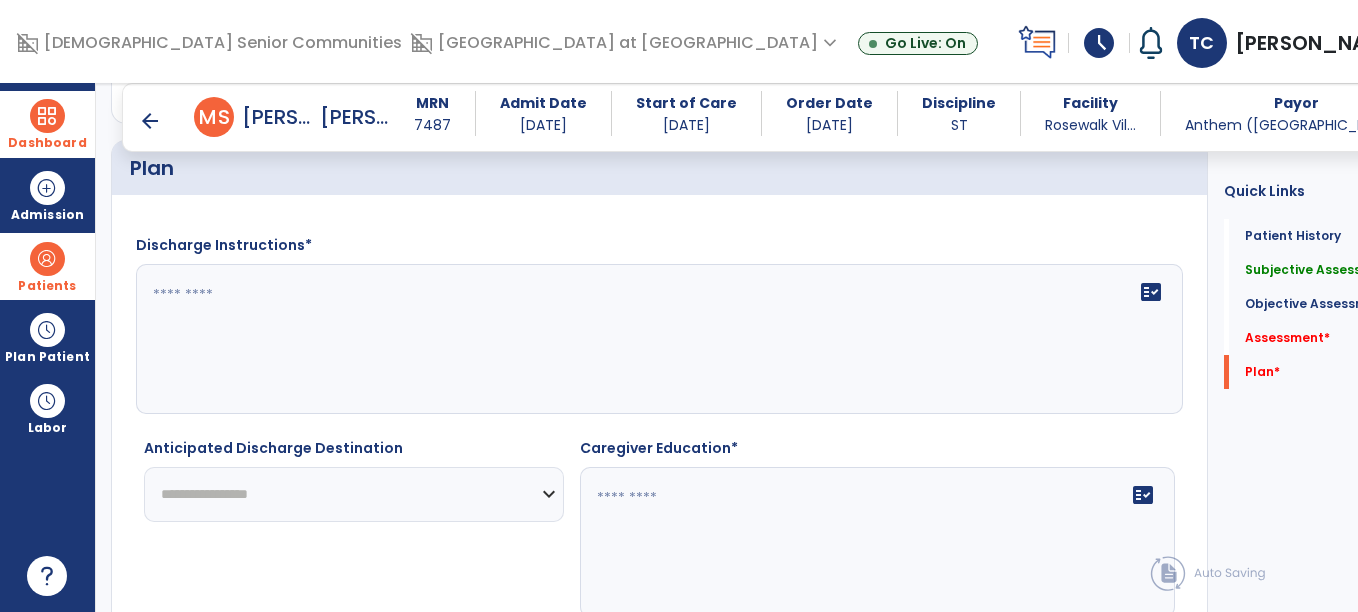 drag, startPoint x: 472, startPoint y: 465, endPoint x: 470, endPoint y: 482, distance: 17.117243 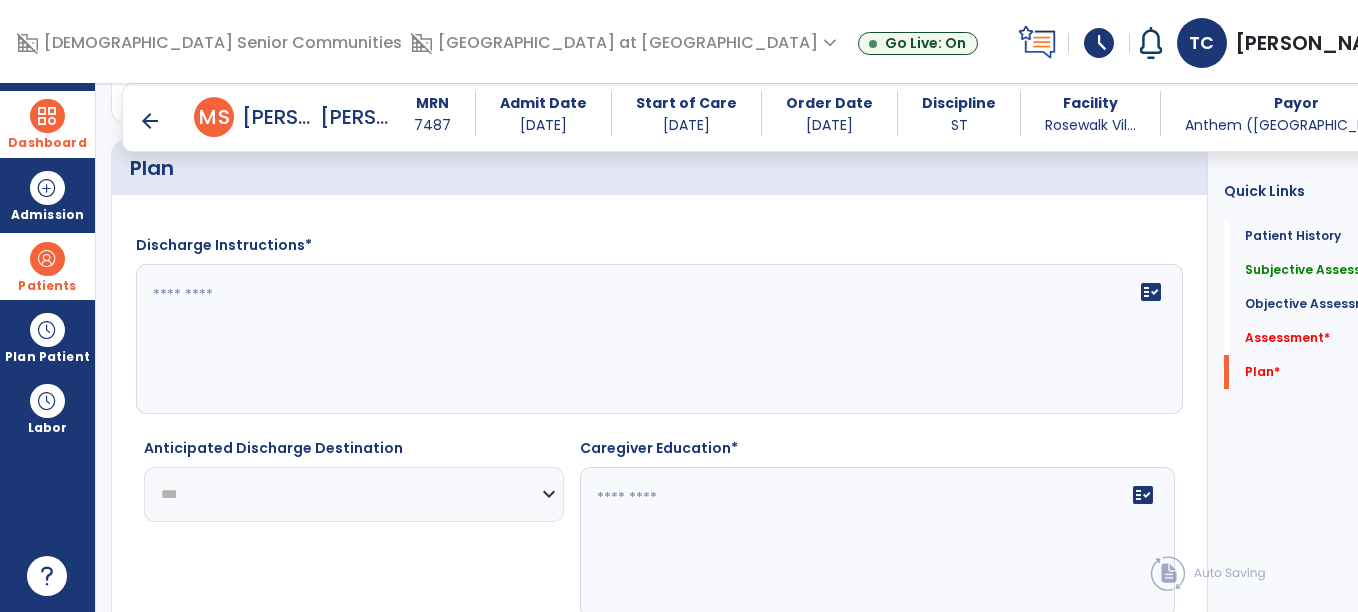 click on "**********" 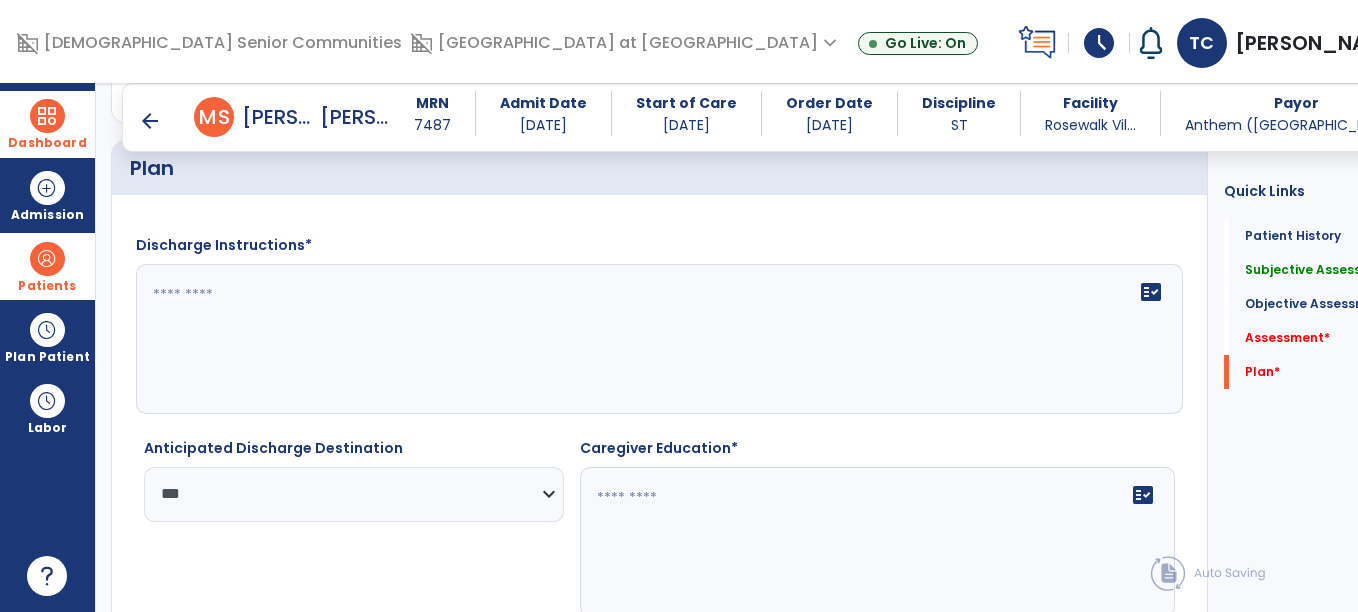 click on "fact_check" 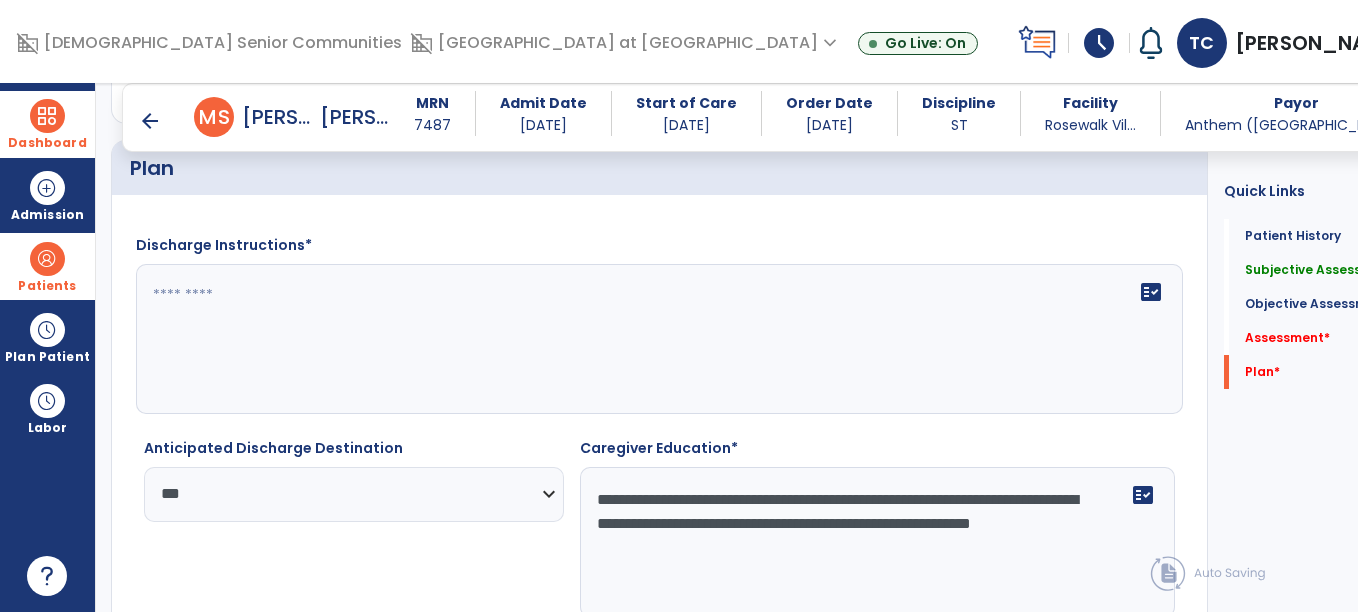type on "**********" 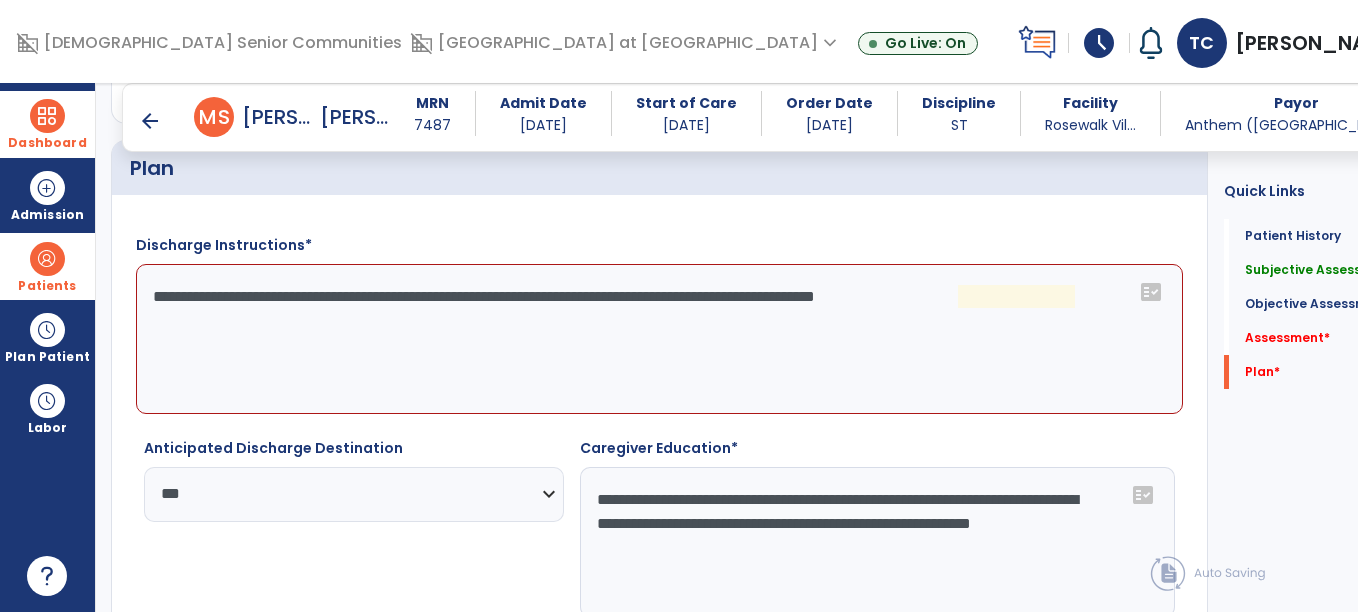 drag, startPoint x: 568, startPoint y: 497, endPoint x: 944, endPoint y: 530, distance: 377.44537 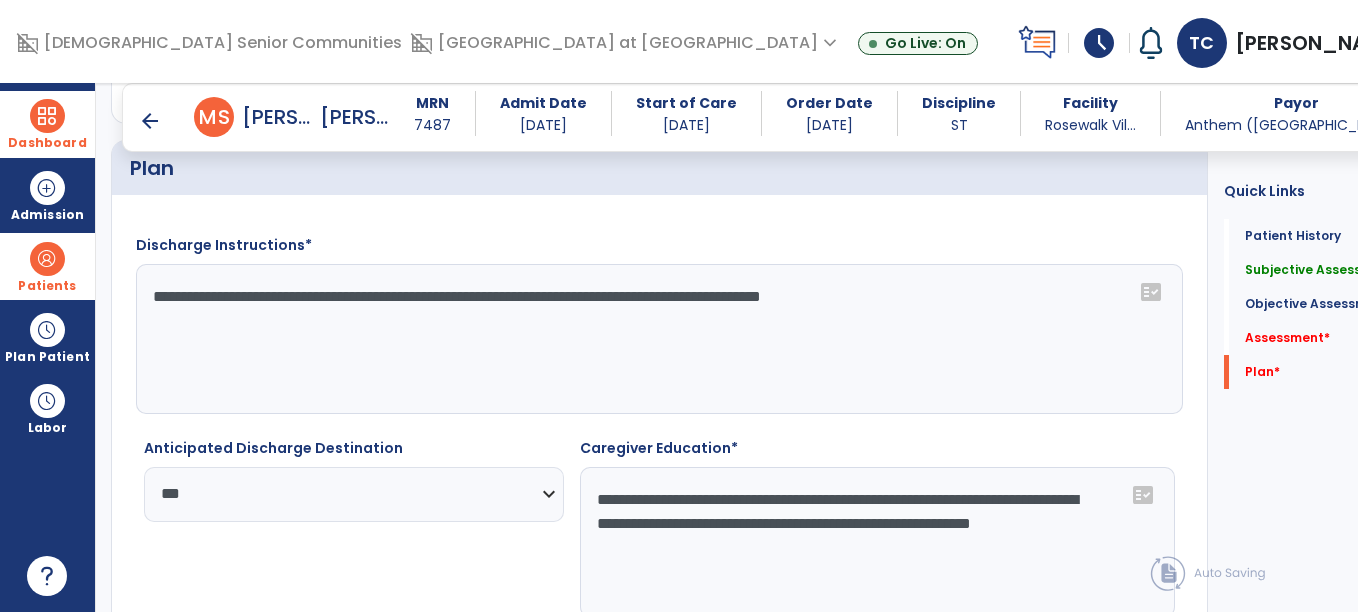 paste on "**********" 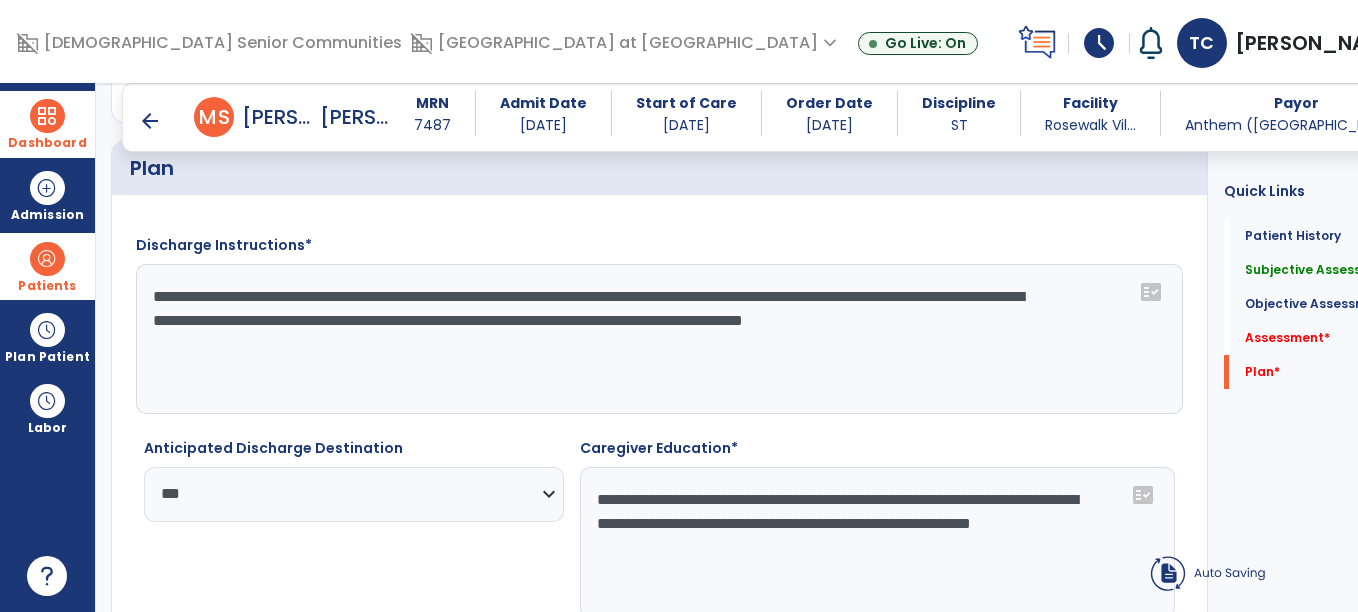 click on "**********" 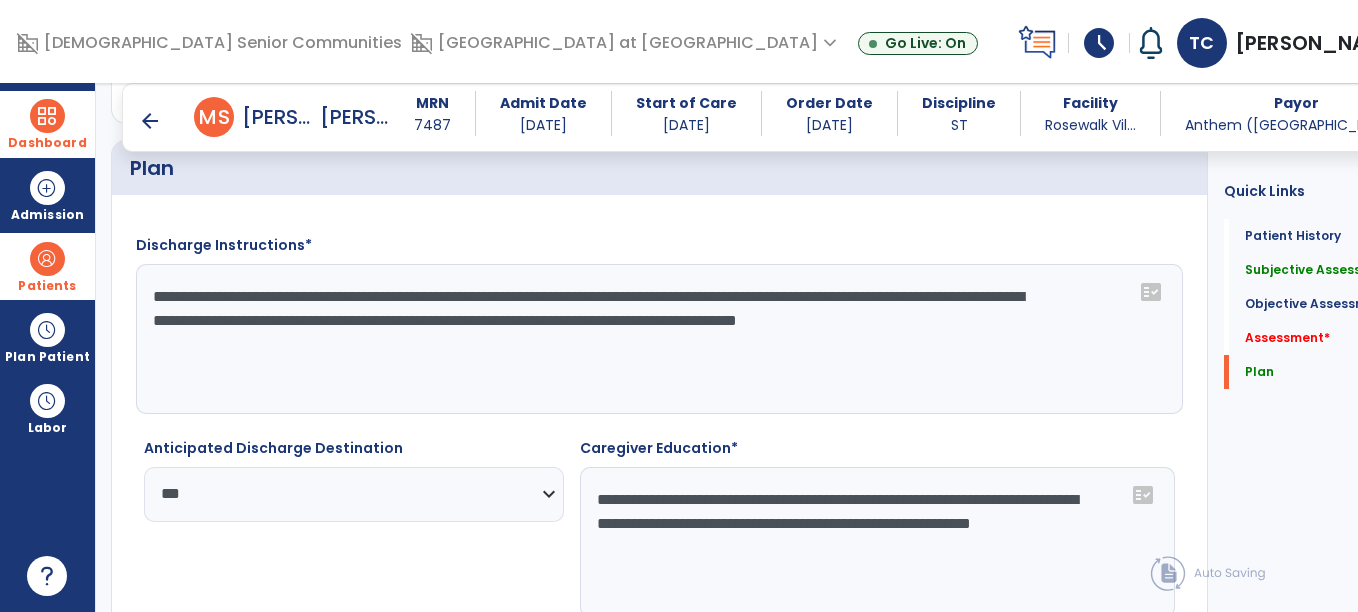 click on "**********" 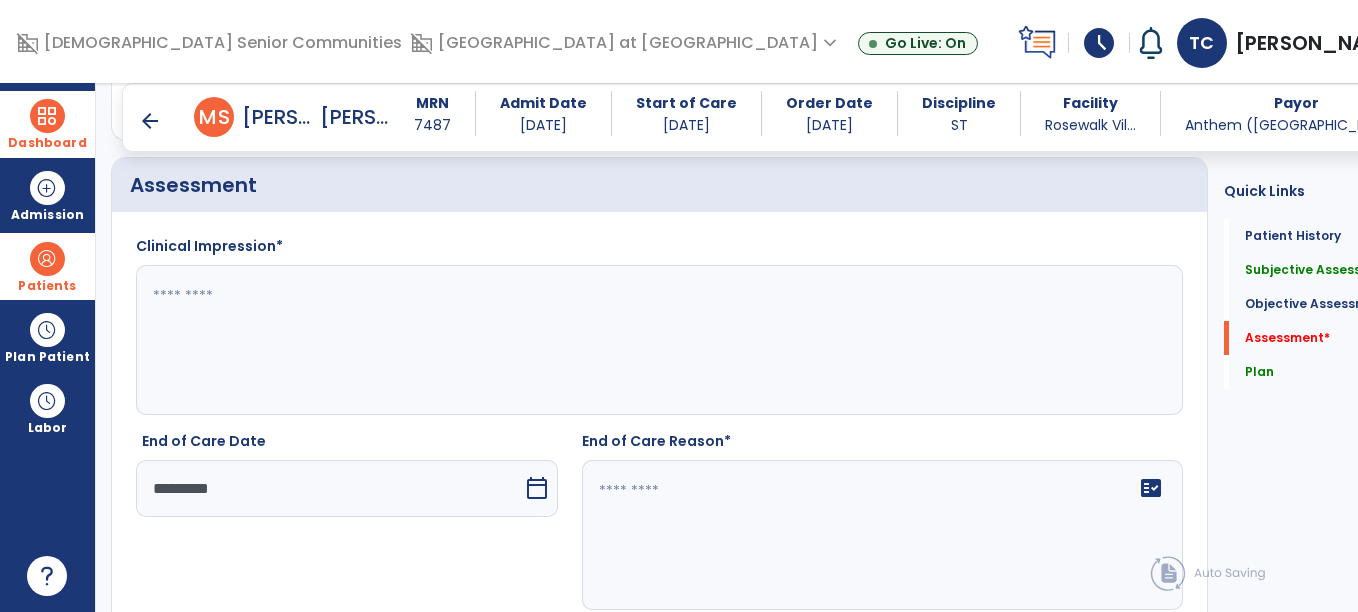 scroll, scrollTop: 1517, scrollLeft: 0, axis: vertical 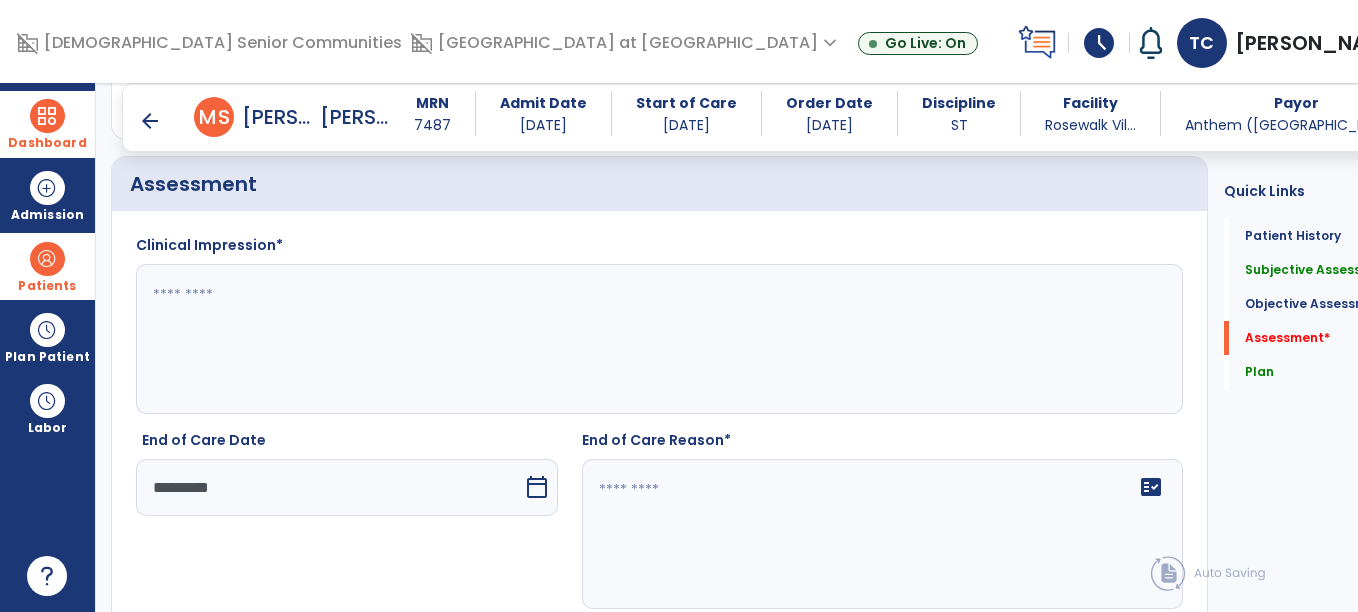type on "**********" 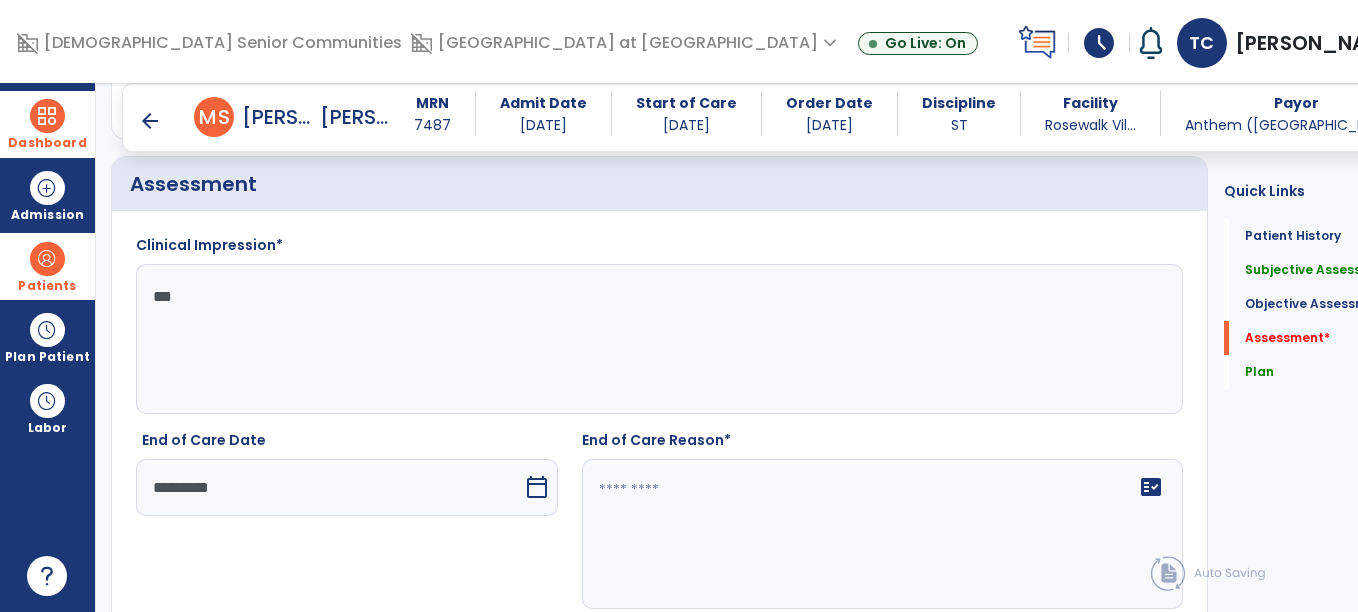 type on "**" 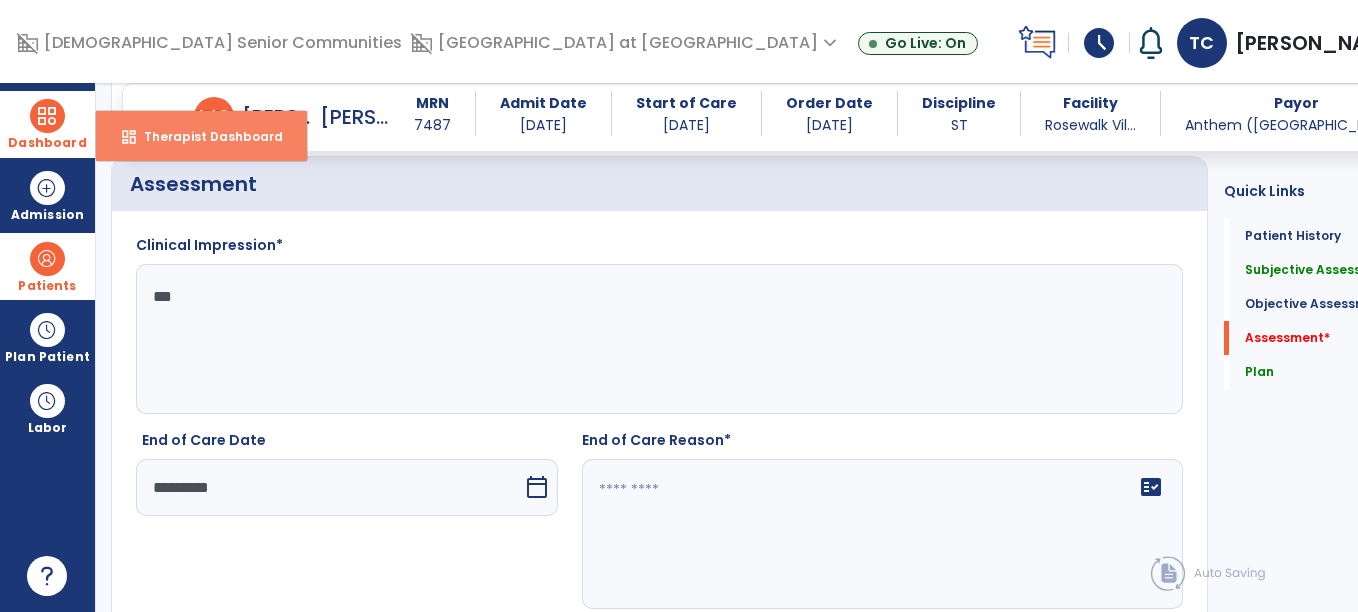click on "dashboard" at bounding box center [129, 137] 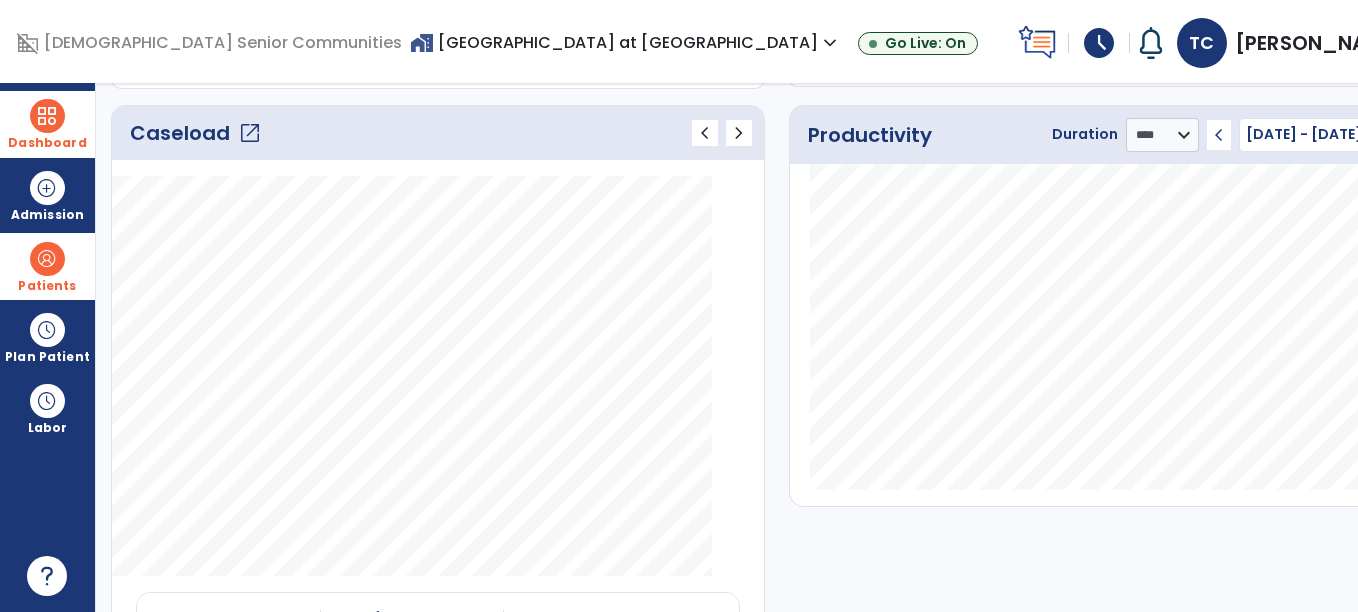scroll, scrollTop: 0, scrollLeft: 0, axis: both 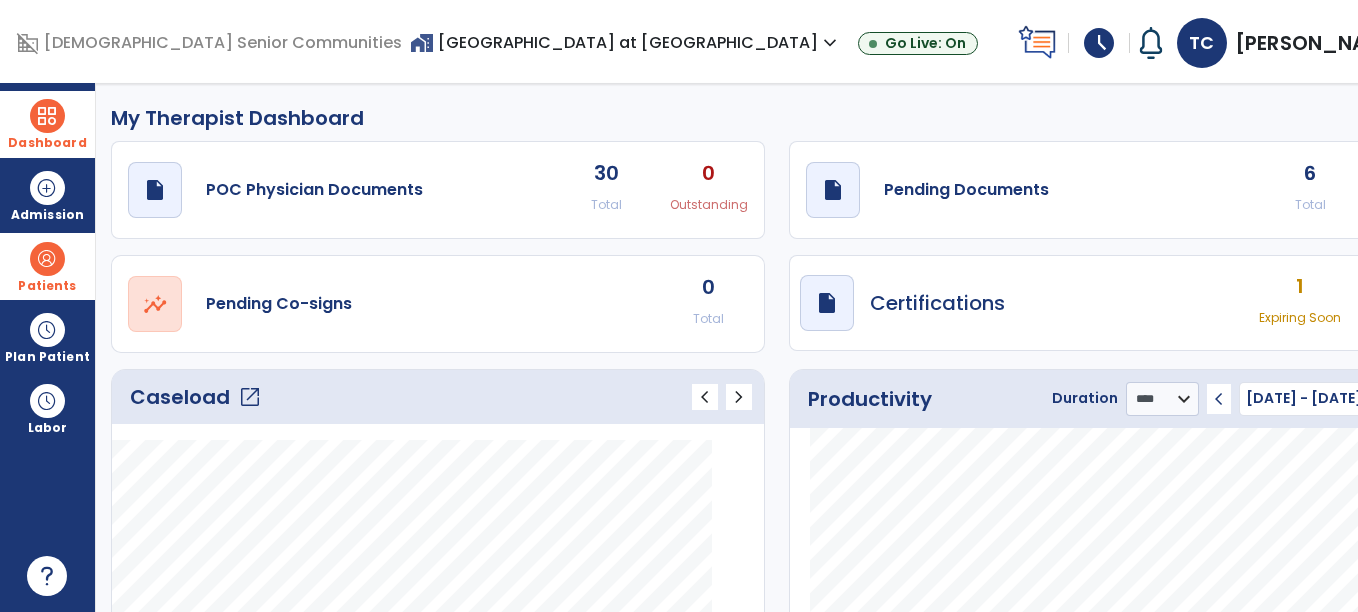click on "6" 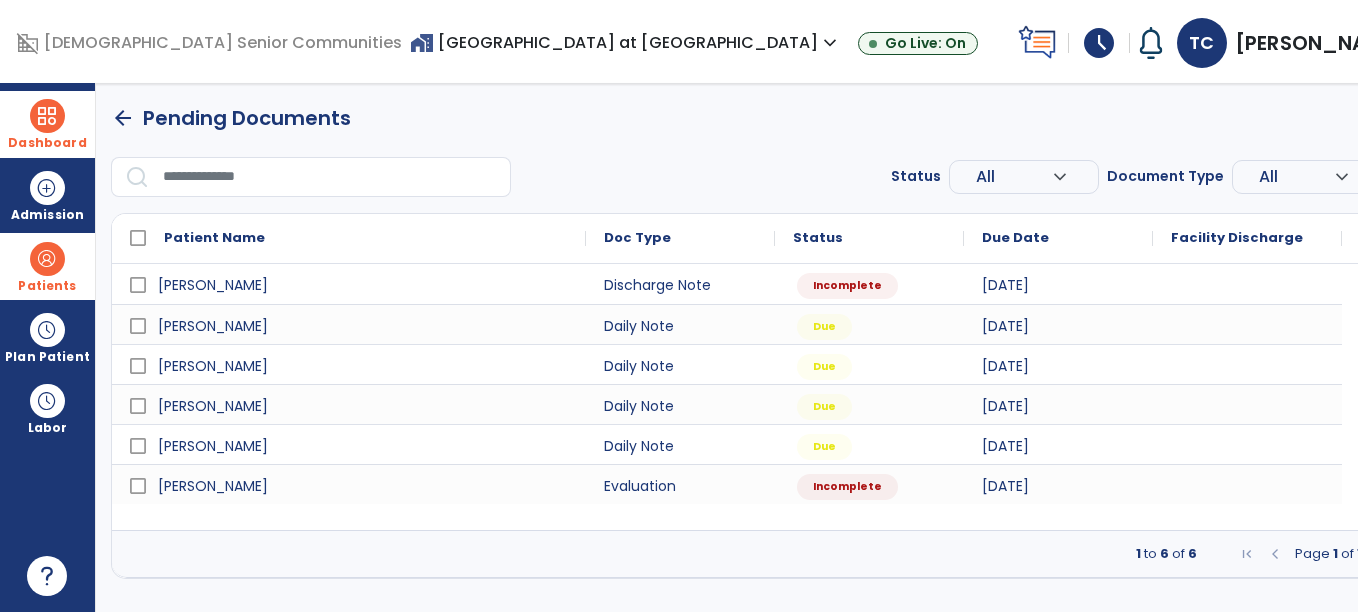 click at bounding box center (47, 259) 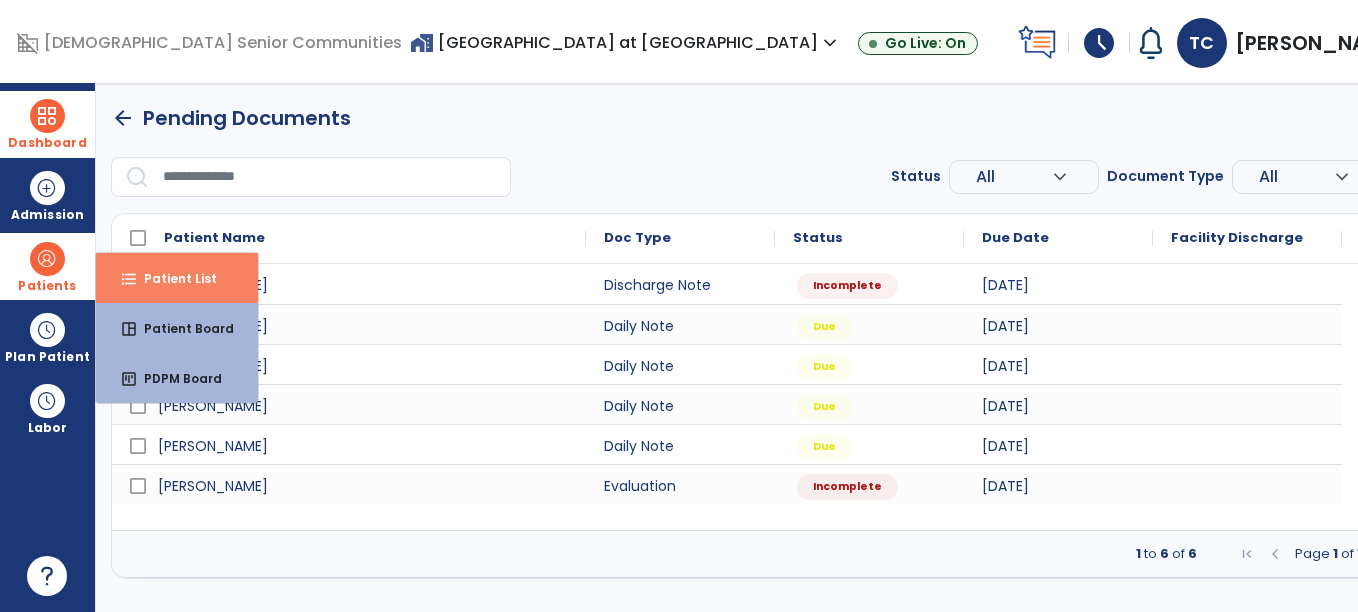click on "format_list_bulleted  Patient List" at bounding box center (177, 278) 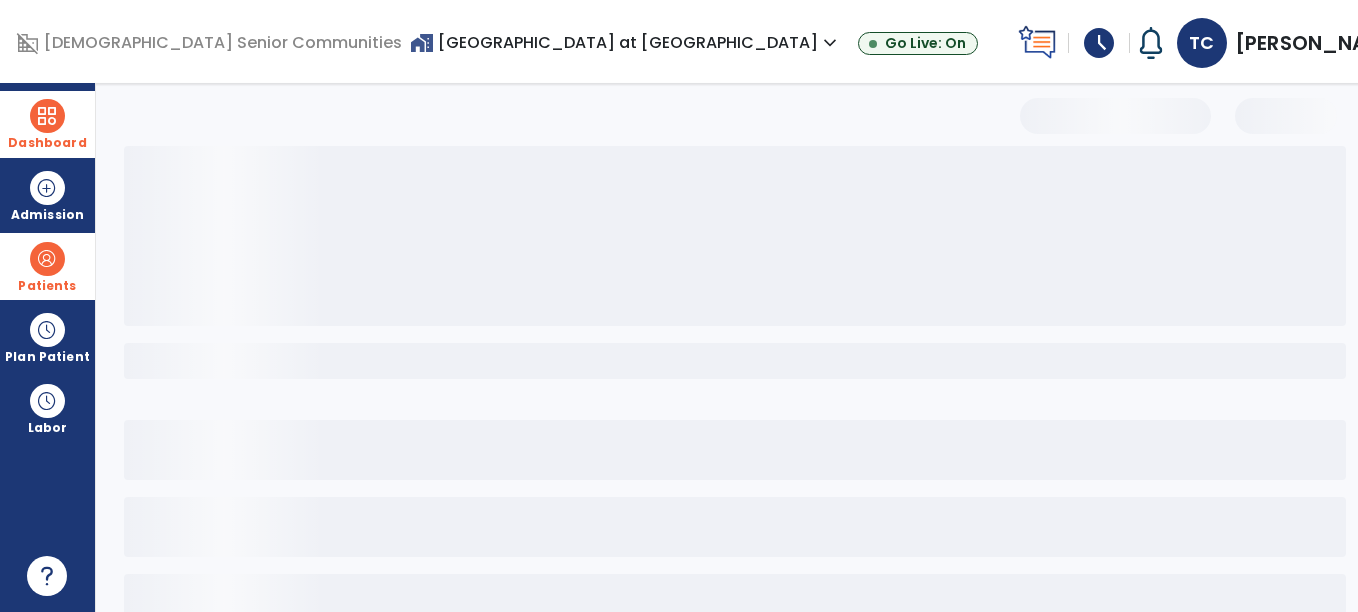 select on "***" 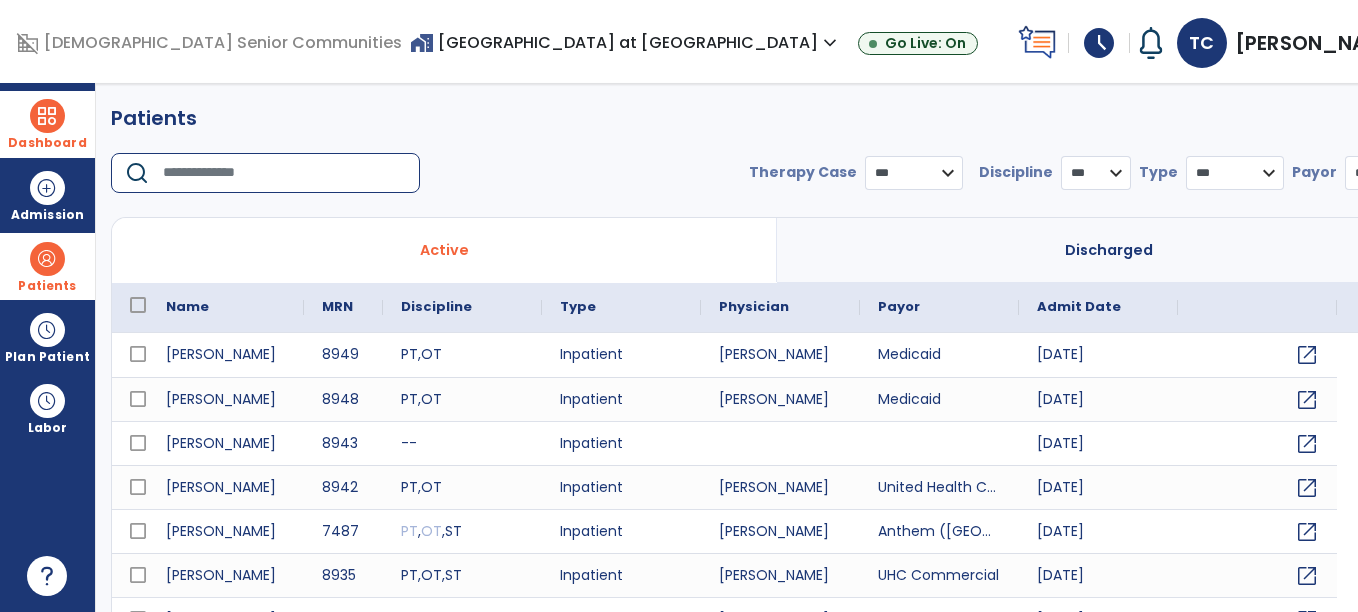 click at bounding box center (284, 173) 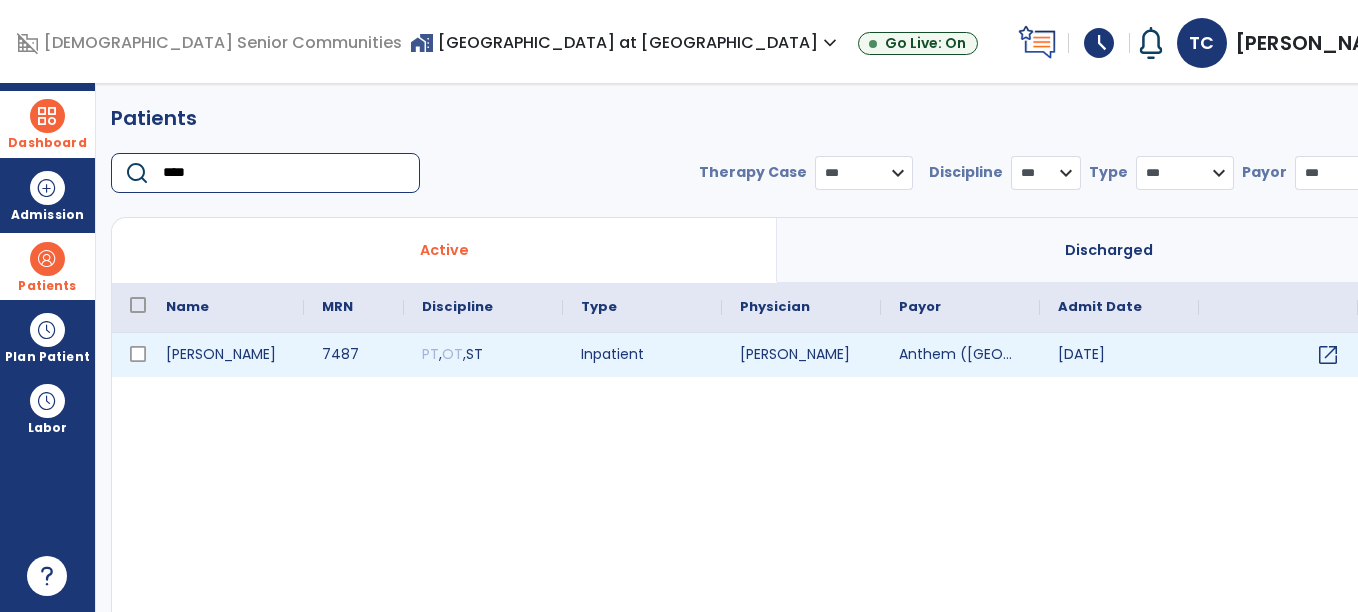 type on "****" 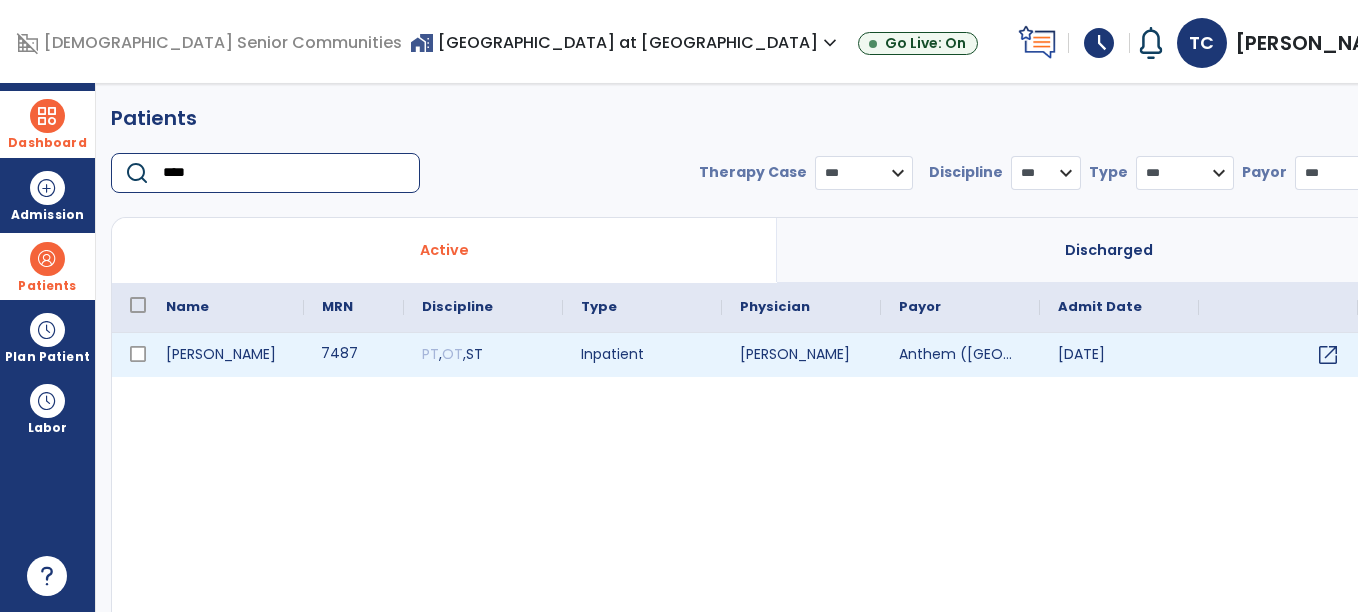 click on "7487" at bounding box center (354, 355) 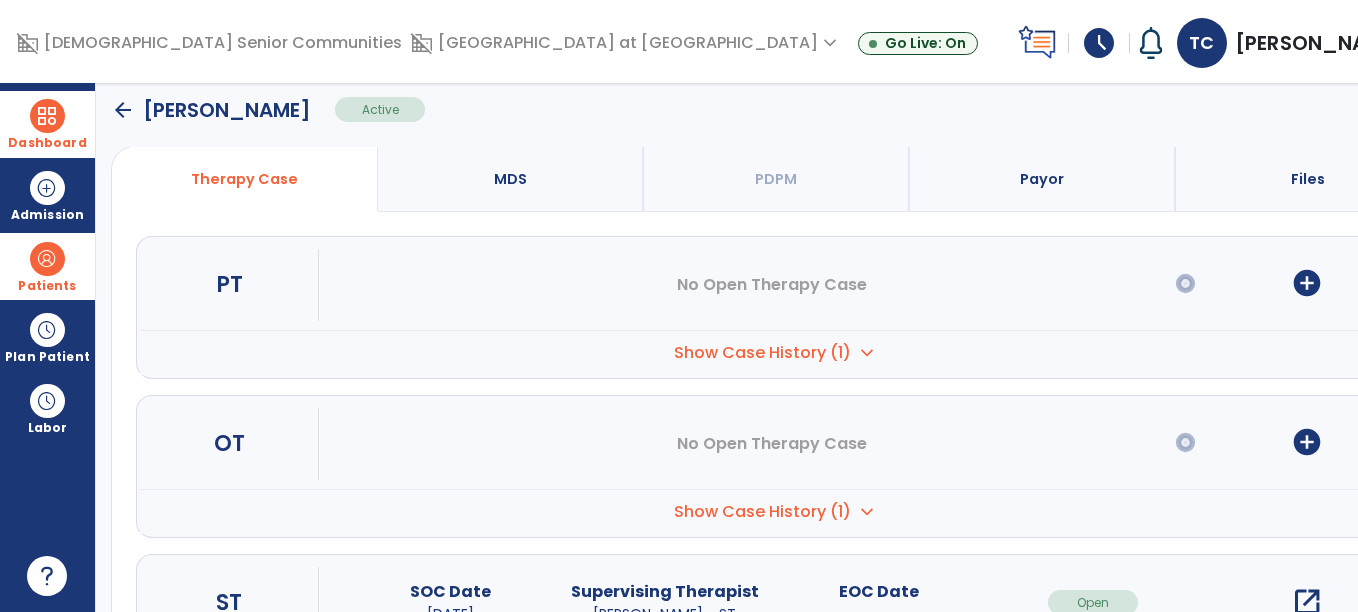 scroll, scrollTop: 151, scrollLeft: 0, axis: vertical 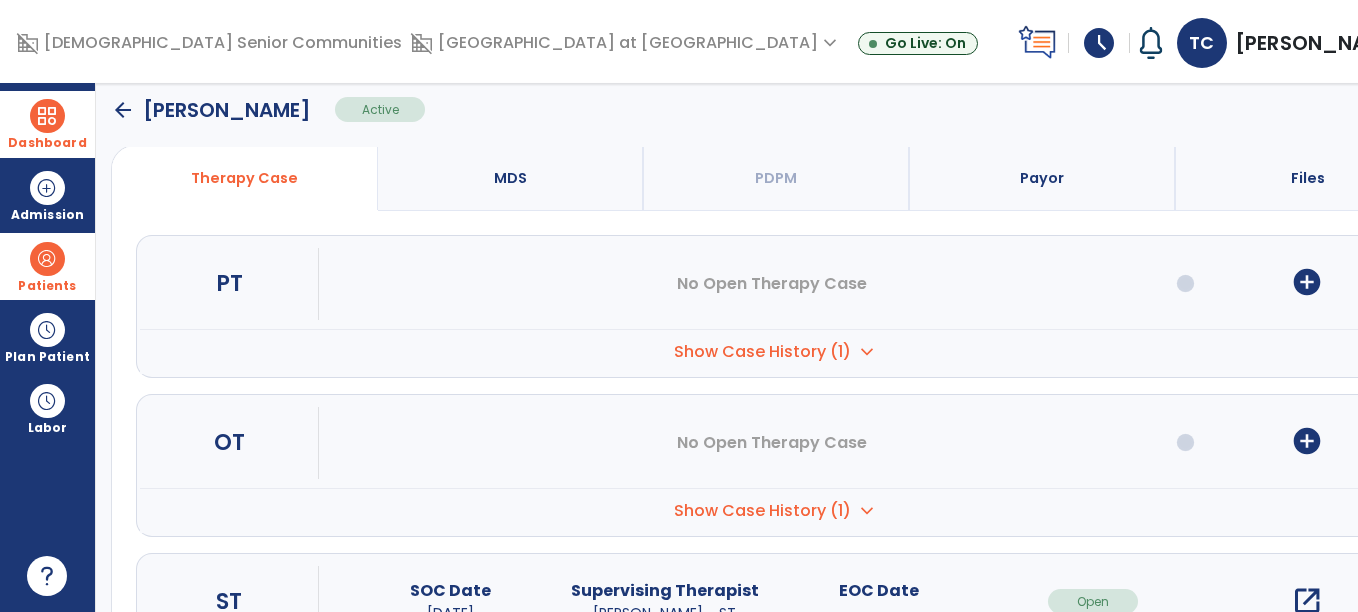 click on "Show Case History (1)     expand_more" at bounding box center (777, 351) 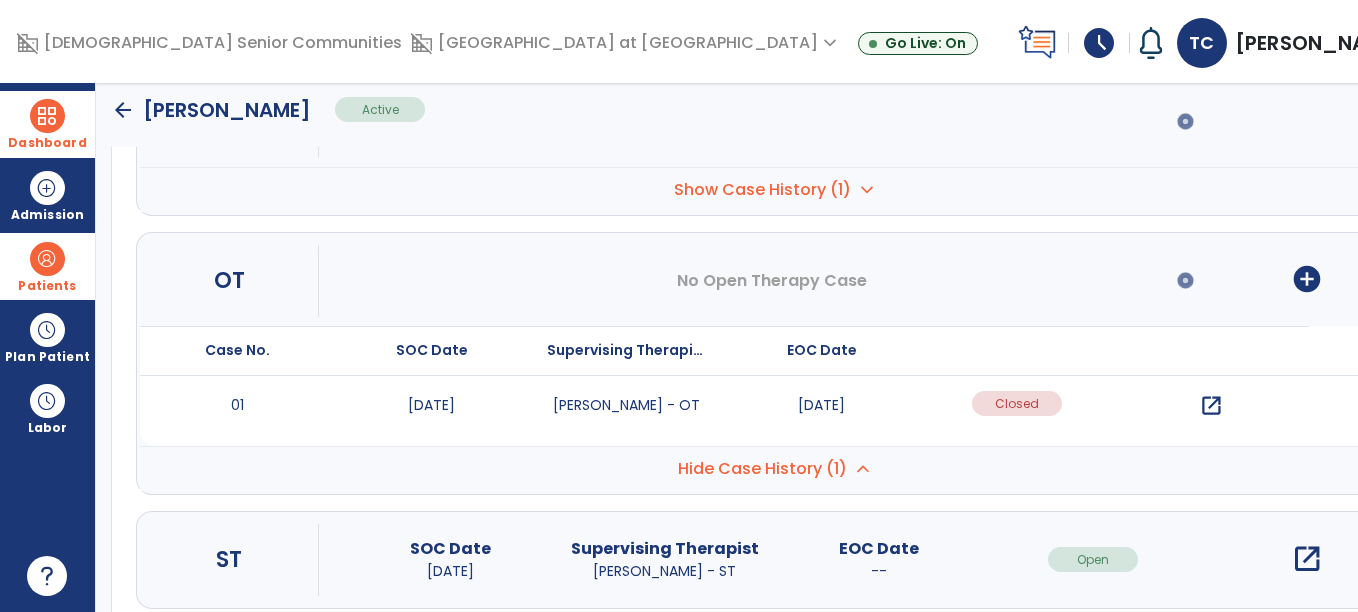 scroll, scrollTop: 314, scrollLeft: 0, axis: vertical 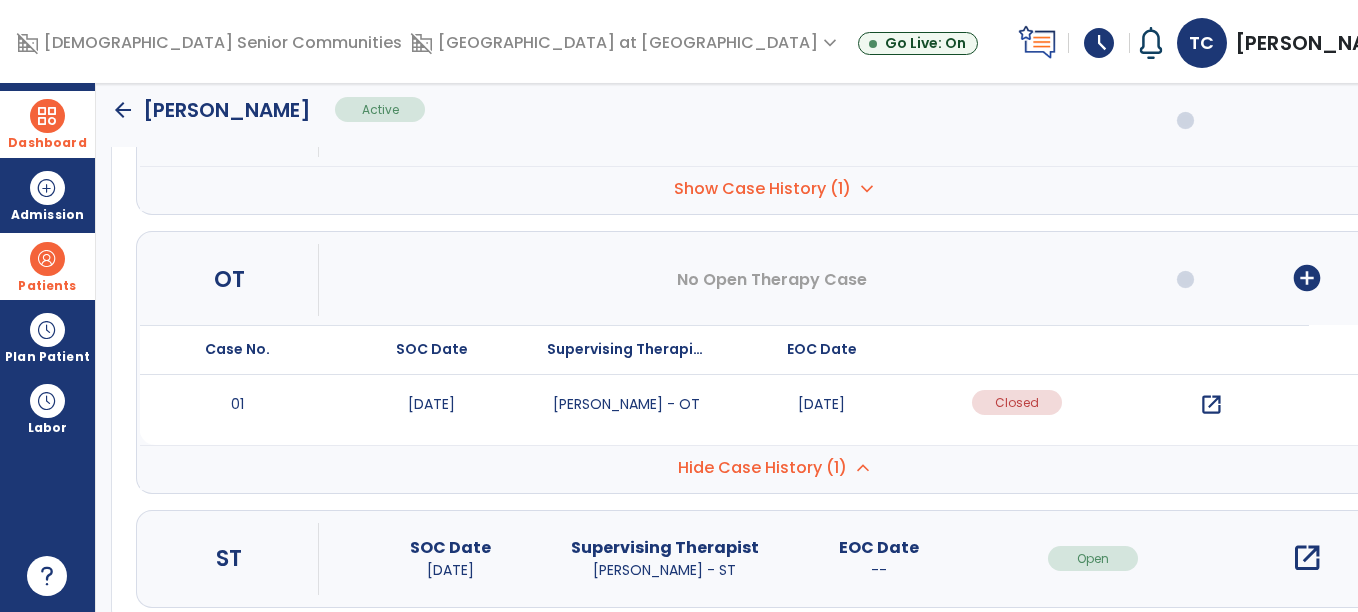 click on "open_in_new" at bounding box center (1211, 405) 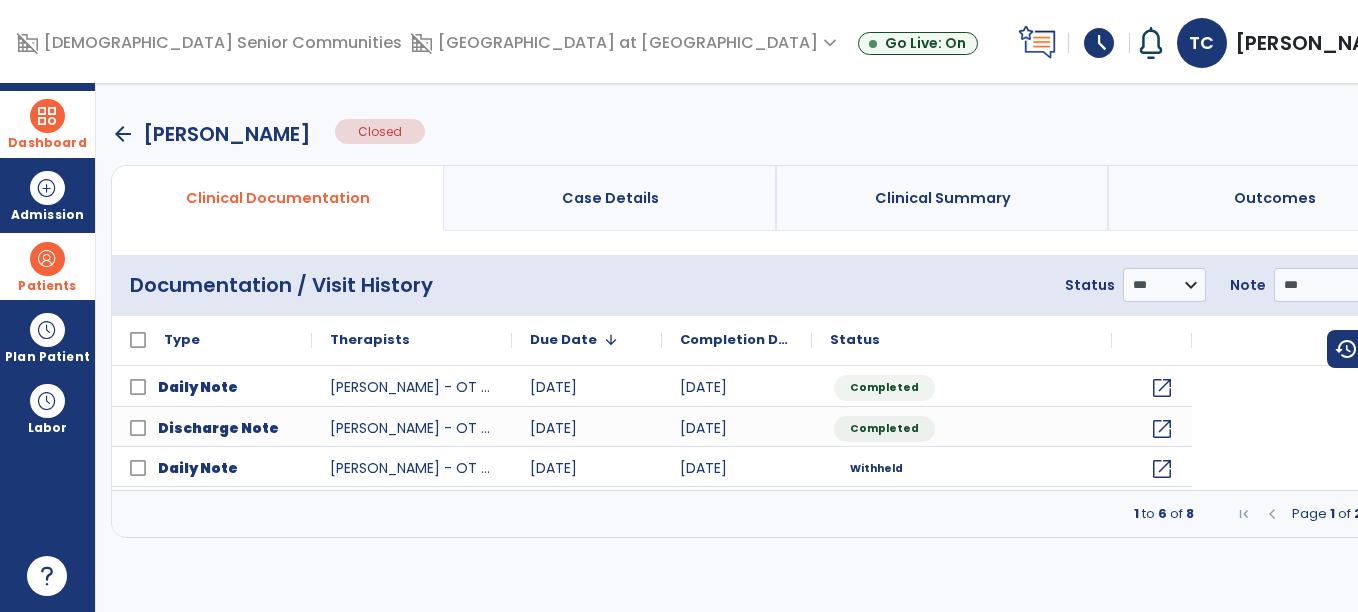 scroll, scrollTop: 0, scrollLeft: 0, axis: both 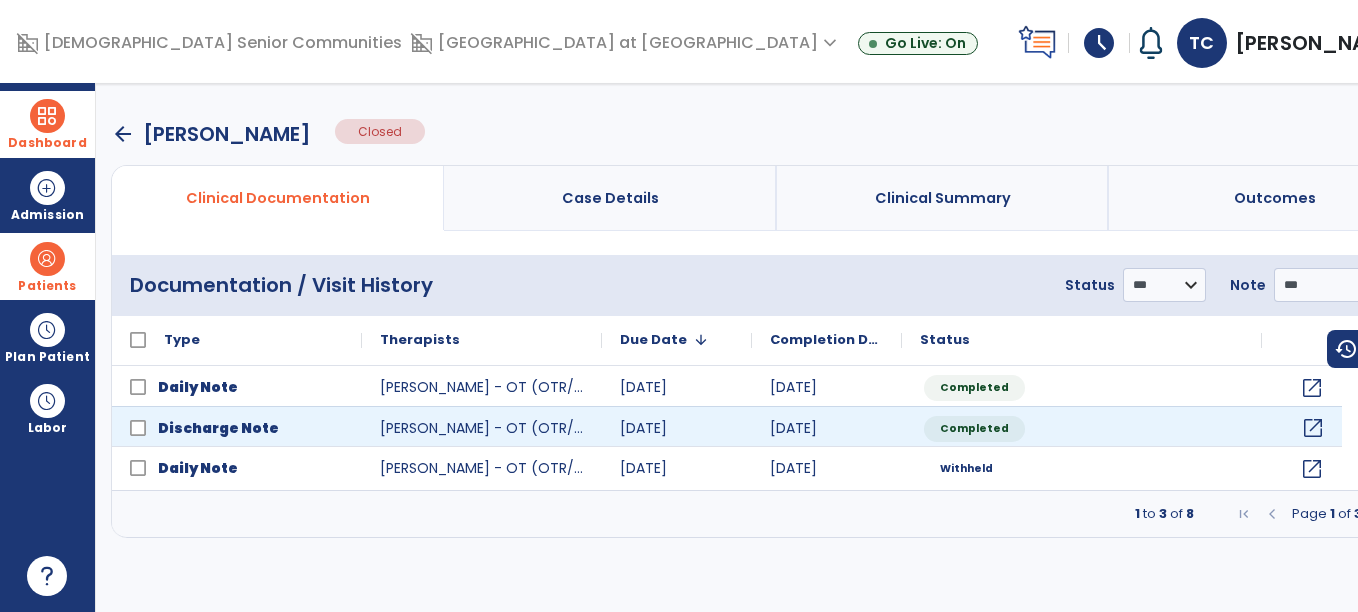 click on "open_in_new" 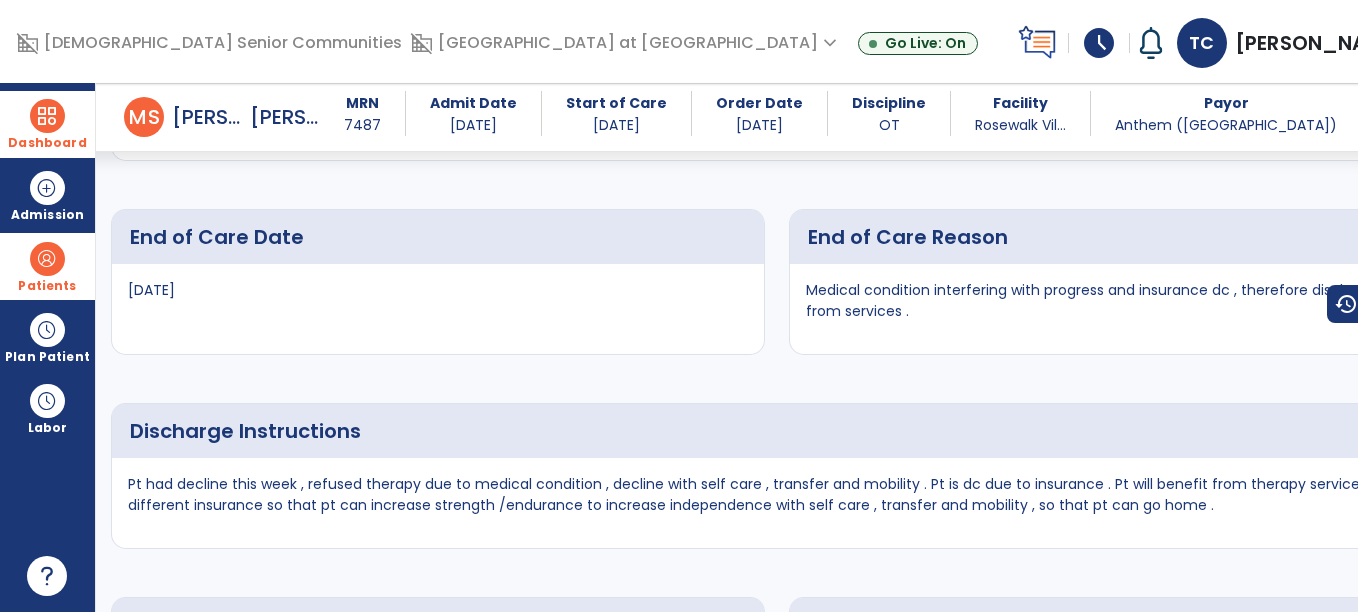 scroll, scrollTop: 3759, scrollLeft: 0, axis: vertical 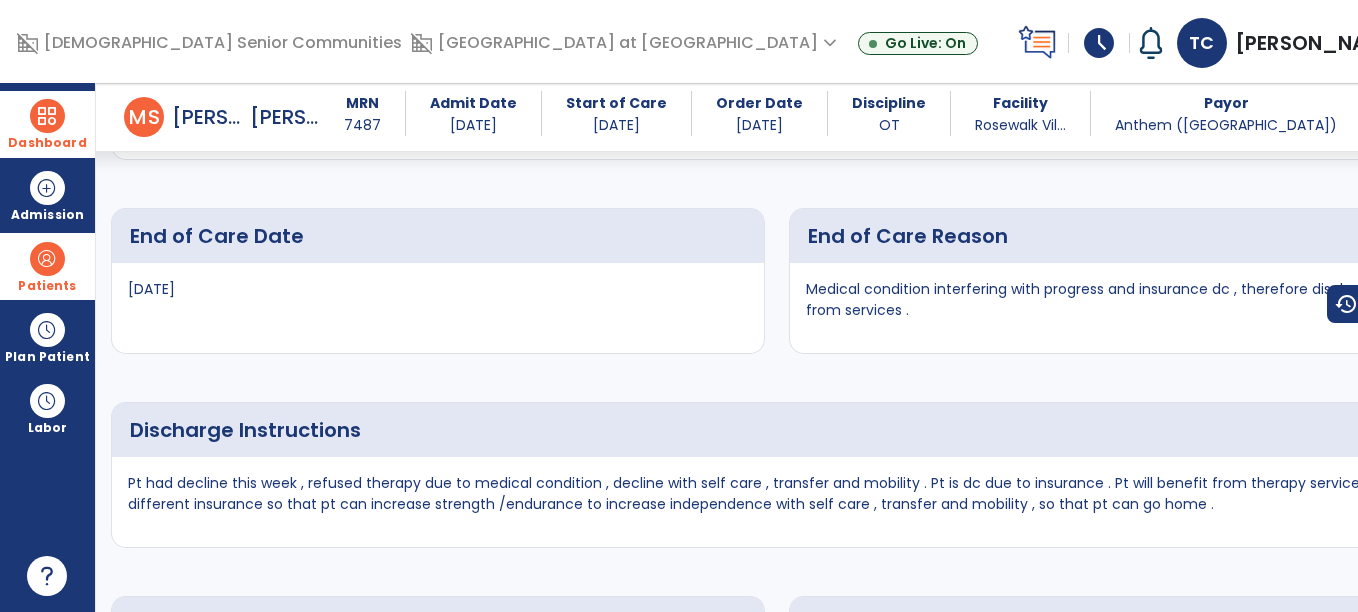 drag, startPoint x: 1018, startPoint y: 315, endPoint x: 102, endPoint y: 282, distance: 916.59424 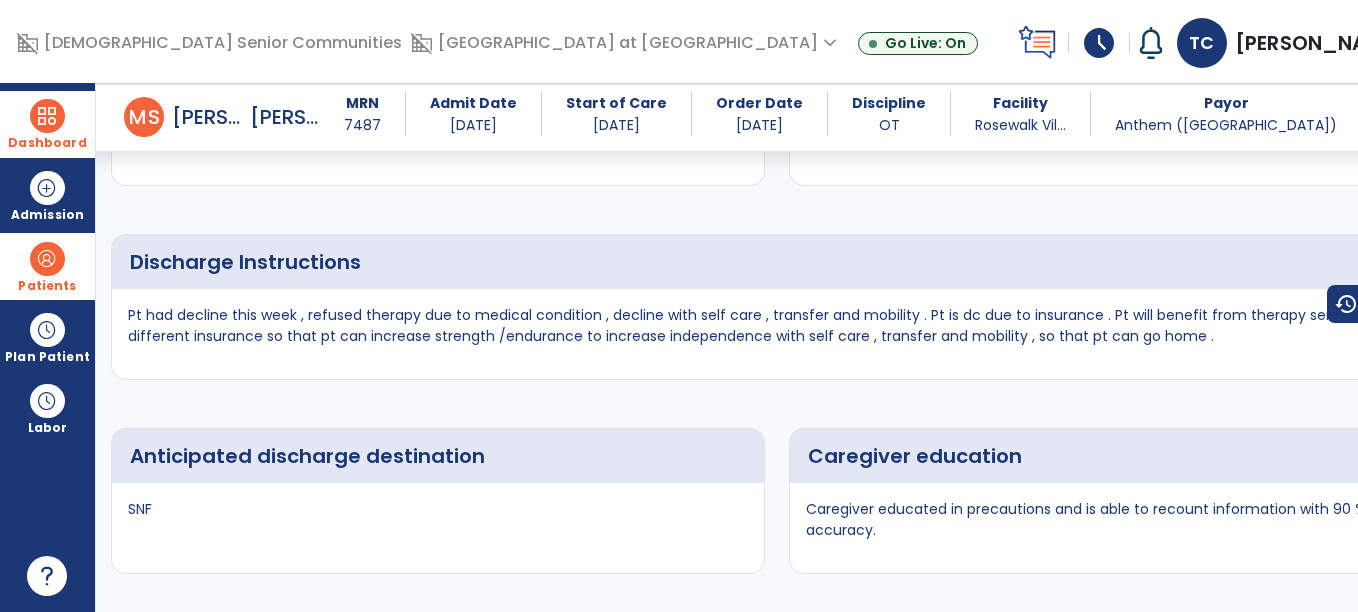scroll, scrollTop: 3943, scrollLeft: 0, axis: vertical 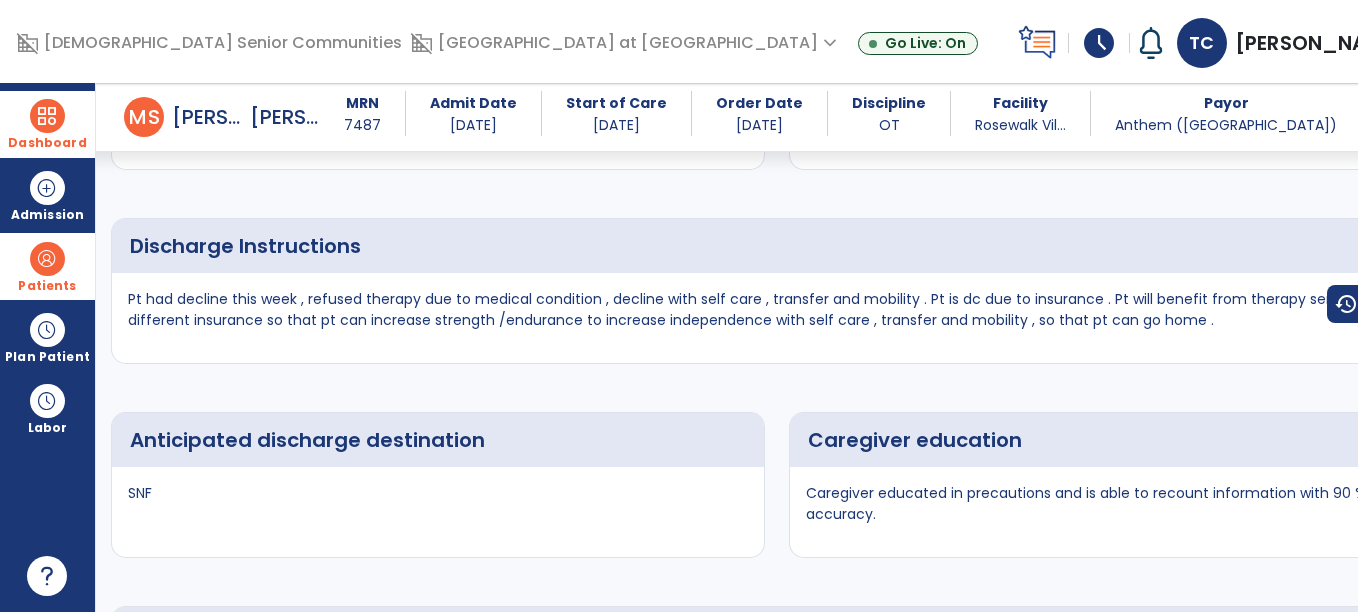 drag, startPoint x: 747, startPoint y: 281, endPoint x: 1006, endPoint y: 297, distance: 259.49374 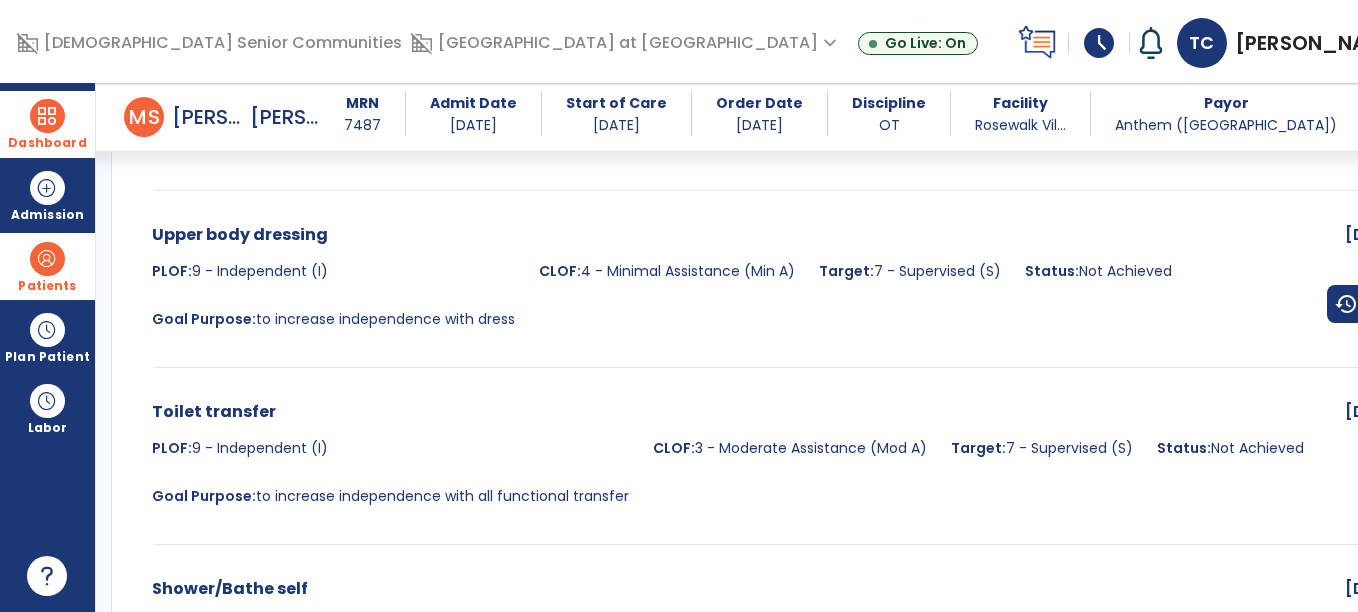 scroll, scrollTop: 1303, scrollLeft: 0, axis: vertical 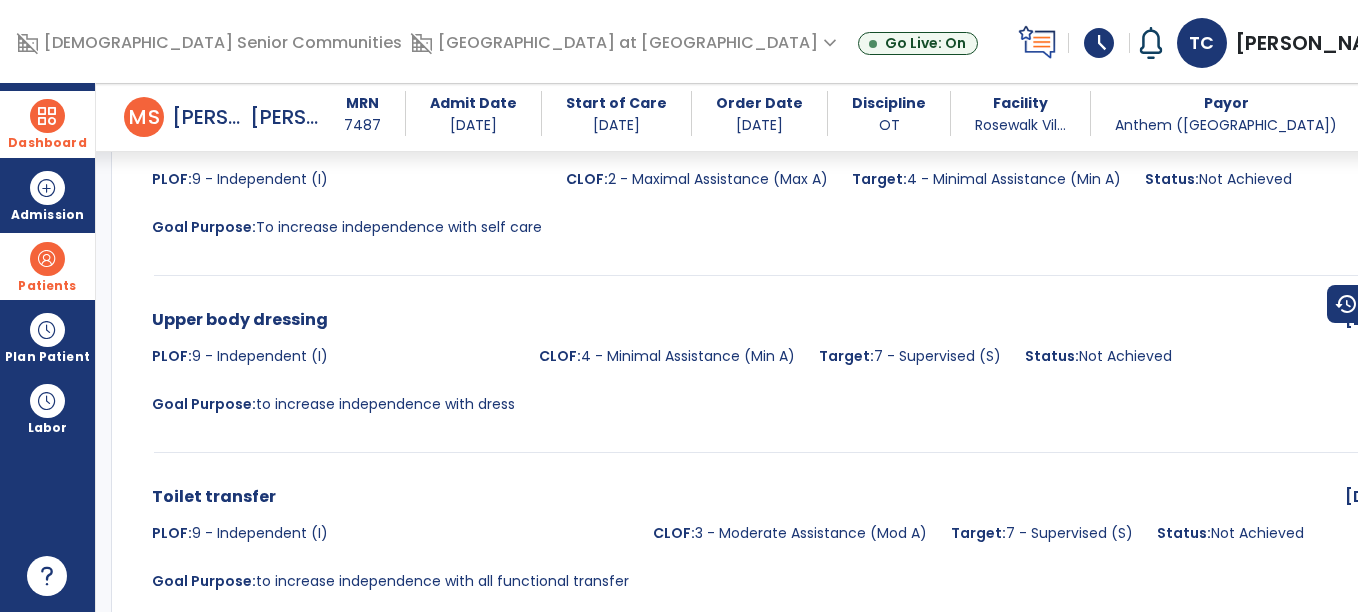click on "Dashboard" at bounding box center (47, 124) 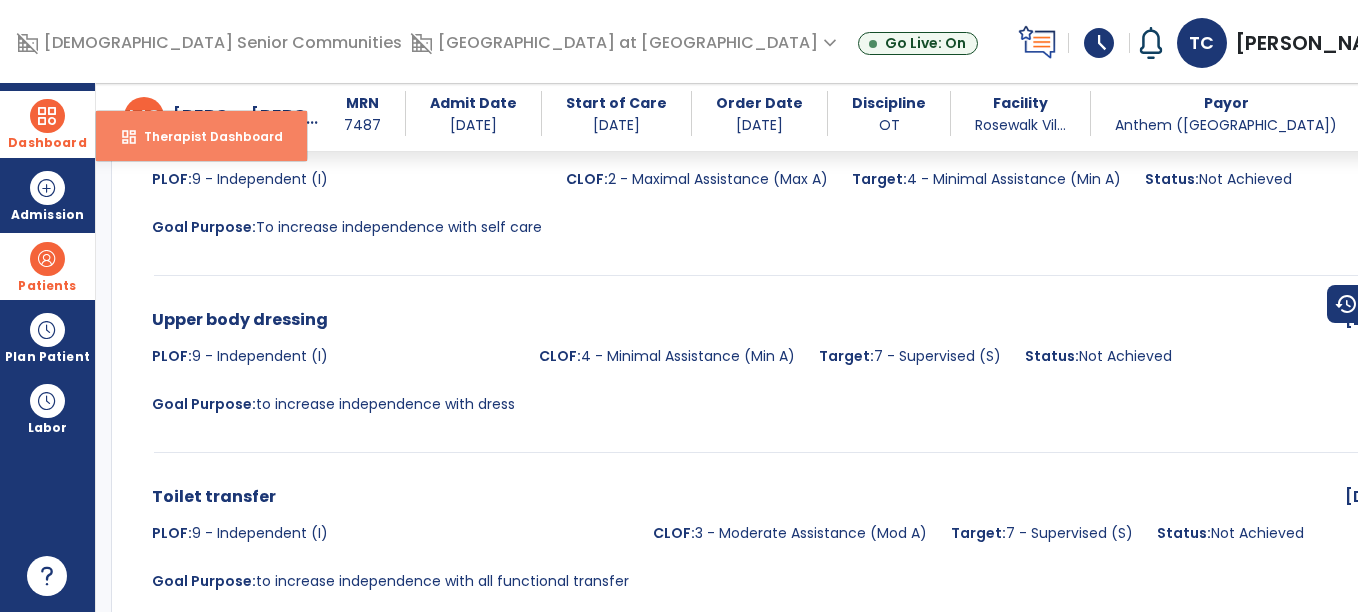click on "dashboard  Therapist Dashboard" at bounding box center [201, 136] 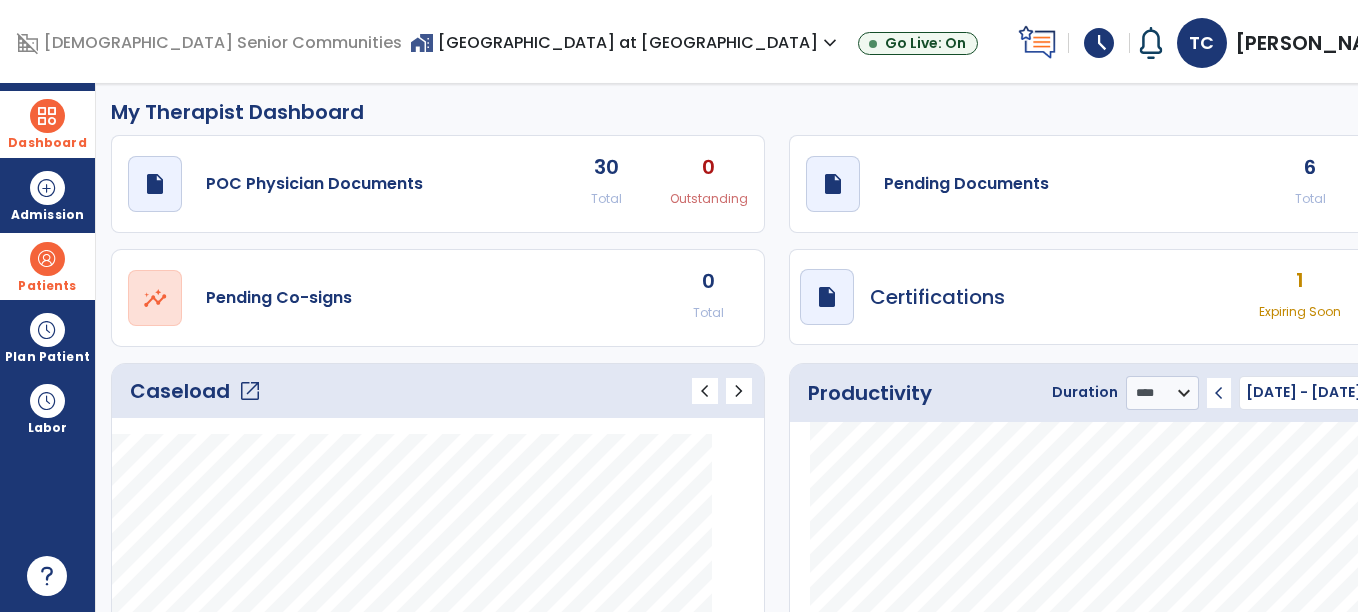 scroll, scrollTop: 0, scrollLeft: 0, axis: both 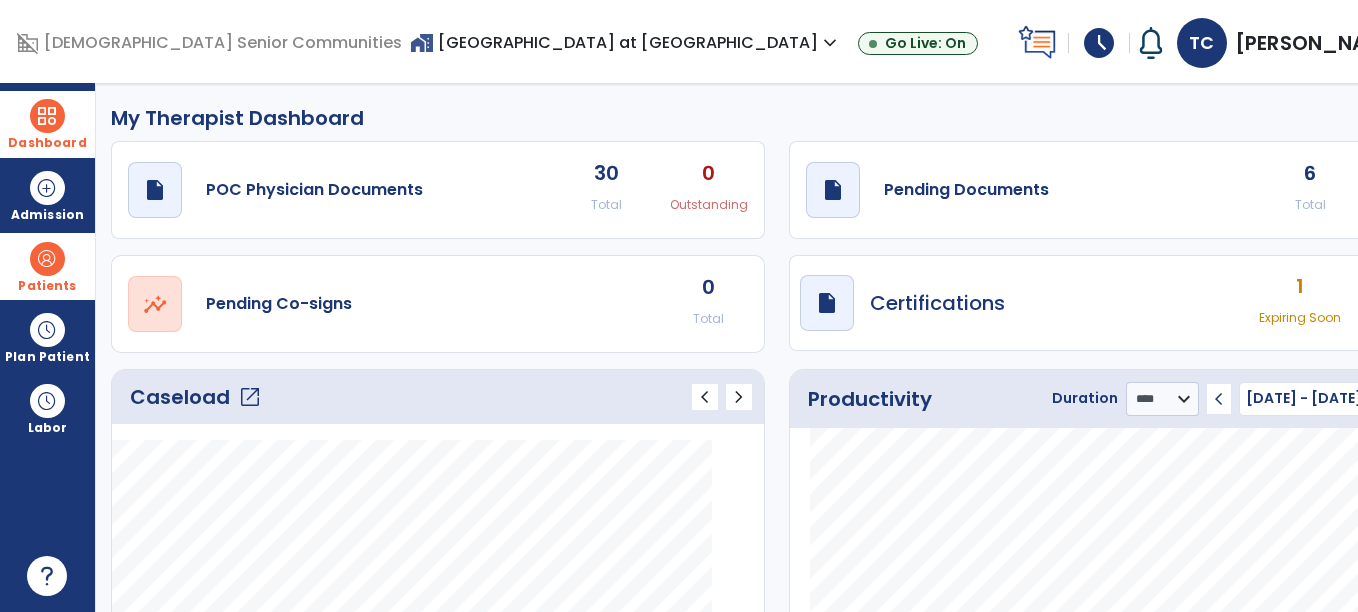 click on "6" 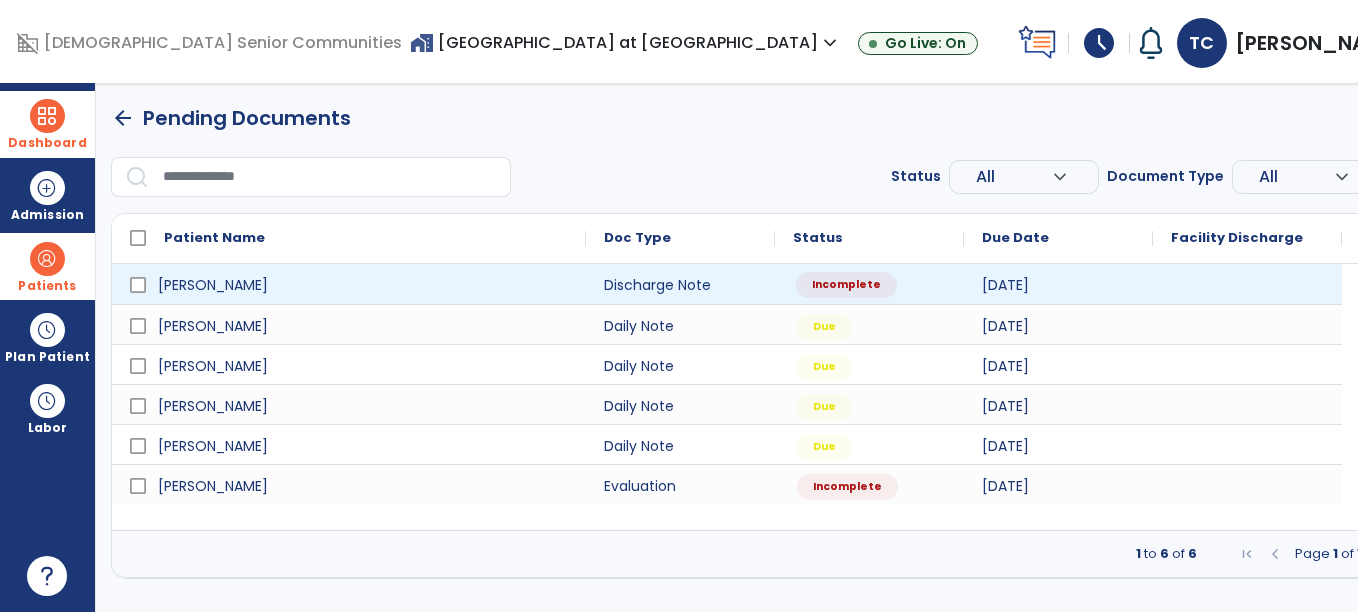click on "Incomplete" at bounding box center (869, 284) 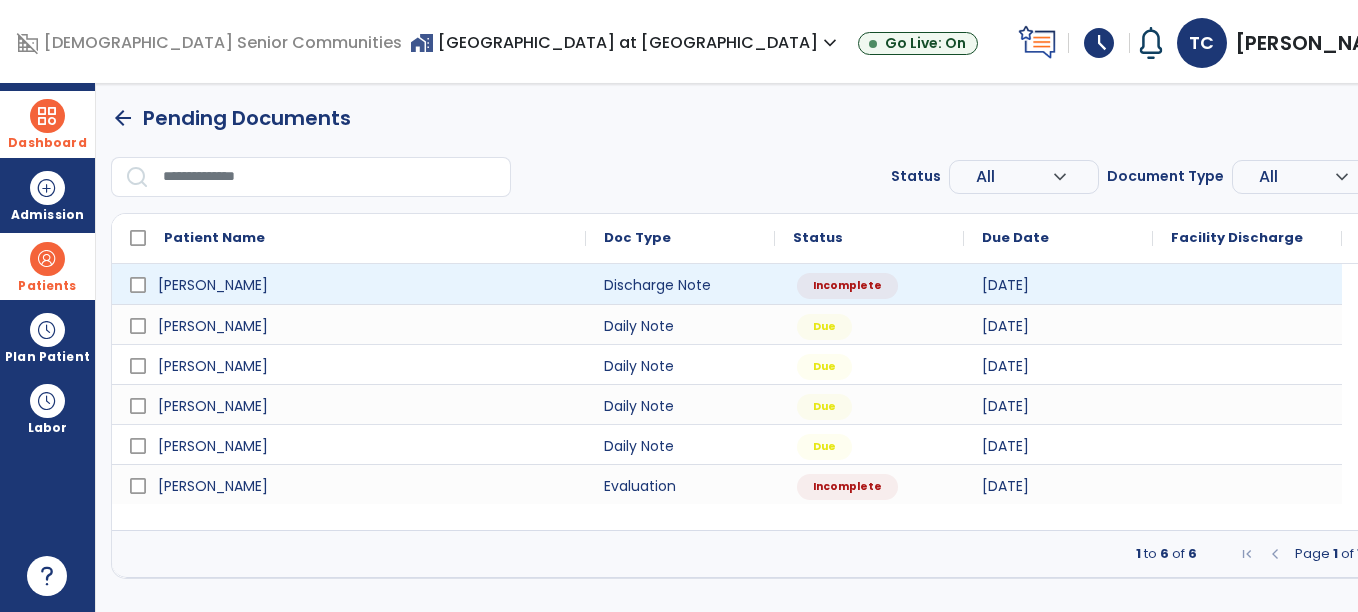 select on "***" 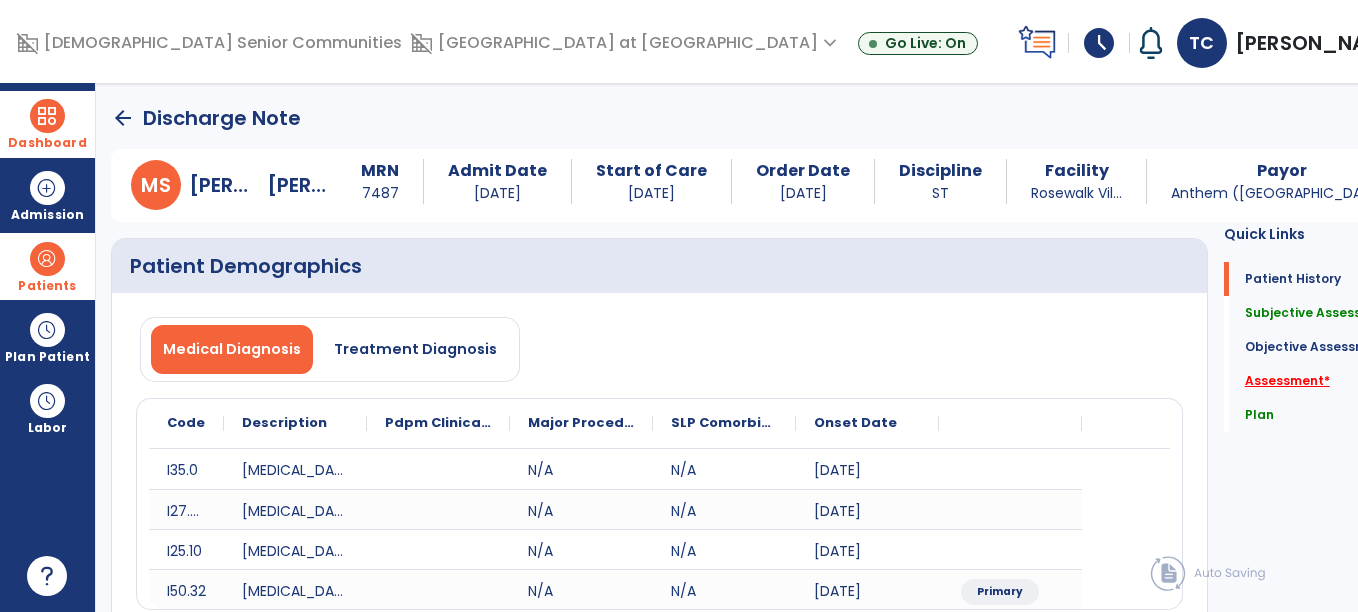 click on "Assessment   *" 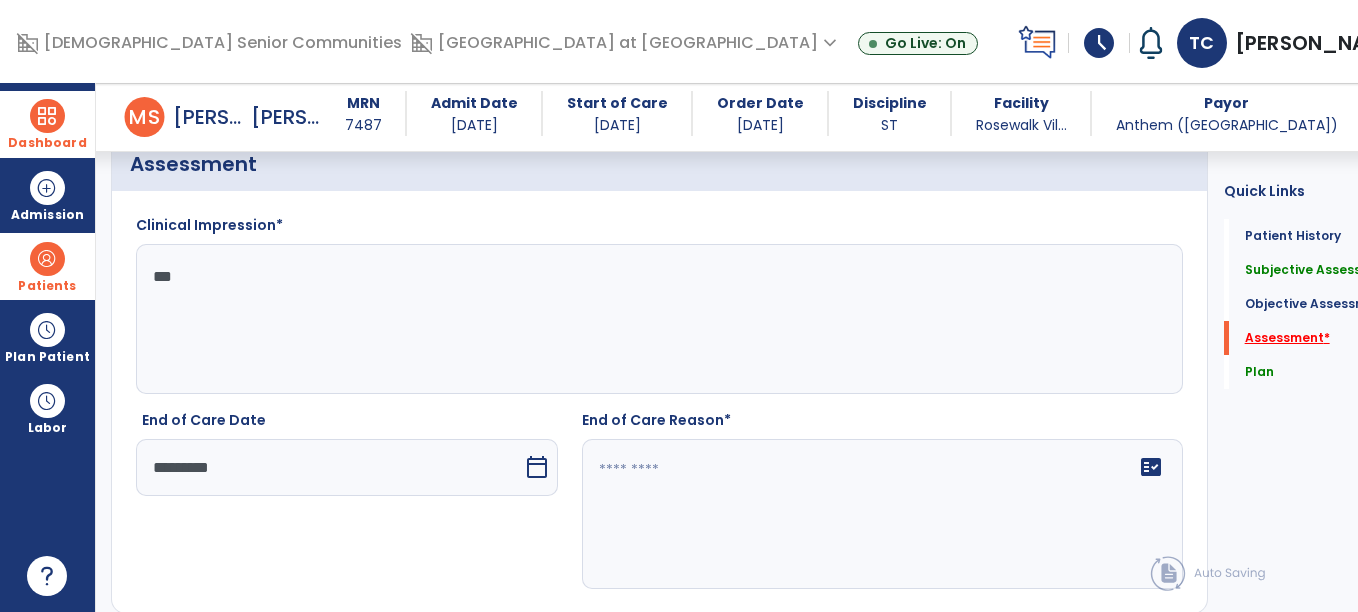 scroll, scrollTop: 1583, scrollLeft: 0, axis: vertical 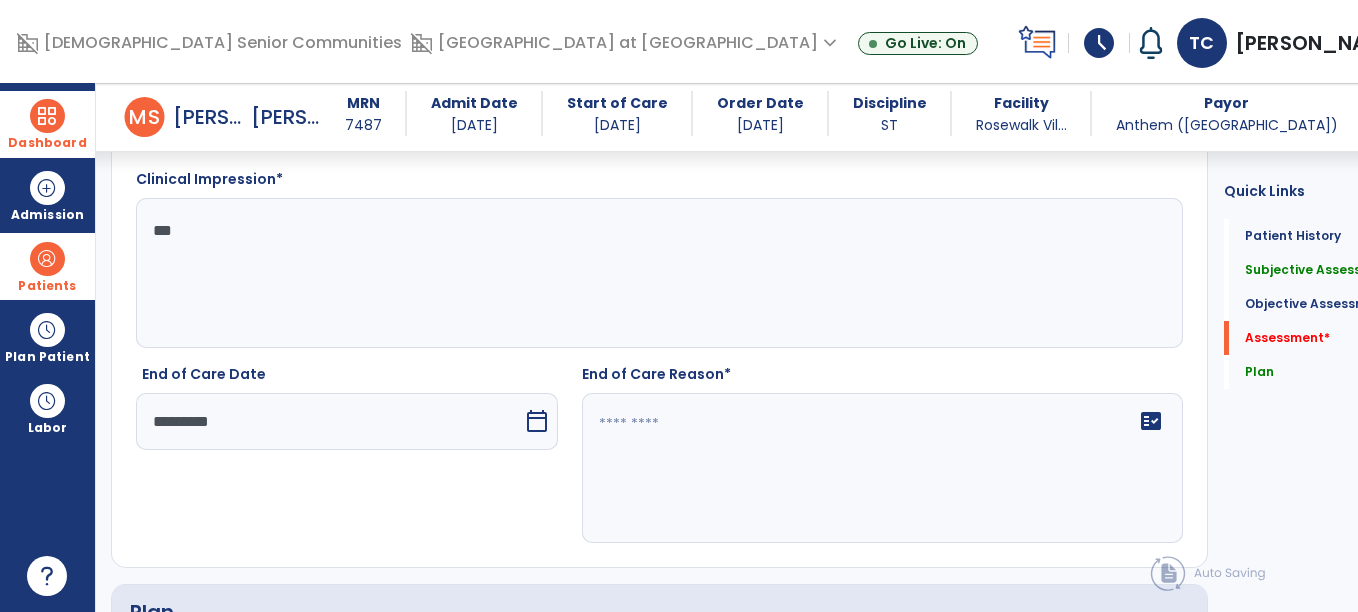 click on "**" 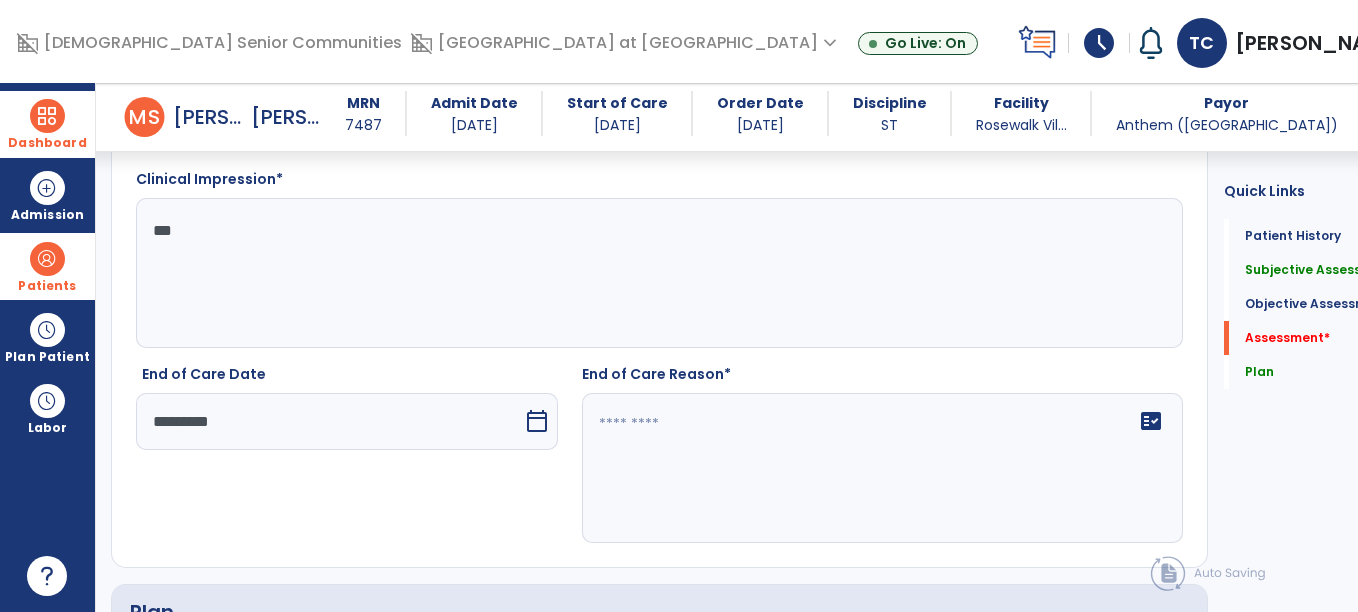 click 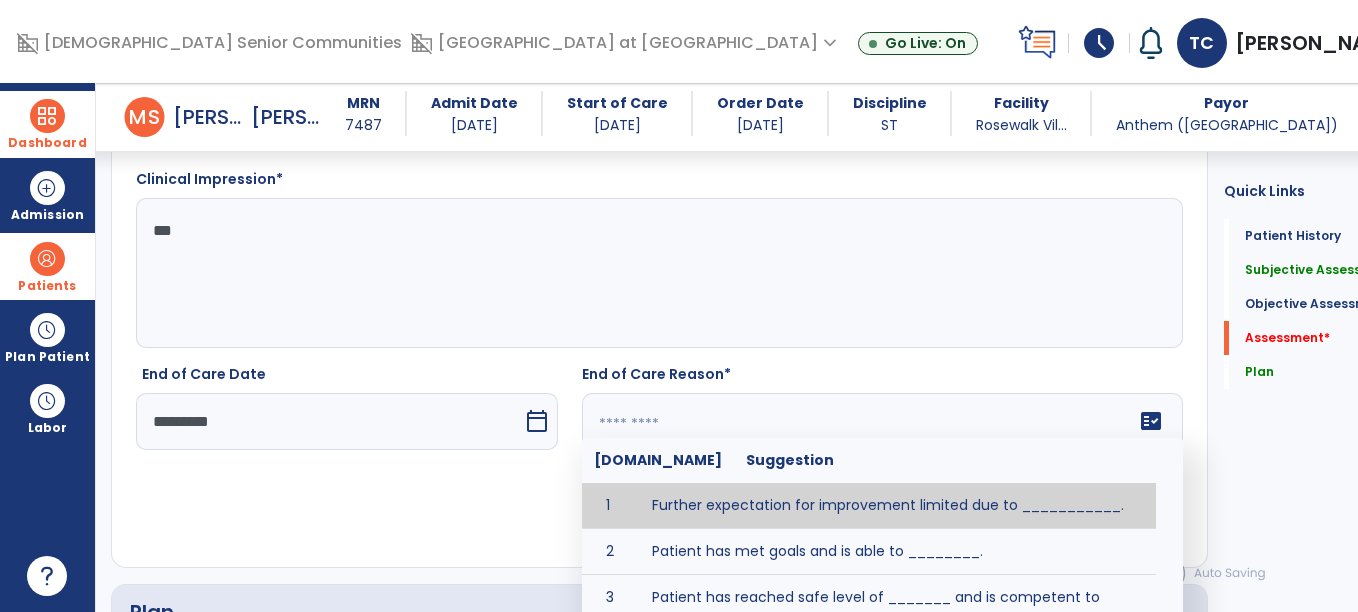 paste on "**********" 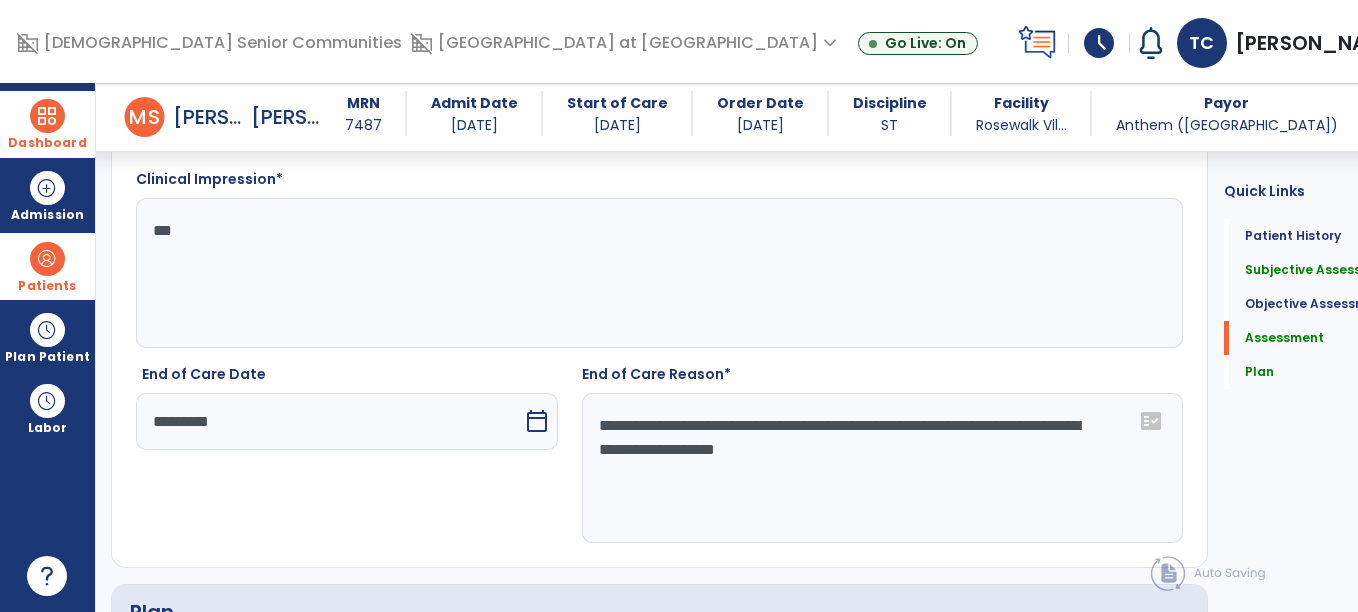 click on "**********" 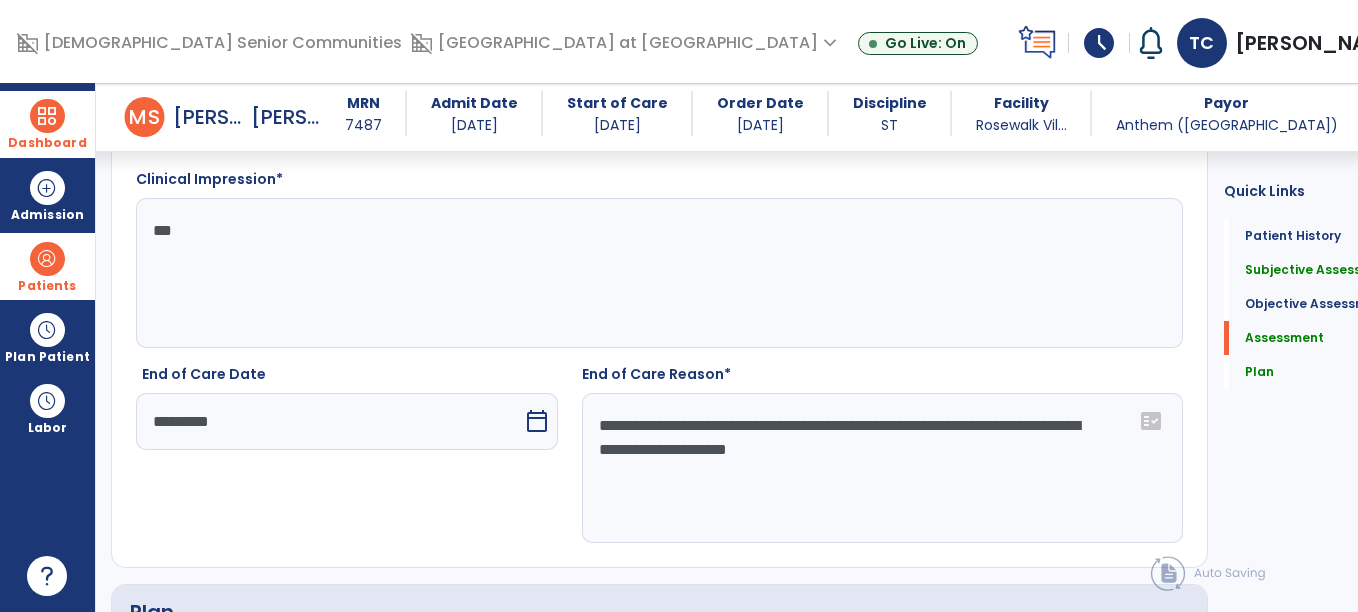 click on "**********" 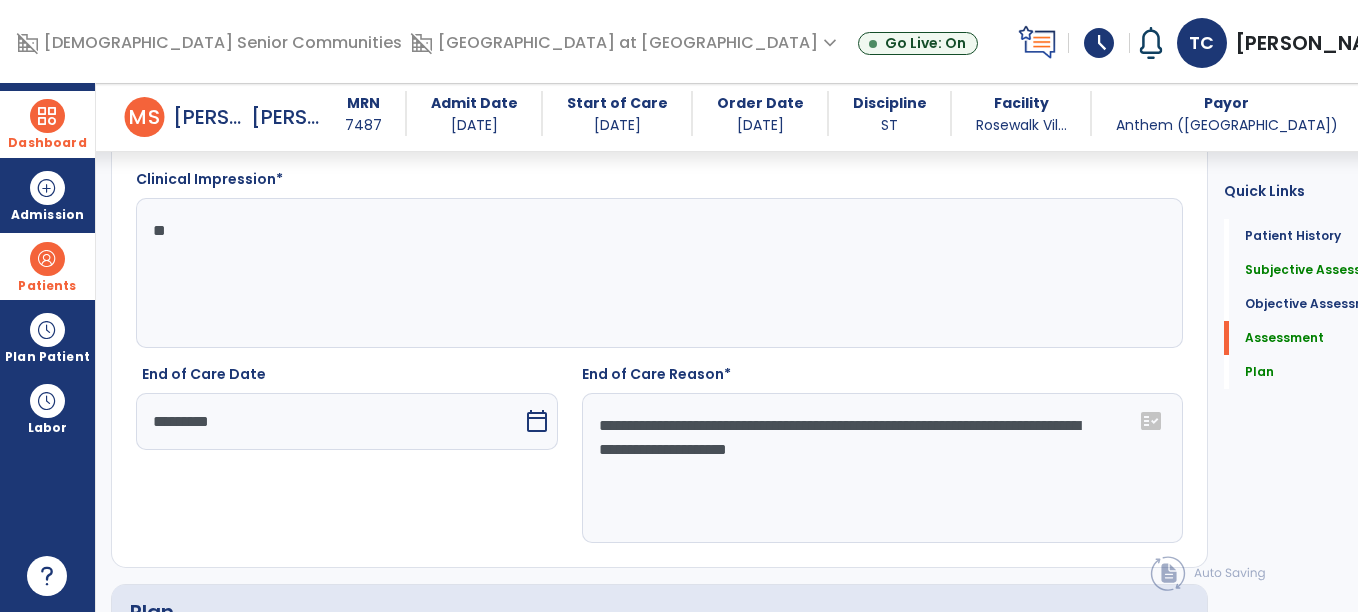 type on "*" 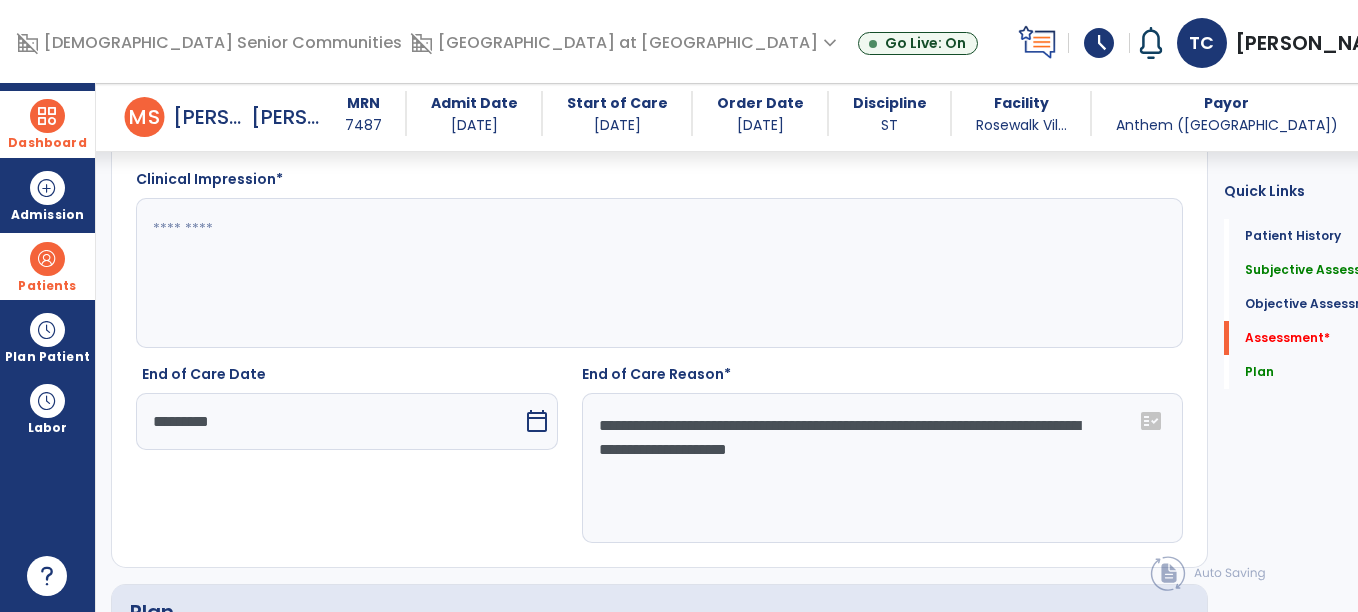 paste on "**********" 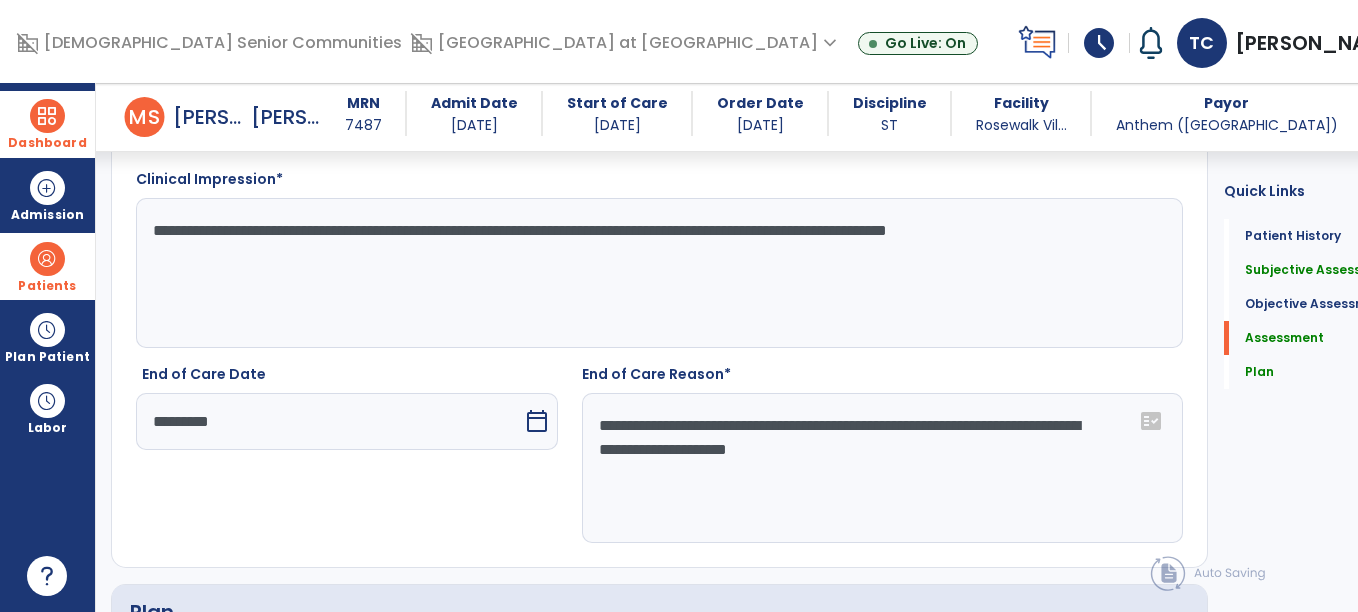 click on "**********" 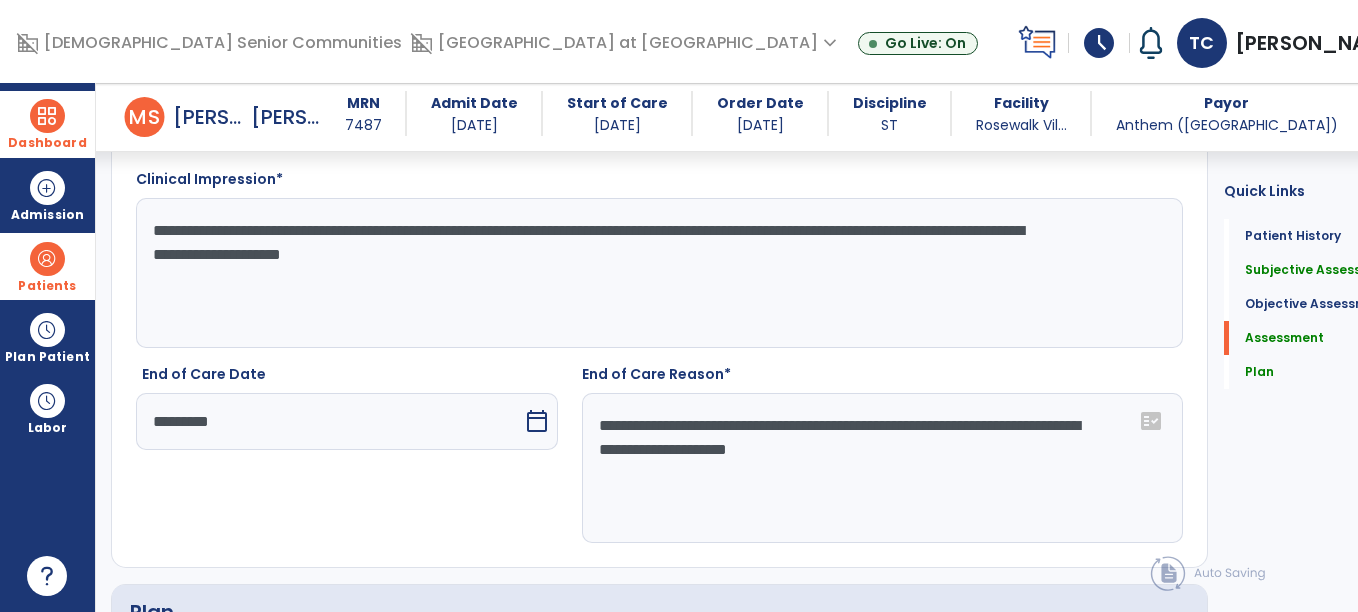 drag, startPoint x: 910, startPoint y: 232, endPoint x: 516, endPoint y: 250, distance: 394.41095 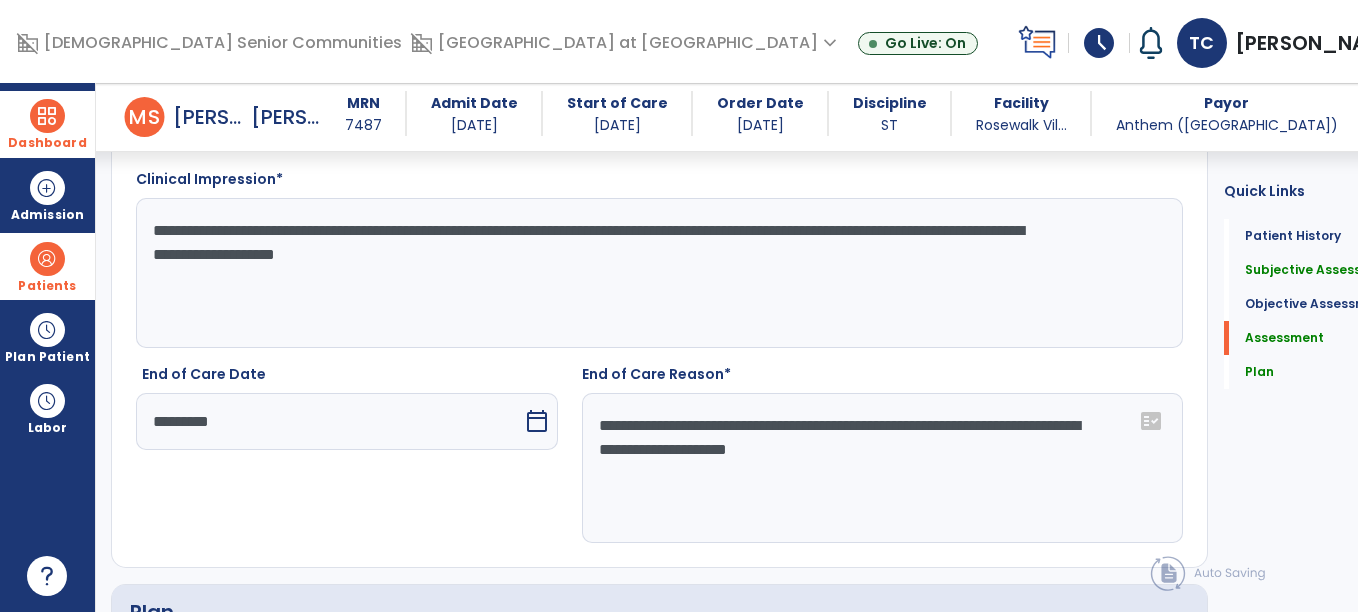 click on "**********" 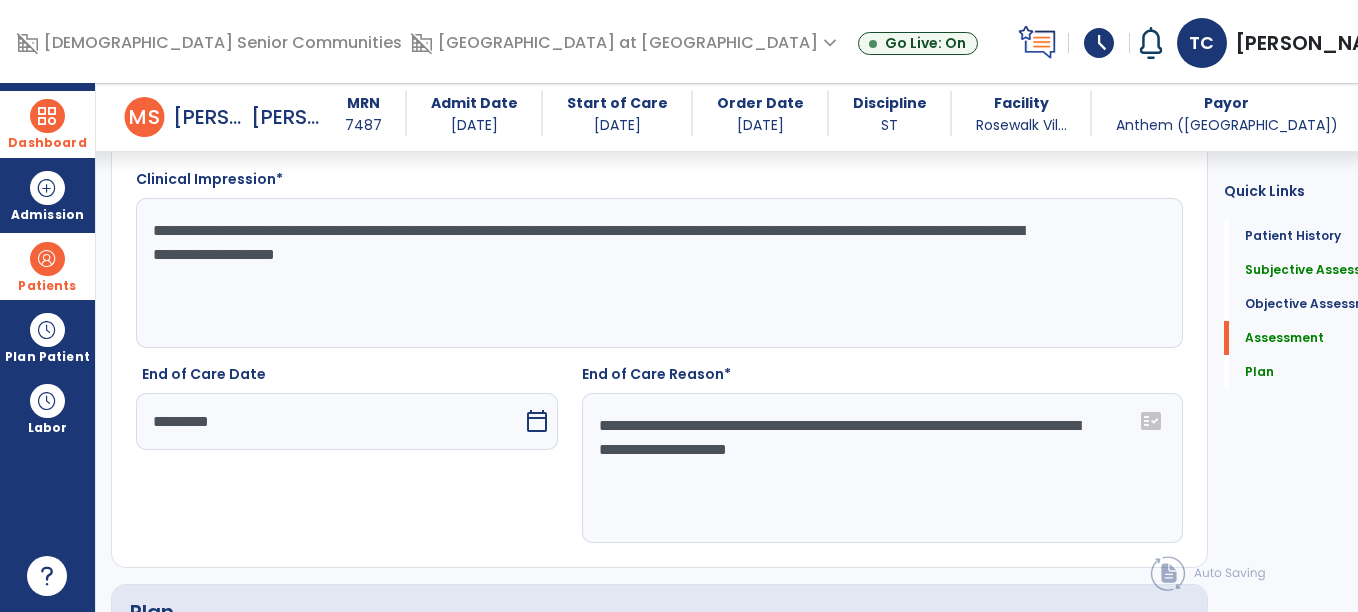 click on "**********" 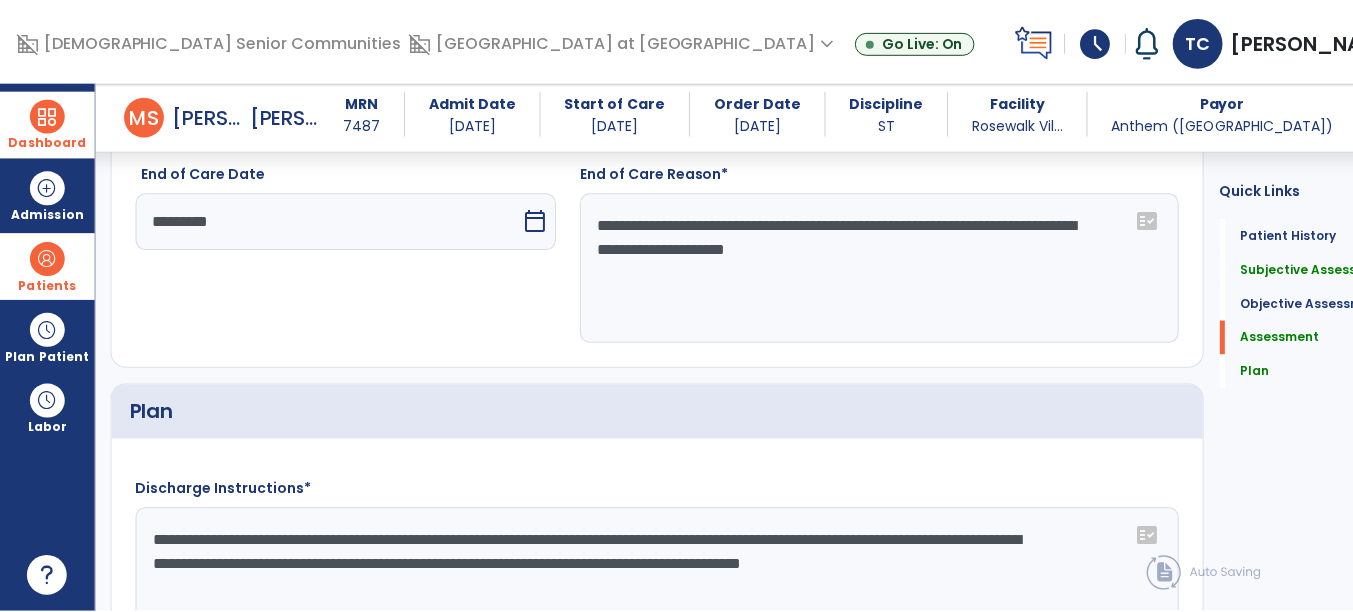 scroll, scrollTop: 2139, scrollLeft: 0, axis: vertical 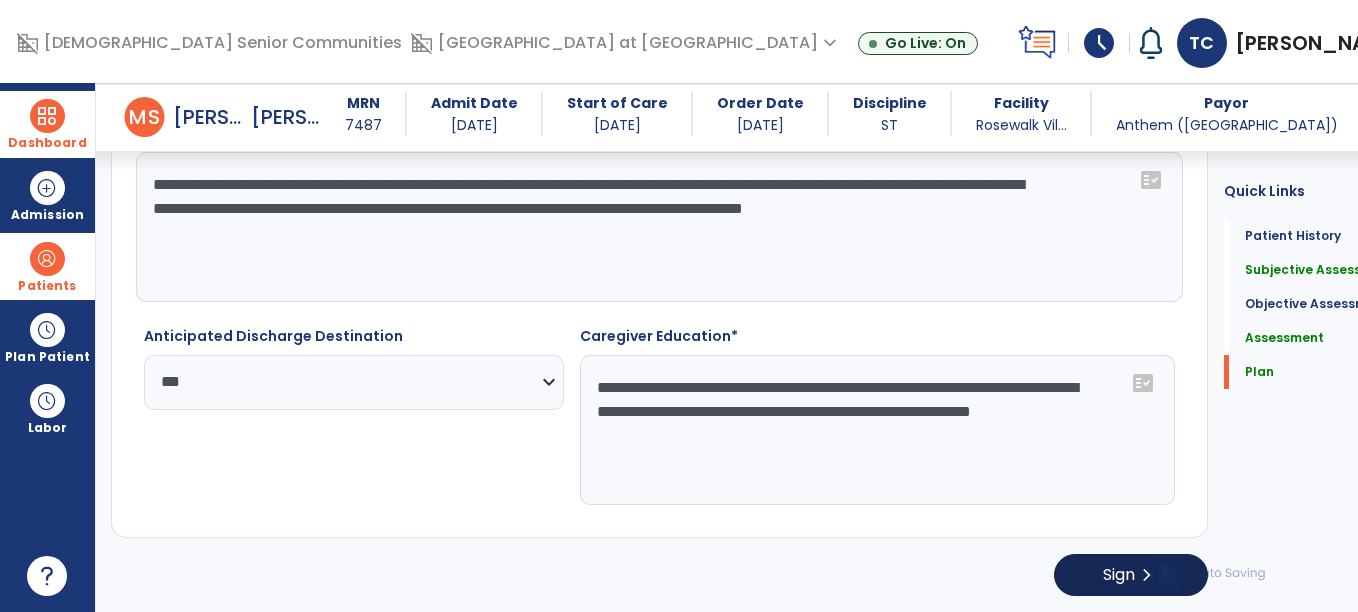 type on "**********" 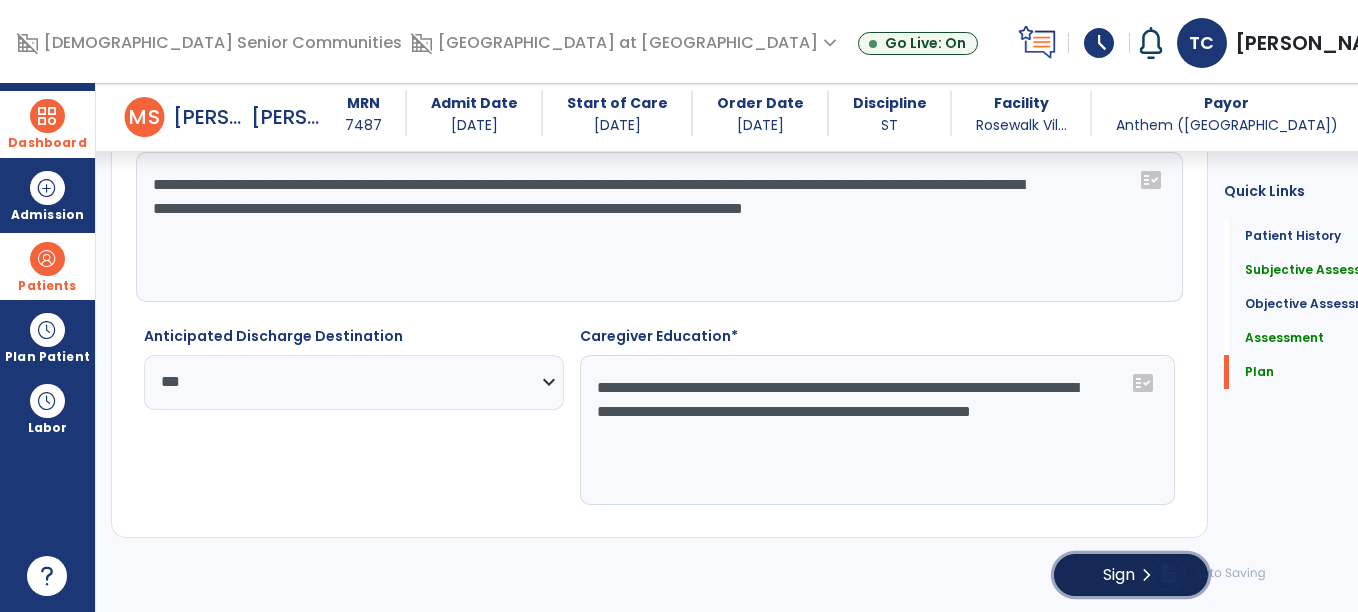 click on "Sign" 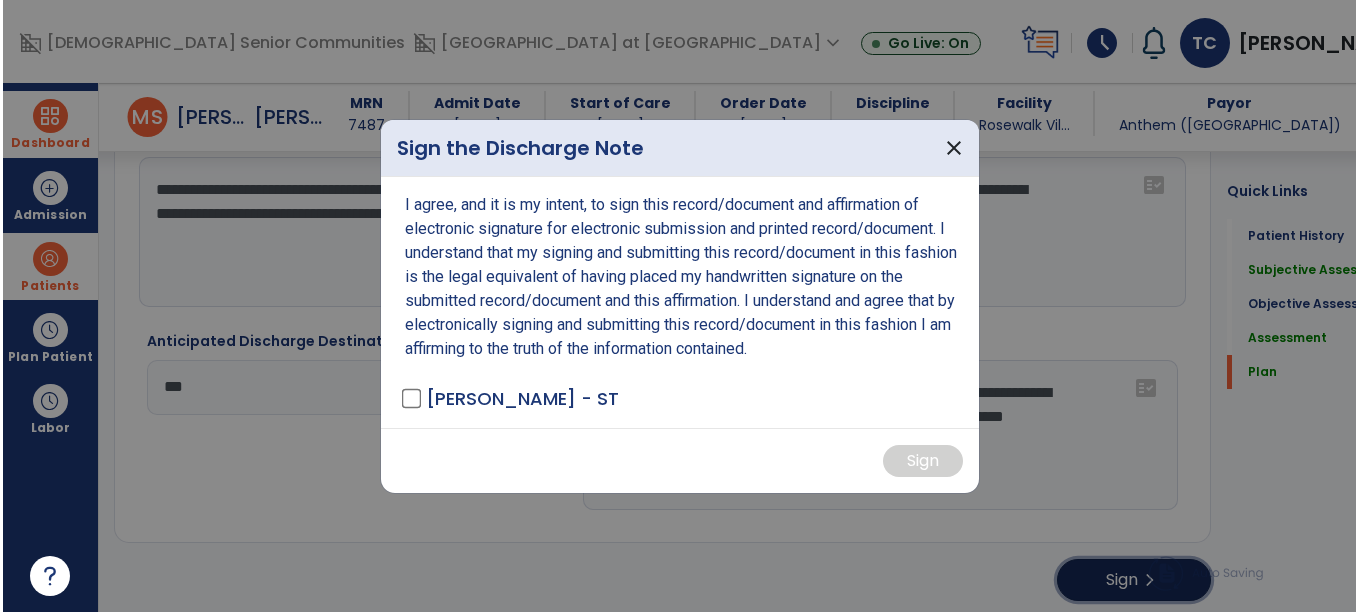 scroll, scrollTop: 2139, scrollLeft: 0, axis: vertical 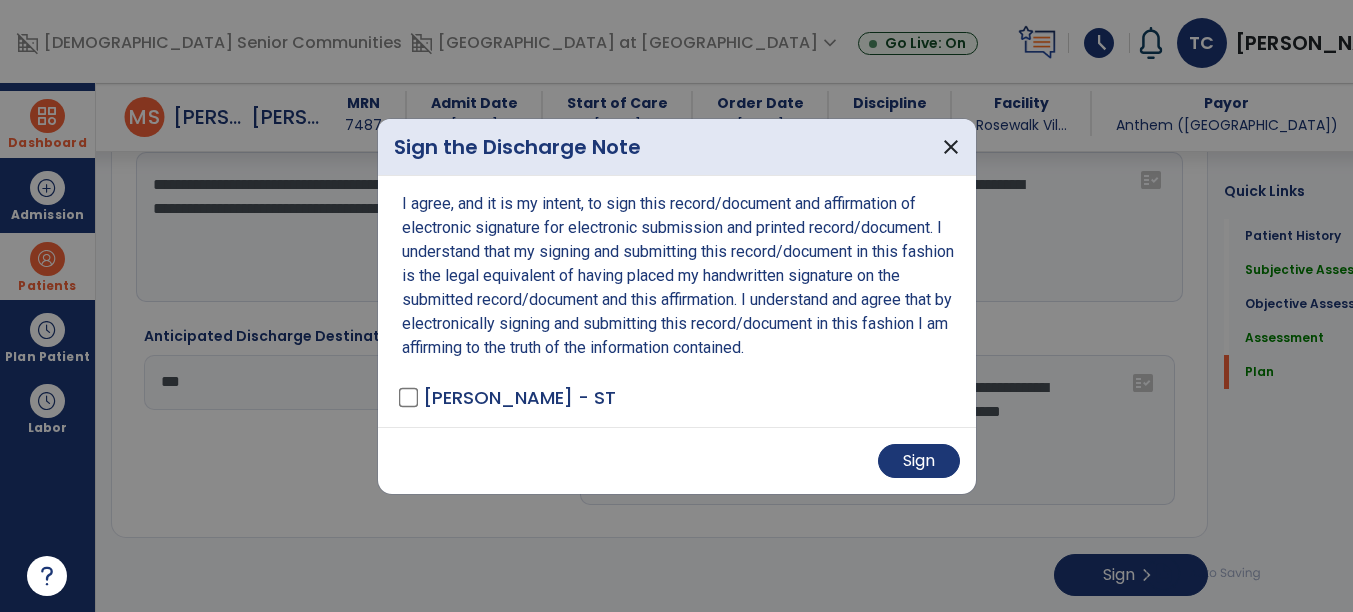 click on "Sign" at bounding box center (677, 460) 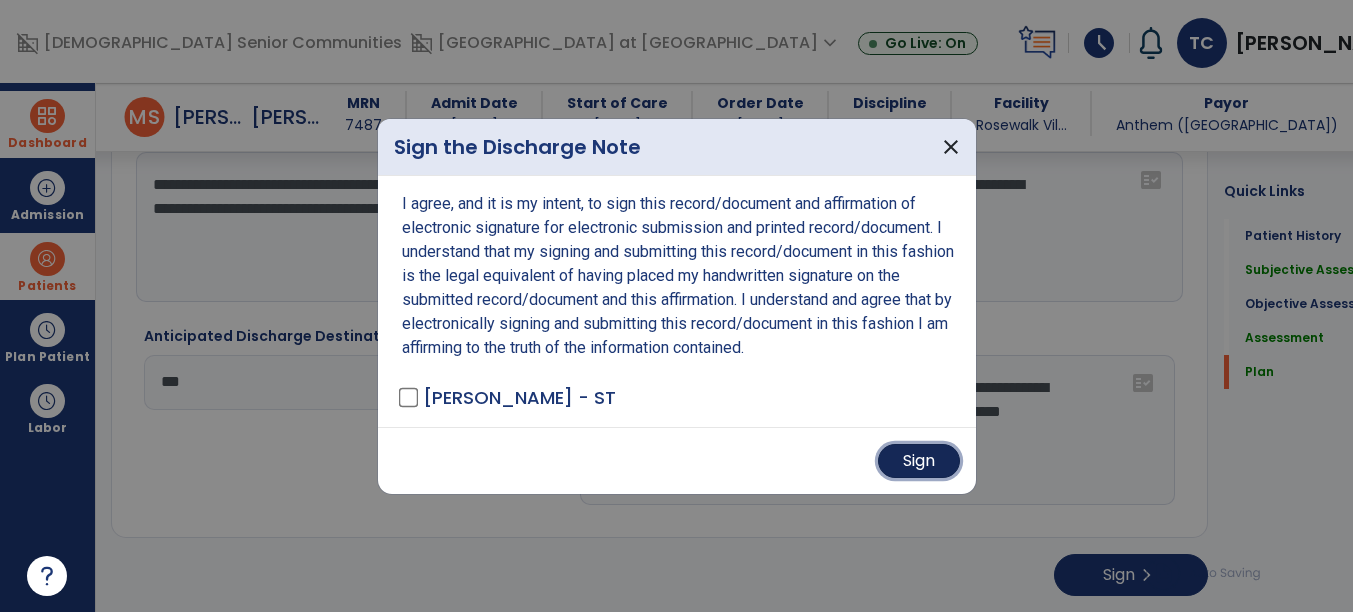 click on "Sign" at bounding box center [919, 461] 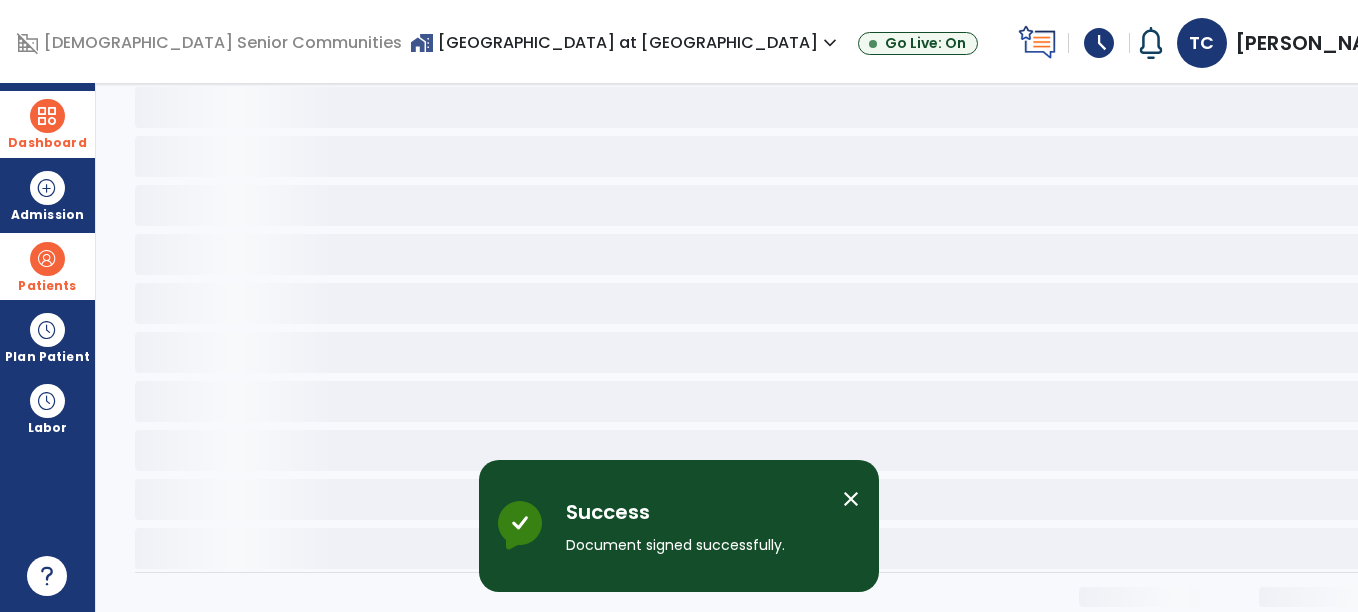 scroll, scrollTop: 0, scrollLeft: 0, axis: both 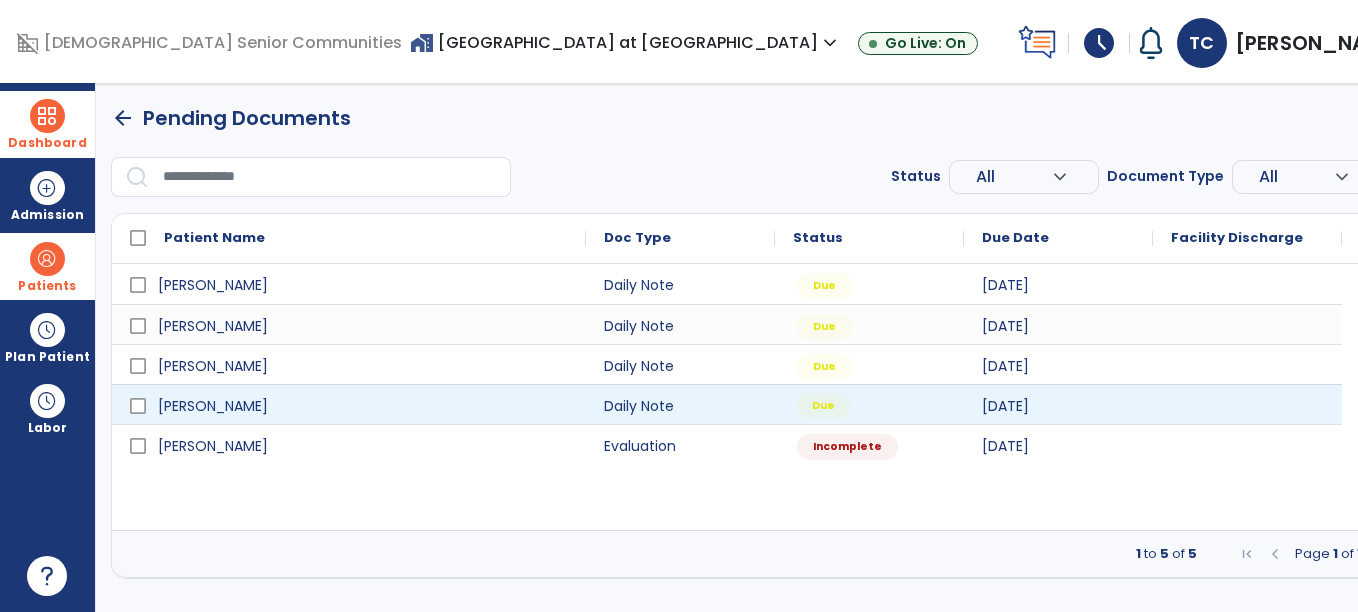 drag, startPoint x: 805, startPoint y: 402, endPoint x: 717, endPoint y: 504, distance: 134.71451 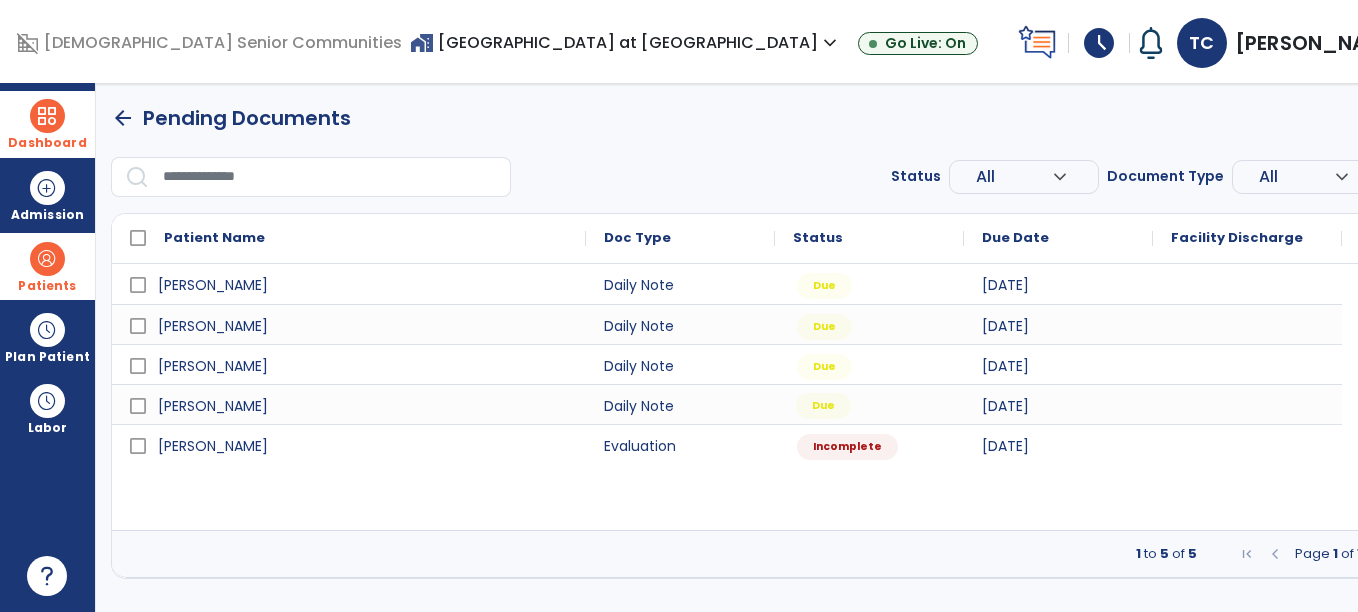 click on "Patients" at bounding box center (47, 266) 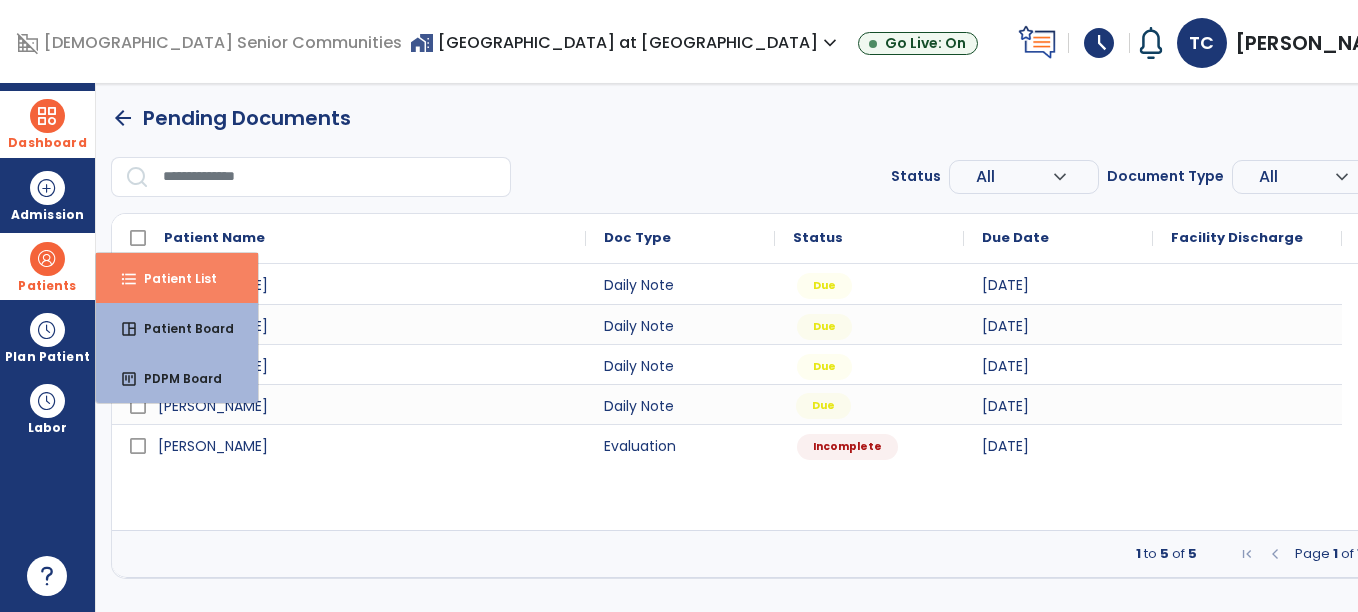 click on "format_list_bulleted" at bounding box center (129, 279) 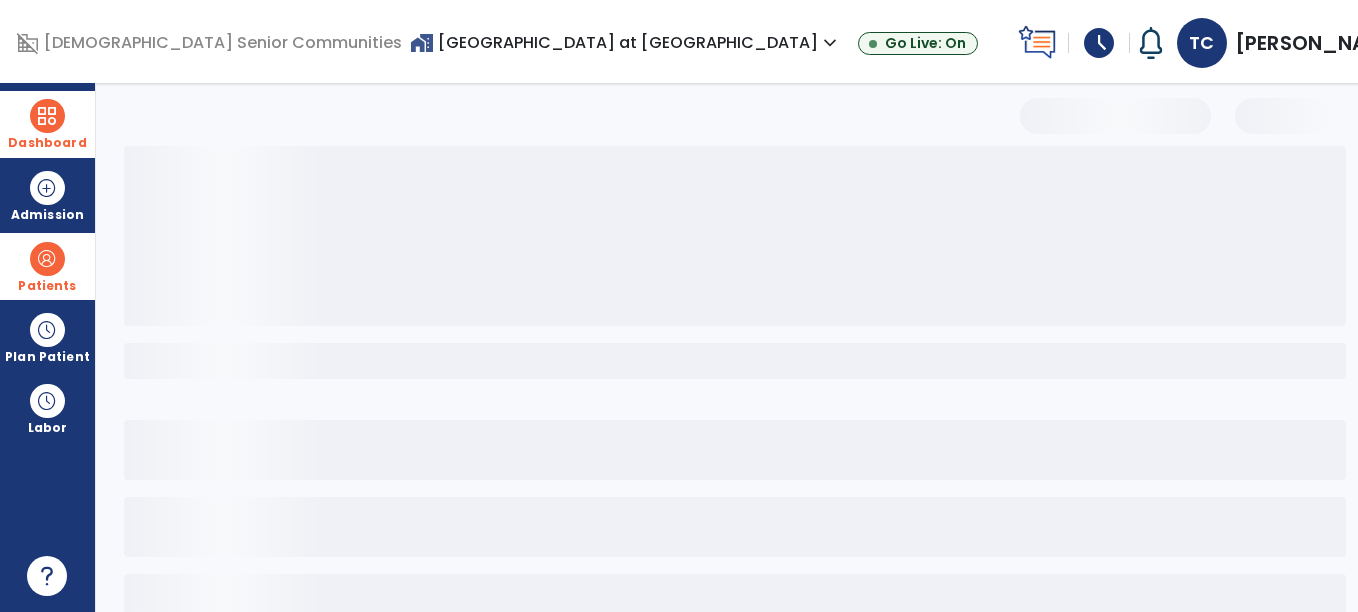 select on "***" 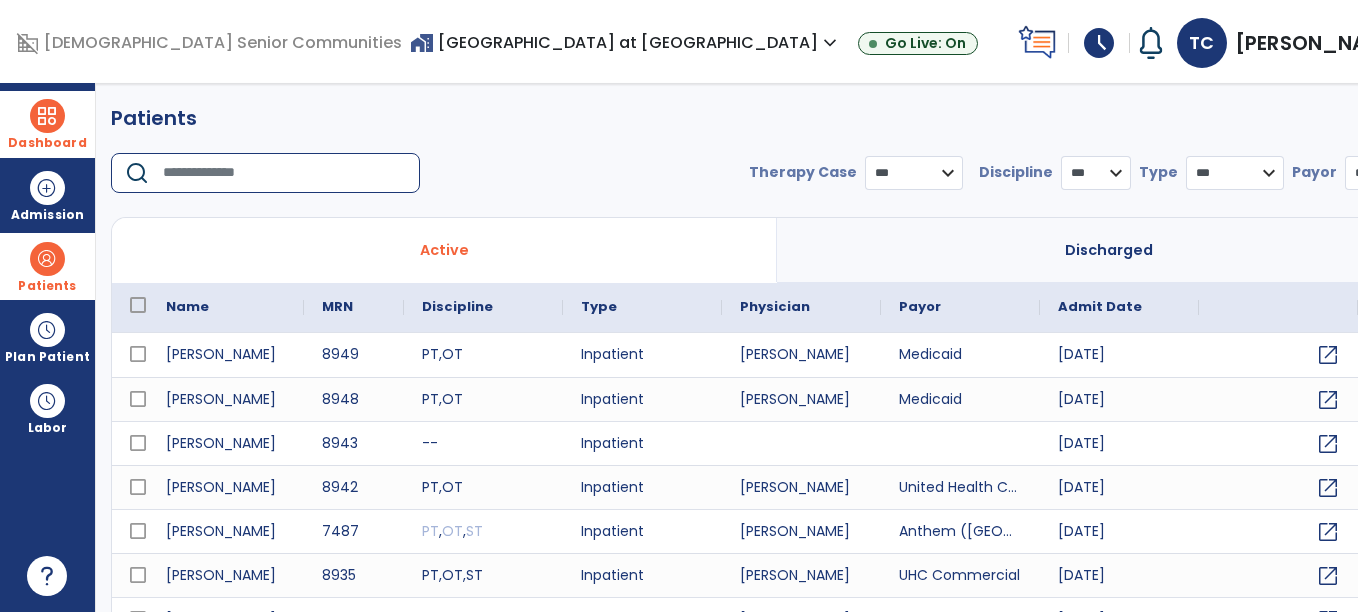 click at bounding box center (284, 173) 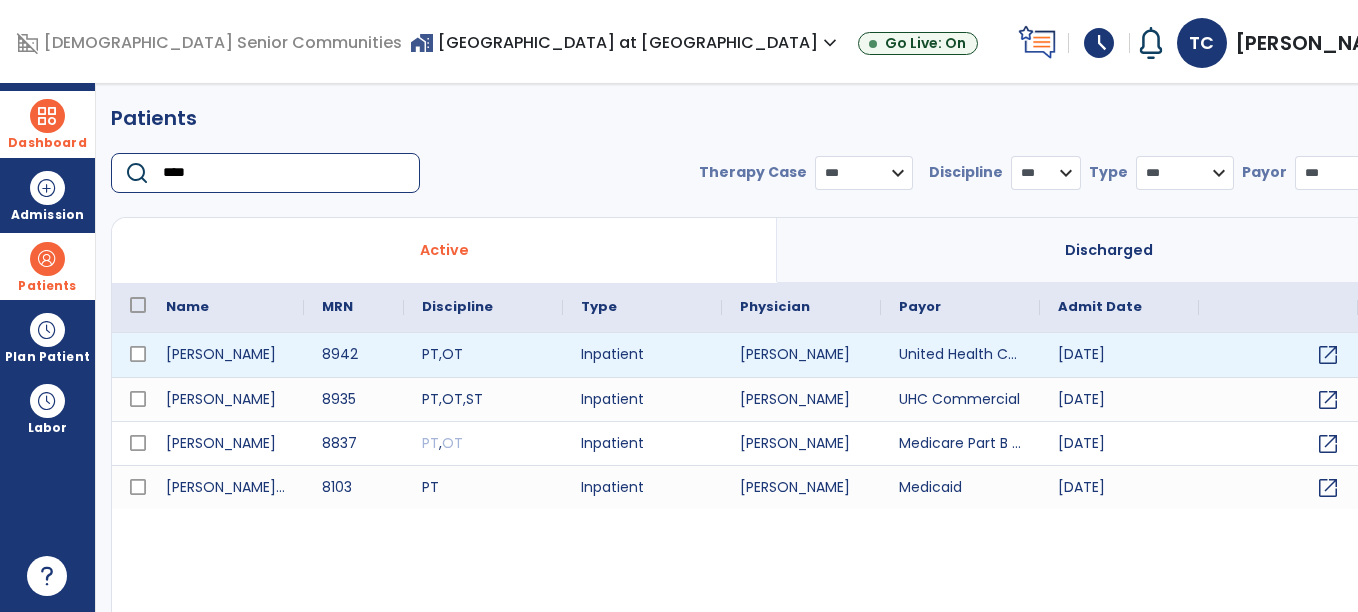 type on "****" 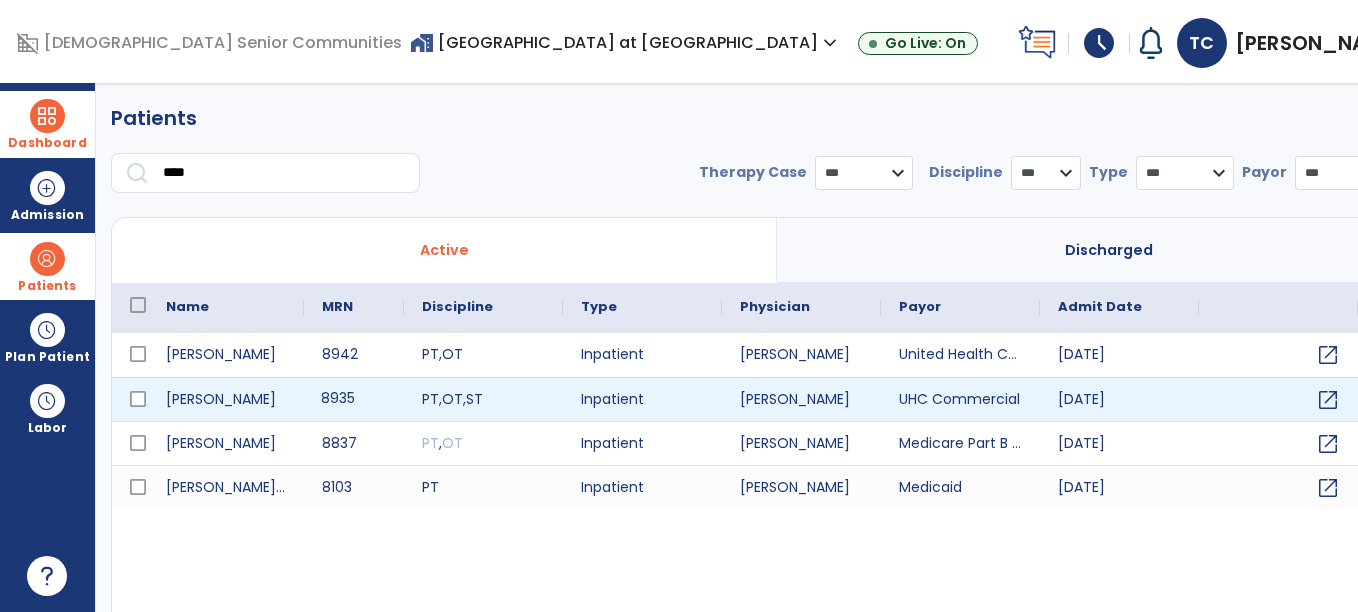 click on "8935" at bounding box center (354, 399) 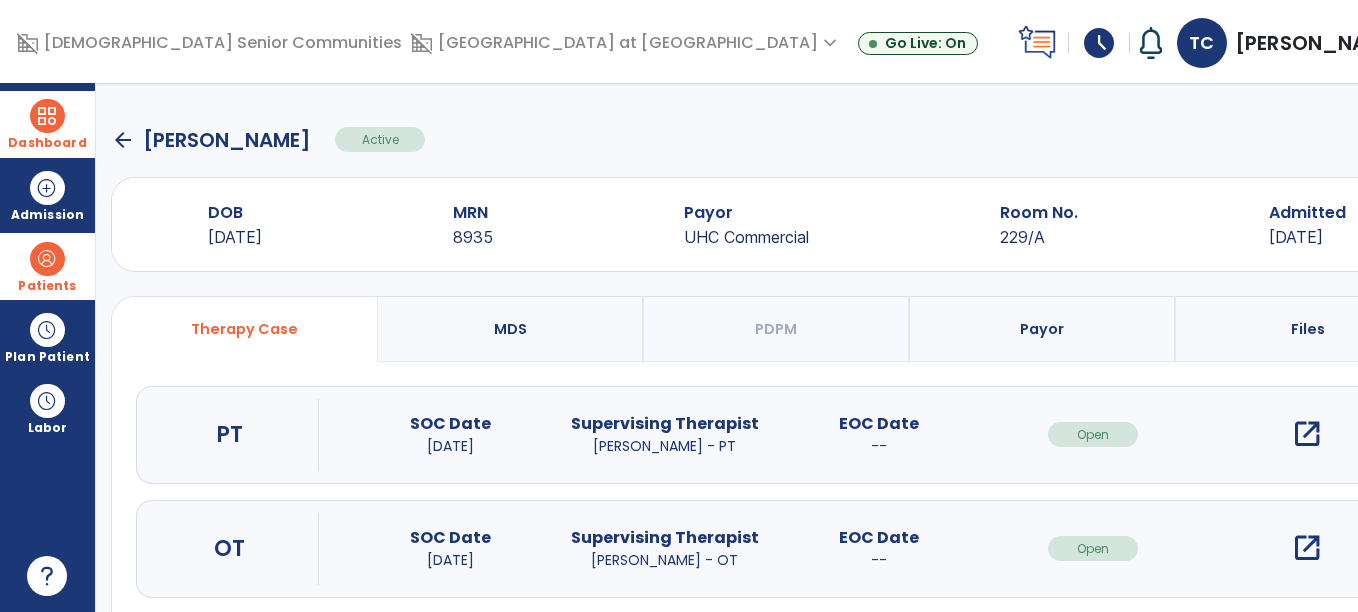 scroll, scrollTop: 149, scrollLeft: 0, axis: vertical 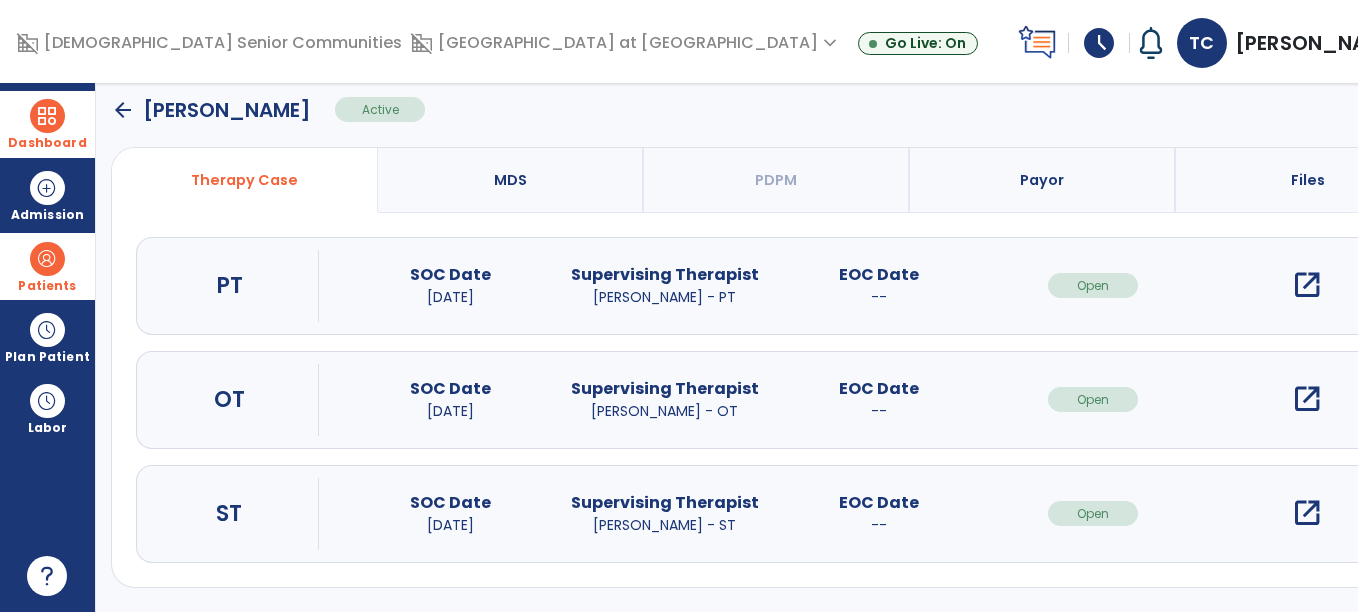 click on "open_in_new" at bounding box center [1307, 513] 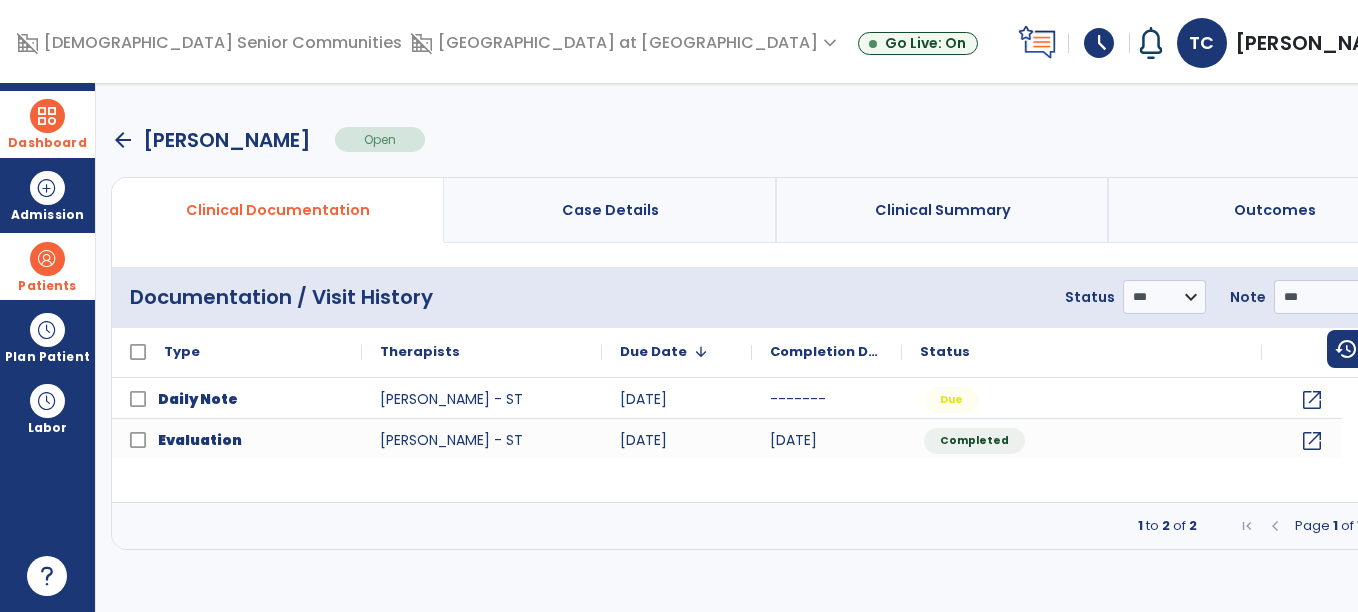 scroll, scrollTop: 0, scrollLeft: 0, axis: both 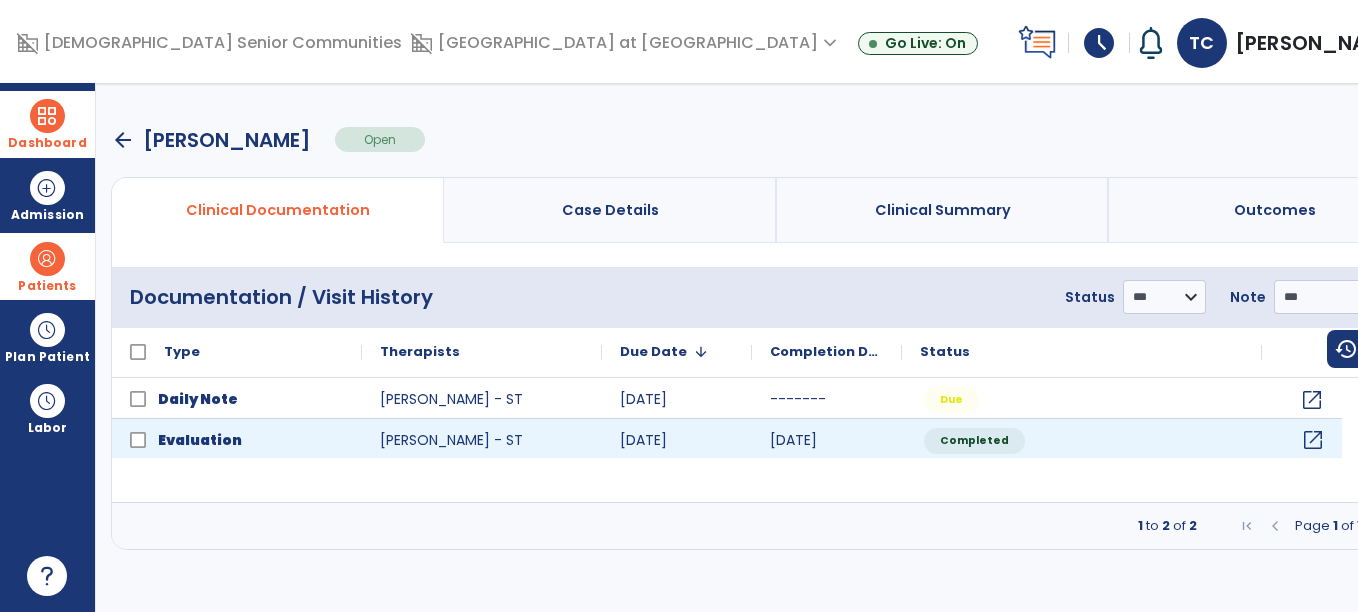 click on "open_in_new" 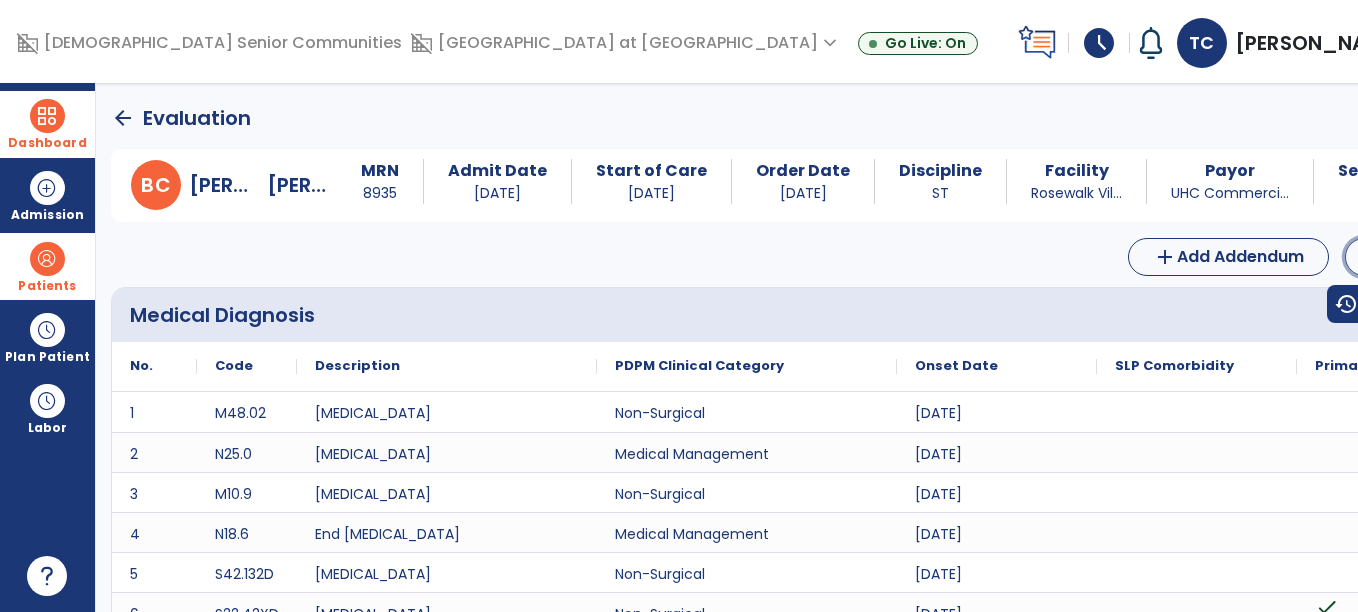 click on "Edit" 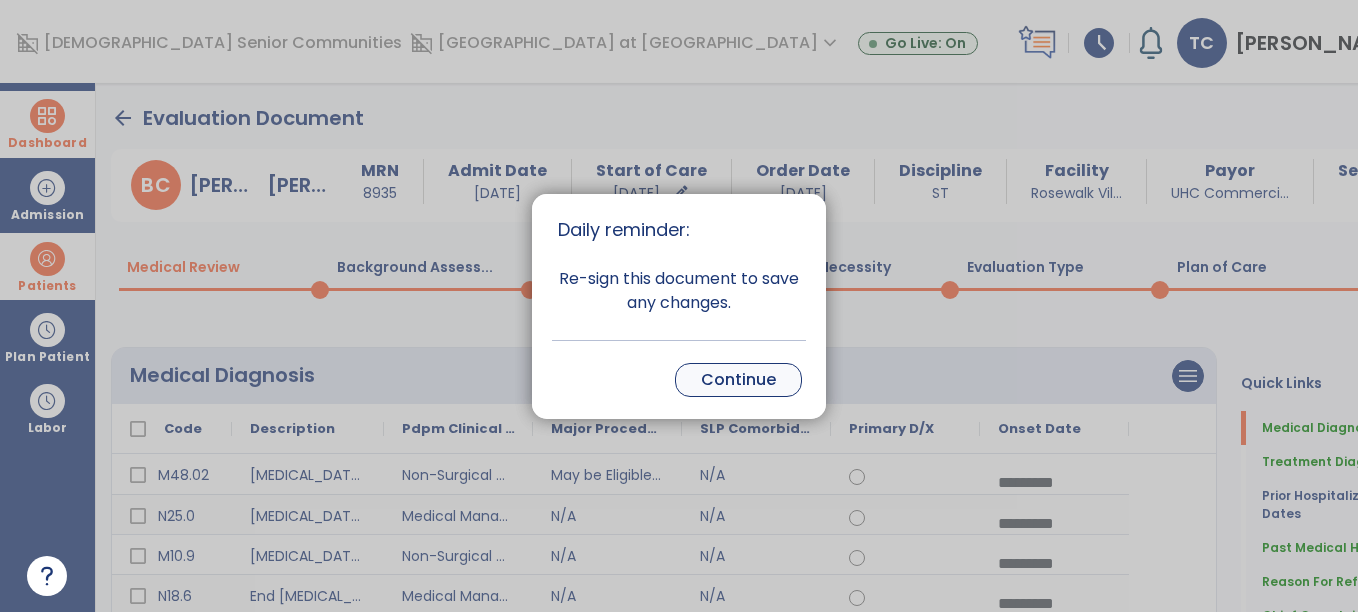 click on "Continue" at bounding box center [738, 380] 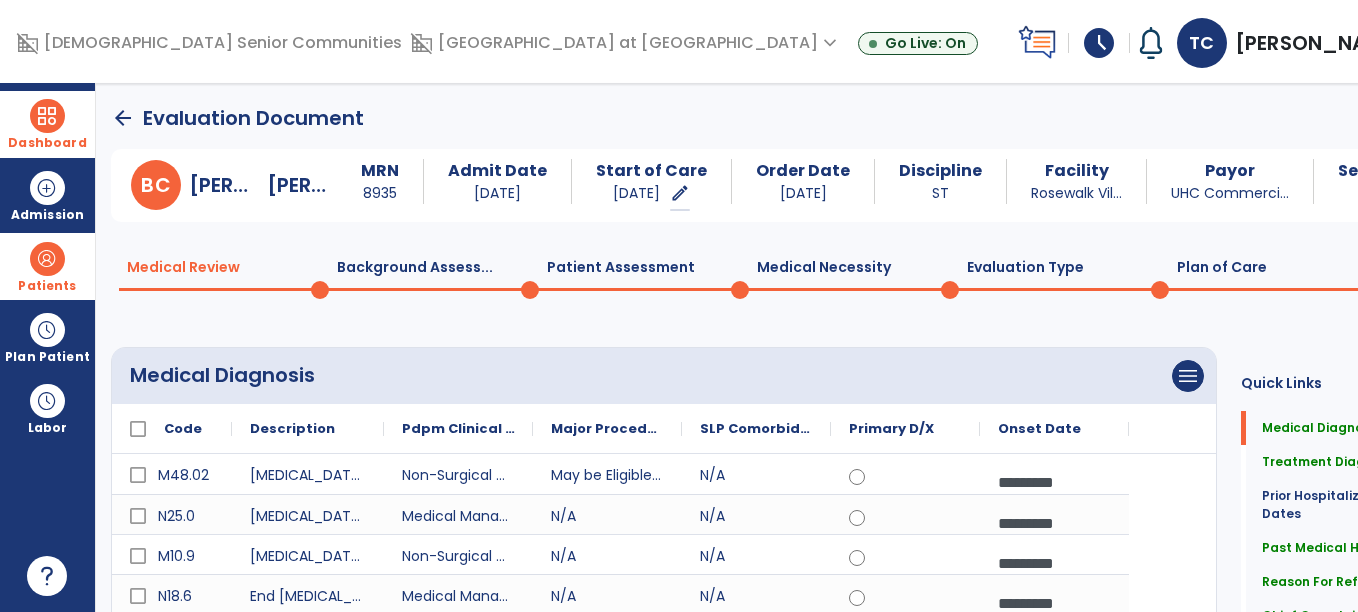 click on "Evaluation Type  0" 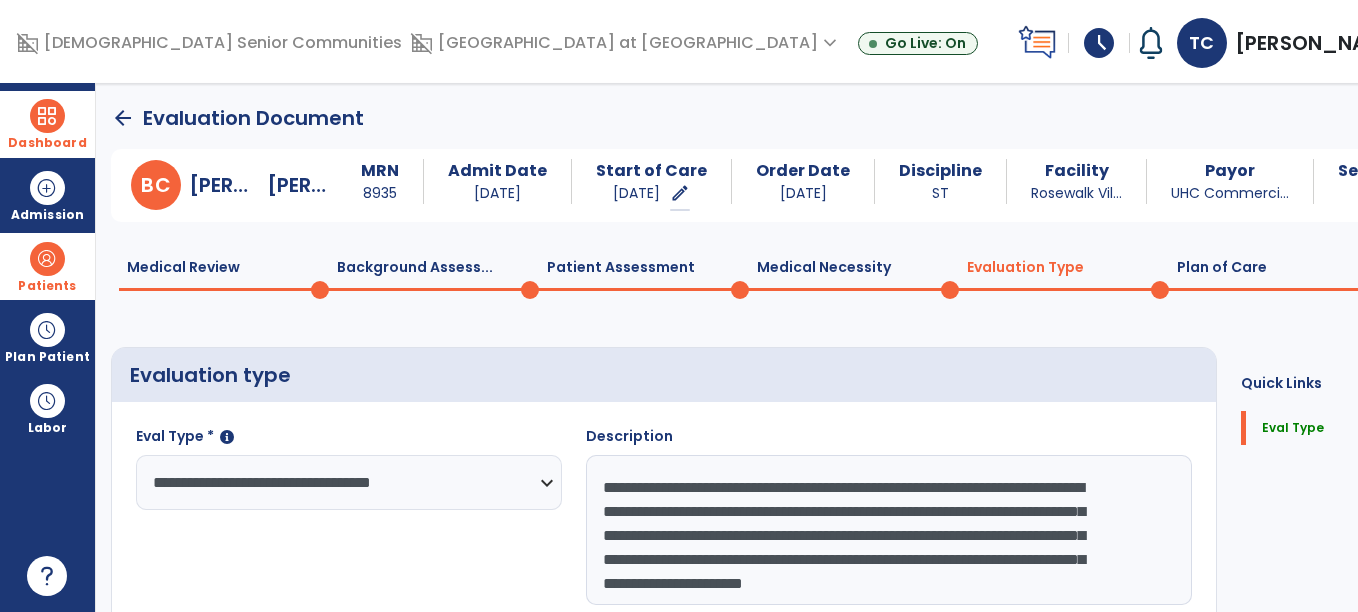 drag, startPoint x: 571, startPoint y: 485, endPoint x: 1087, endPoint y: 581, distance: 524.85425 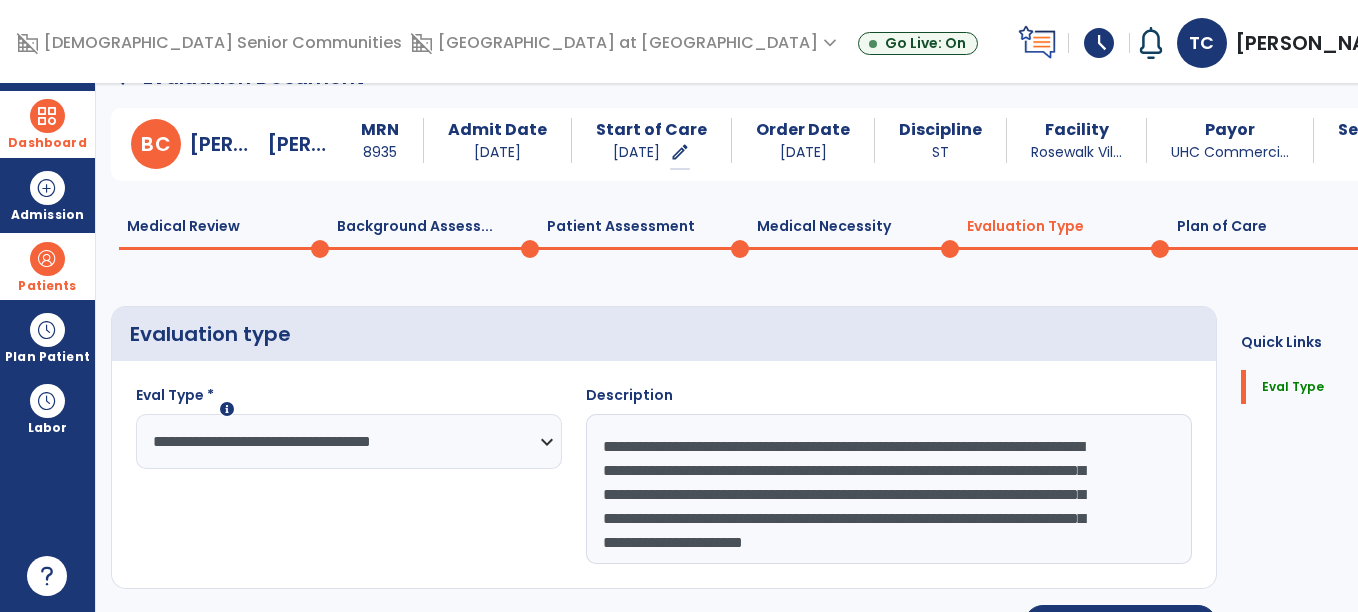 scroll, scrollTop: 70, scrollLeft: 0, axis: vertical 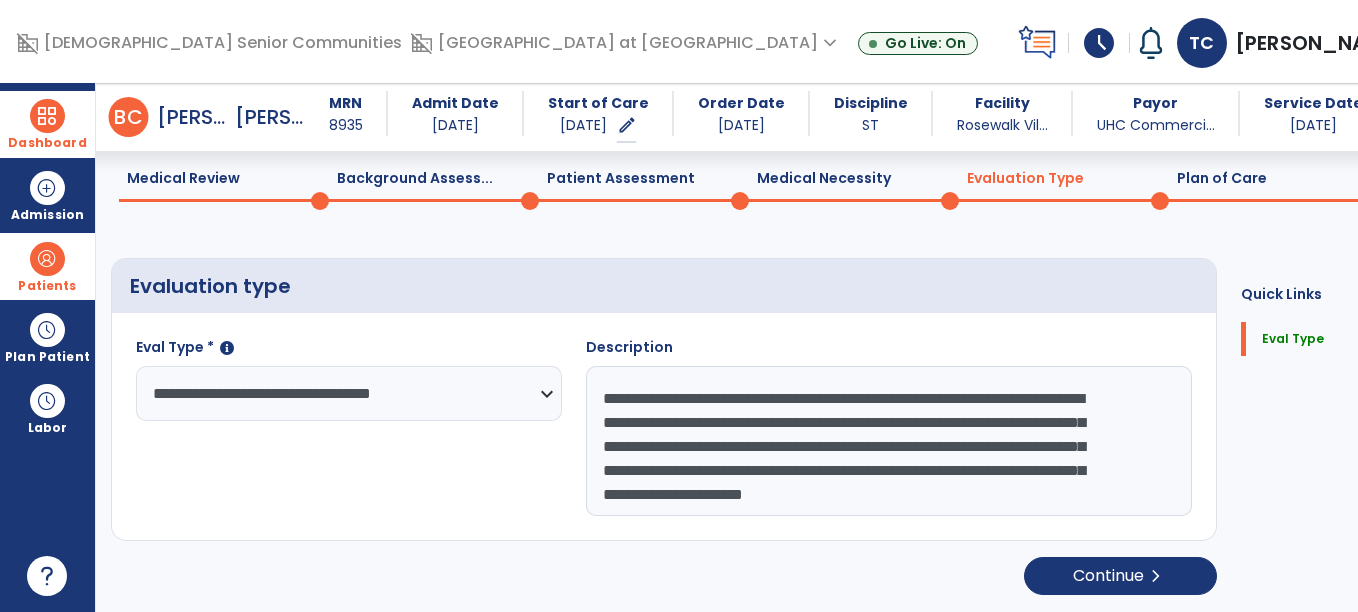 click on "**********" 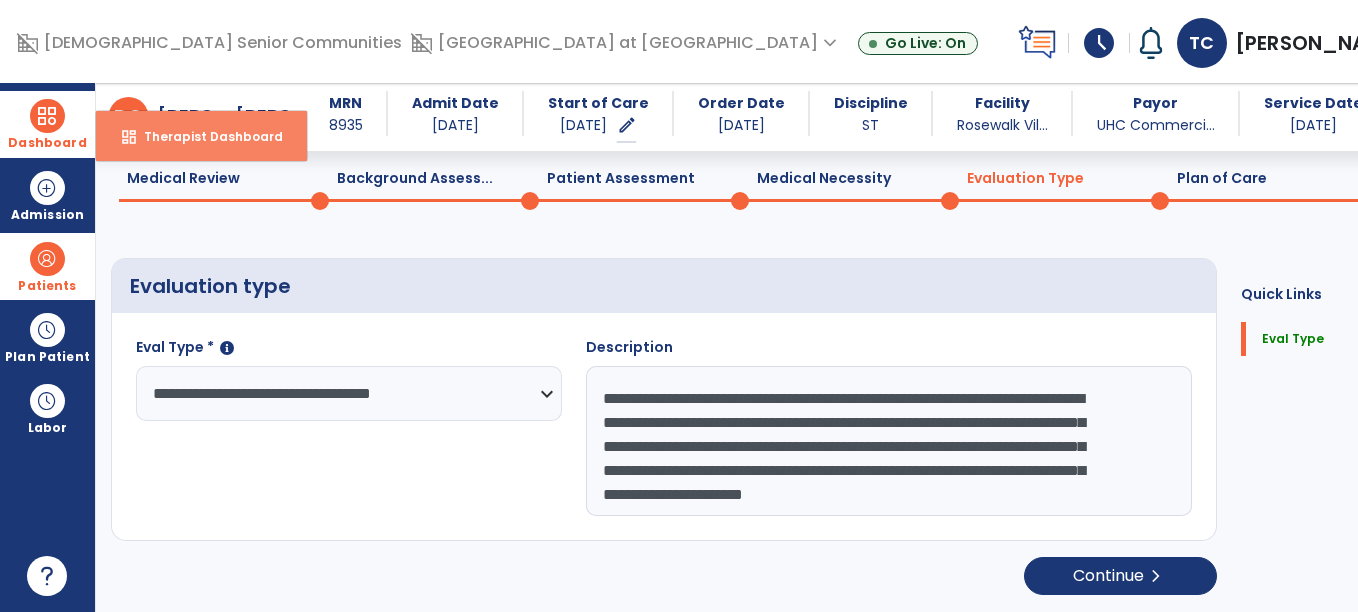 click on "dashboard  Therapist Dashboard" at bounding box center (201, 136) 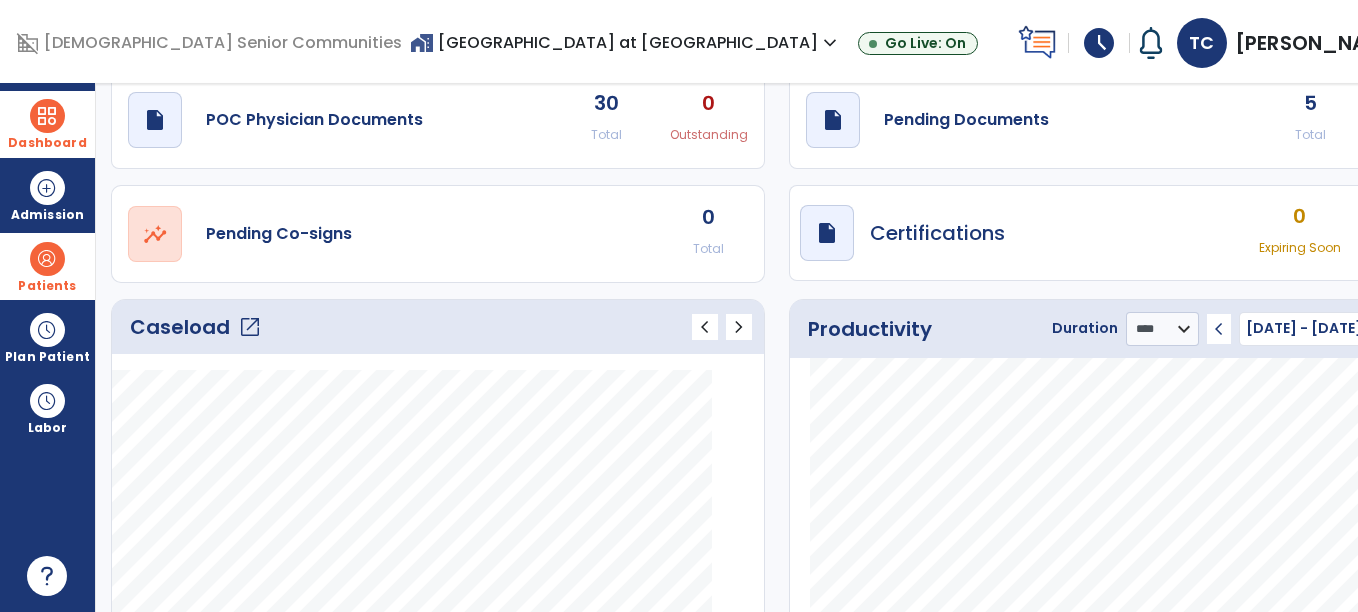click on "5" 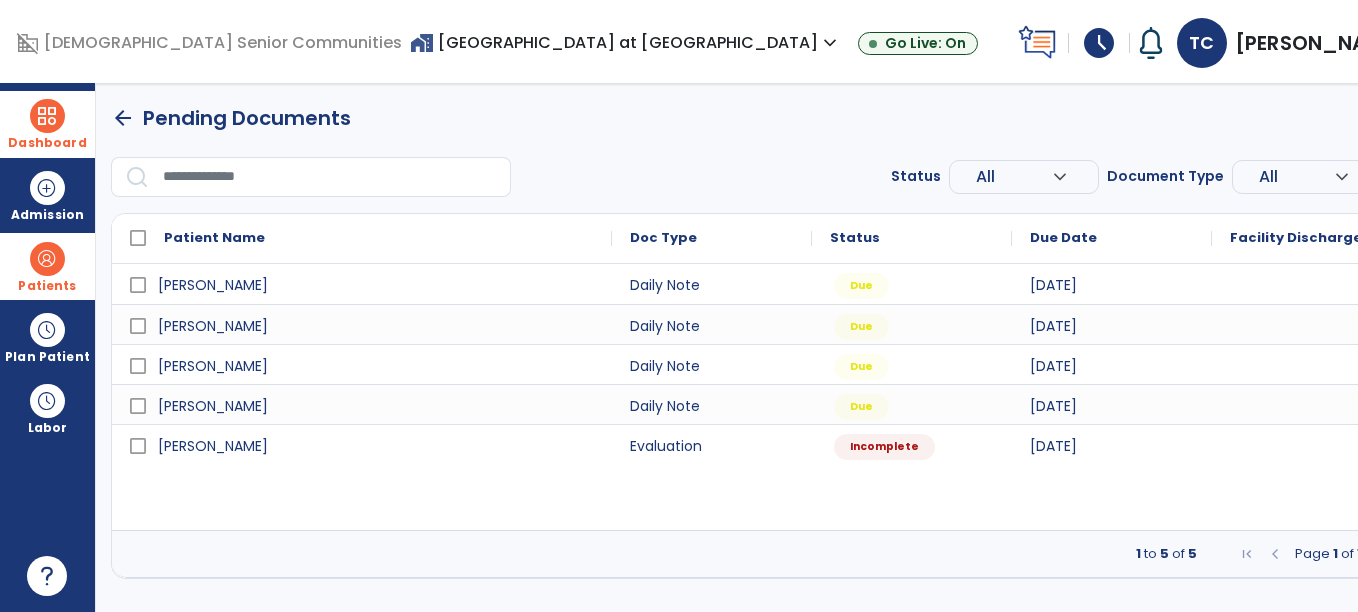 scroll, scrollTop: 0, scrollLeft: 0, axis: both 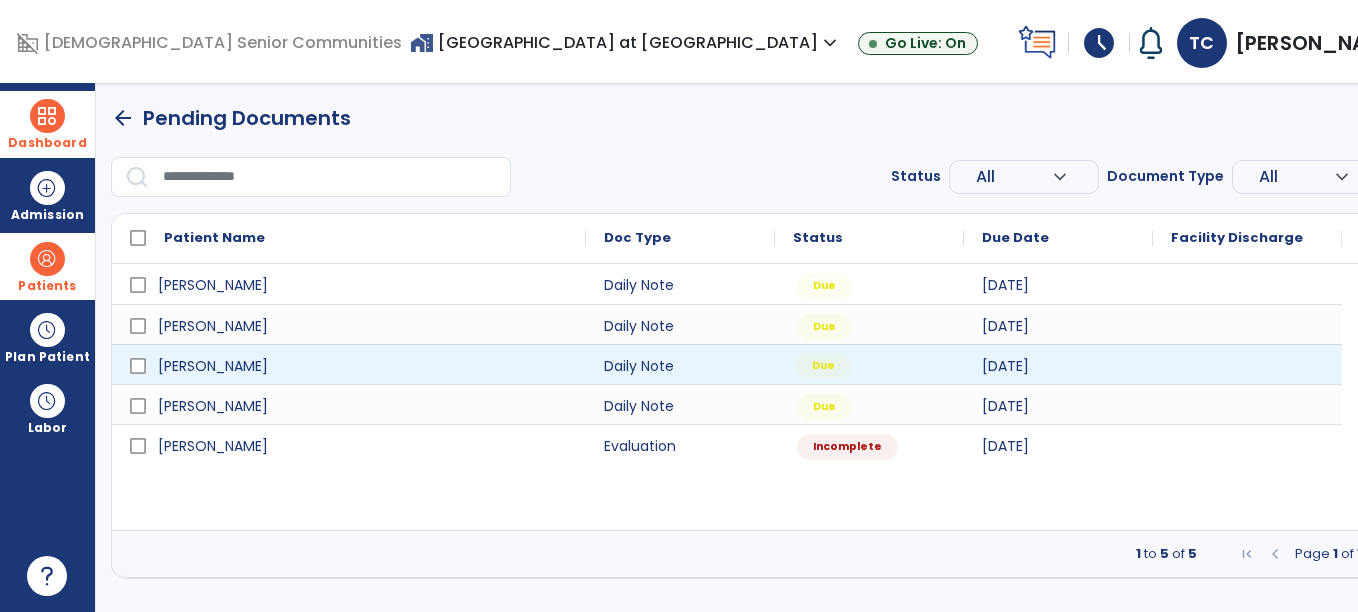 click on "Due" at bounding box center [869, 364] 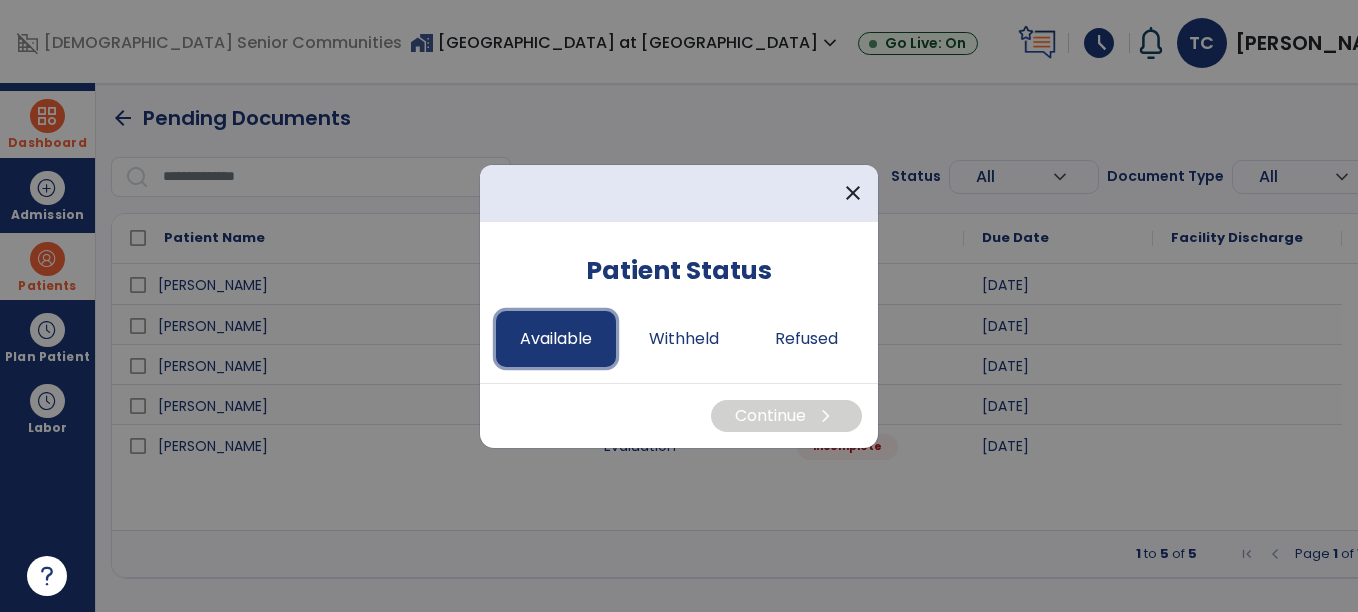 click on "Available" at bounding box center (556, 339) 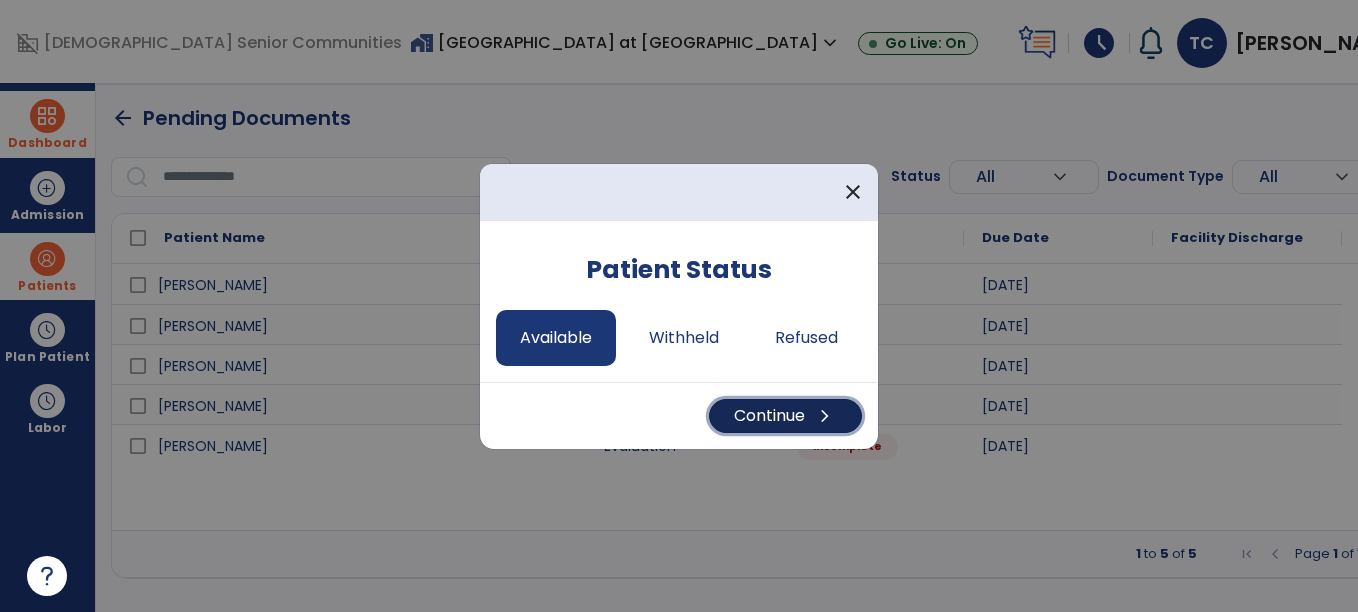 click on "Continue   chevron_right" at bounding box center [785, 416] 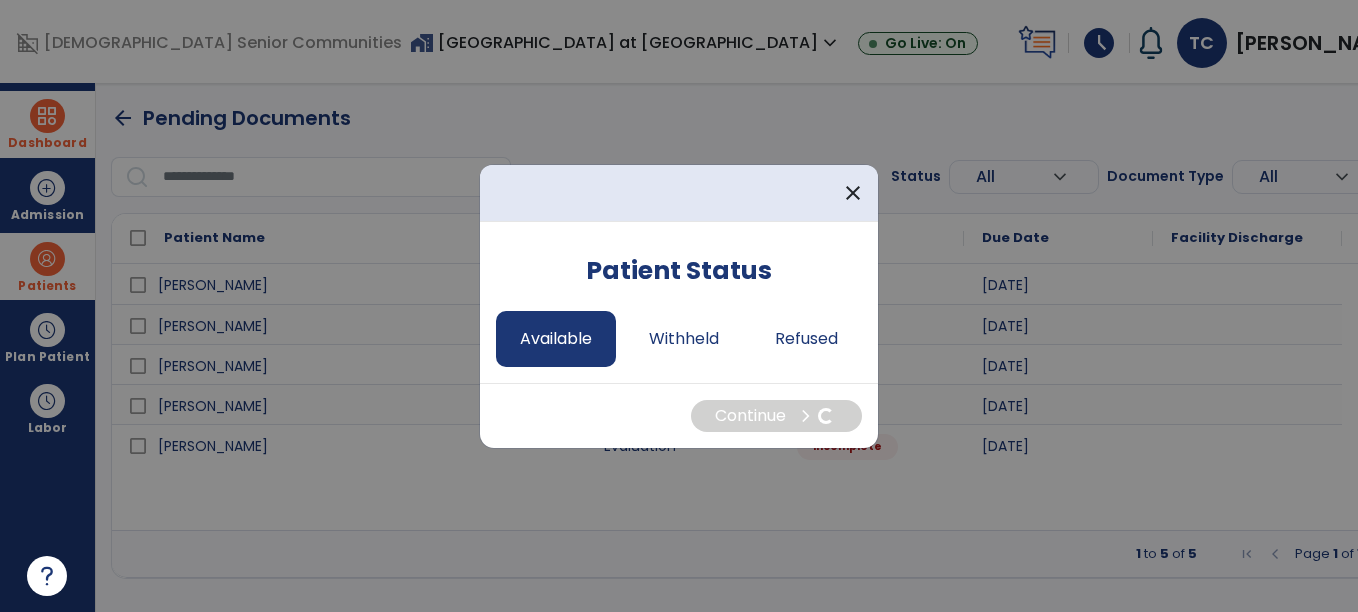 select on "*" 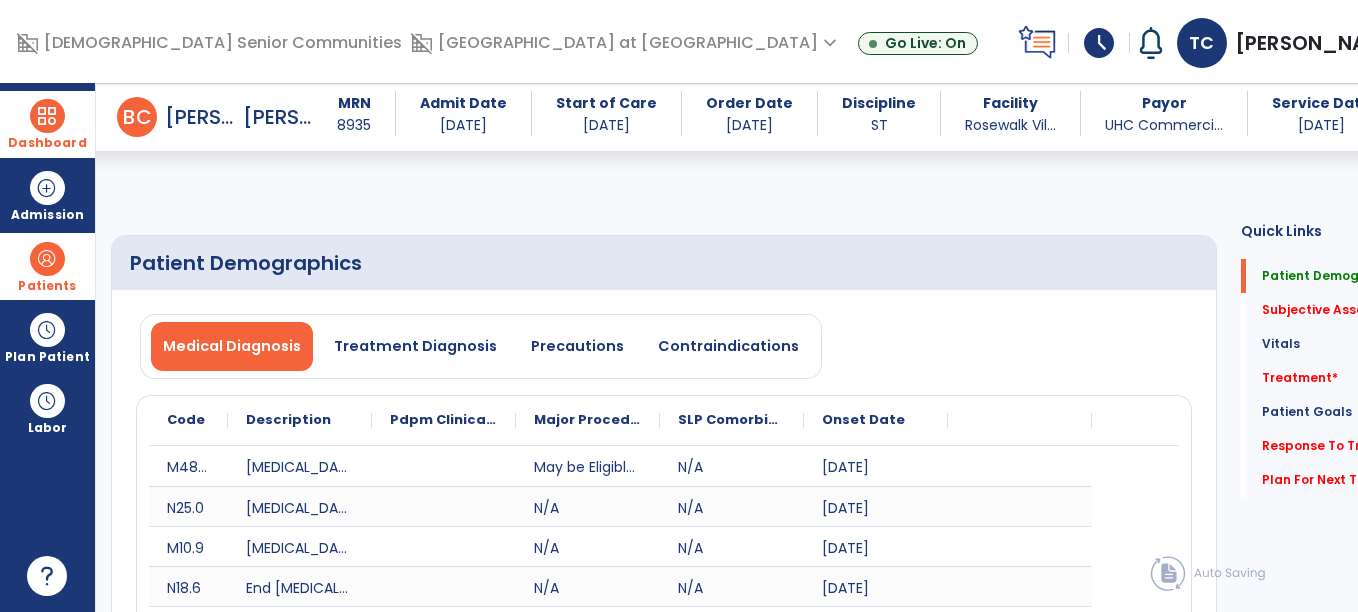 scroll, scrollTop: 128, scrollLeft: 0, axis: vertical 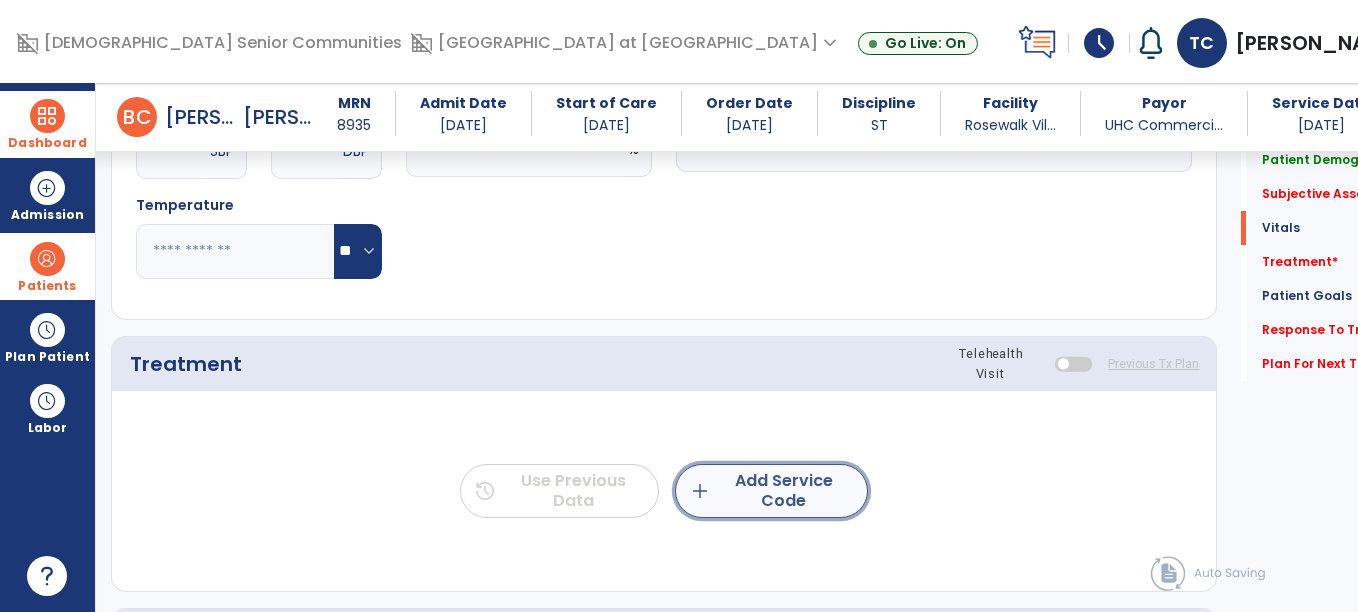 click on "add  Add Service Code" 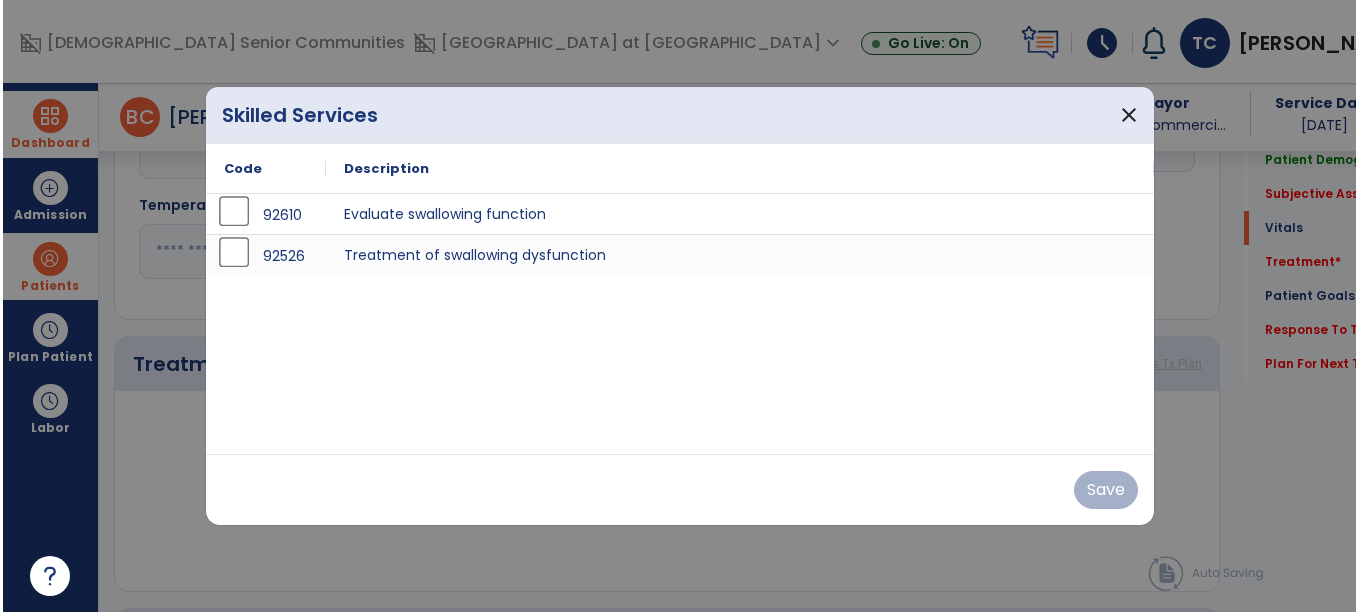 scroll, scrollTop: 1113, scrollLeft: 0, axis: vertical 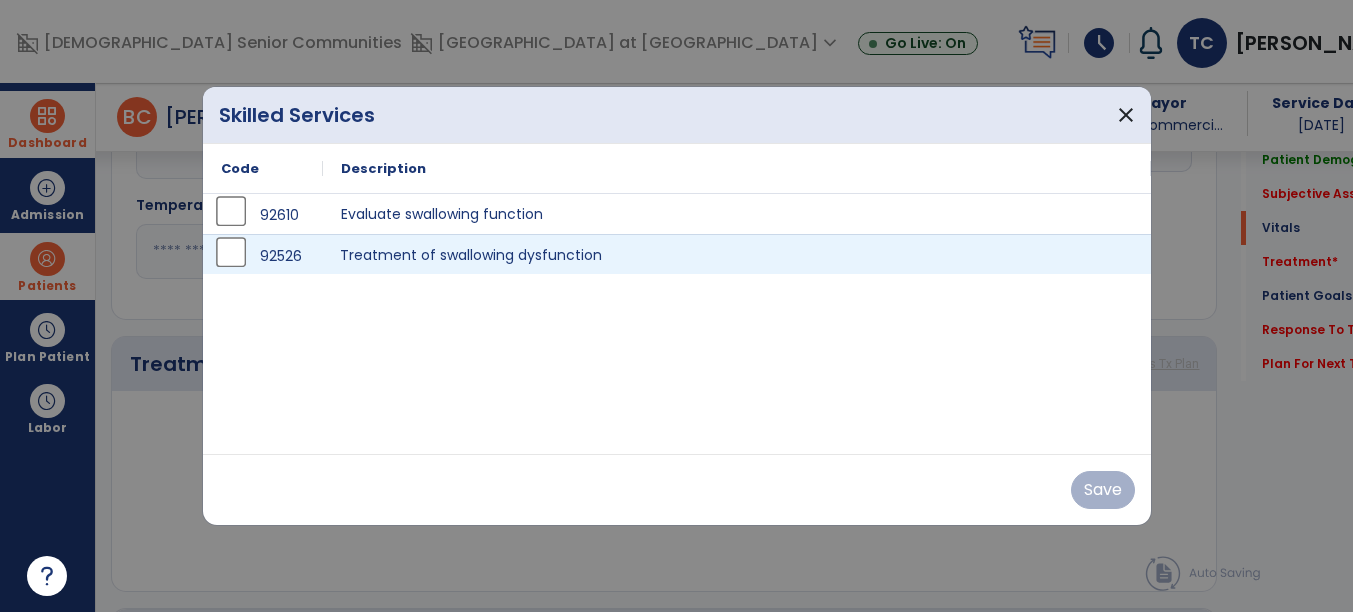 click on "Treatment of swallowing dysfunction" at bounding box center (737, 254) 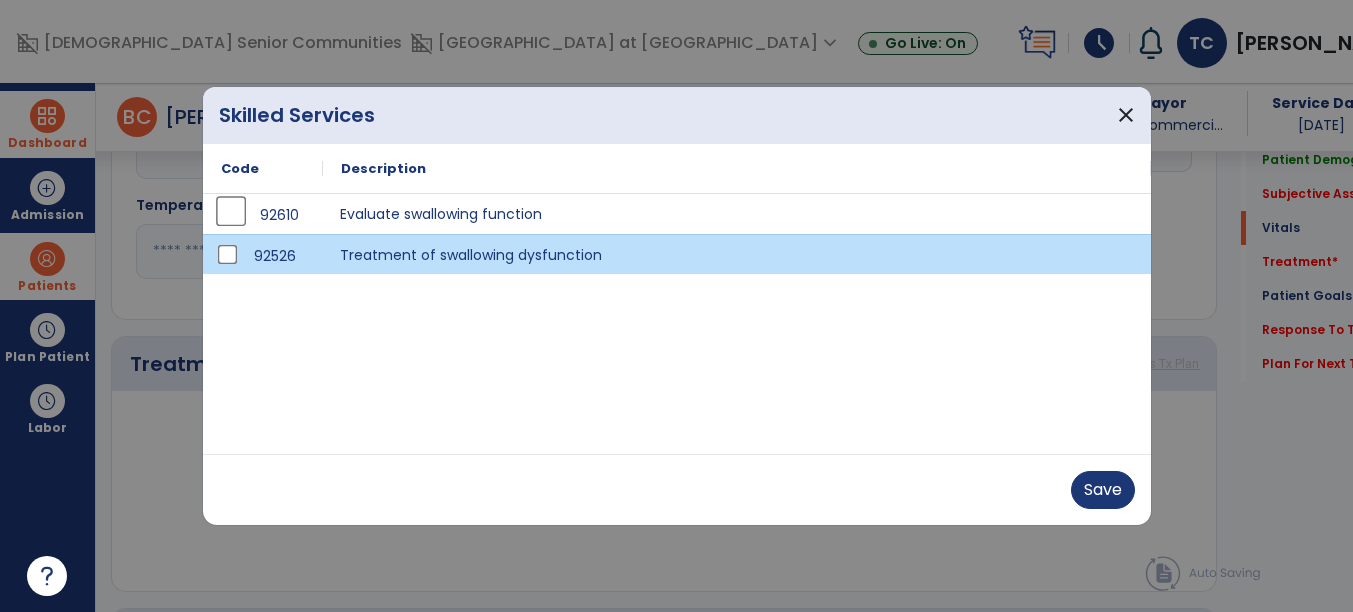 click on "Evaluate swallowing function" at bounding box center (737, 214) 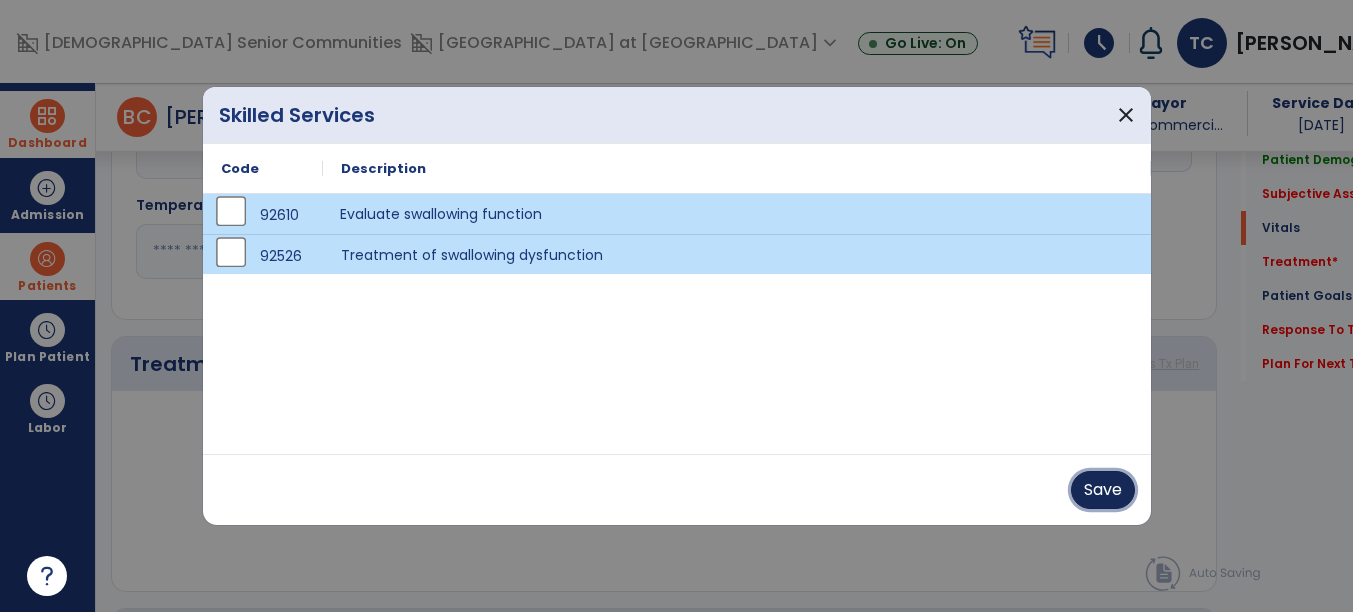 click on "Save" at bounding box center (1103, 490) 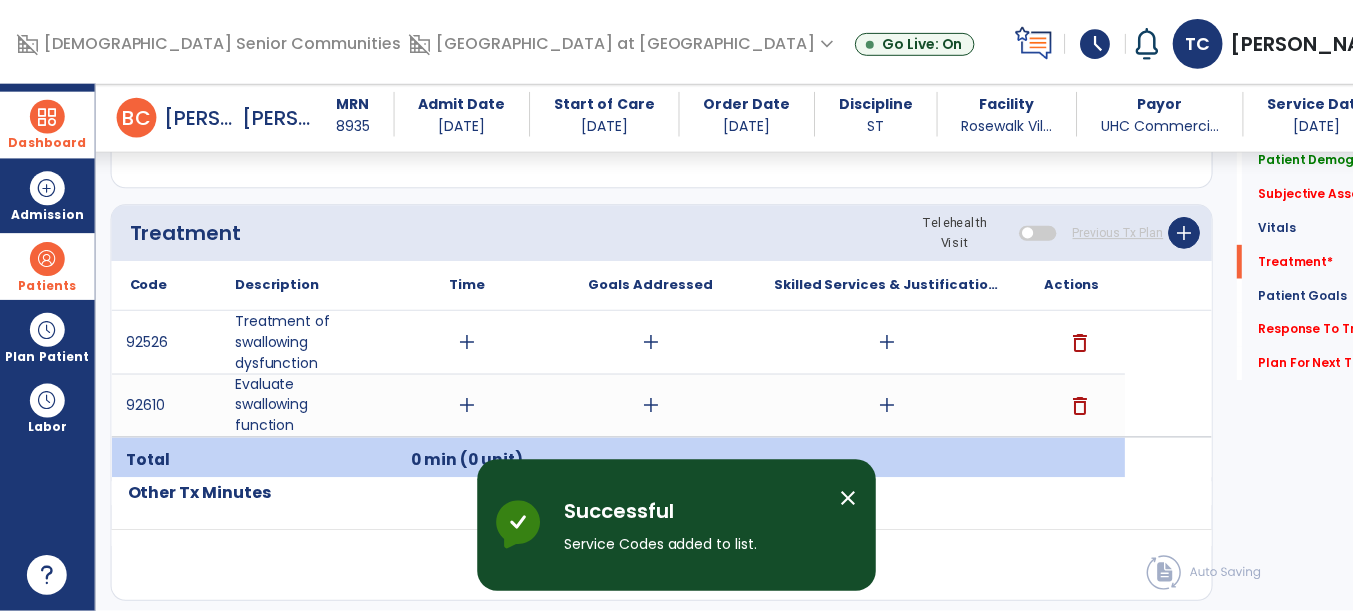 scroll, scrollTop: 1268, scrollLeft: 0, axis: vertical 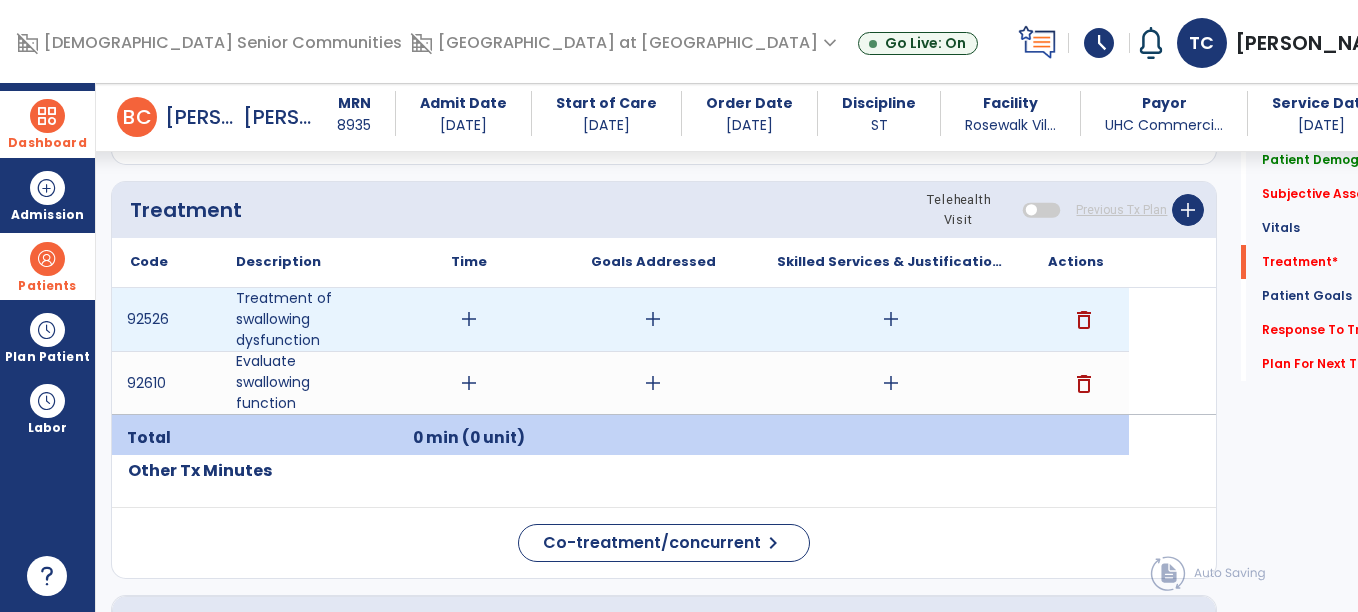 click on "add" at bounding box center [469, 319] 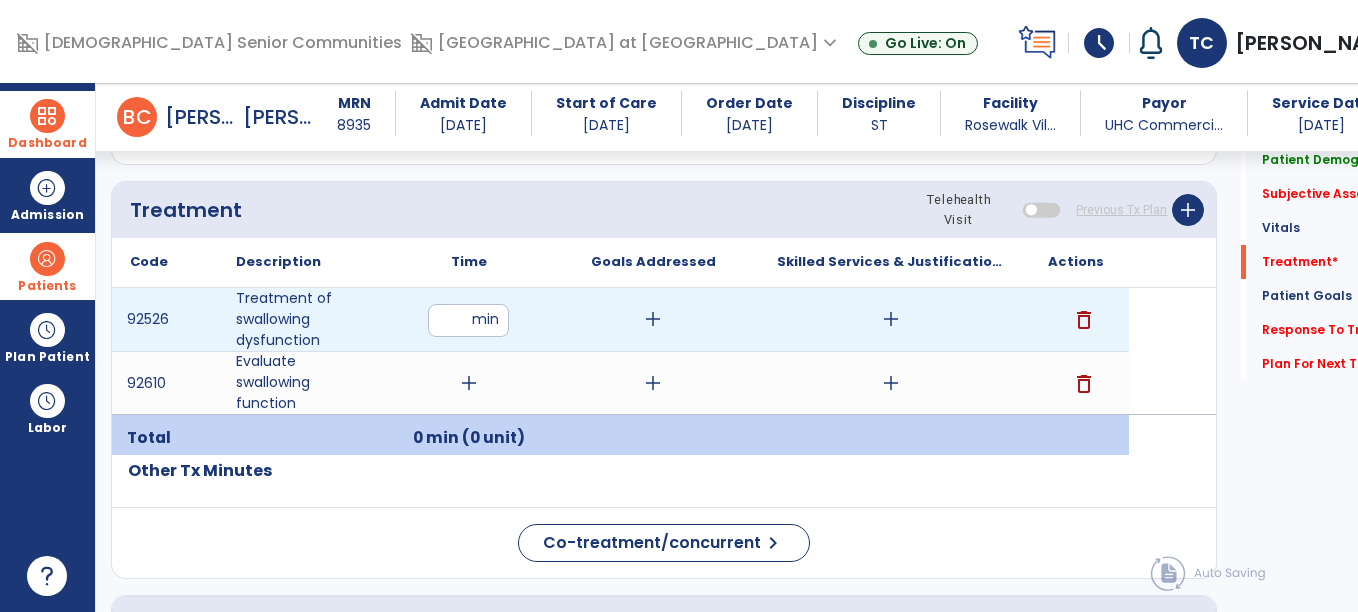 type on "**" 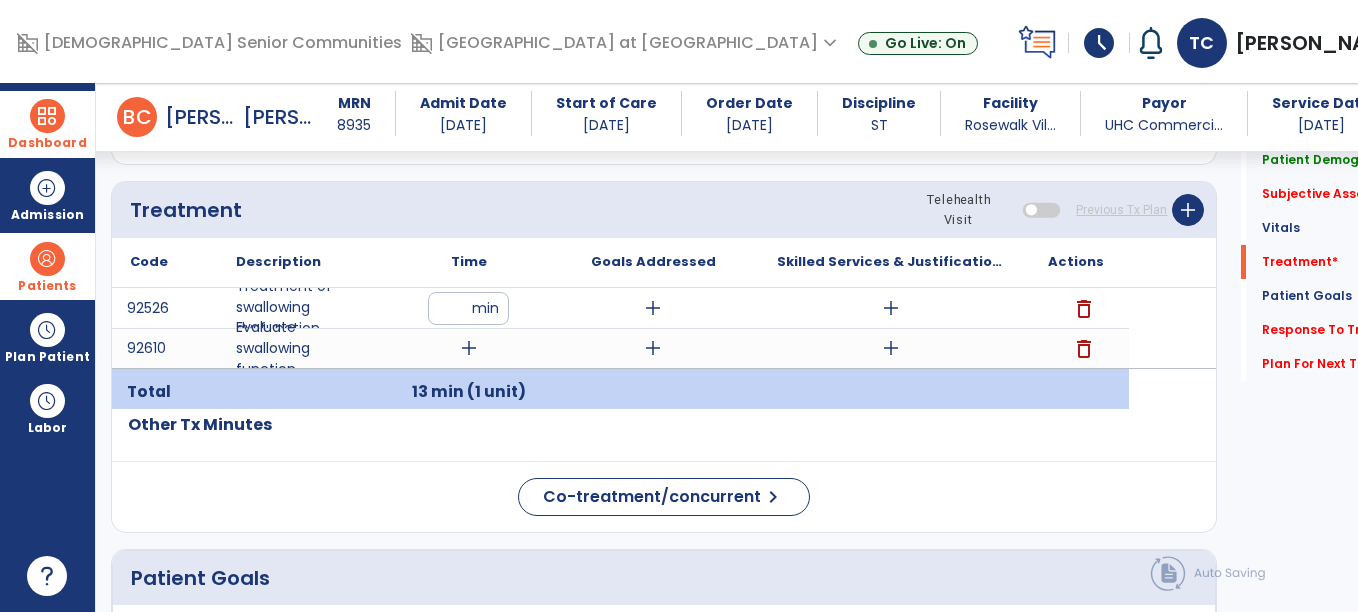 click on "add" at bounding box center (469, 348) 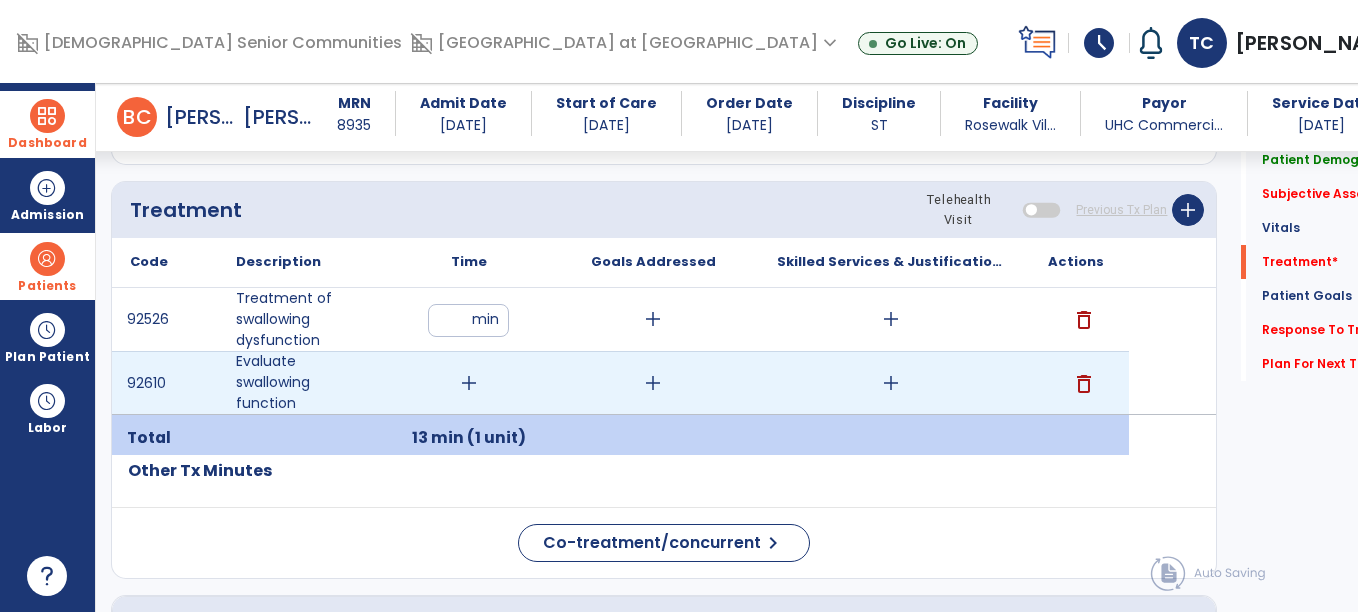 click on "add" at bounding box center (469, 383) 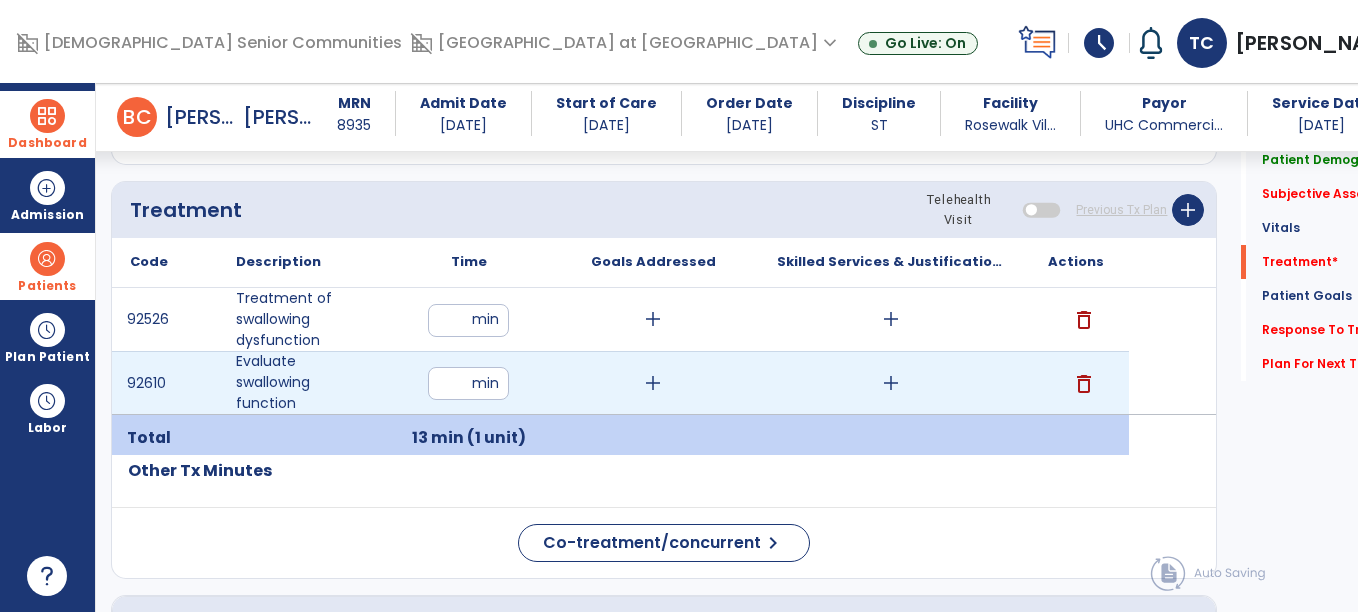 type on "**" 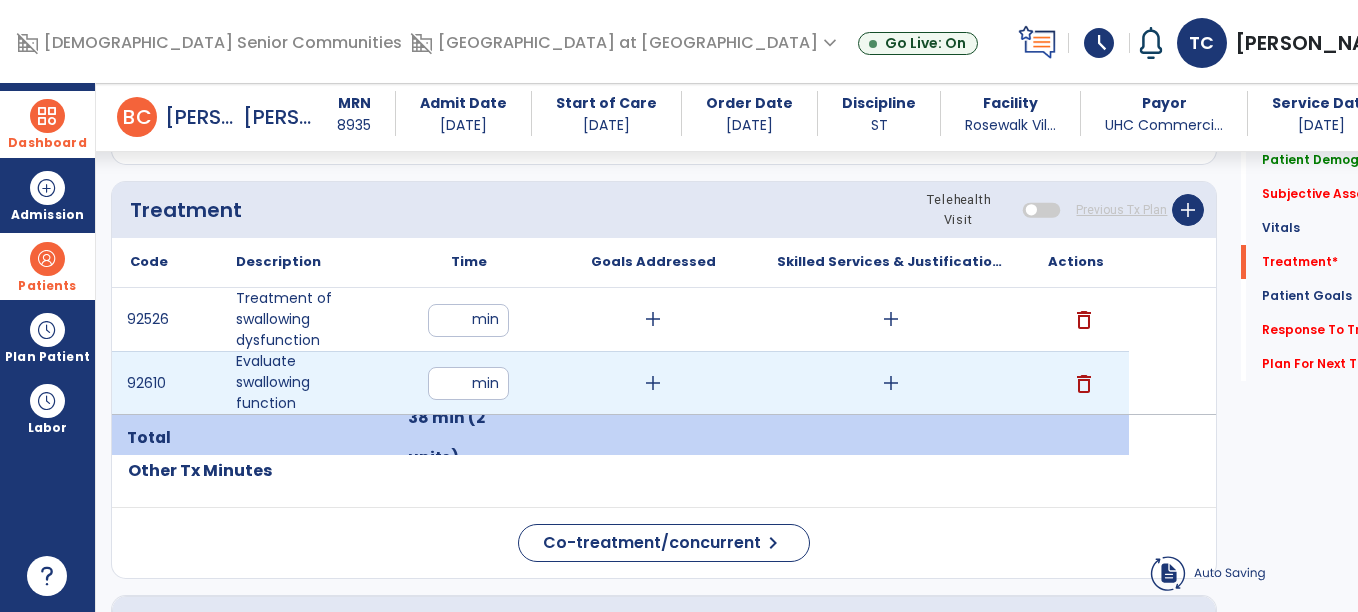 click on "add" at bounding box center (653, 383) 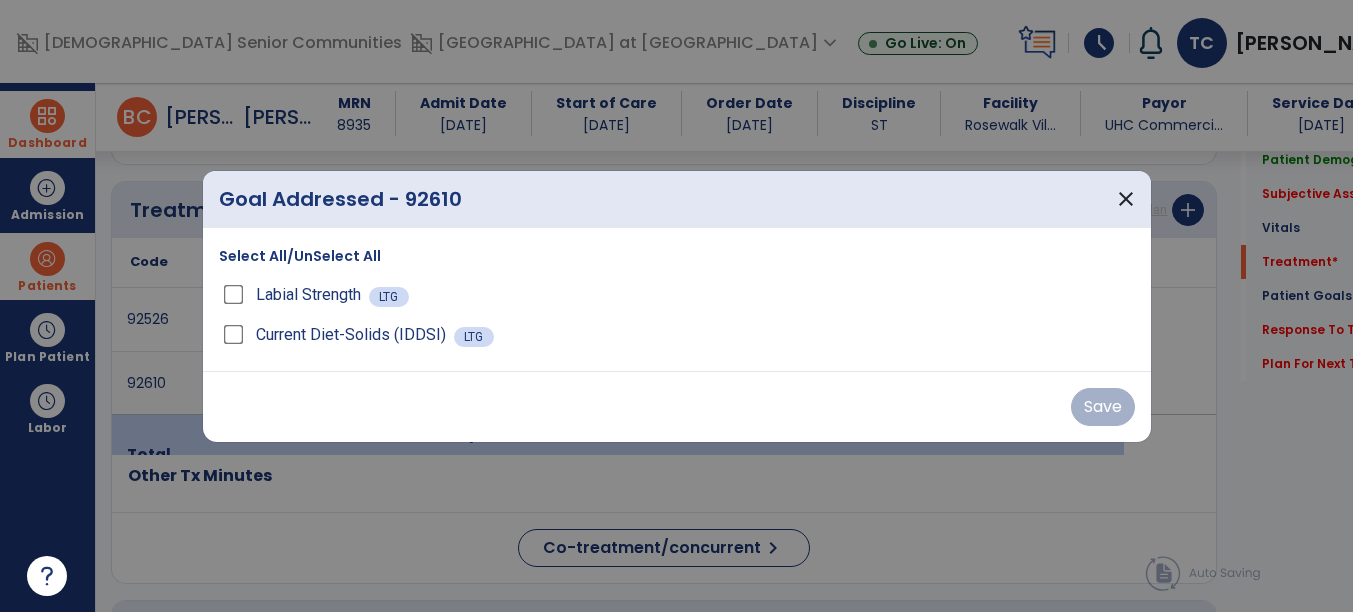 scroll, scrollTop: 1268, scrollLeft: 0, axis: vertical 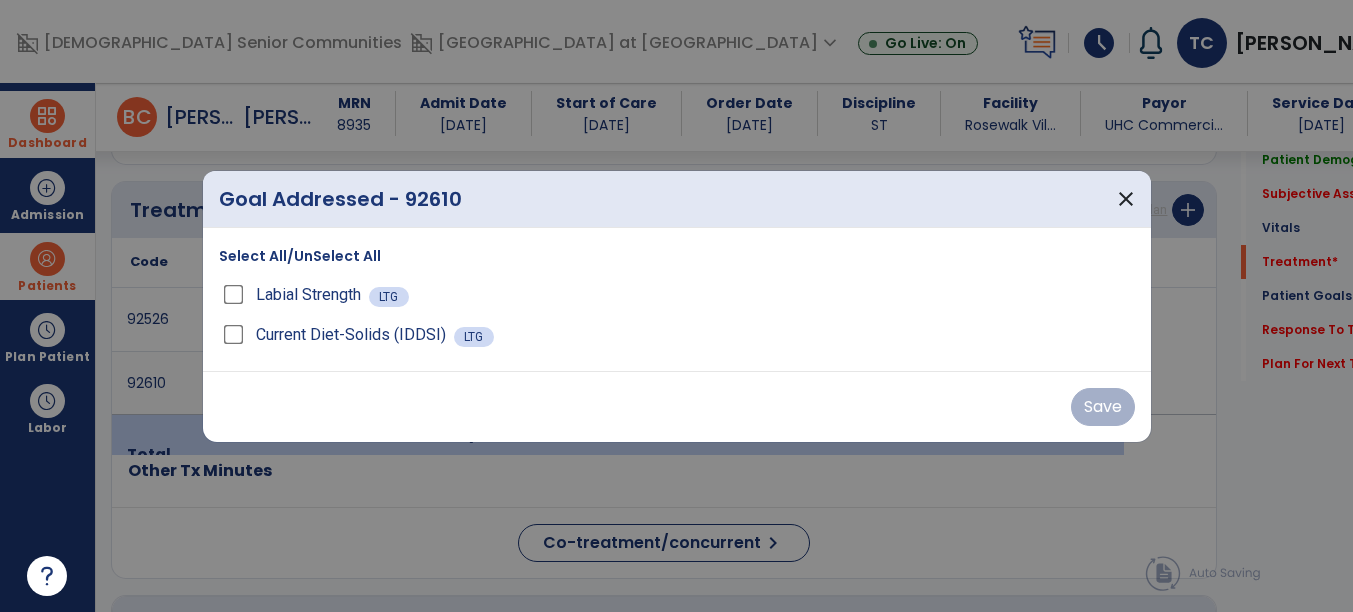 click on "Select All/UnSelect All" at bounding box center [300, 256] 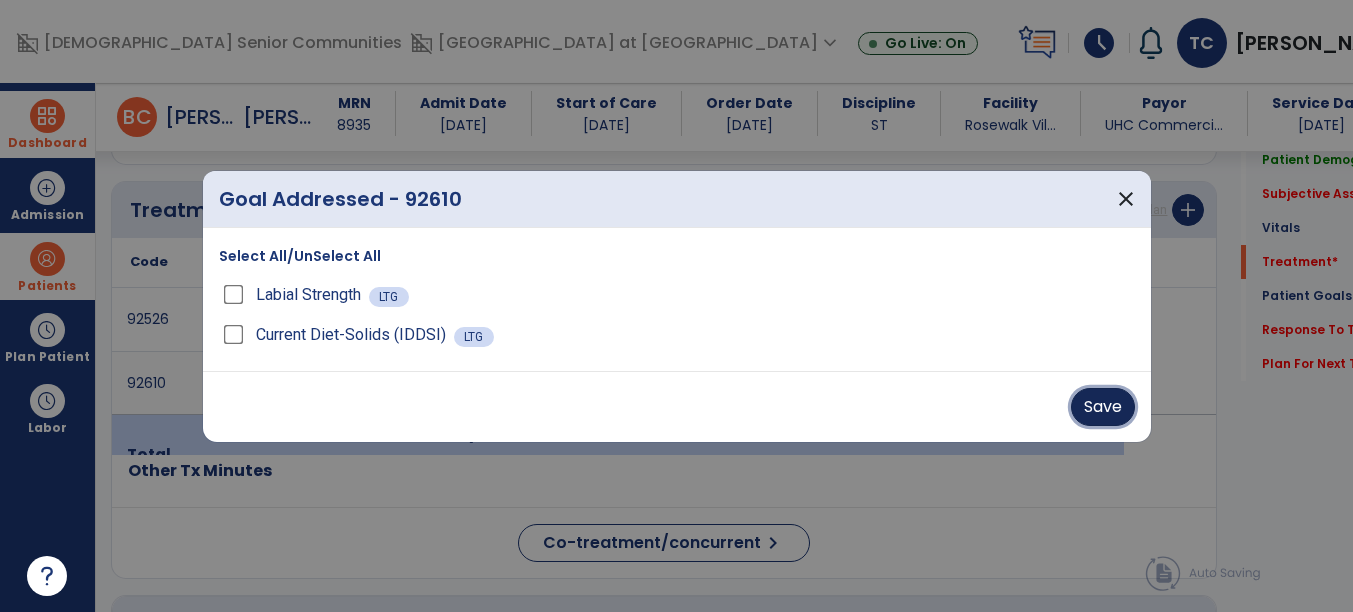 click on "Save" at bounding box center (1103, 407) 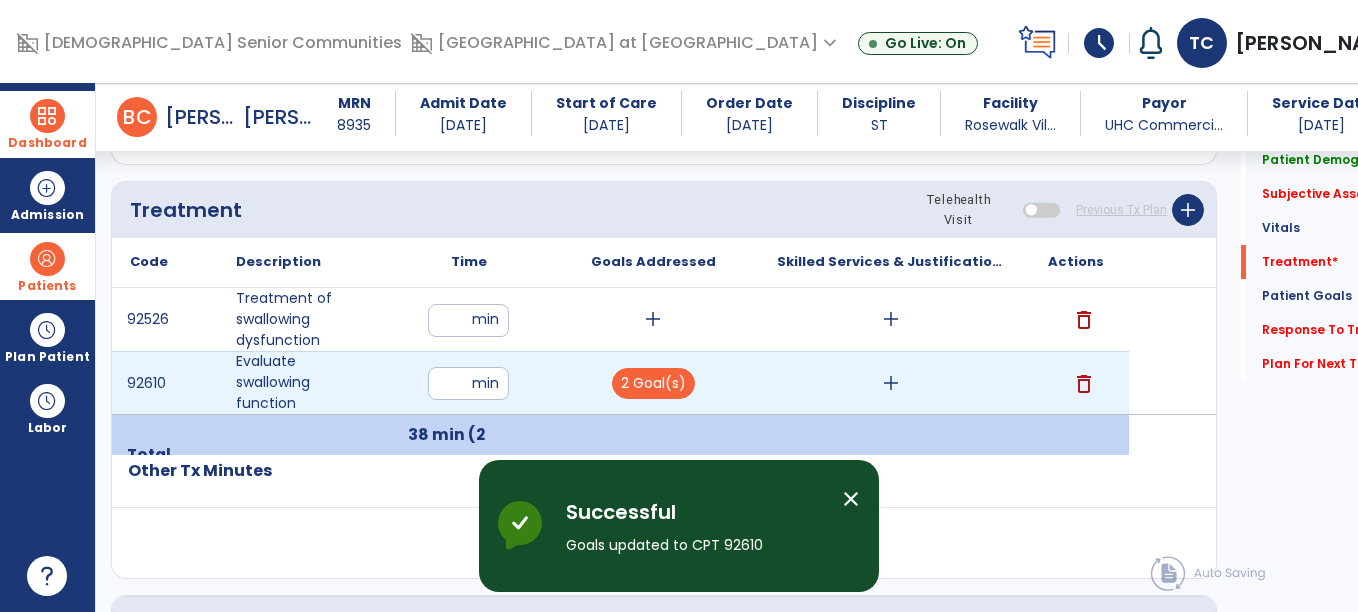 click on "add" at bounding box center (891, 383) 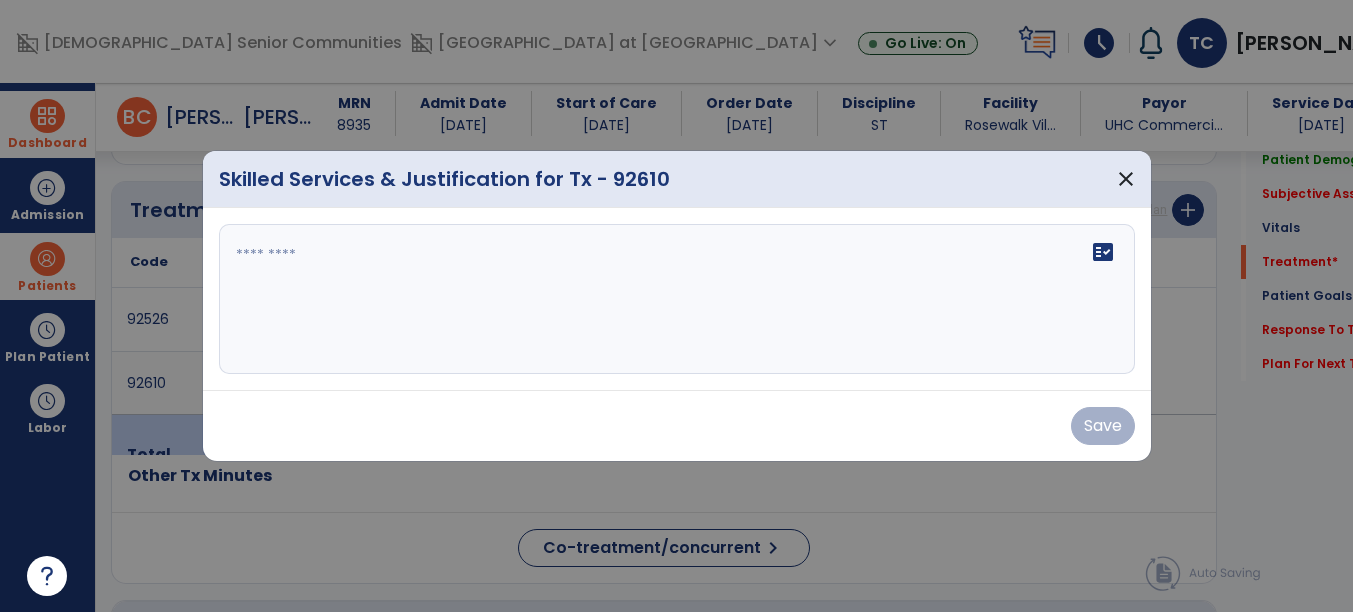 scroll, scrollTop: 1268, scrollLeft: 0, axis: vertical 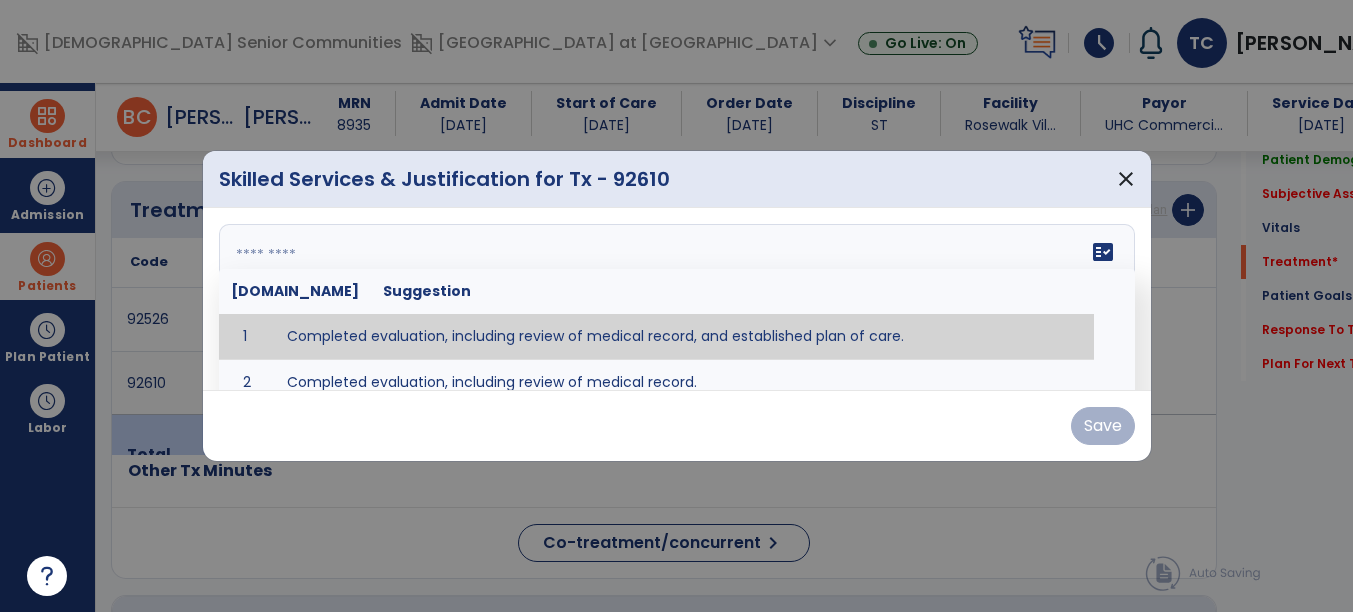 click on "fact_check  [DOMAIN_NAME] Suggestion 1 Completed evaluation, including review of medical record, and established plan of care. 2 Completed evaluation, including review of medical record." at bounding box center (677, 299) 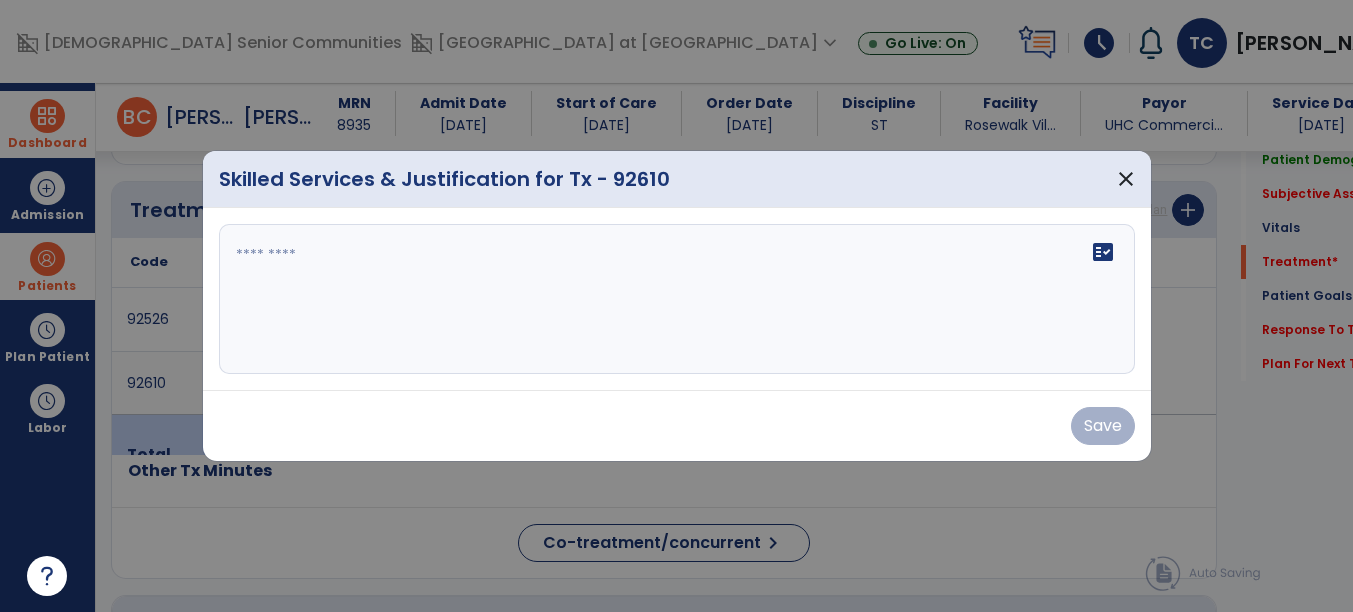 click on "fact_check" at bounding box center [677, 299] 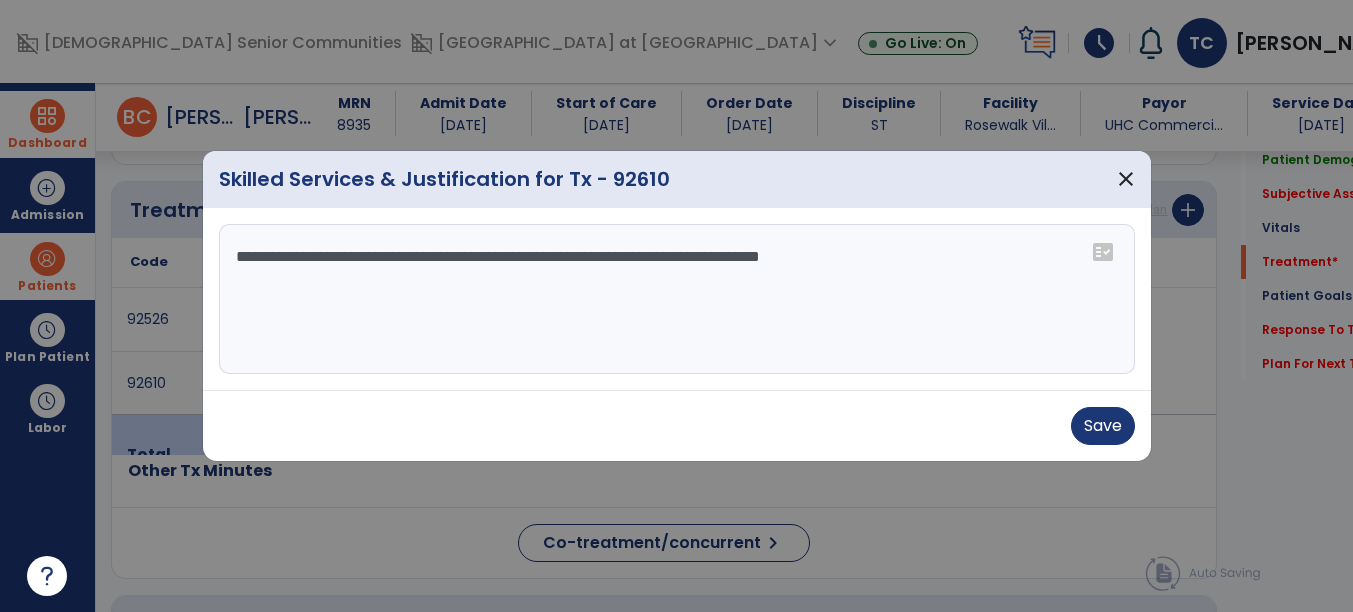 click on "**********" at bounding box center (677, 299) 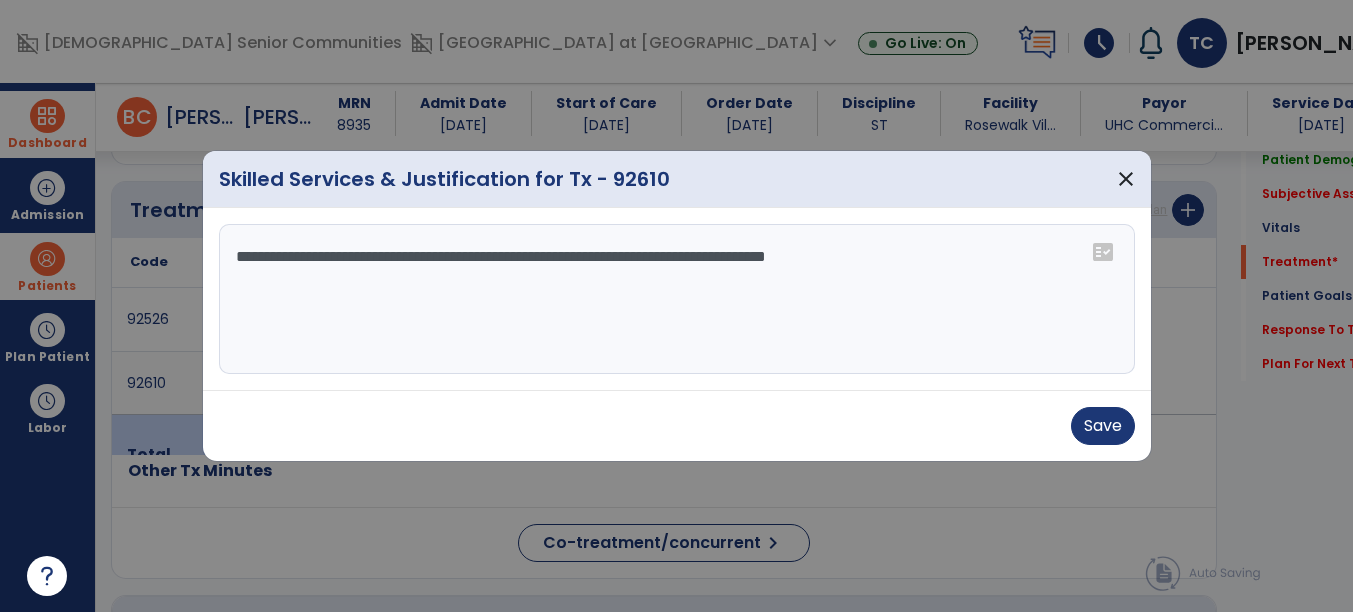 paste on "**********" 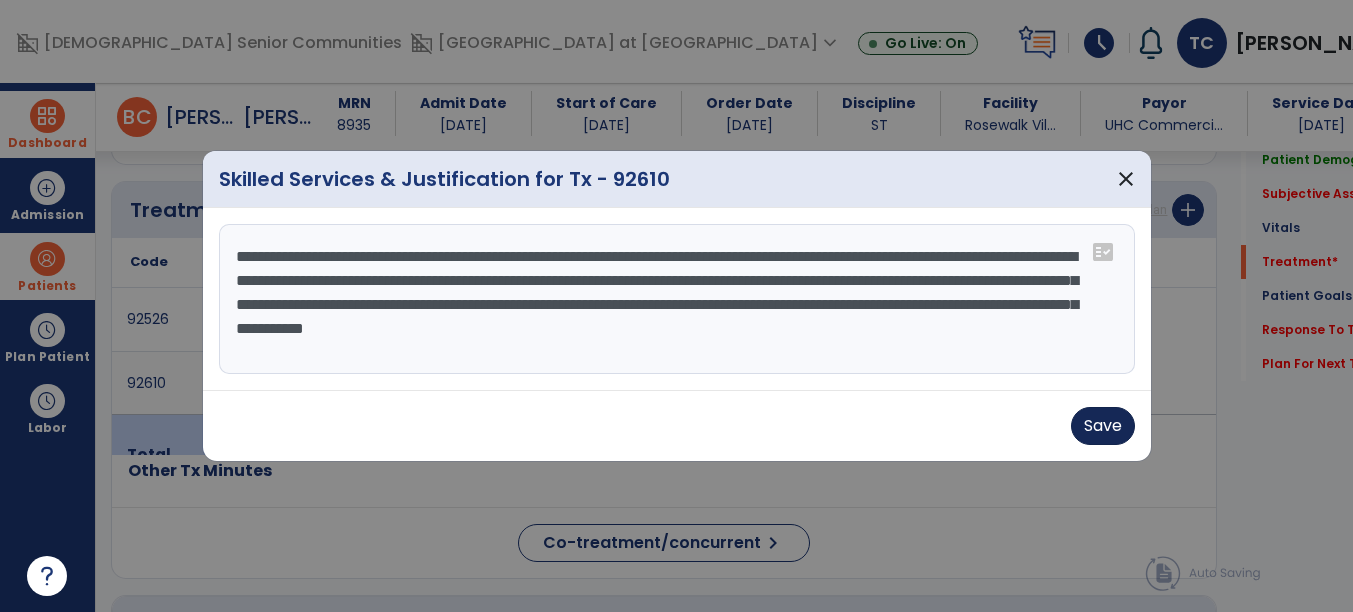 type on "**********" 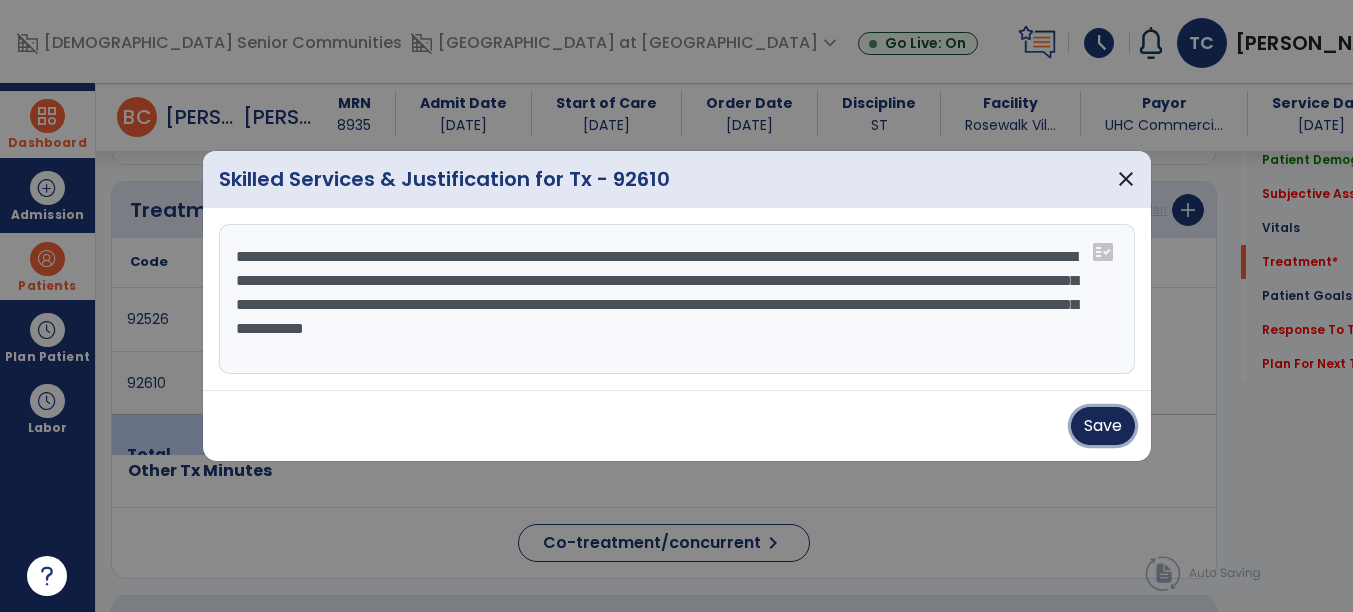 click on "Save" at bounding box center (1103, 426) 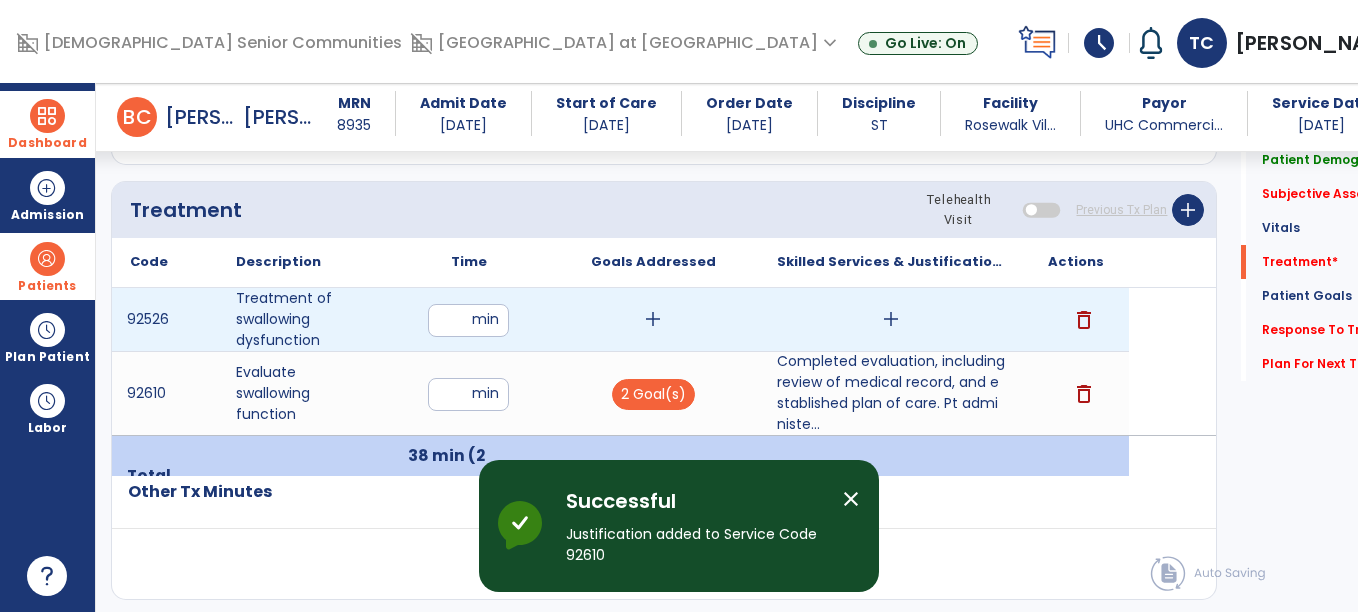 click on "add" at bounding box center [653, 319] 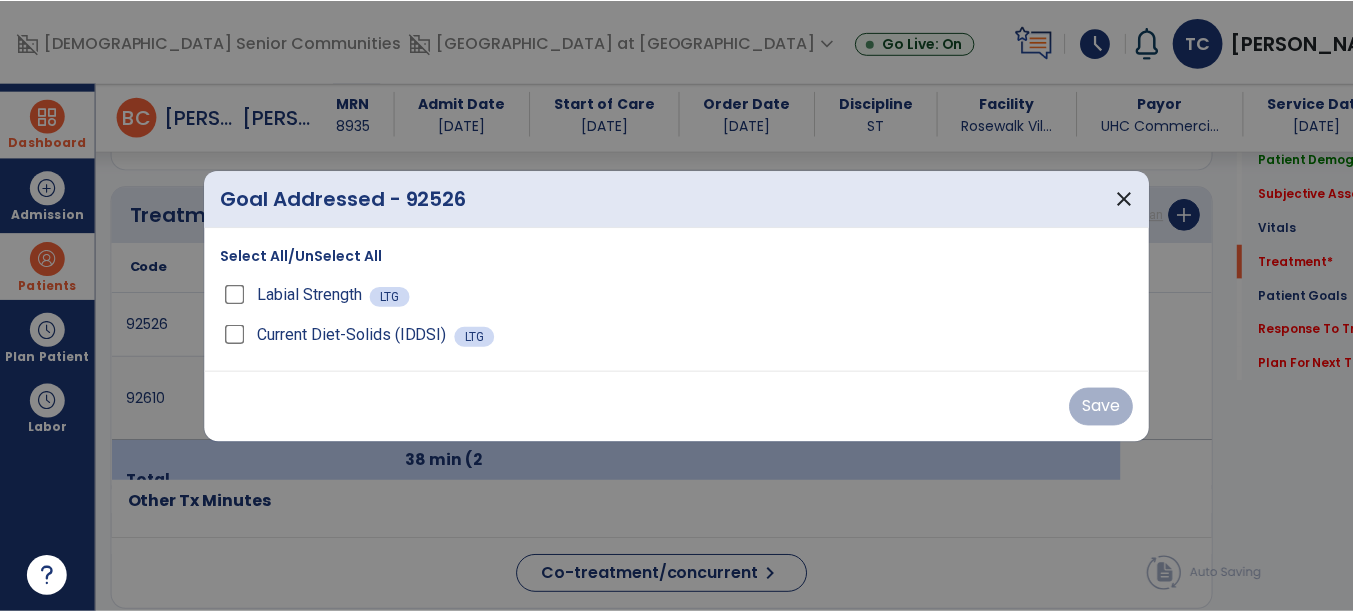 scroll, scrollTop: 1268, scrollLeft: 0, axis: vertical 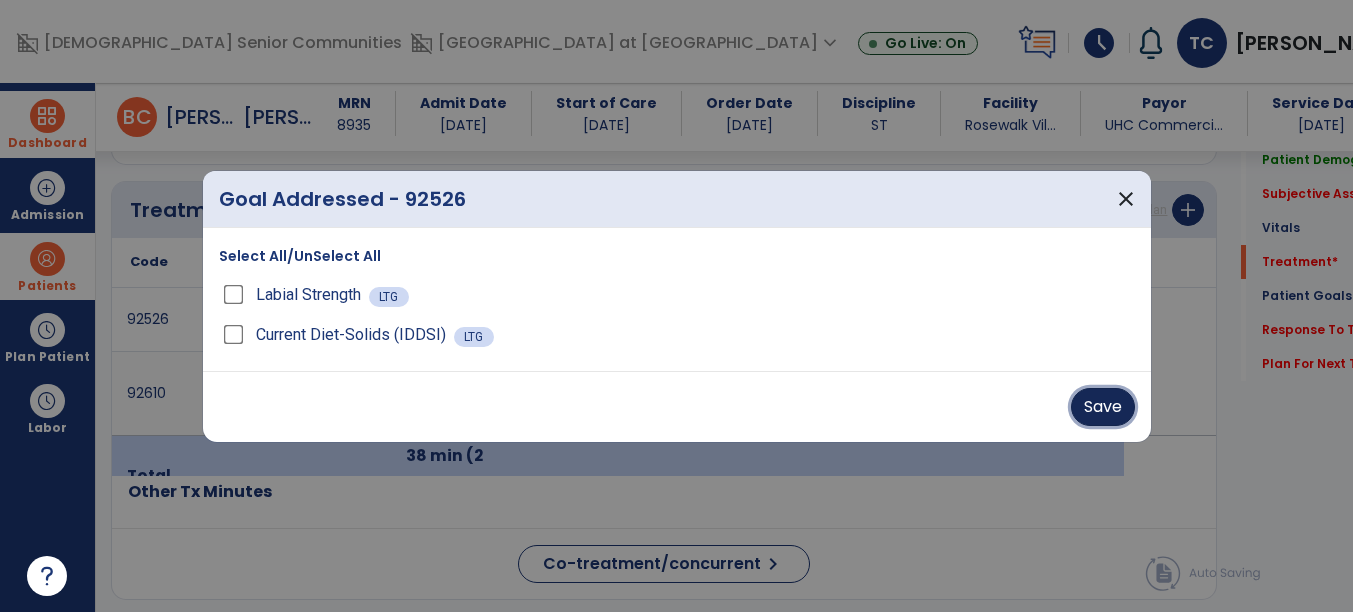 click on "Save" at bounding box center [1103, 407] 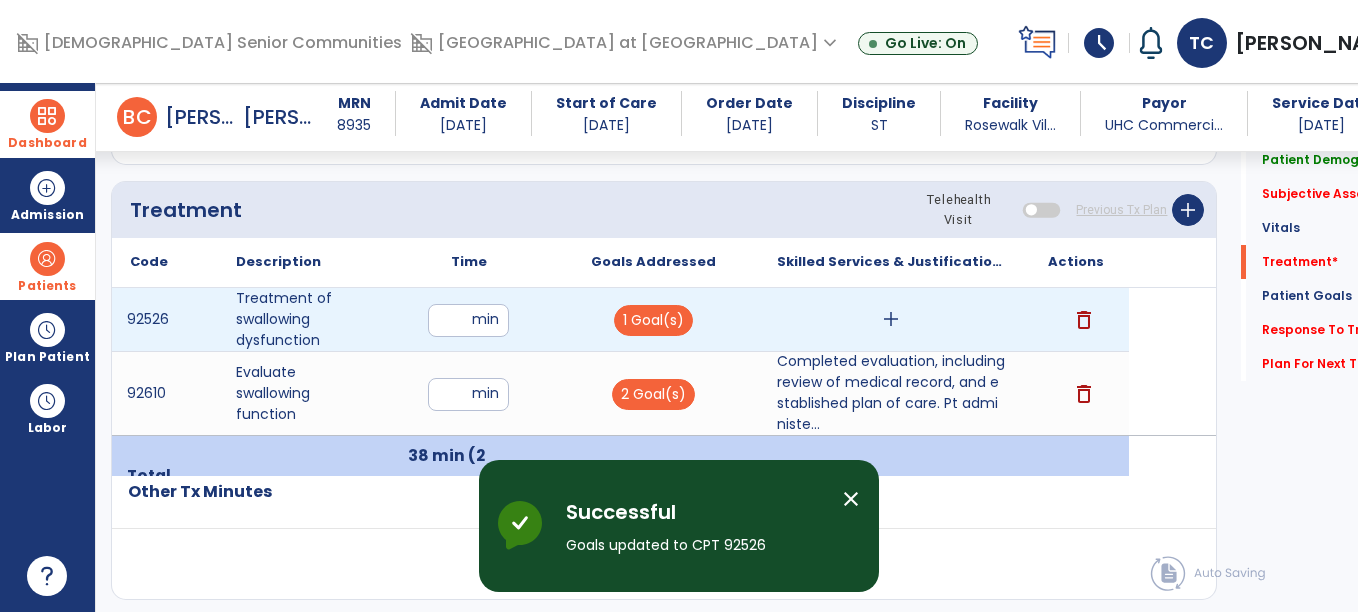 click on "add" at bounding box center (891, 319) 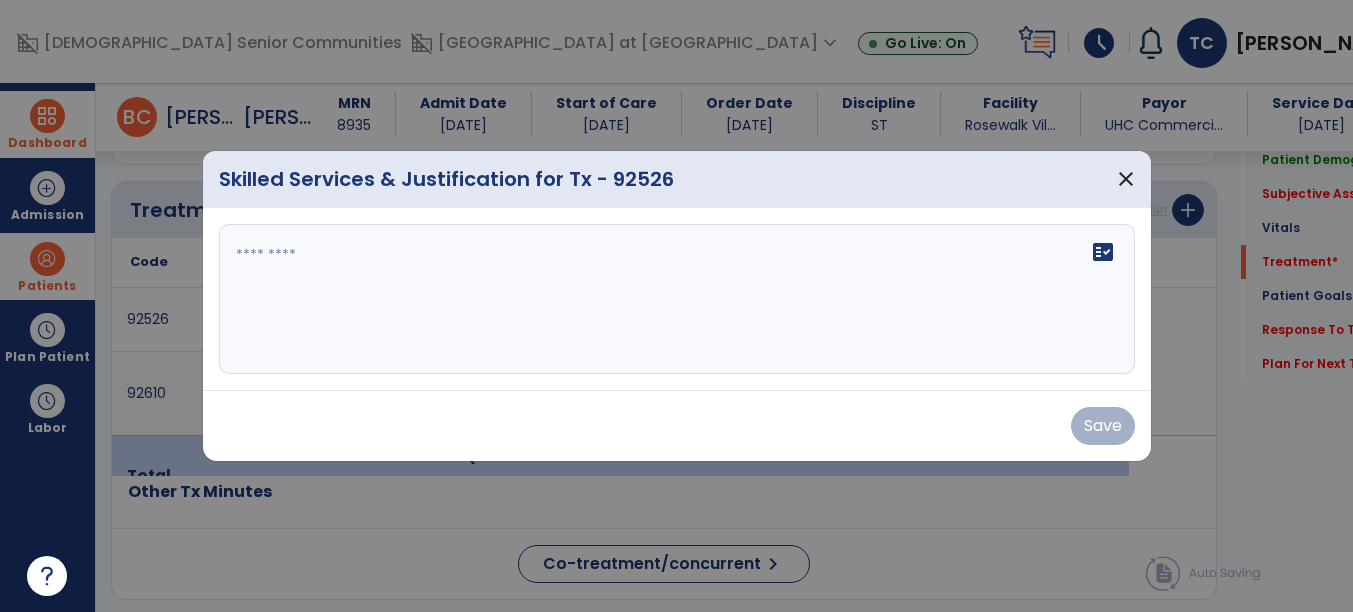 scroll, scrollTop: 1268, scrollLeft: 0, axis: vertical 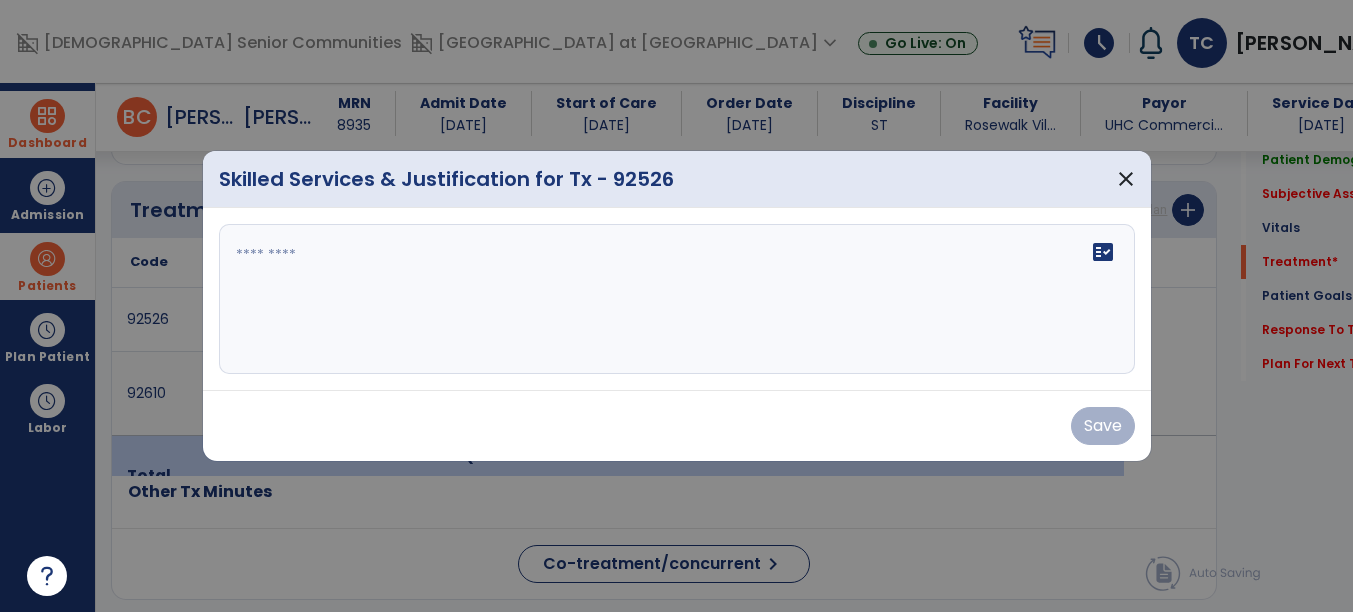 click on "fact_check" at bounding box center (677, 299) 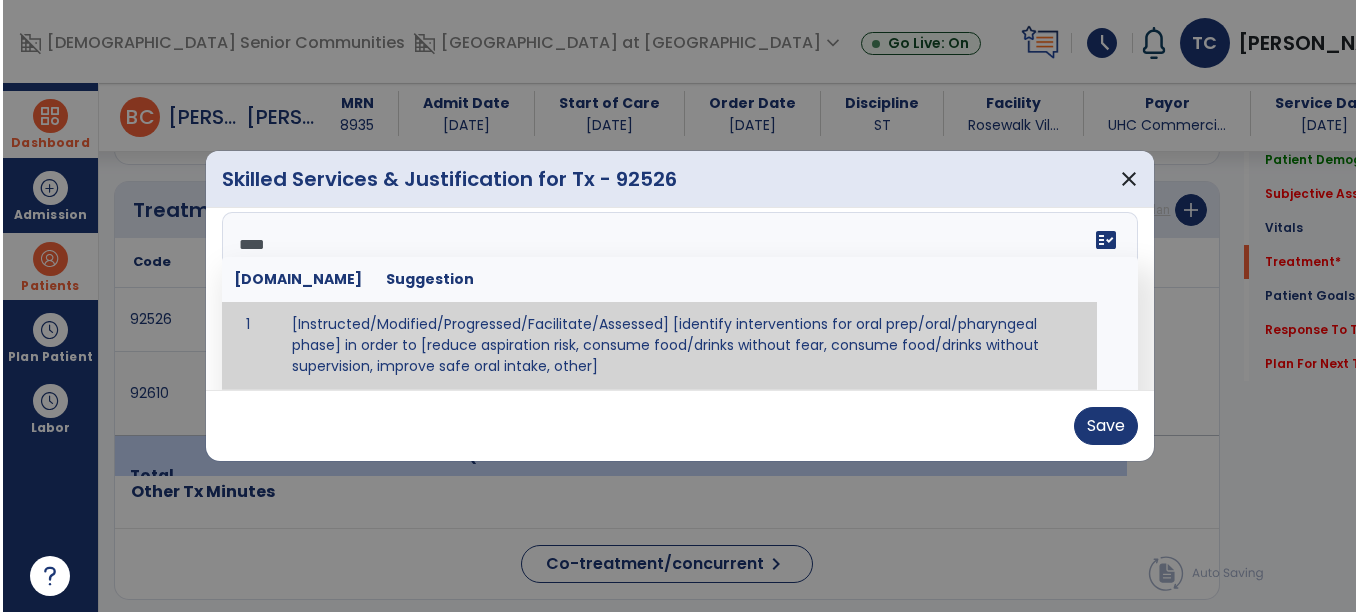 scroll, scrollTop: 0, scrollLeft: 0, axis: both 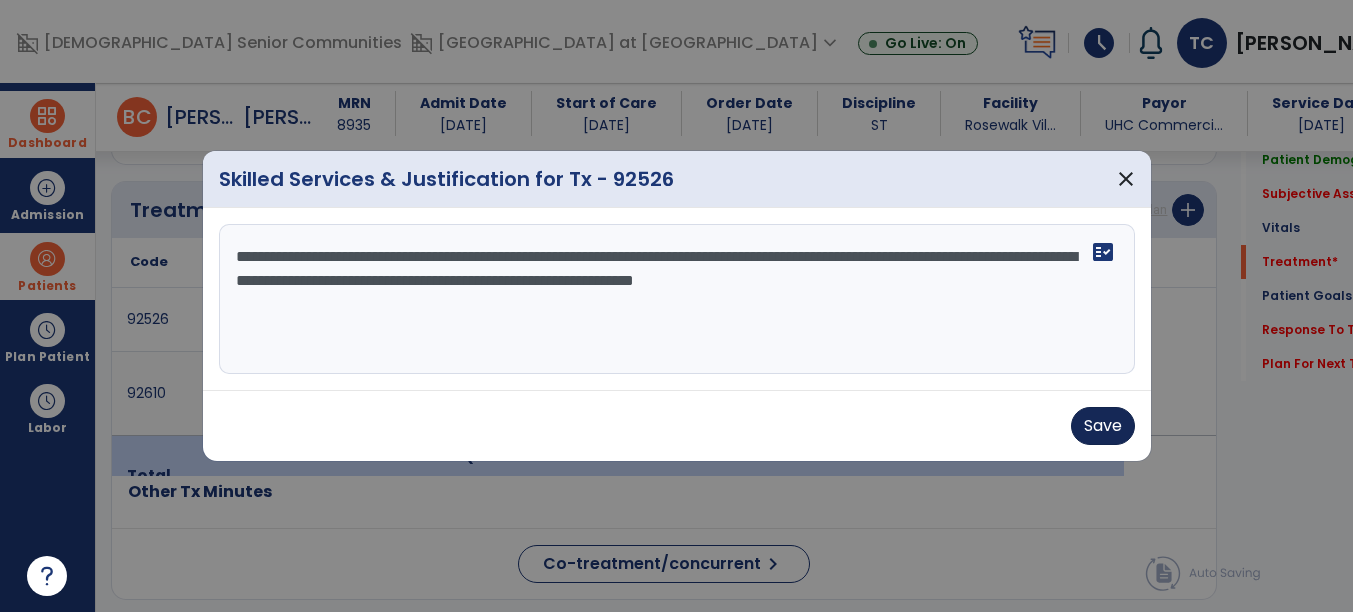 type on "**********" 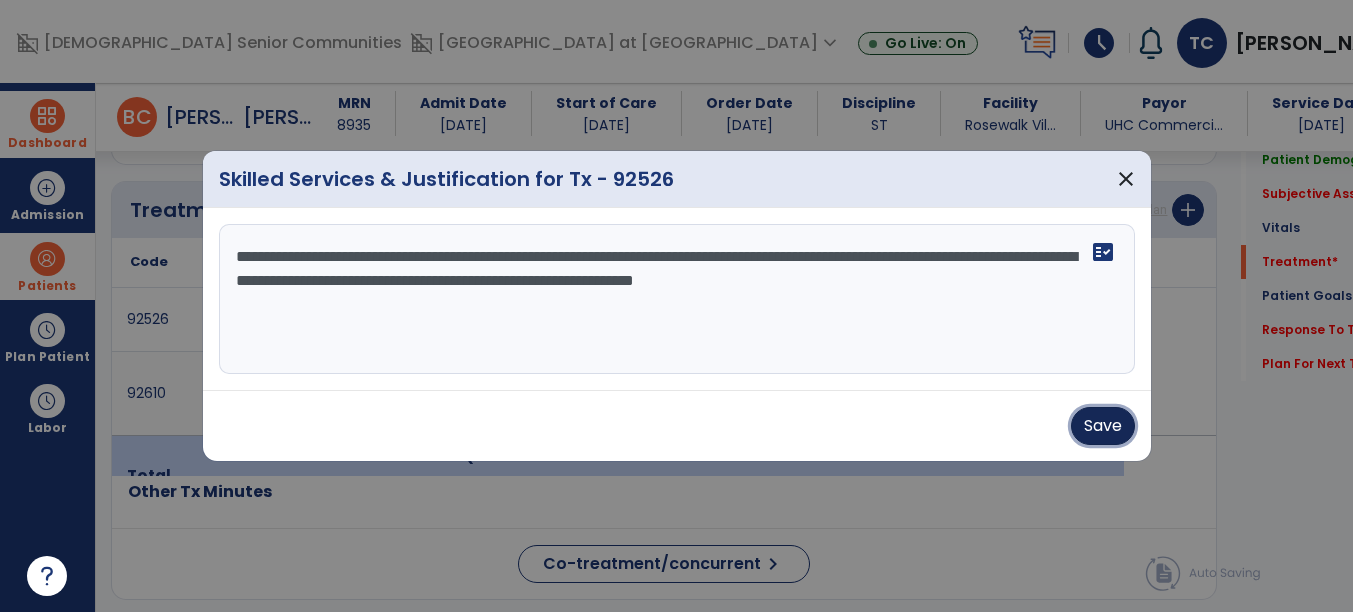 click on "Save" at bounding box center (1103, 426) 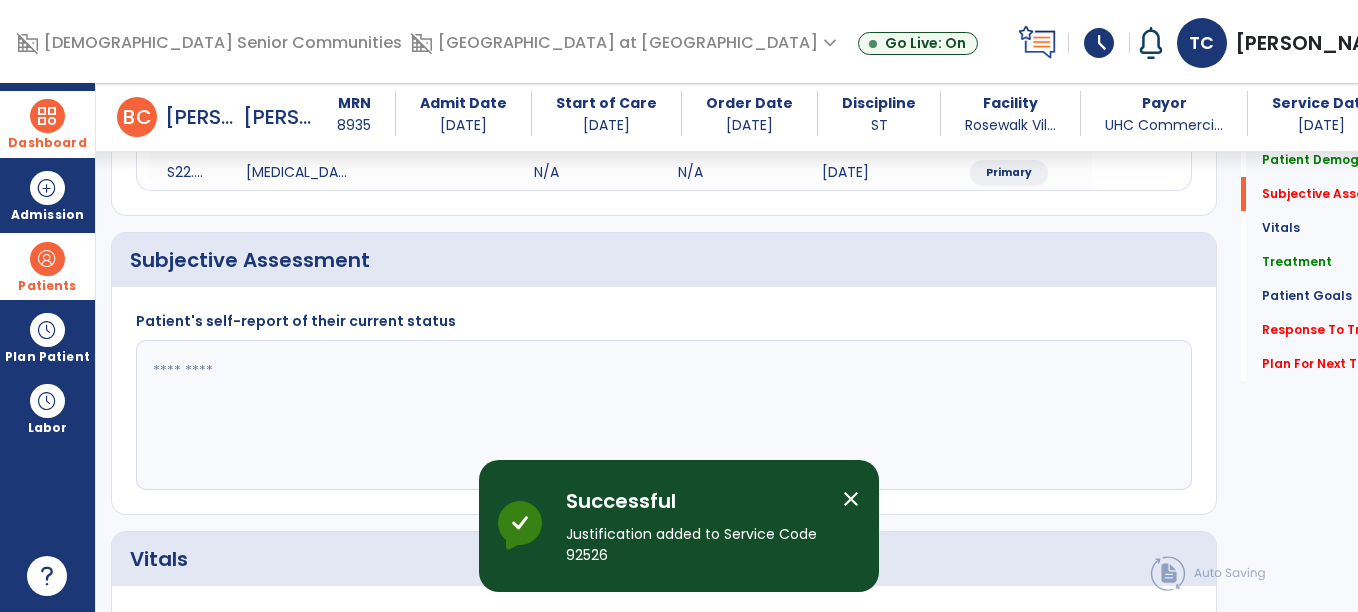 scroll, scrollTop: 488, scrollLeft: 0, axis: vertical 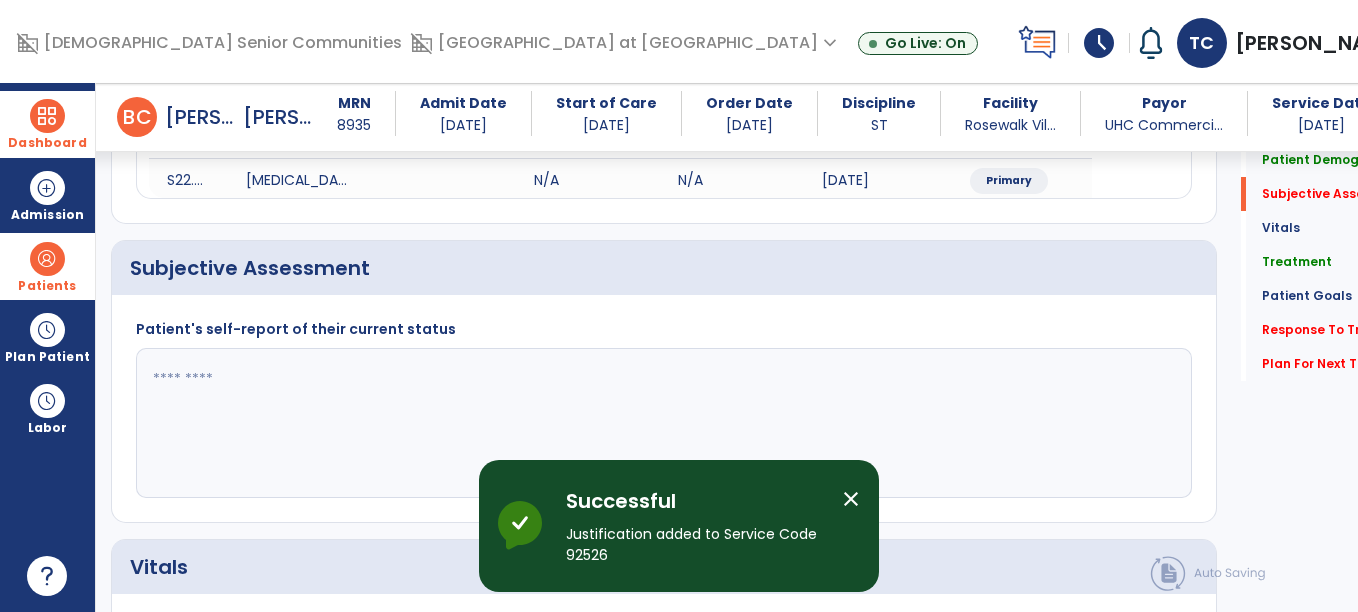 click on "Patient's self-report of their current status" 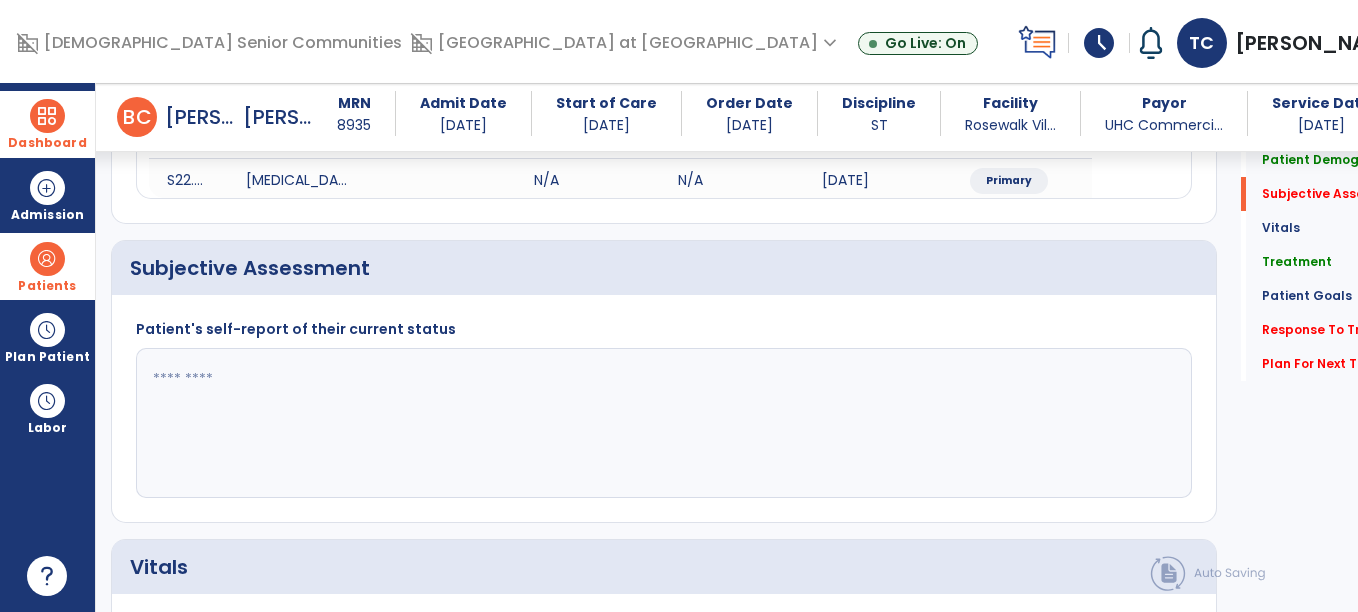 click 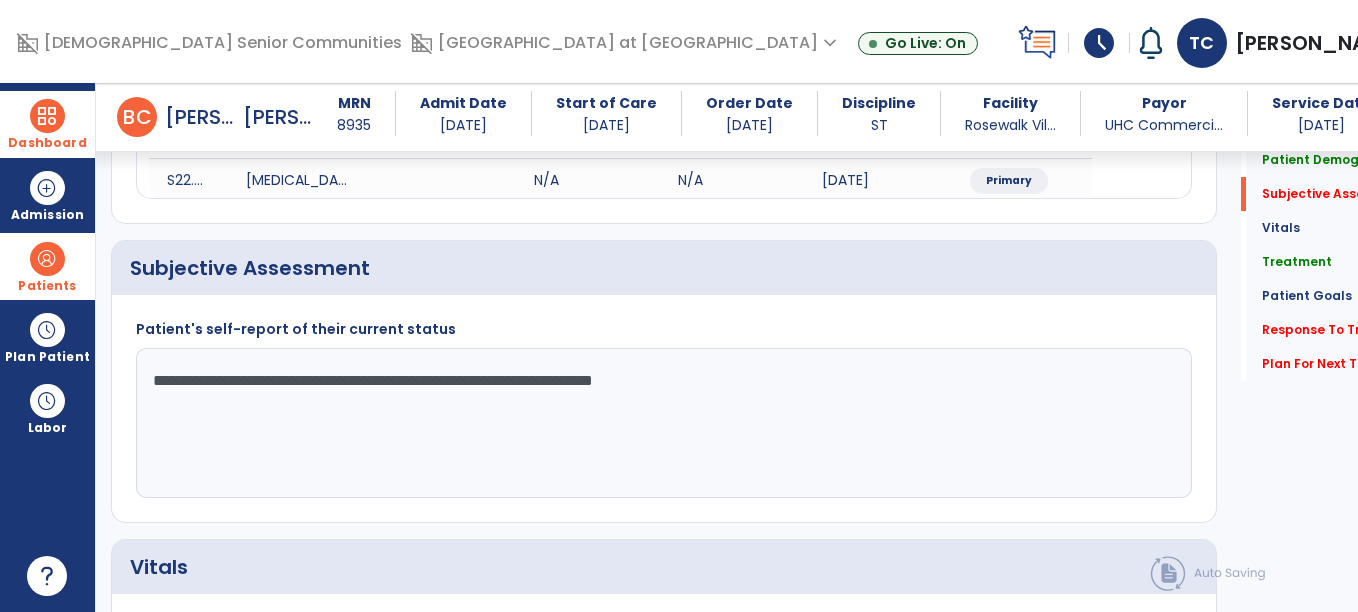 click on "**********" 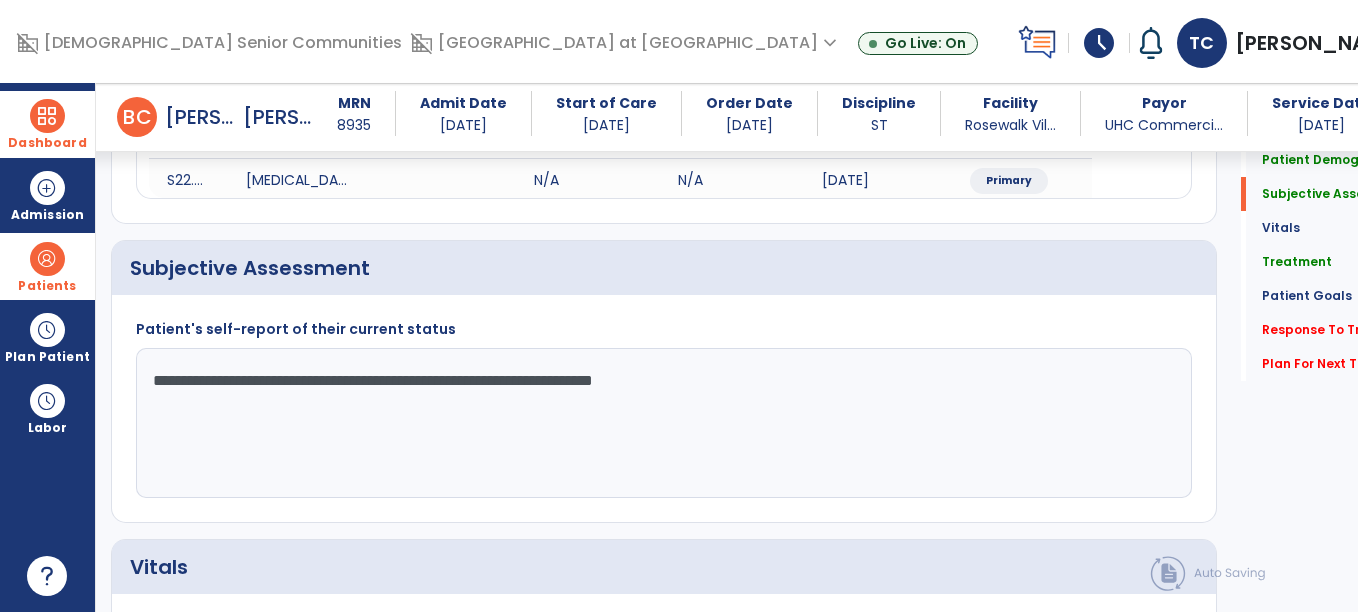 click on "**********" 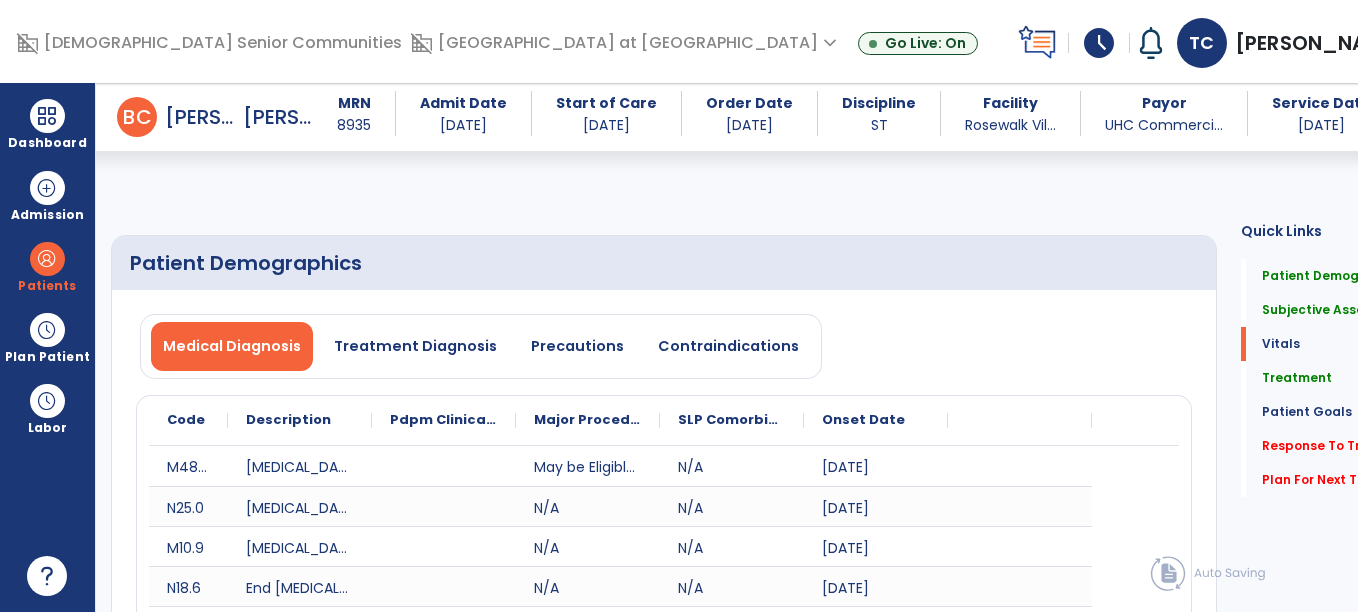 select on "*" 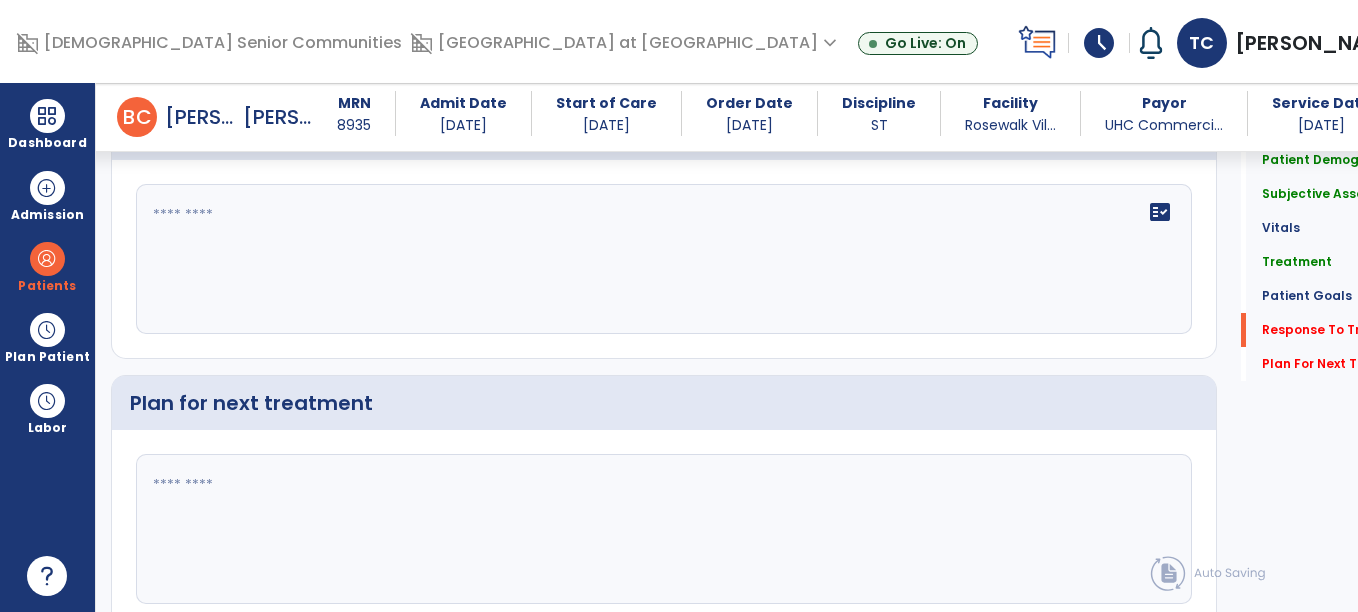 scroll, scrollTop: 2335, scrollLeft: 0, axis: vertical 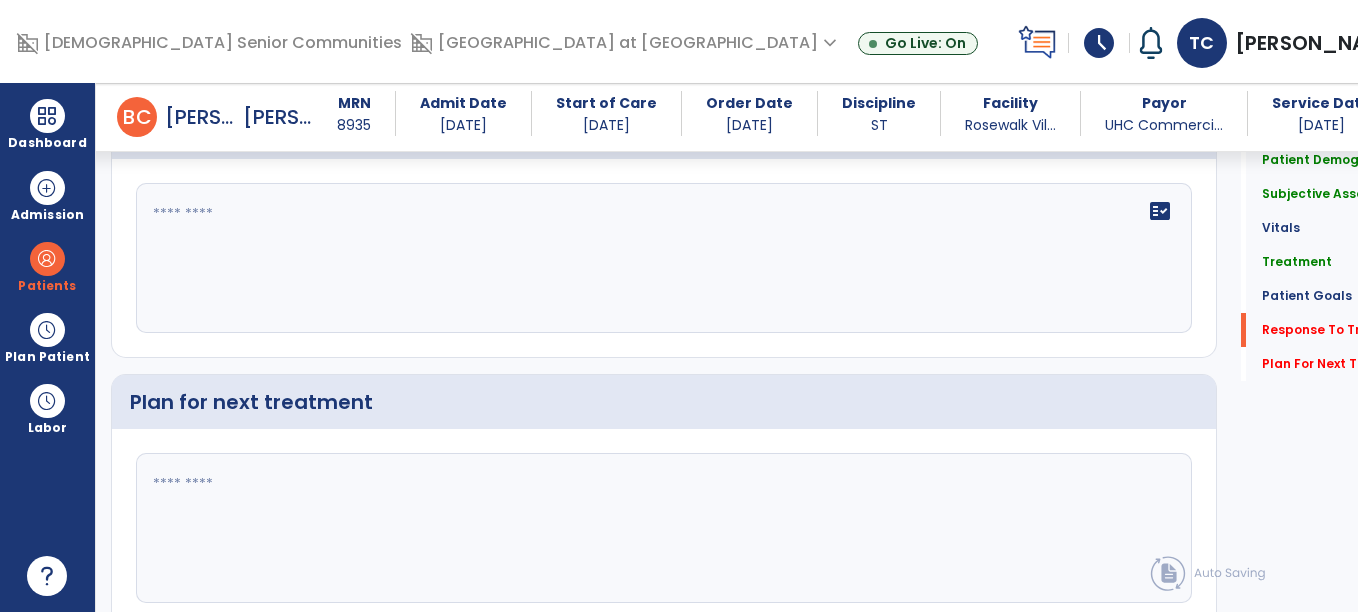 type on "**********" 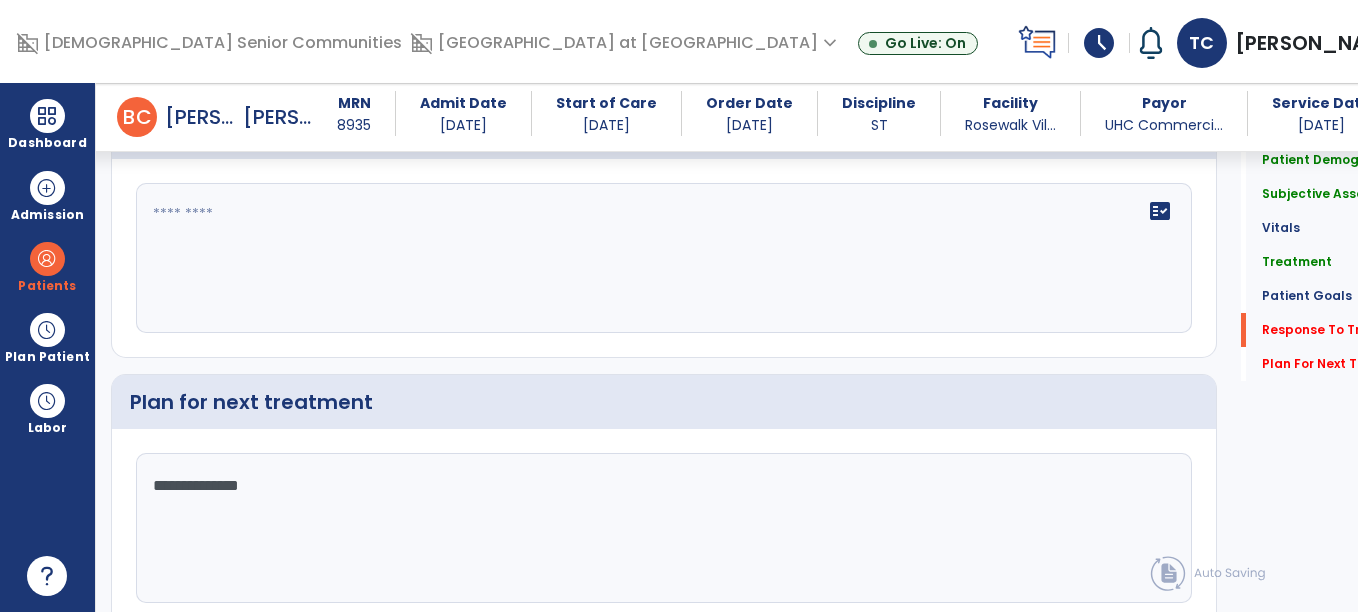type on "**********" 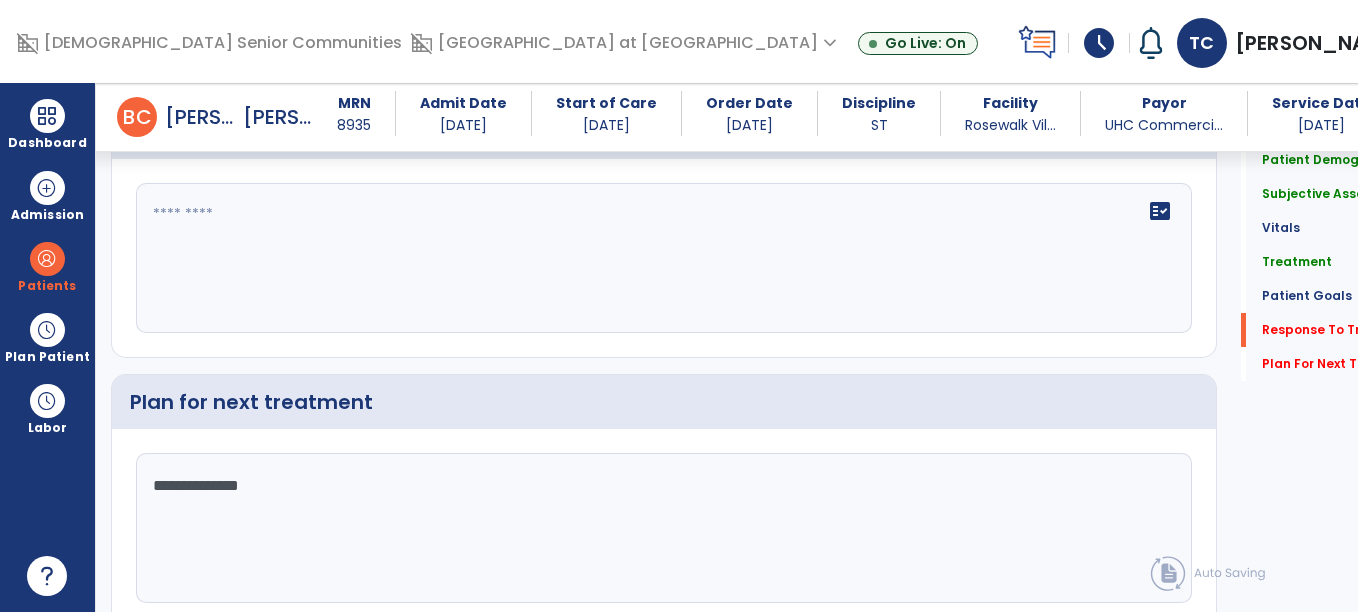 click 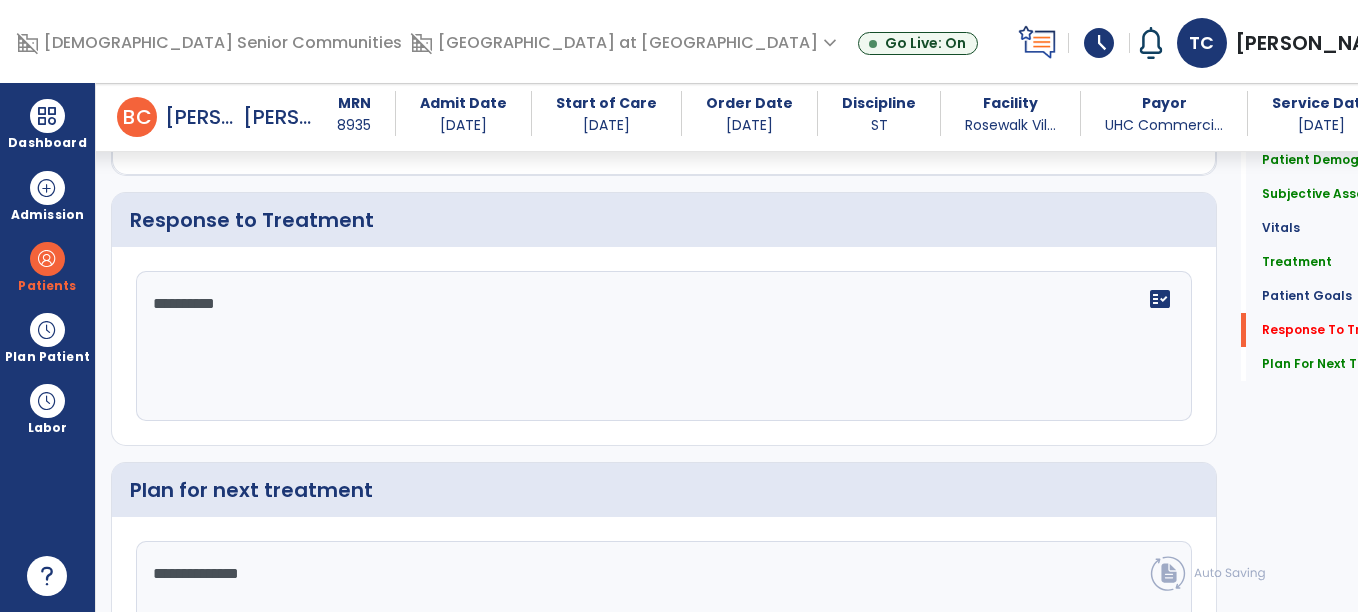 scroll, scrollTop: 2335, scrollLeft: 0, axis: vertical 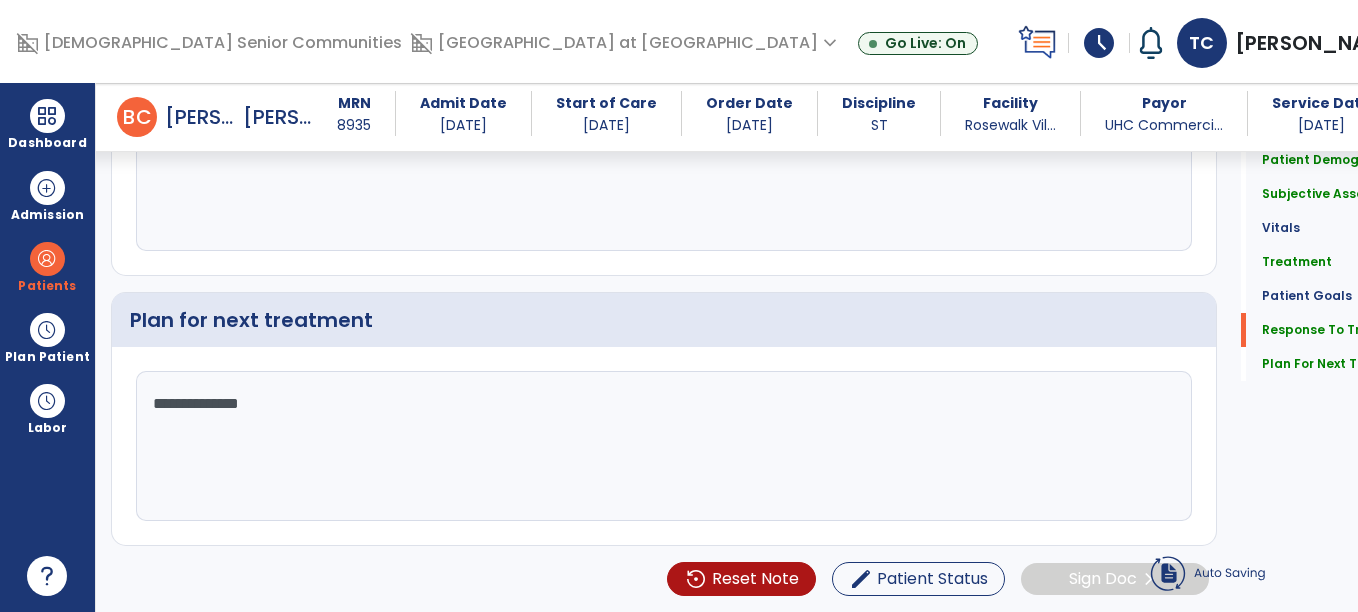 click on "**********" 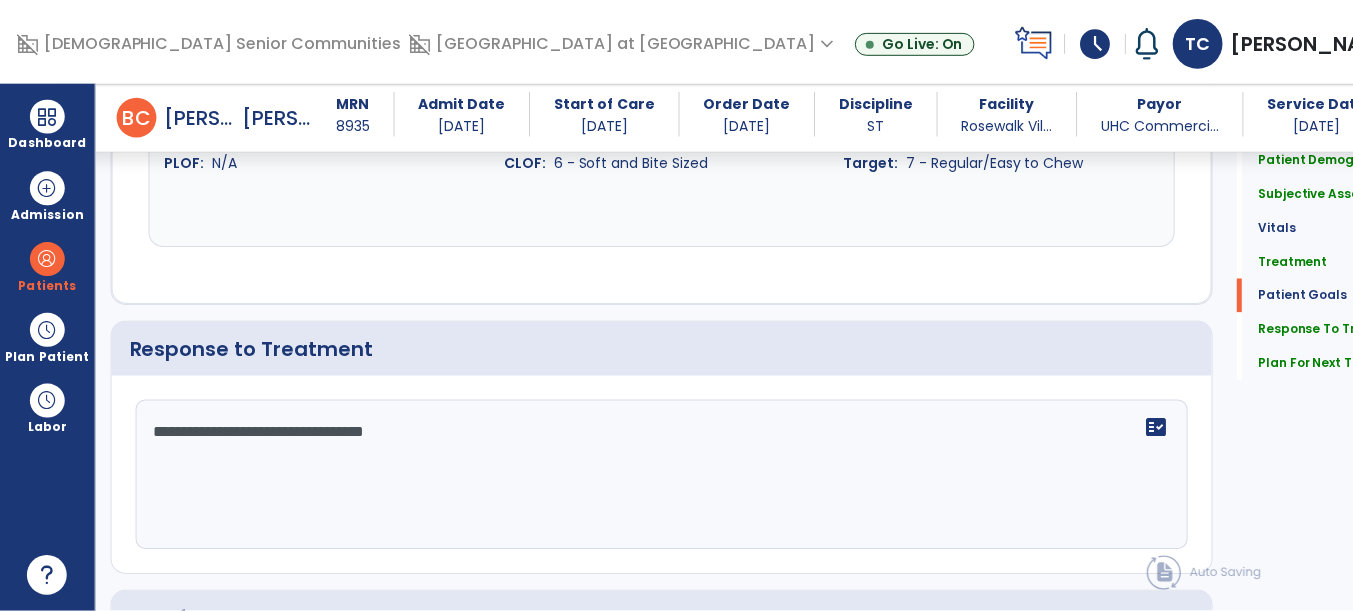 scroll, scrollTop: 2418, scrollLeft: 0, axis: vertical 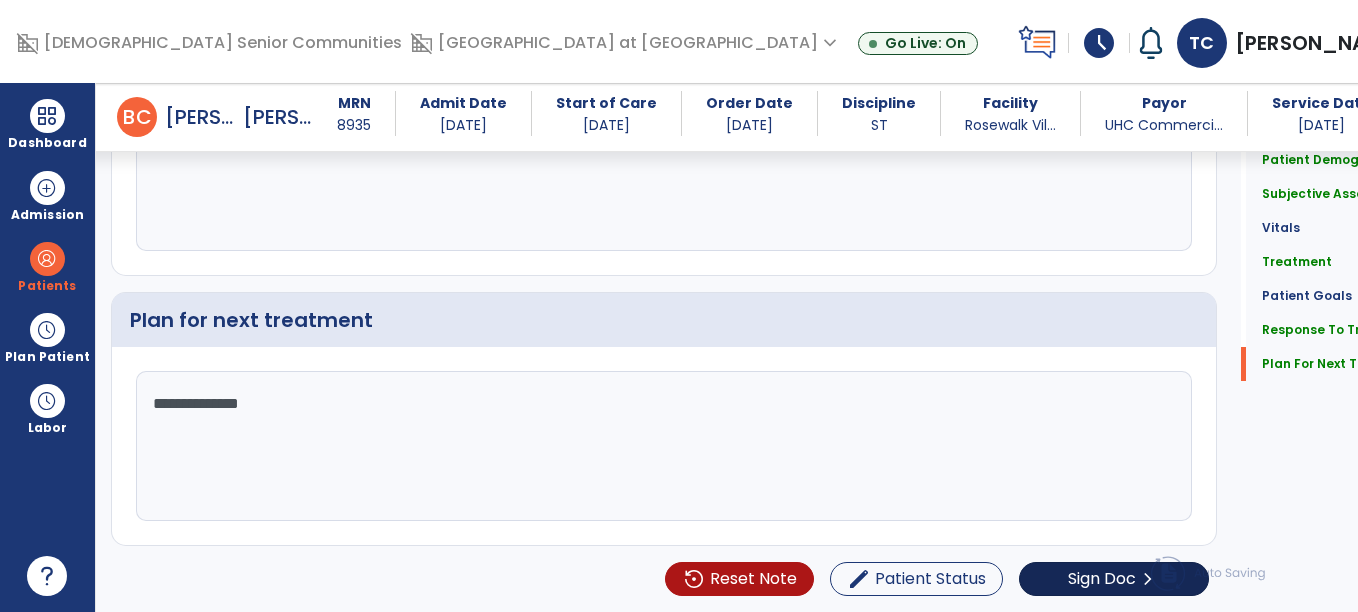 type on "**********" 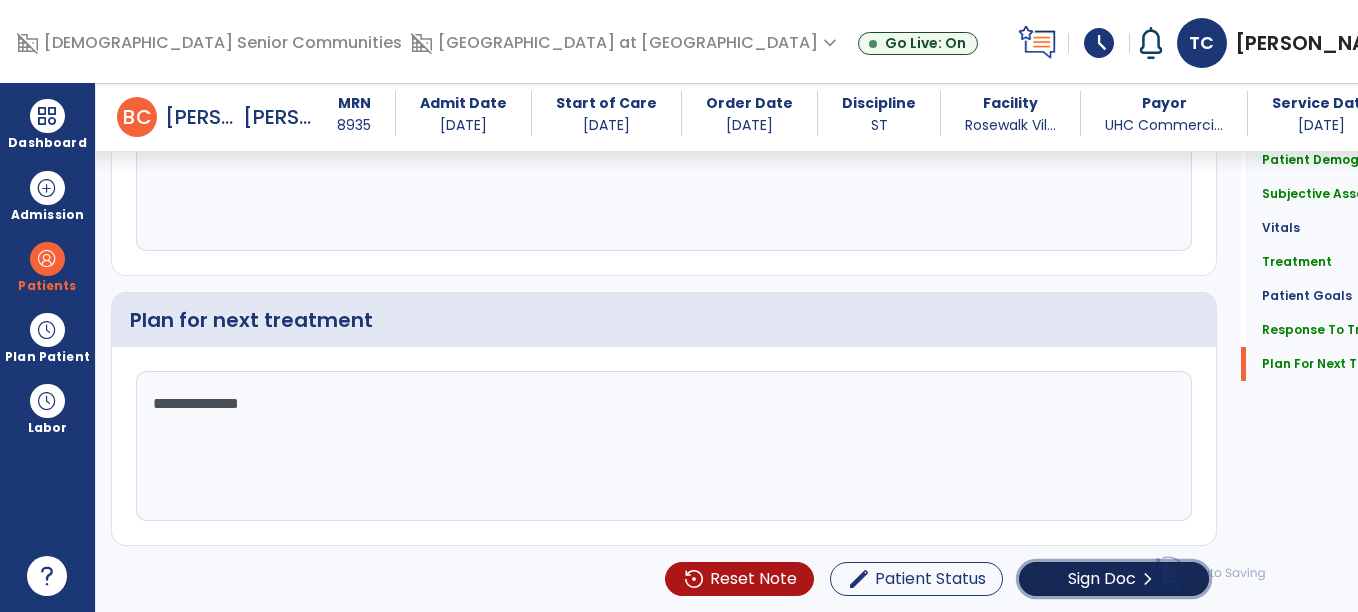 click on "chevron_right" 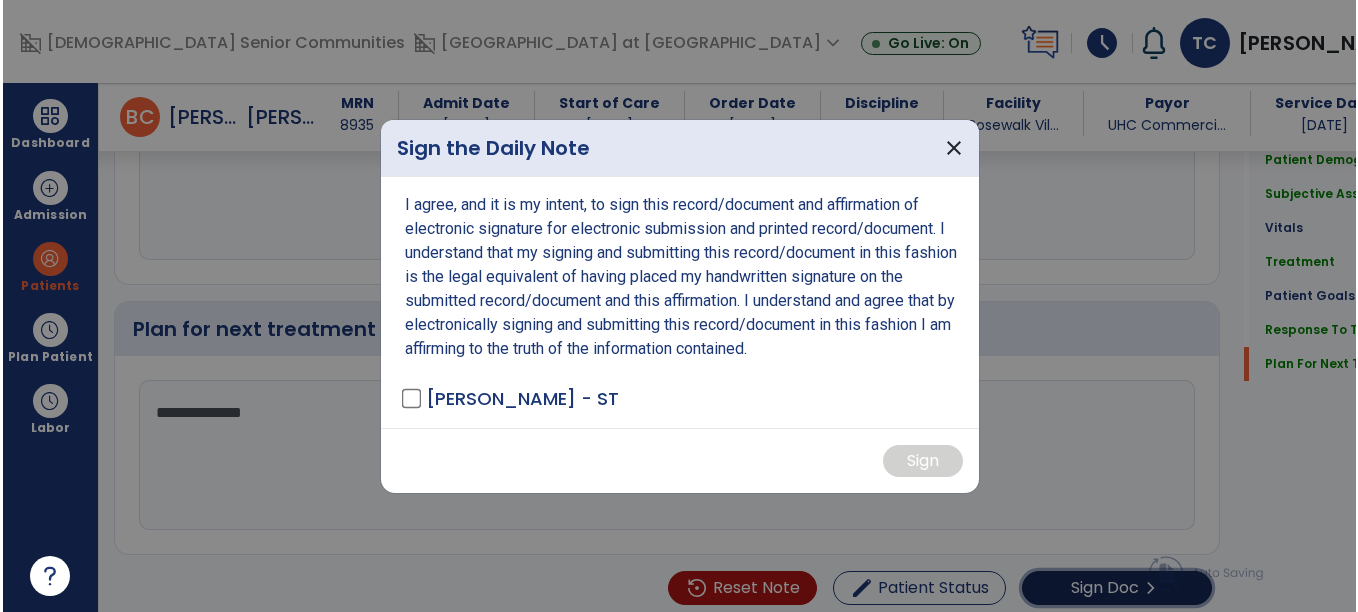 scroll, scrollTop: 2418, scrollLeft: 0, axis: vertical 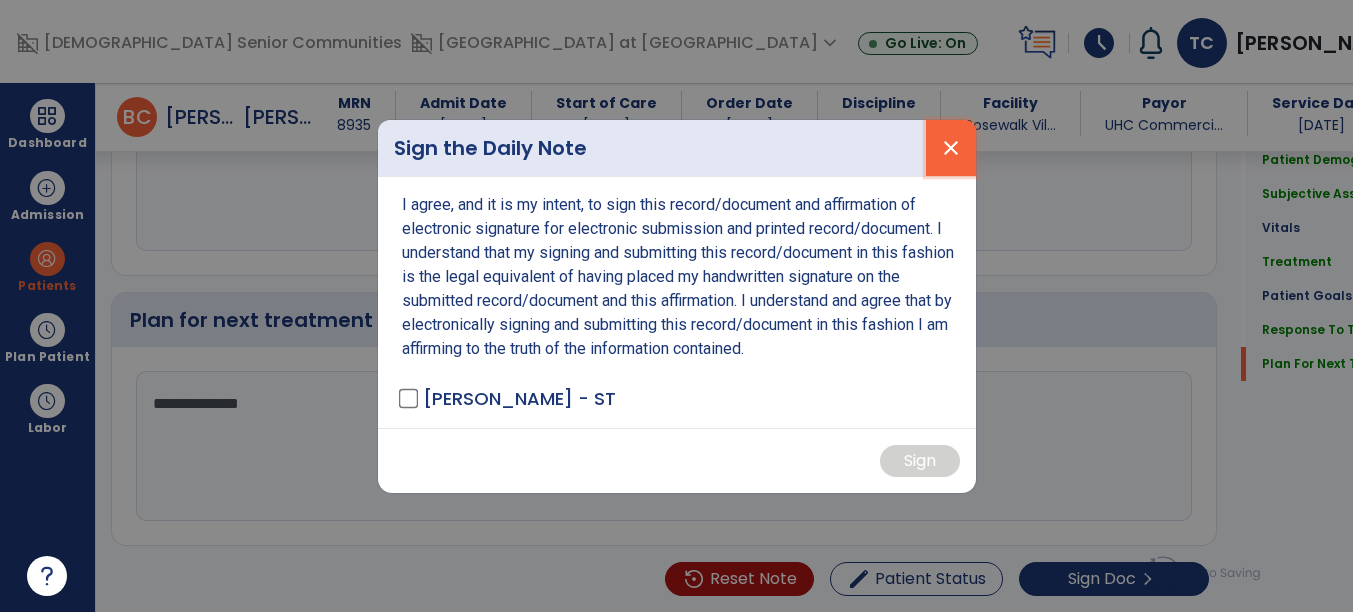 click on "close" at bounding box center (951, 148) 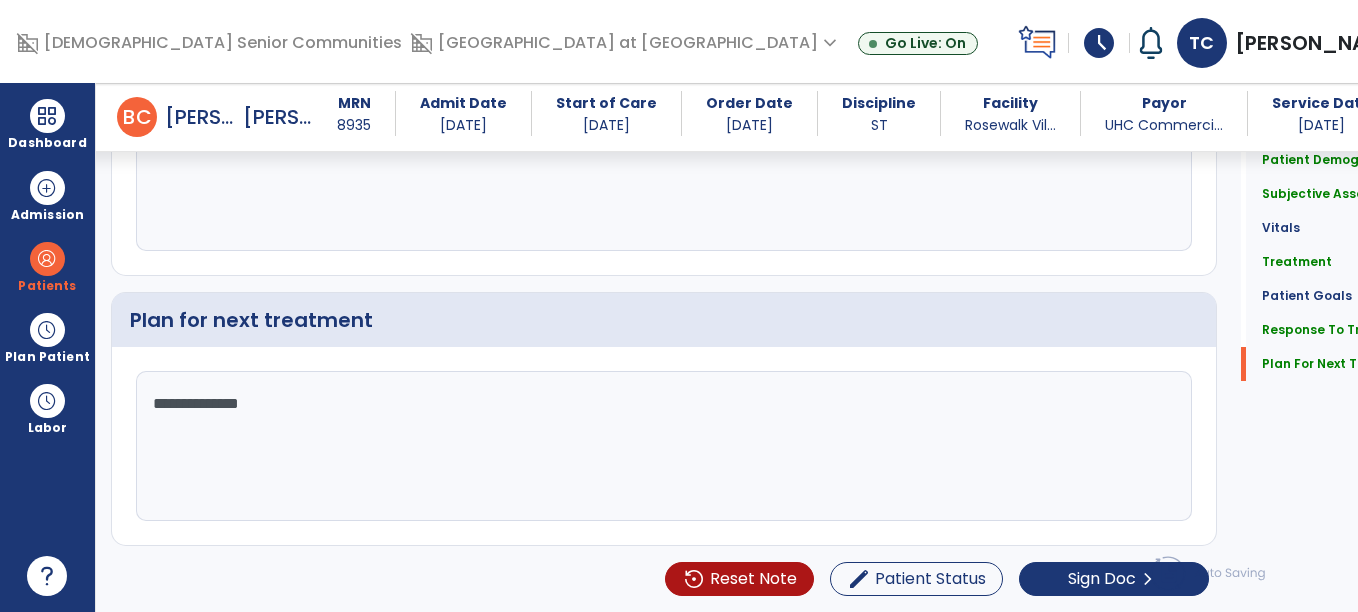 click on "Plan for next treatment" 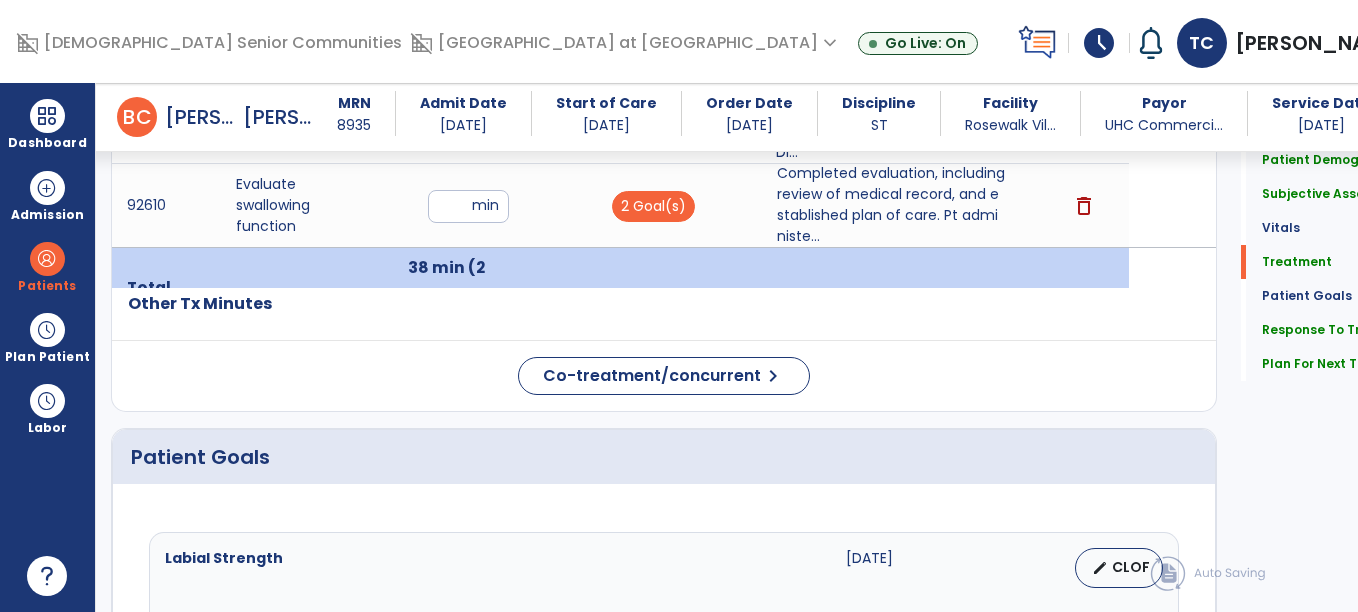 scroll, scrollTop: 1422, scrollLeft: 0, axis: vertical 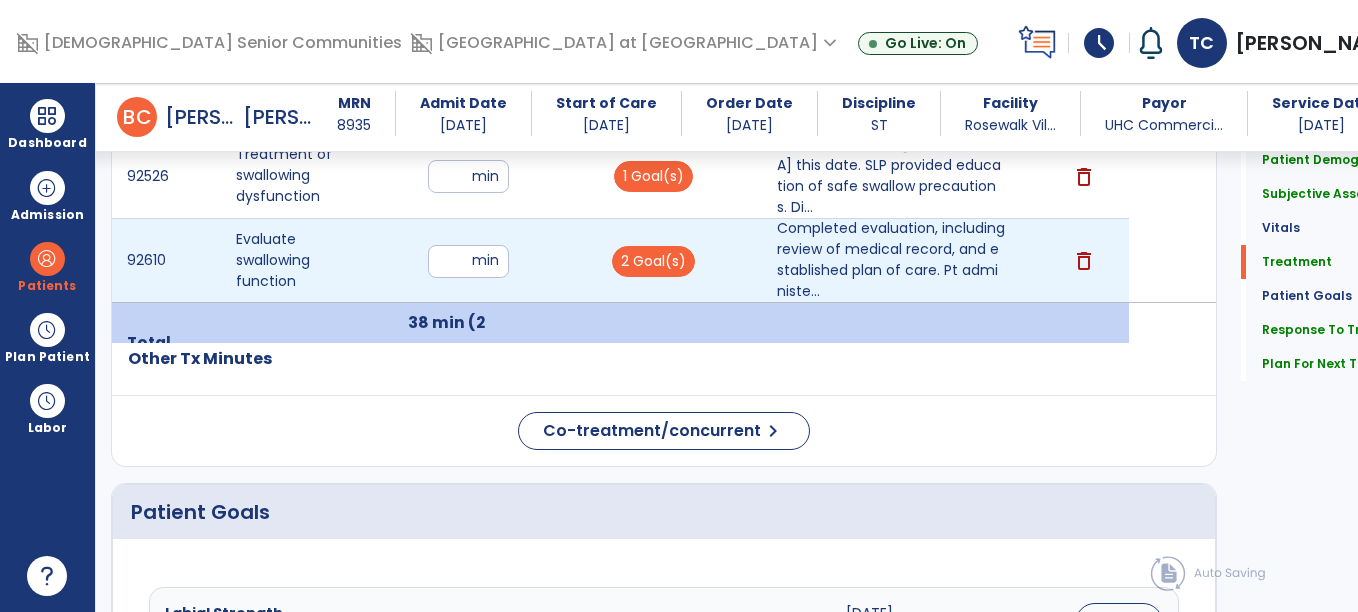 click on "**" at bounding box center [468, 261] 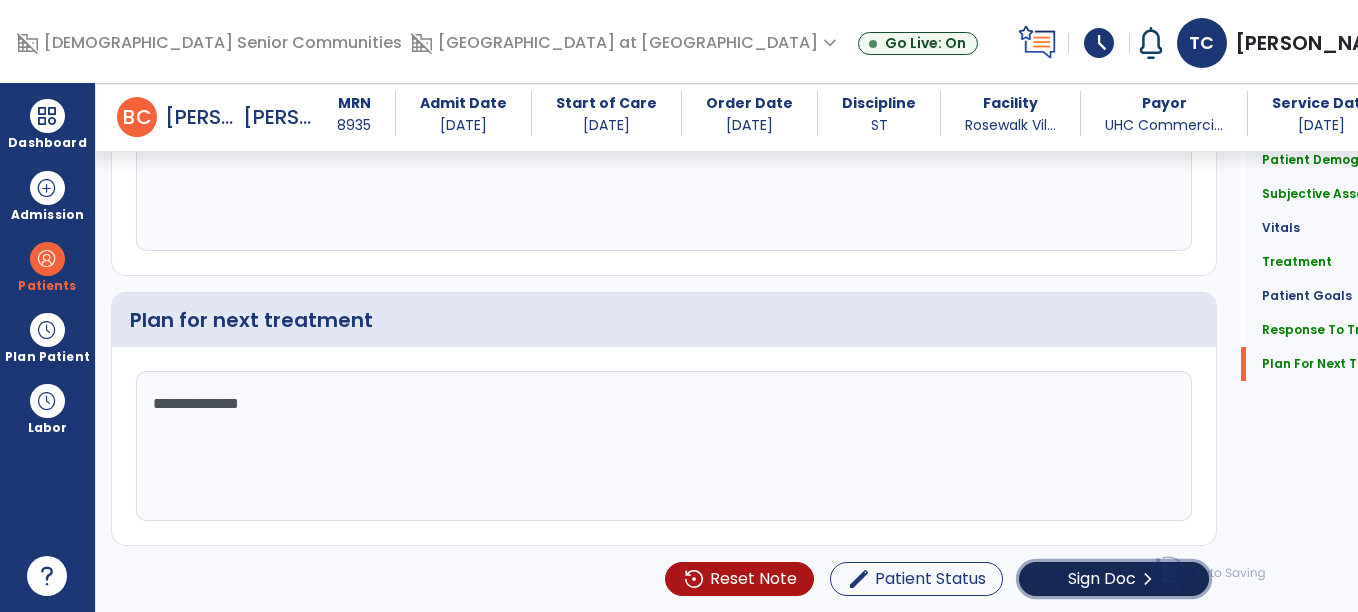 click on "Sign Doc" 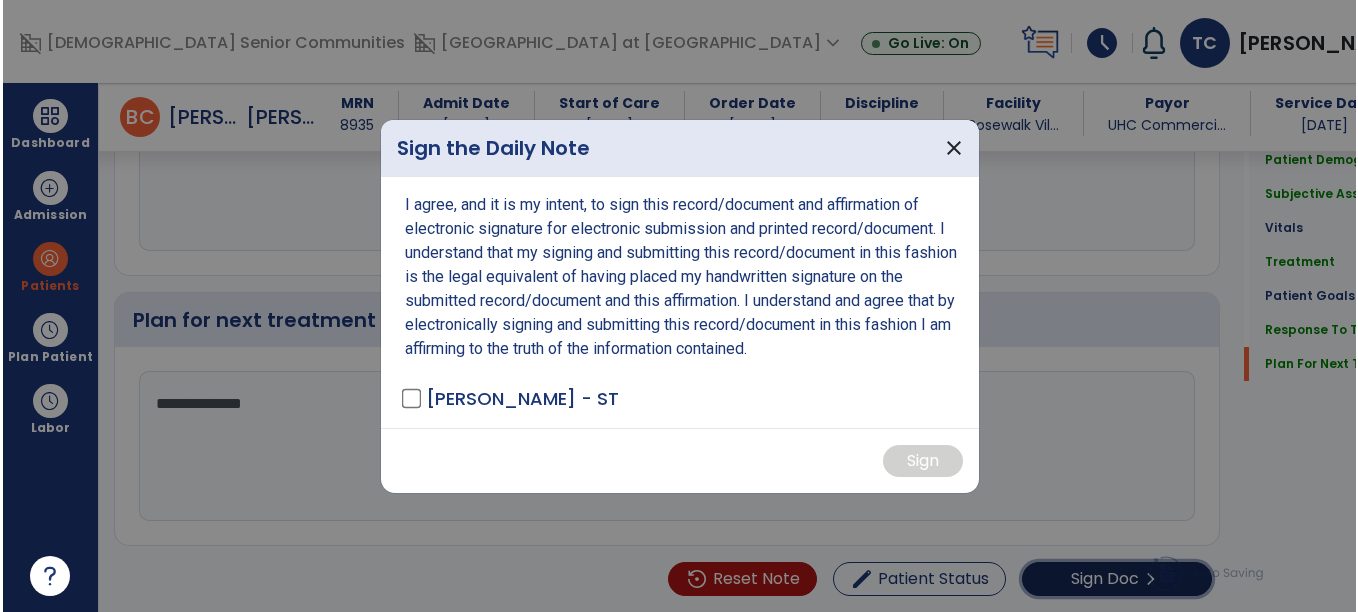 scroll, scrollTop: 2418, scrollLeft: 0, axis: vertical 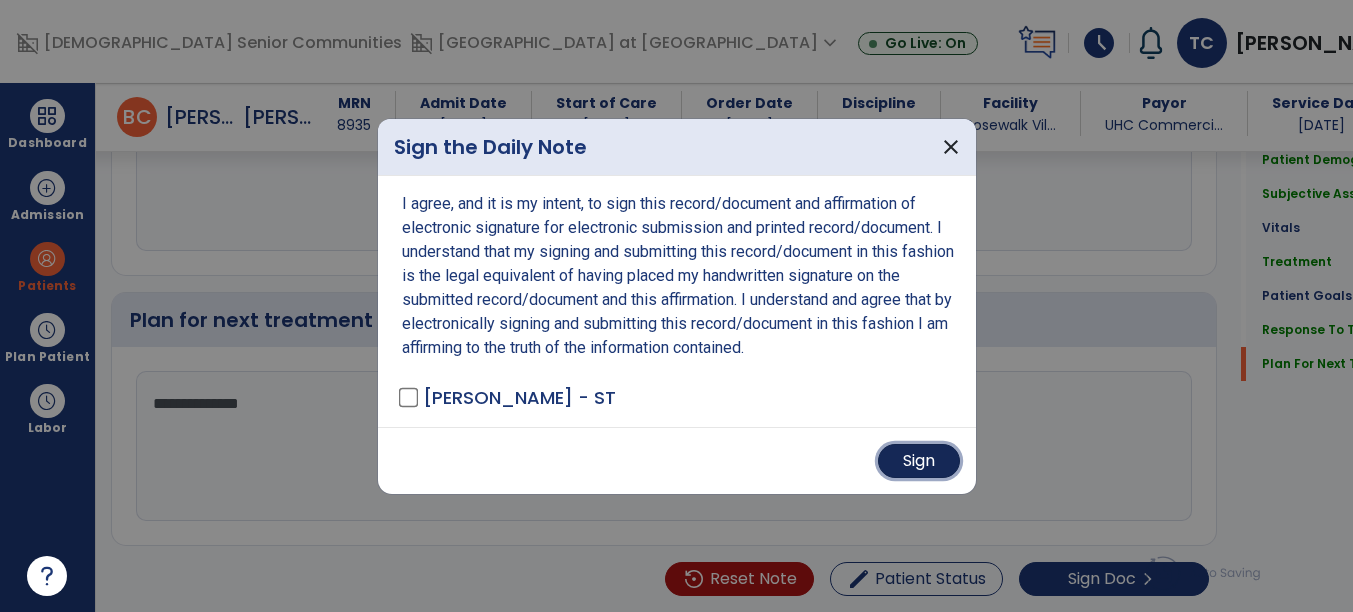 click on "Sign" at bounding box center (919, 461) 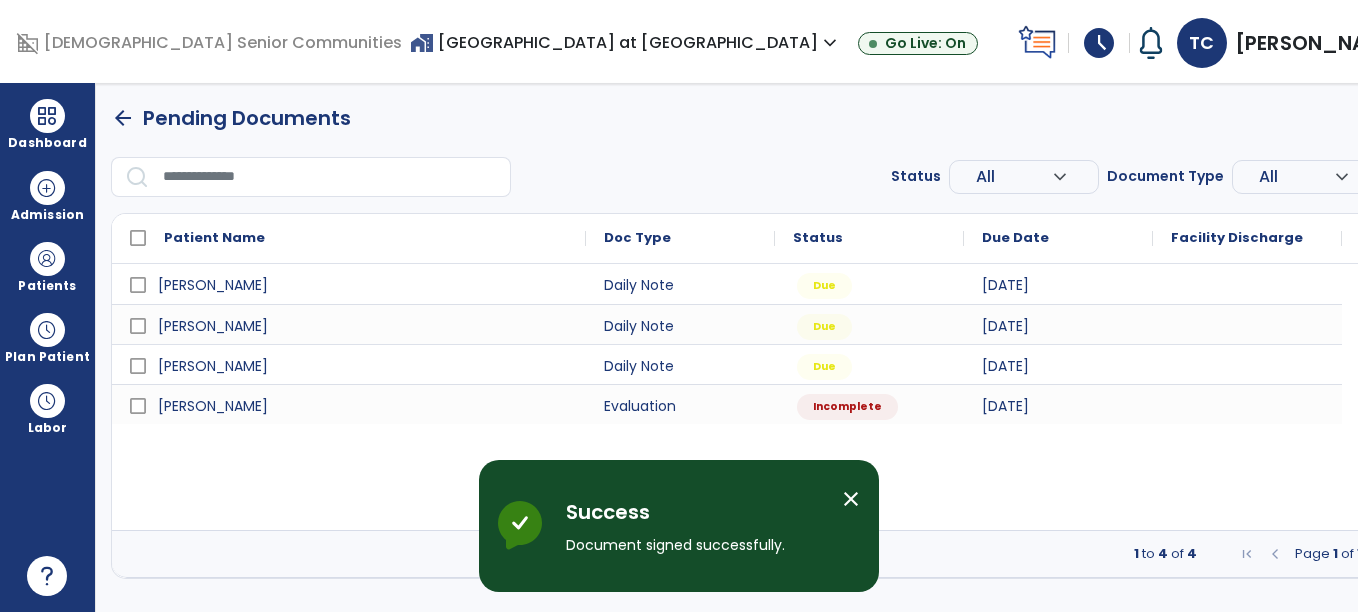scroll, scrollTop: 0, scrollLeft: 0, axis: both 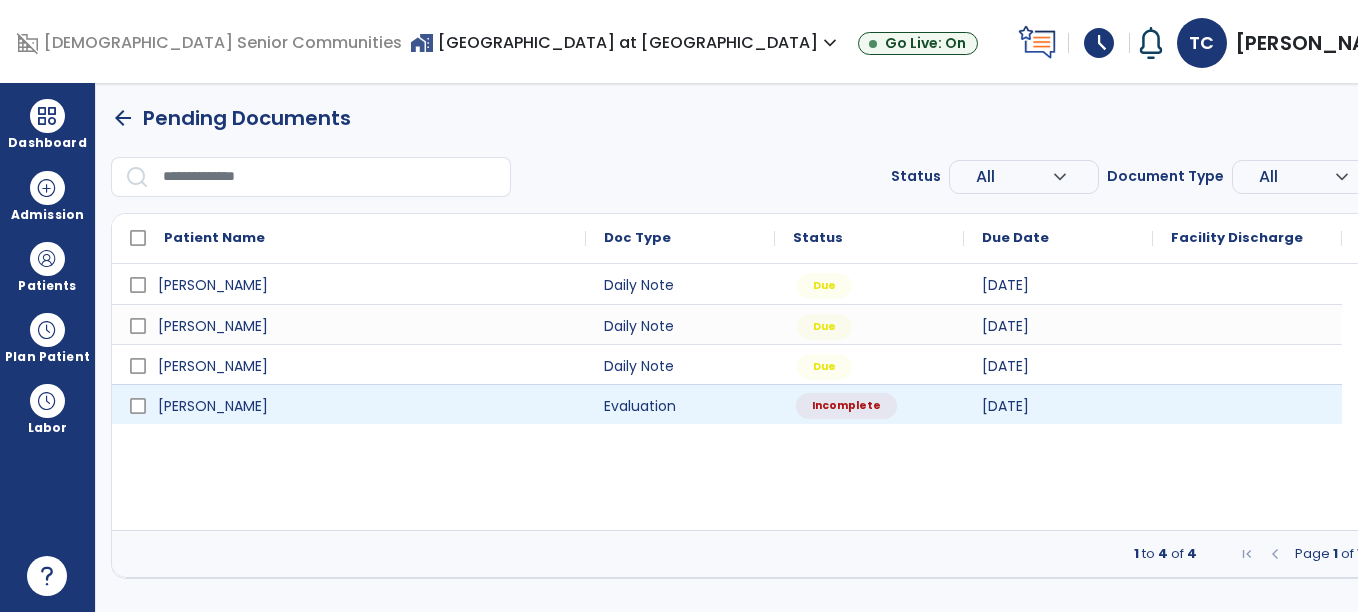 click on "Incomplete" at bounding box center (846, 406) 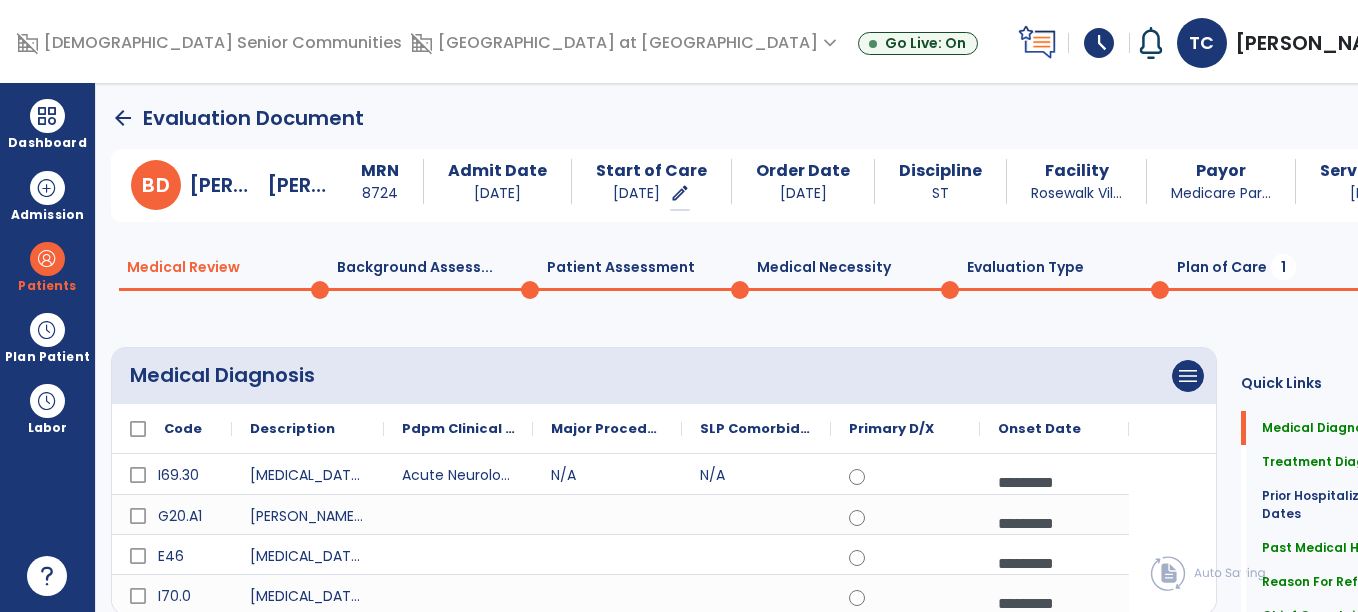 click on "Evaluation Type  0" 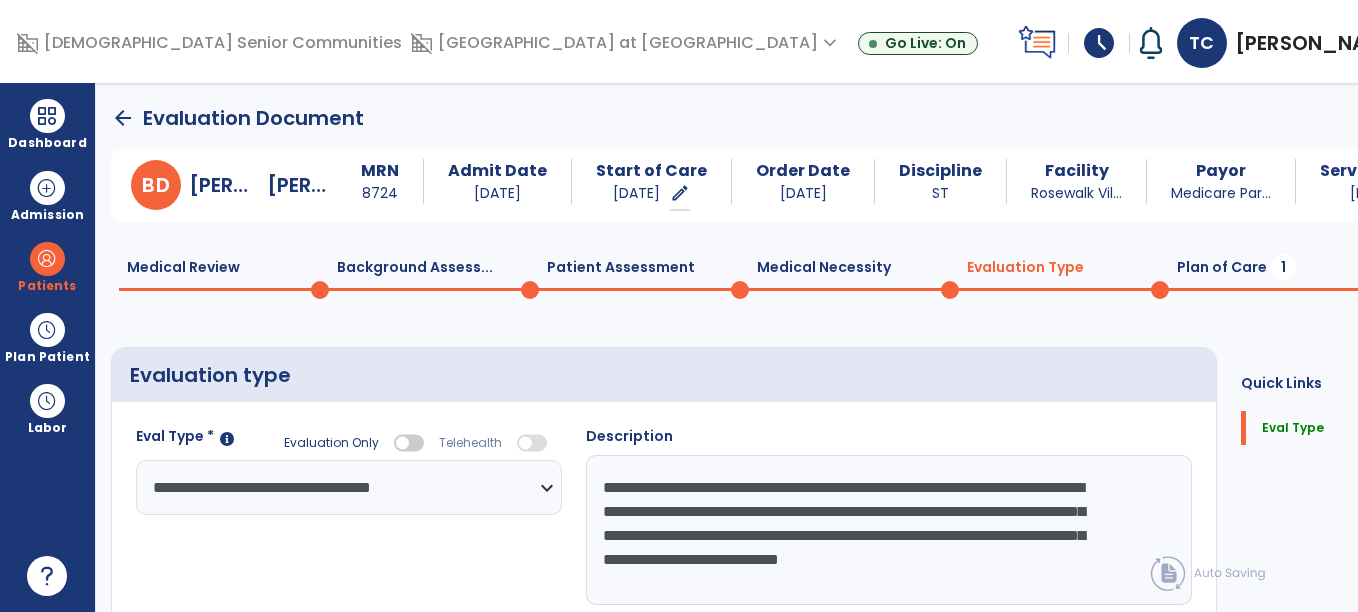 drag, startPoint x: 563, startPoint y: 486, endPoint x: 877, endPoint y: 535, distance: 317.80026 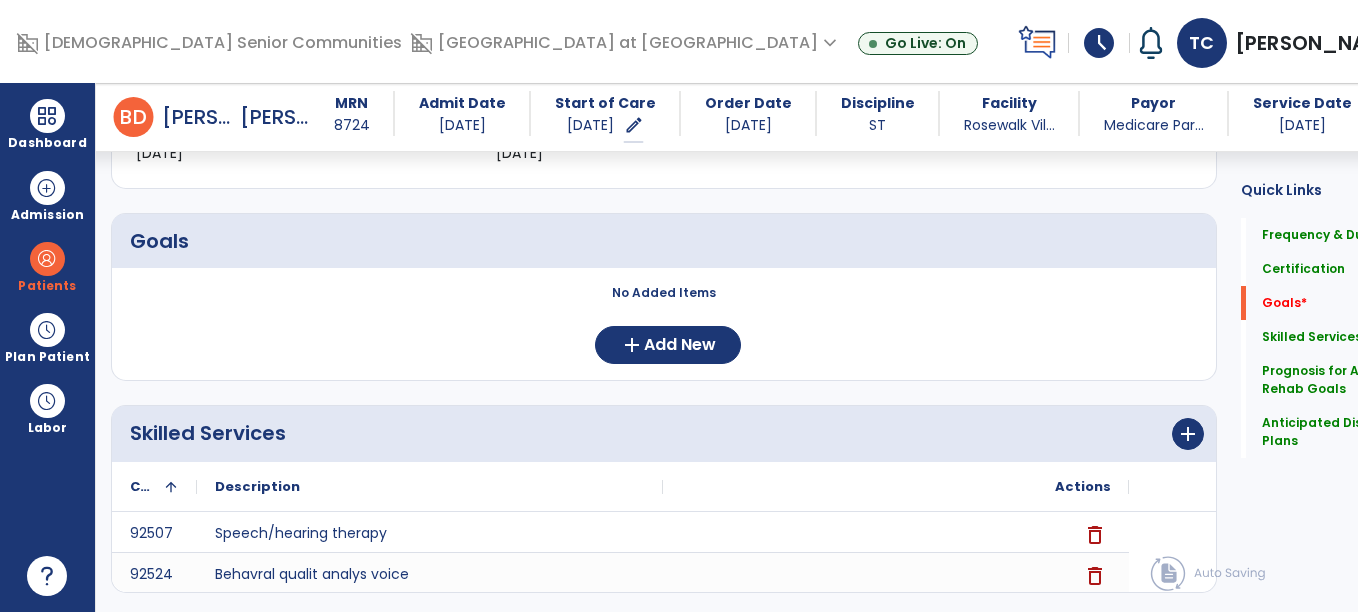 scroll, scrollTop: 404, scrollLeft: 0, axis: vertical 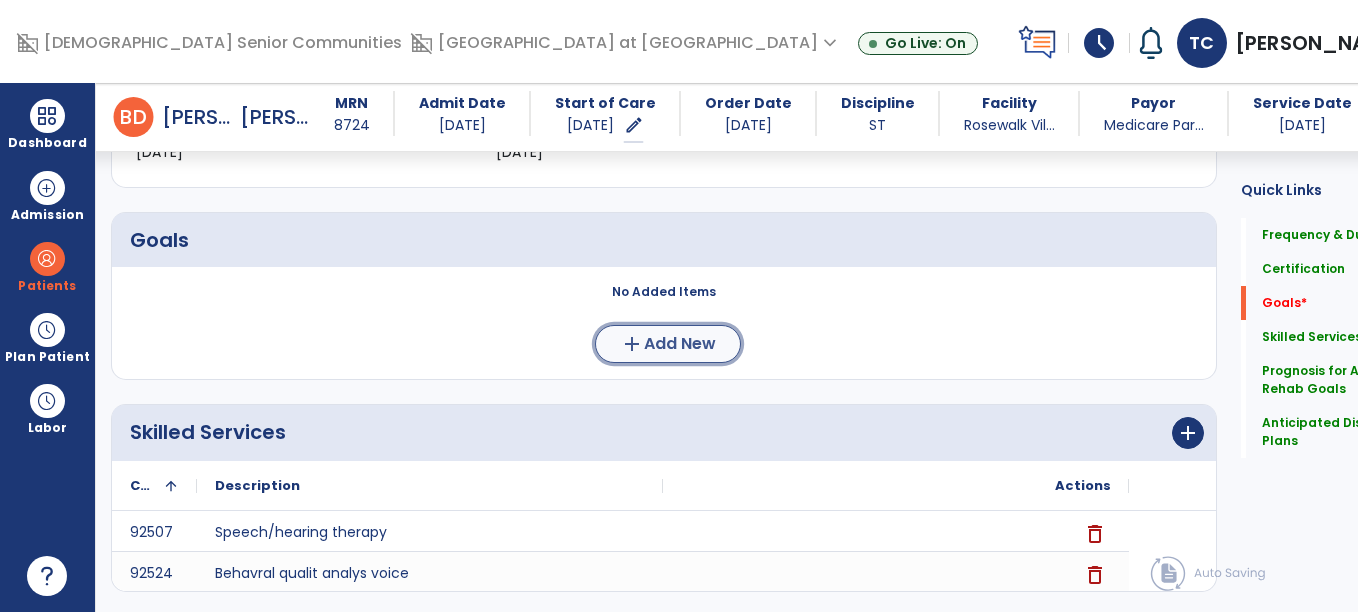 click on "Add New" at bounding box center [680, 344] 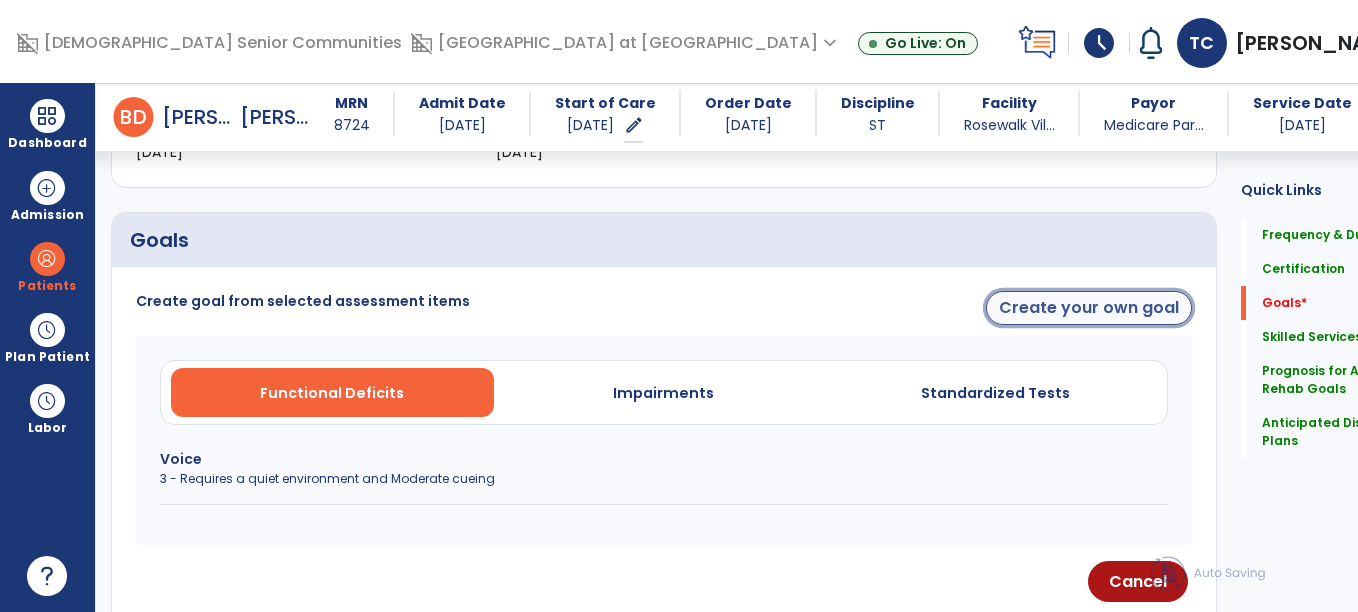 click on "Create your own goal" at bounding box center [1089, 308] 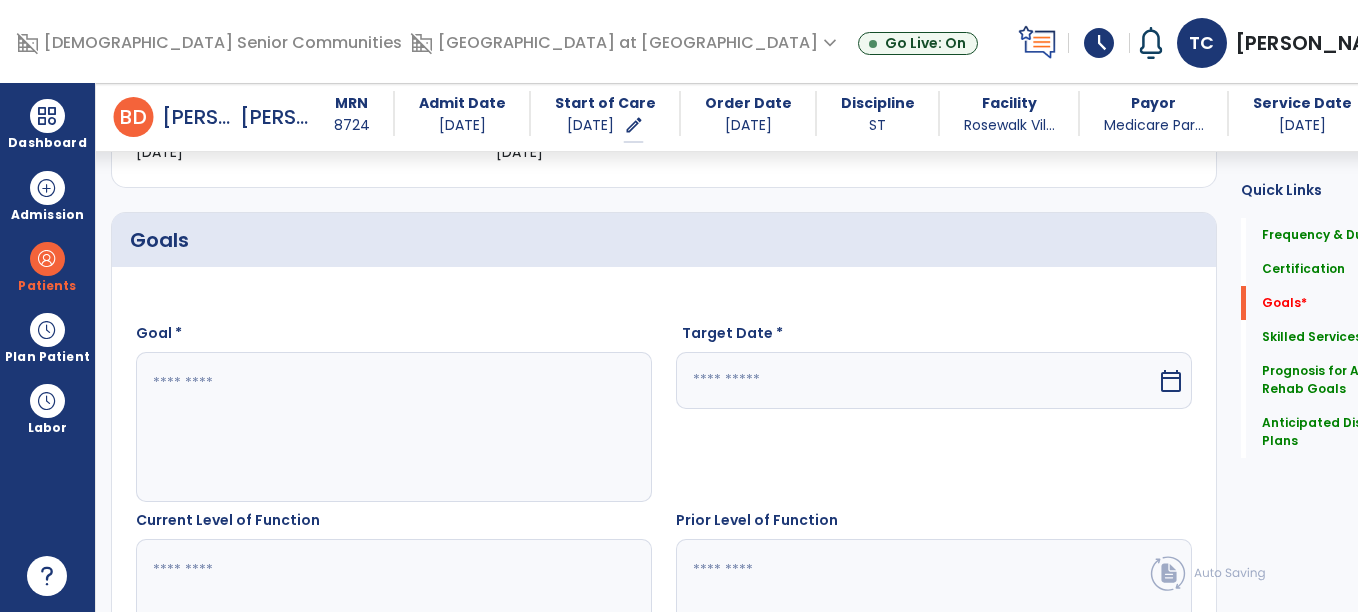 click at bounding box center (941, 240) 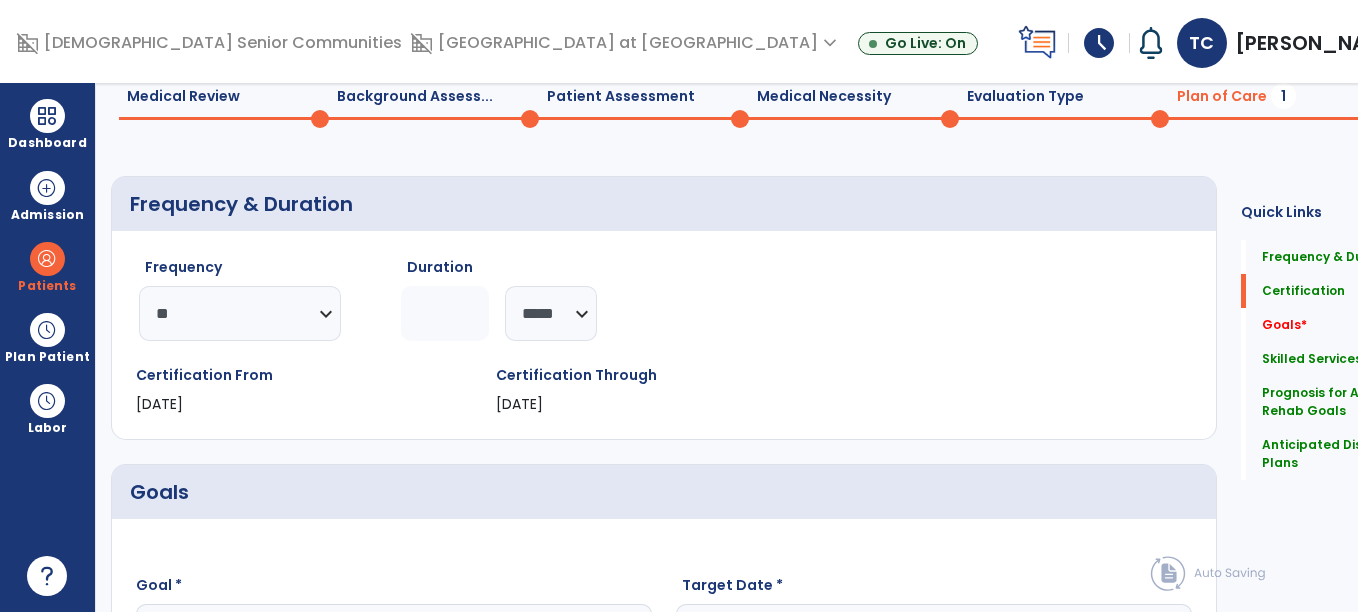 scroll, scrollTop: 0, scrollLeft: 0, axis: both 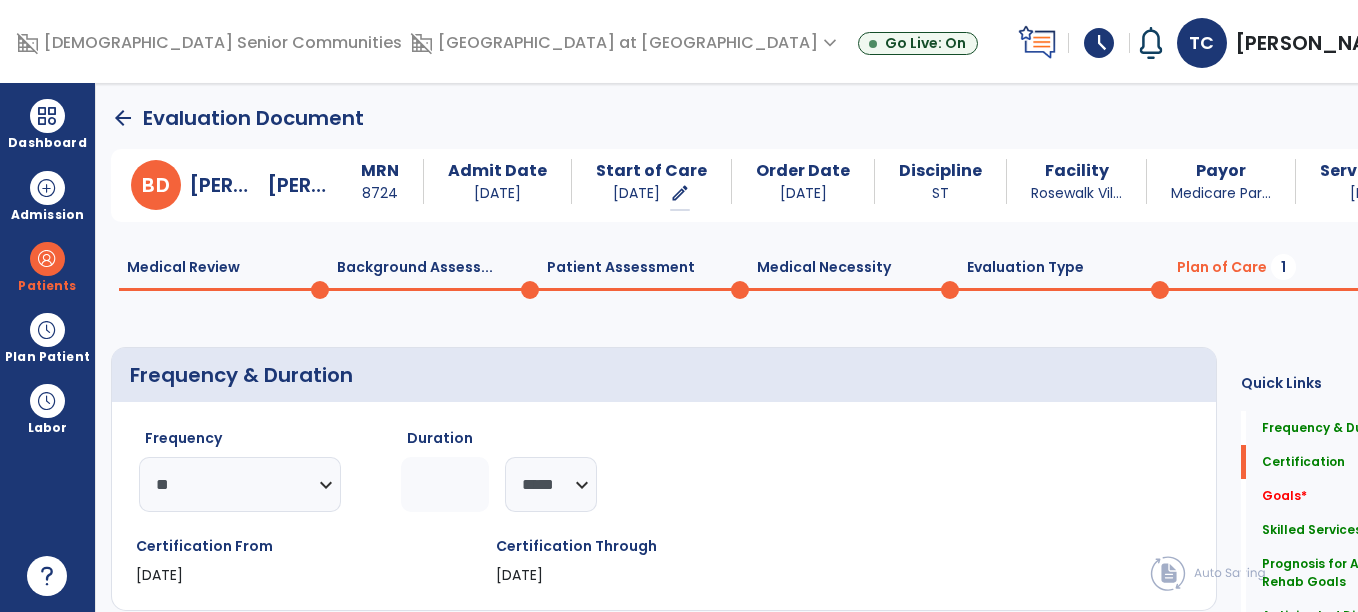 click on "B  D  Buerkle,   David  MRN 8724 Admit Date 11/27/2024 Start of Care 07/10/2025   edit  ********* Order Date 07/10/2025 Discipline ST Facility Rosewalk Vil... Payor Medicare Par... Service Date 07/10/2025  Medical Review  0  Background Assess...  0  Patient Assessment  0  Medical Necessity  0  Evaluation Type  0  Plan of Care  1 Frequency & Duration  Frequency  ********* ** ** ** ** ** ** **  Duration  * ******** ***** Certification From 07/10/2025 Certification Through 08/06/2025 Goals     Goal * Target Date *  calendar_today  Current Level of Function  Prior Level of Function  Target * Goal Purpose *  Cancel   Save Goal  Skilled Services      add
Code
1" 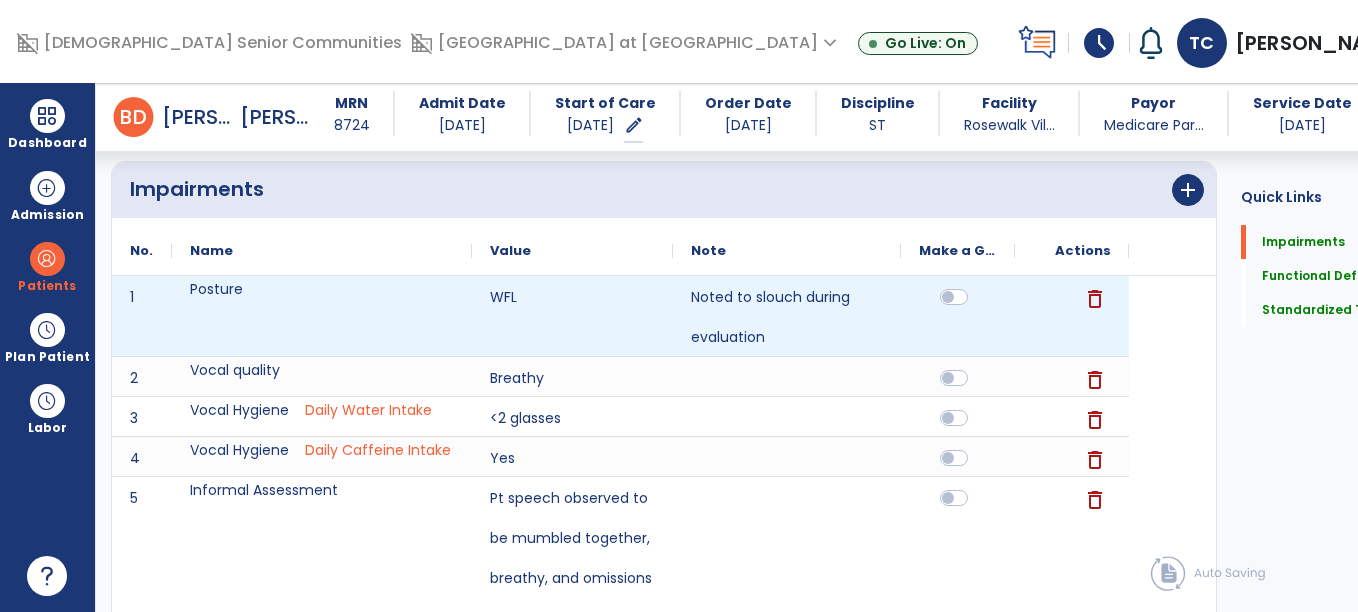 scroll, scrollTop: 168, scrollLeft: 0, axis: vertical 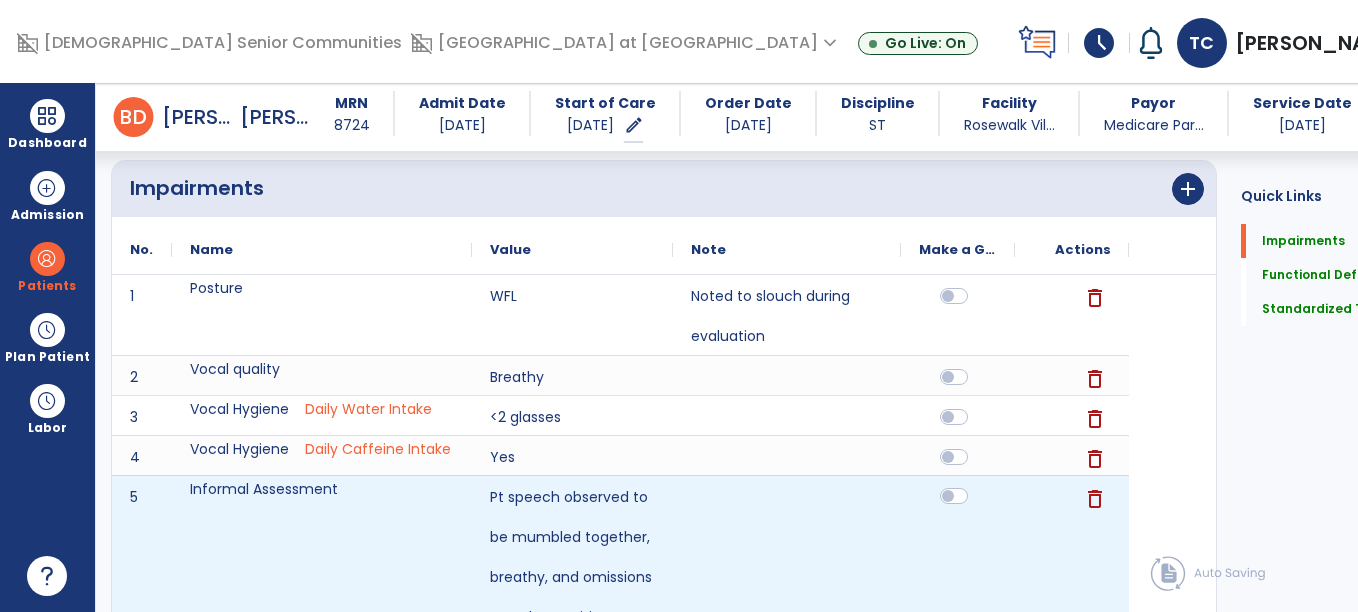 click 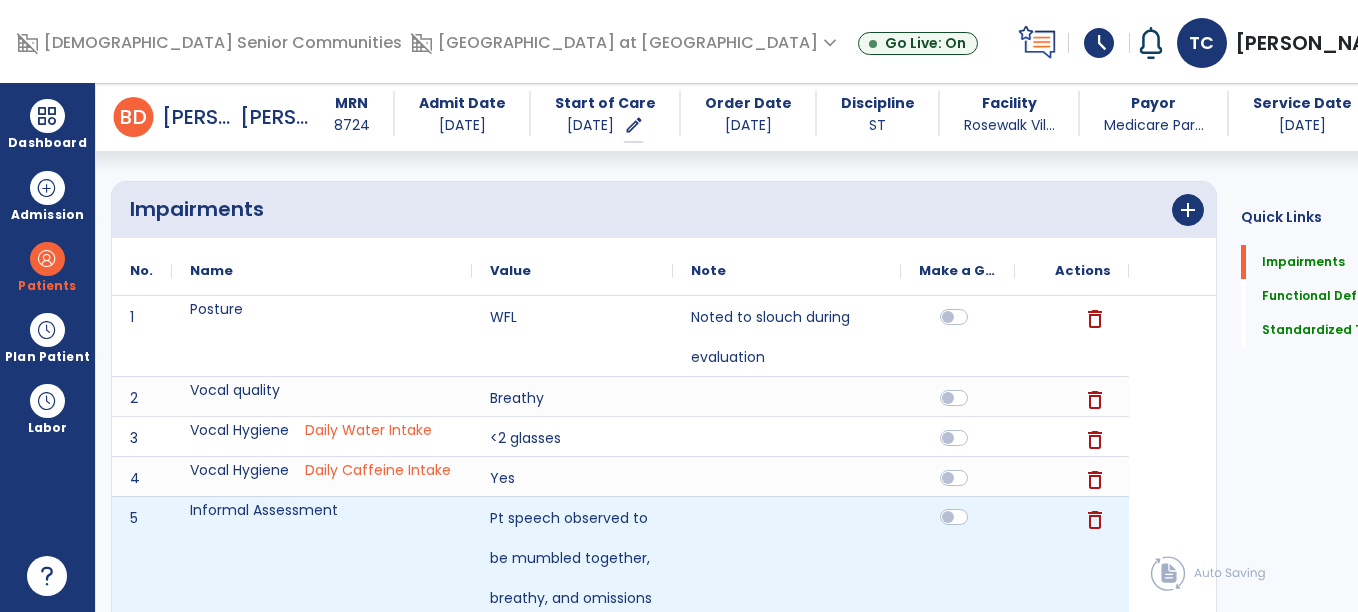 scroll, scrollTop: 146, scrollLeft: 0, axis: vertical 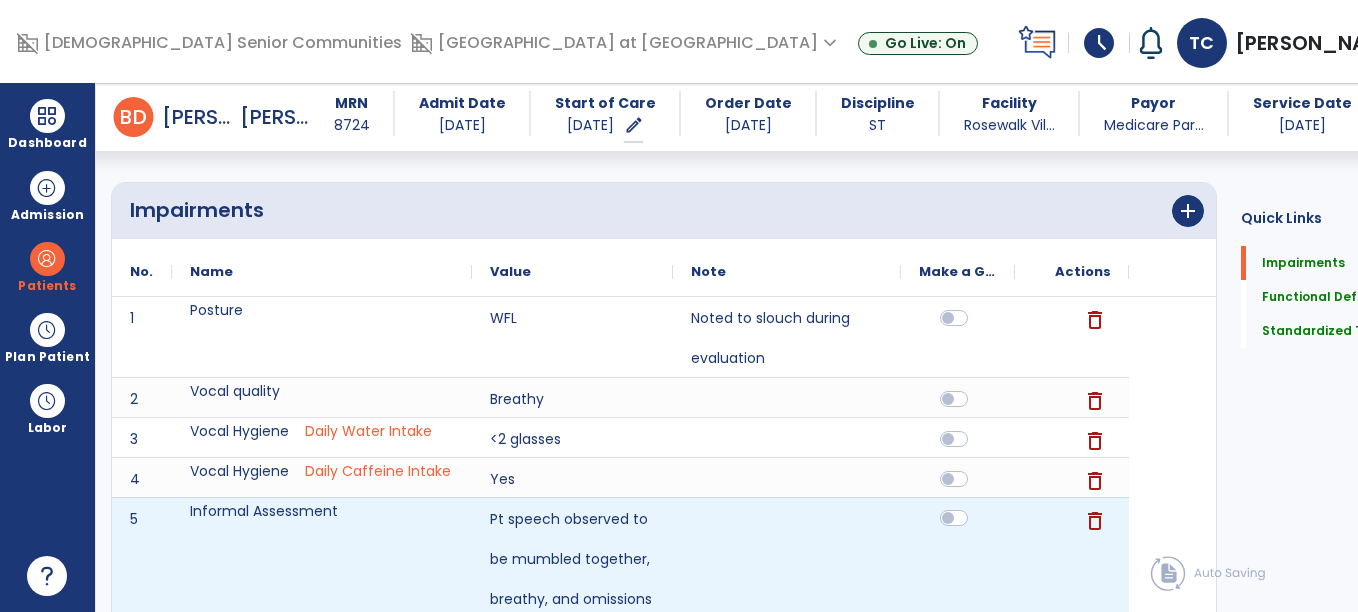 click 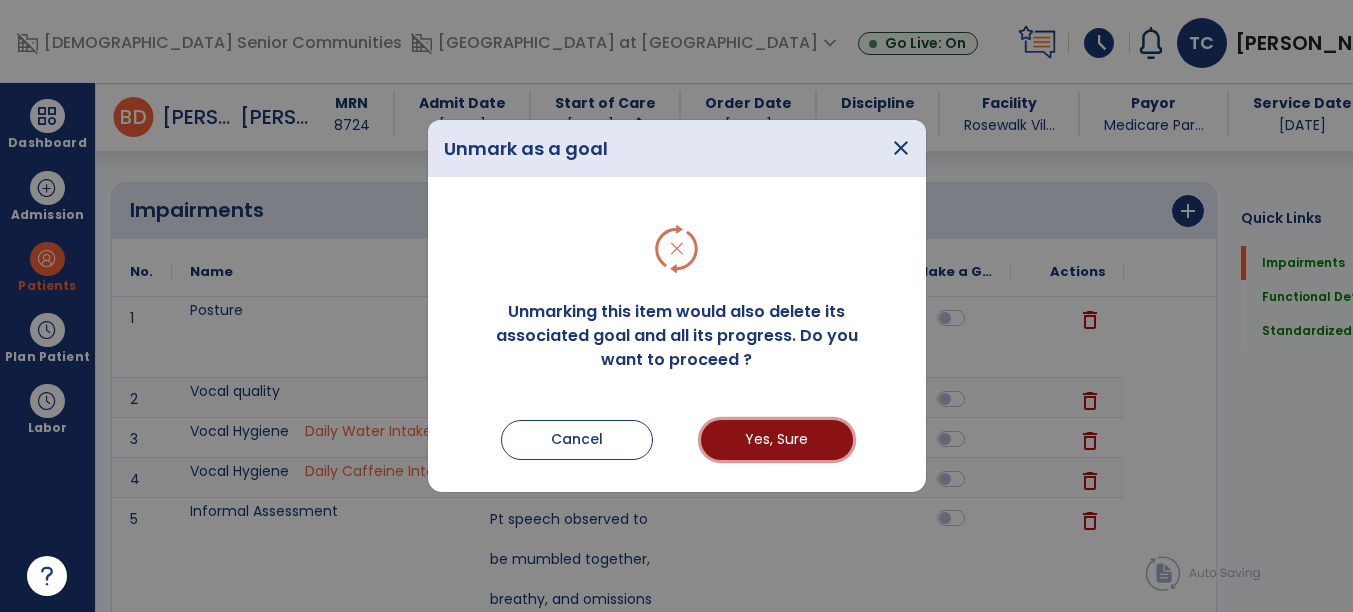 click on "Yes, Sure" at bounding box center (777, 440) 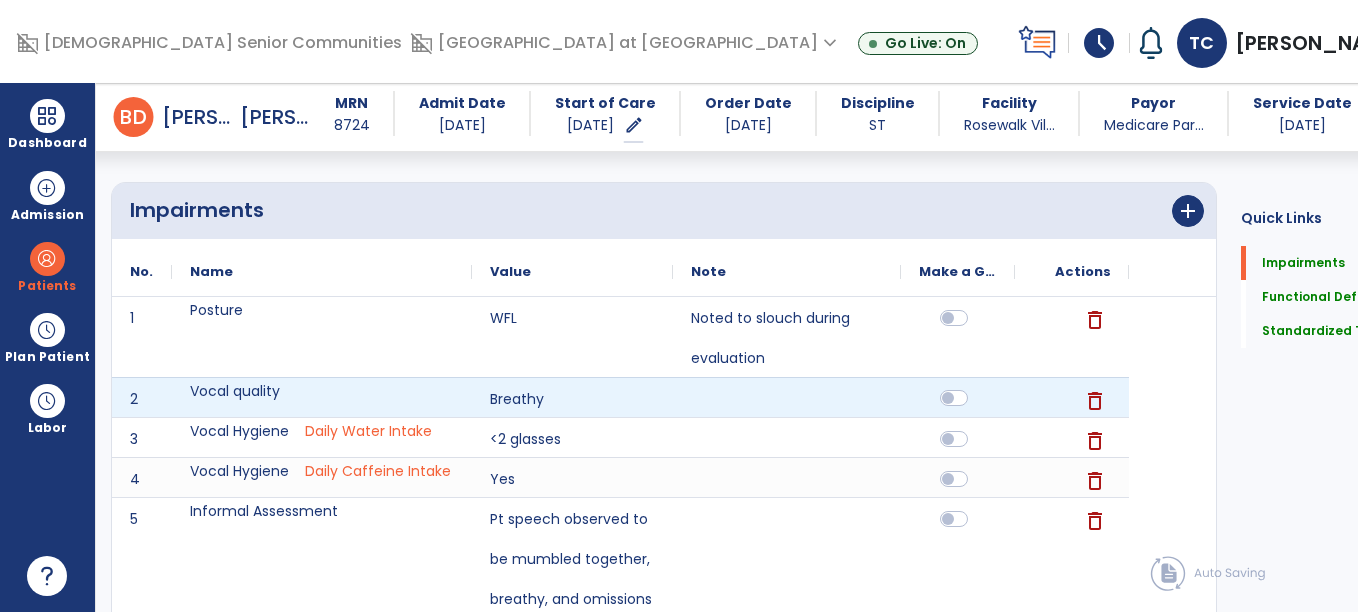 click 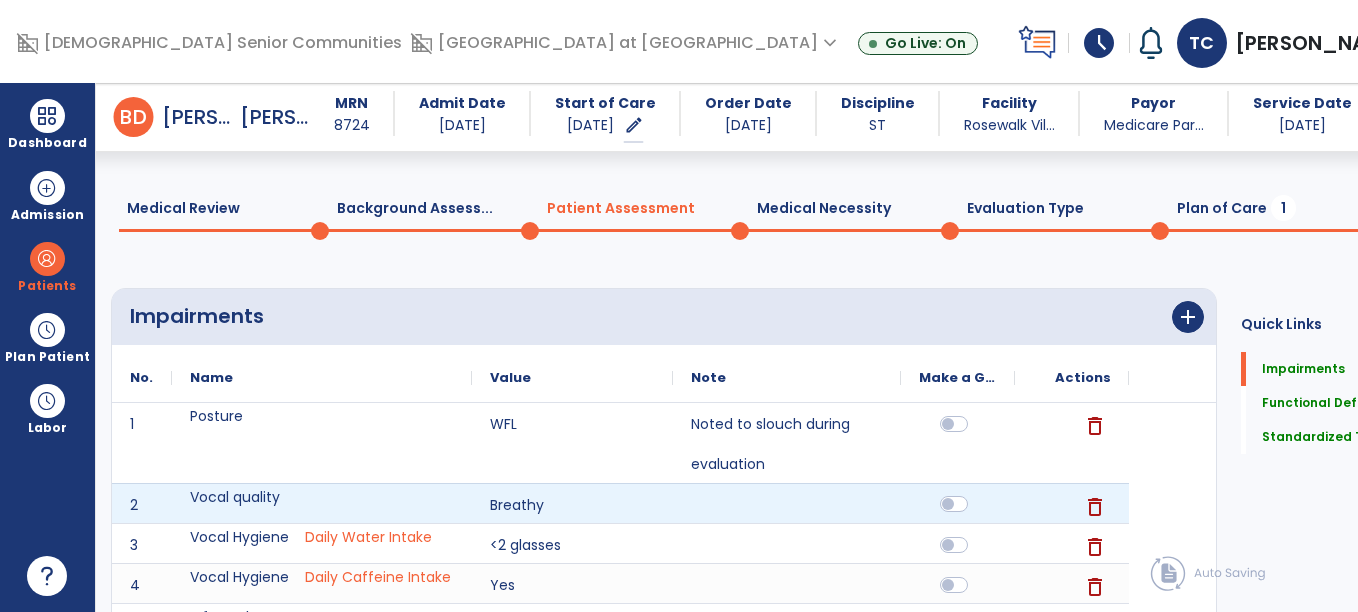 scroll, scrollTop: 33, scrollLeft: 0, axis: vertical 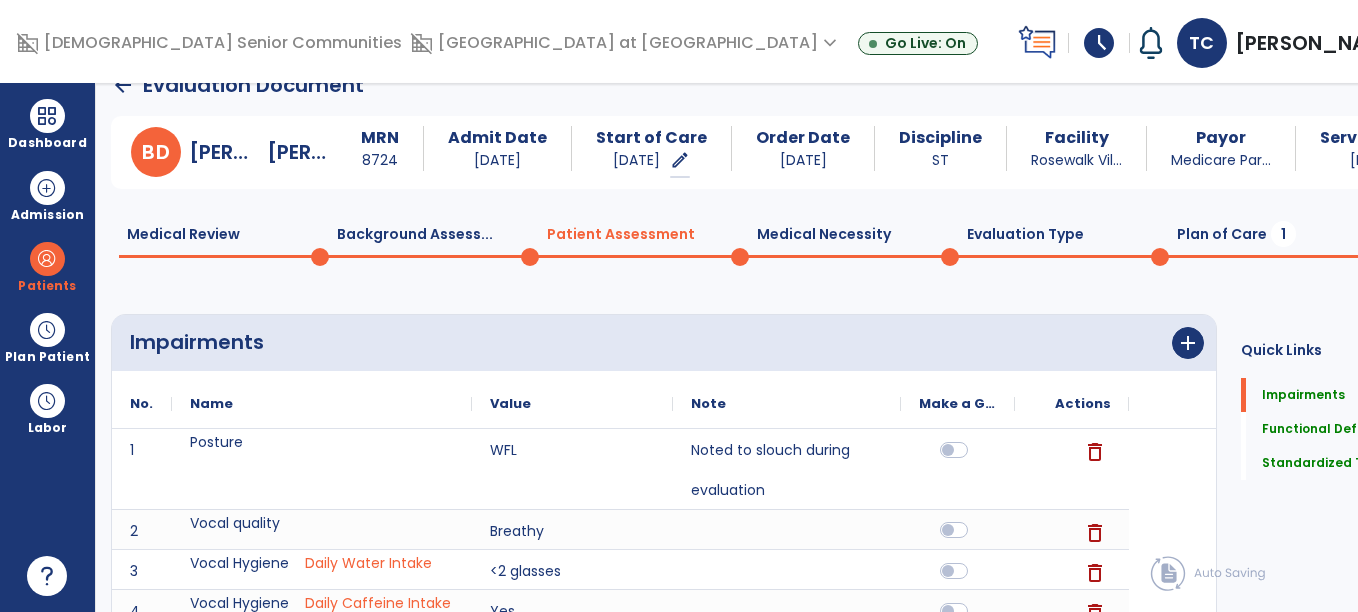 click on "Plan of Care  1" 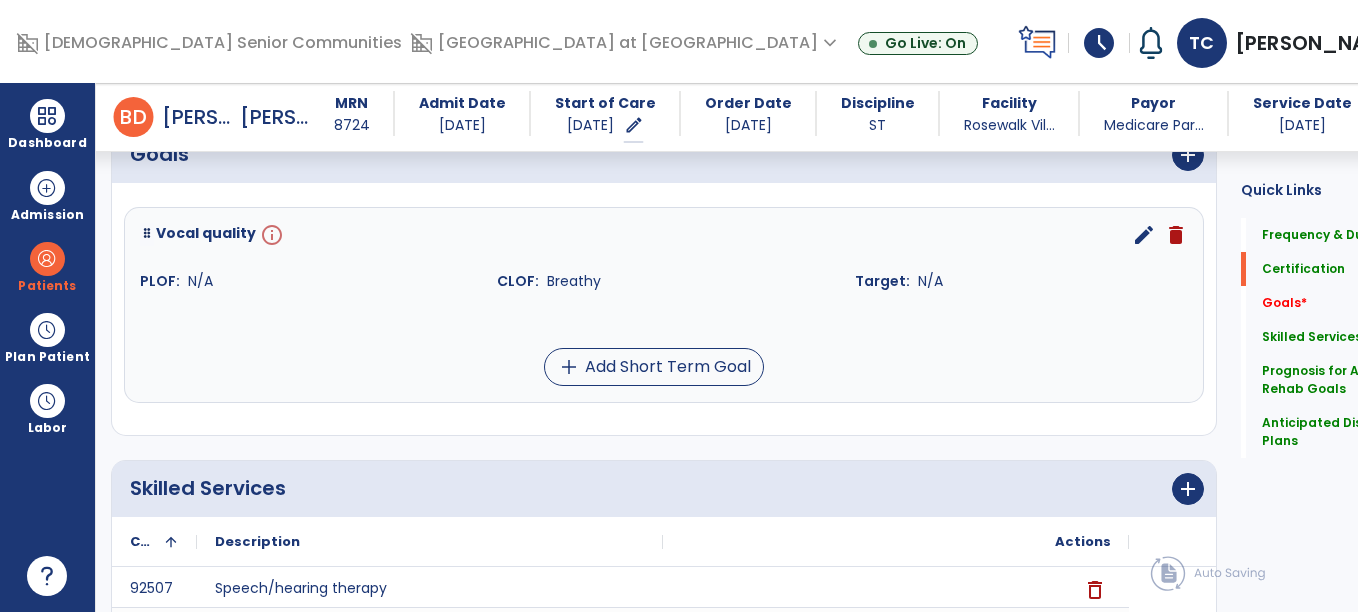 scroll, scrollTop: 481, scrollLeft: 0, axis: vertical 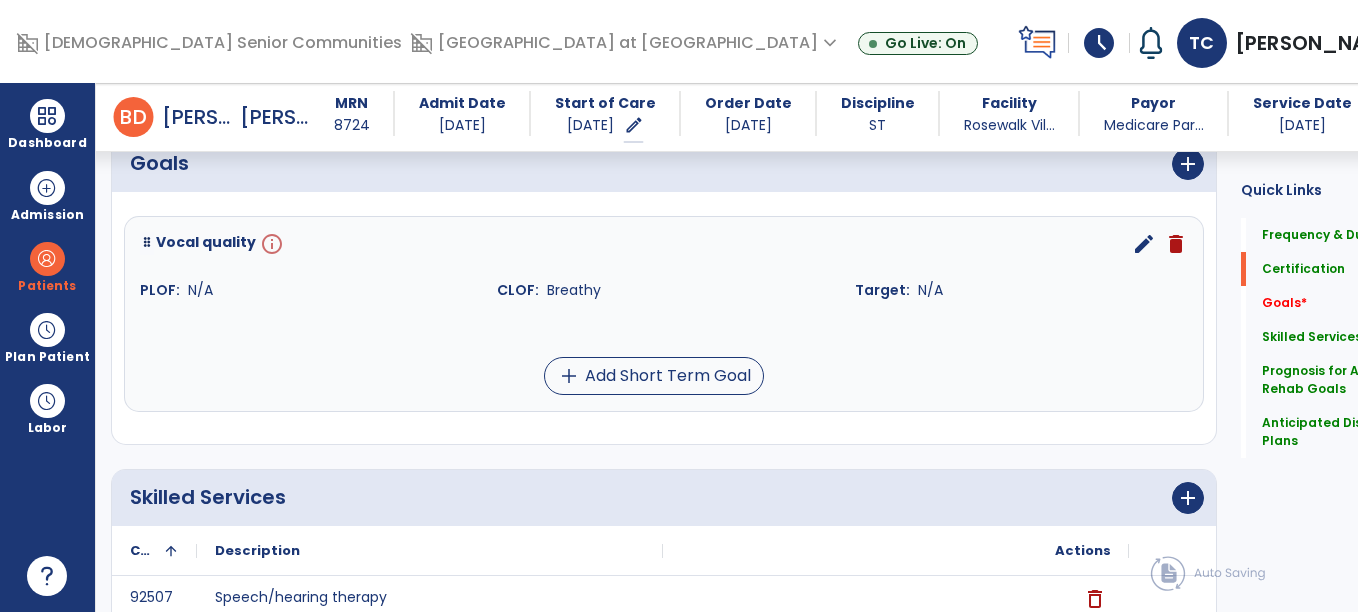 click on "edit" at bounding box center (1144, 244) 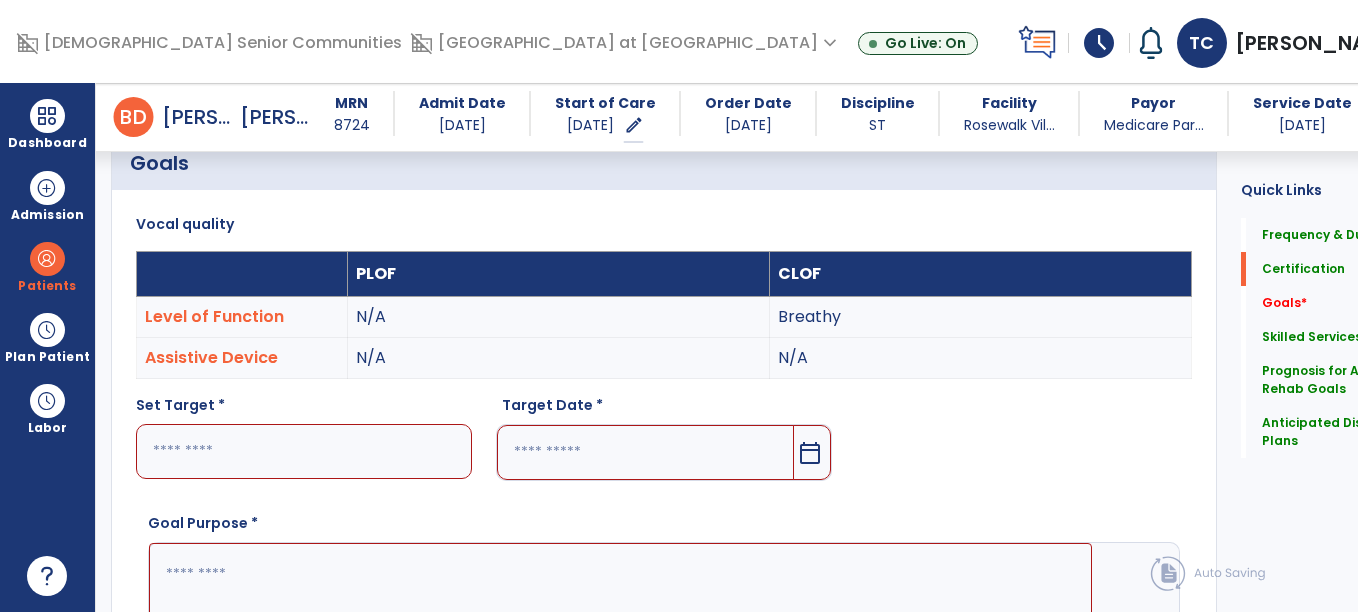 scroll, scrollTop: 535, scrollLeft: 0, axis: vertical 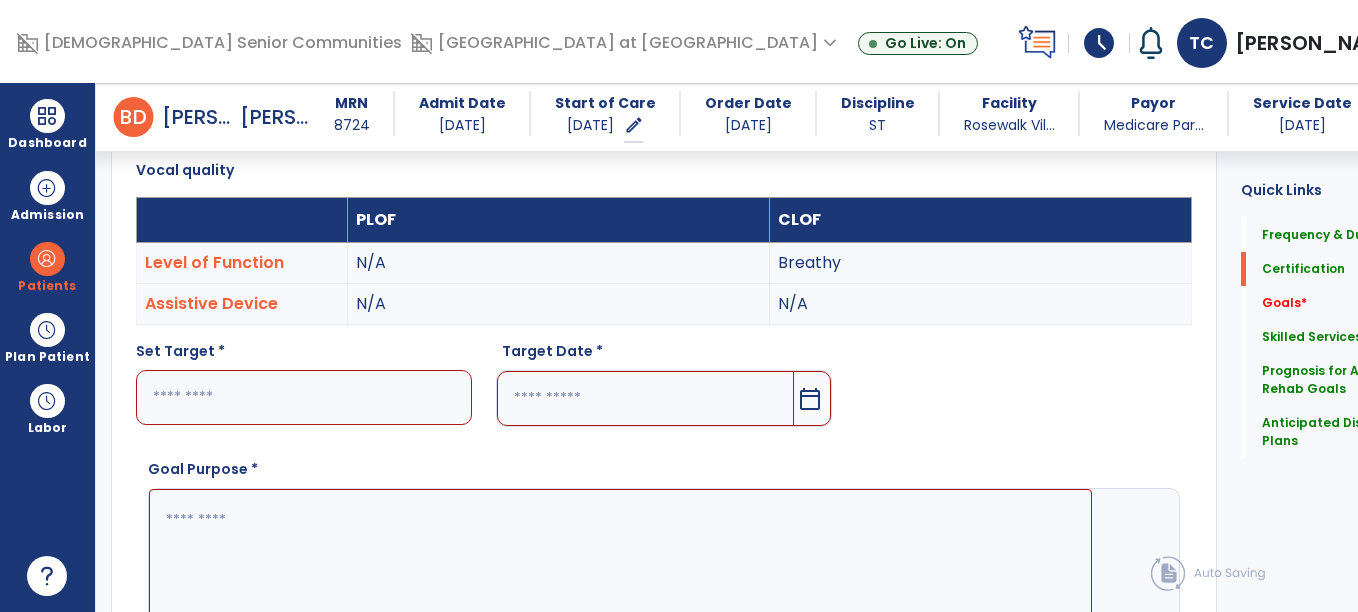 click at bounding box center (645, 398) 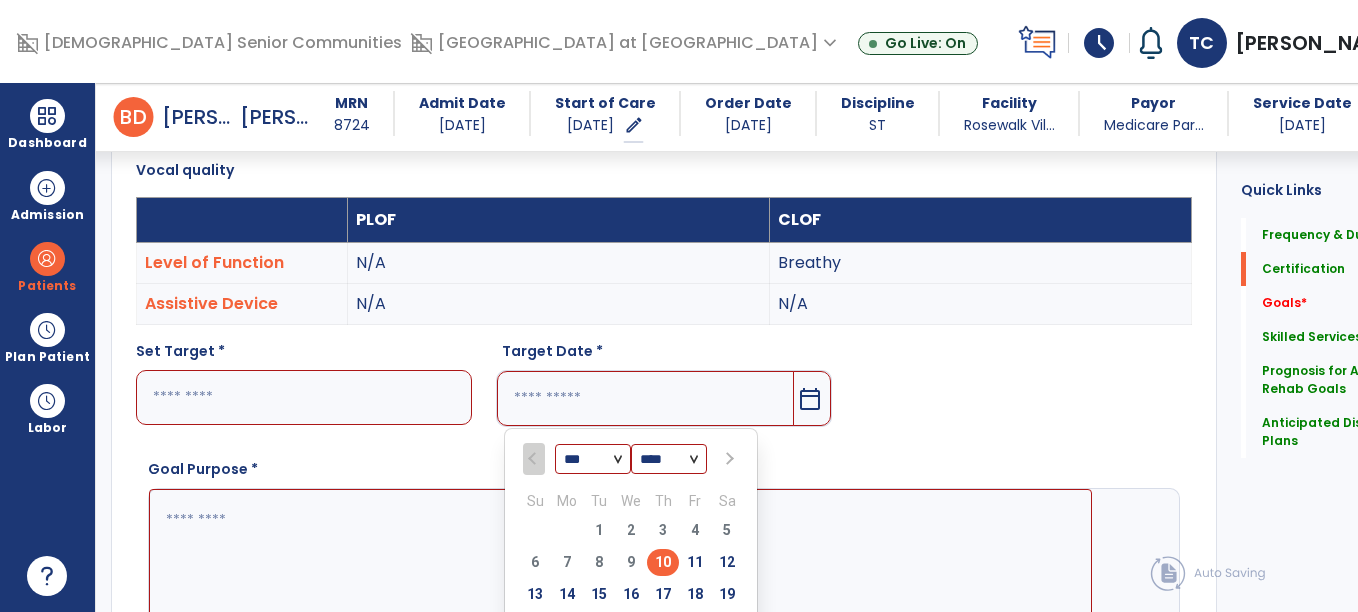 scroll, scrollTop: 604, scrollLeft: 0, axis: vertical 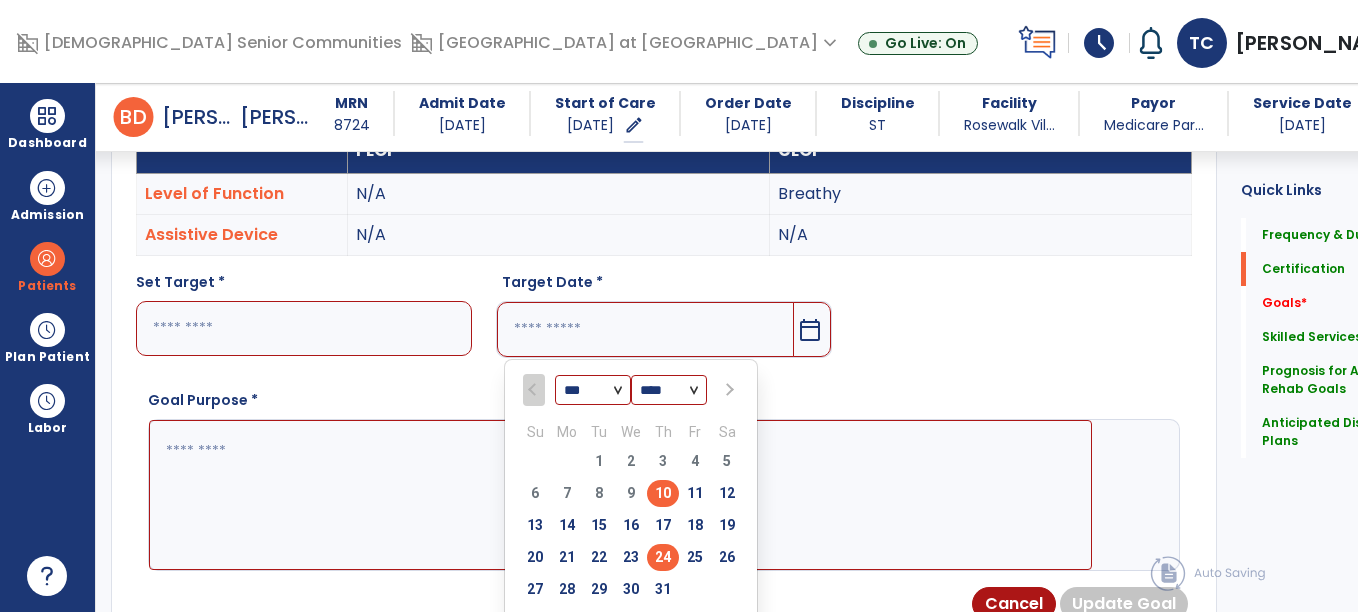 click on "24" at bounding box center [663, 557] 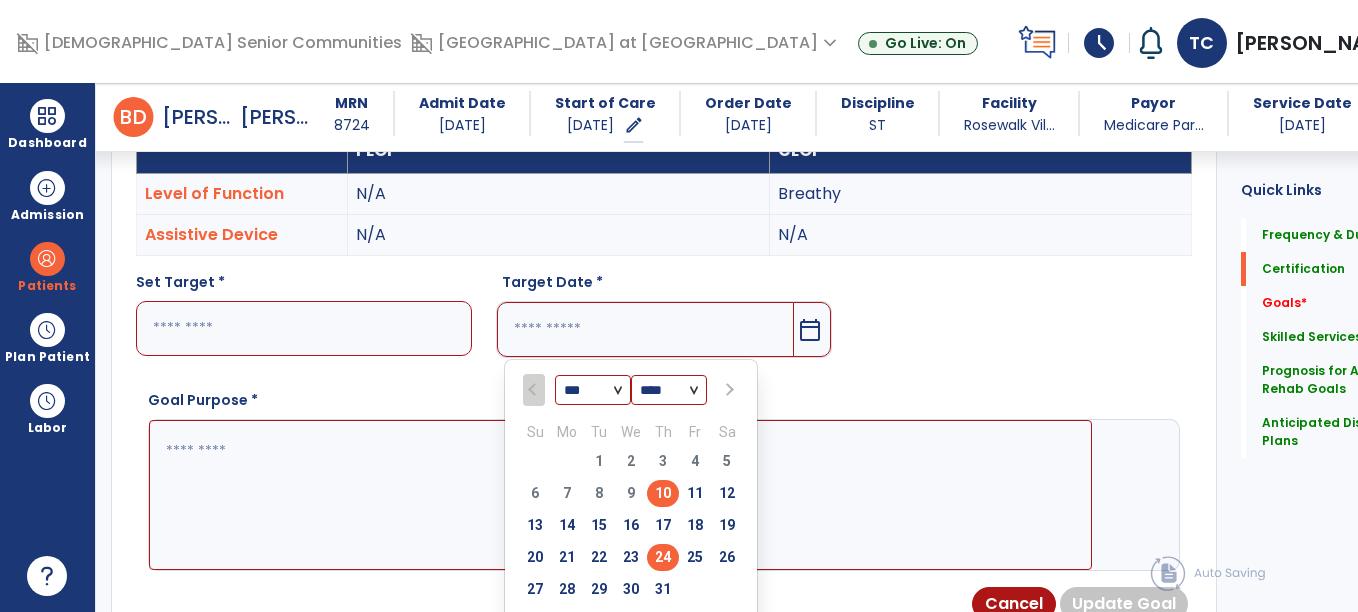 type on "*********" 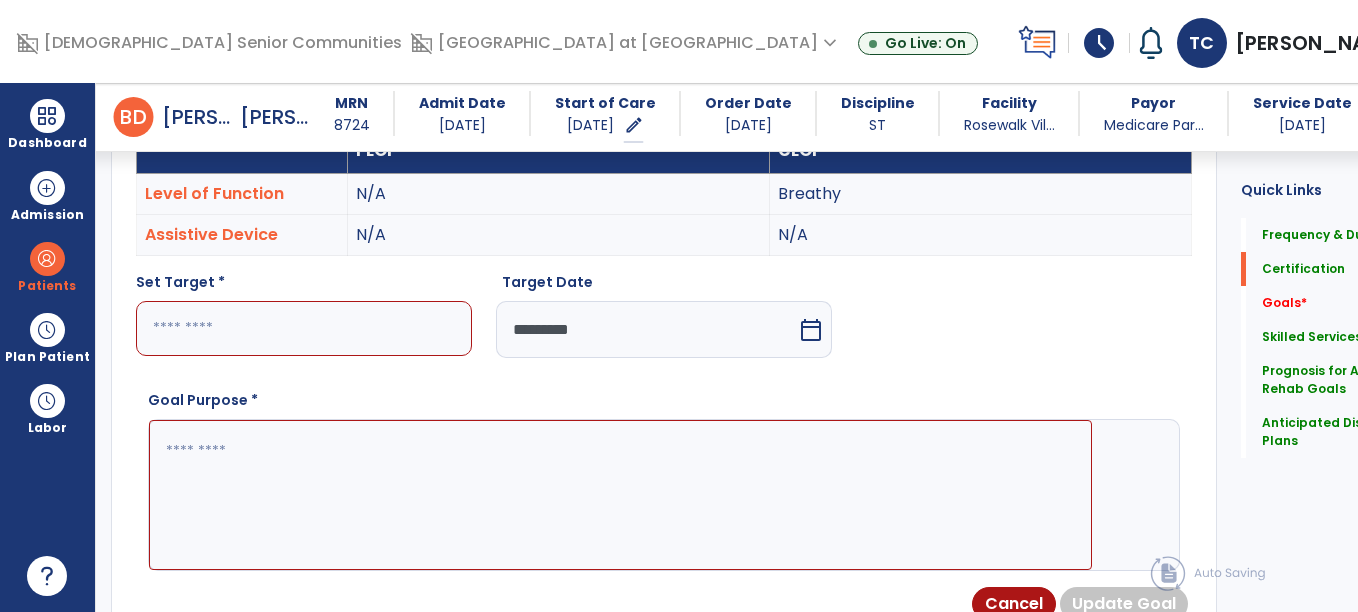 click at bounding box center (304, 328) 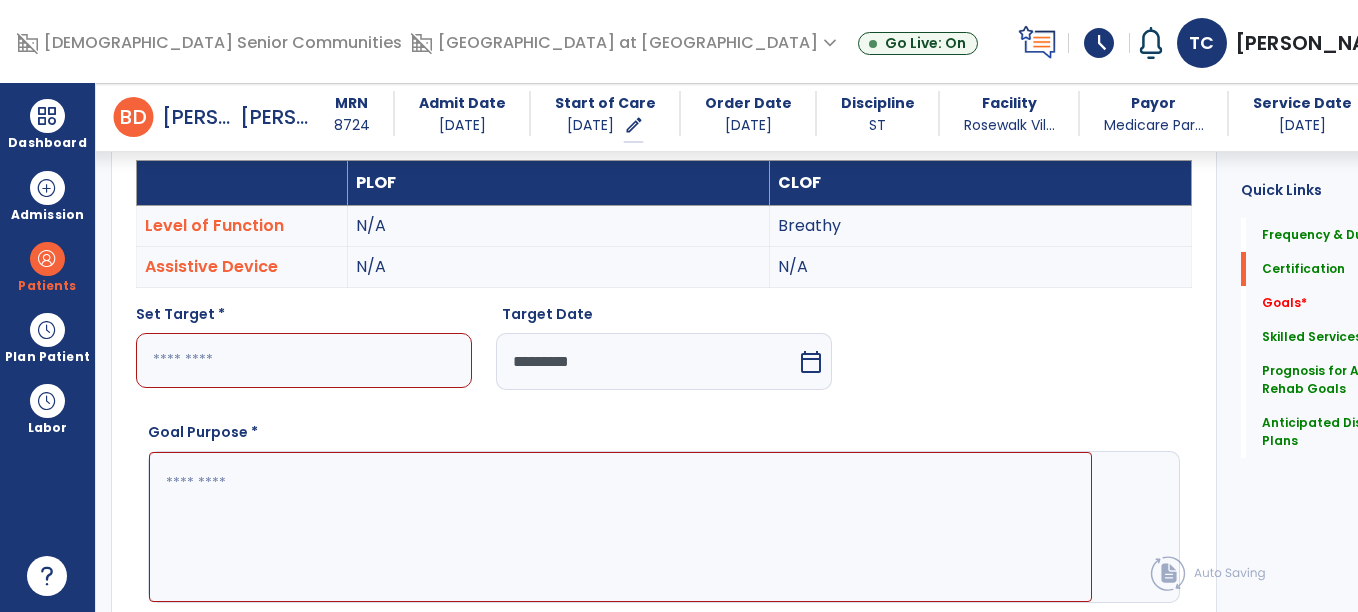 scroll, scrollTop: 571, scrollLeft: 0, axis: vertical 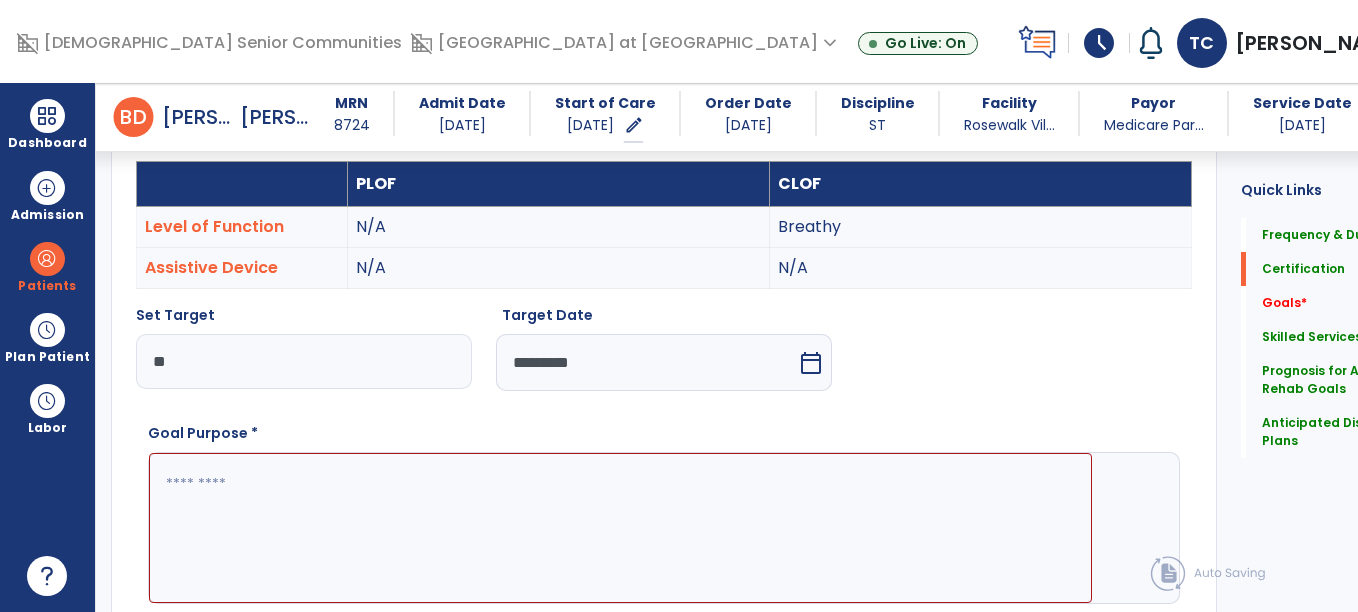 type on "*" 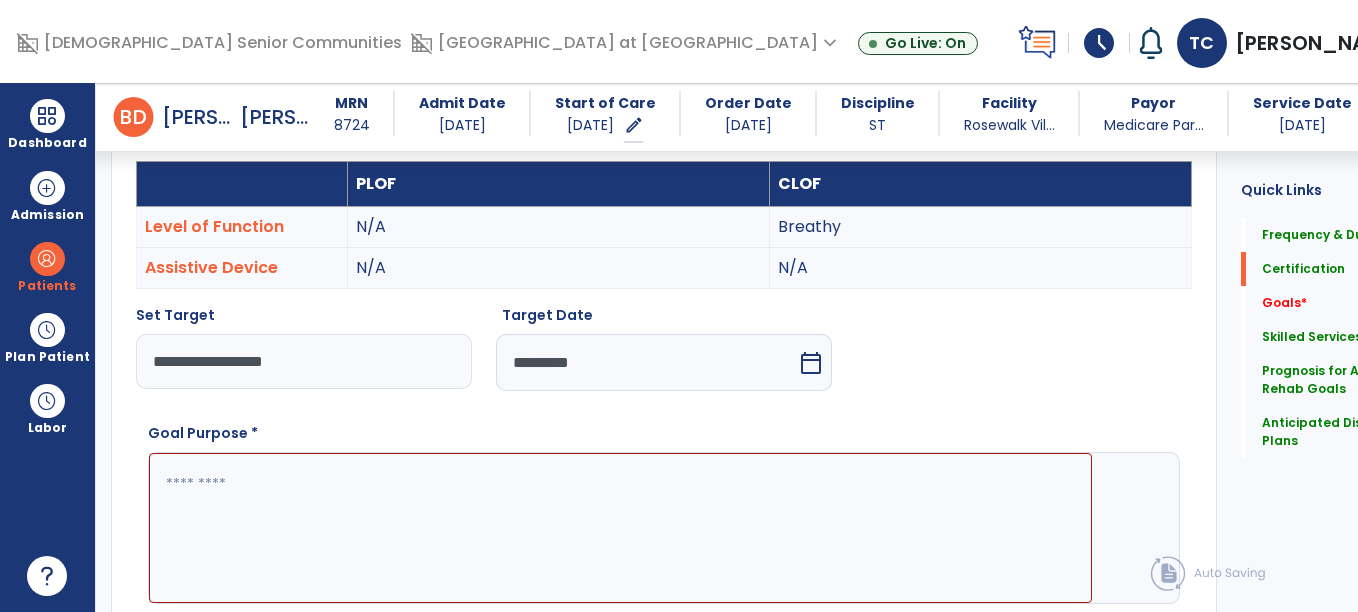 type on "**********" 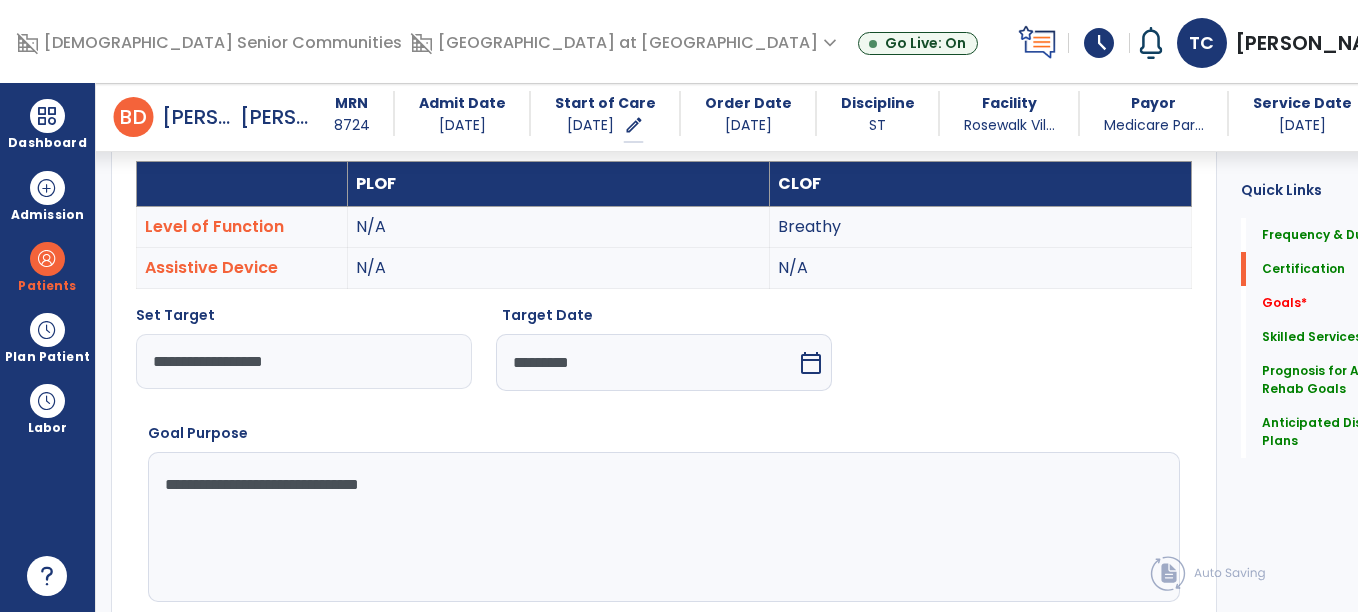 scroll, scrollTop: 748, scrollLeft: 0, axis: vertical 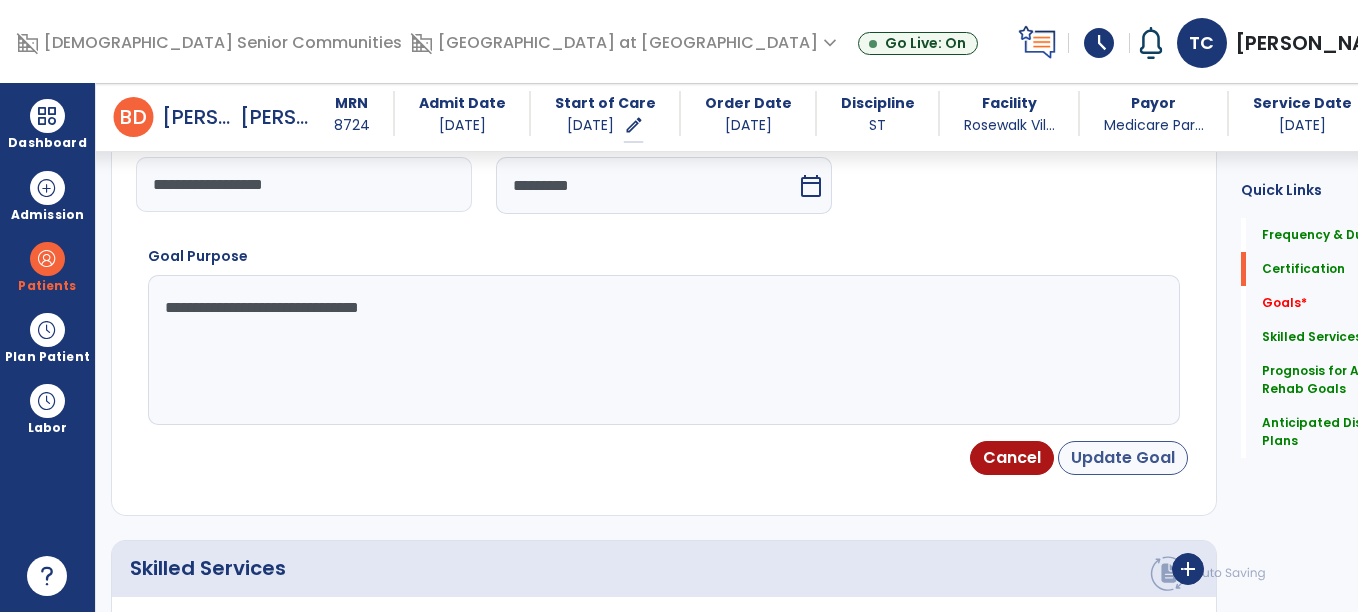 type on "**********" 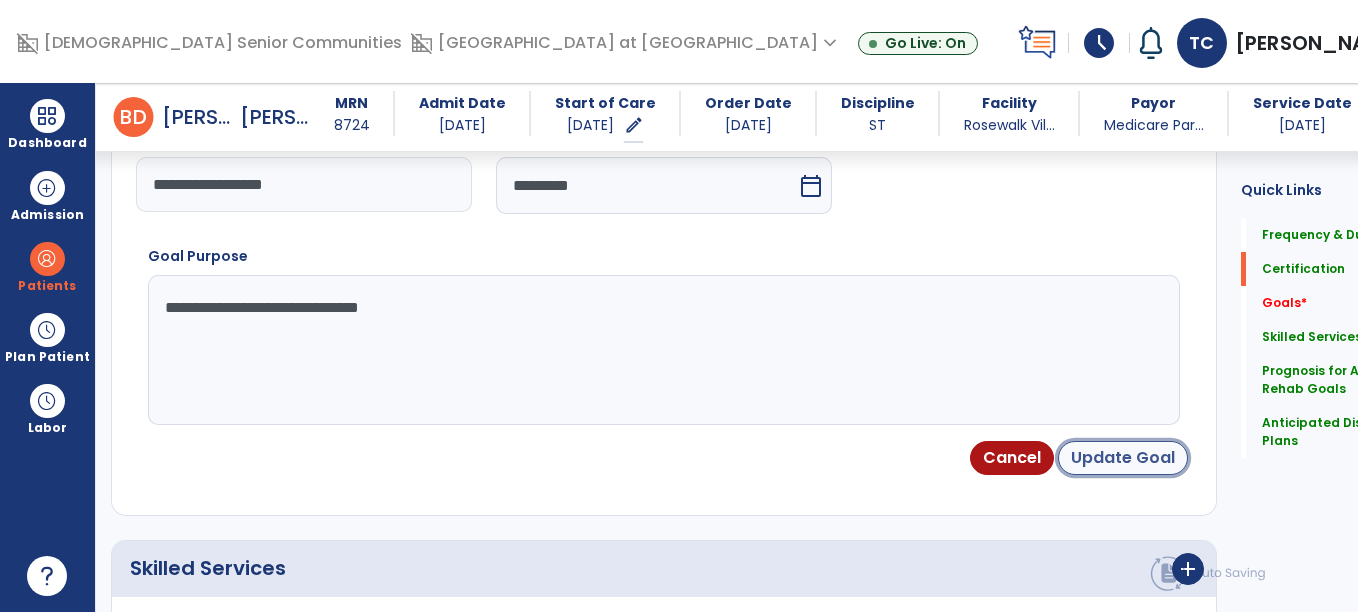 click on "Update Goal" at bounding box center (1123, 458) 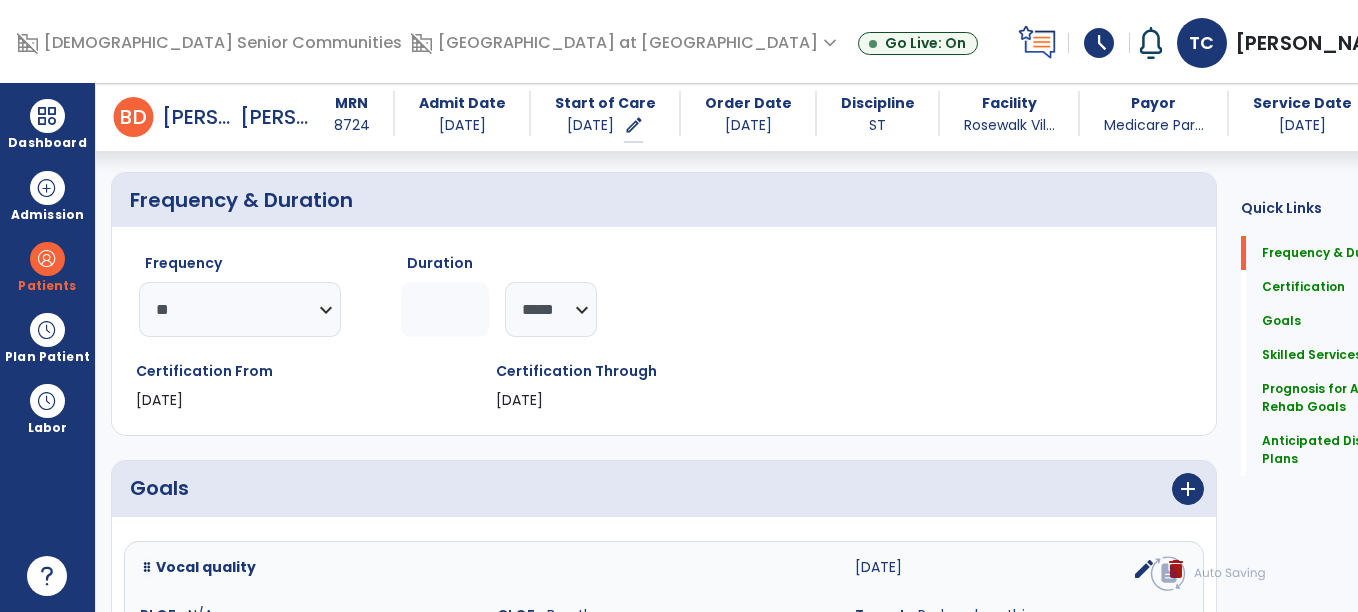 scroll, scrollTop: 424, scrollLeft: 0, axis: vertical 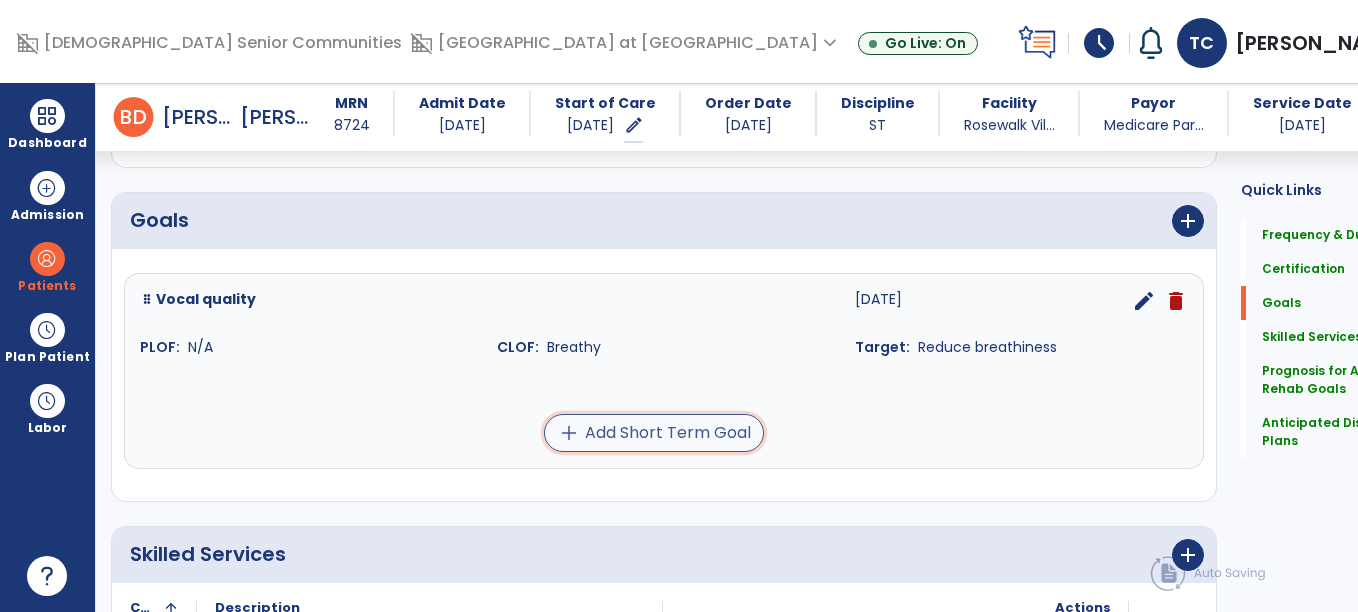 click on "add  Add Short Term Goal" at bounding box center (654, 433) 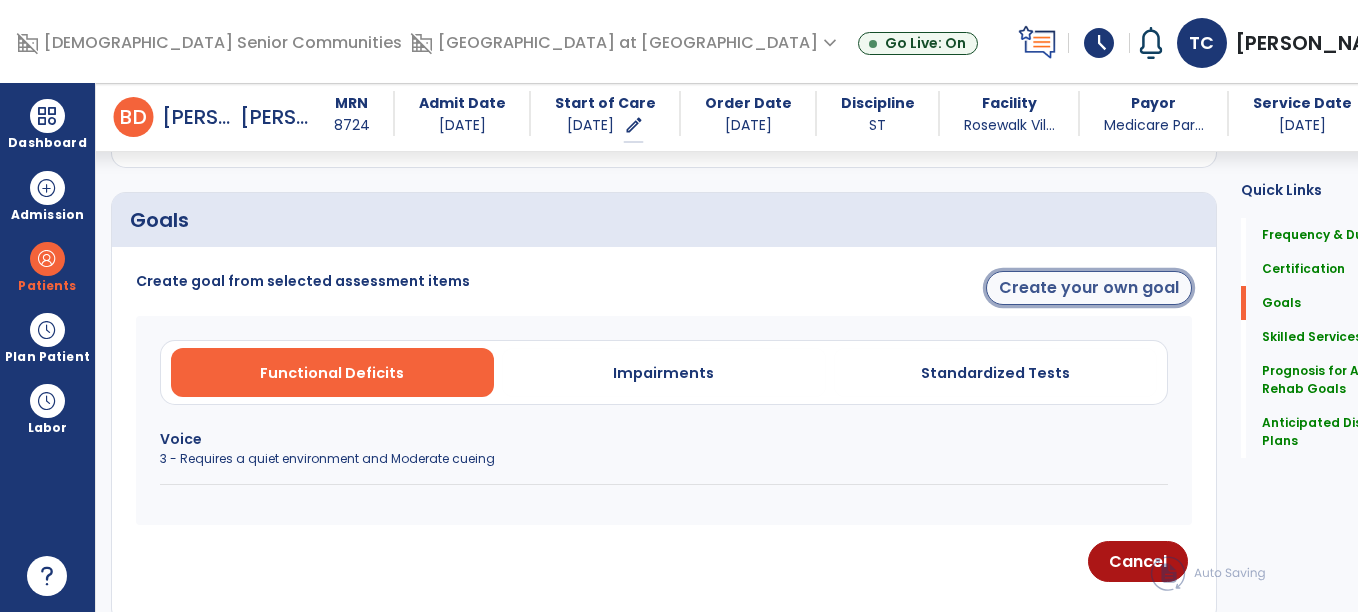click on "Create your own goal" at bounding box center [1089, 288] 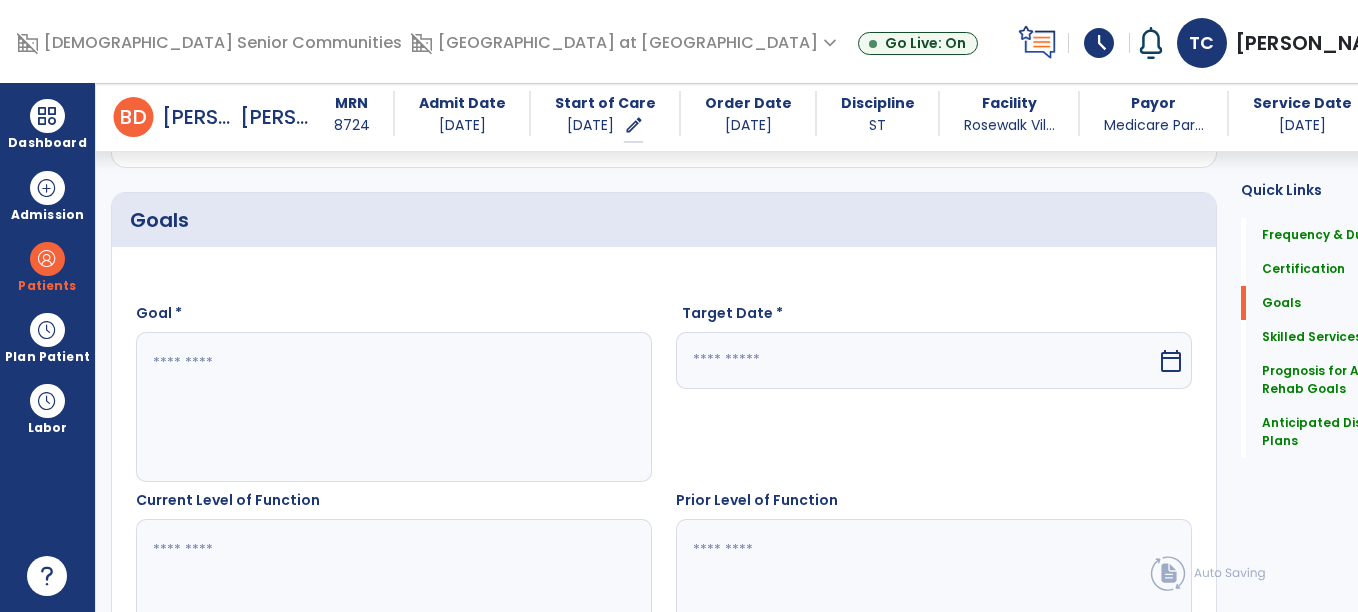 click at bounding box center [372, 407] 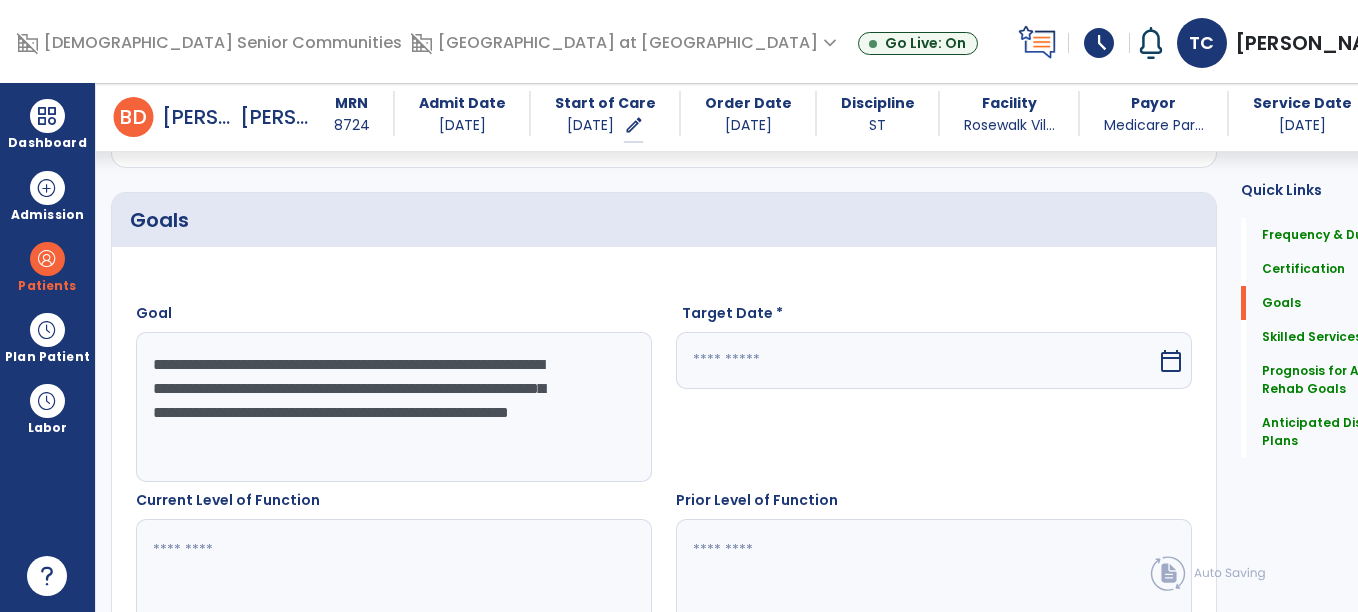 click on "**********" at bounding box center (372, 407) 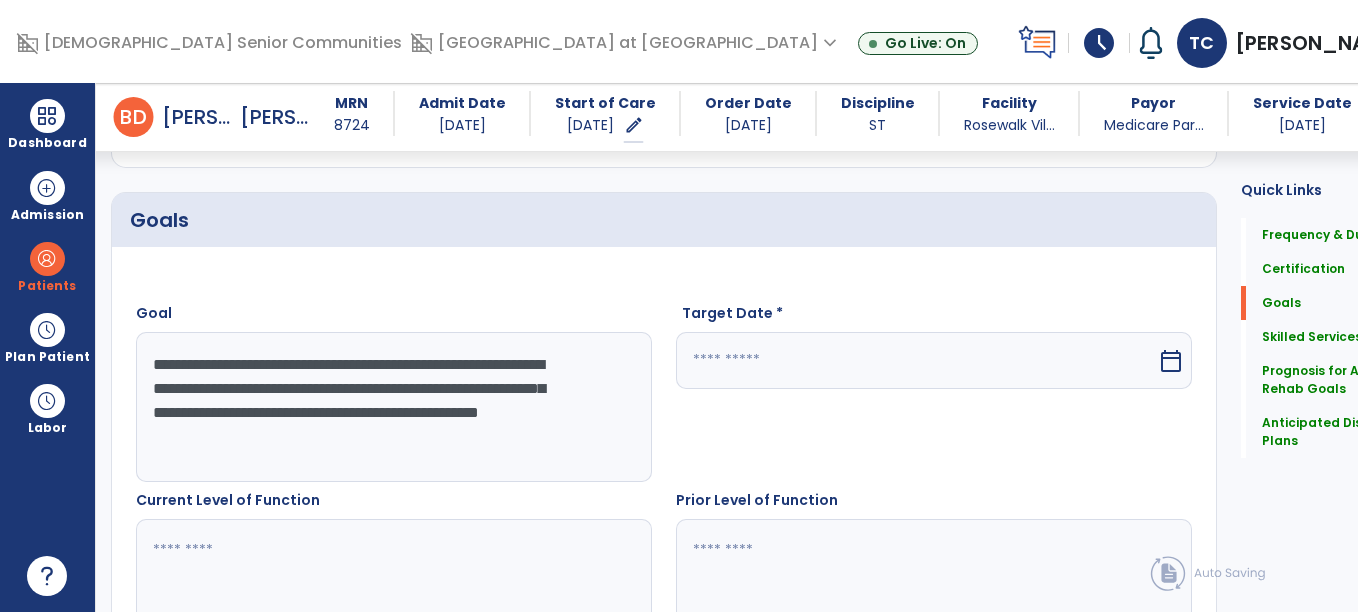 click on "**********" at bounding box center (372, 407) 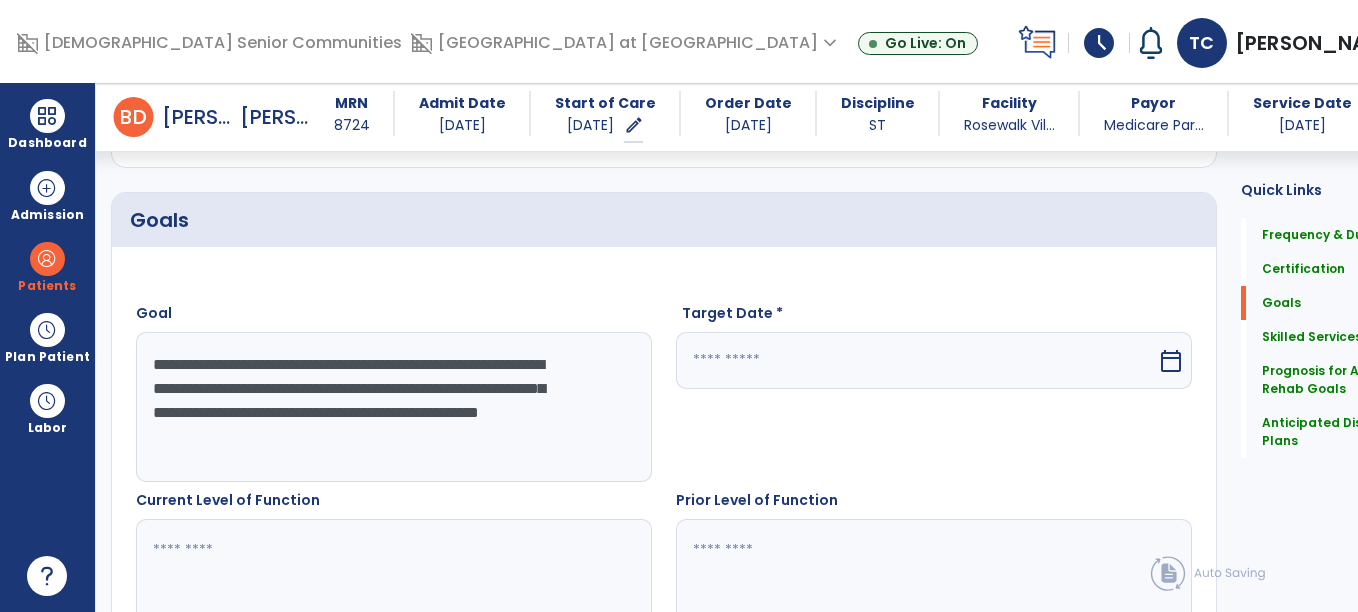 click on "**********" at bounding box center (372, 407) 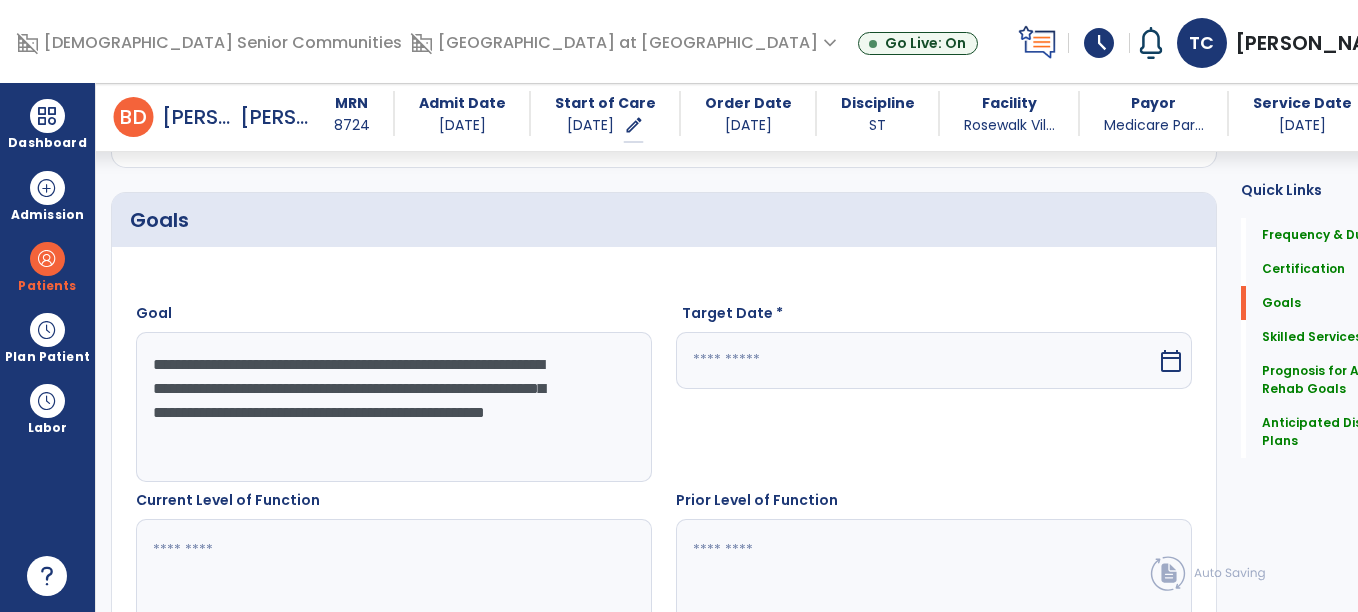 click on "**********" at bounding box center (372, 407) 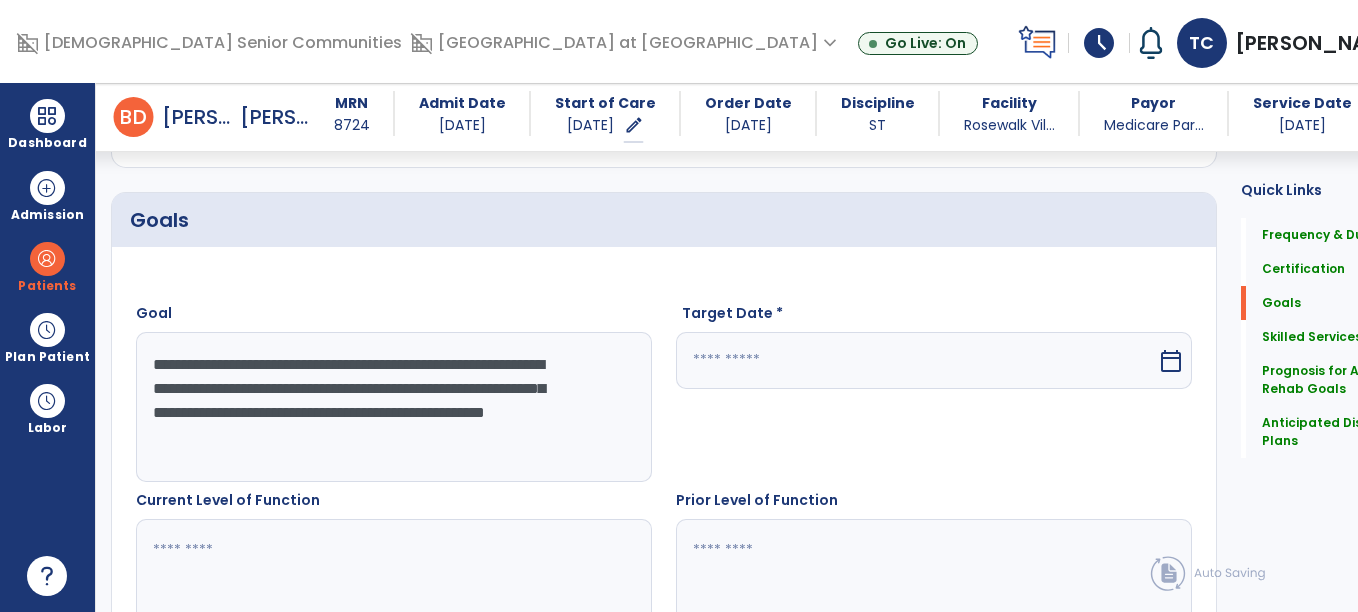 type on "**********" 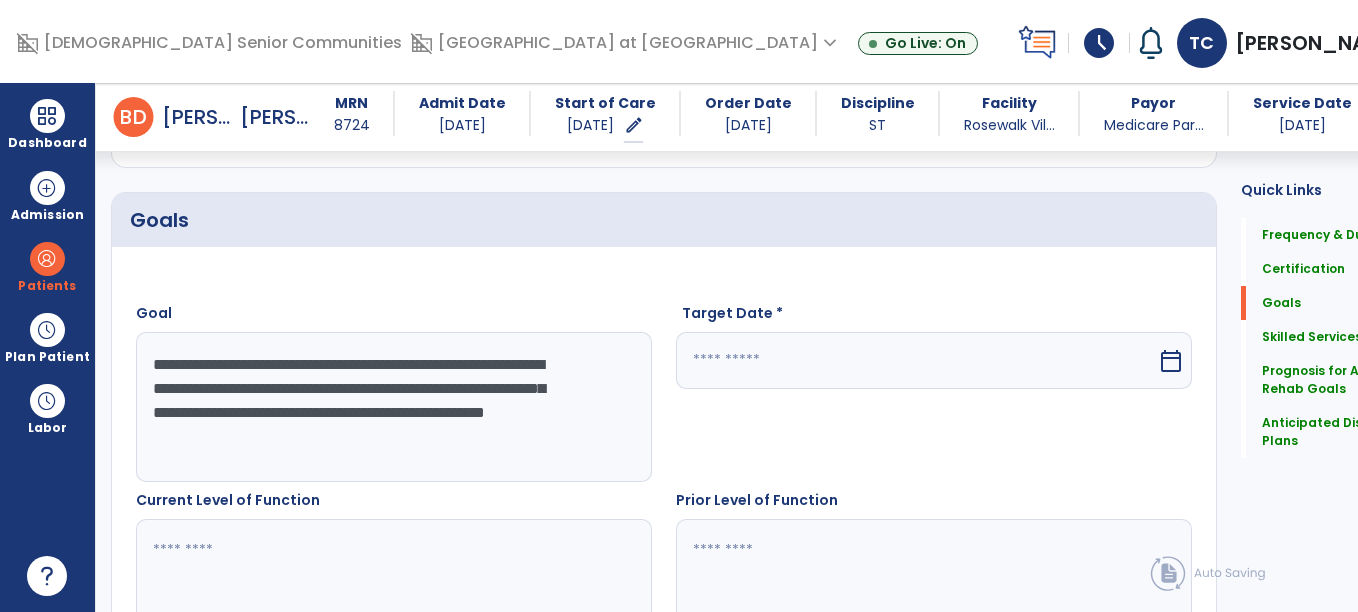 click at bounding box center [916, 360] 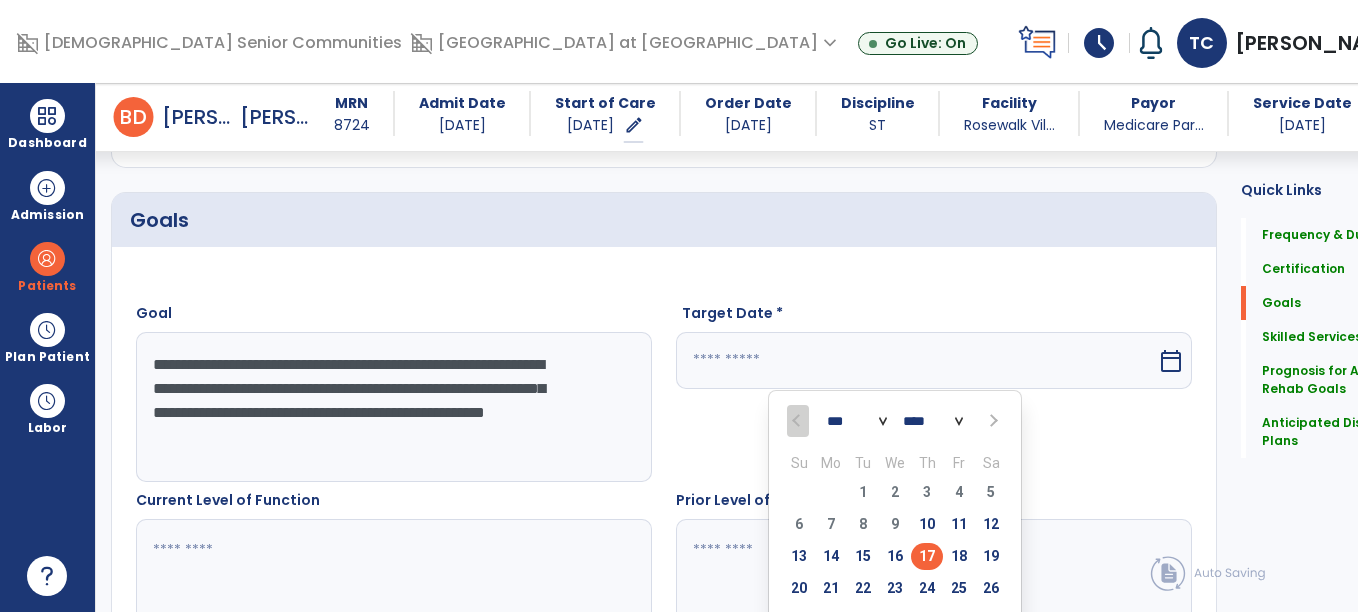 drag, startPoint x: 862, startPoint y: 508, endPoint x: 870, endPoint y: 548, distance: 40.792156 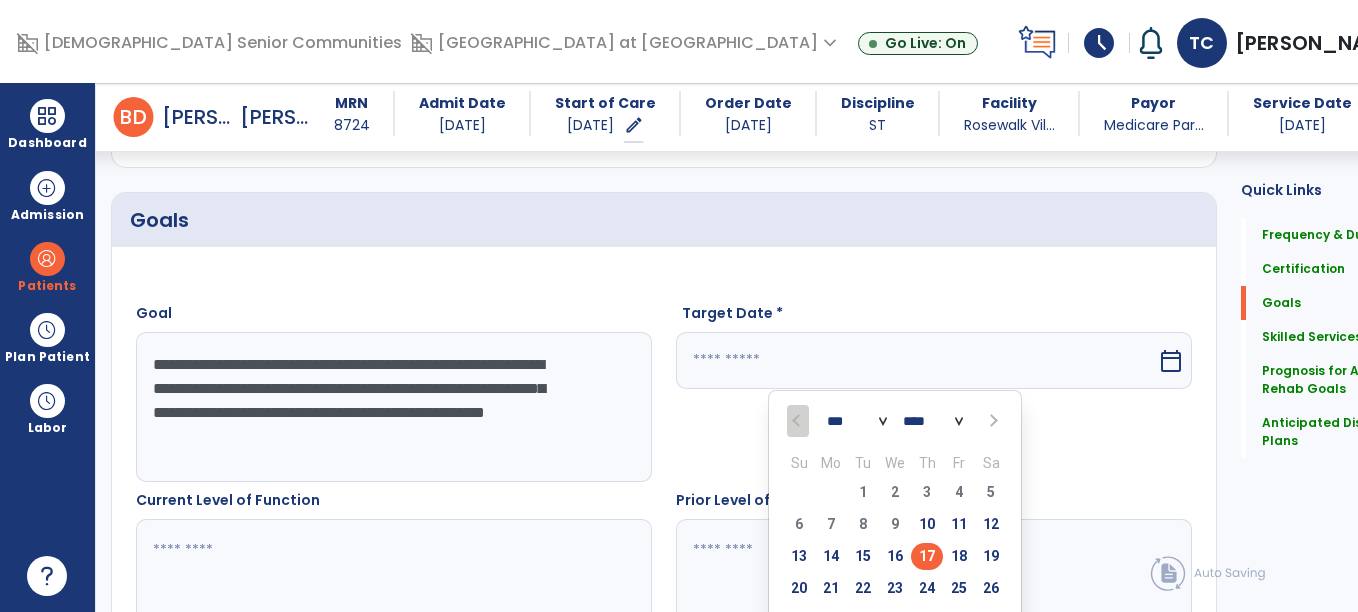 click on "Su Mo Tu We Th Fr Sa  29   30   1   2   3   4   5   6   7   8   9   10   11   12   13   14   15   16   17   18   19   20   21   22   23   24   25   26   27   28   29   30   31   1   2   3   4   5   6   7   8   9" at bounding box center (895, 556) 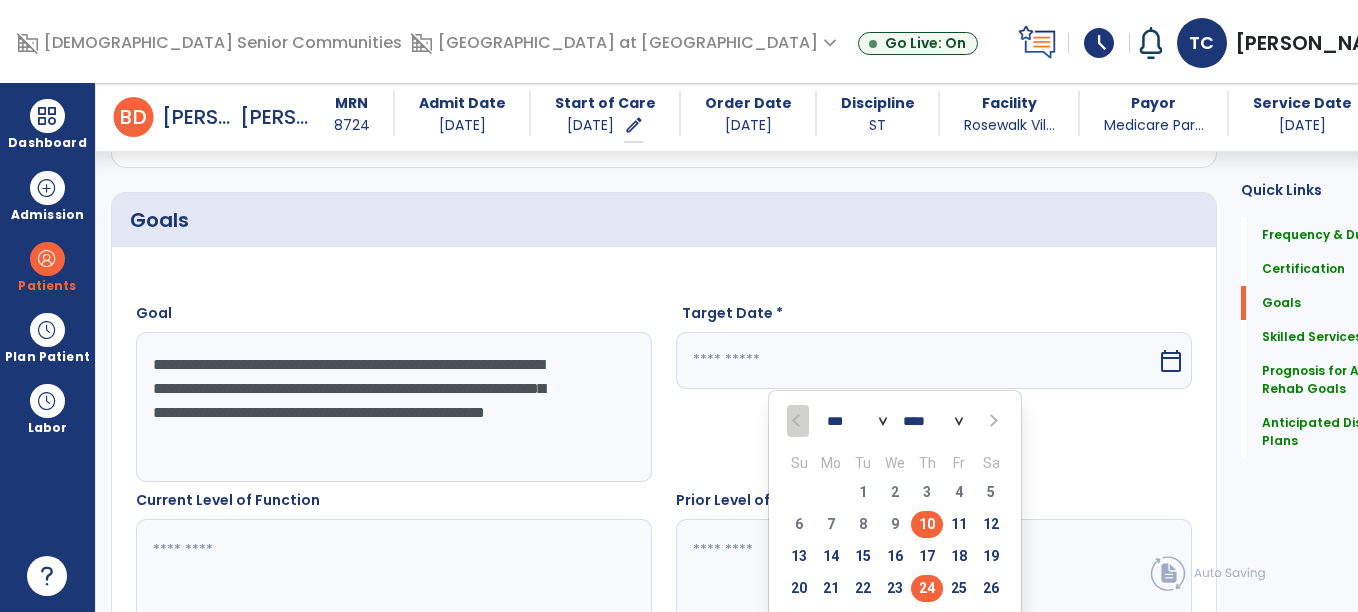 drag, startPoint x: 870, startPoint y: 548, endPoint x: 882, endPoint y: 582, distance: 36.05551 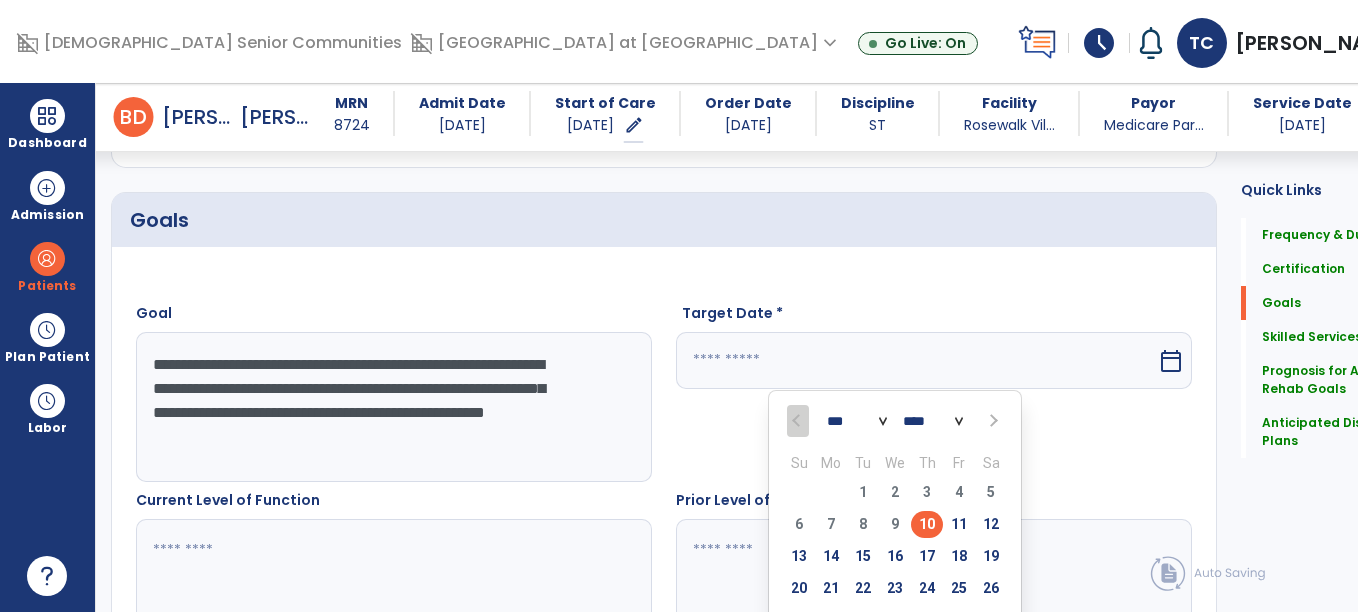 type on "*********" 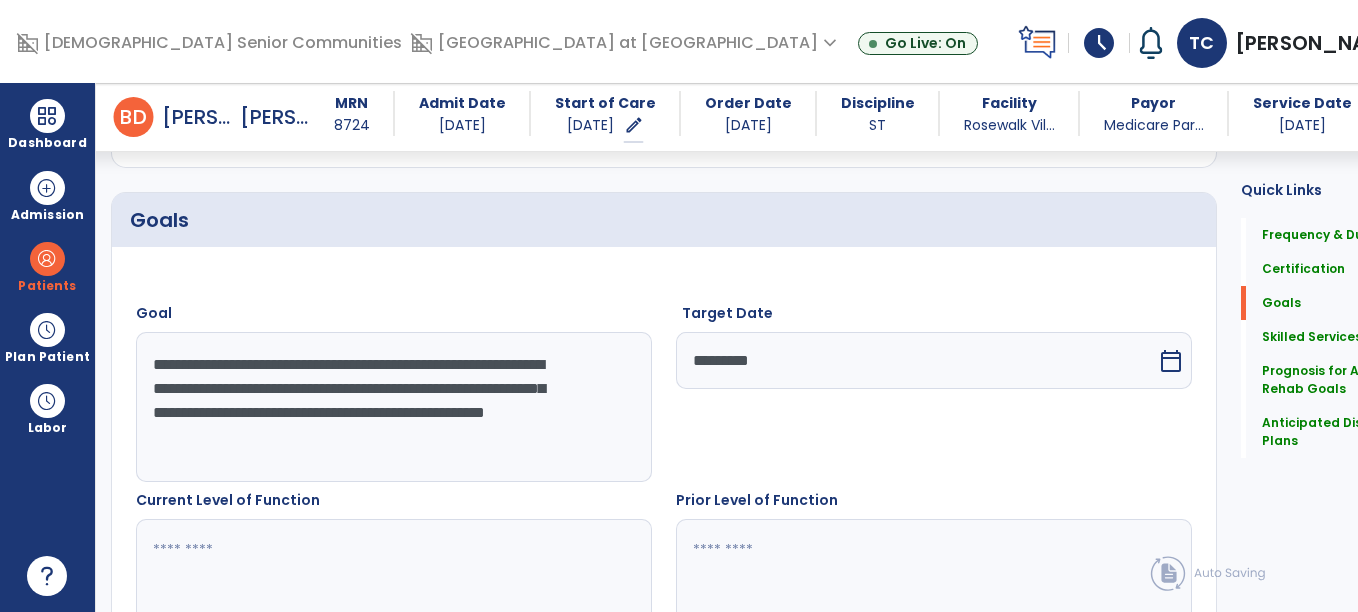 click on "Prior Level of Function" at bounding box center (934, 579) 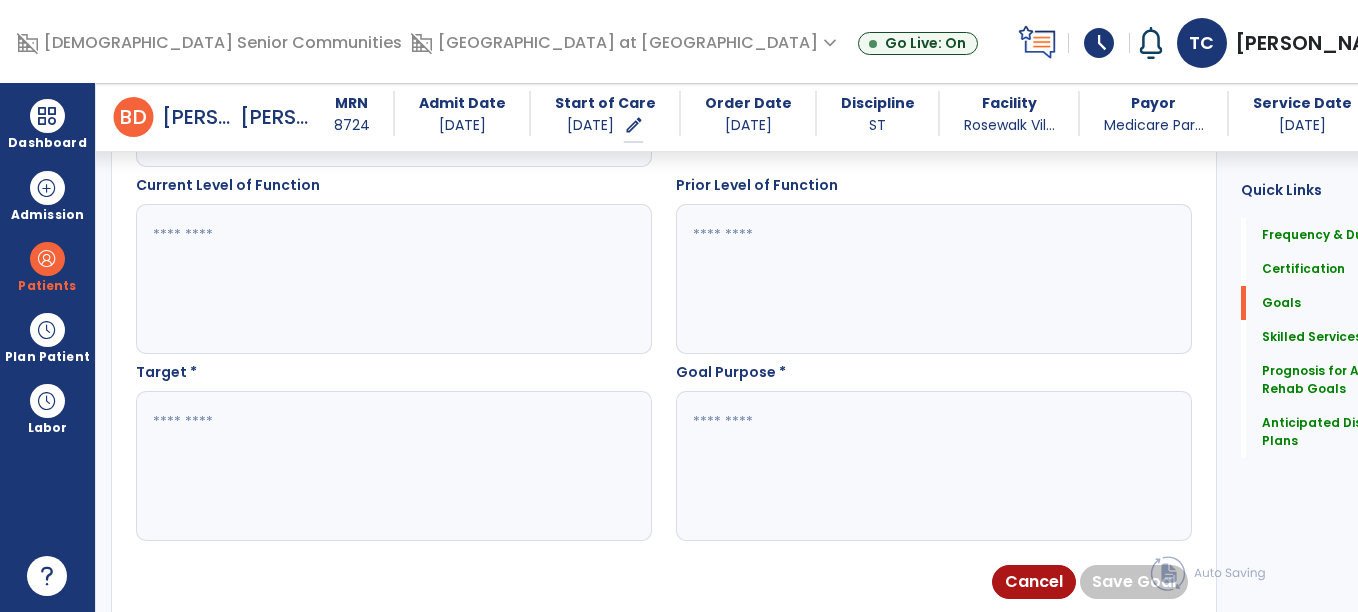 scroll, scrollTop: 740, scrollLeft: 0, axis: vertical 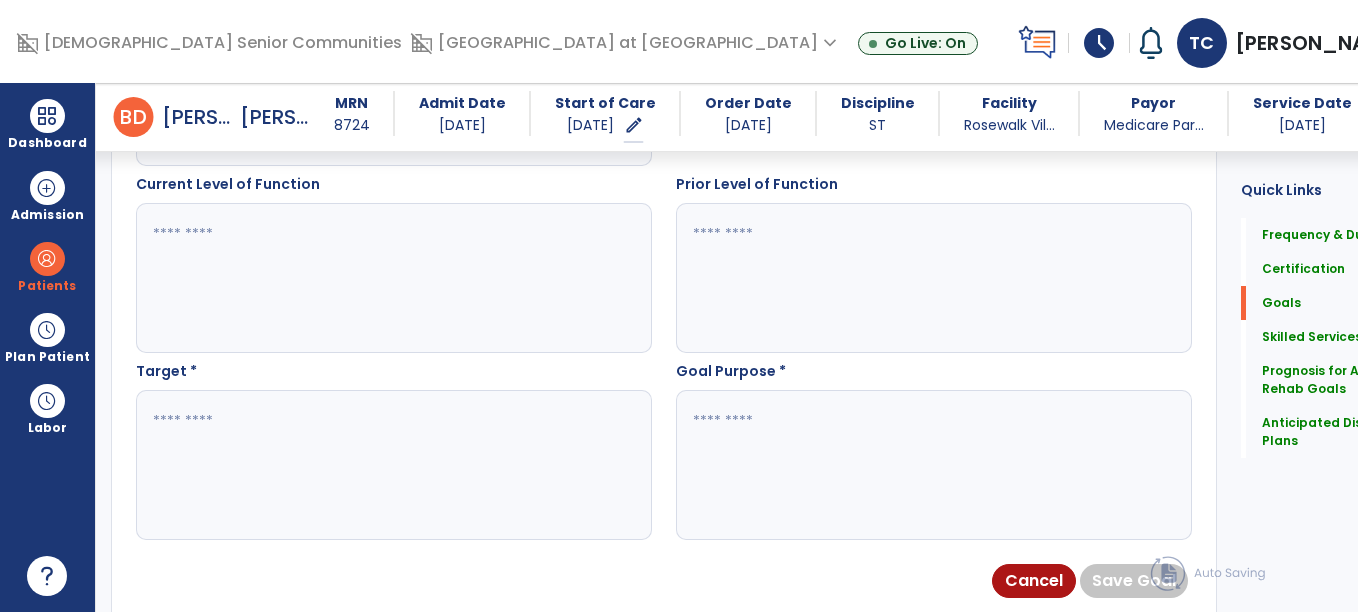 drag, startPoint x: 898, startPoint y: 508, endPoint x: 910, endPoint y: 470, distance: 39.849716 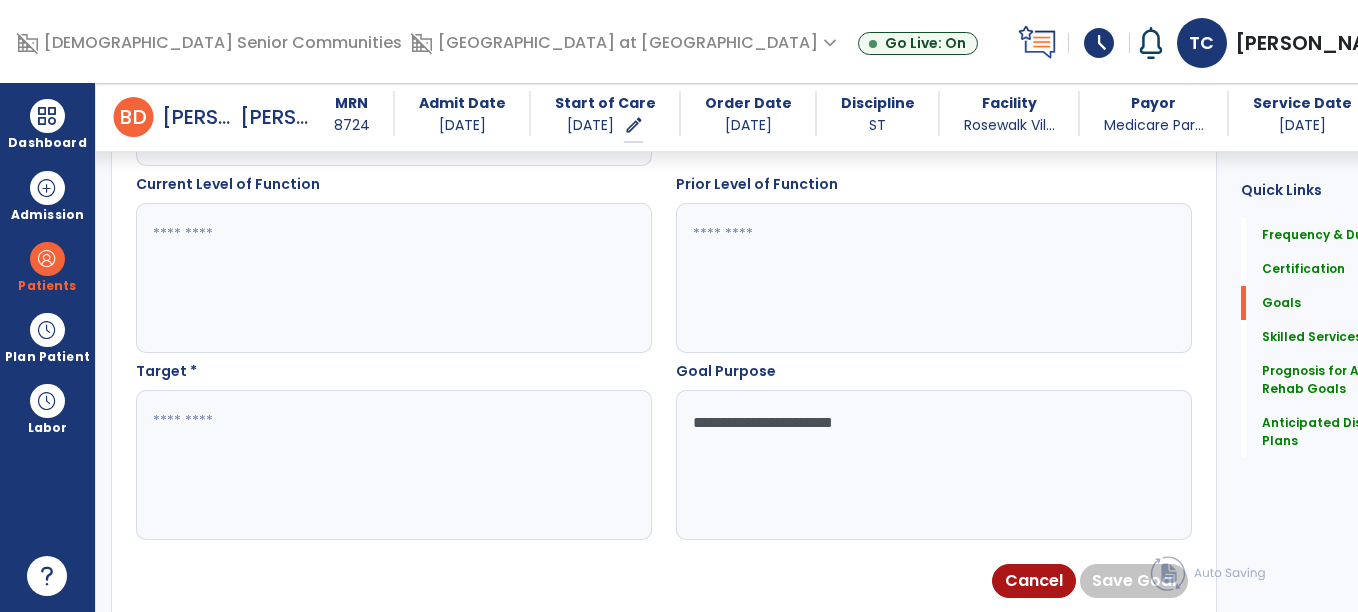 type on "**********" 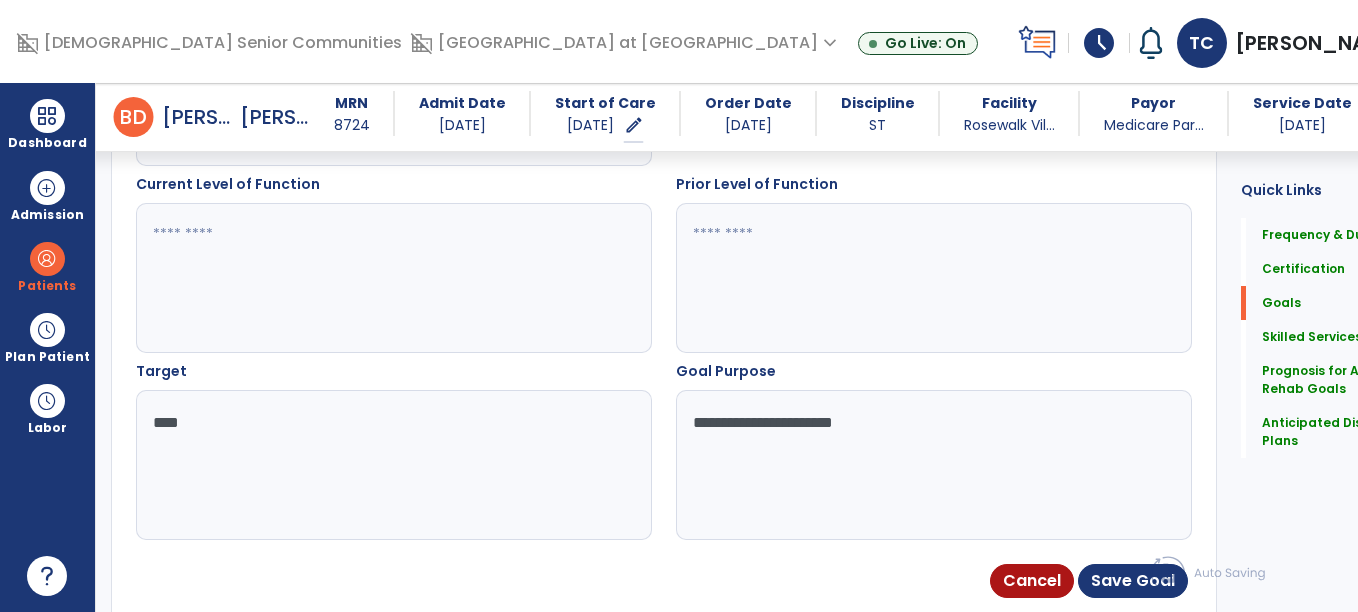 type on "****" 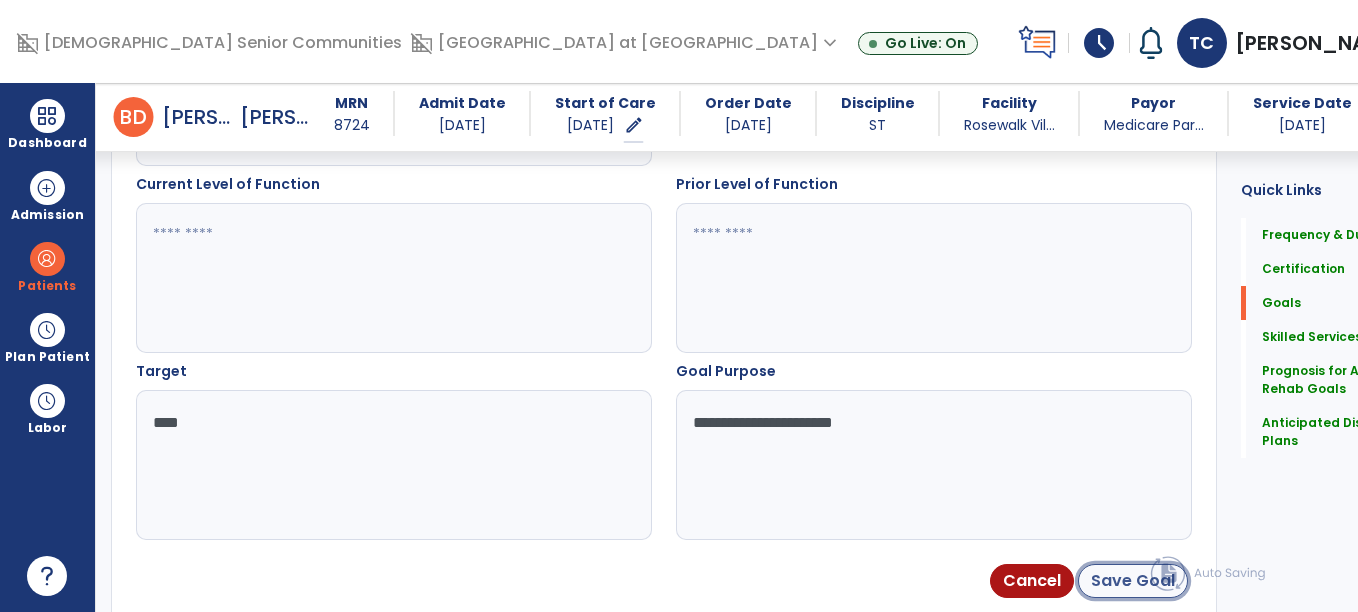 click on "Save Goal" at bounding box center (1133, 581) 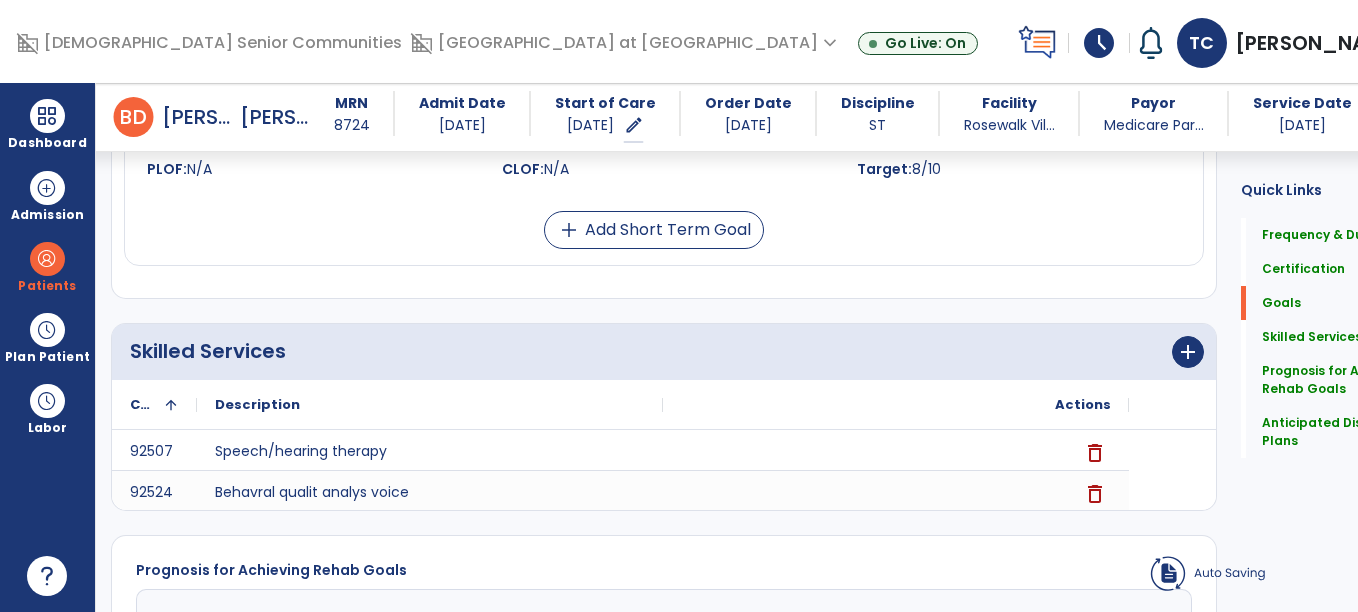 scroll, scrollTop: 742, scrollLeft: 0, axis: vertical 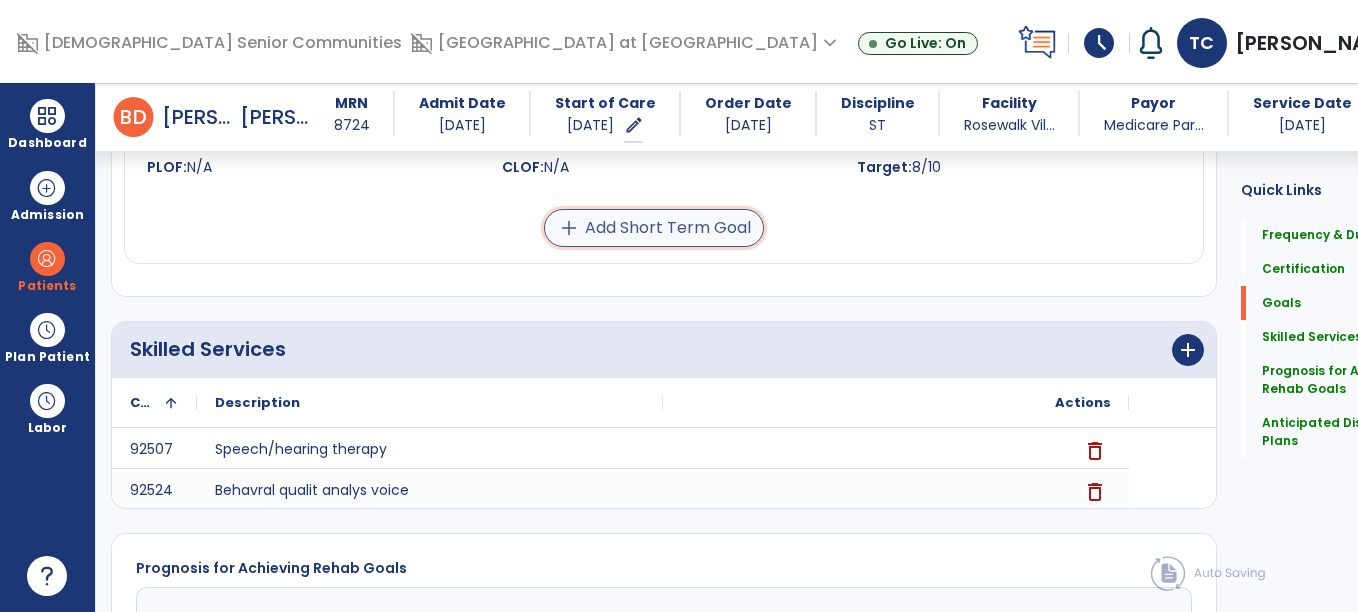 click on "add  Add Short Term Goal" at bounding box center (654, 228) 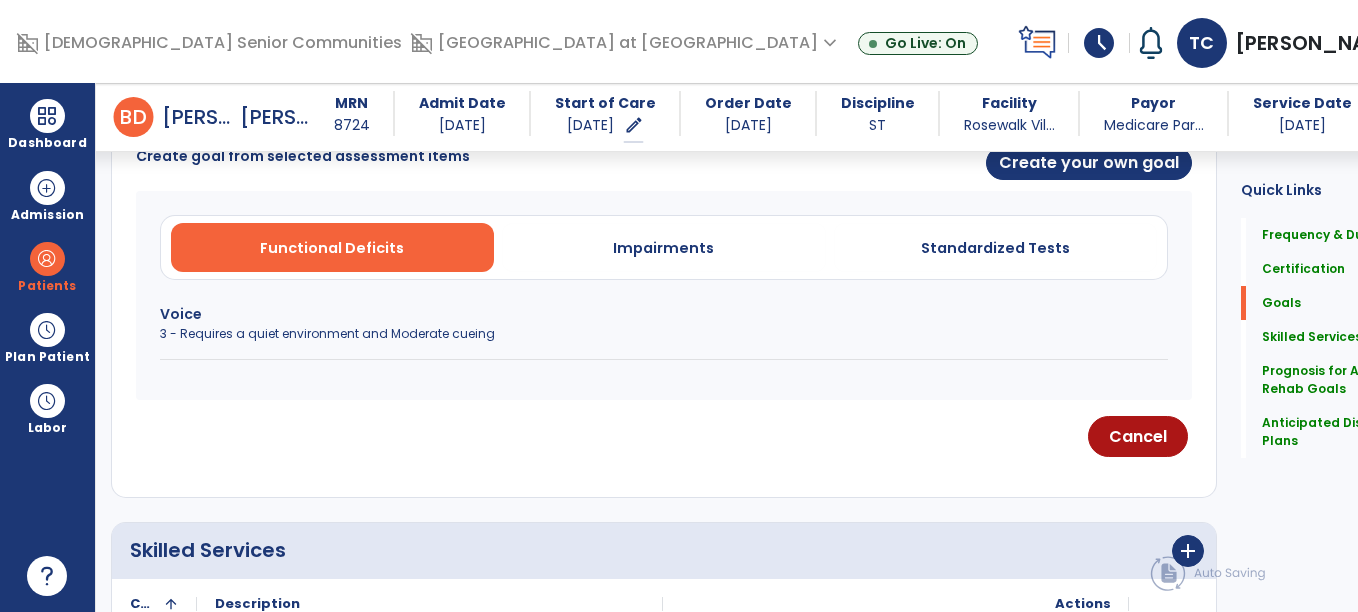 scroll, scrollTop: 500, scrollLeft: 0, axis: vertical 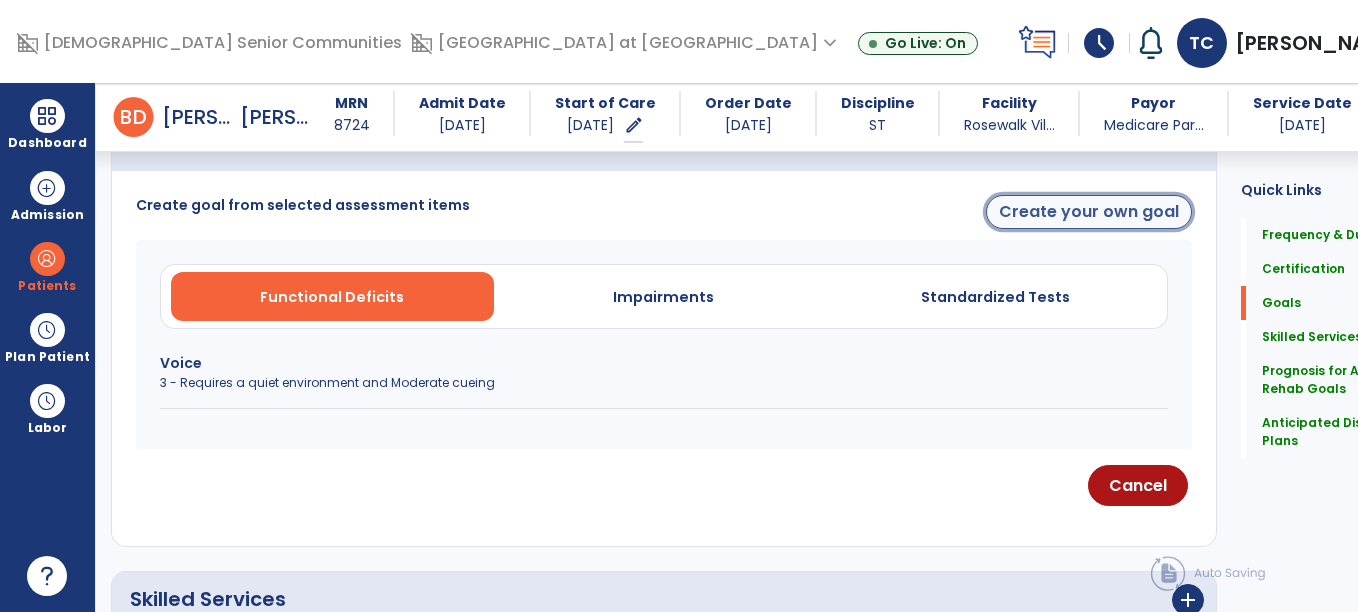 click on "Create your own goal" at bounding box center [1089, 212] 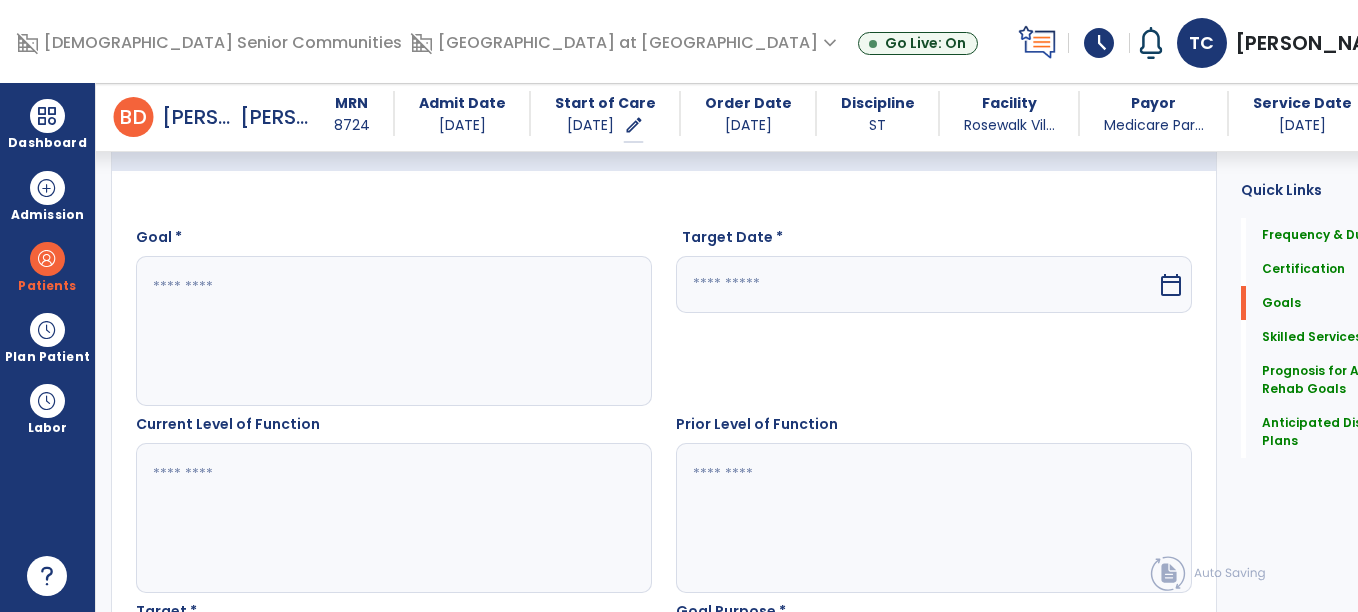 click at bounding box center [372, 331] 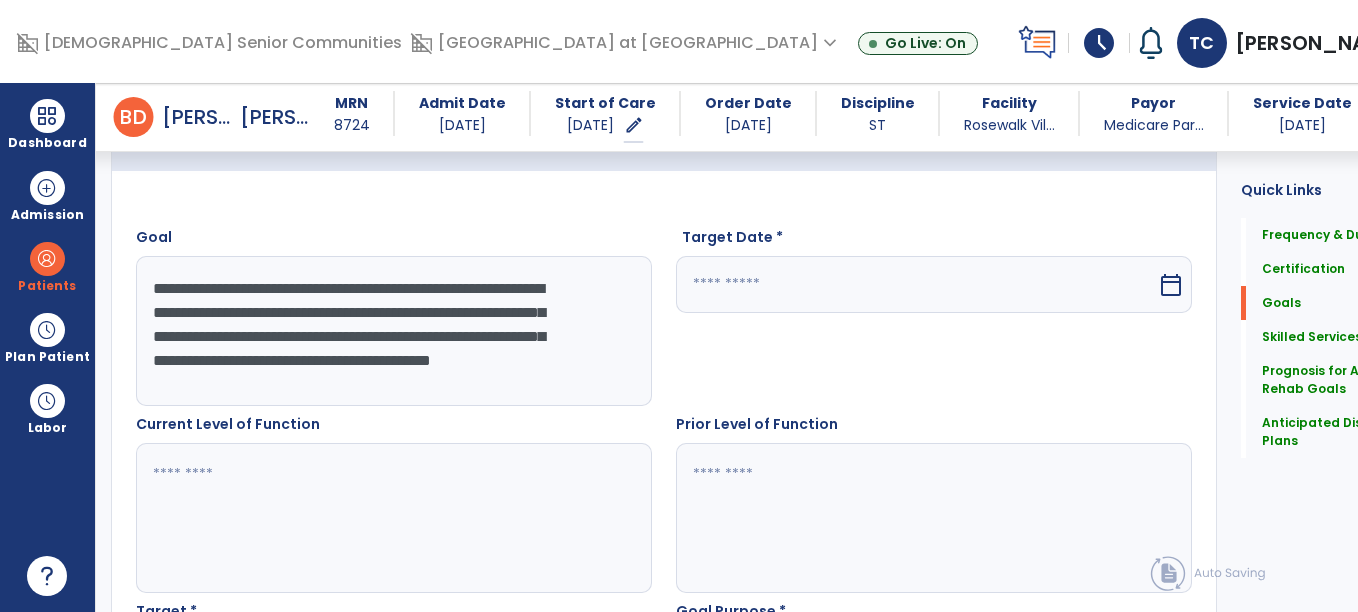 scroll, scrollTop: 16, scrollLeft: 0, axis: vertical 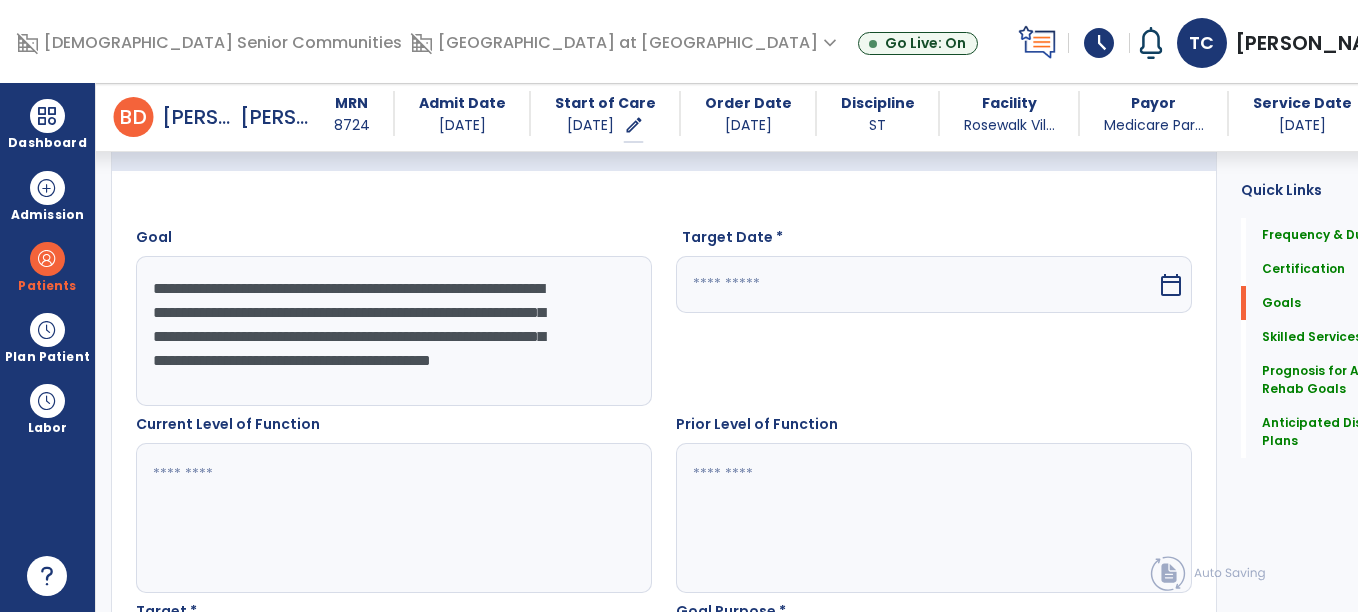 click on "**********" at bounding box center [372, 331] 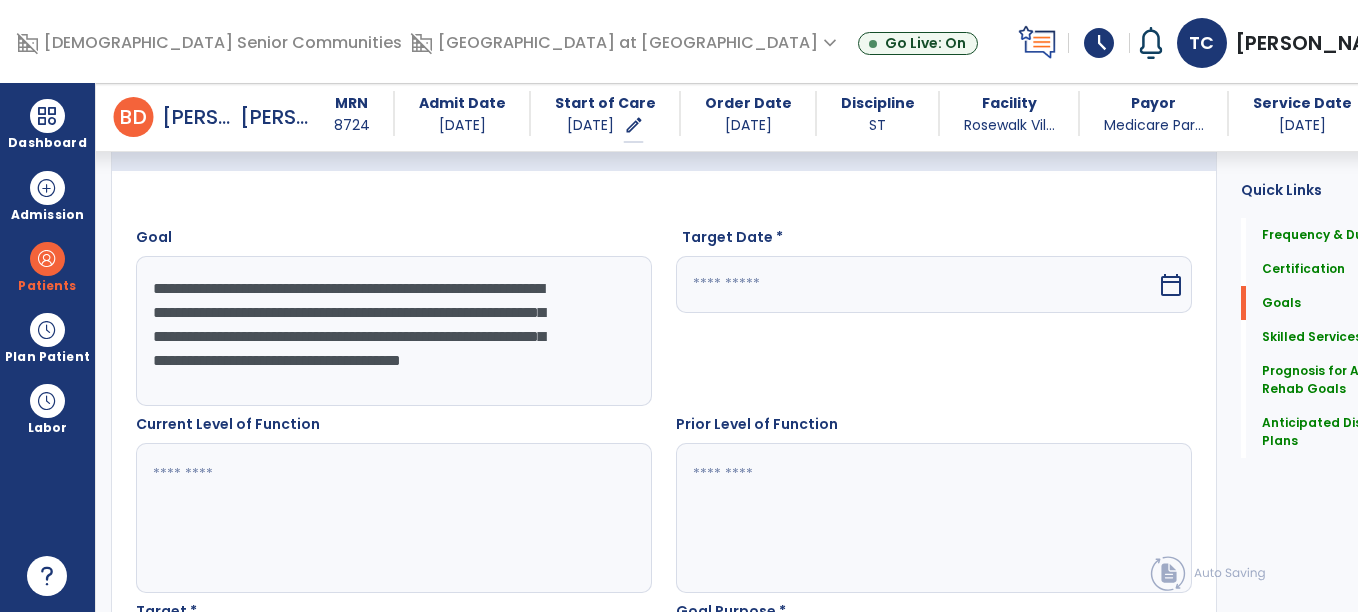 click on "**********" at bounding box center [372, 331] 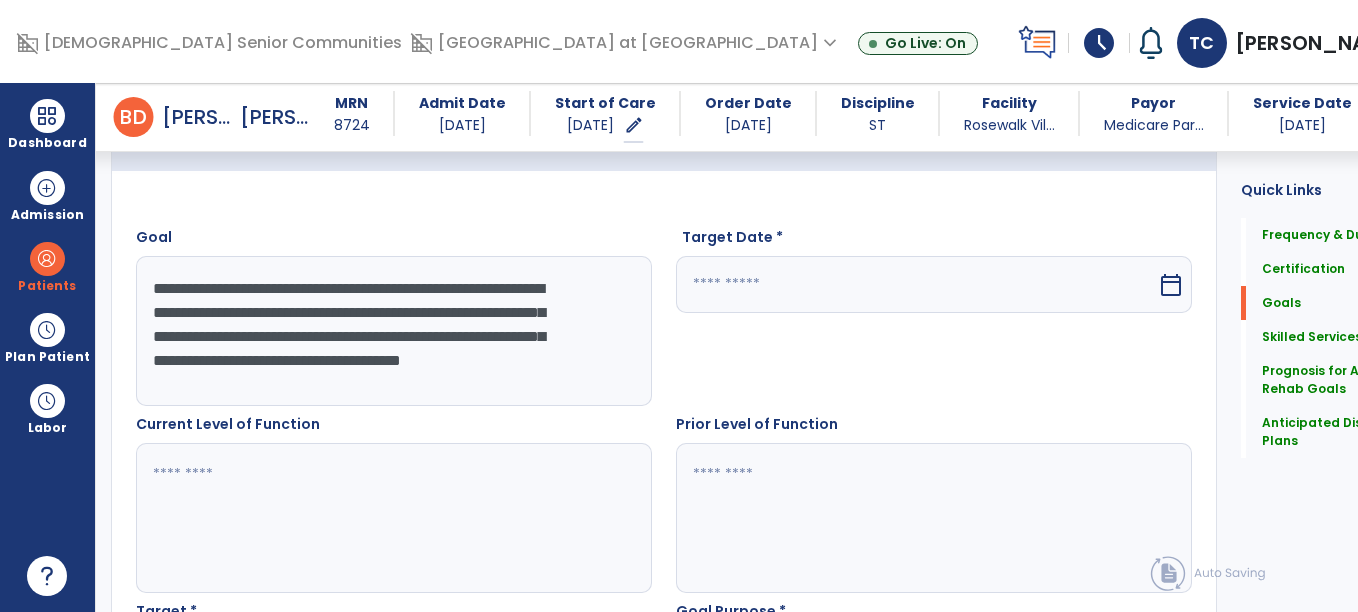 type on "**********" 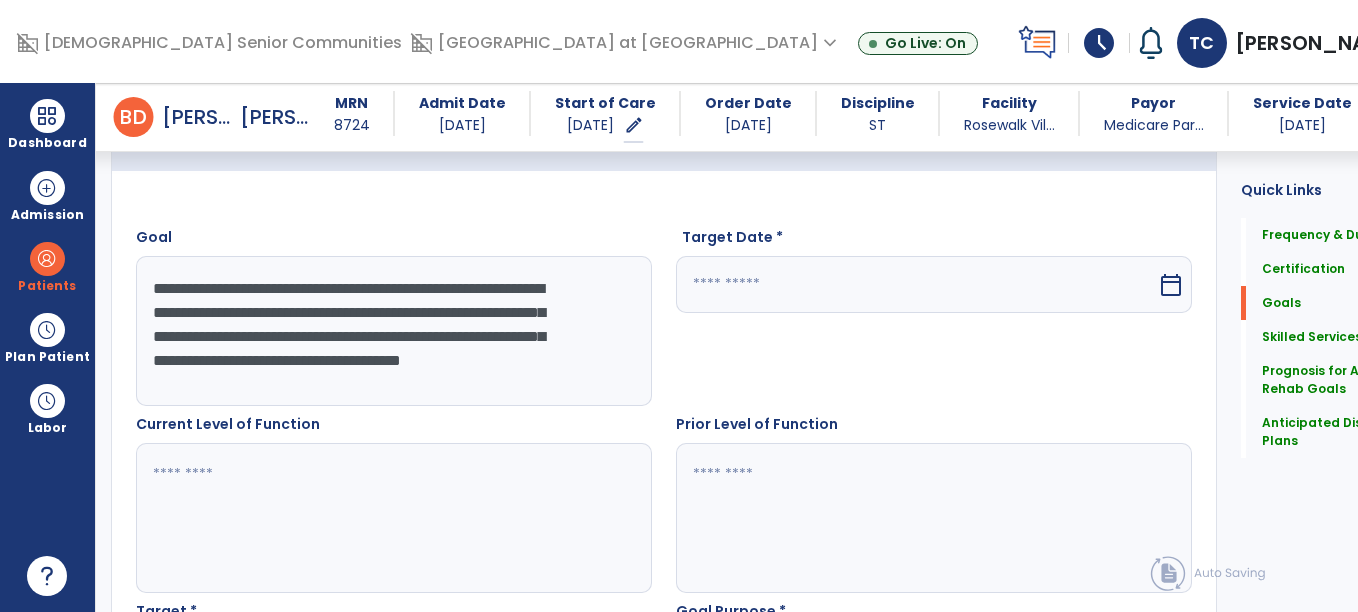 click at bounding box center (916, 284) 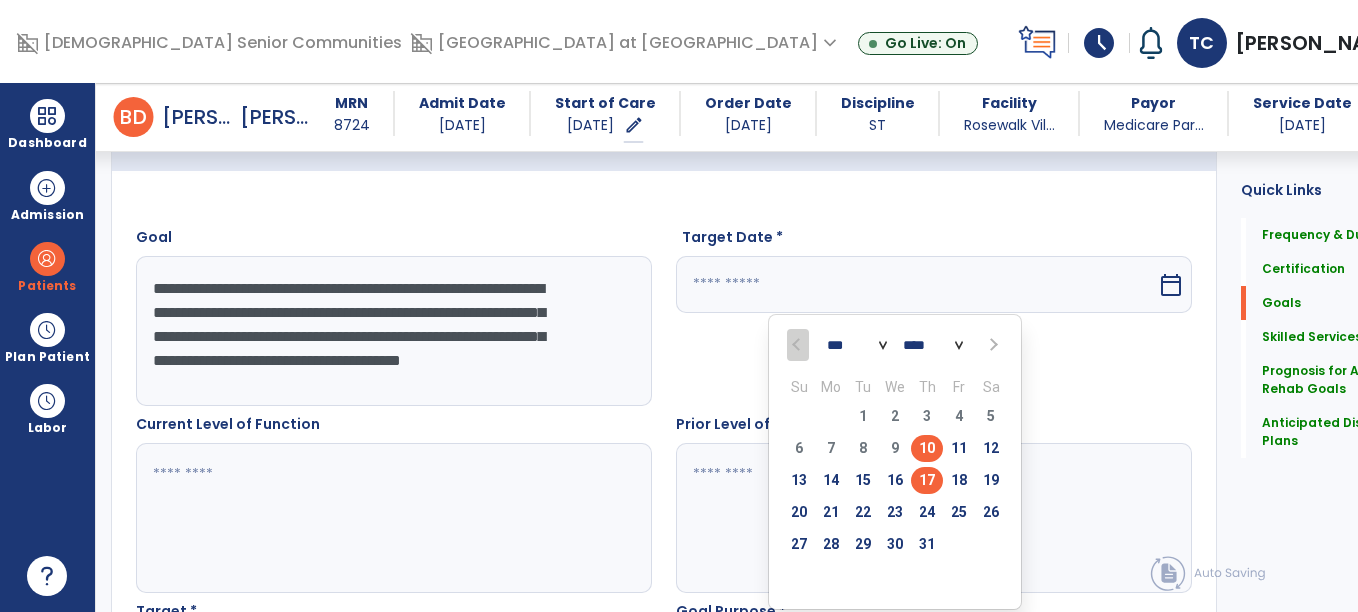 click on "17" at bounding box center (927, 480) 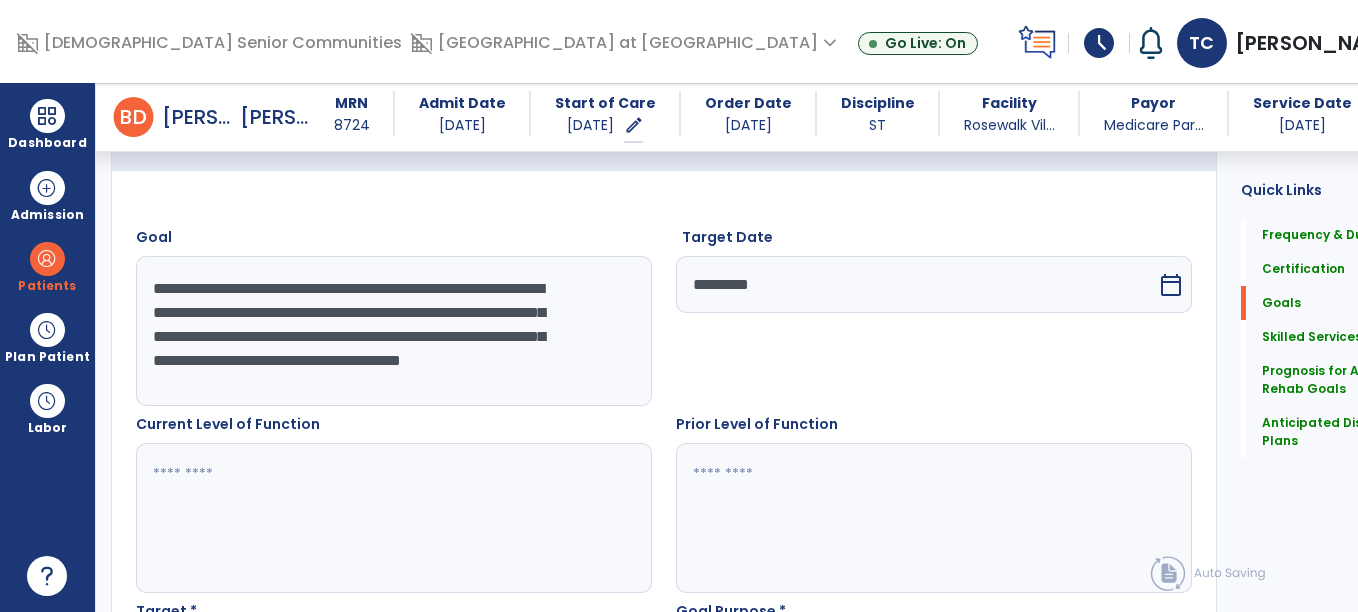 click on "*********" at bounding box center [916, 284] 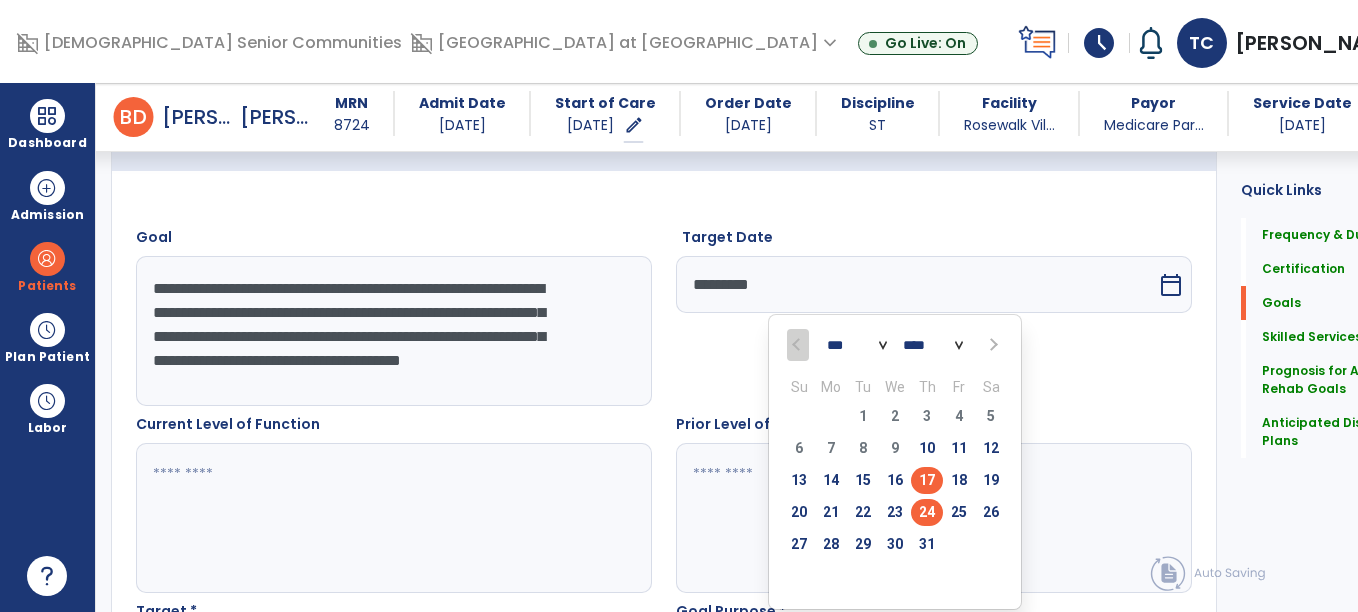 click on "24" at bounding box center (927, 512) 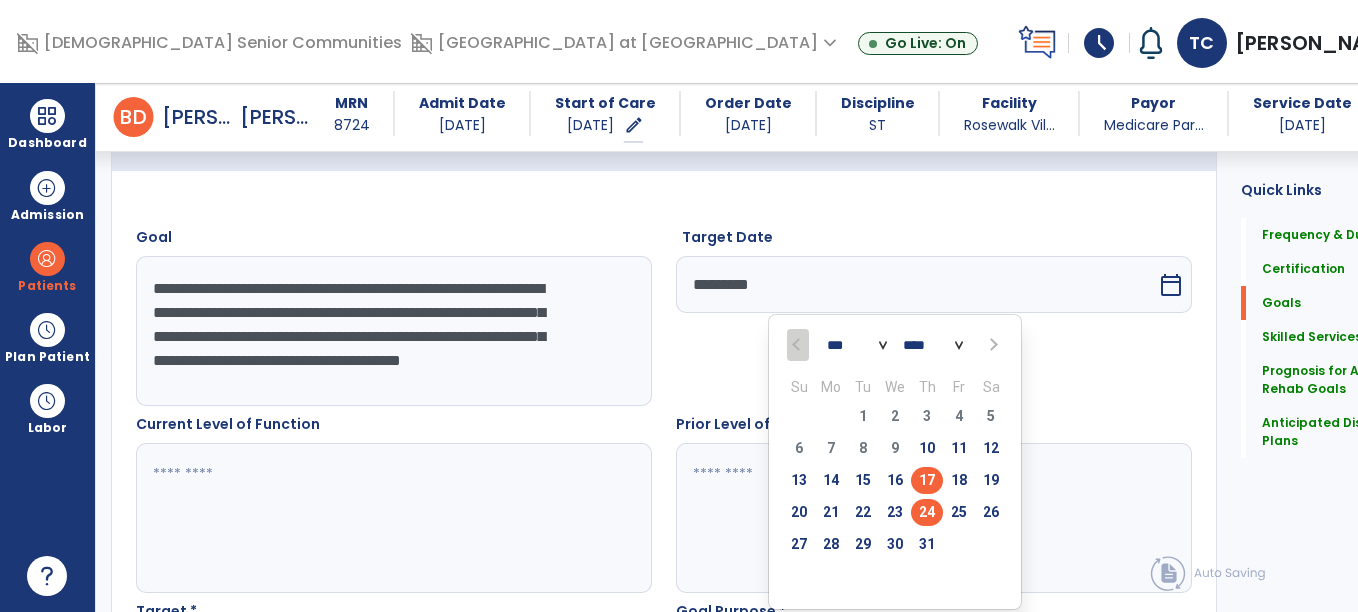 type on "*********" 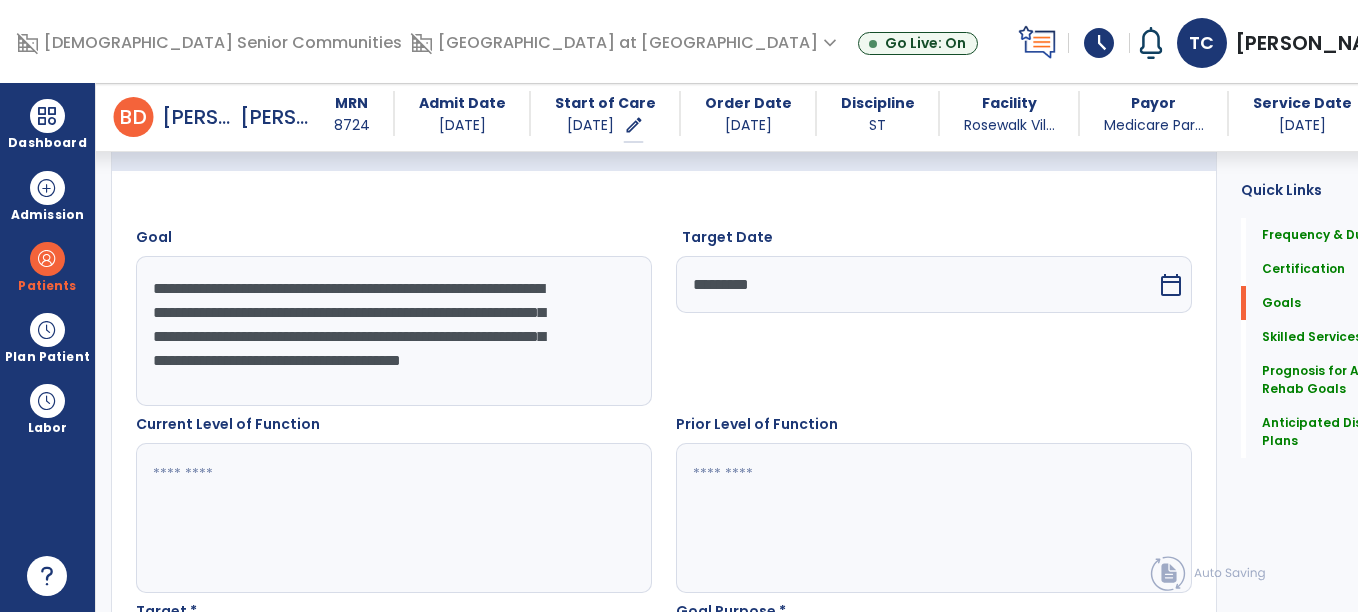 click on "Target Date  *********  calendar_today" at bounding box center (934, 316) 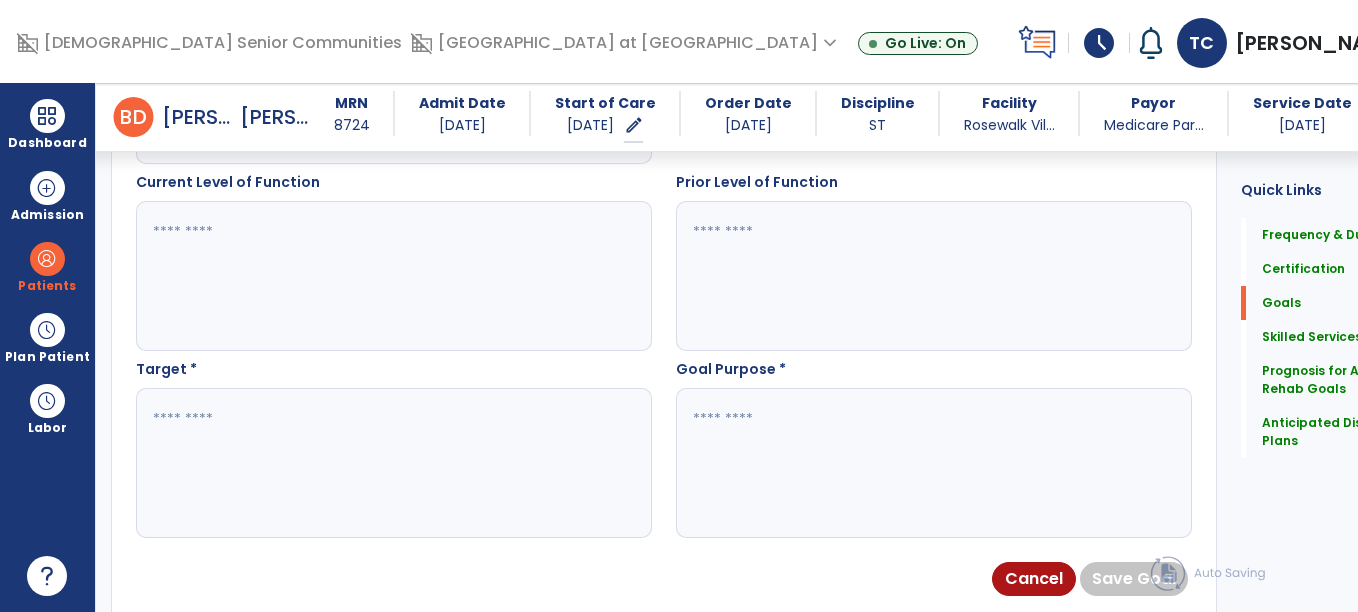 scroll, scrollTop: 743, scrollLeft: 0, axis: vertical 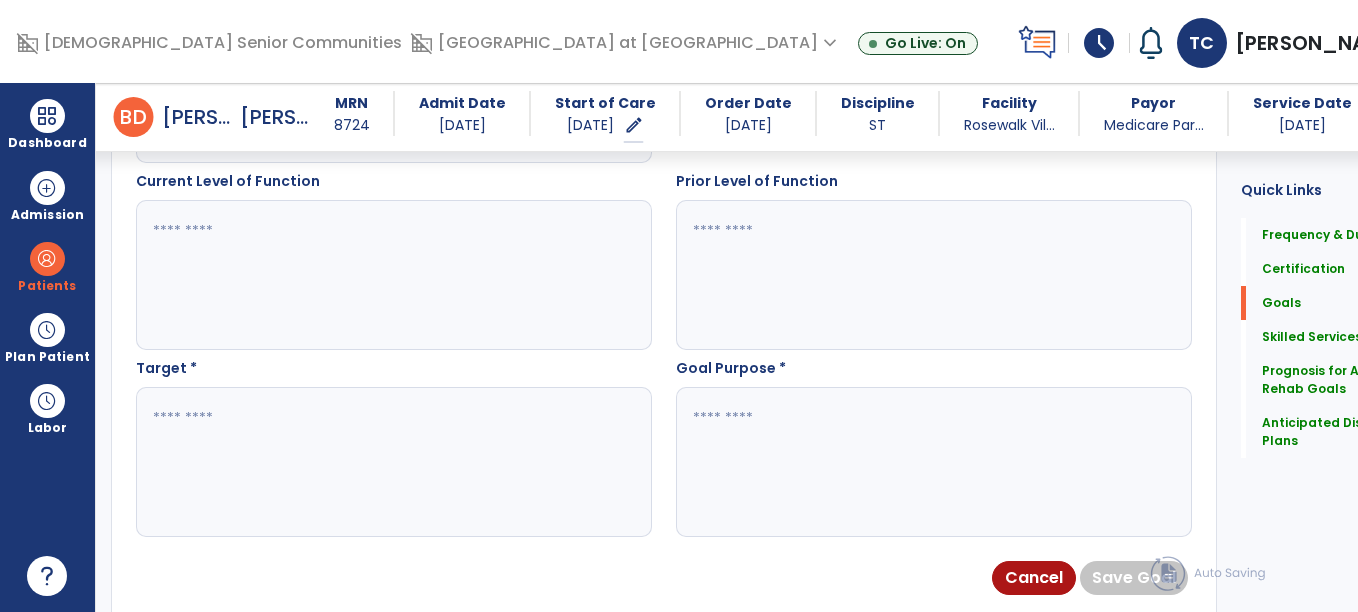 click at bounding box center [912, 462] 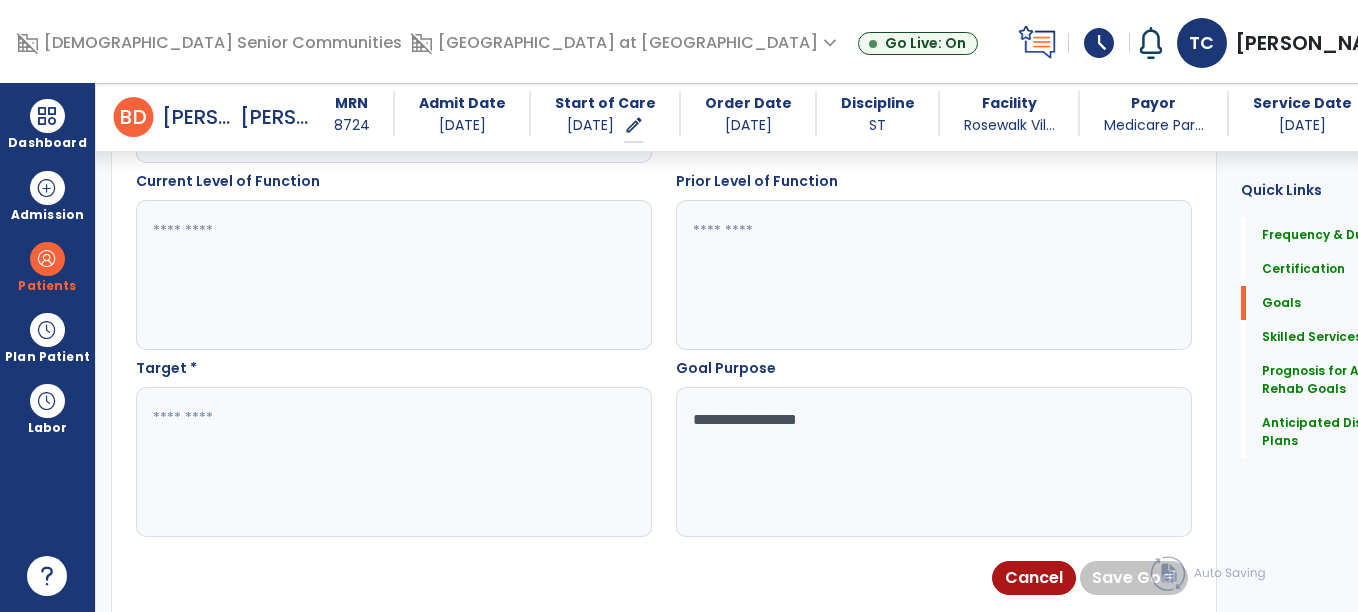 type on "**********" 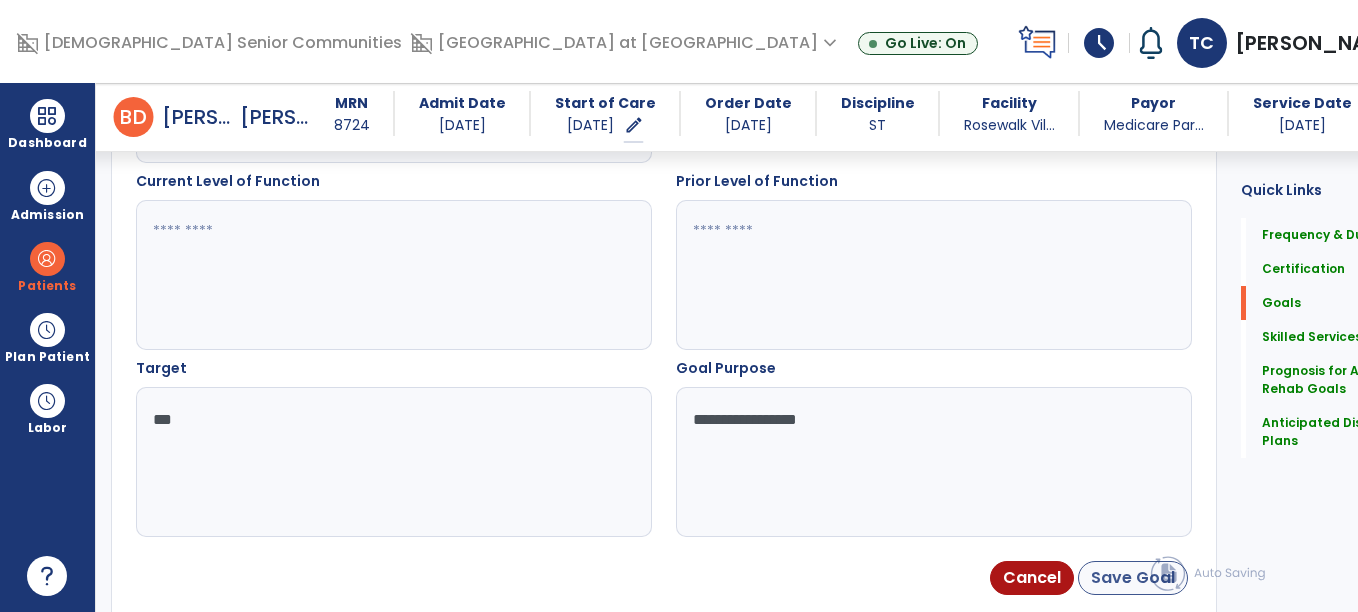 type on "***" 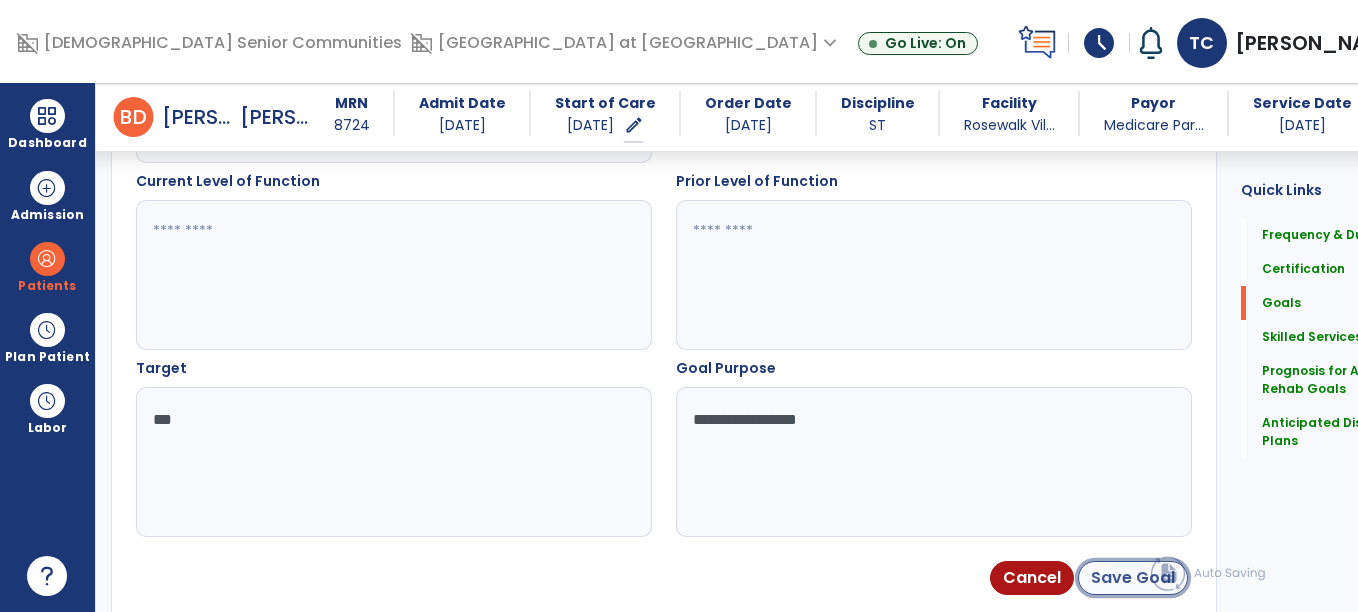 click on "Save Goal" at bounding box center [1133, 578] 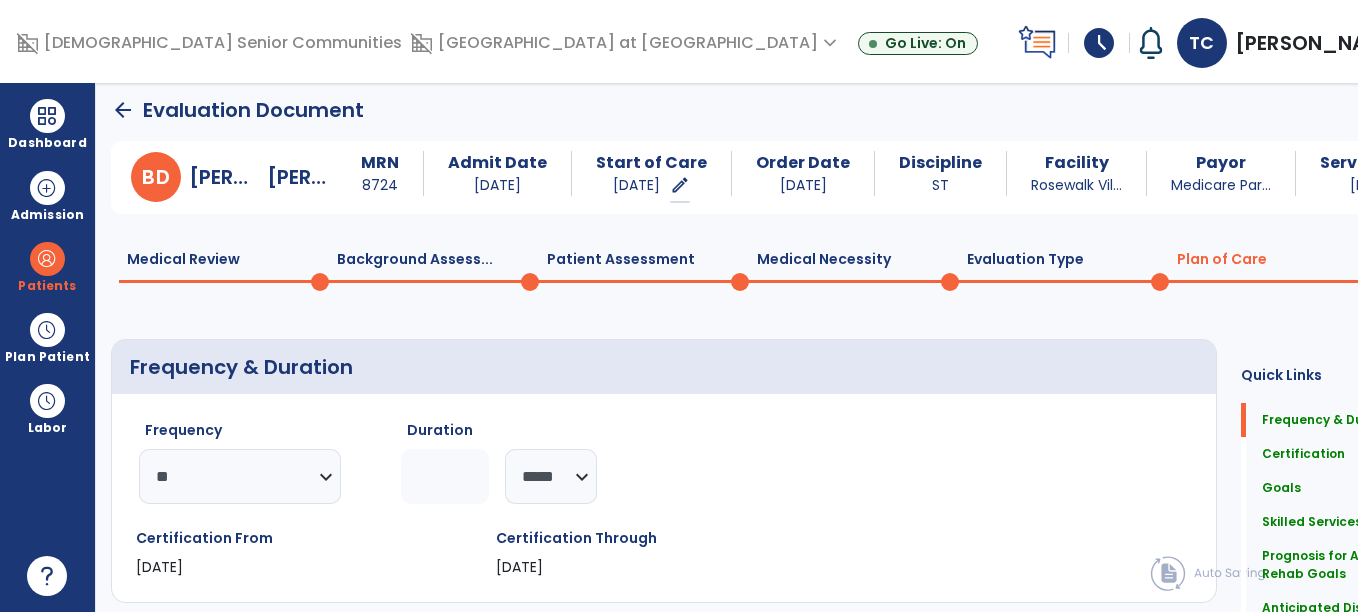 scroll, scrollTop: 0, scrollLeft: 0, axis: both 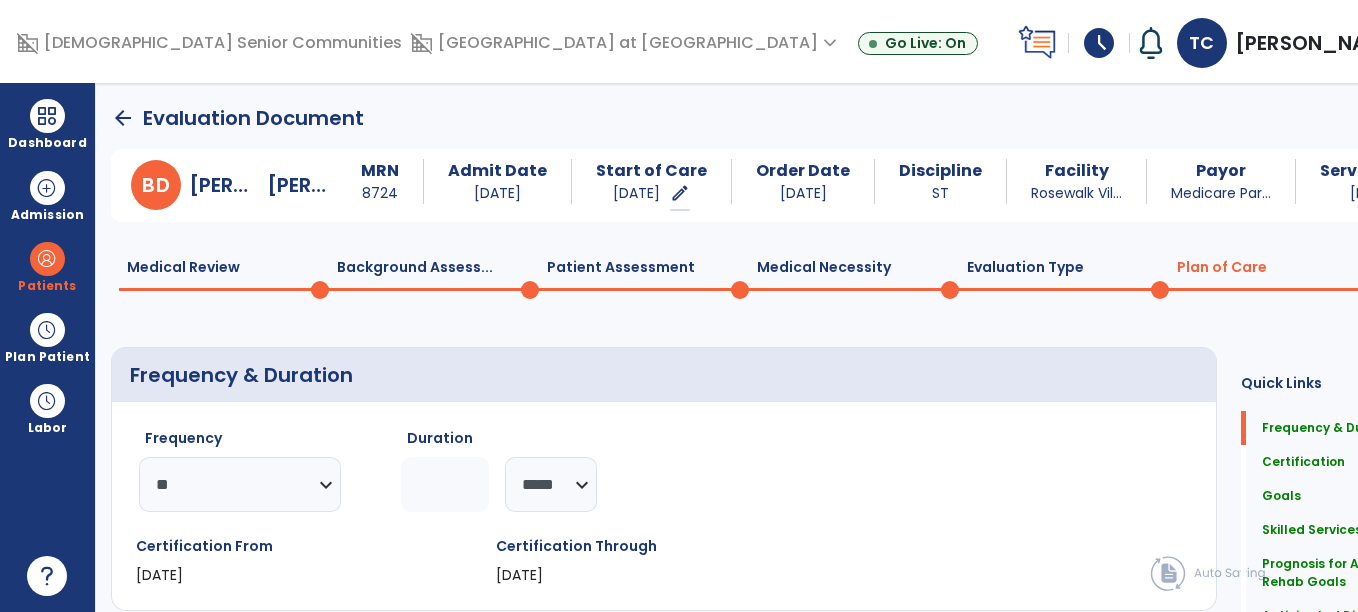 click on "B  D  Buerkle,   David  MRN 8724 Admit Date 11/27/2024 Start of Care 07/10/2025   edit  ********* Order Date 07/10/2025 Discipline ST Facility Rosewalk Vil... Payor Medicare Par... Service Date 07/10/2025  Medical Review  0  Background Assess...  0  Patient Assessment  0  Medical Necessity  0  Evaluation Type  0  Plan of Care  0 Frequency & Duration  Frequency  ********* ** ** ** ** ** ** **  Duration  * ******** ***** Certification From 07/10/2025 Certification Through 08/06/2025 Goals      add  Vocal quality  07-24-2025  edit delete PLOF:    N/A CLOF:    Breathy Target:    Reduce breathiness STG-1: Pt will increase breath support for improved vocal quality and speech intelligibility in structured tasks with minimal verbal cues, in 8 out of 10 trials, across 3 consecutive sessions.  07-24-2025  edit delete PLOF:  N/A  CLOF:  N/A  Target:  8/10   07-24-2025  edit delete PLOF:  N/A  CLOF:  N/A  Target:  80%  add  Add Short Term Goal  Skilled Services      add" 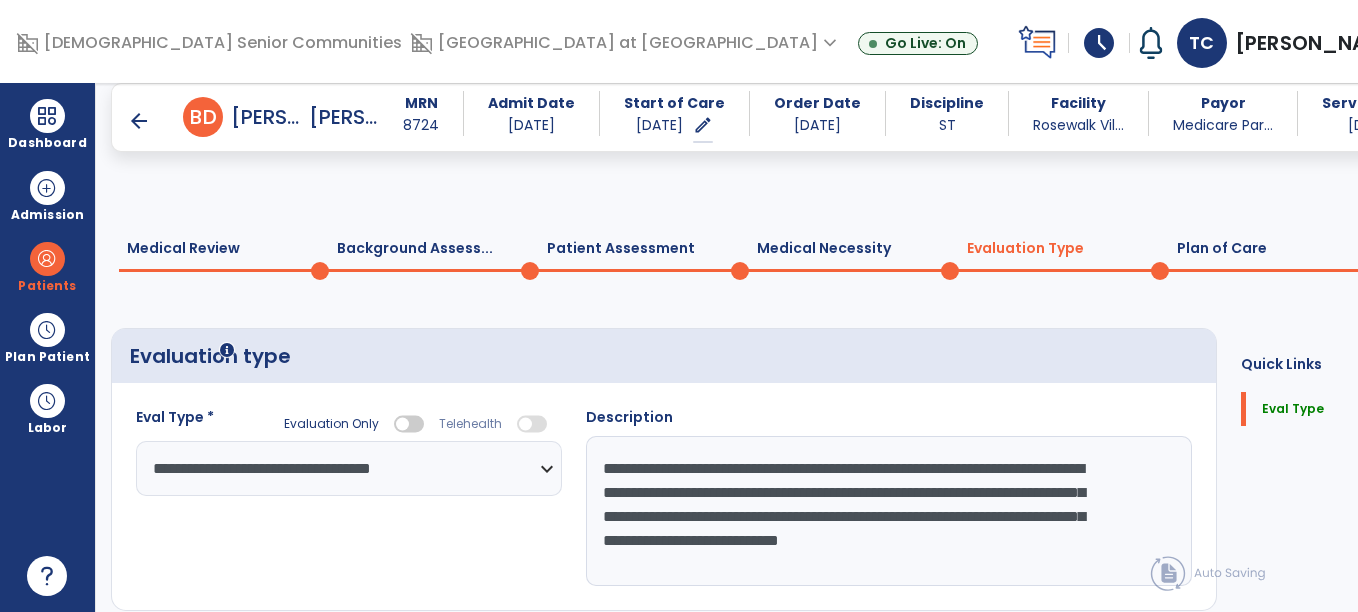 scroll, scrollTop: 70, scrollLeft: 0, axis: vertical 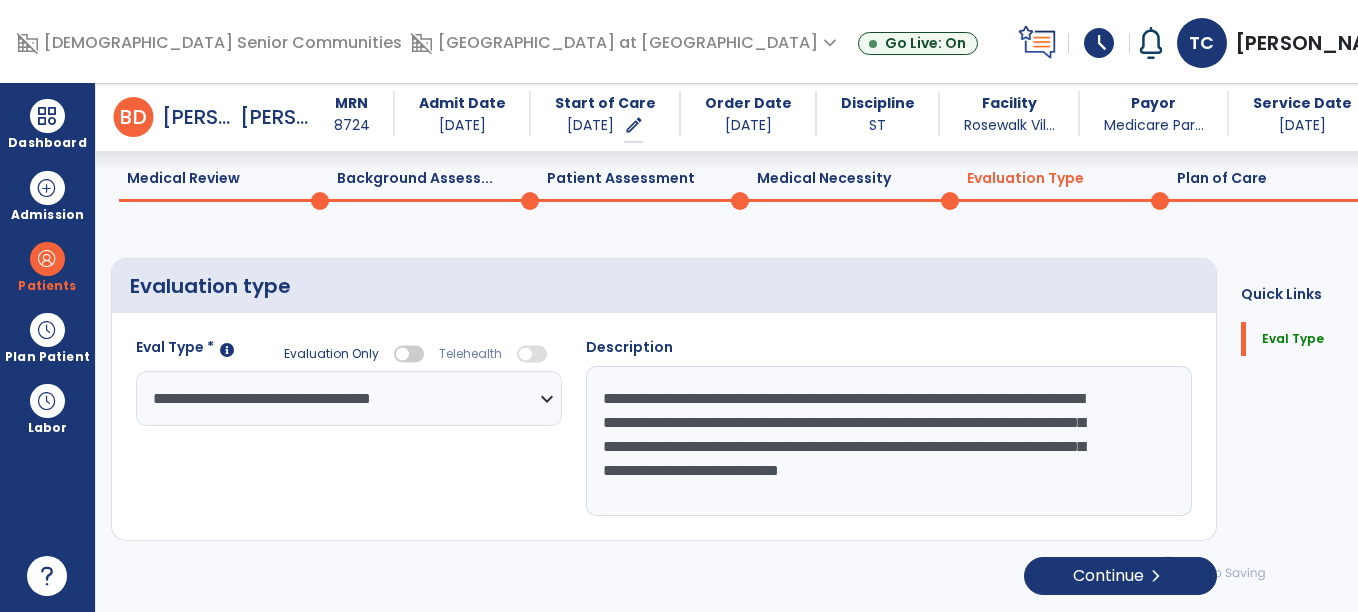 drag, startPoint x: 553, startPoint y: 485, endPoint x: 1075, endPoint y: 625, distance: 540.44794 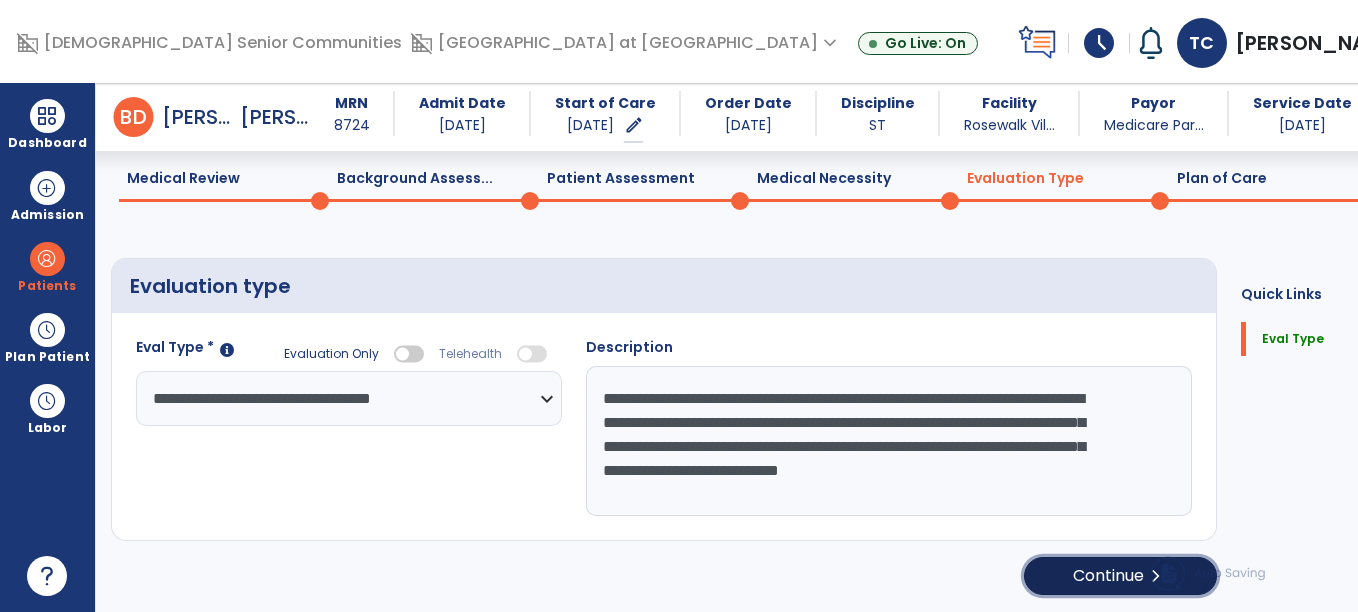 click on "chevron_right" 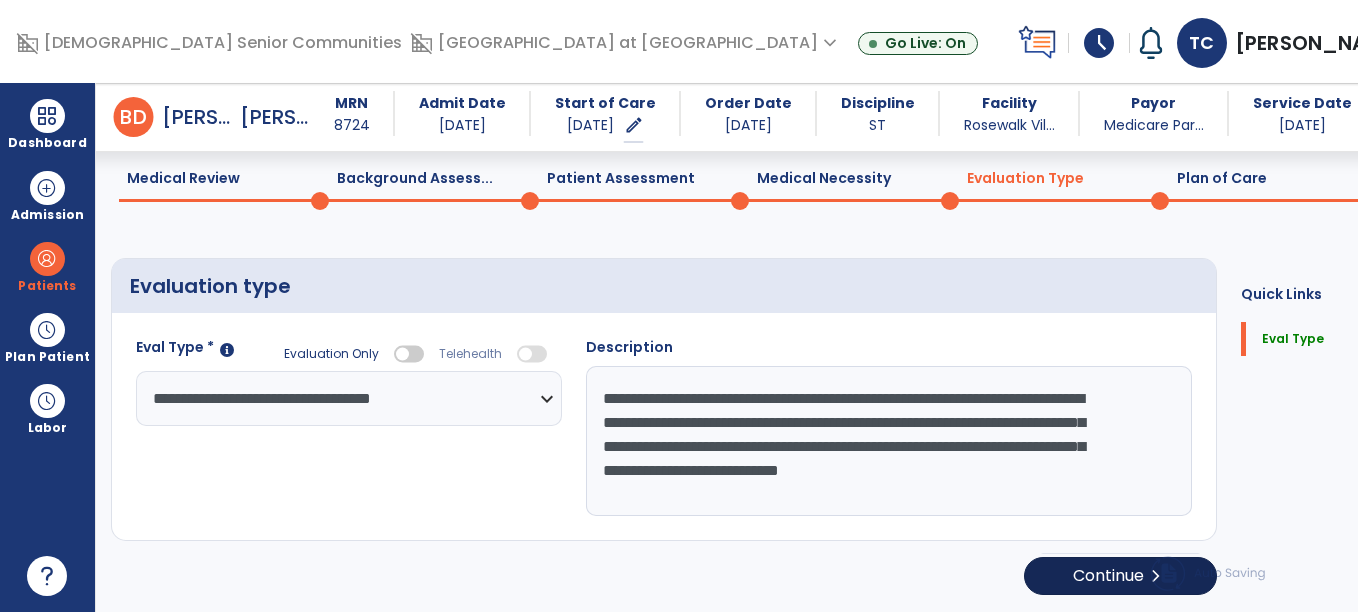 select on "**" 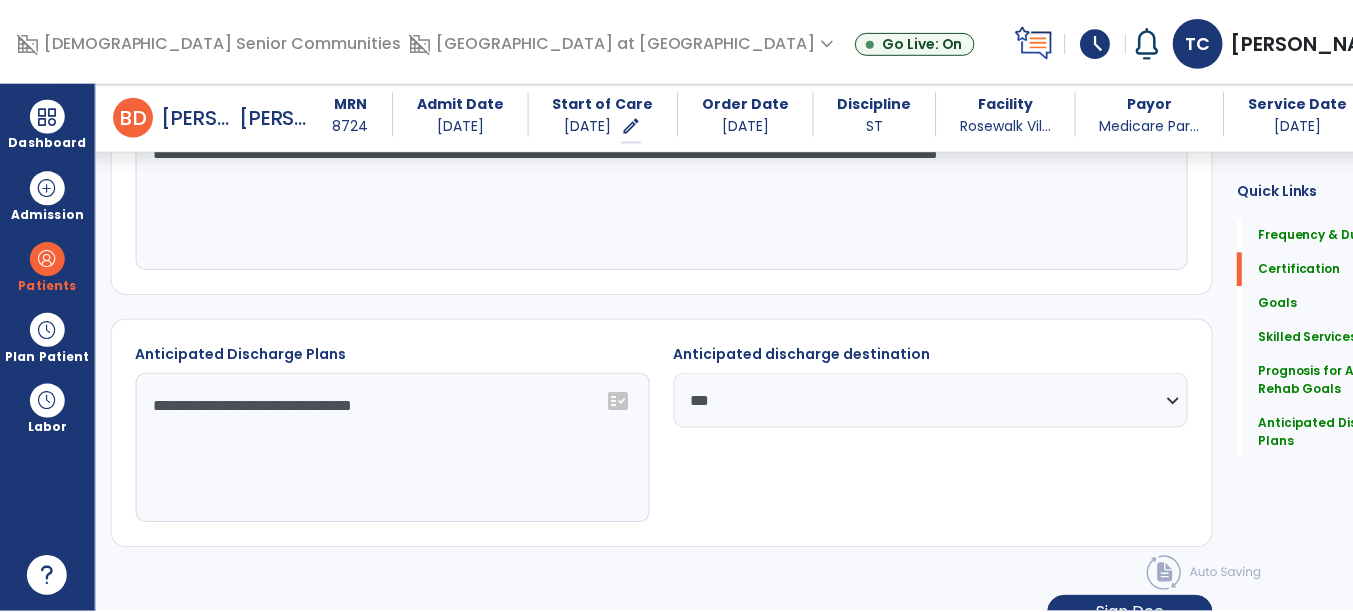 scroll, scrollTop: 1412, scrollLeft: 0, axis: vertical 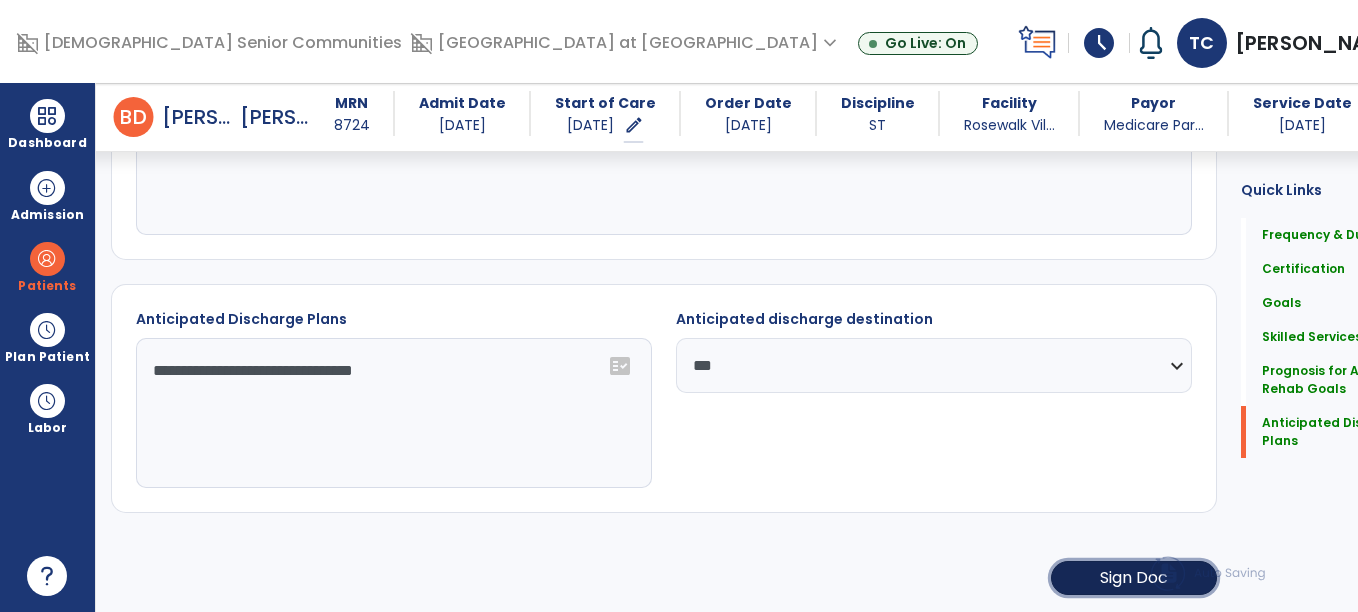 click on "Sign Doc" 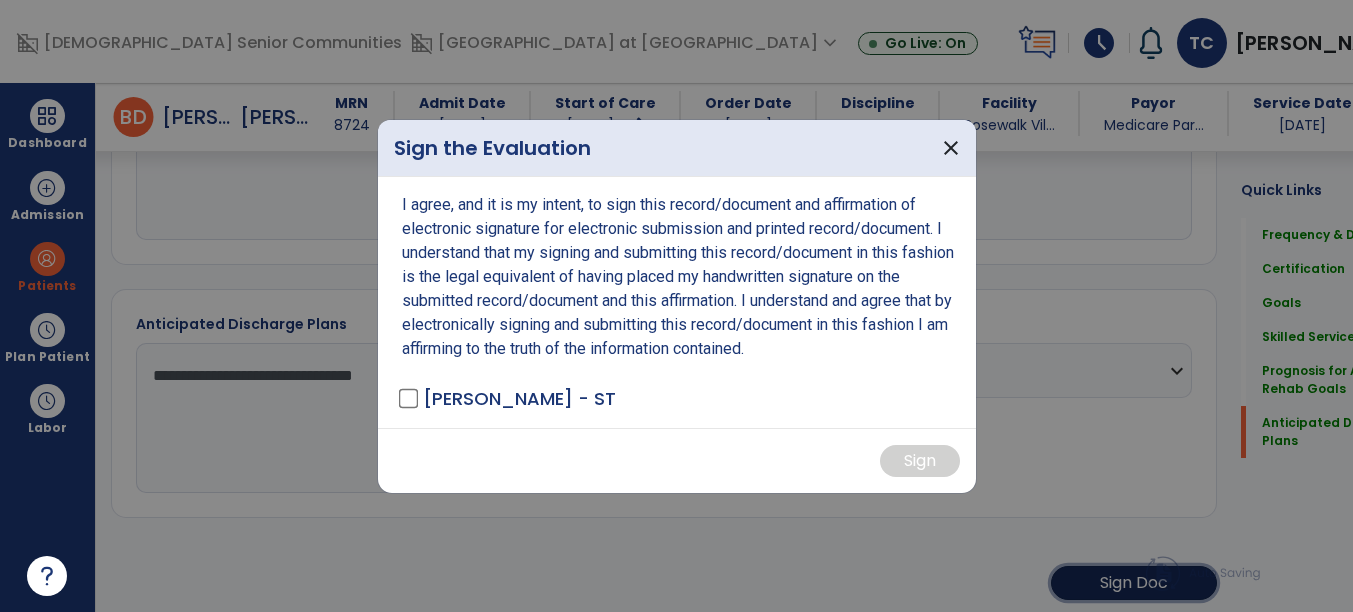 scroll, scrollTop: 1412, scrollLeft: 0, axis: vertical 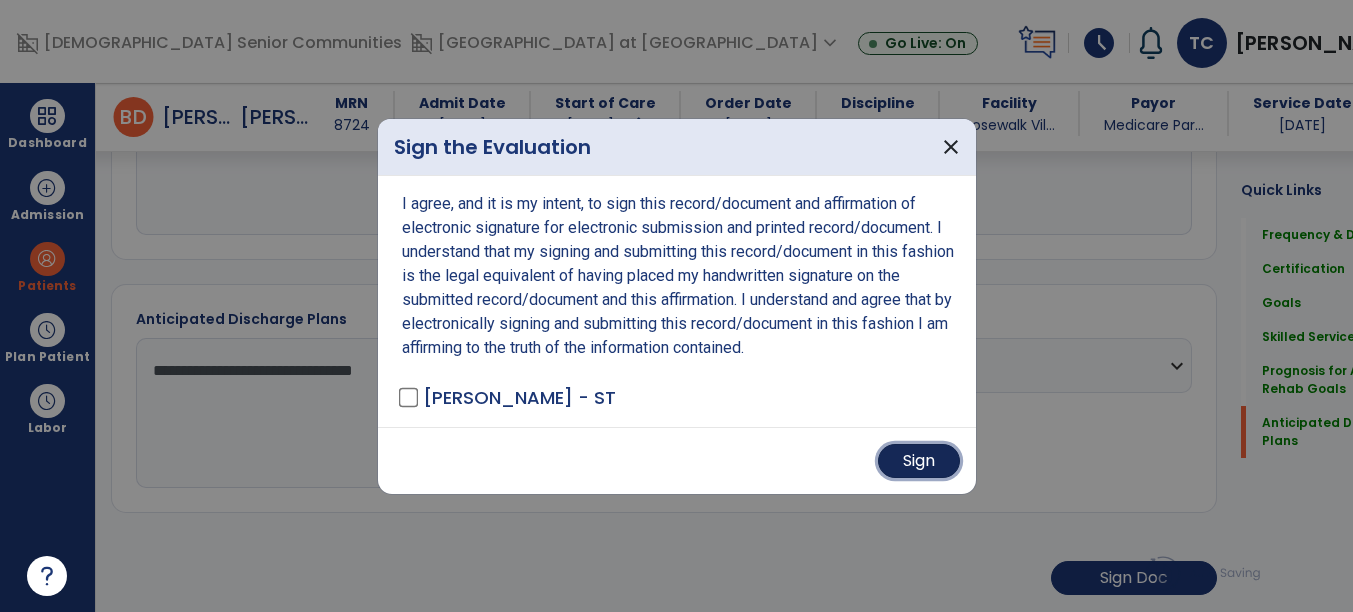click on "Sign" at bounding box center (919, 461) 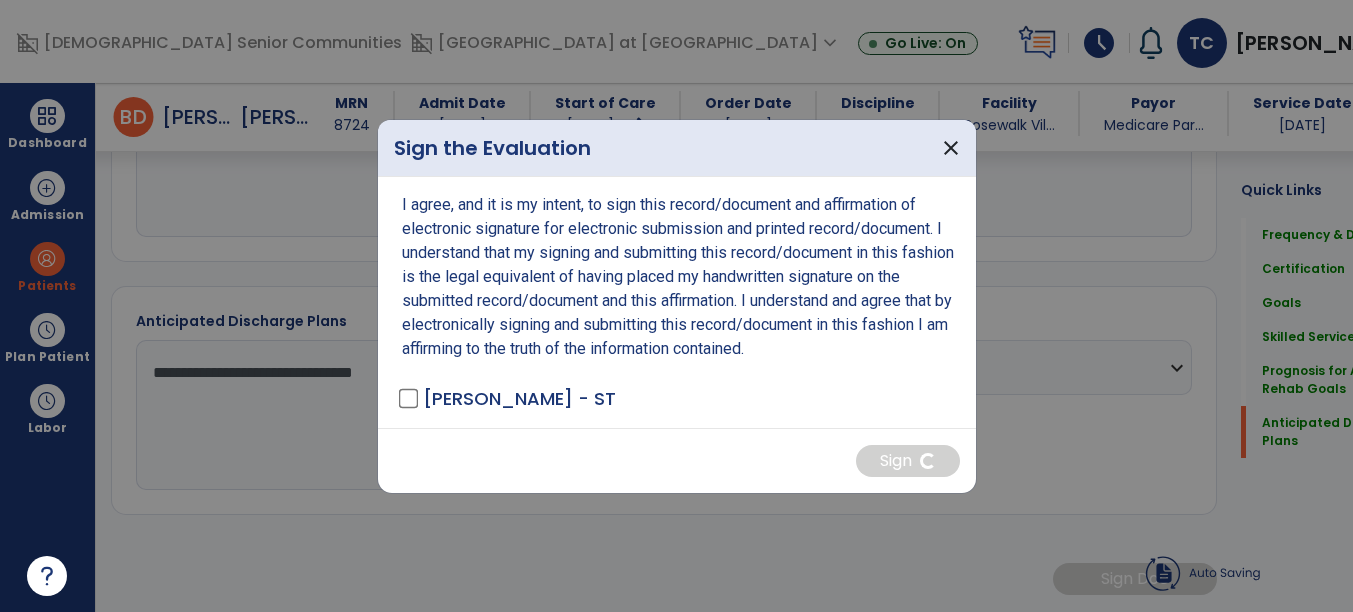 scroll, scrollTop: 1411, scrollLeft: 0, axis: vertical 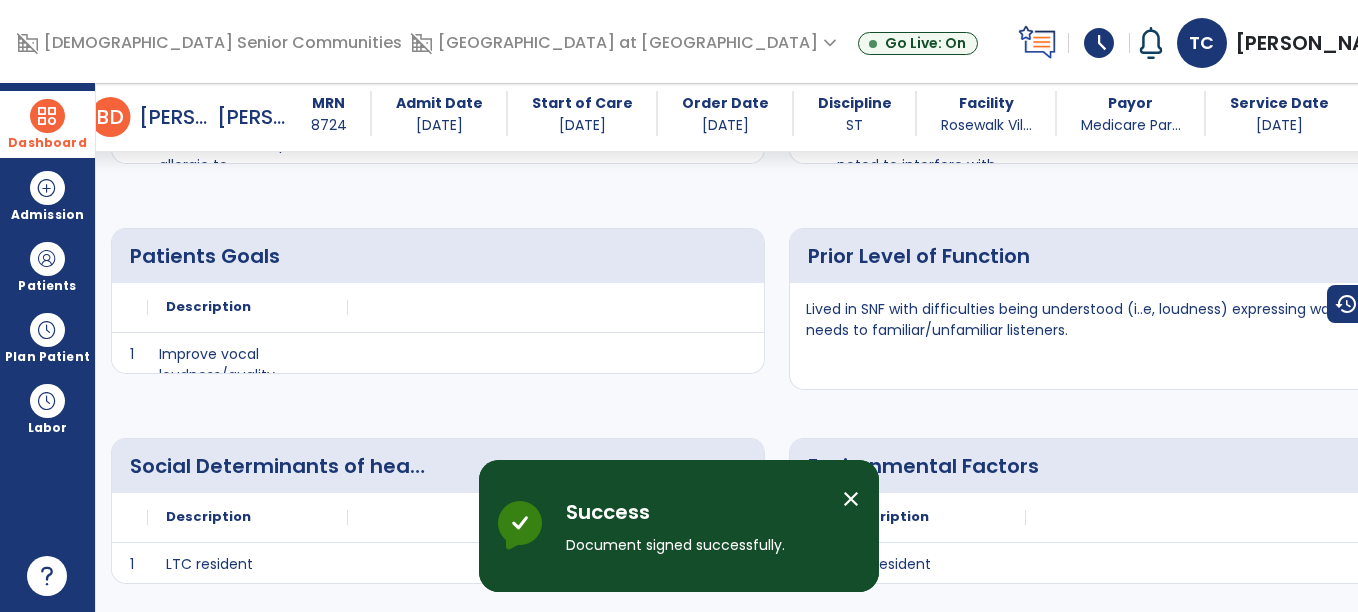 click at bounding box center [47, 116] 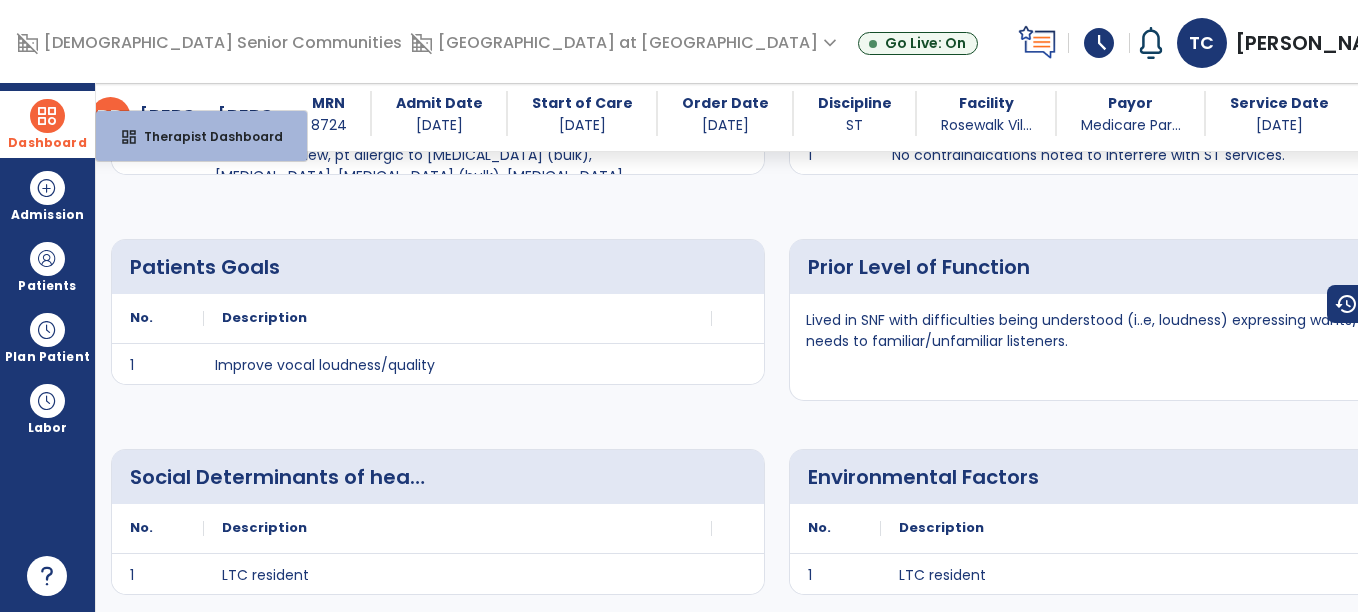 click on "dashboard  Therapist Dashboard" at bounding box center (201, 136) 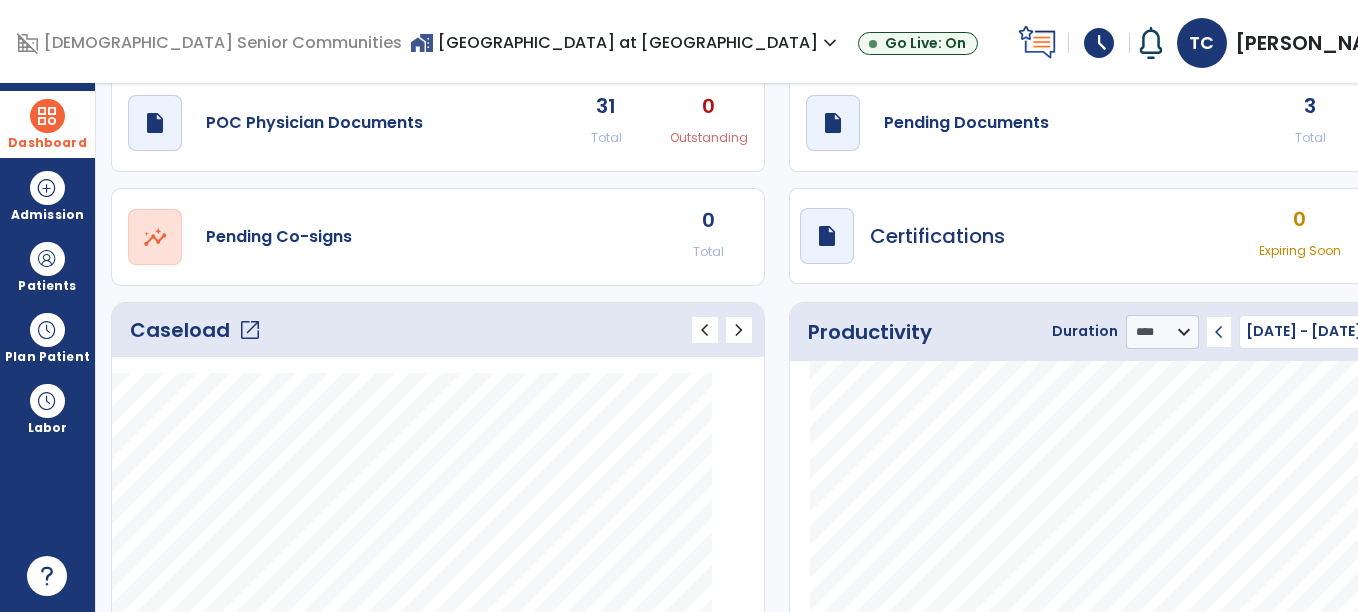 scroll, scrollTop: 66, scrollLeft: 0, axis: vertical 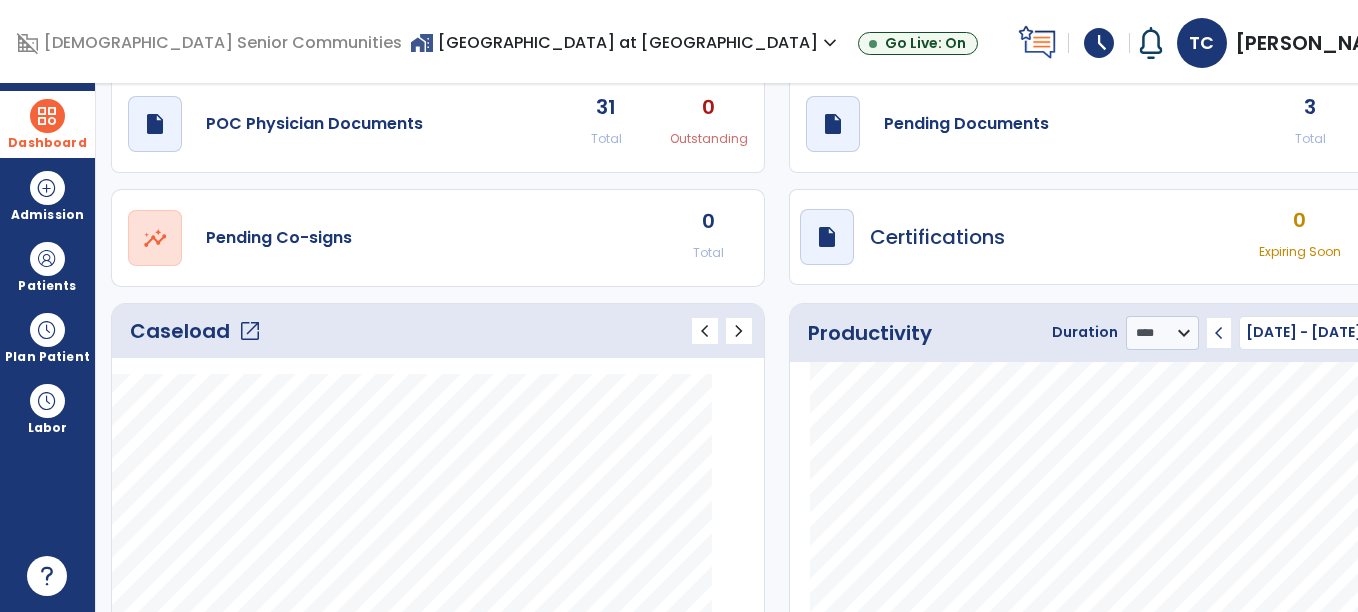 click on "3" 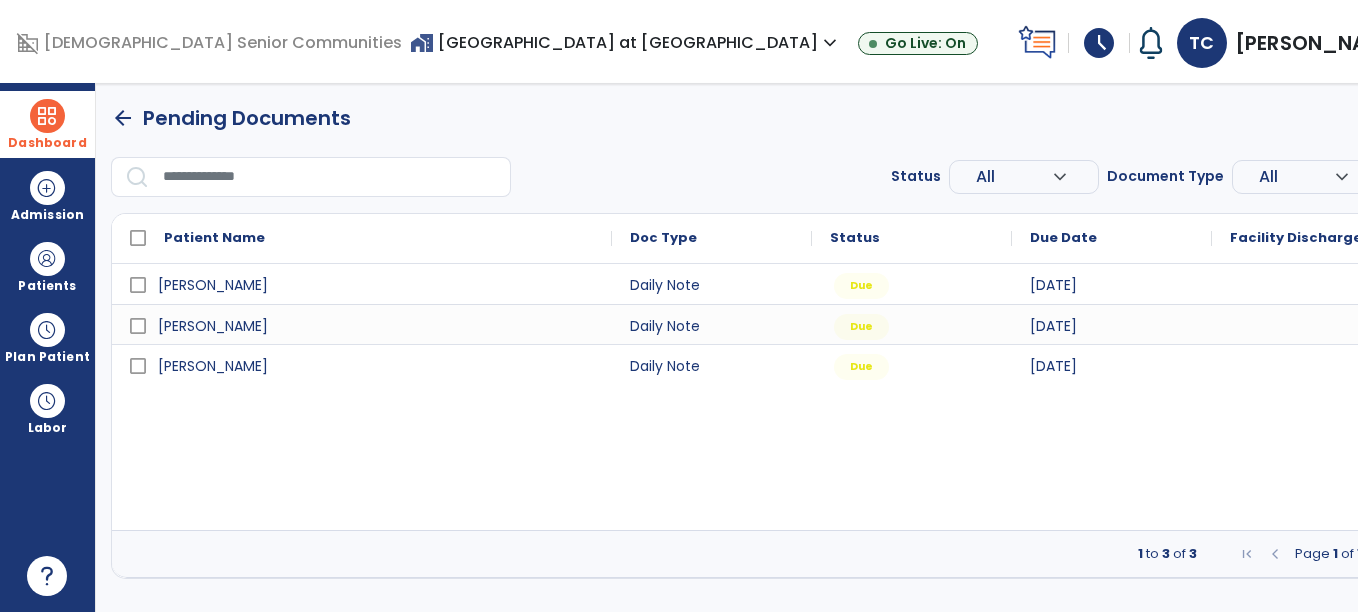 scroll, scrollTop: 0, scrollLeft: 0, axis: both 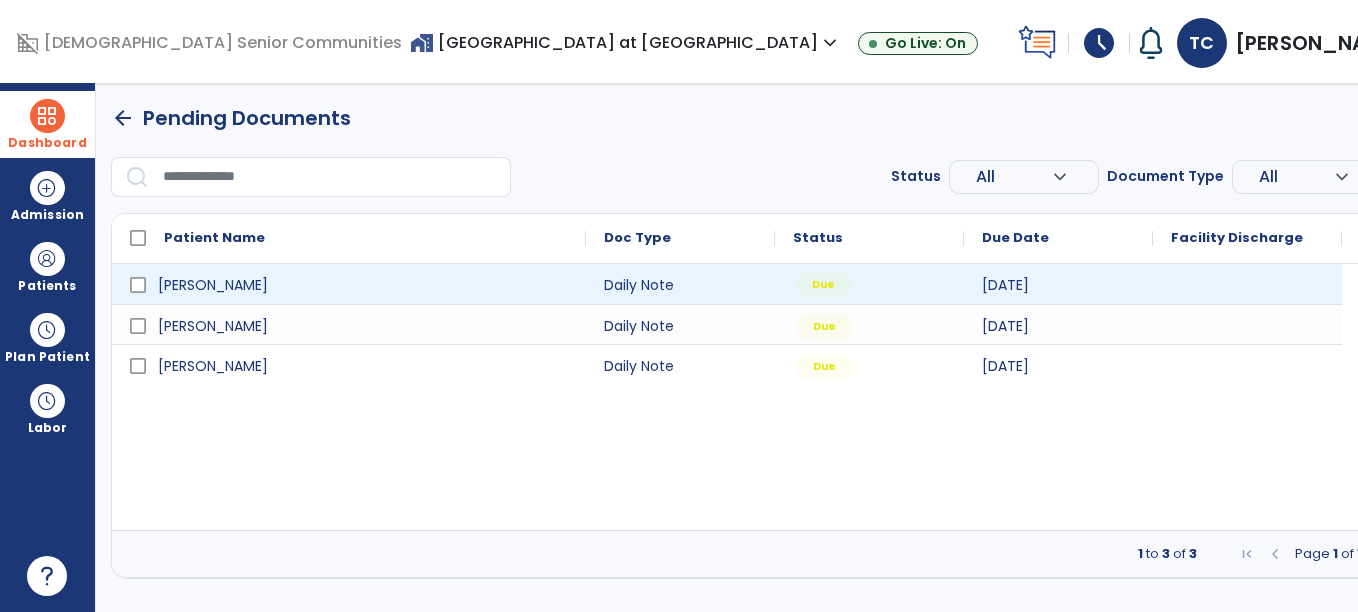 click on "Due" at bounding box center (869, 284) 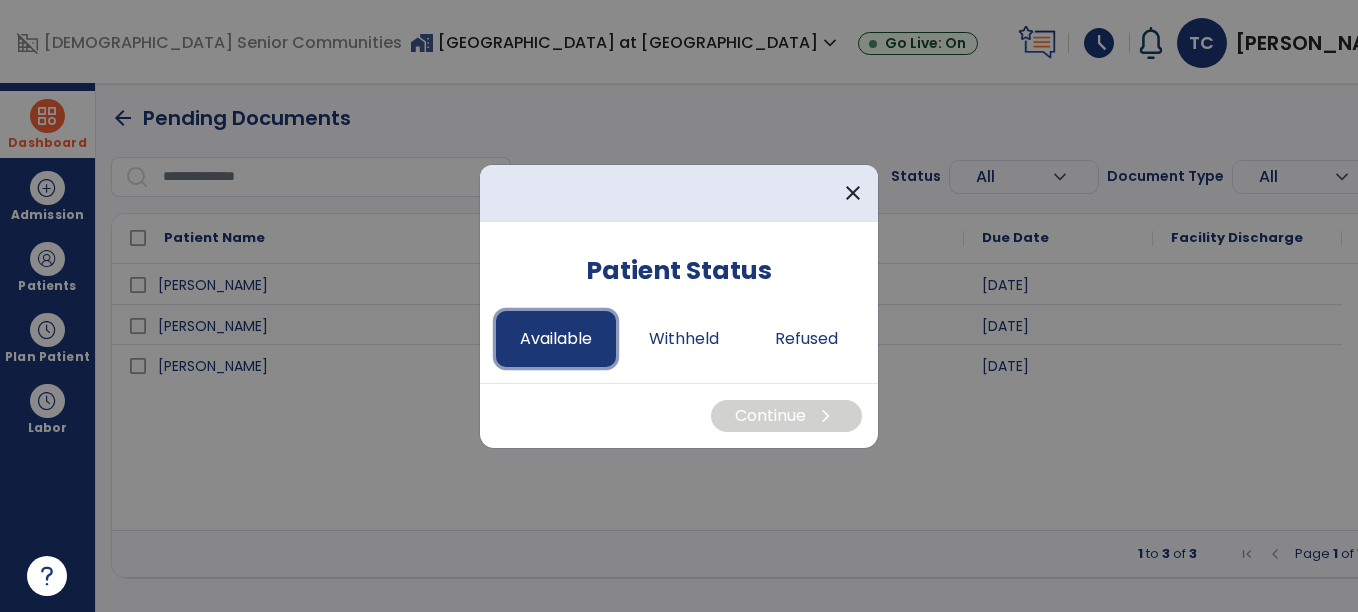 click on "Available" at bounding box center [556, 339] 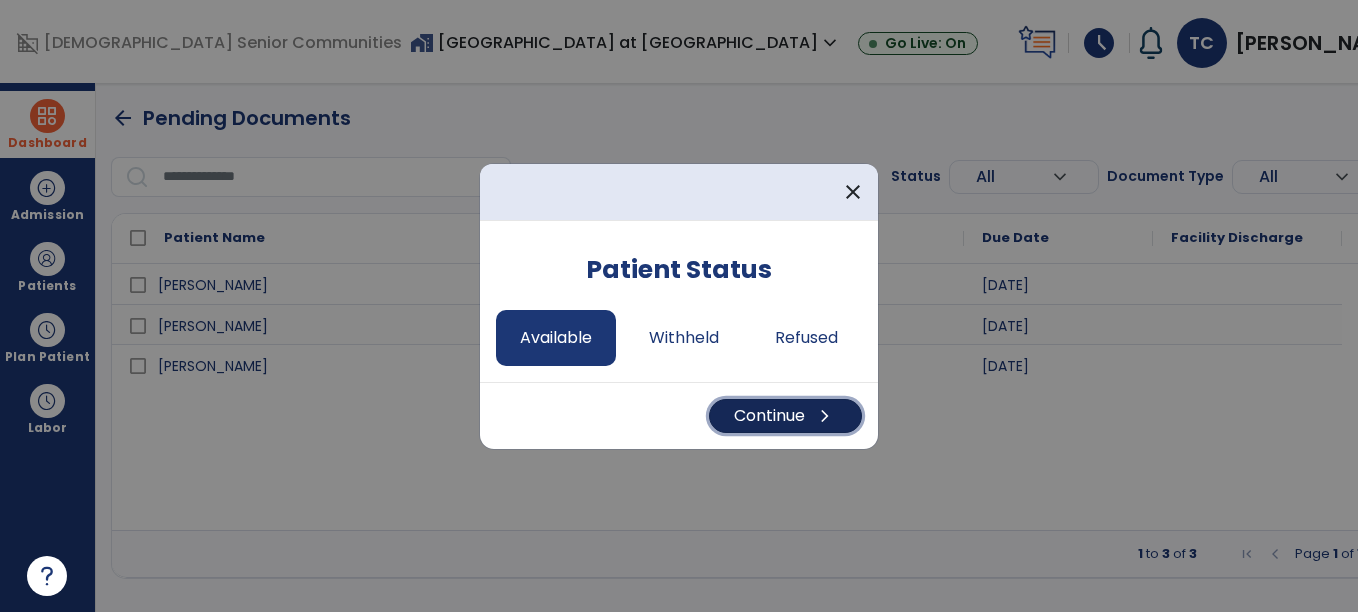 click on "Continue   chevron_right" at bounding box center [785, 416] 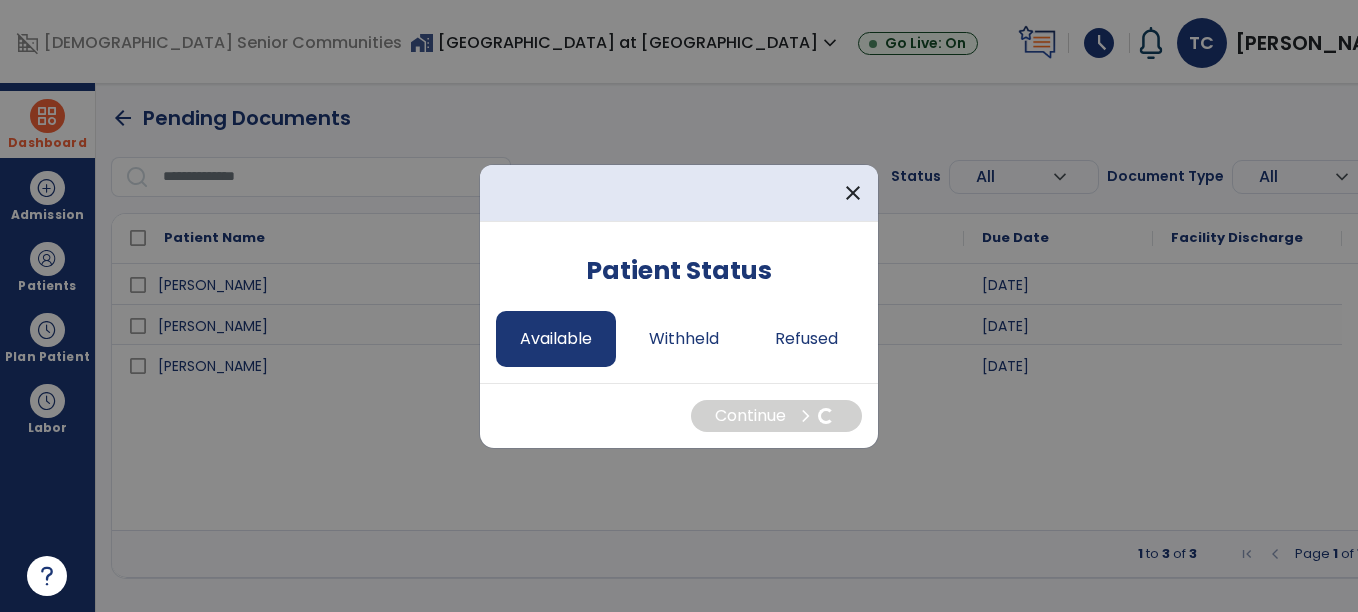 select on "*" 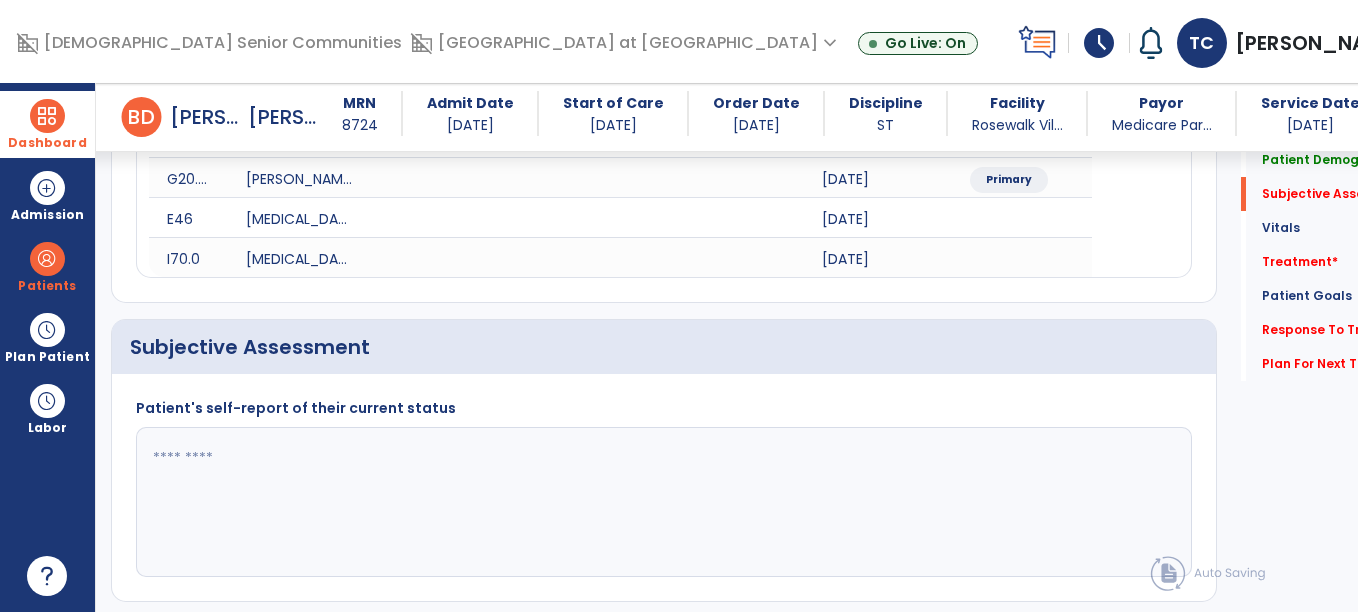 scroll, scrollTop: 384, scrollLeft: 0, axis: vertical 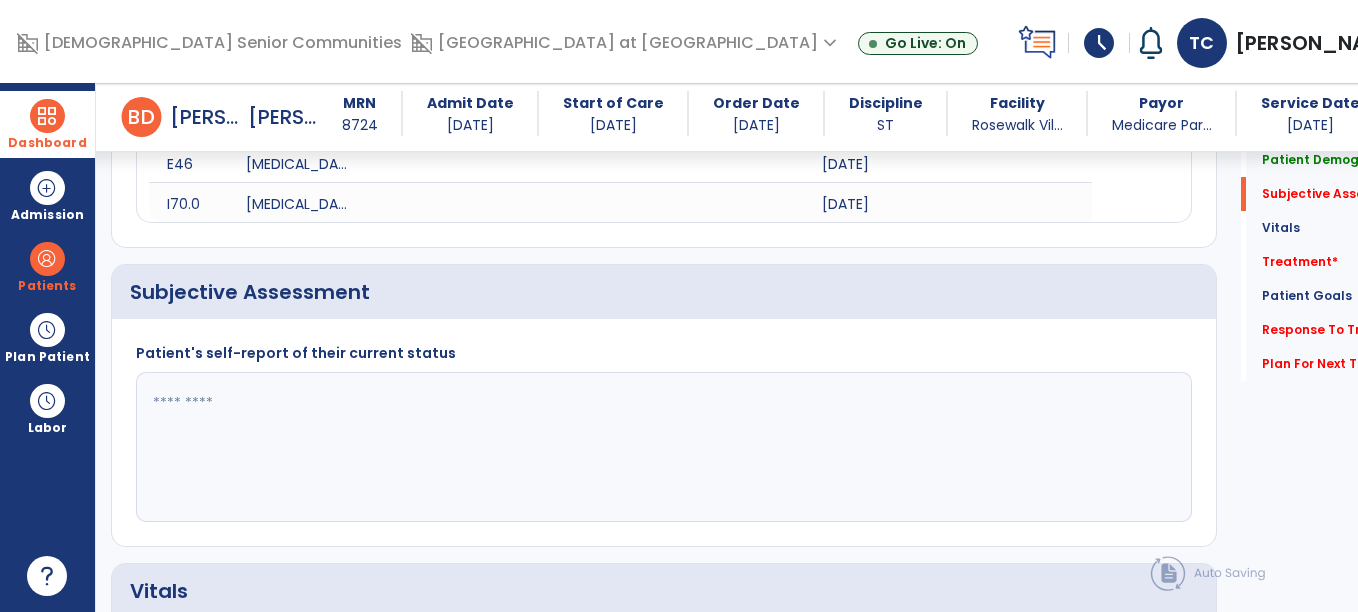 click 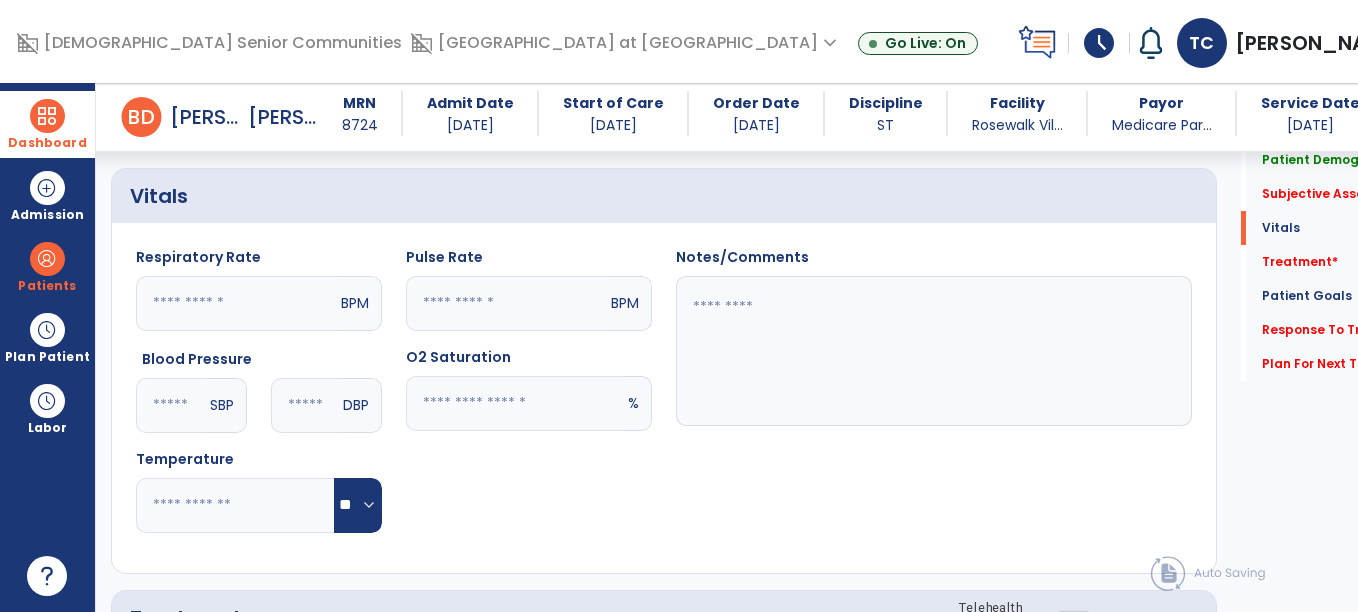 scroll, scrollTop: 780, scrollLeft: 0, axis: vertical 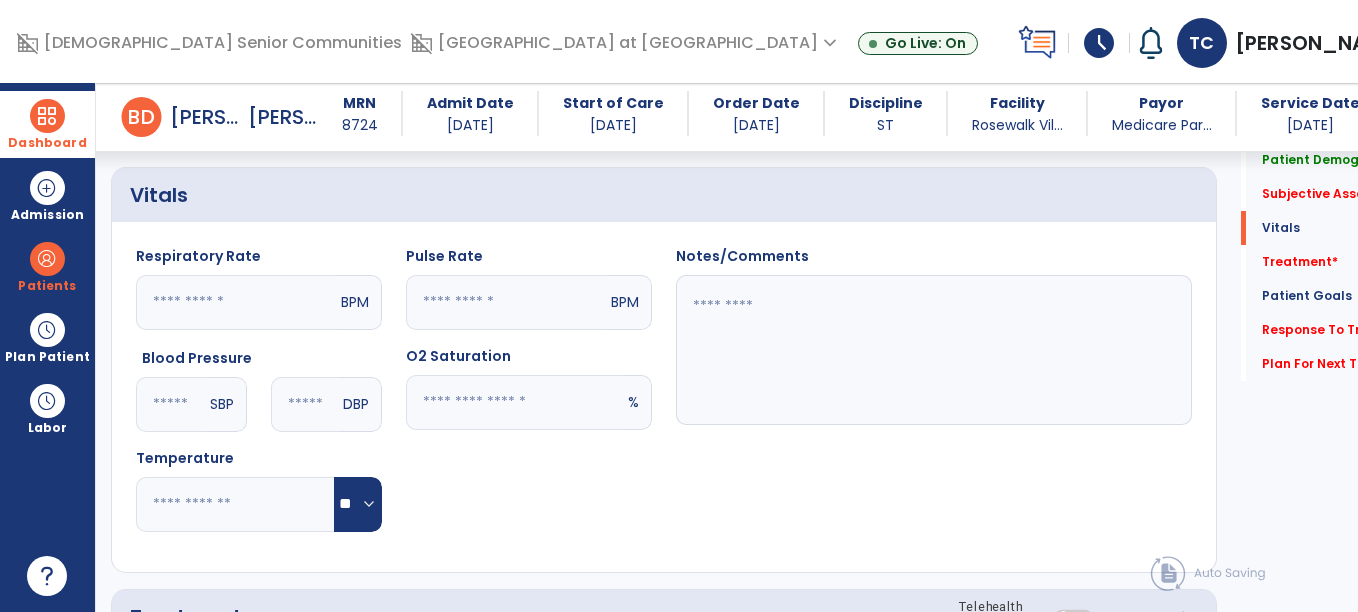 type on "**********" 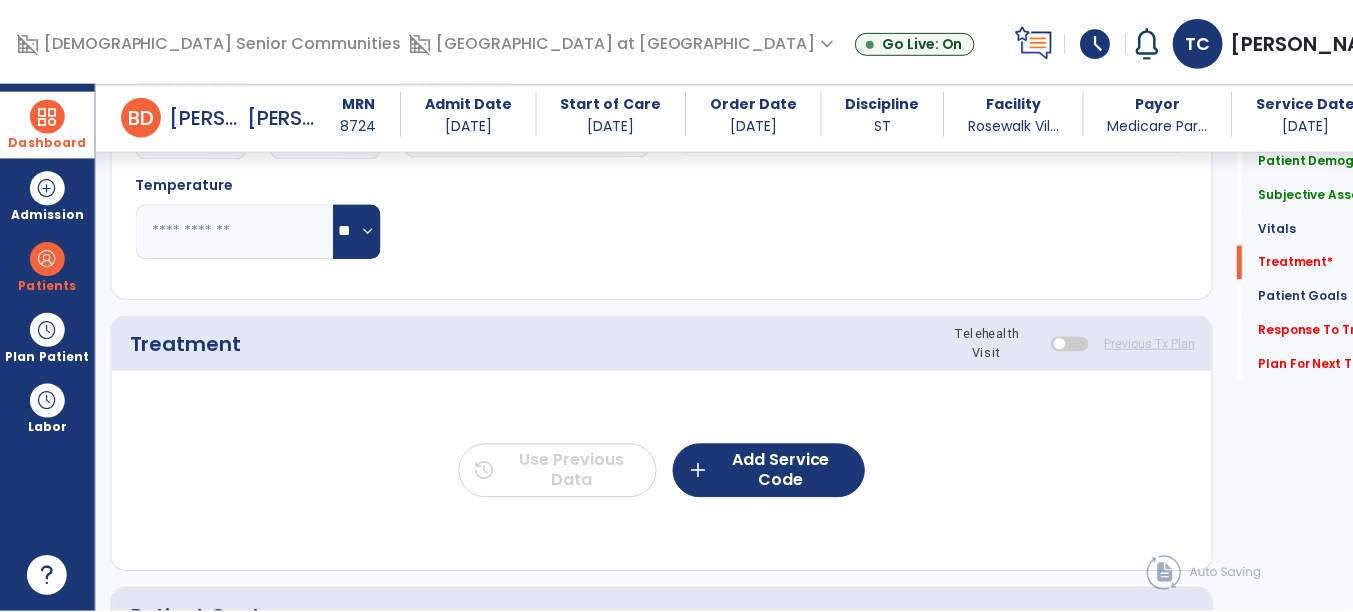 scroll, scrollTop: 1128, scrollLeft: 0, axis: vertical 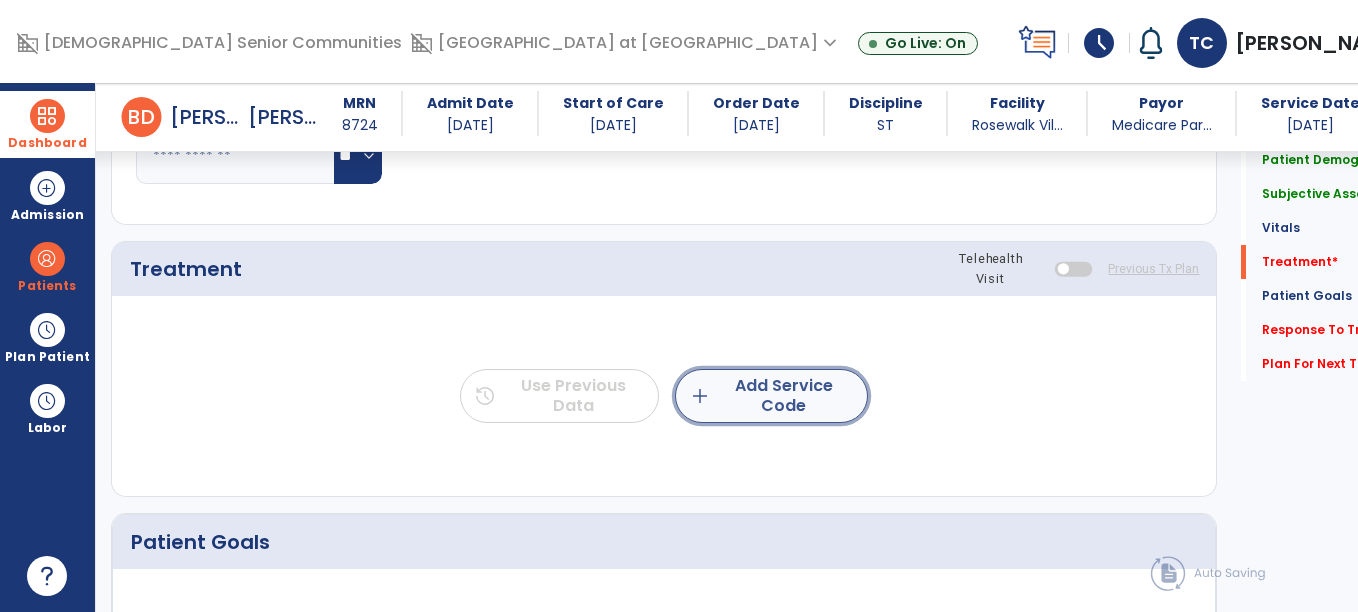 click on "add  Add Service Code" 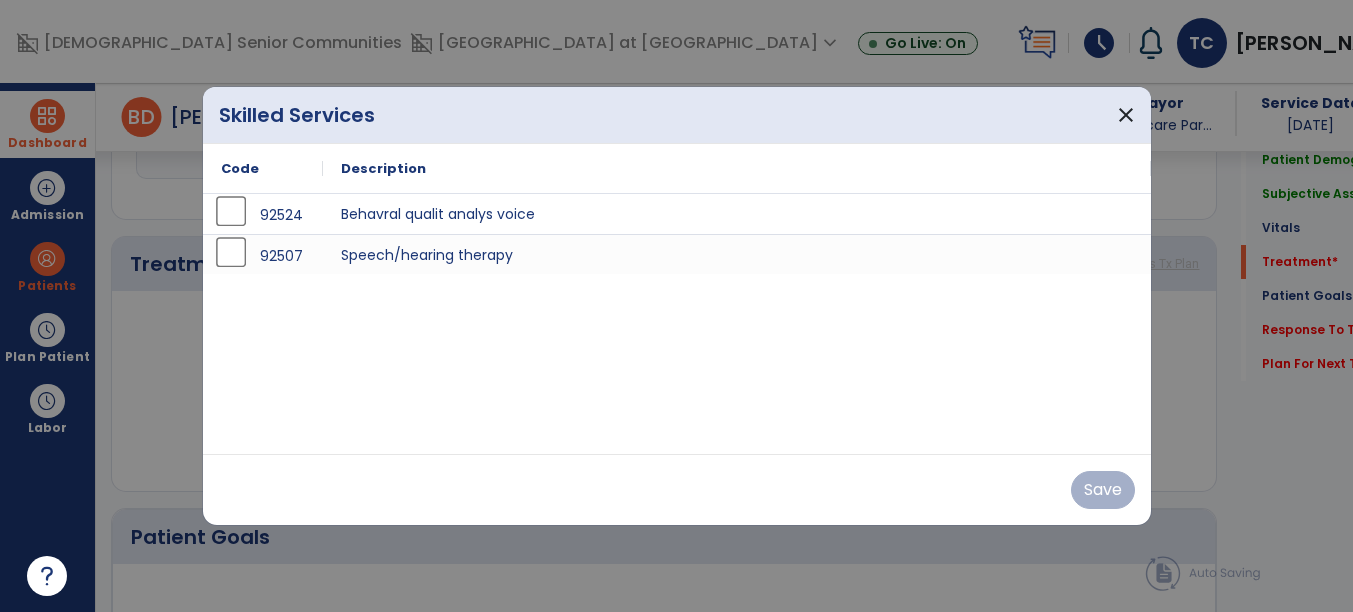scroll, scrollTop: 1128, scrollLeft: 0, axis: vertical 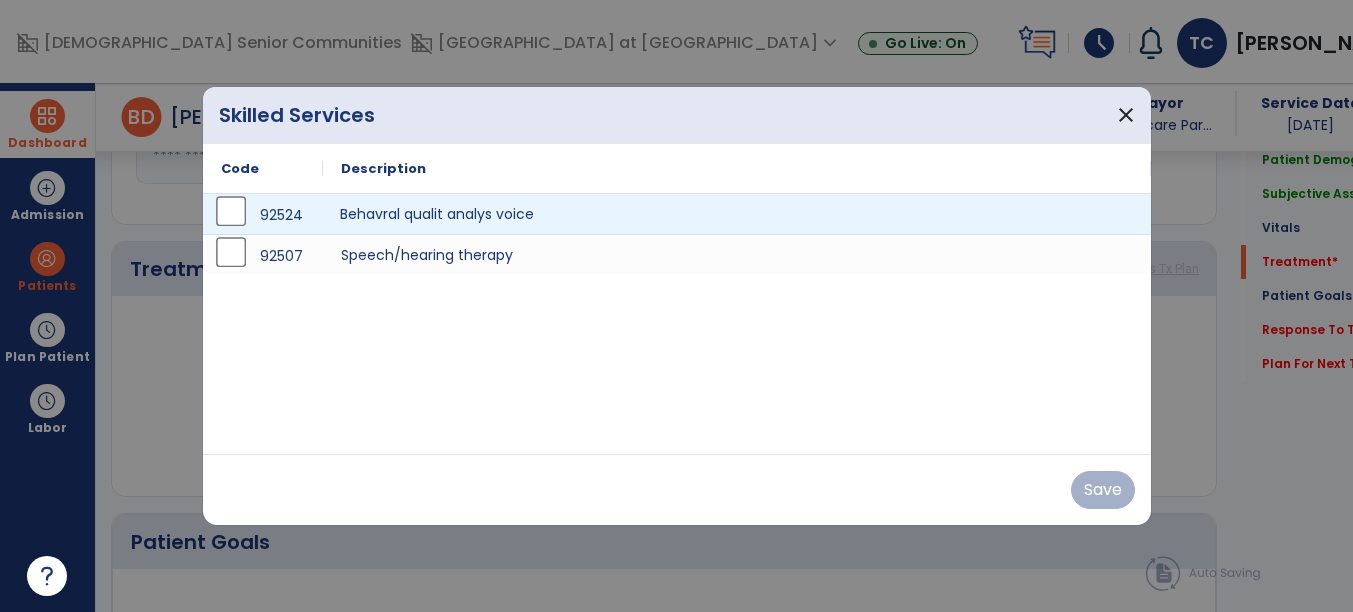 click on "Behavral qualit analys voice" at bounding box center (737, 214) 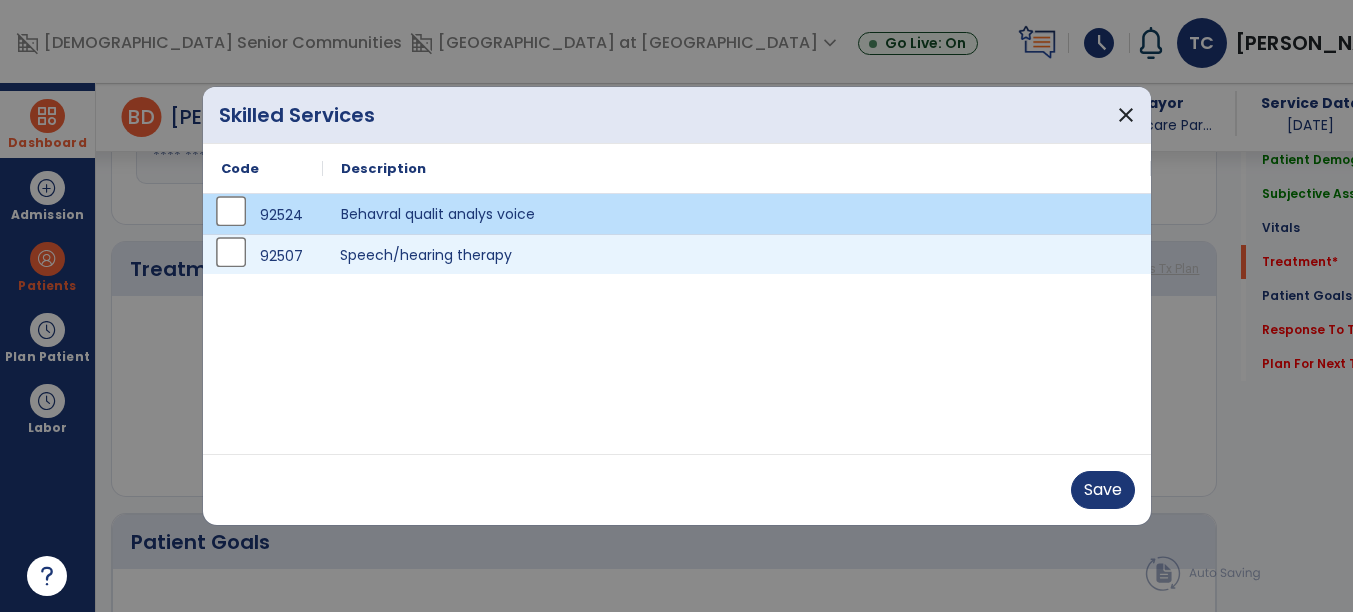 click on "Speech/hearing therapy" at bounding box center (737, 254) 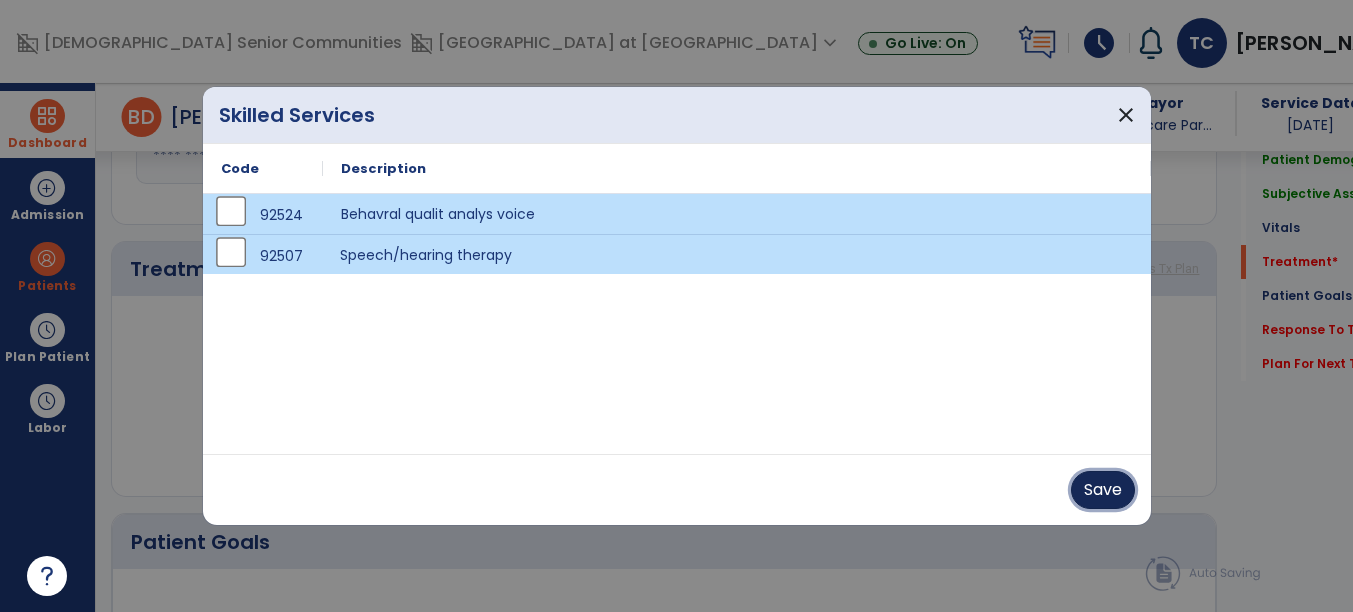 click on "Save" at bounding box center [1103, 490] 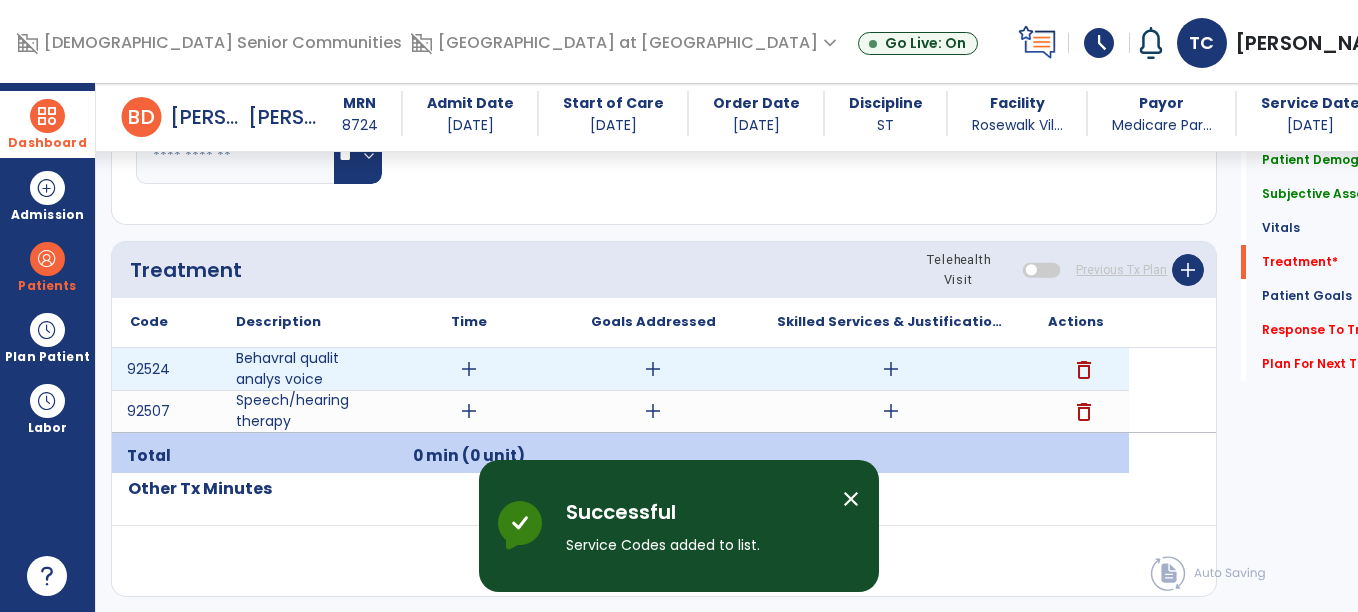 click on "add" at bounding box center [469, 369] 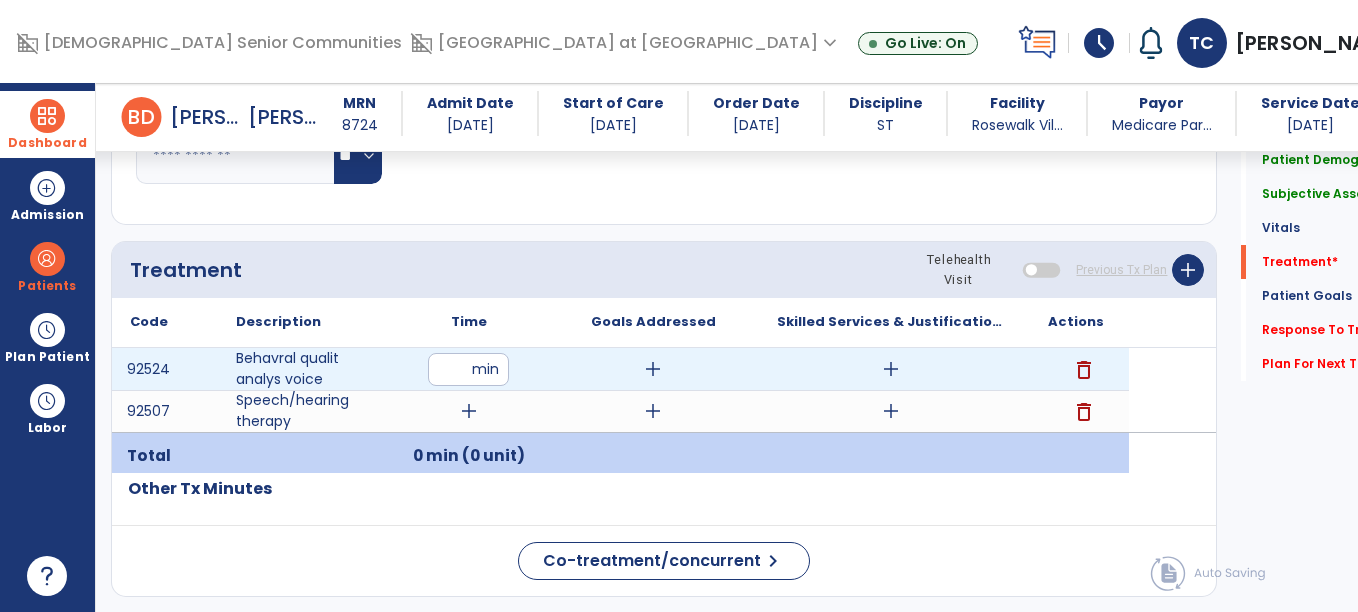 type on "**" 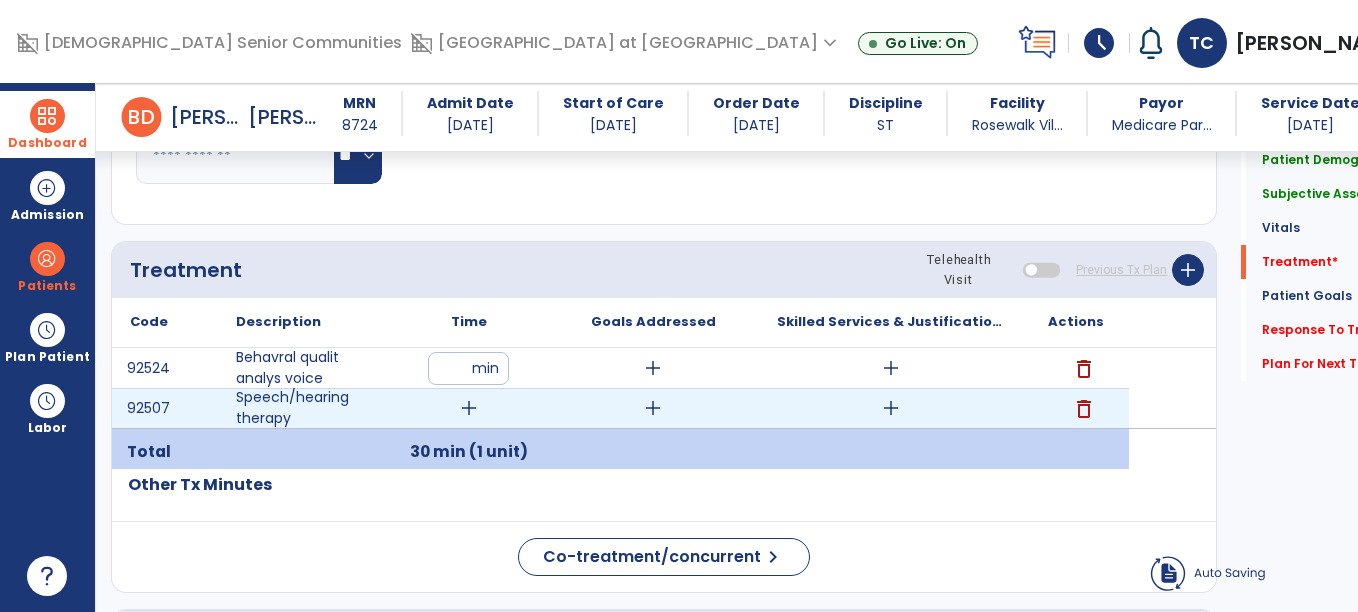 click on "add" at bounding box center (469, 408) 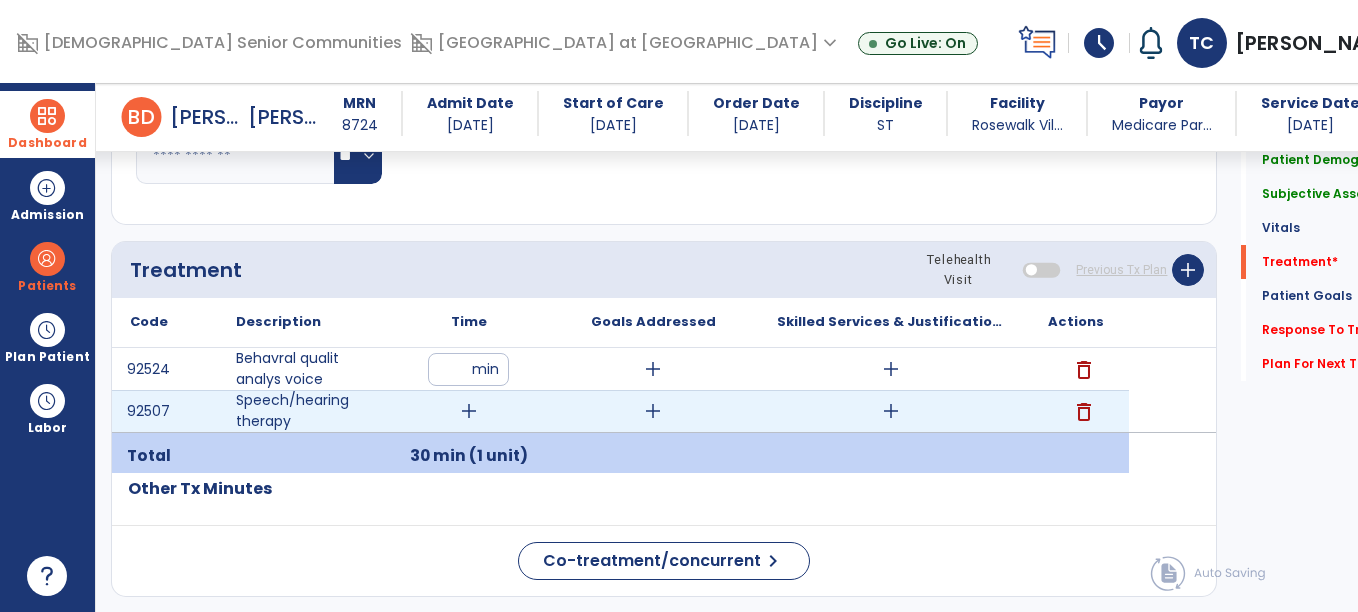 click on "add" at bounding box center (469, 411) 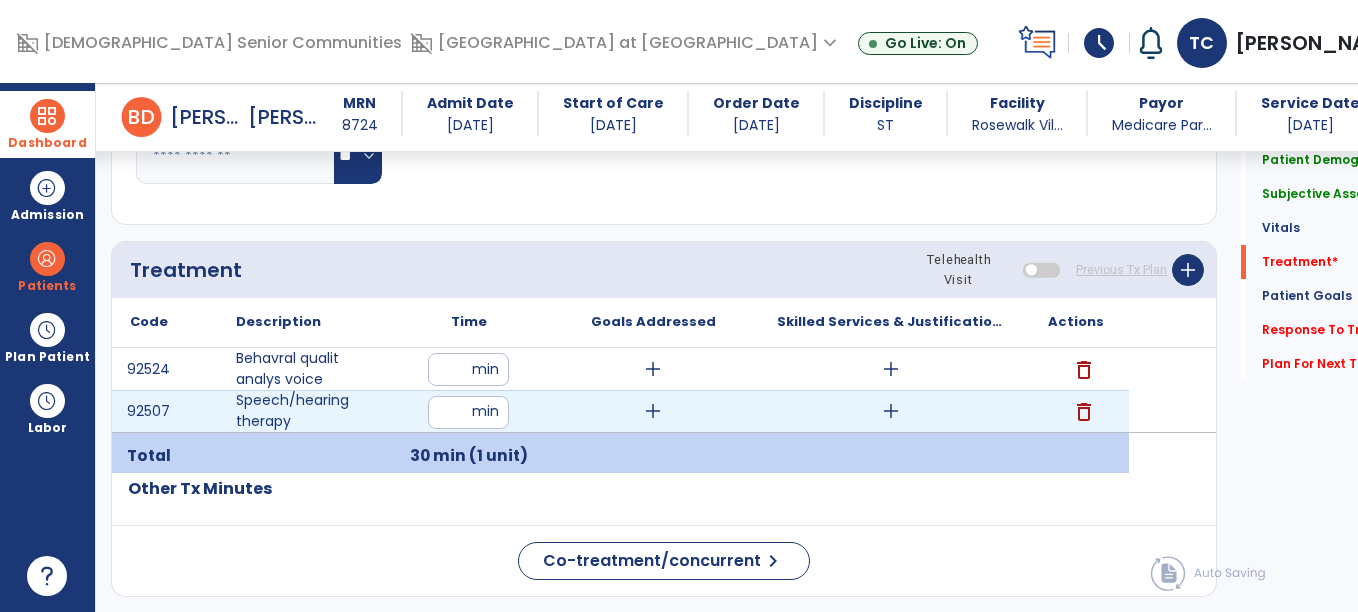 type on "**" 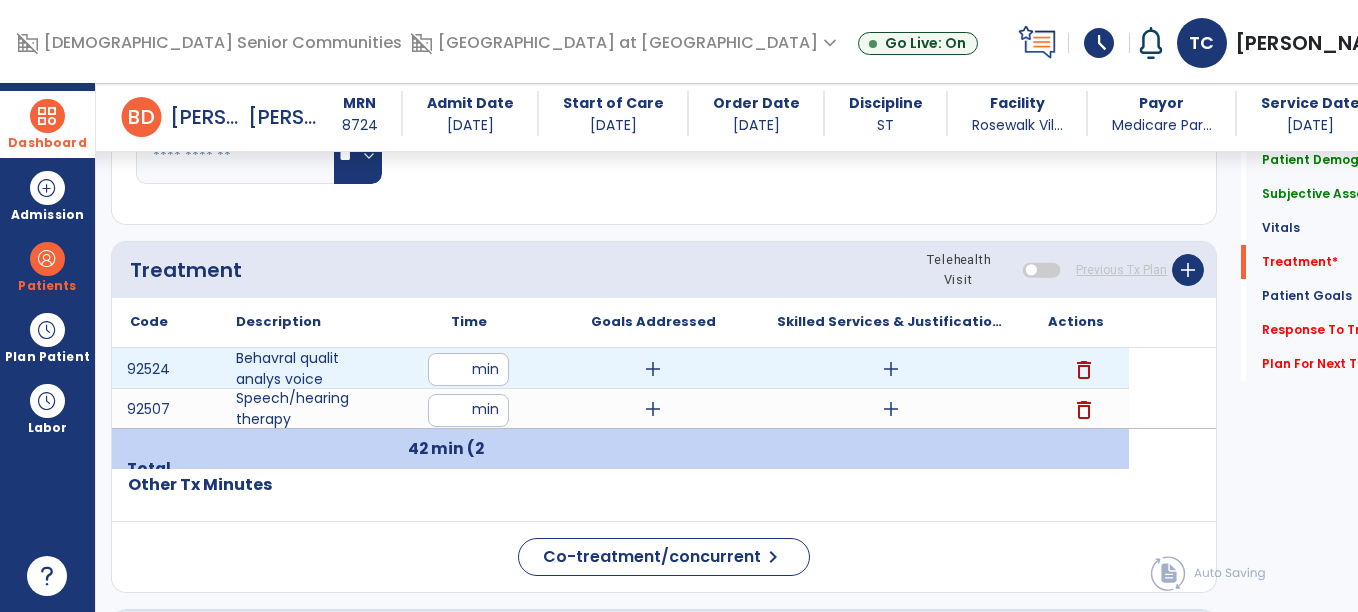 click on "add" at bounding box center (653, 369) 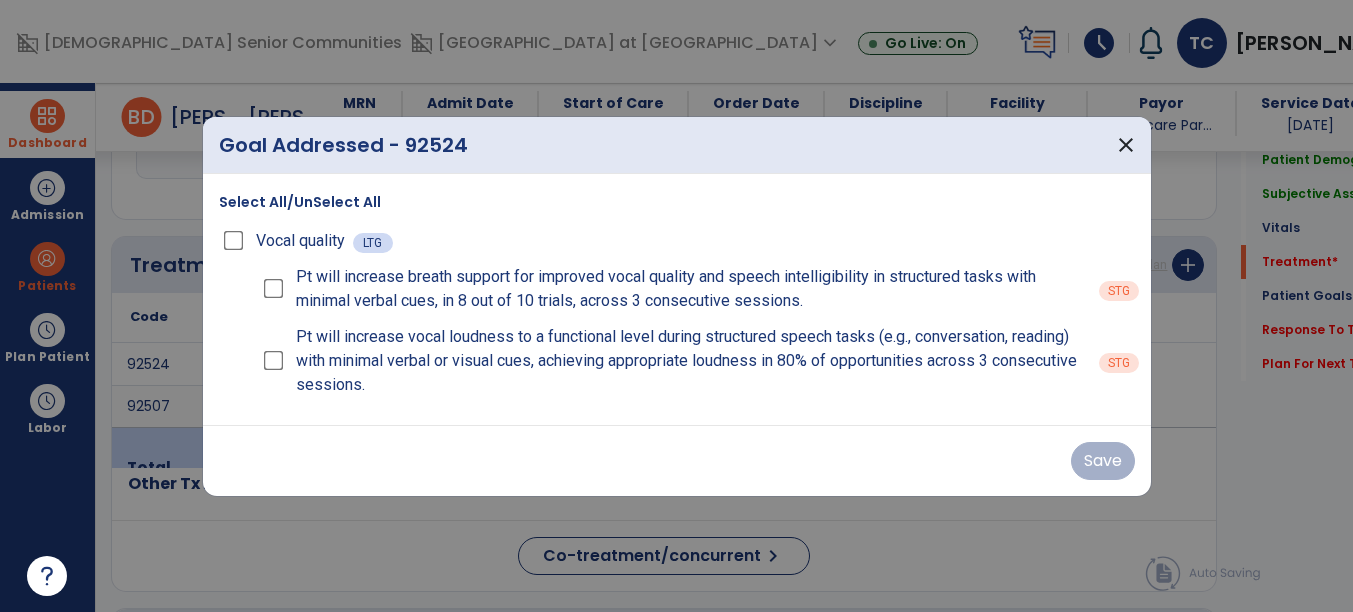 scroll, scrollTop: 1128, scrollLeft: 0, axis: vertical 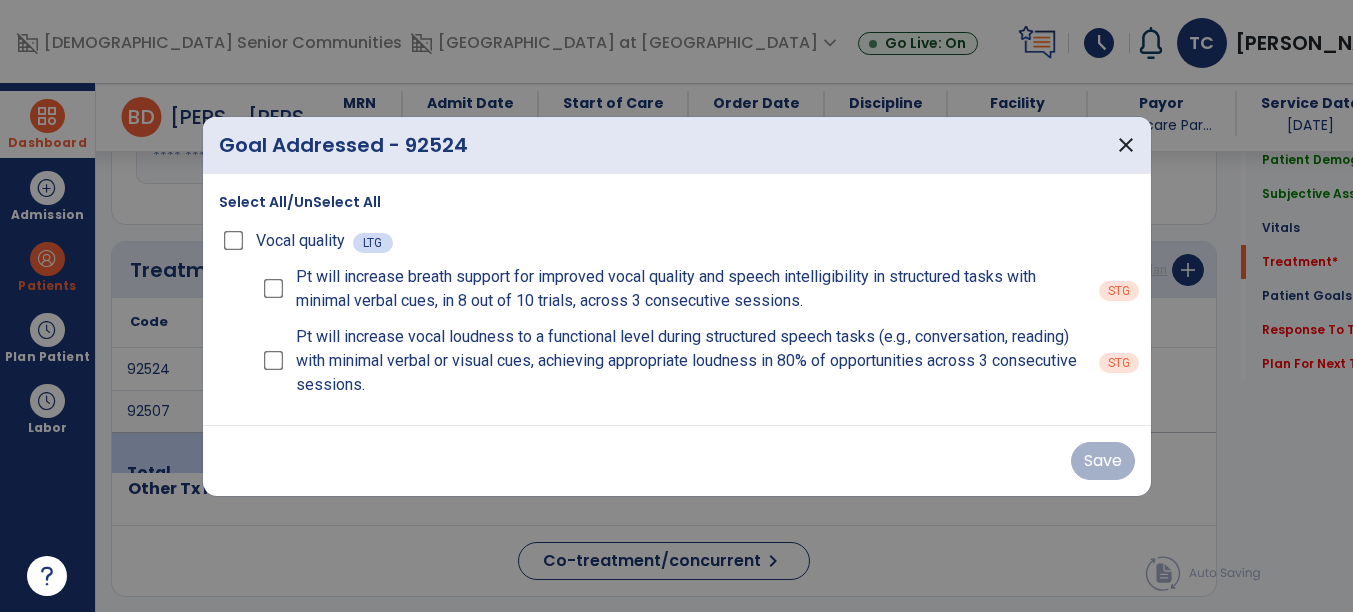 click on "Select All/UnSelect All" at bounding box center [300, 202] 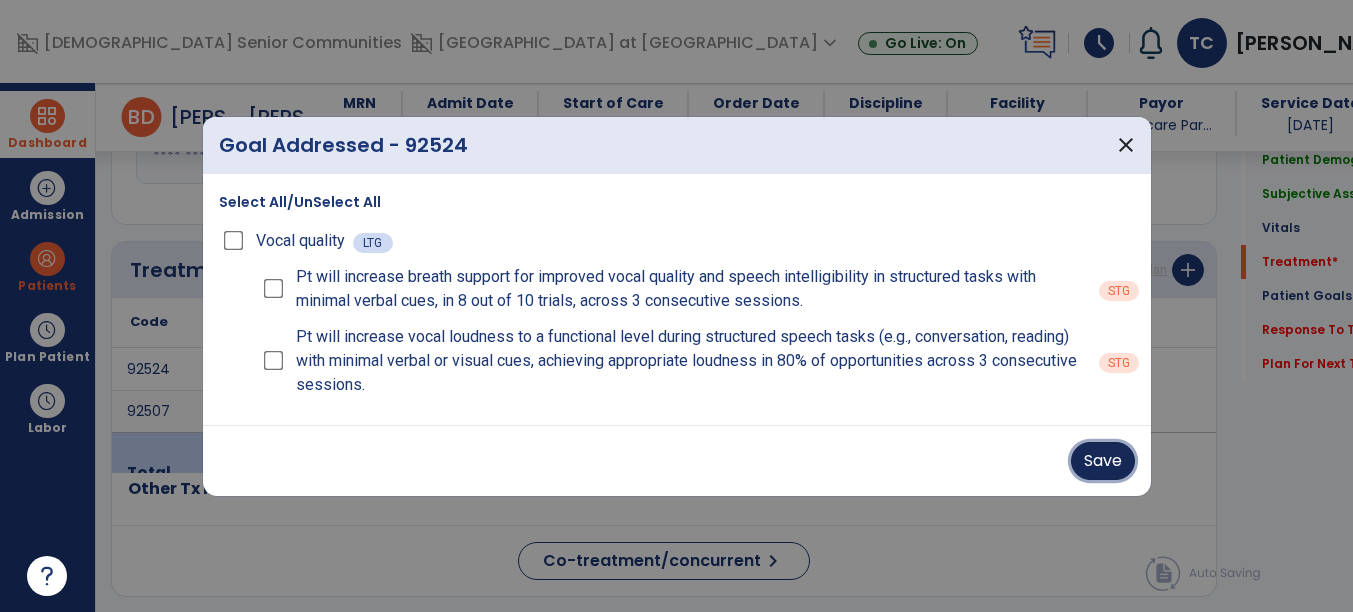 click on "Save" at bounding box center (1103, 461) 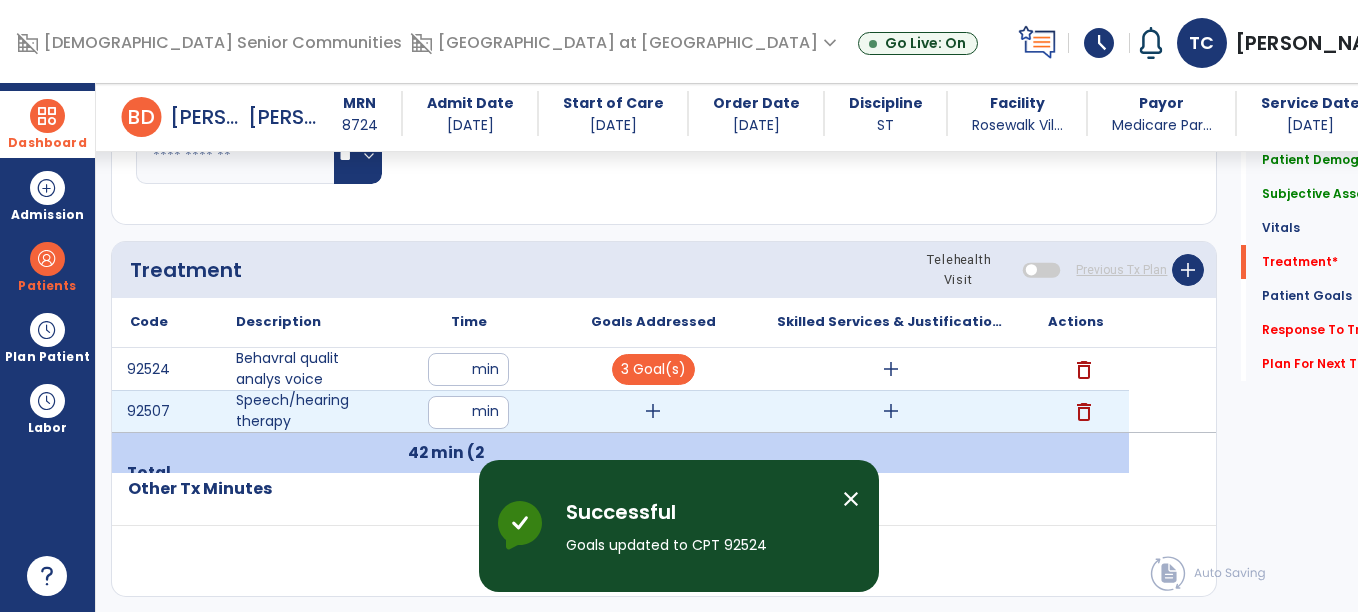 click on "add" at bounding box center [653, 411] 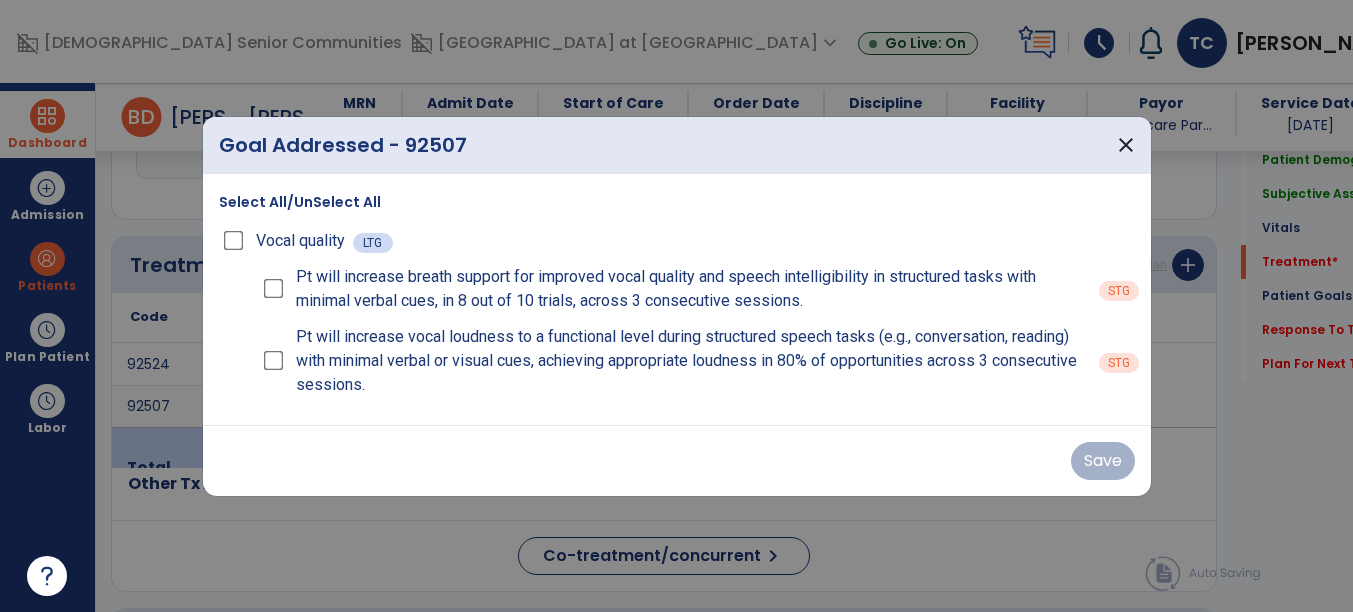 scroll, scrollTop: 1128, scrollLeft: 0, axis: vertical 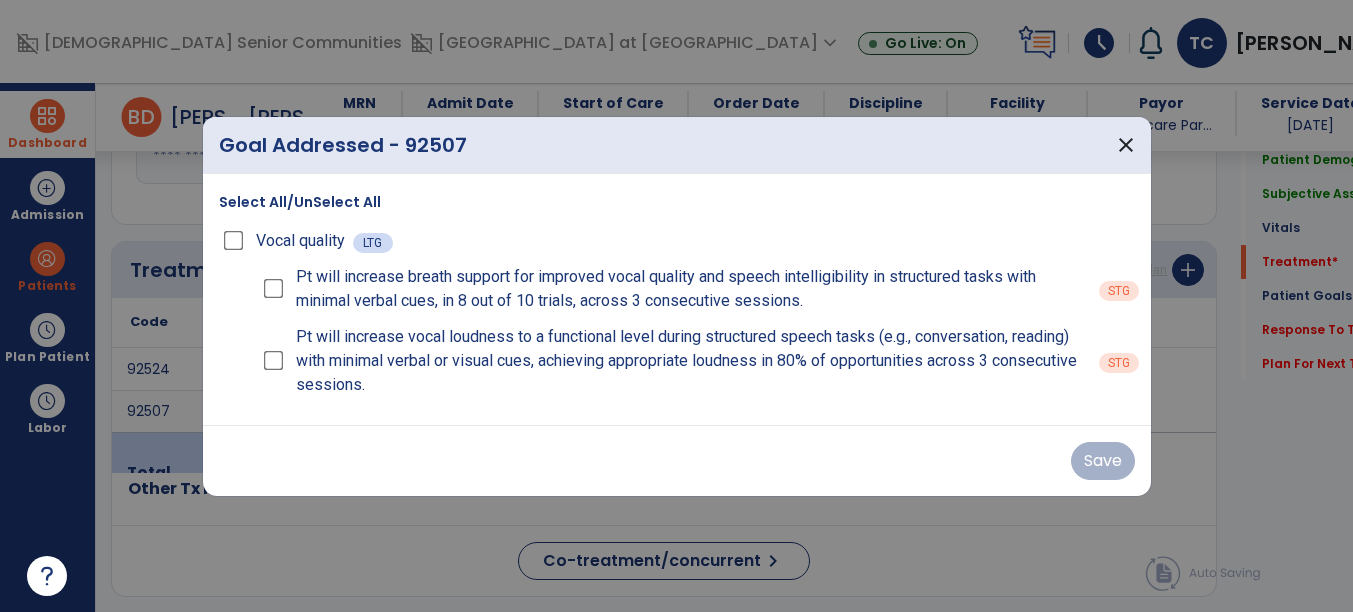 click on "Select All/UnSelect All" at bounding box center [300, 202] 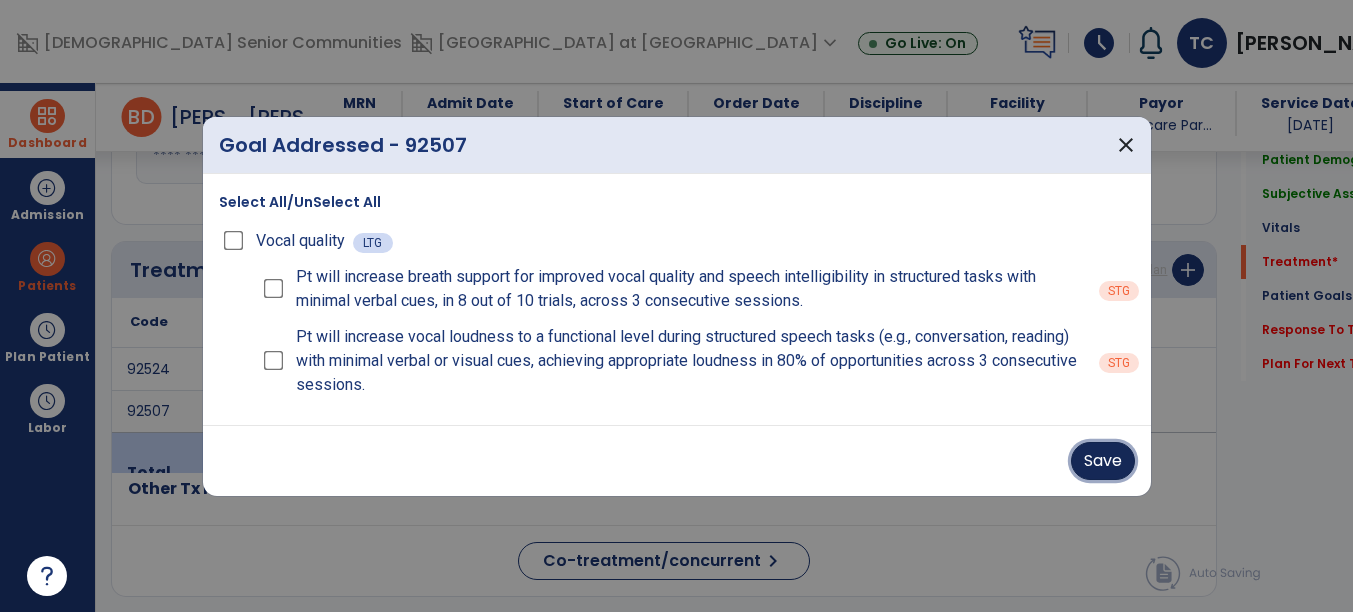 click on "Save" at bounding box center [1103, 461] 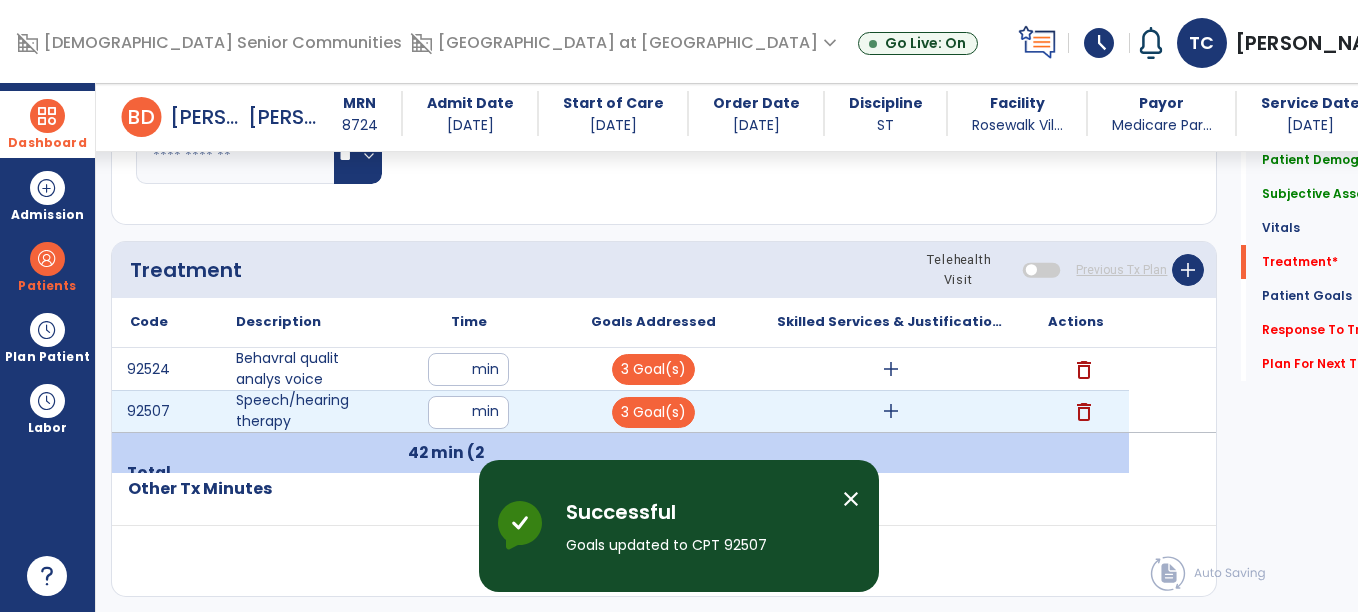 click on "add" at bounding box center (891, 411) 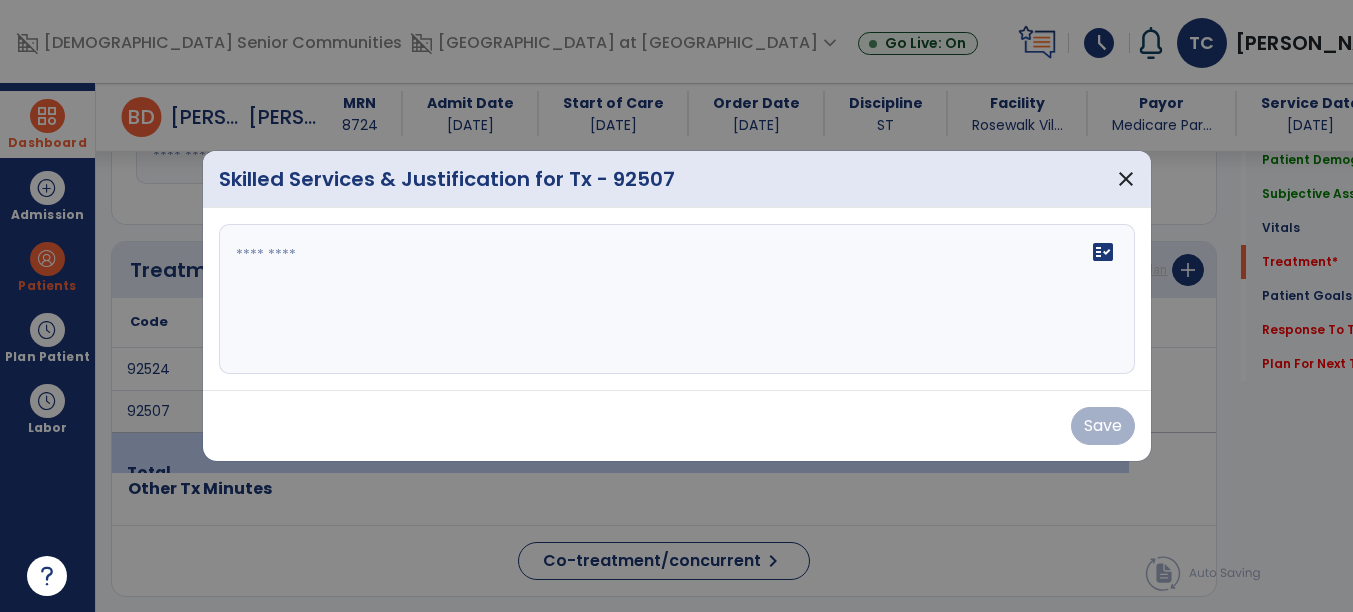 scroll, scrollTop: 1128, scrollLeft: 0, axis: vertical 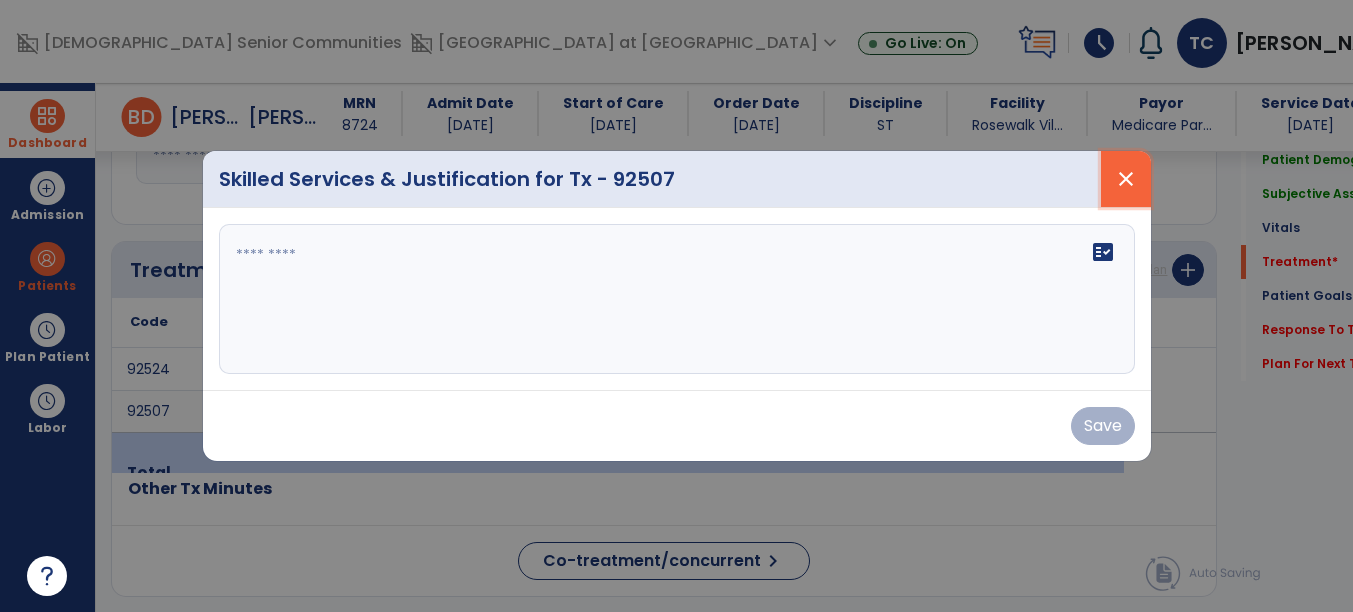 click on "close" at bounding box center (1126, 179) 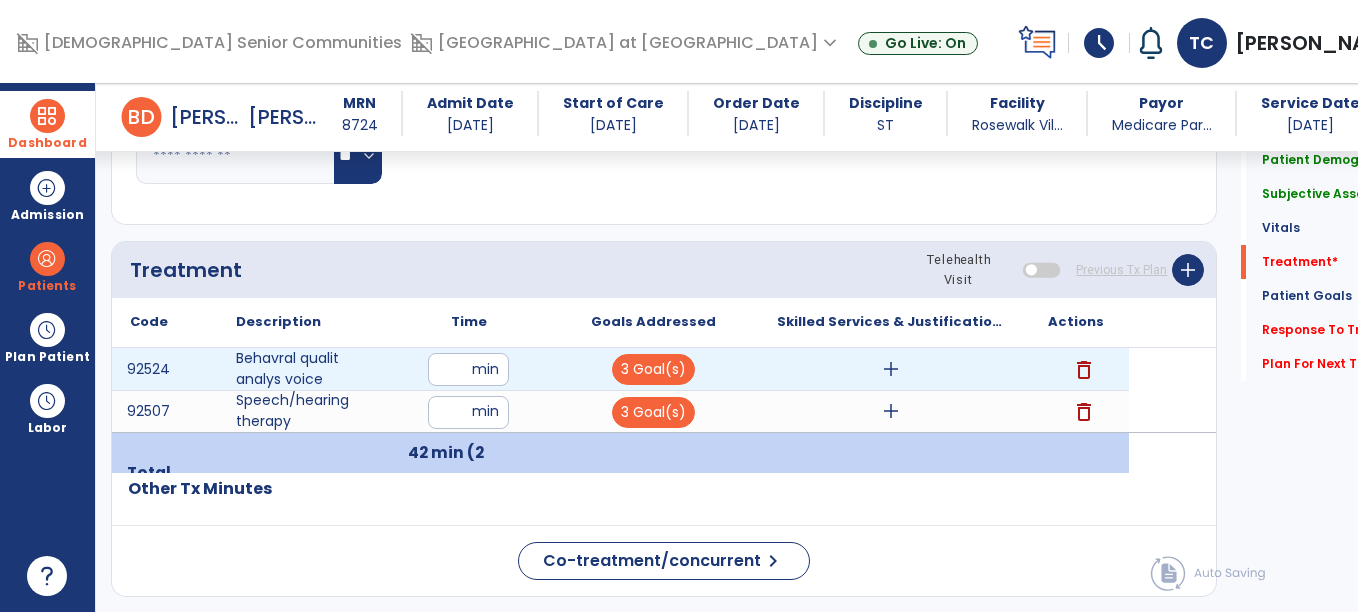 click on "add" at bounding box center [891, 369] 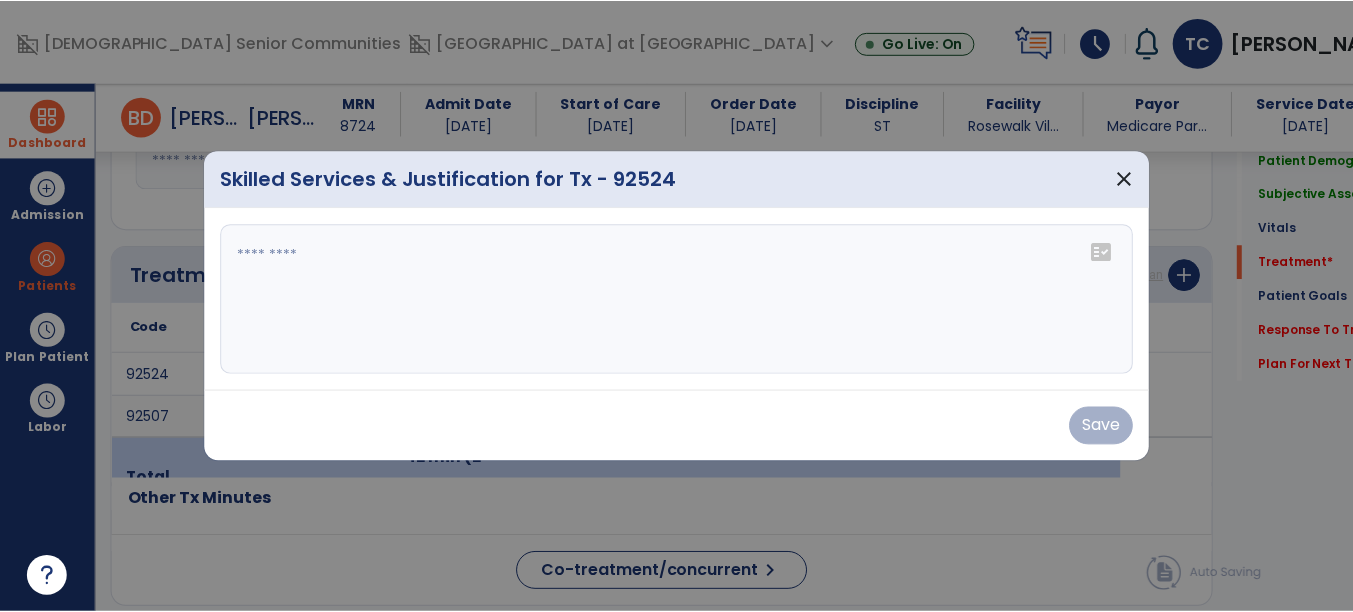 scroll, scrollTop: 1128, scrollLeft: 0, axis: vertical 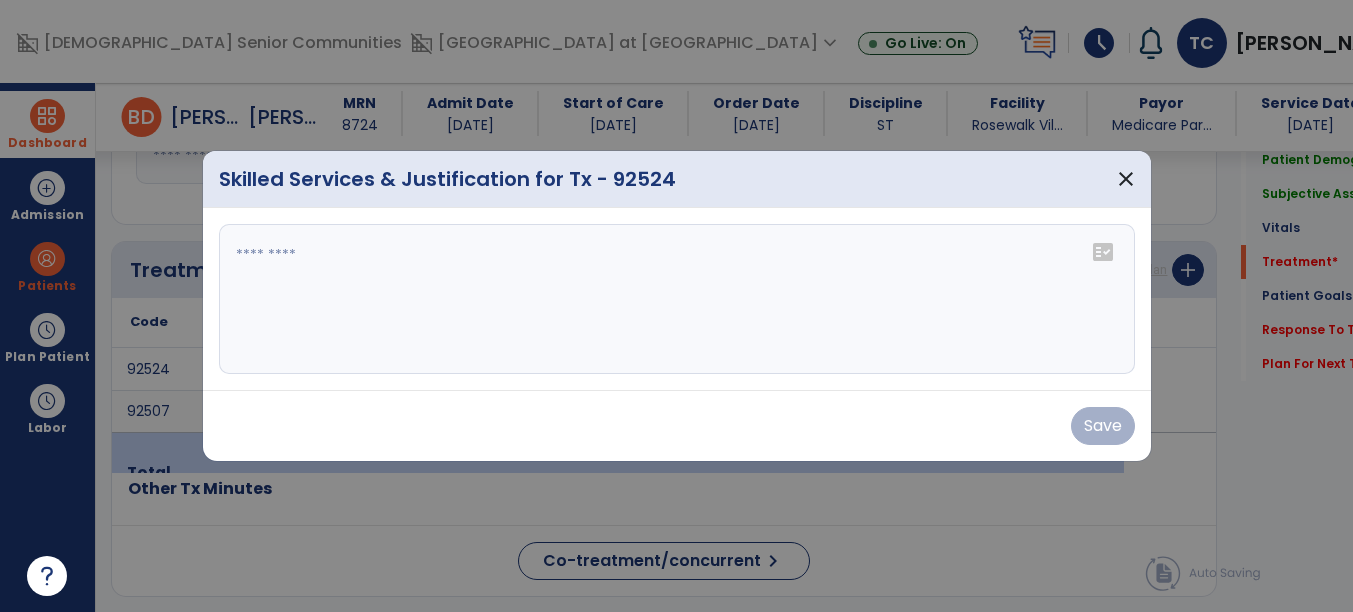 click at bounding box center [677, 299] 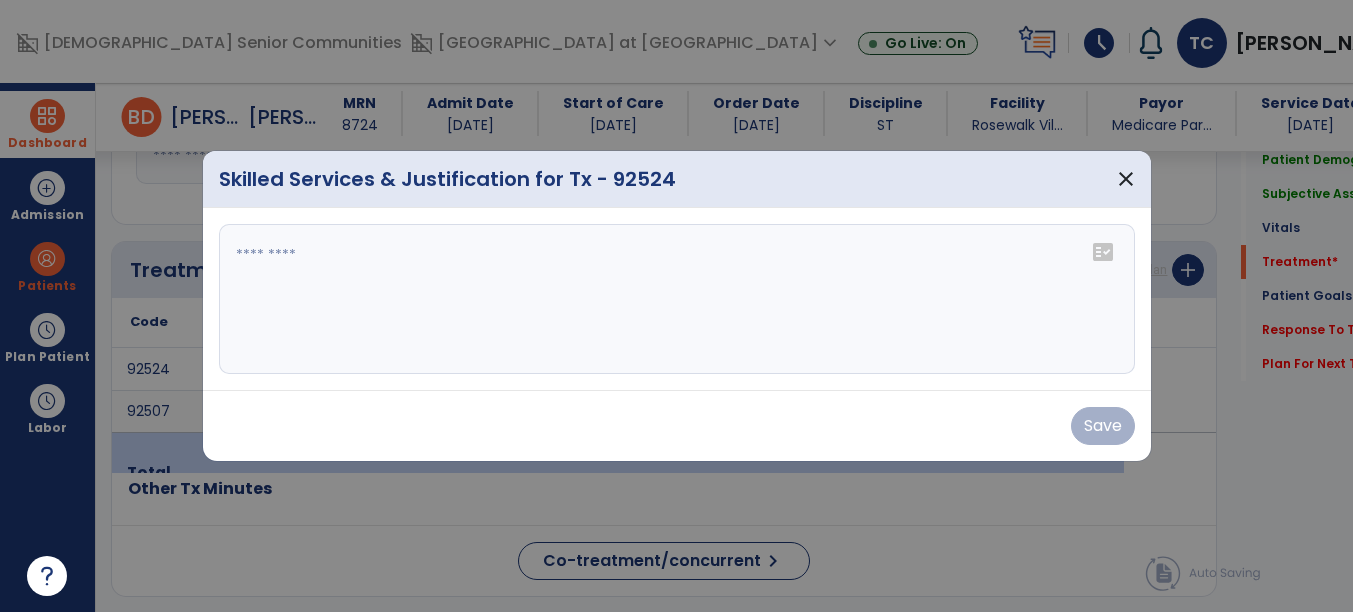 click at bounding box center [677, 299] 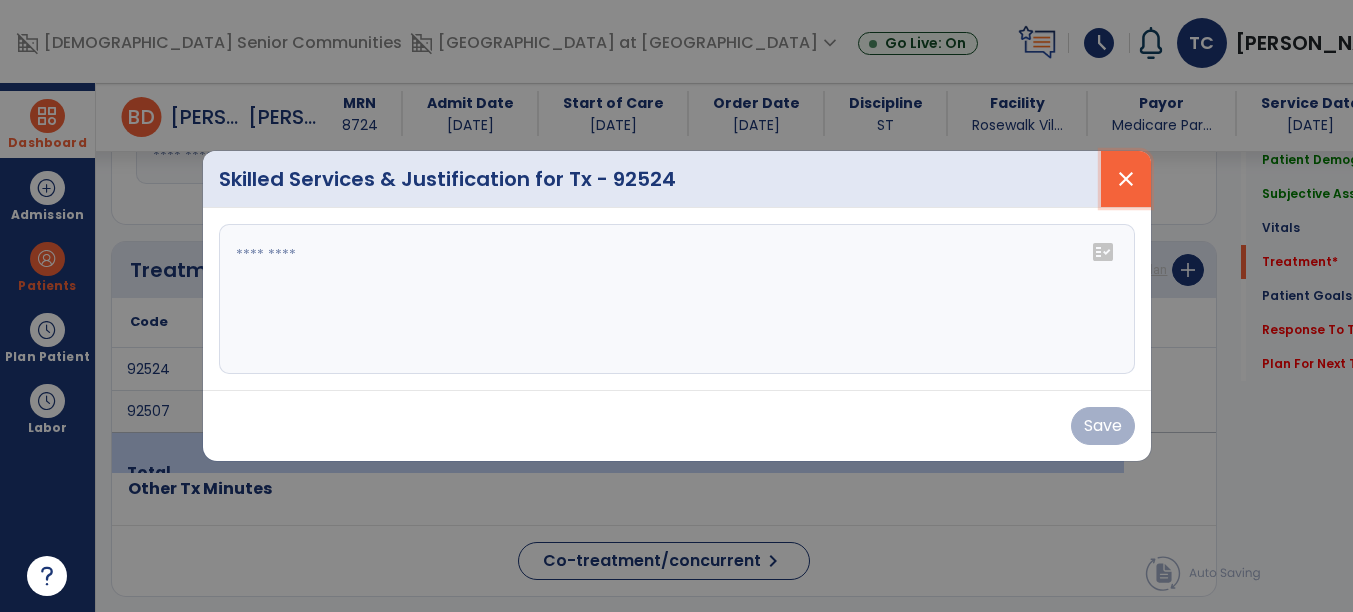 click on "close" at bounding box center (1126, 179) 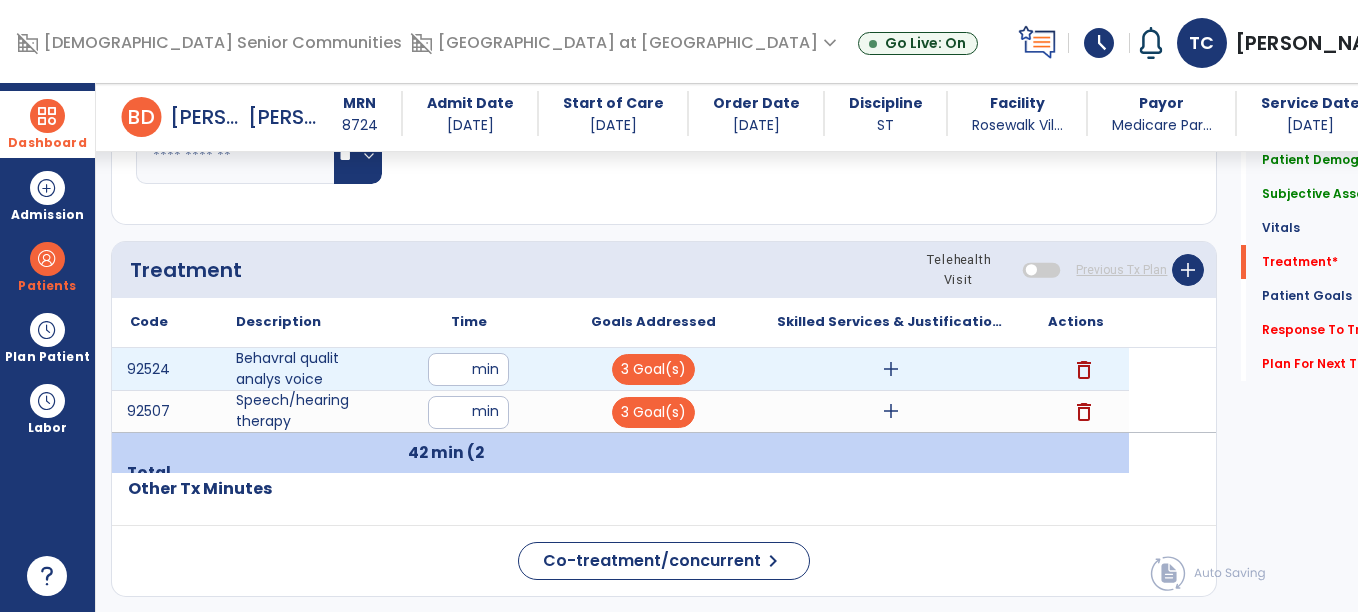 click on "add" at bounding box center [891, 369] 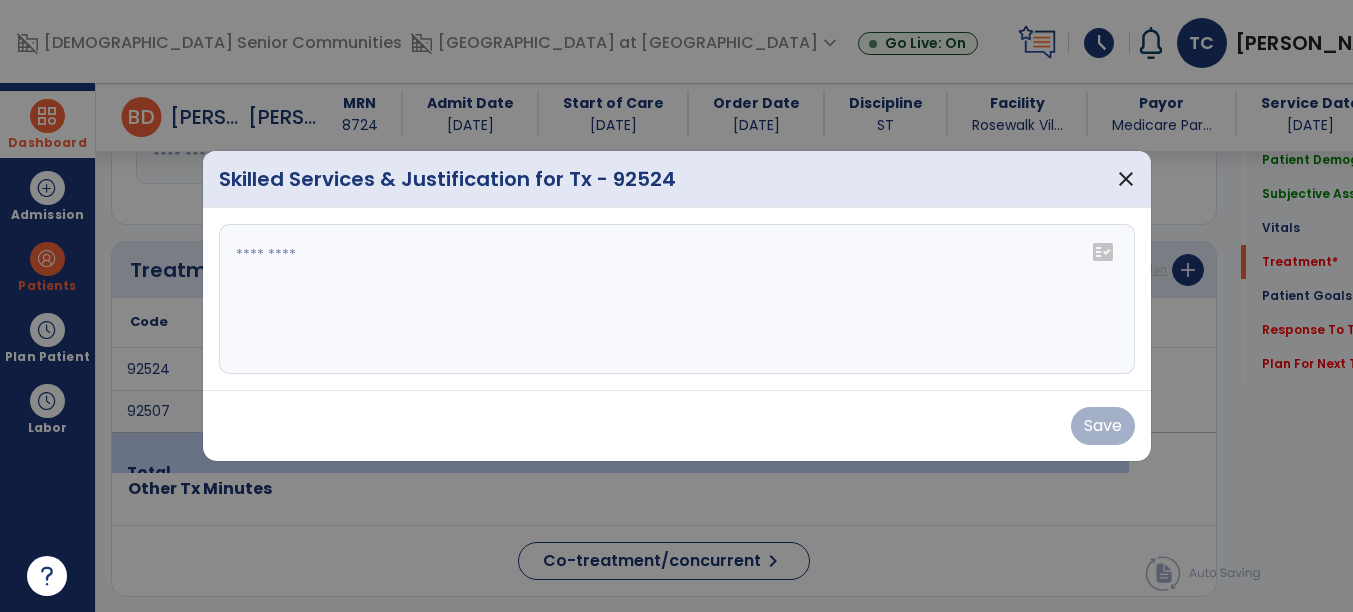 scroll, scrollTop: 1128, scrollLeft: 0, axis: vertical 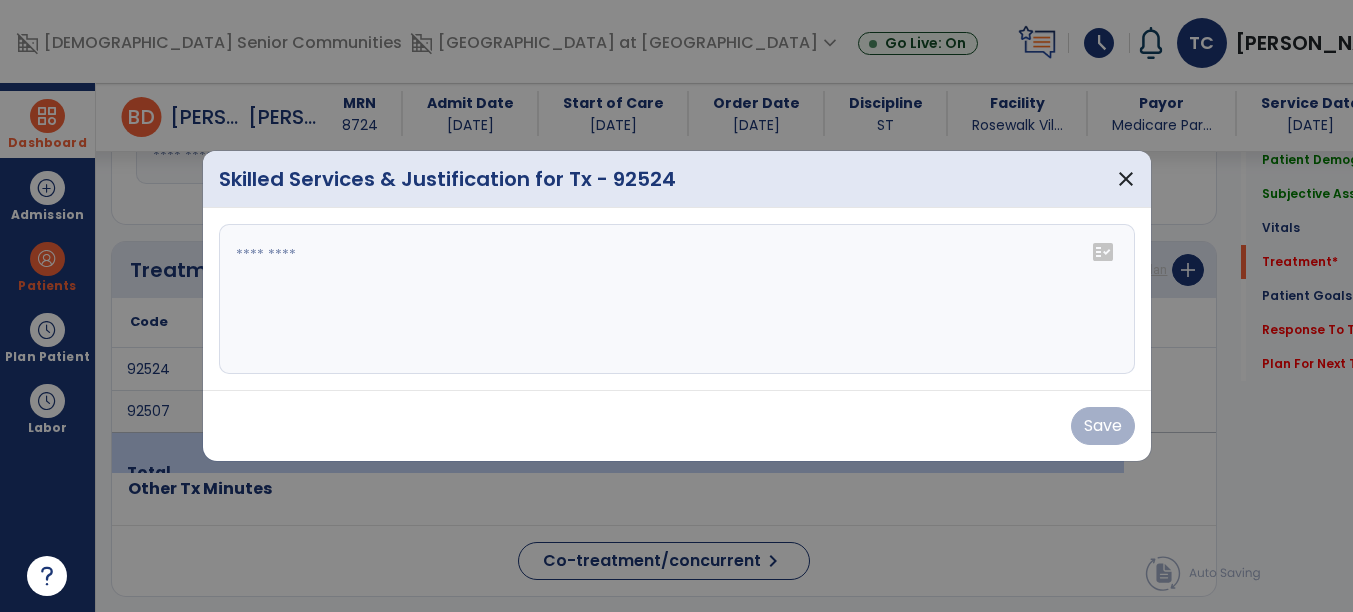 click at bounding box center (677, 299) 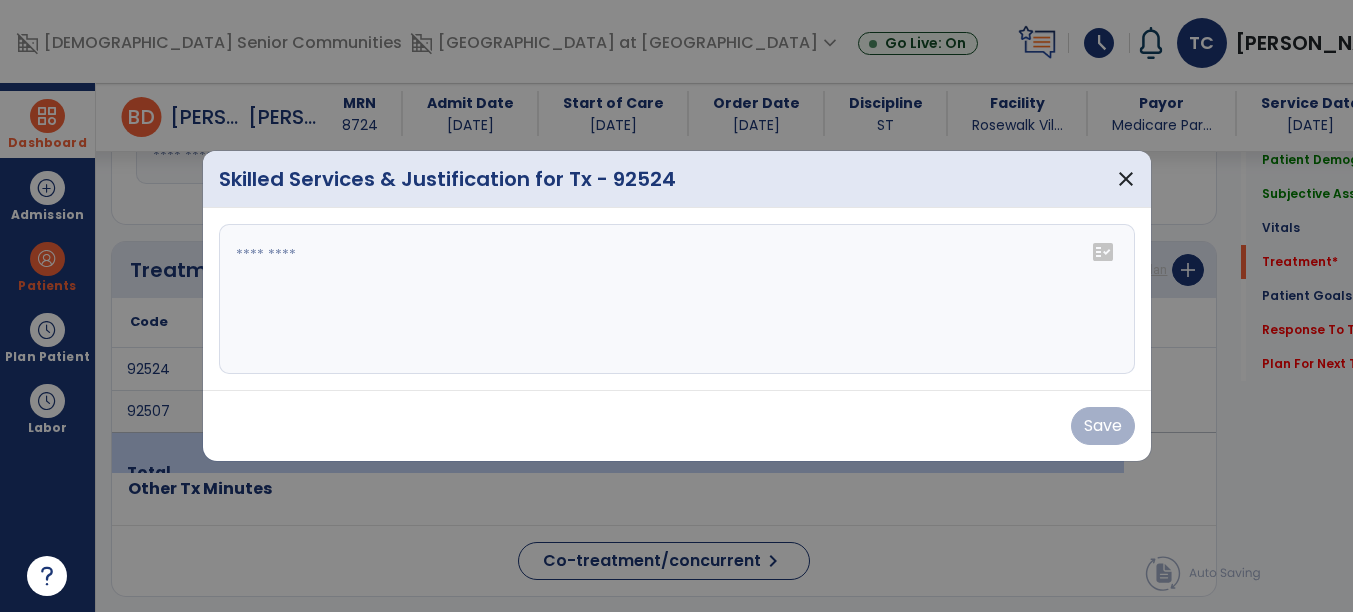 paste on "**********" 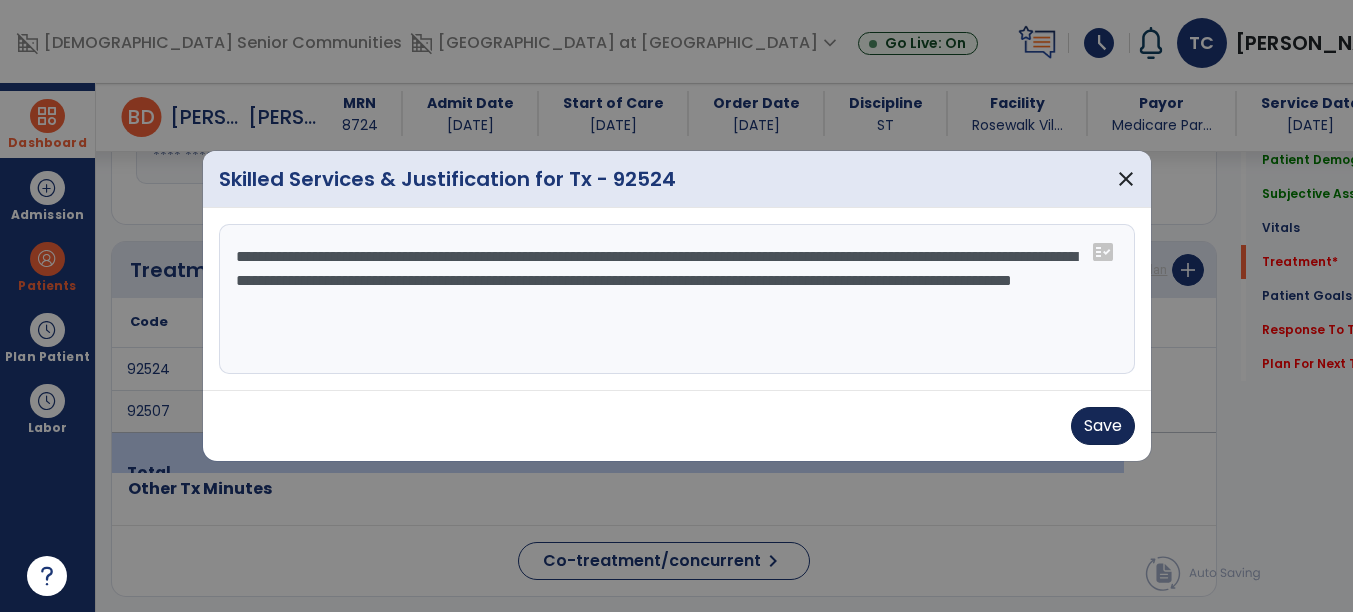 type on "**********" 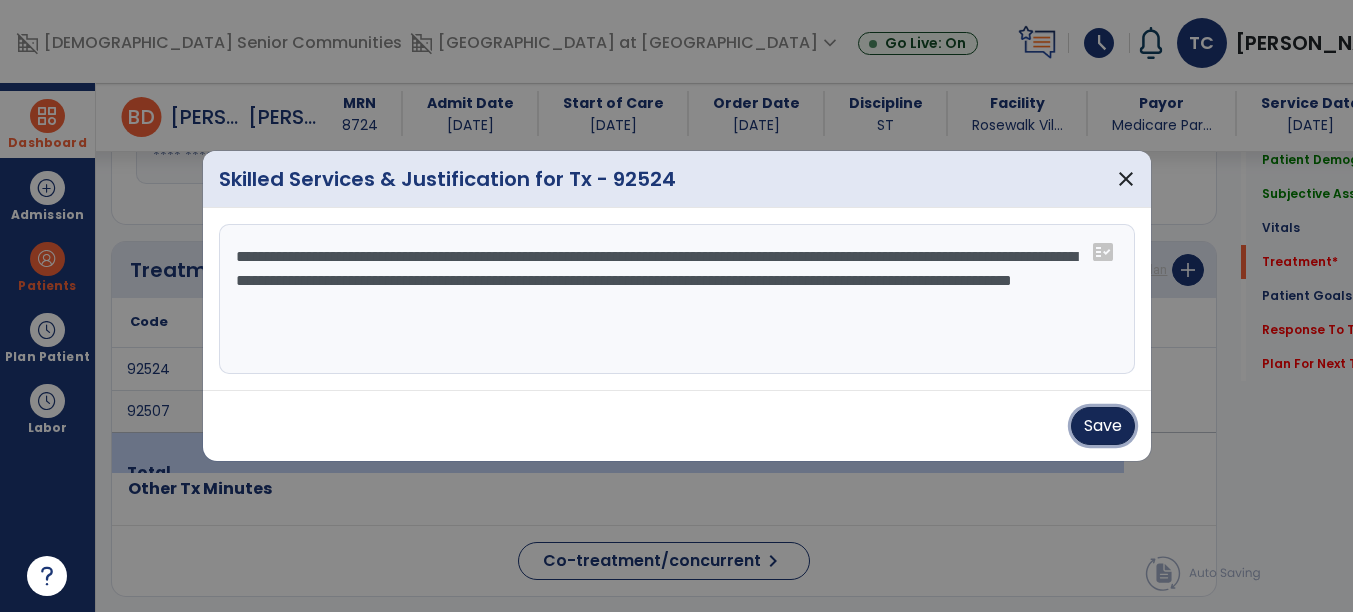 click on "Save" at bounding box center (1103, 426) 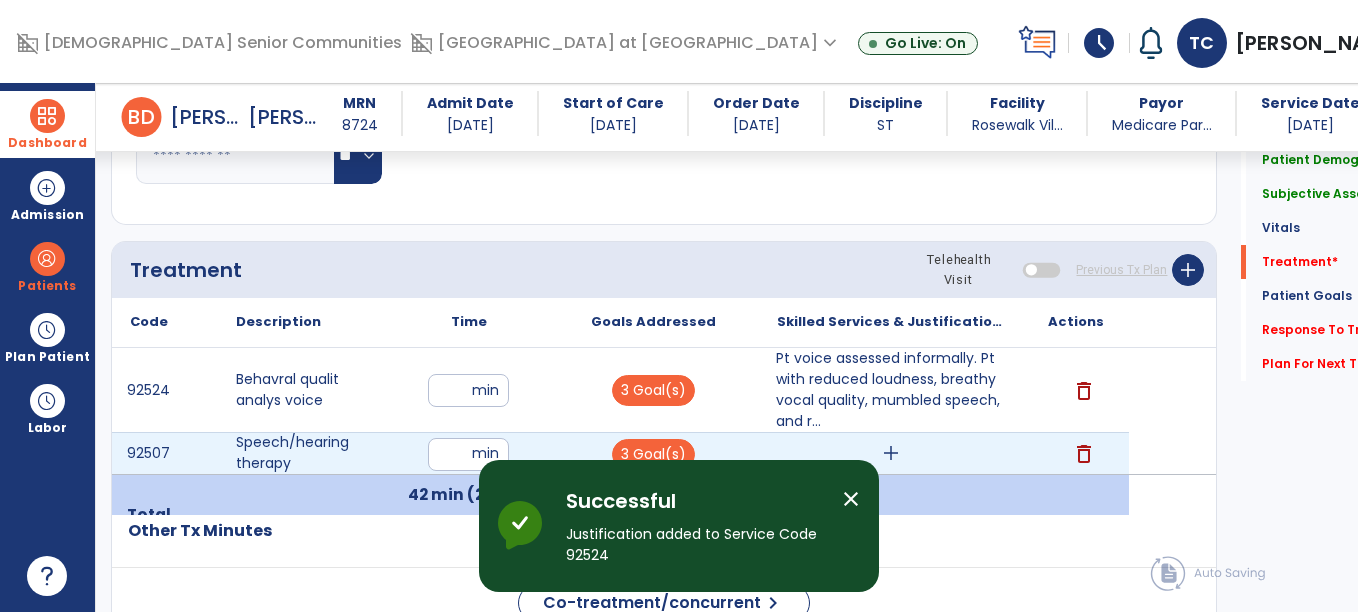 click on "add" at bounding box center [891, 453] 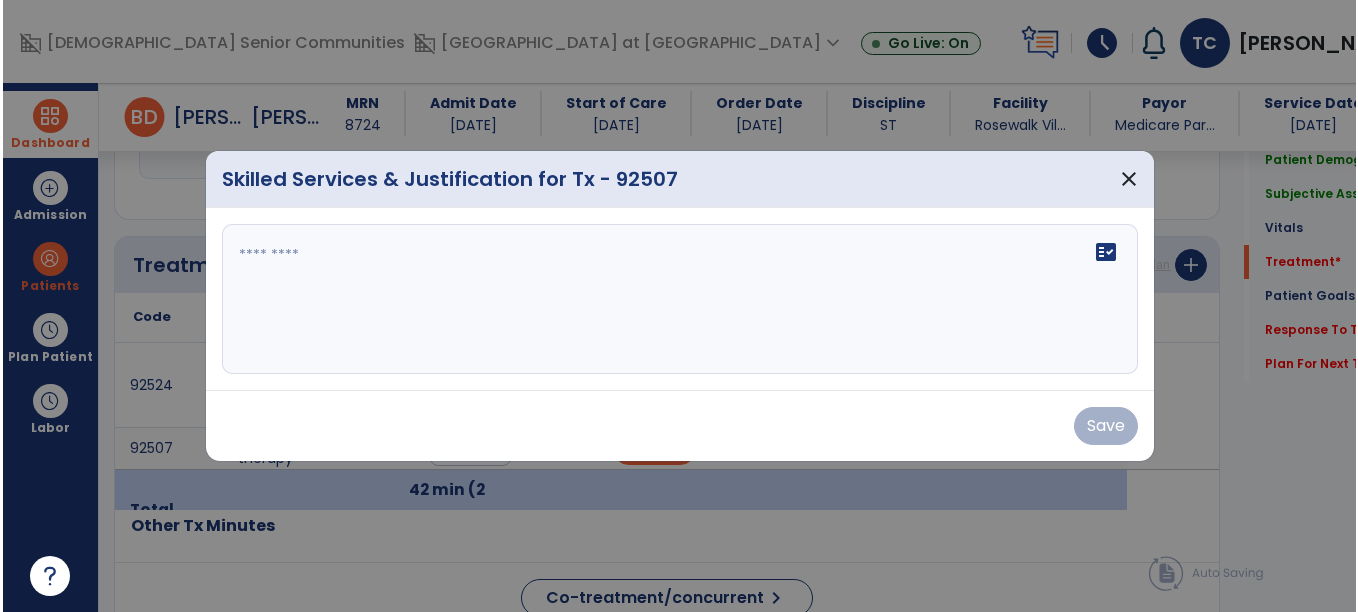 scroll, scrollTop: 1128, scrollLeft: 0, axis: vertical 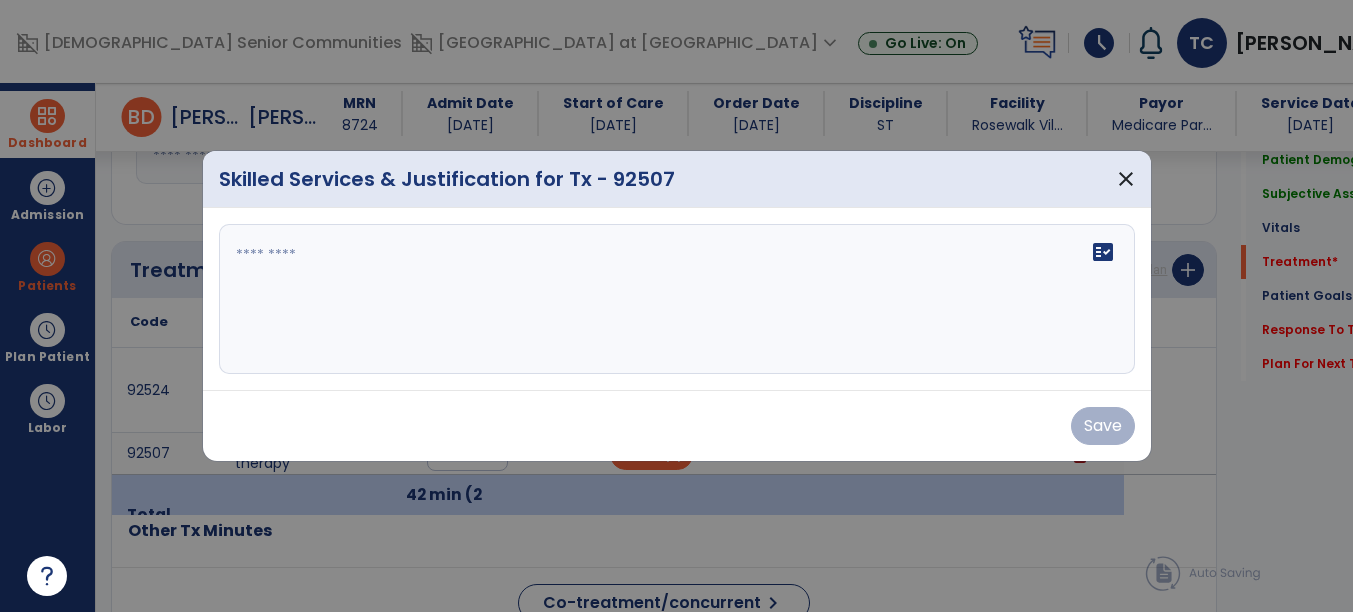 click on "fact_check" at bounding box center [677, 299] 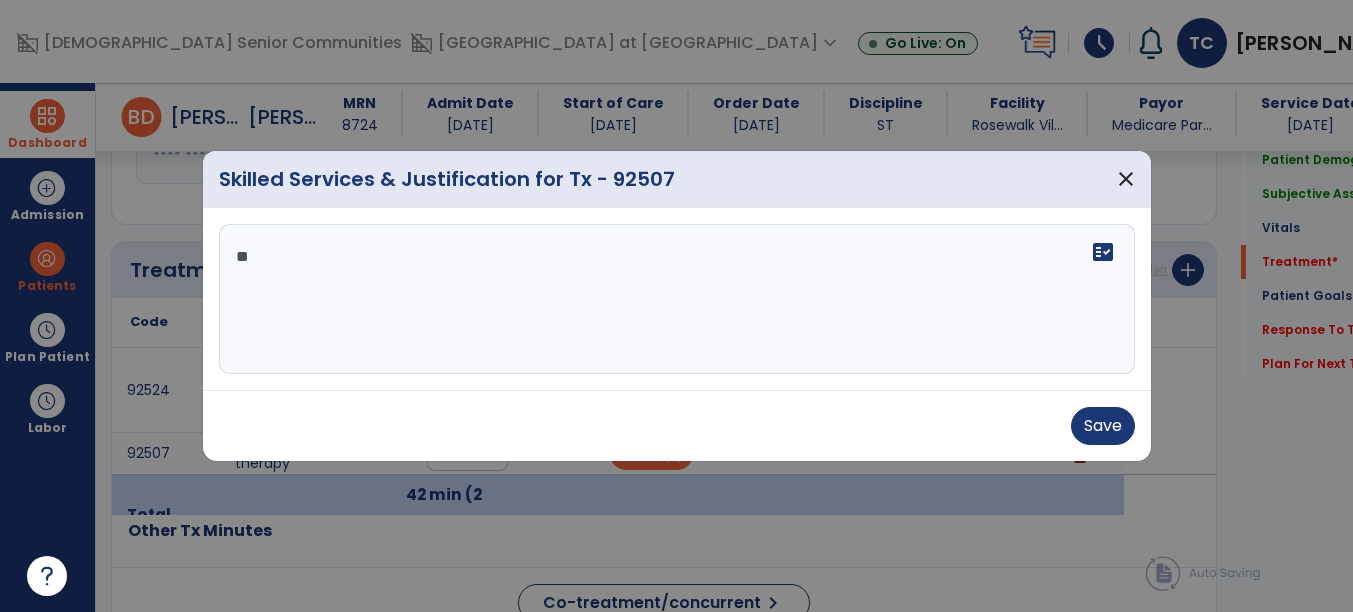 type on "*" 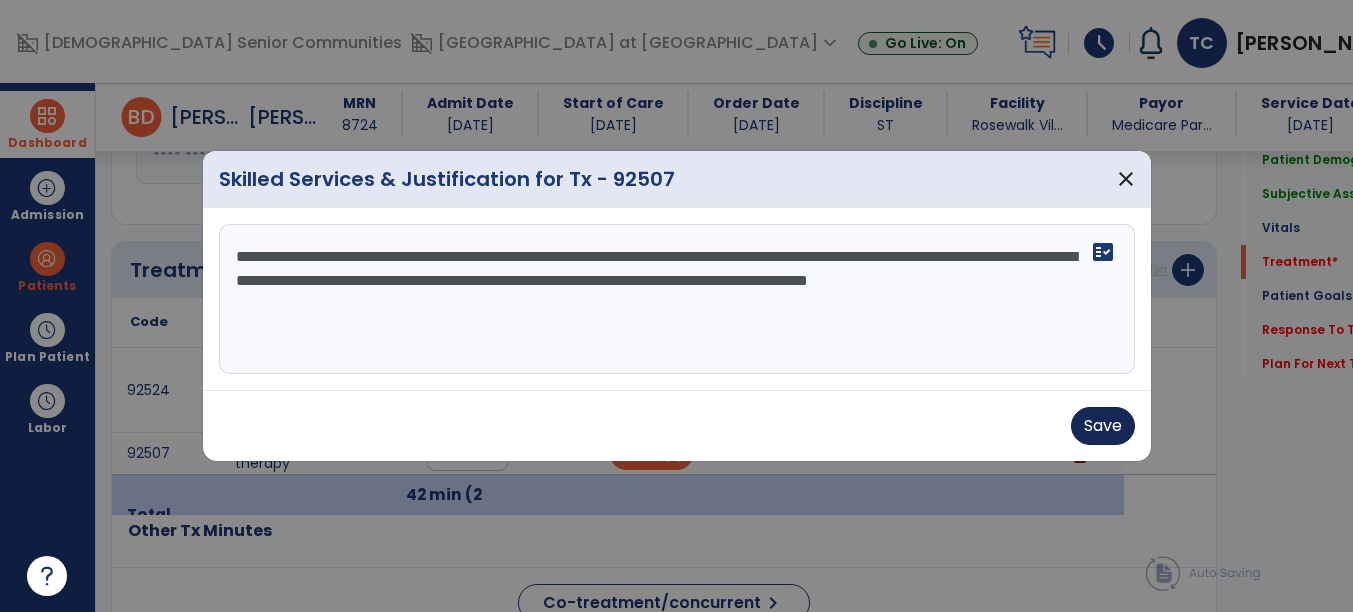 type on "**********" 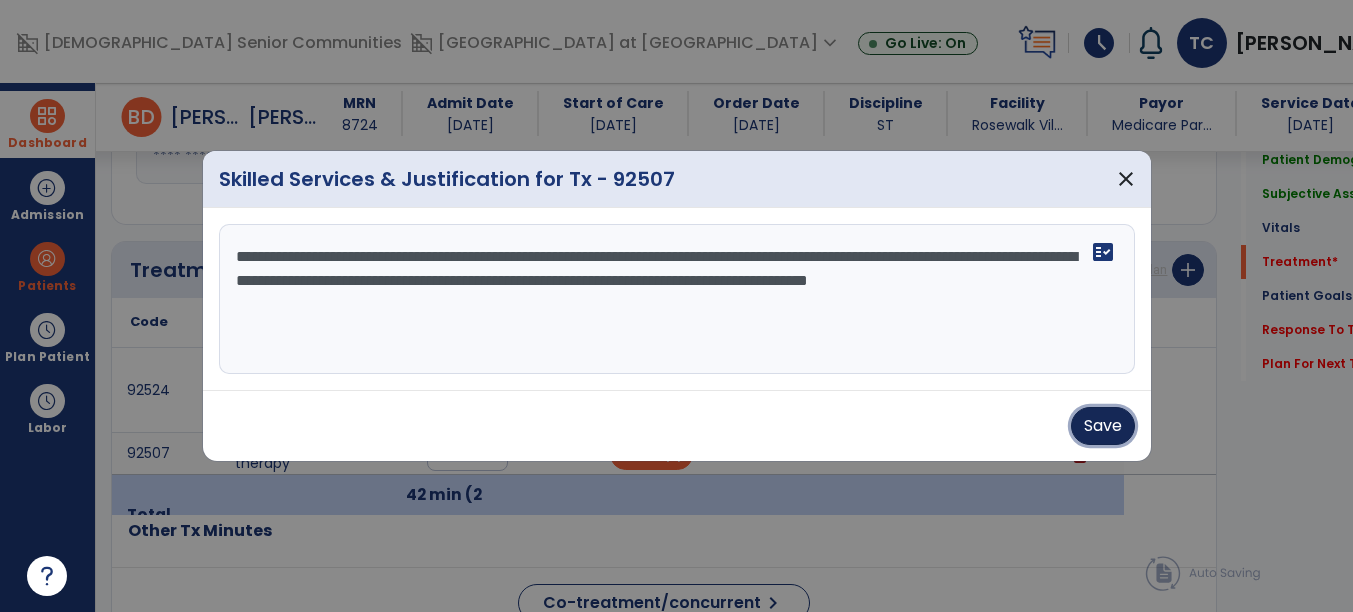 click on "Save" at bounding box center [1103, 426] 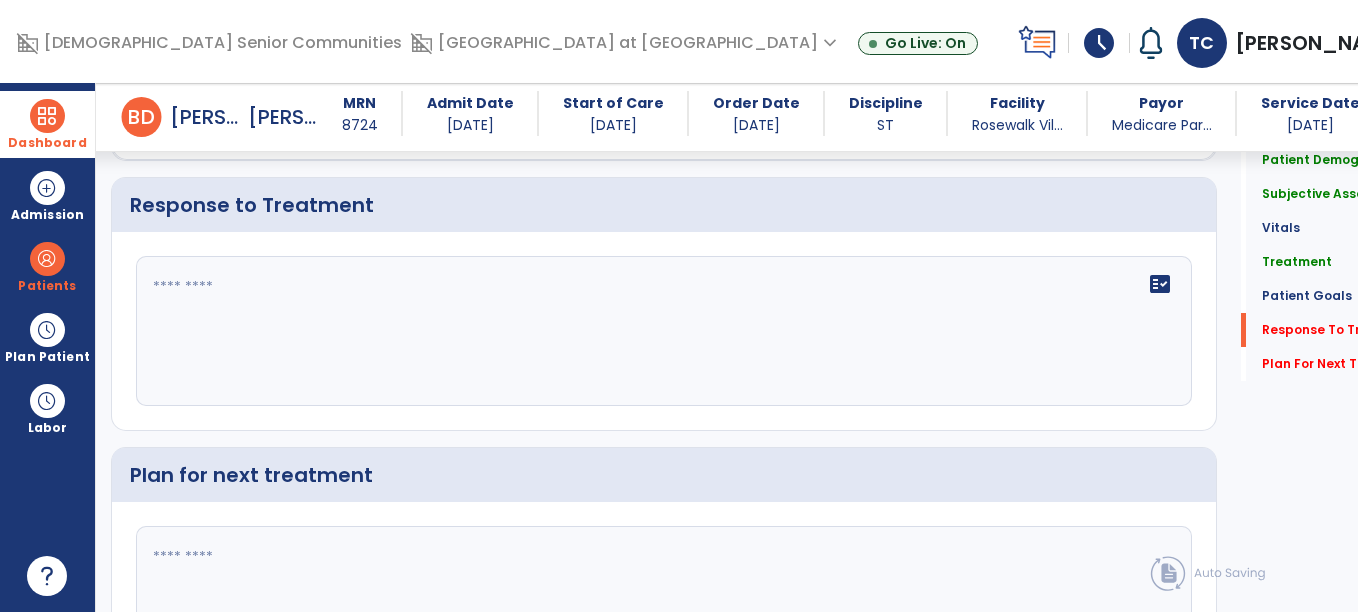 scroll, scrollTop: 2282, scrollLeft: 0, axis: vertical 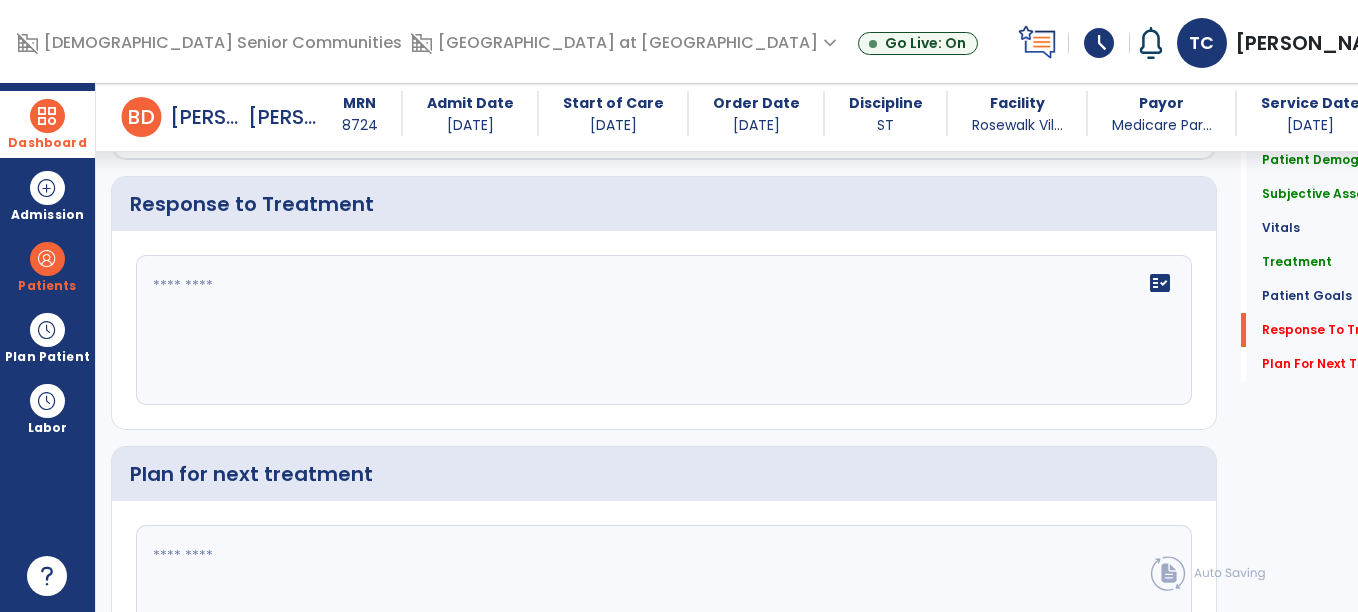 click on "fact_check" 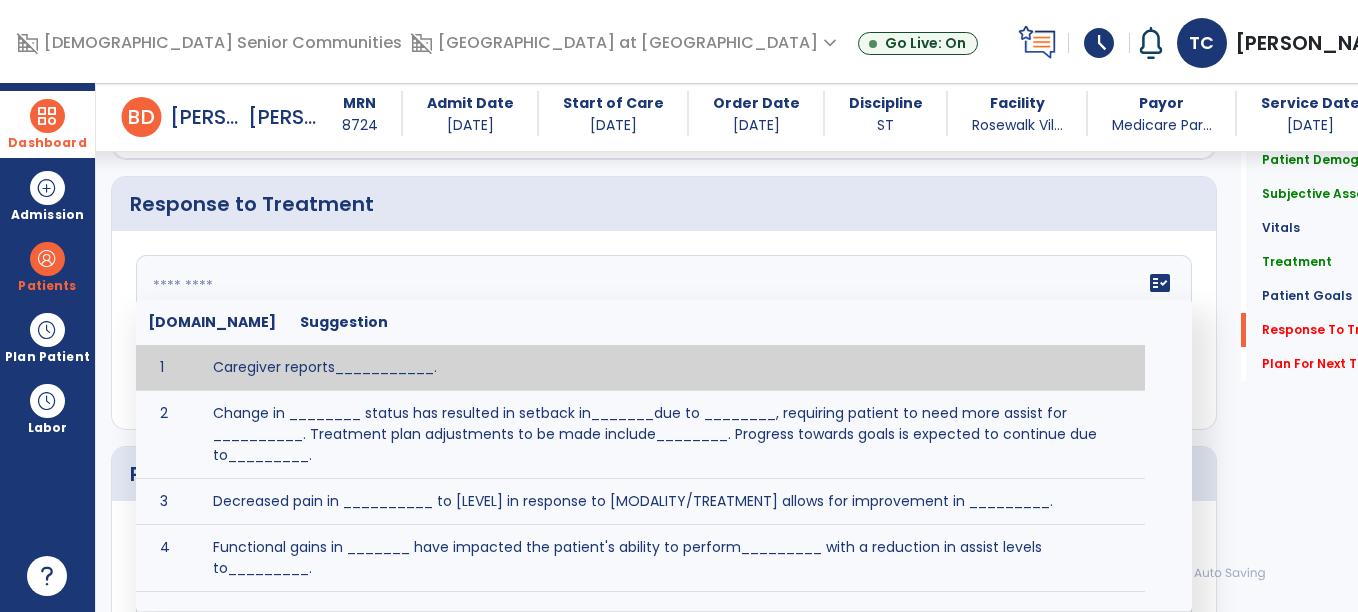 type on "*" 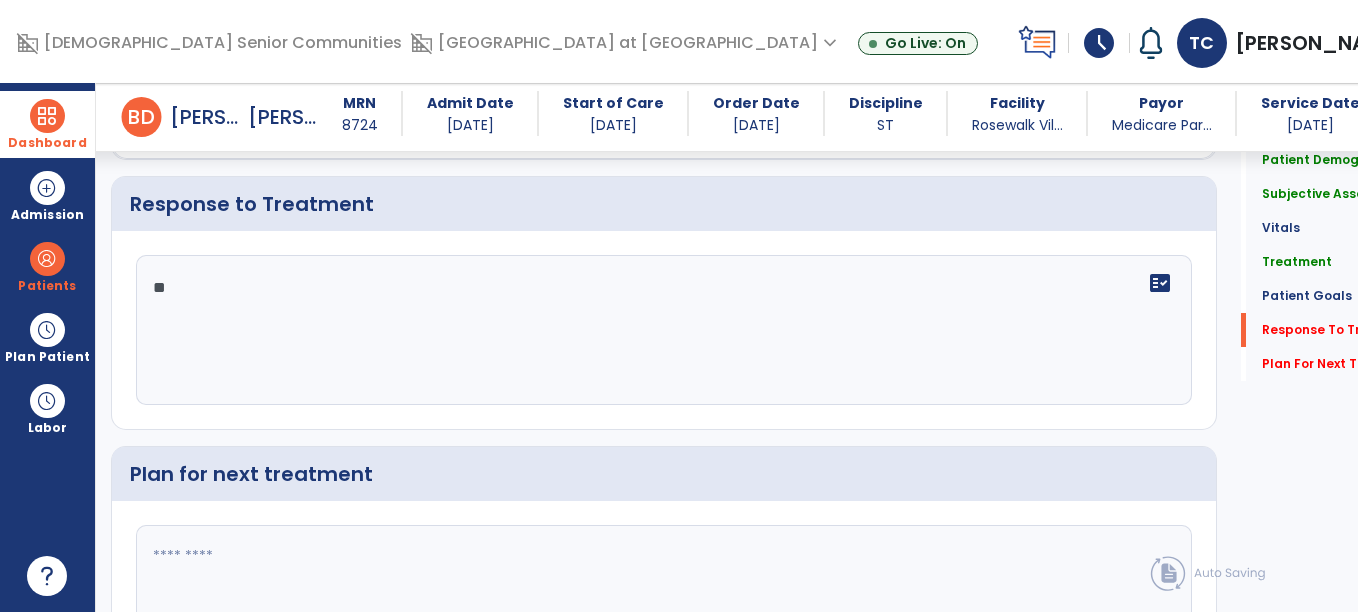 type on "*" 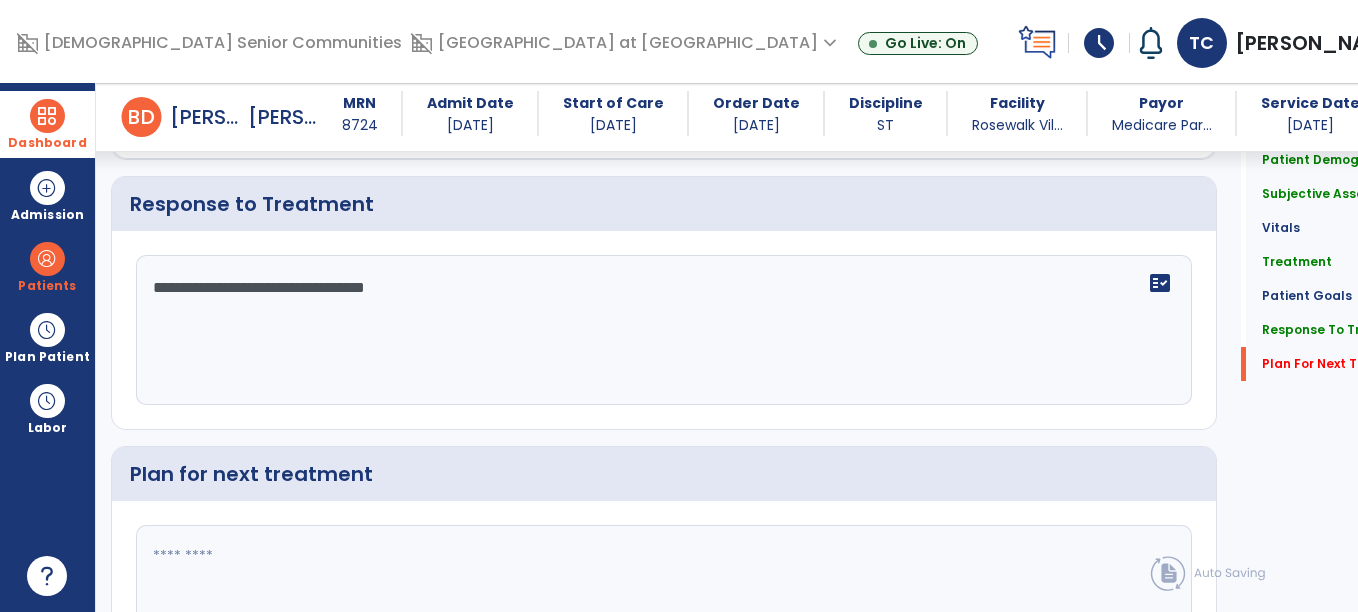 scroll, scrollTop: 2437, scrollLeft: 0, axis: vertical 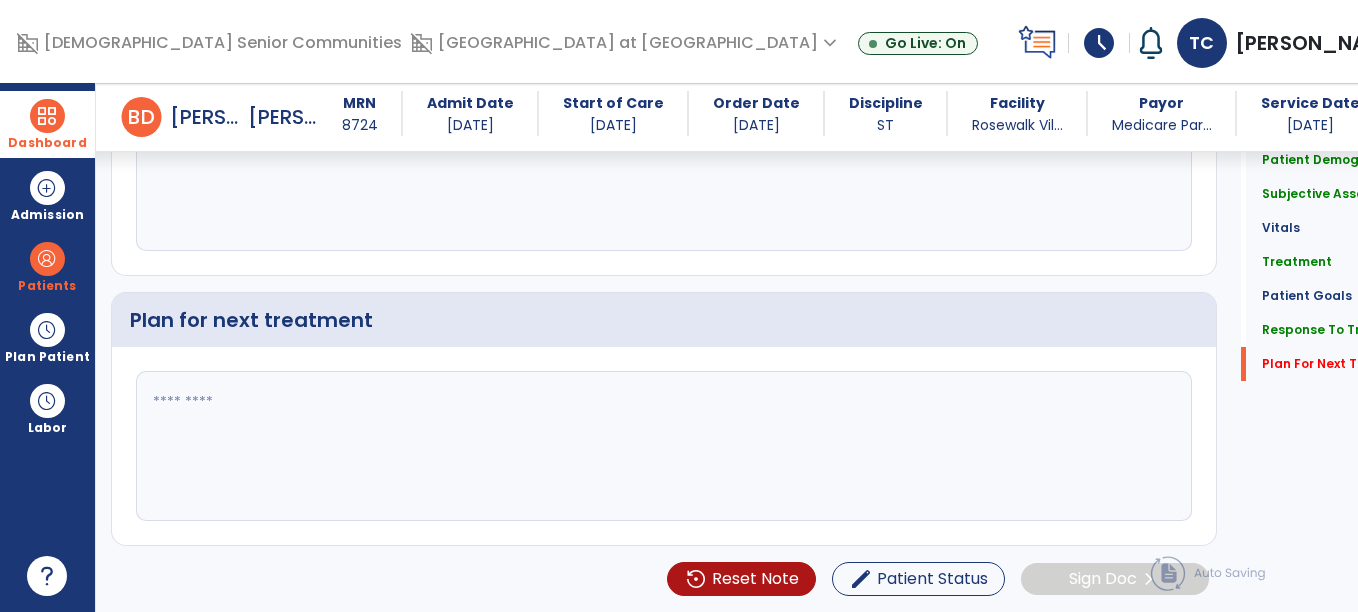type on "**********" 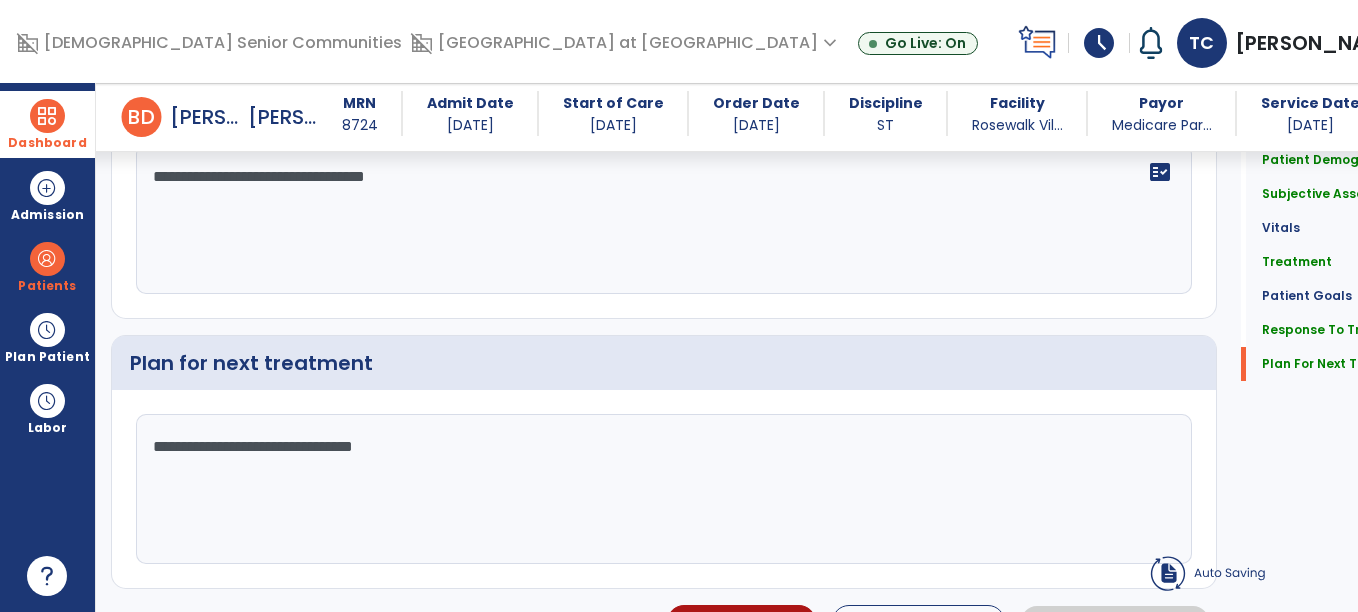 scroll, scrollTop: 2437, scrollLeft: 0, axis: vertical 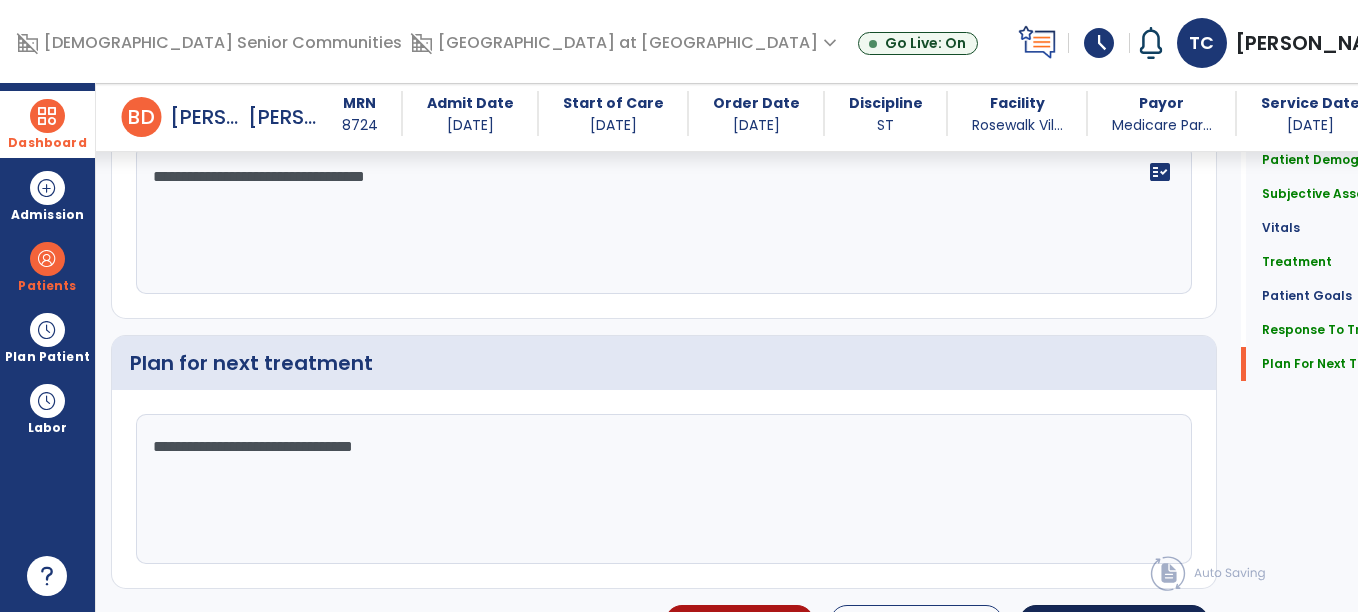 type on "**********" 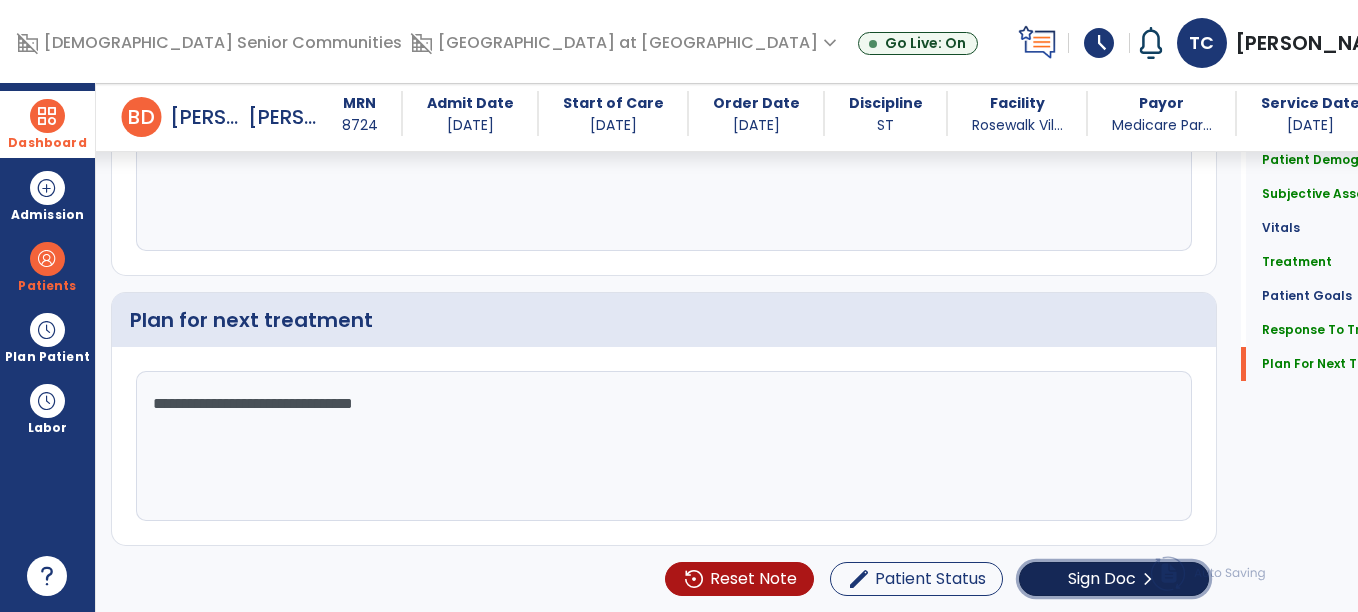 click on "Sign Doc" 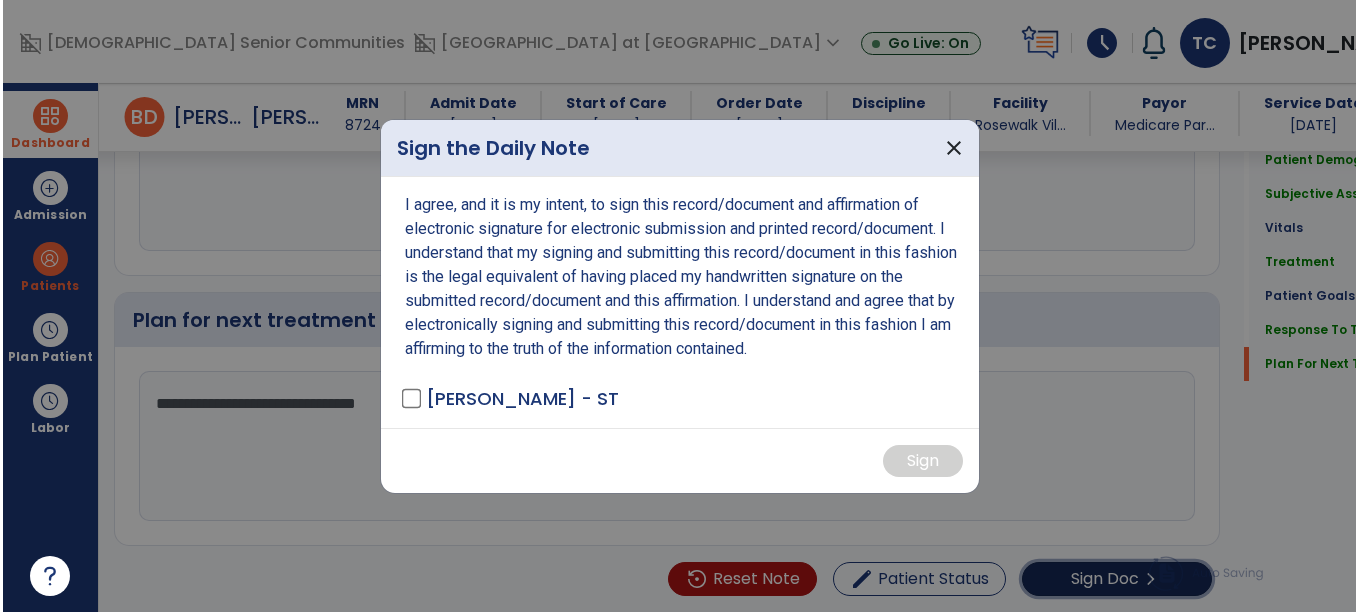 scroll, scrollTop: 2437, scrollLeft: 0, axis: vertical 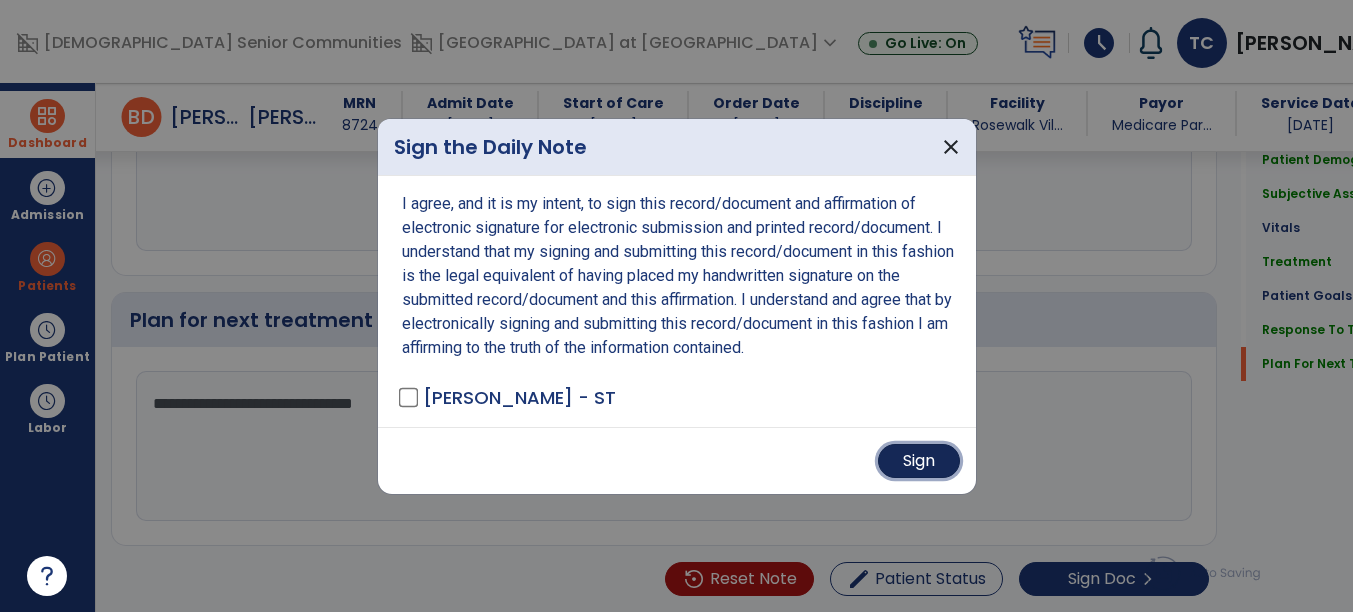 click on "Sign" at bounding box center (919, 461) 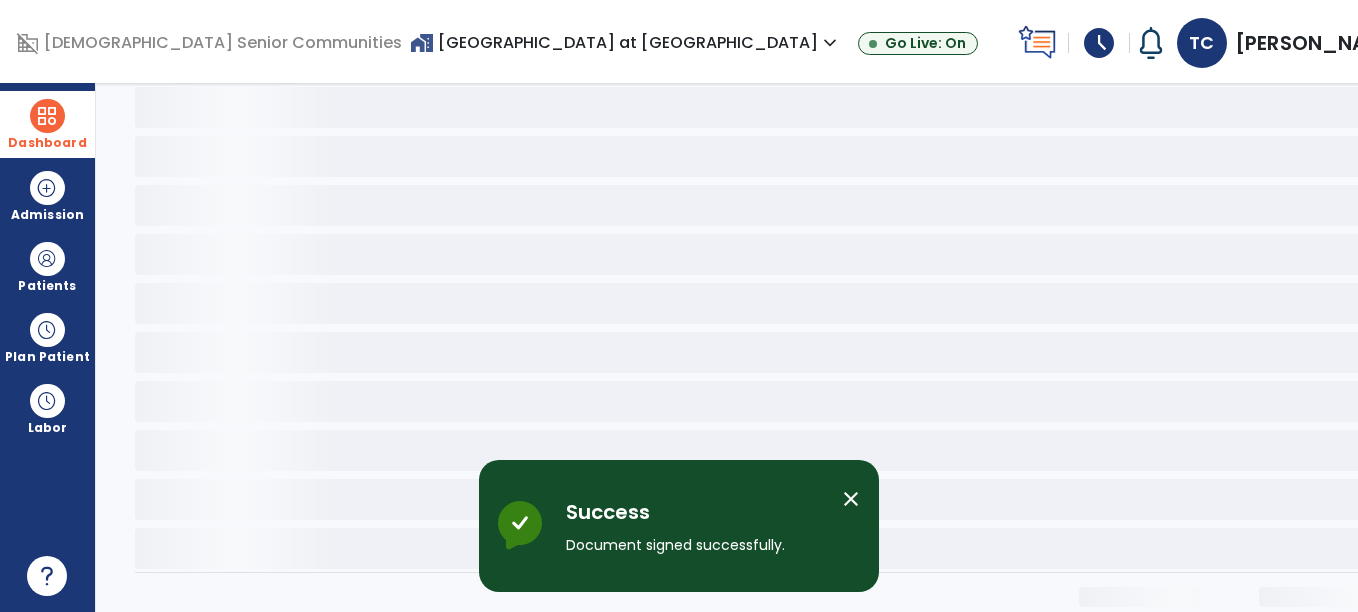 scroll, scrollTop: 0, scrollLeft: 0, axis: both 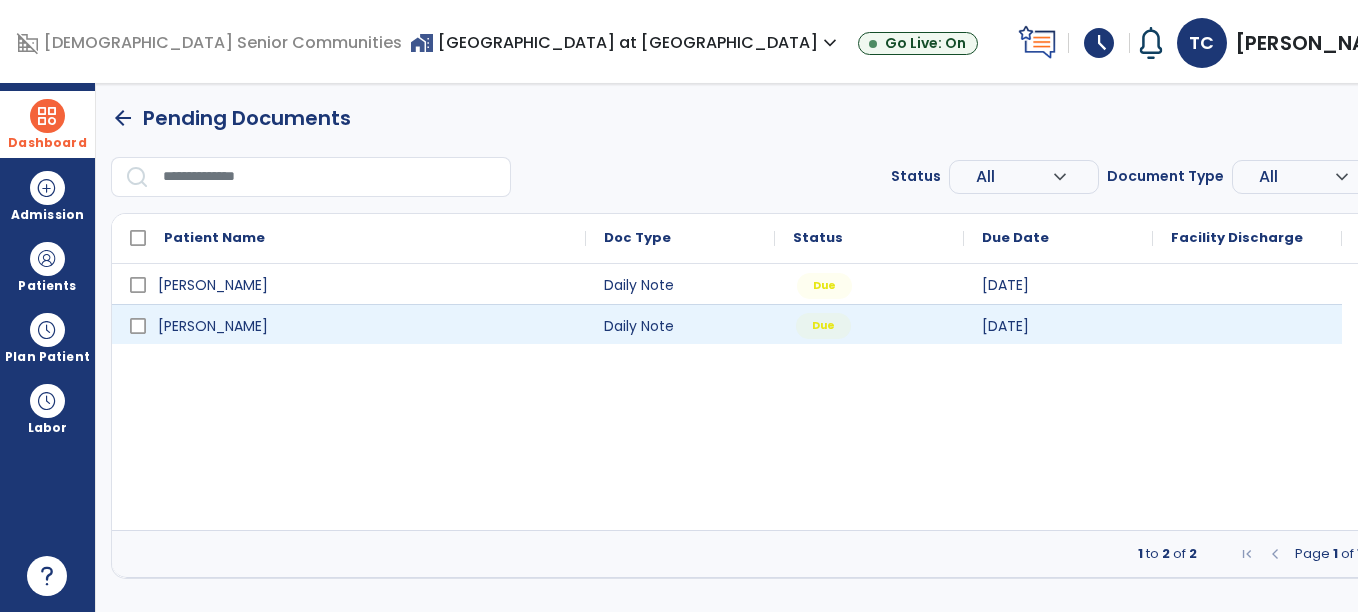 click on "Due" at bounding box center (823, 326) 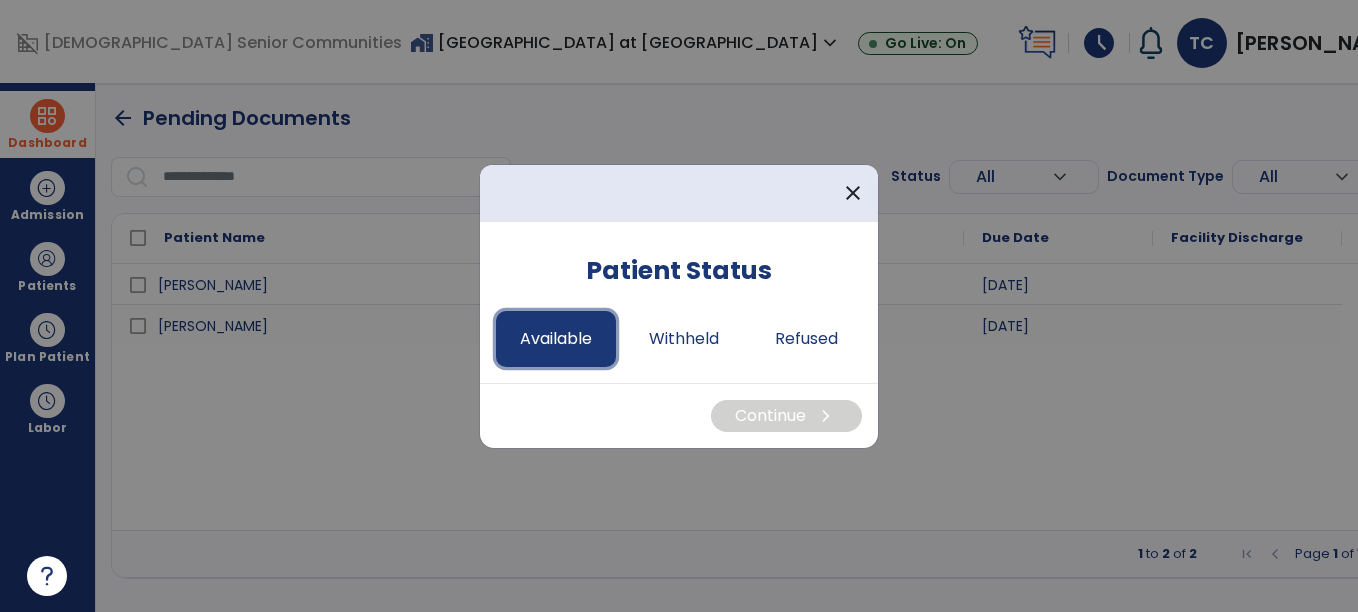 click on "Available" at bounding box center [556, 339] 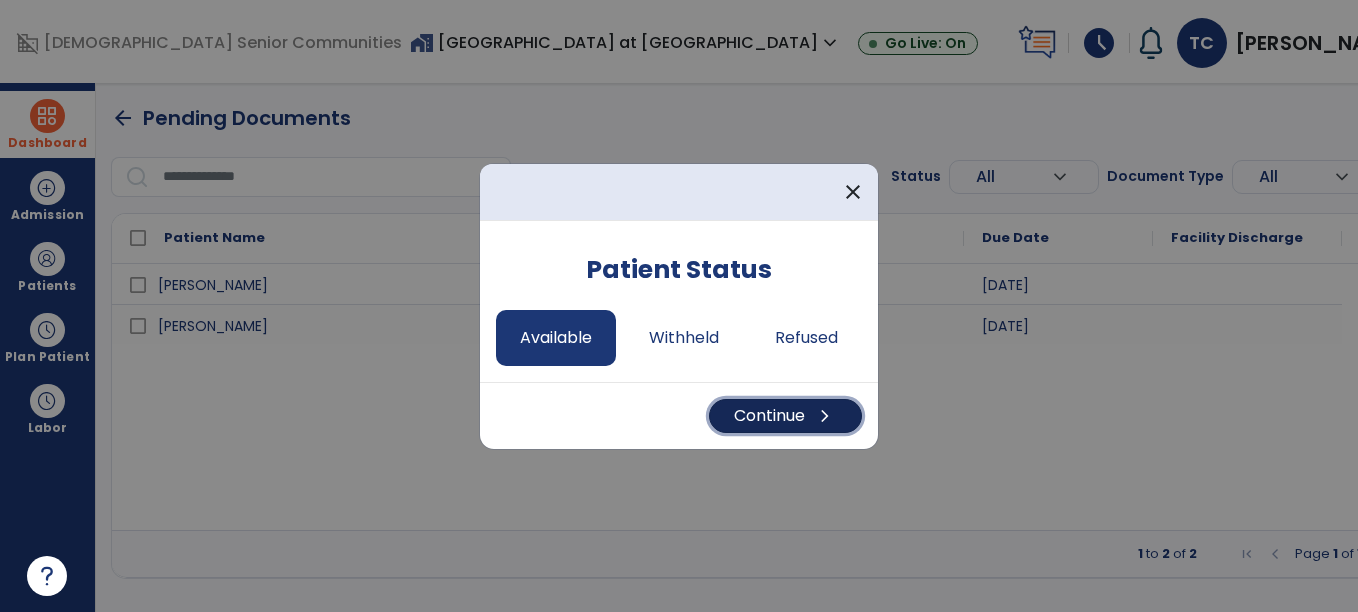 click on "Continue   chevron_right" at bounding box center [785, 416] 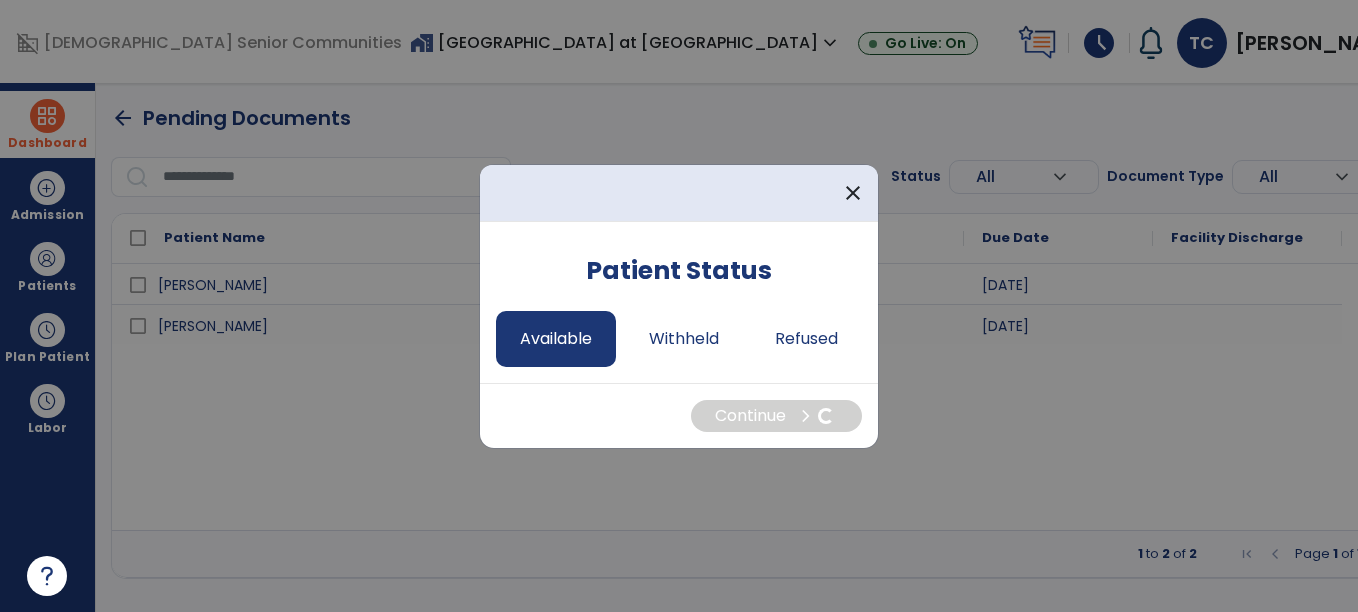 select on "*" 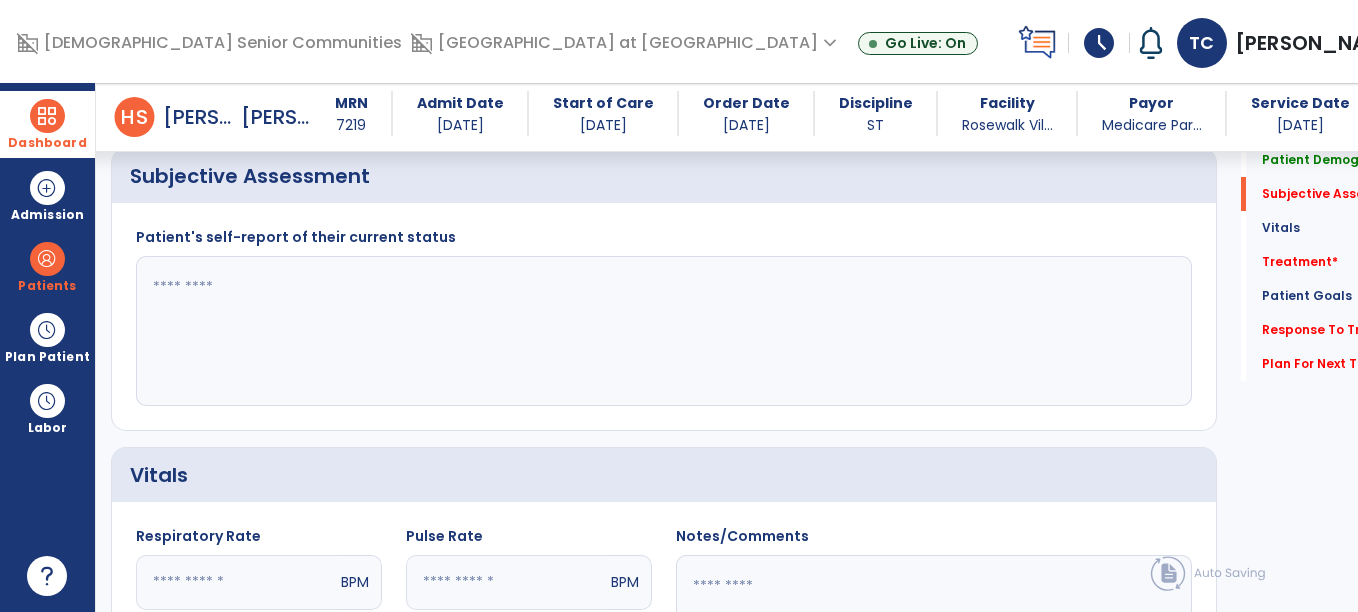 scroll, scrollTop: 519, scrollLeft: 0, axis: vertical 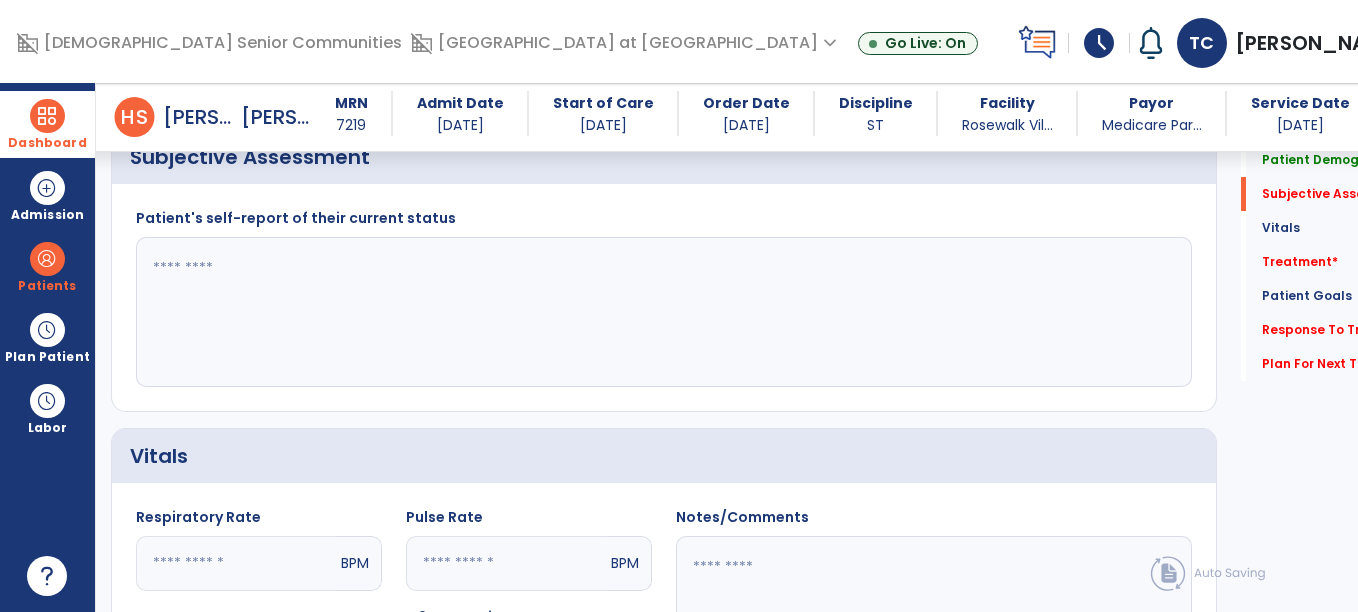 click 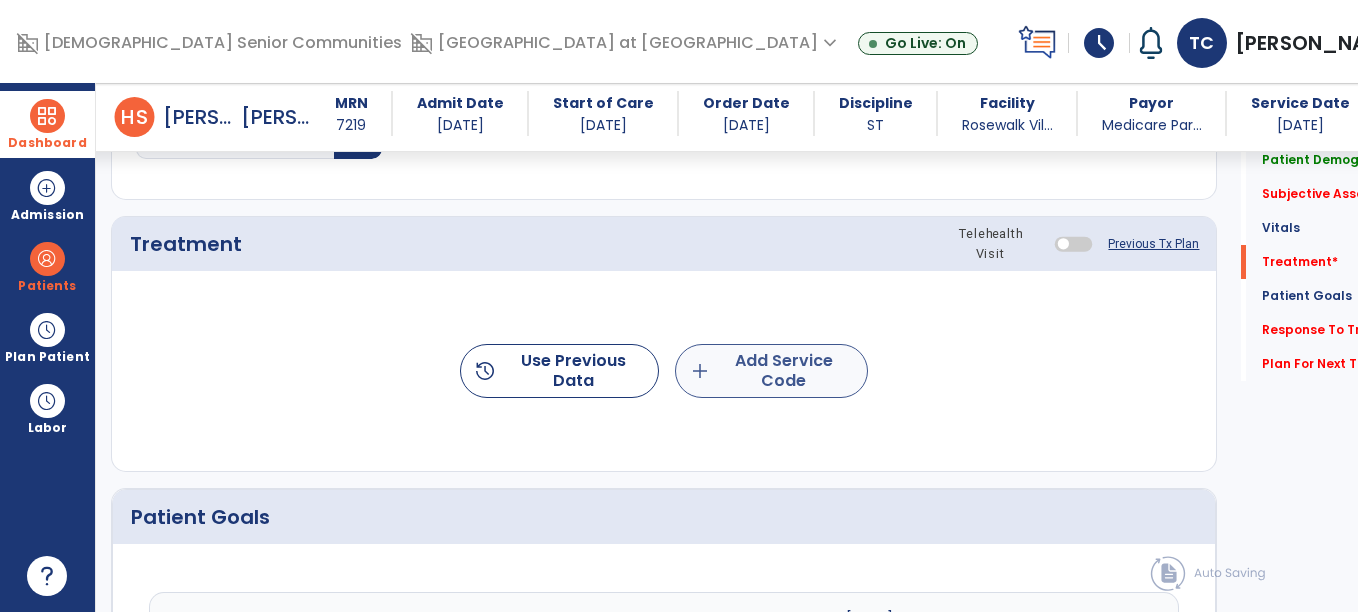 type on "**********" 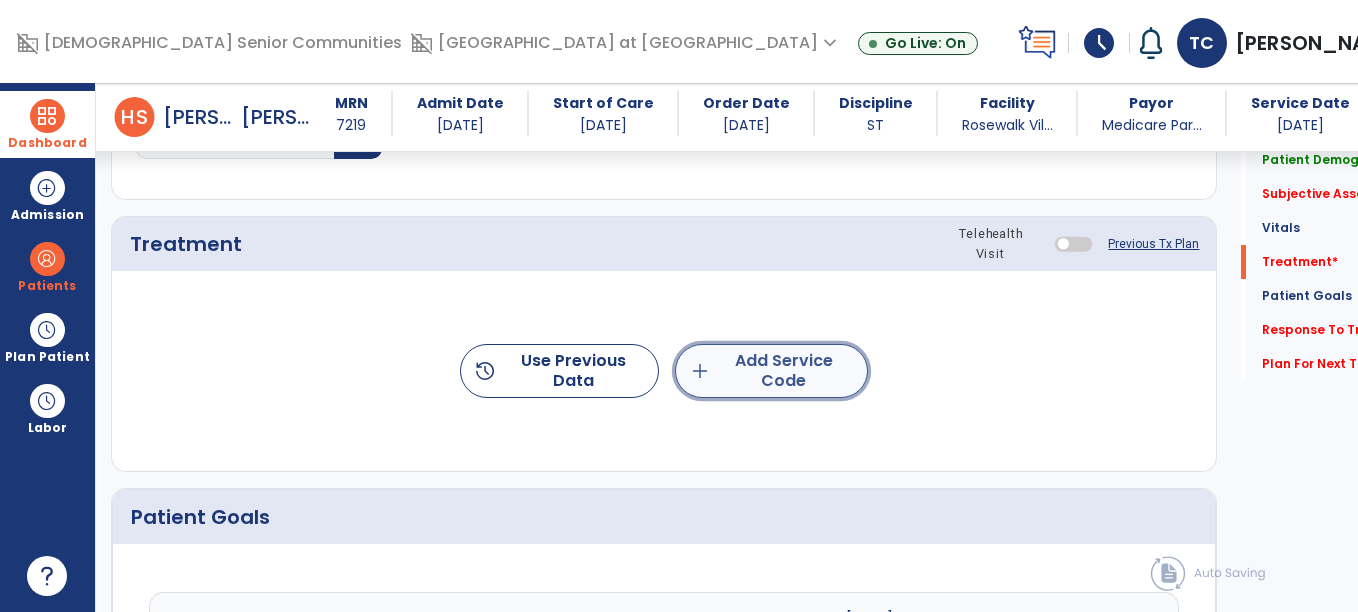 click on "add  Add Service Code" 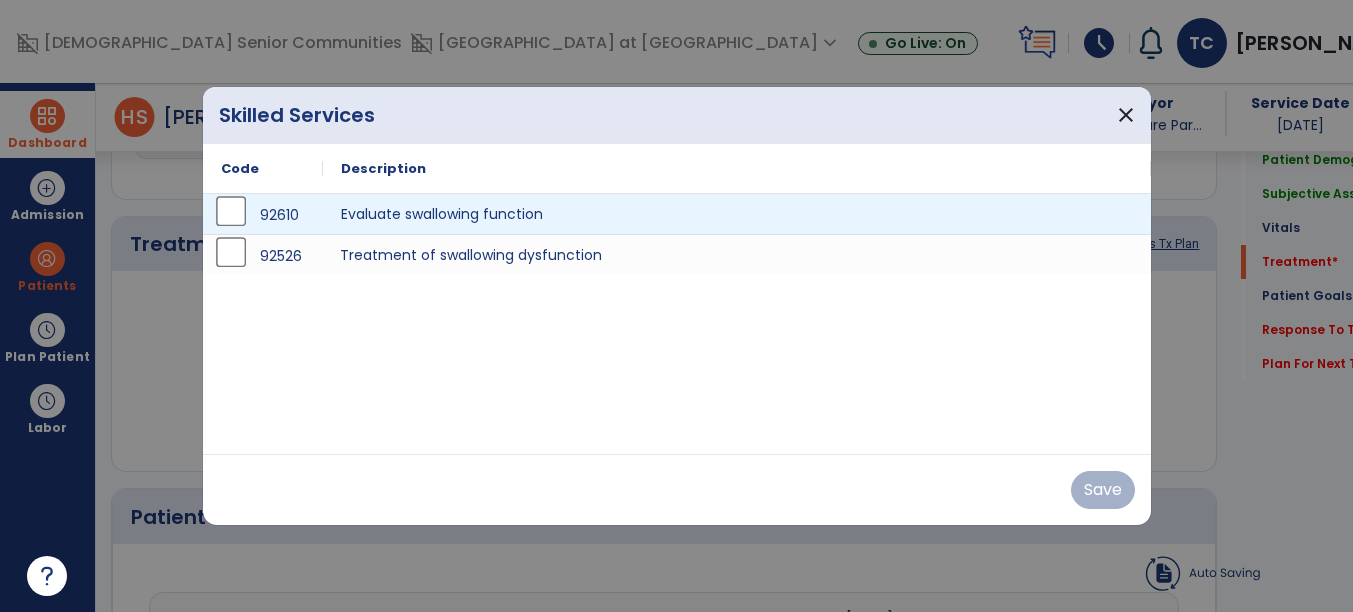 click on "Treatment of swallowing dysfunction" at bounding box center [737, 254] 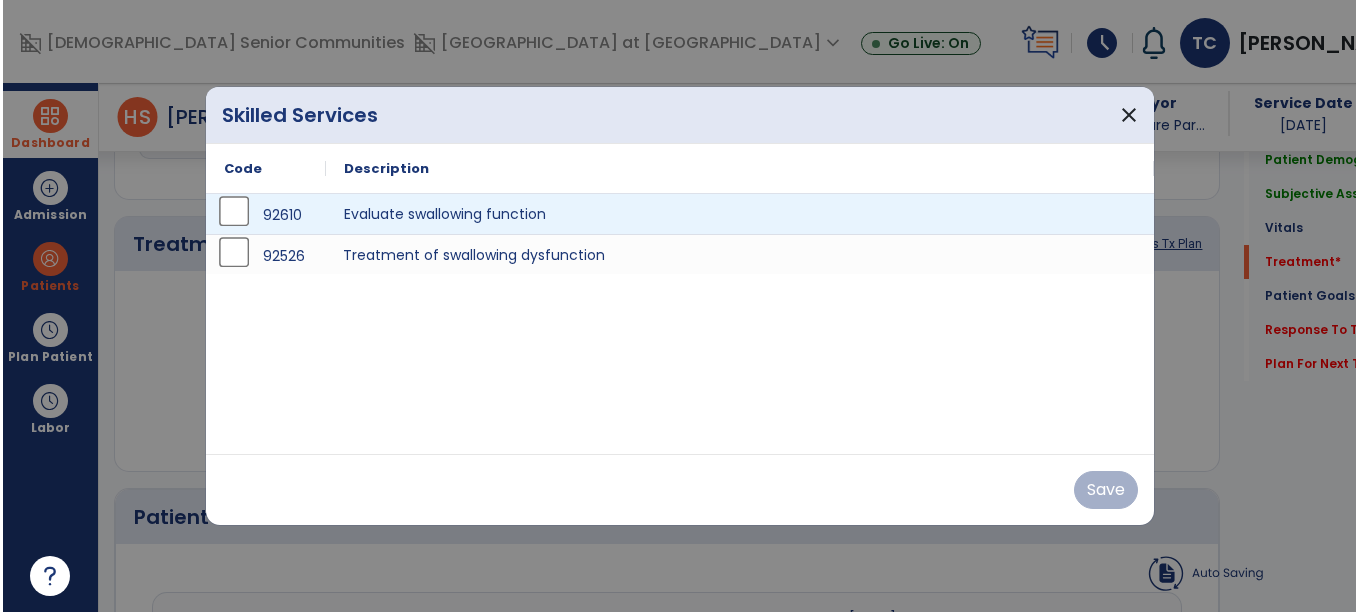 scroll, scrollTop: 1153, scrollLeft: 0, axis: vertical 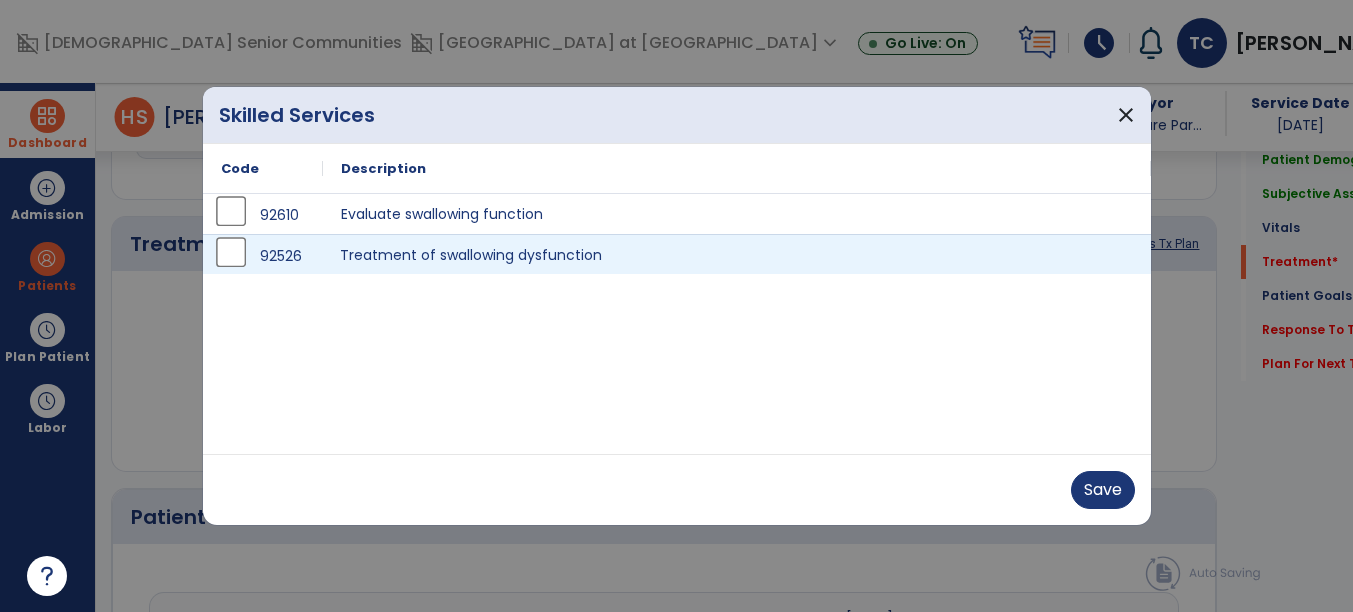 click on "Treatment of swallowing dysfunction" at bounding box center (737, 254) 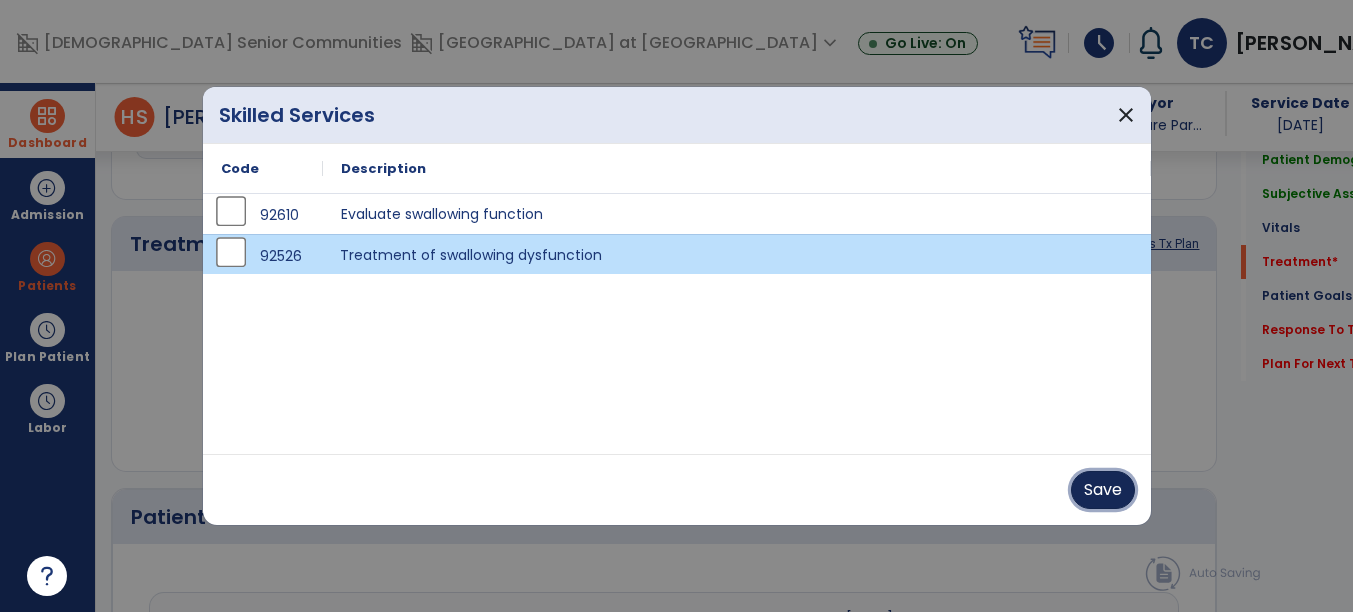 click on "Save" at bounding box center [1103, 490] 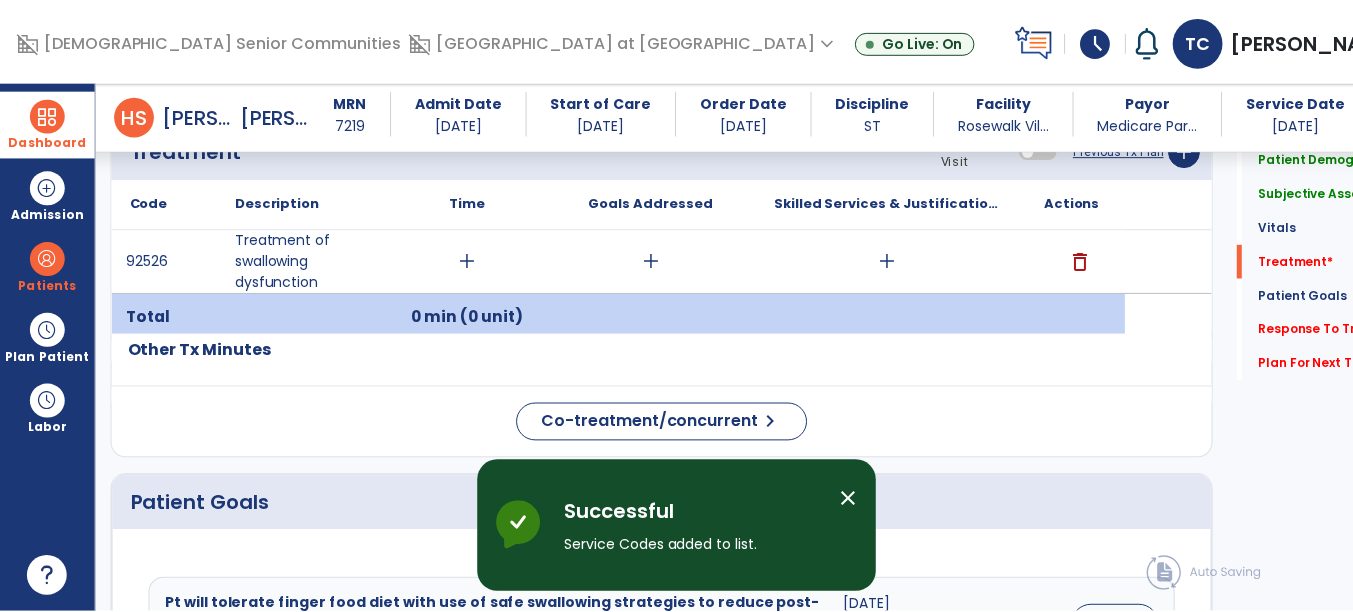 scroll, scrollTop: 1245, scrollLeft: 0, axis: vertical 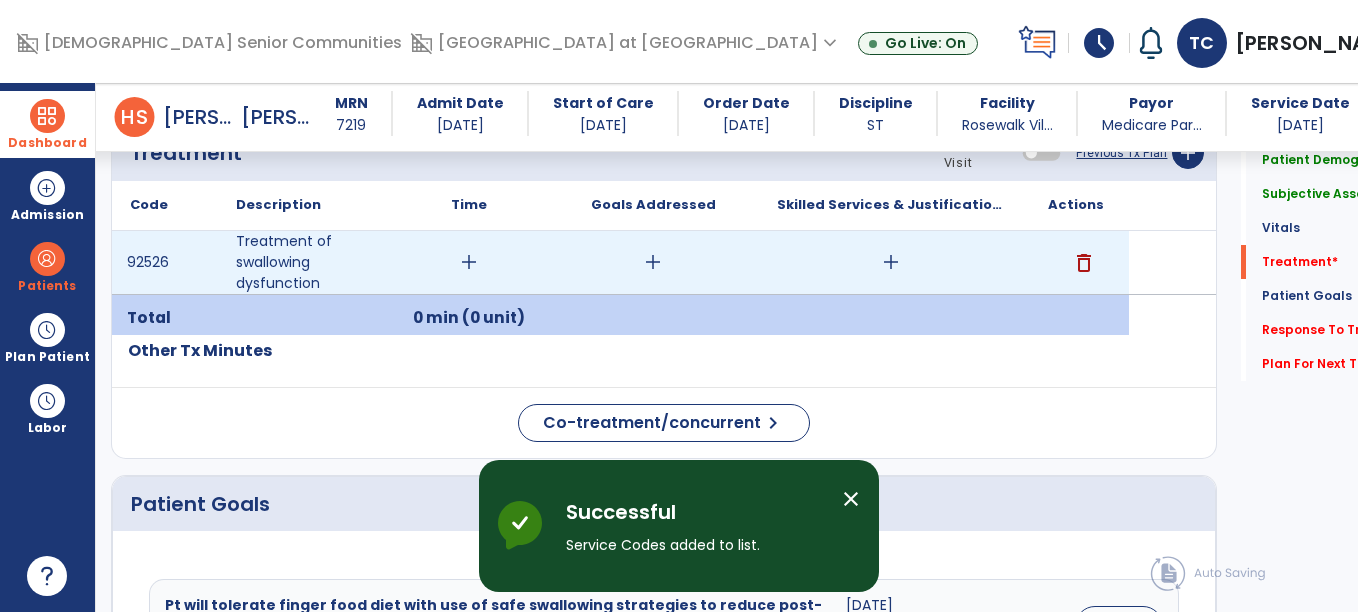 click on "add" at bounding box center (469, 262) 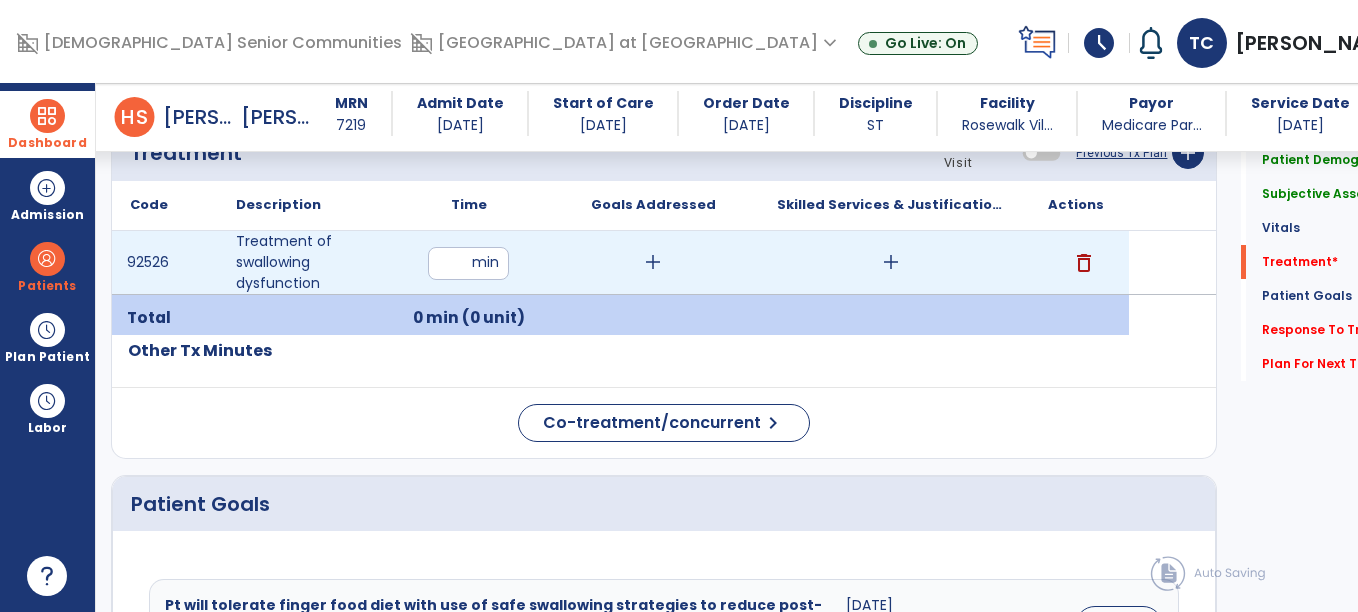 type on "**" 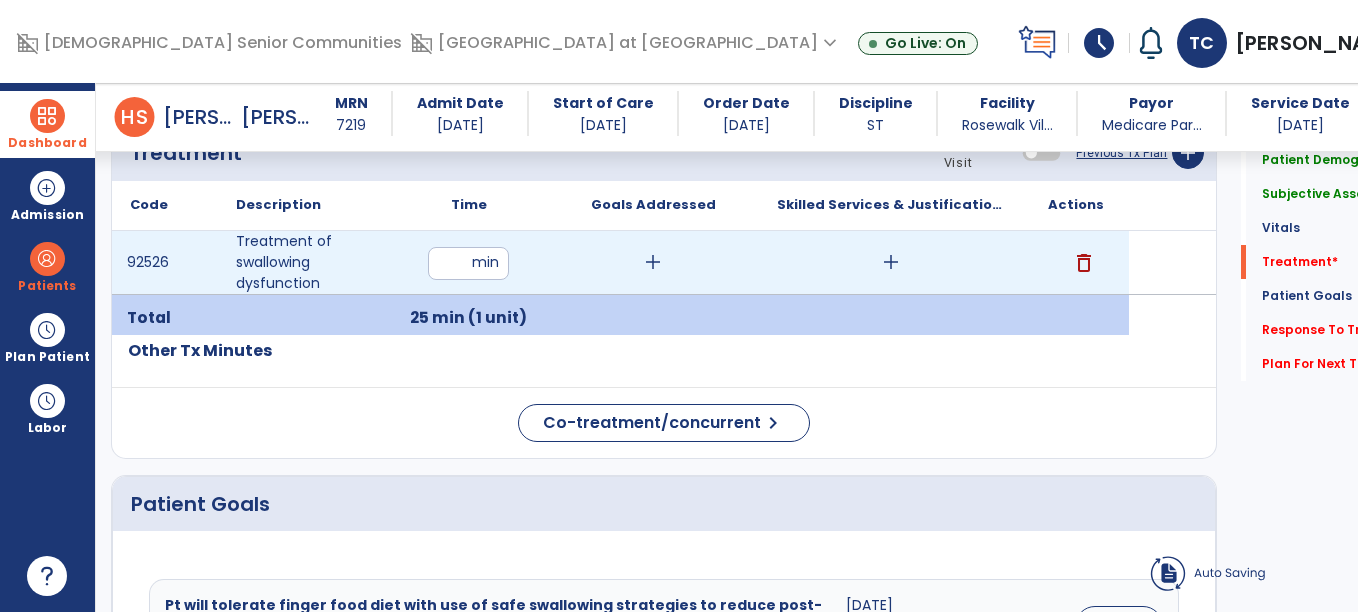 click on "add" at bounding box center (653, 262) 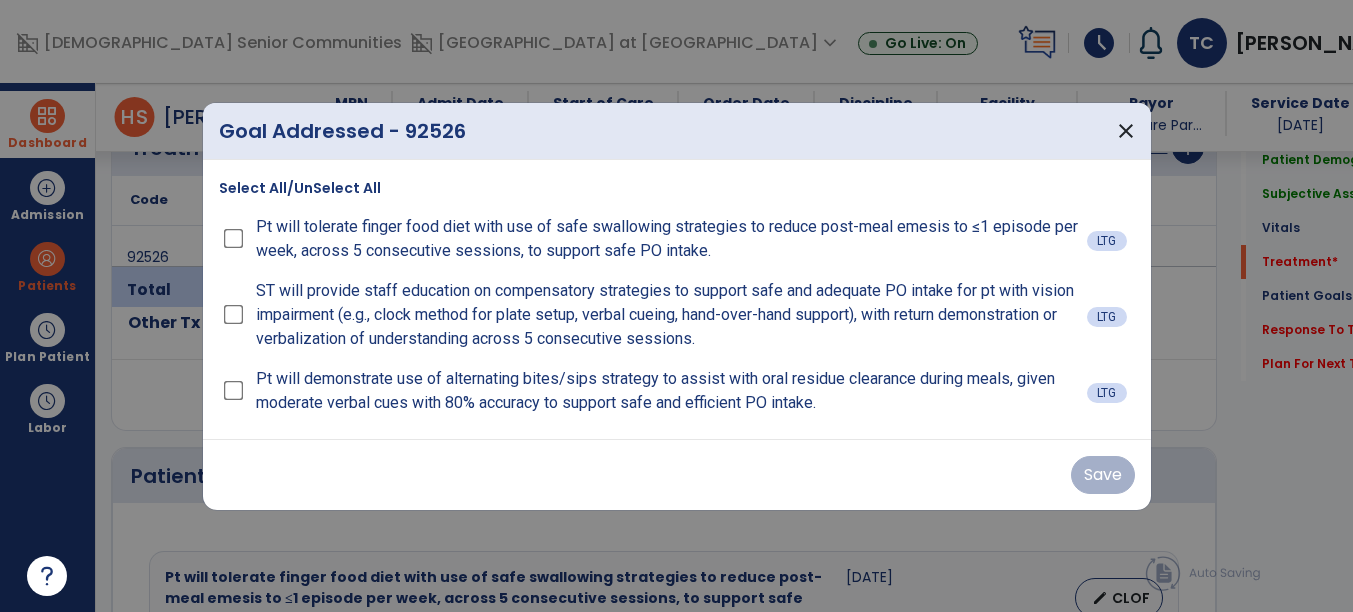 scroll, scrollTop: 1245, scrollLeft: 0, axis: vertical 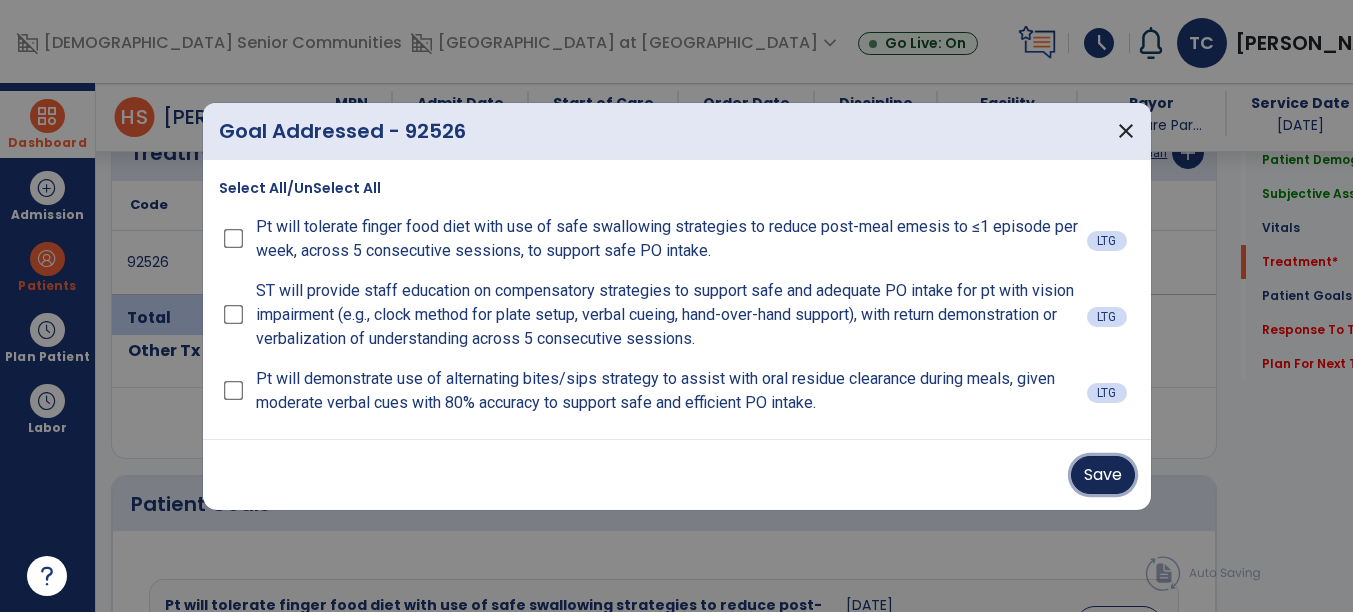 click on "Save" at bounding box center [1103, 475] 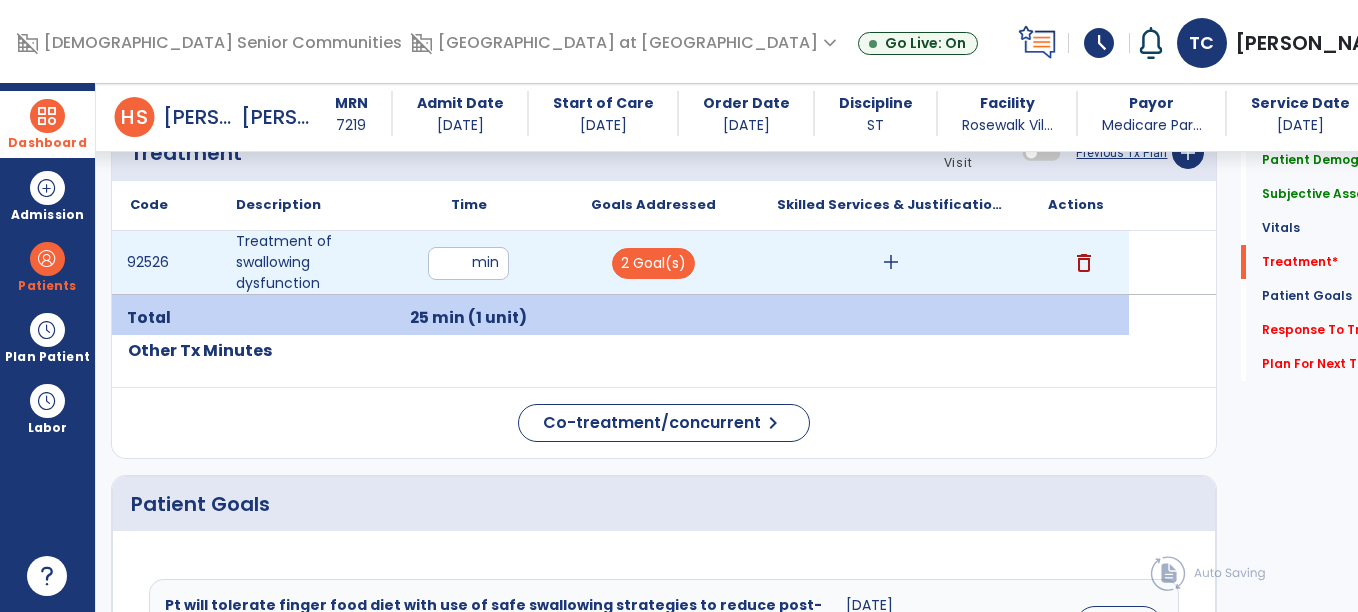 click on "add" at bounding box center [891, 262] 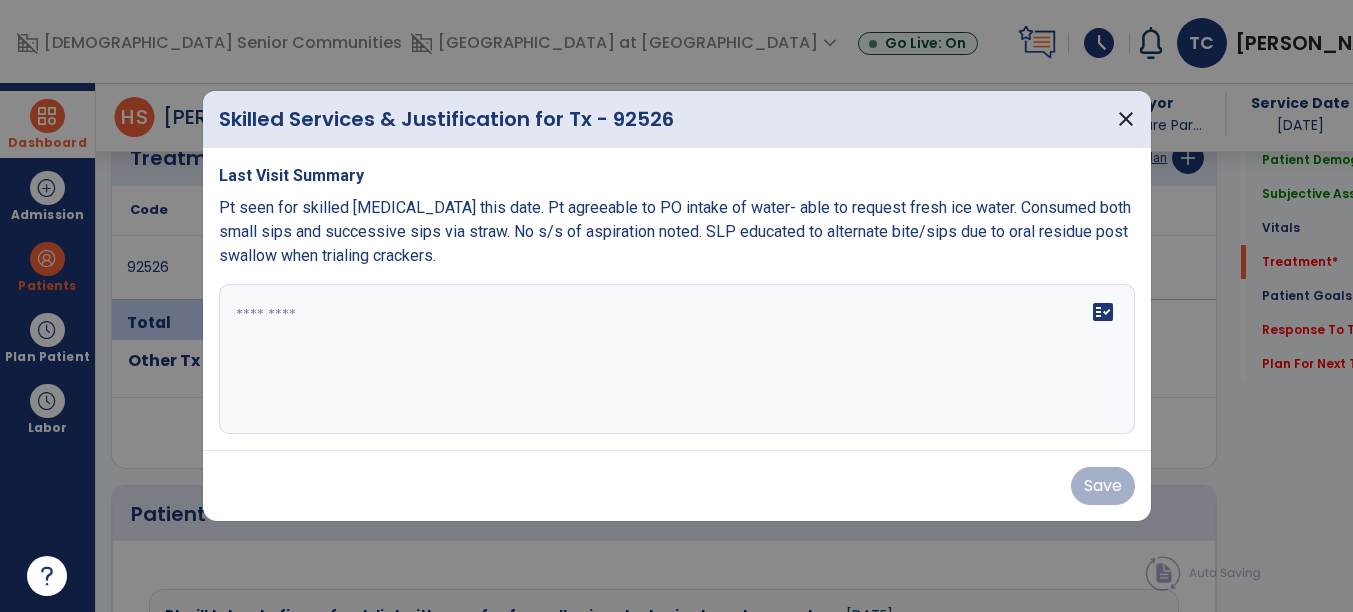 scroll, scrollTop: 1245, scrollLeft: 0, axis: vertical 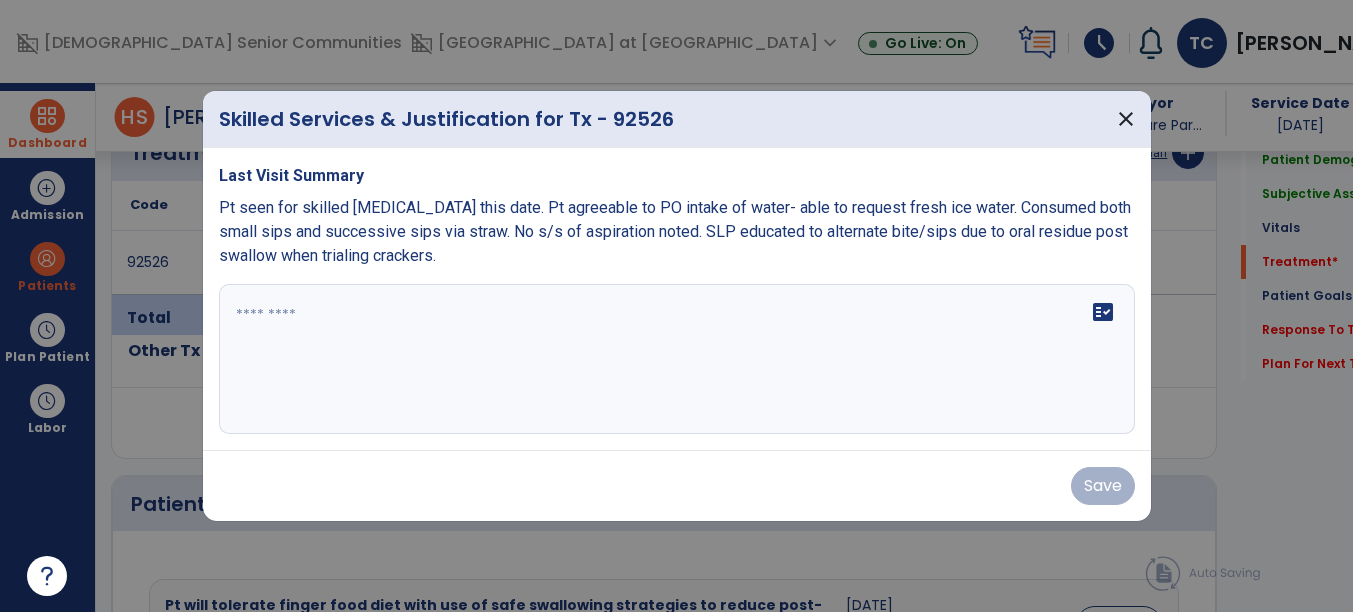 click at bounding box center (677, 359) 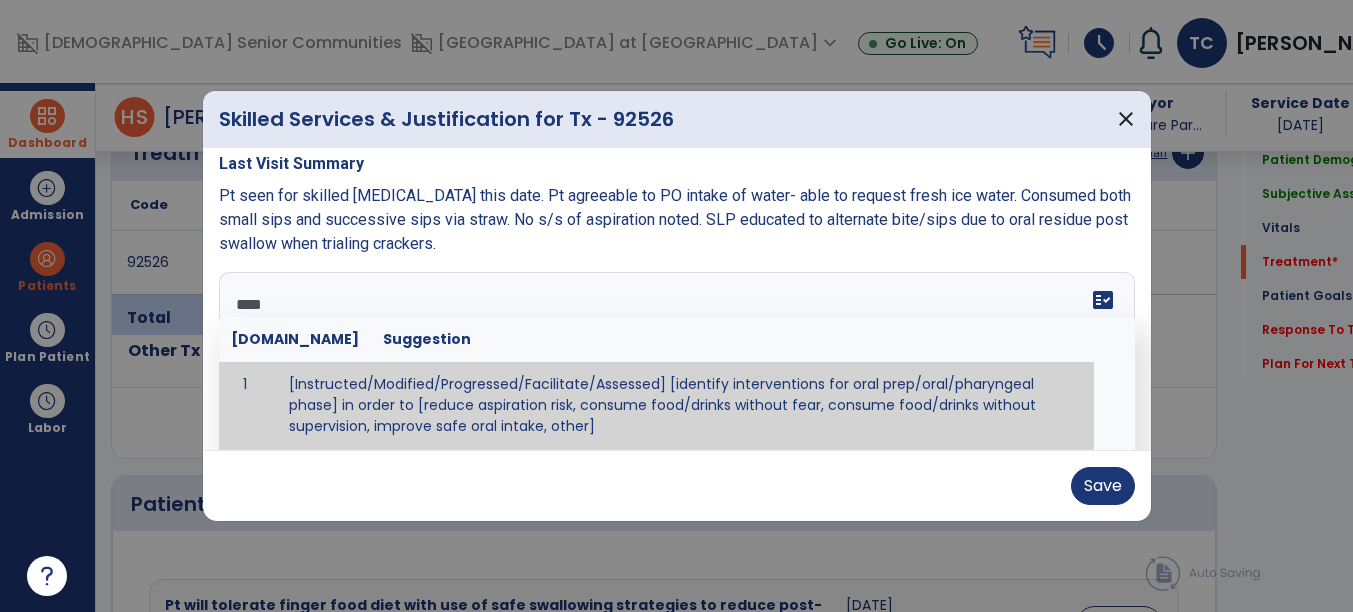 scroll, scrollTop: 0, scrollLeft: 0, axis: both 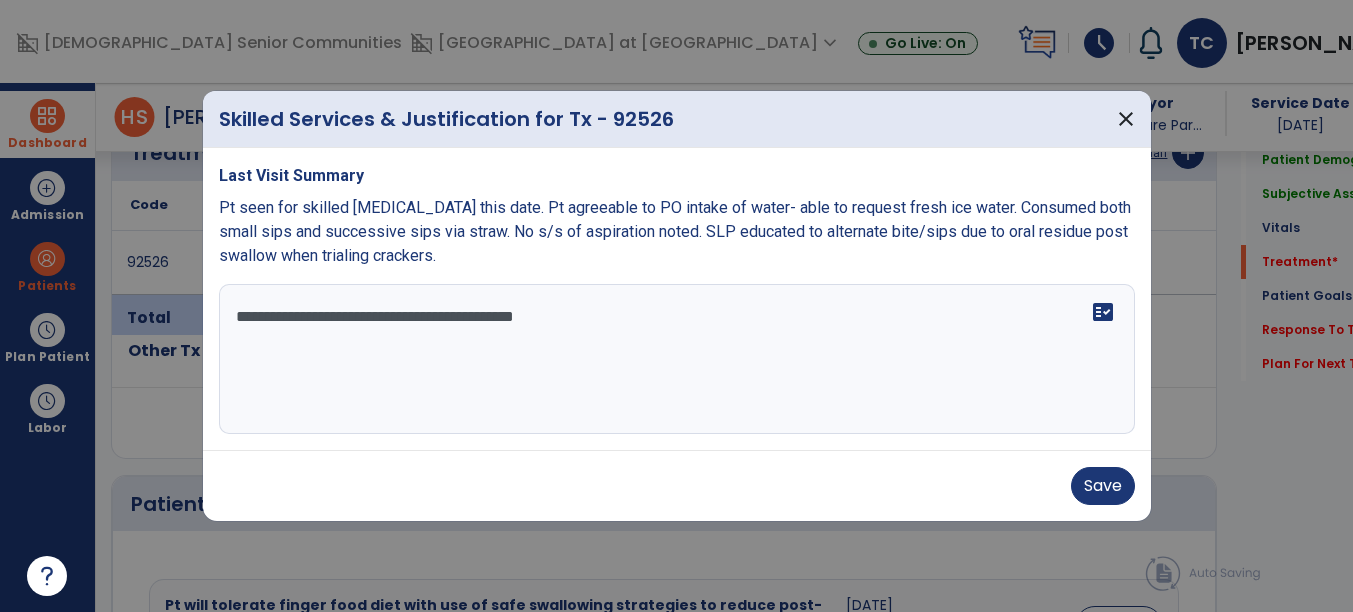 paste on "**********" 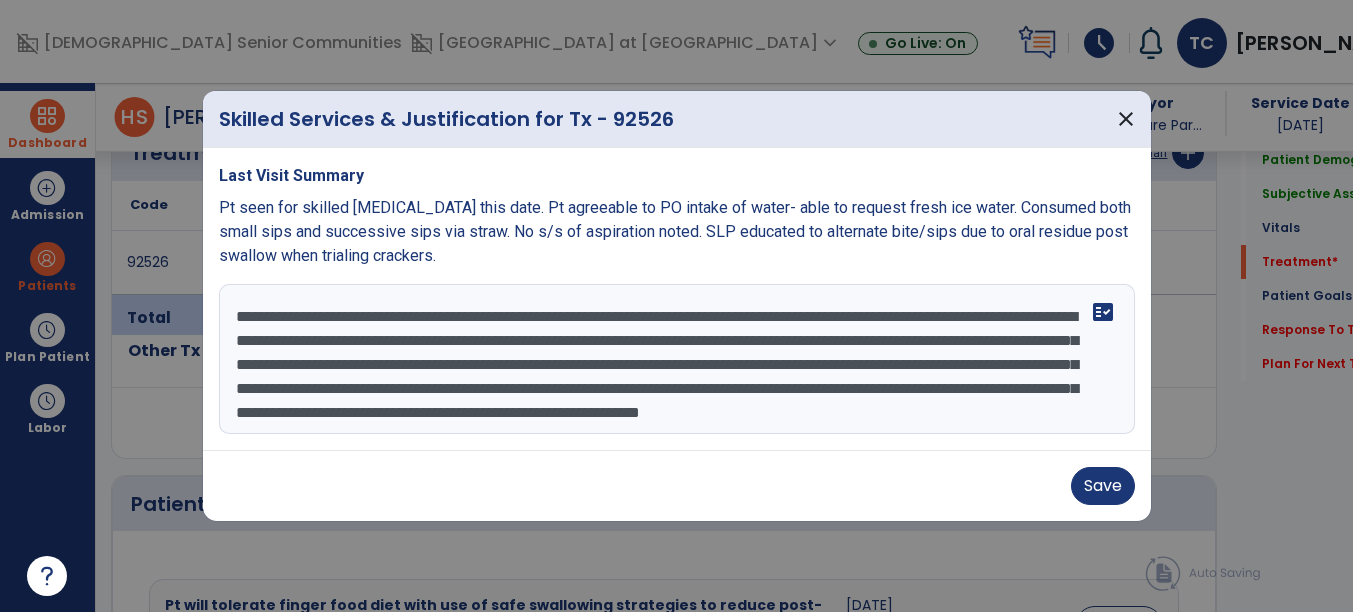 scroll, scrollTop: 39, scrollLeft: 0, axis: vertical 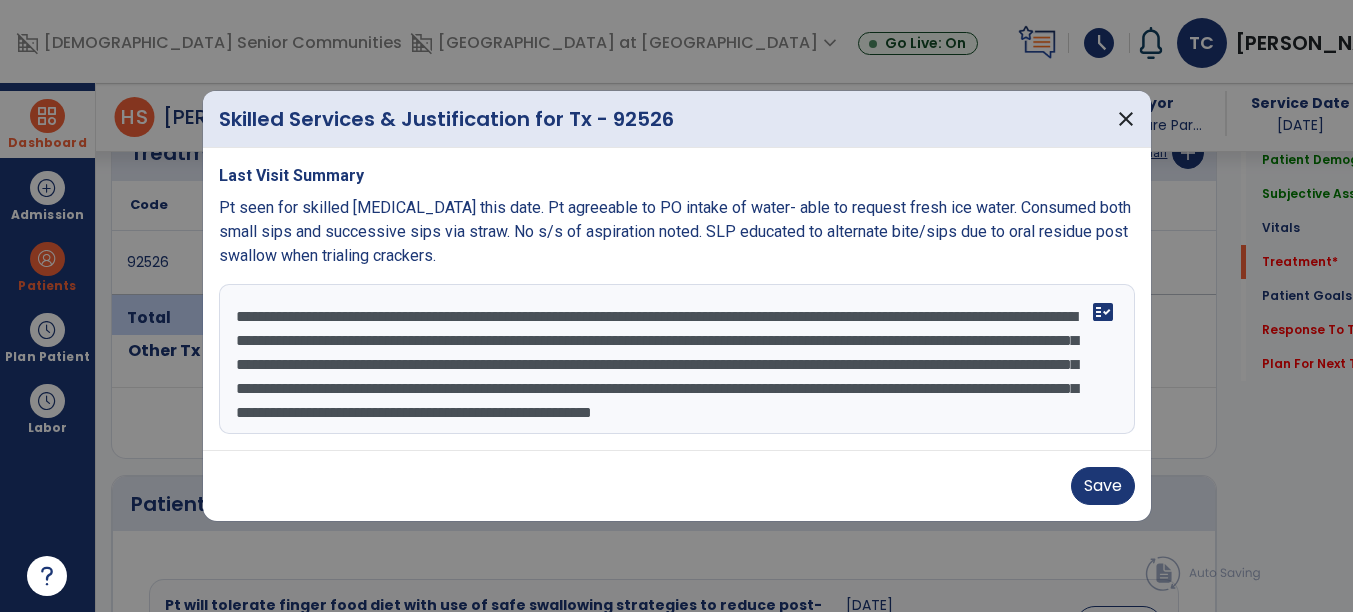 click on "**********" at bounding box center [677, 359] 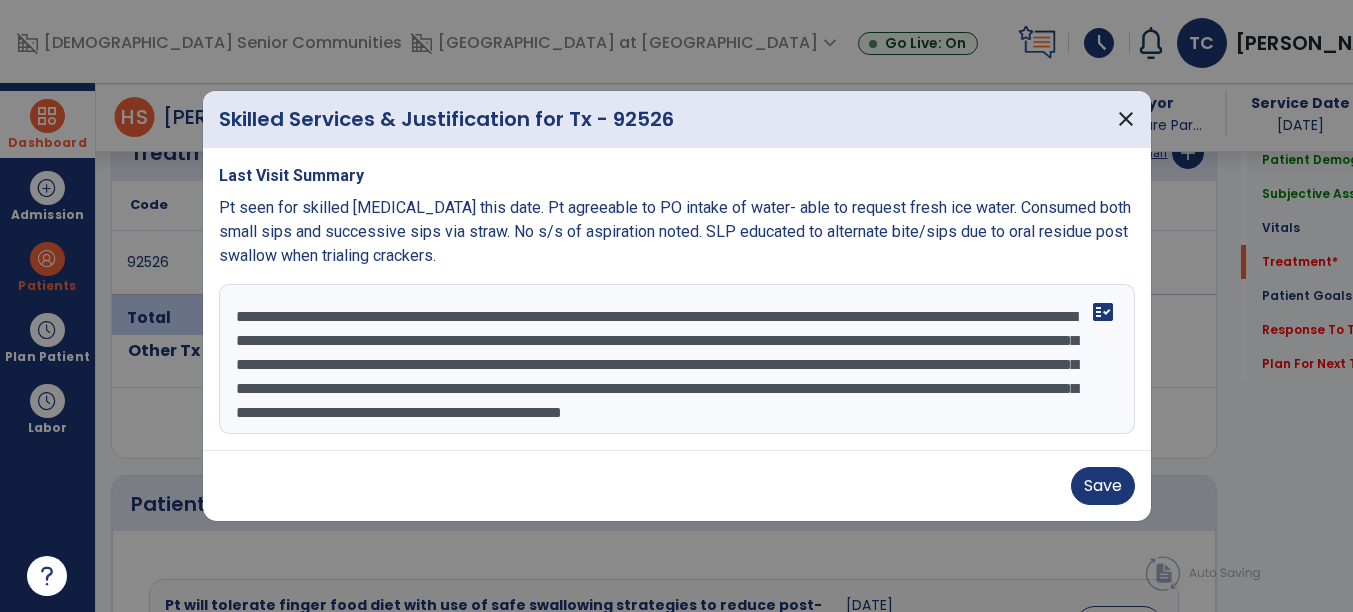scroll, scrollTop: 30, scrollLeft: 0, axis: vertical 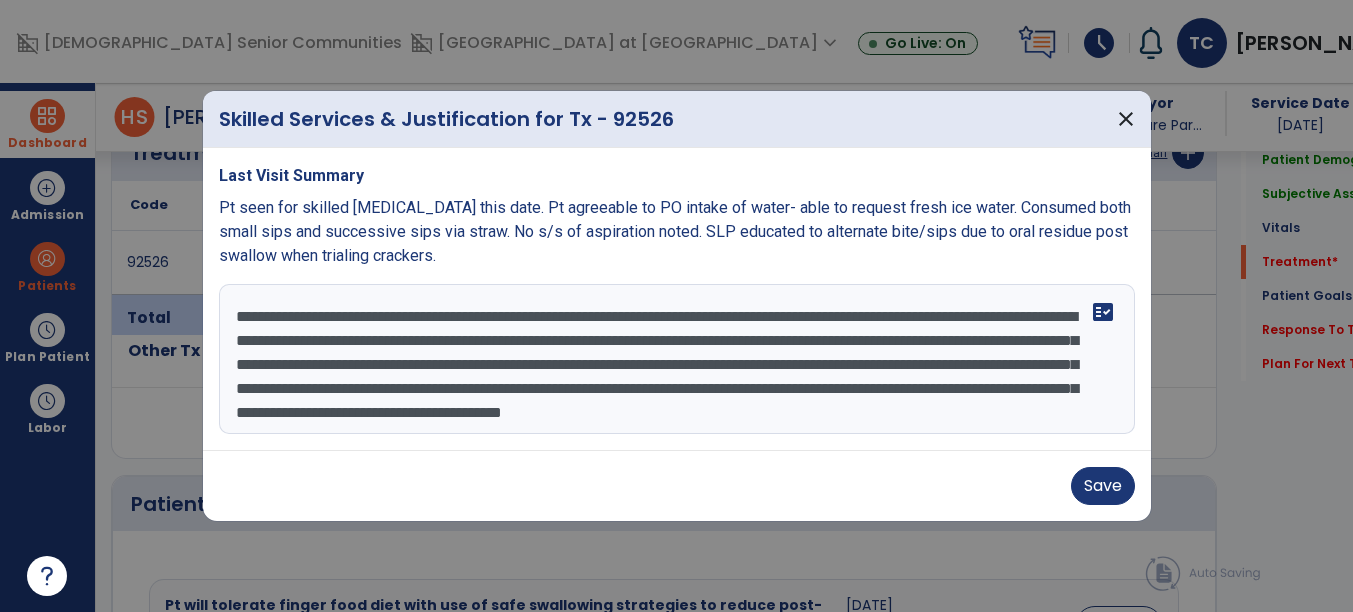 click on "**********" at bounding box center (677, 359) 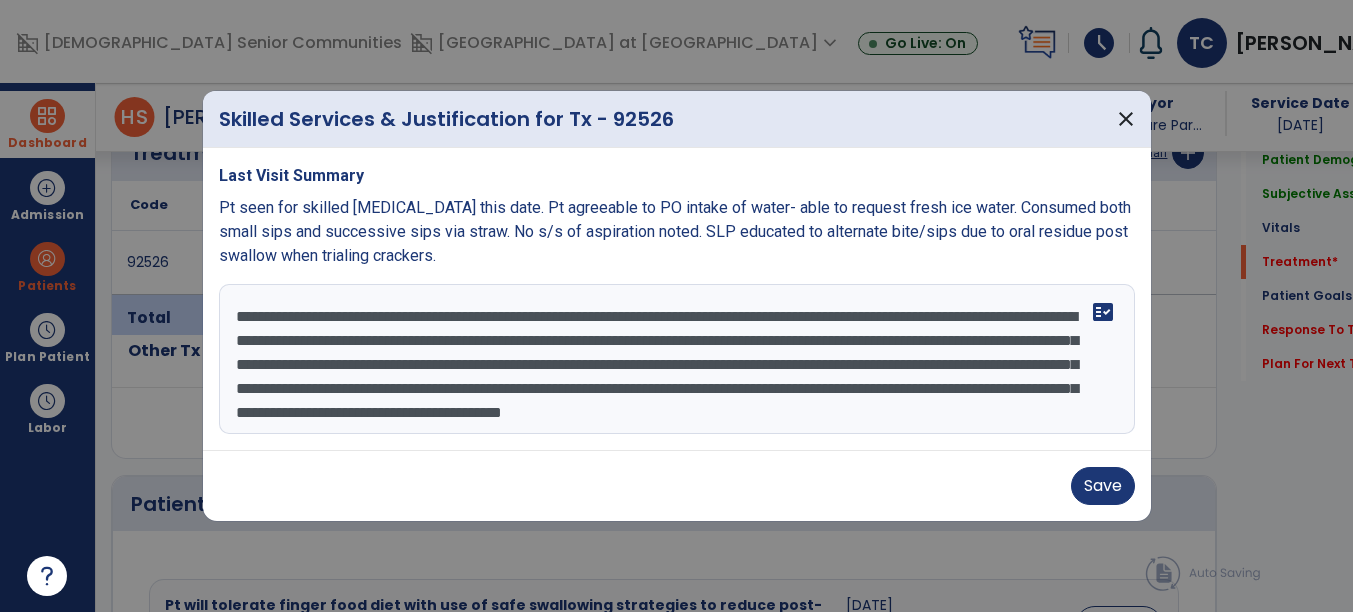 click on "**********" at bounding box center (677, 359) 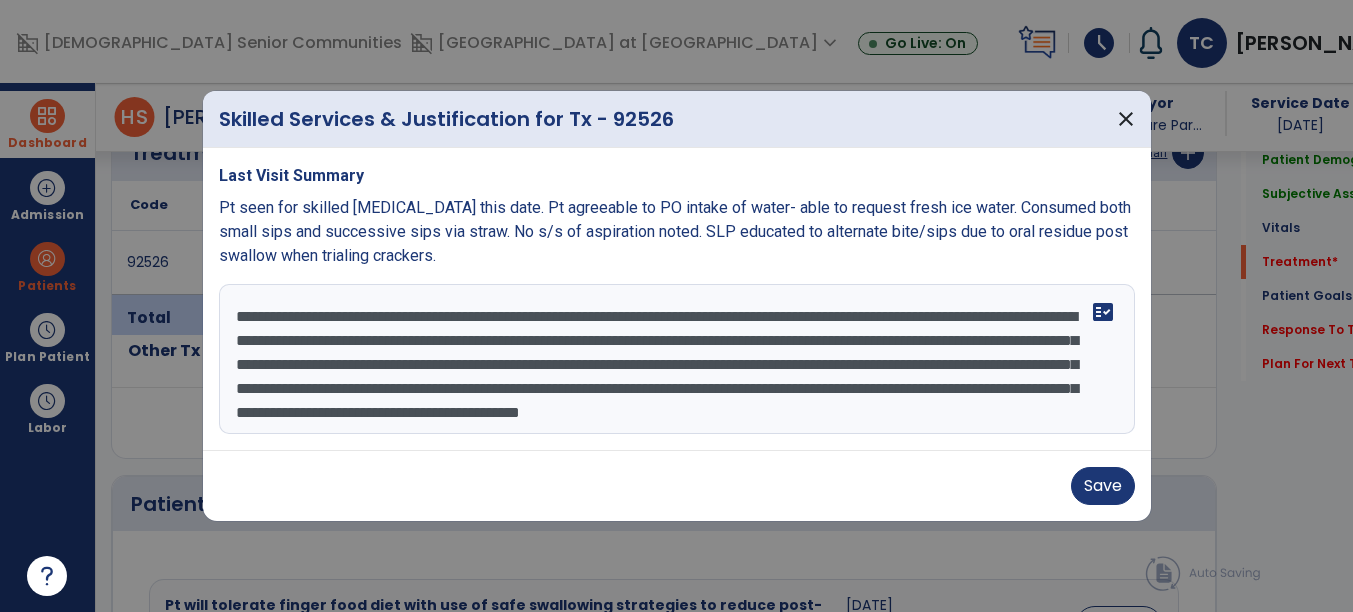 click on "**********" at bounding box center (677, 359) 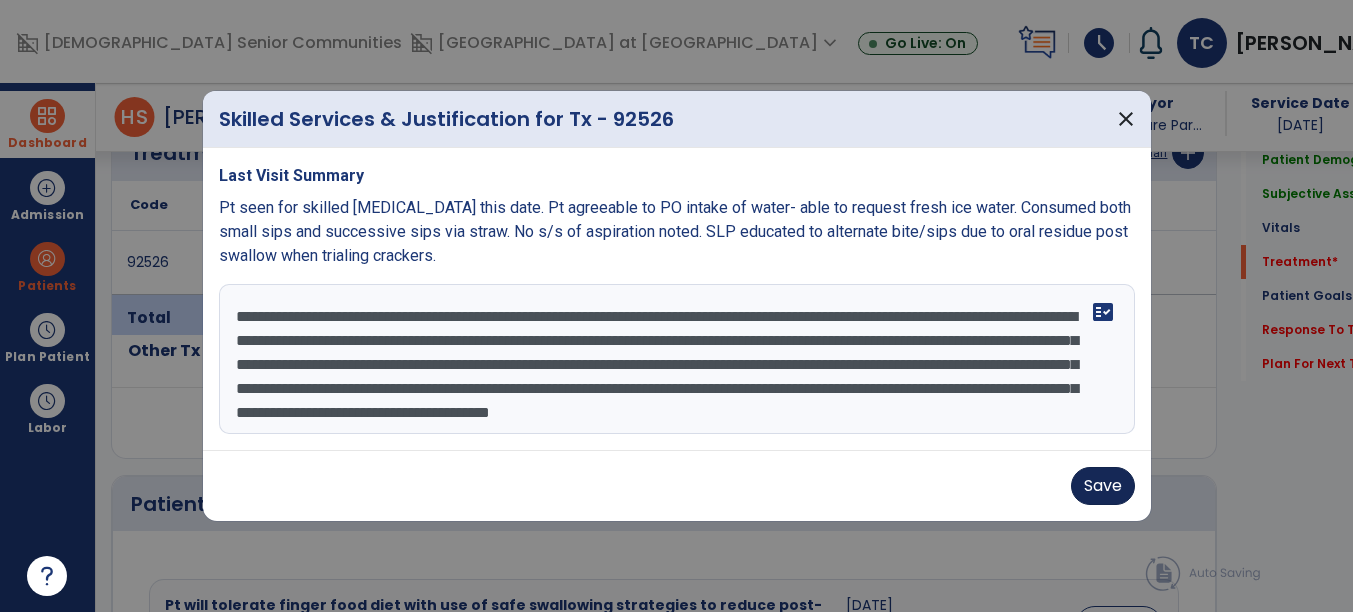type on "**********" 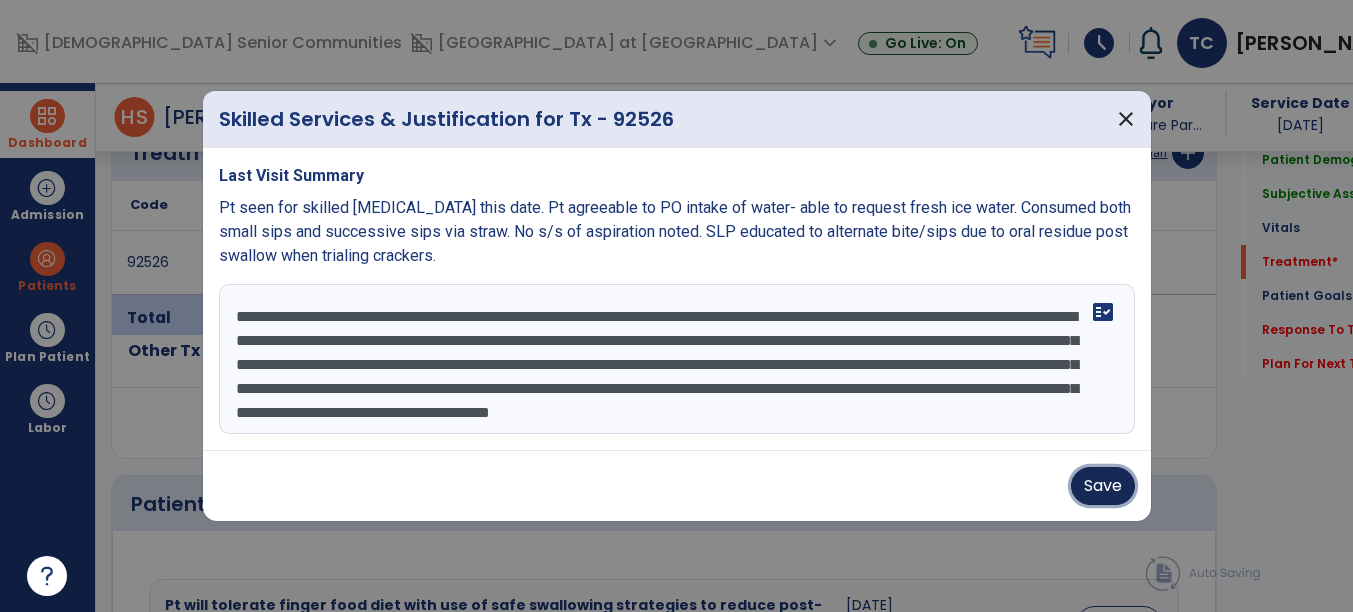 click on "Save" at bounding box center (1103, 486) 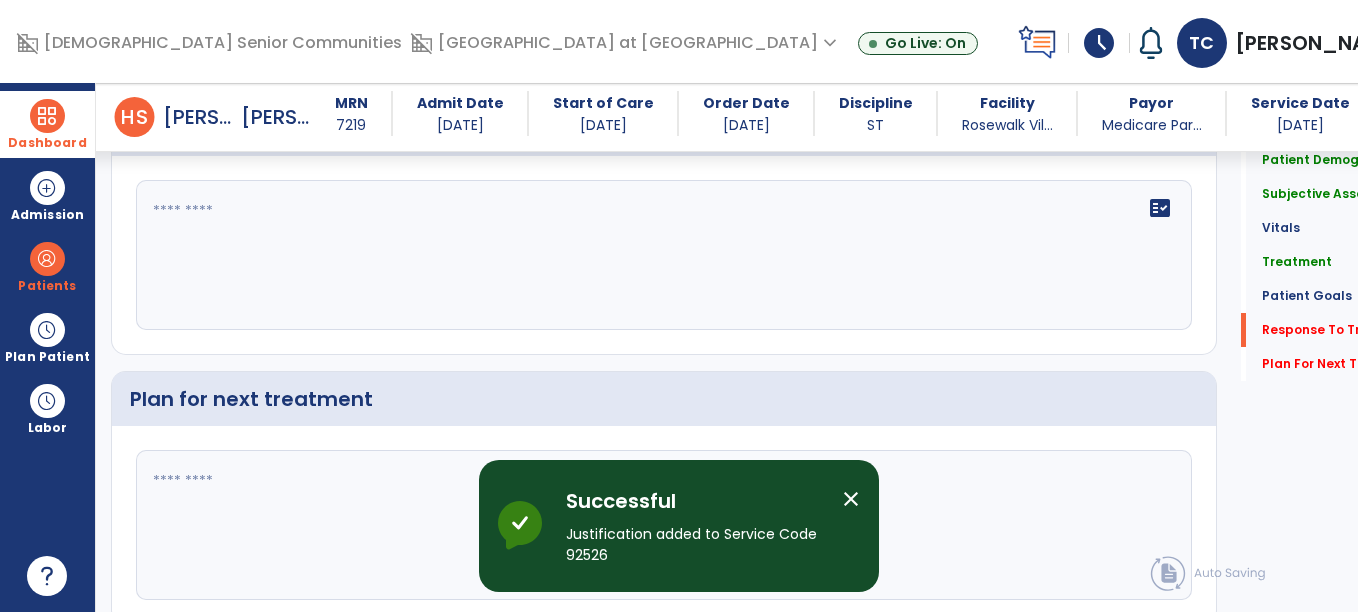 scroll, scrollTop: 2447, scrollLeft: 0, axis: vertical 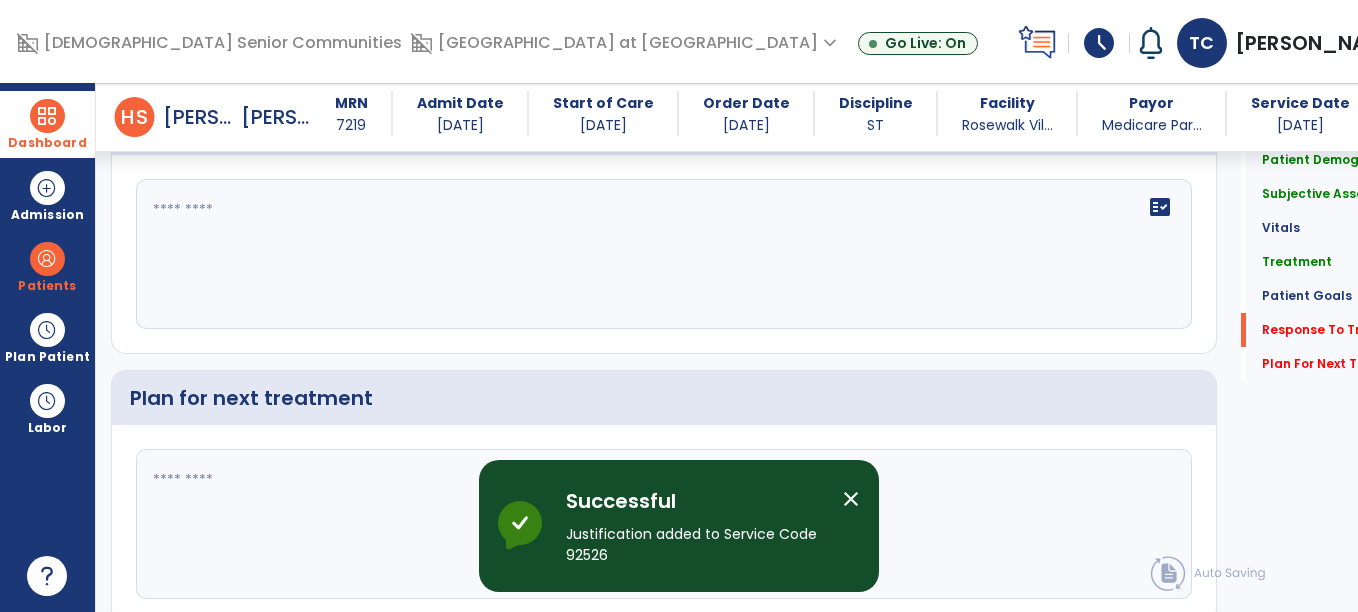 click on "fact_check" 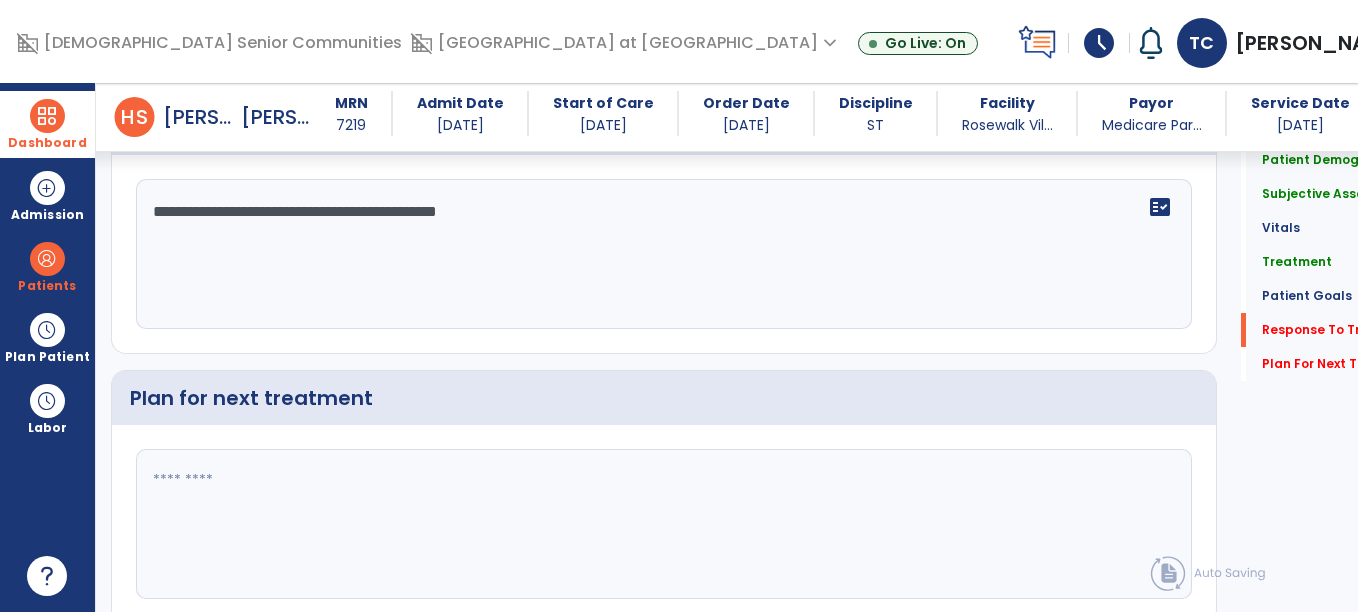 type on "**********" 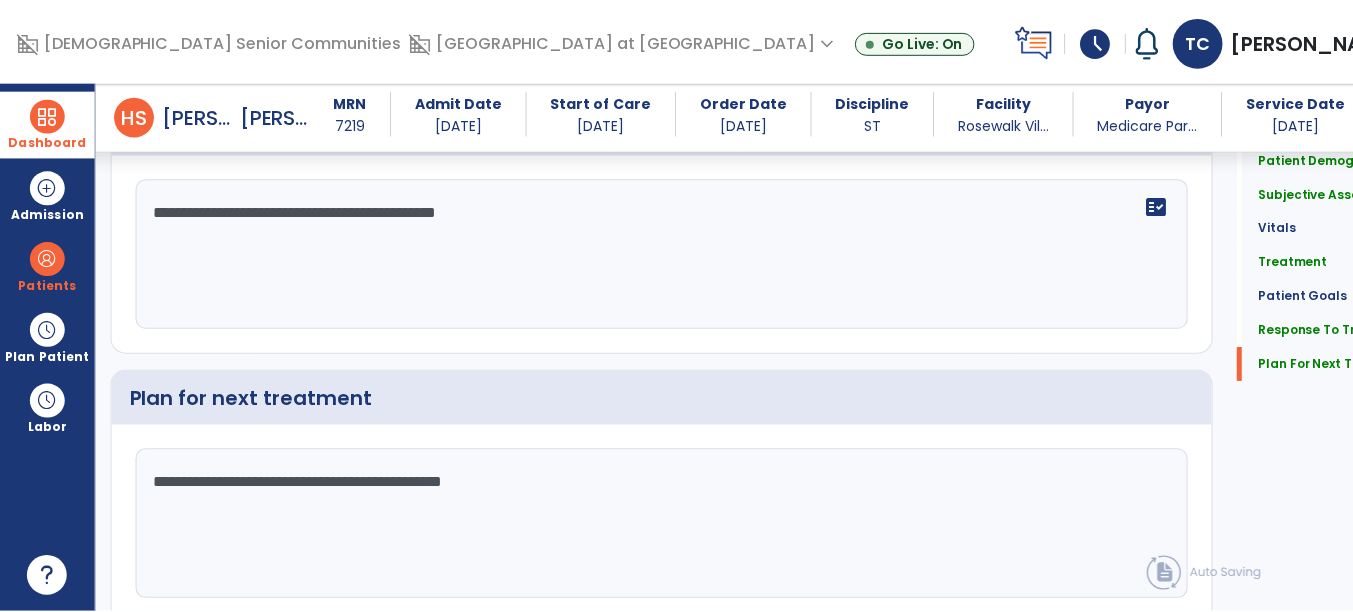 scroll, scrollTop: 2526, scrollLeft: 0, axis: vertical 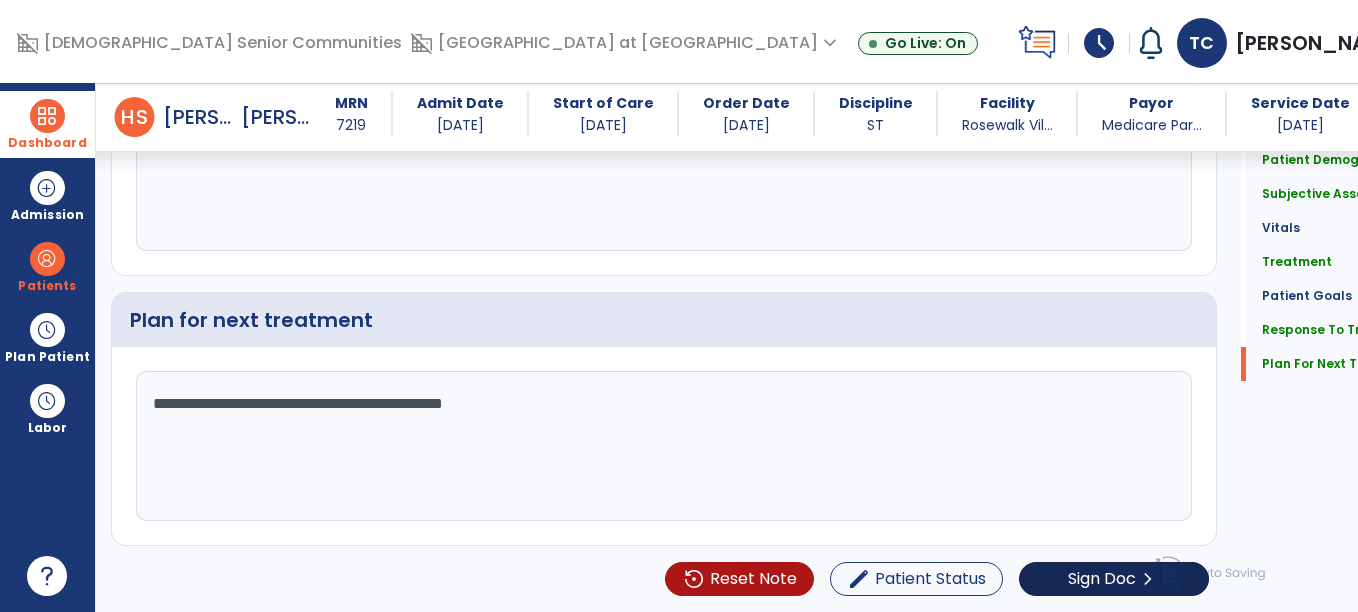 type on "**********" 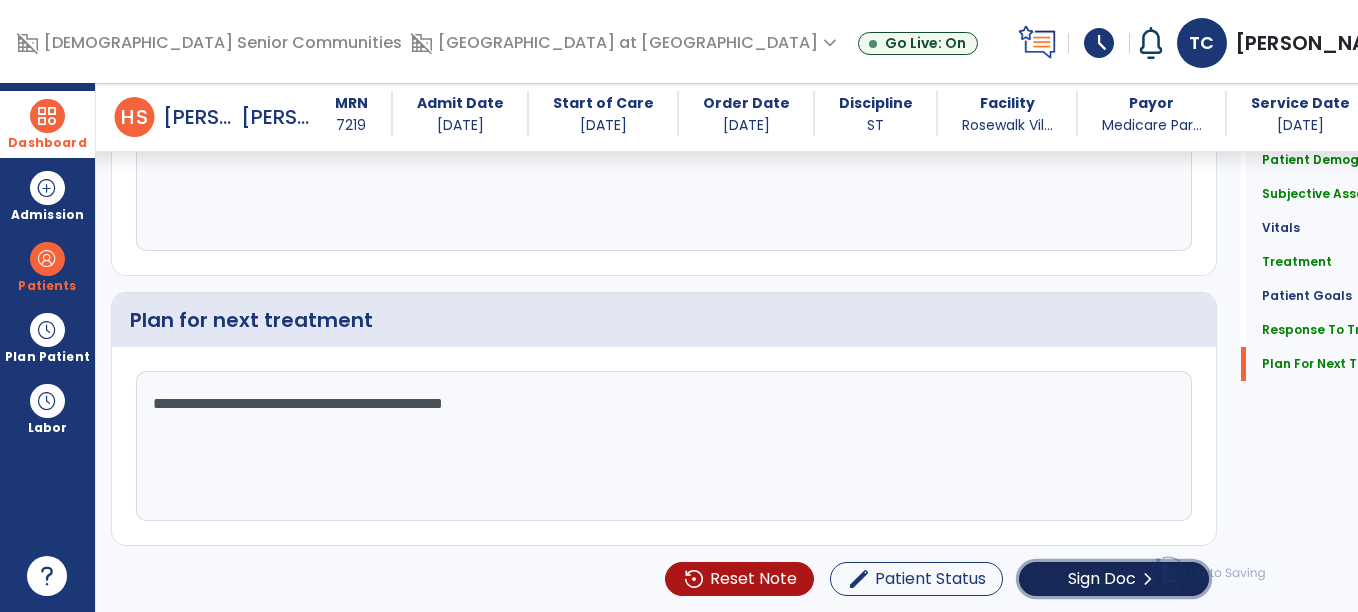 click on "Sign Doc" 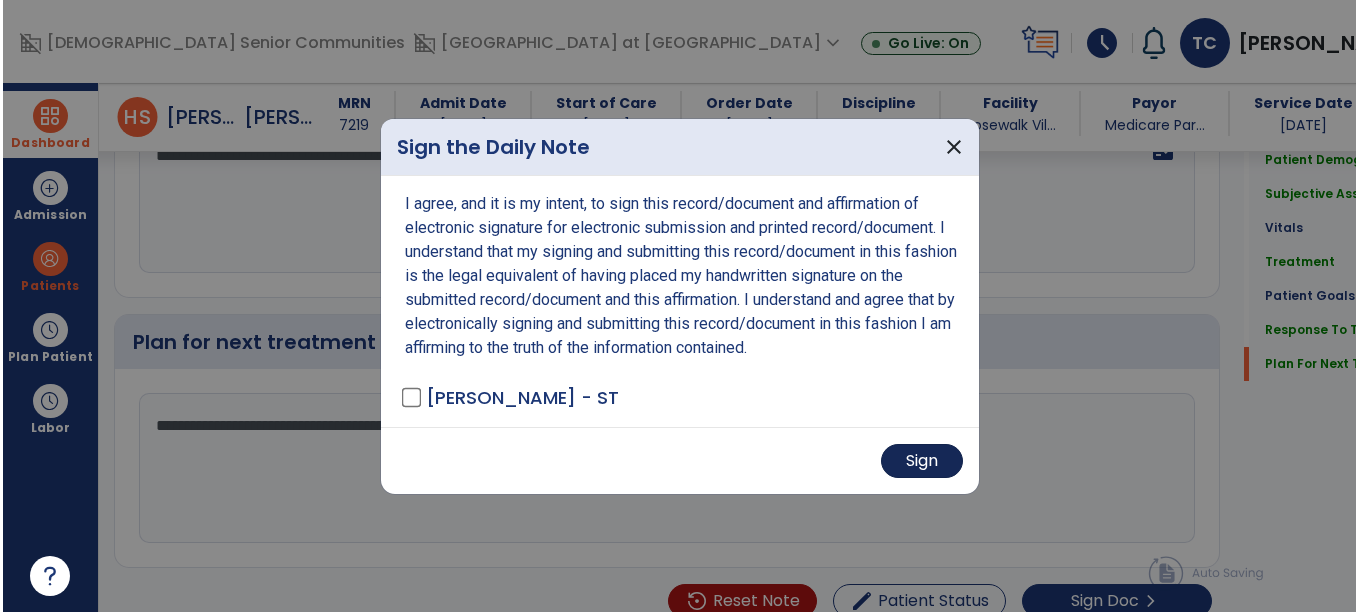 scroll, scrollTop: 2547, scrollLeft: 0, axis: vertical 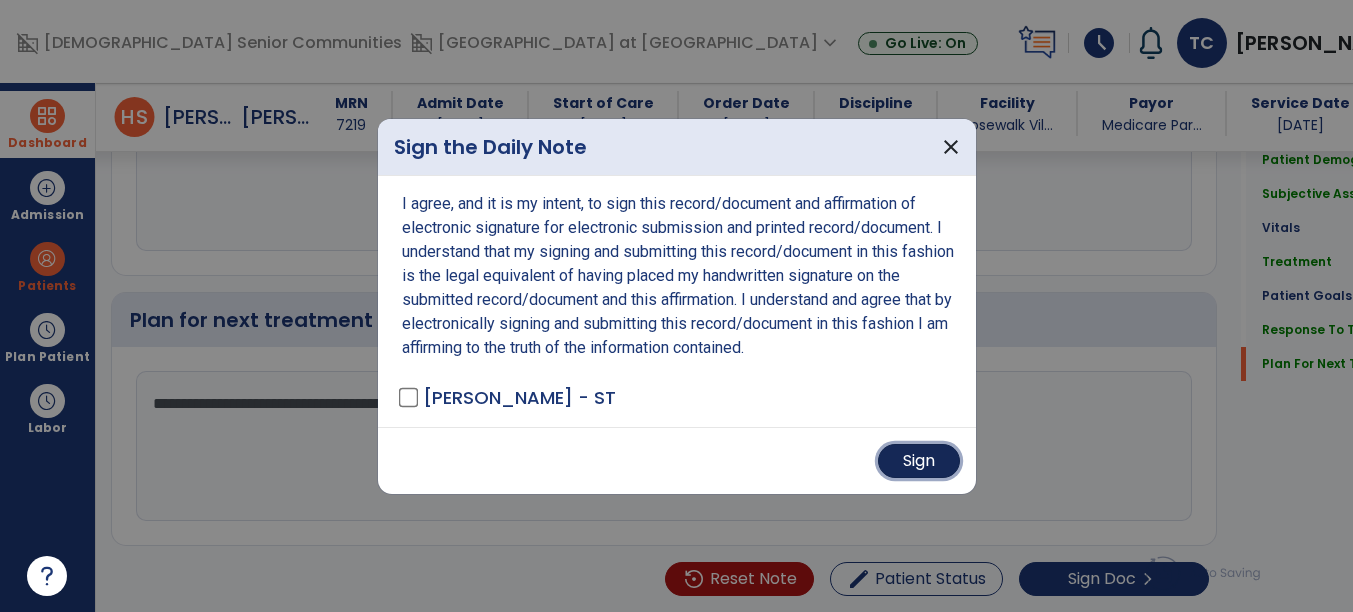 click on "Sign" at bounding box center [919, 461] 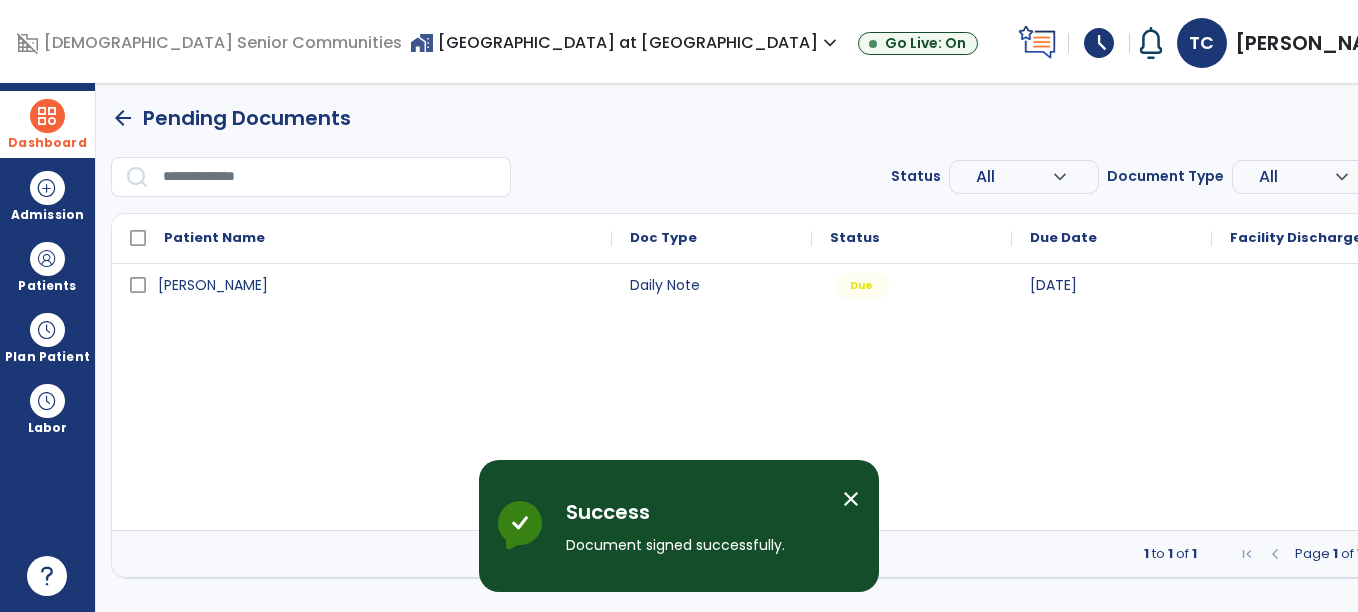 scroll, scrollTop: 0, scrollLeft: 0, axis: both 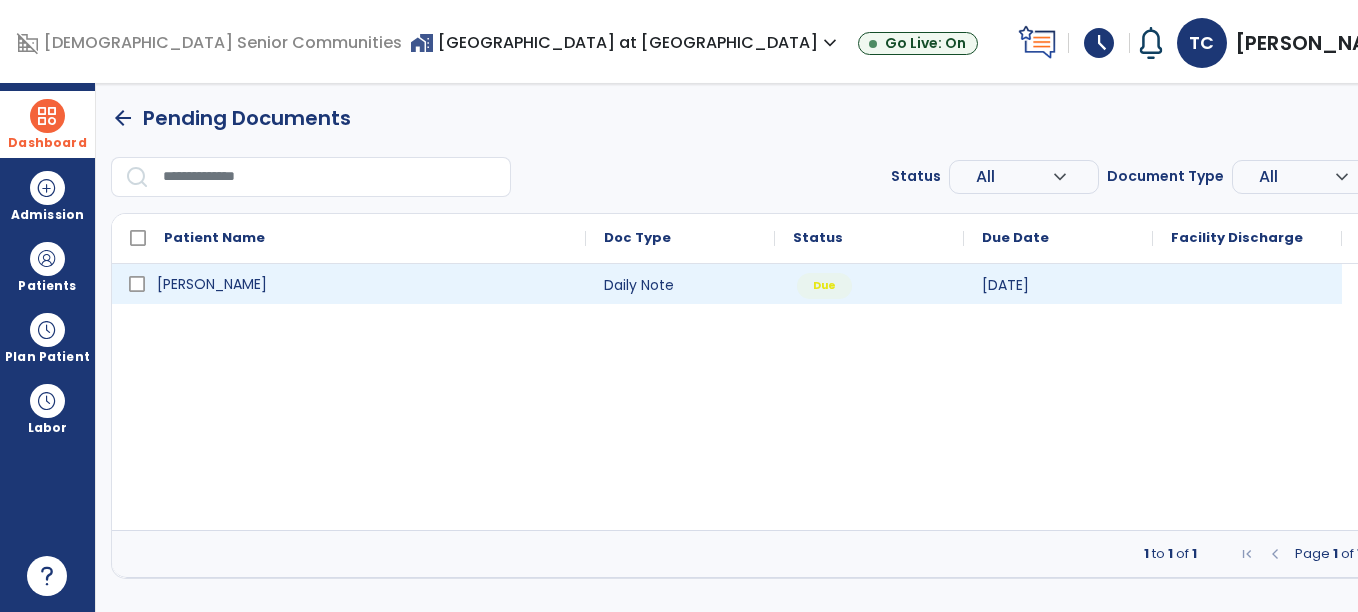 click on "[PERSON_NAME]" at bounding box center (363, 284) 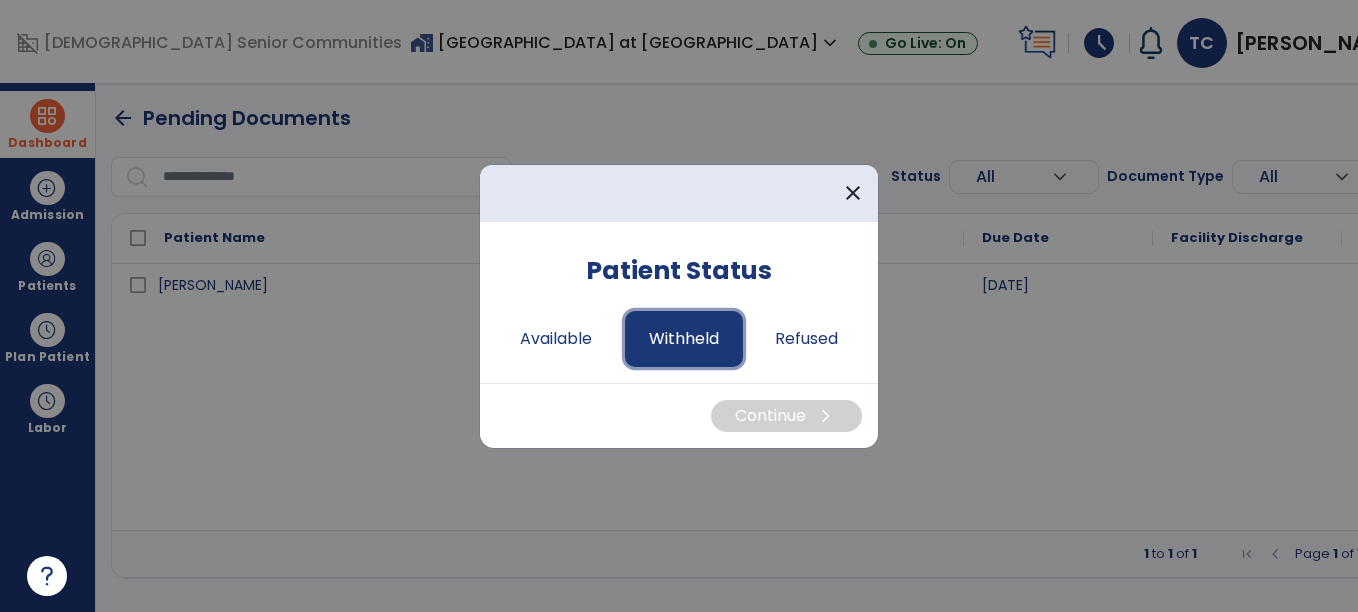 click on "Withheld" at bounding box center [684, 339] 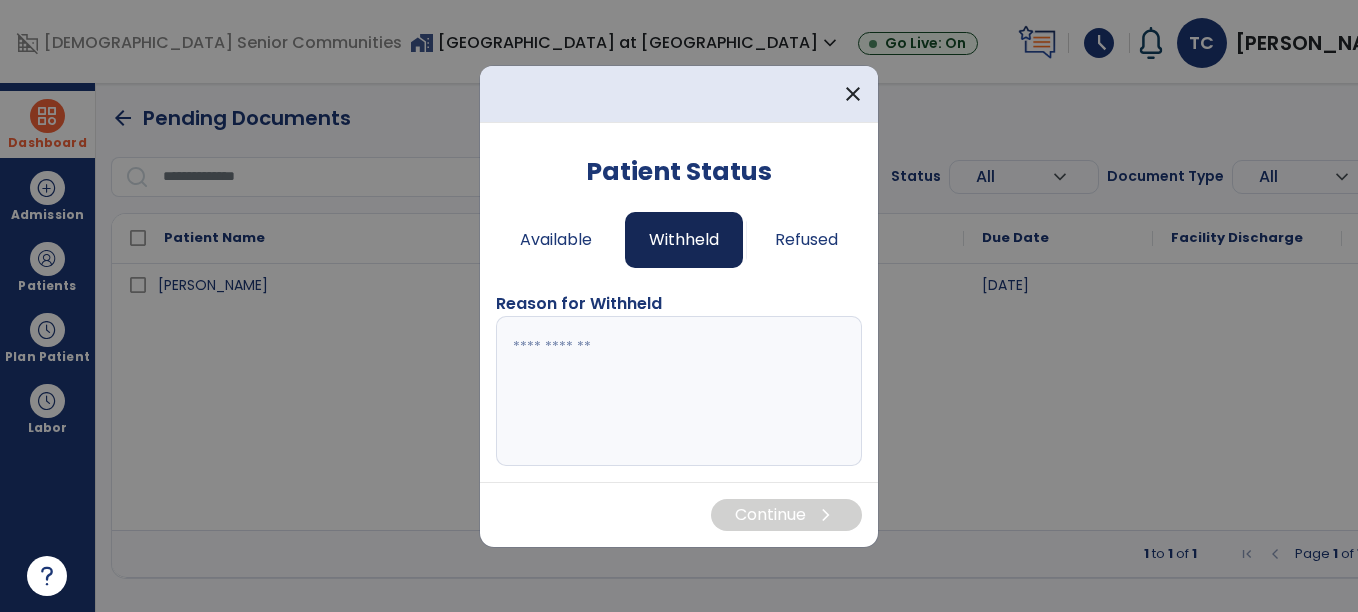 click at bounding box center [679, 391] 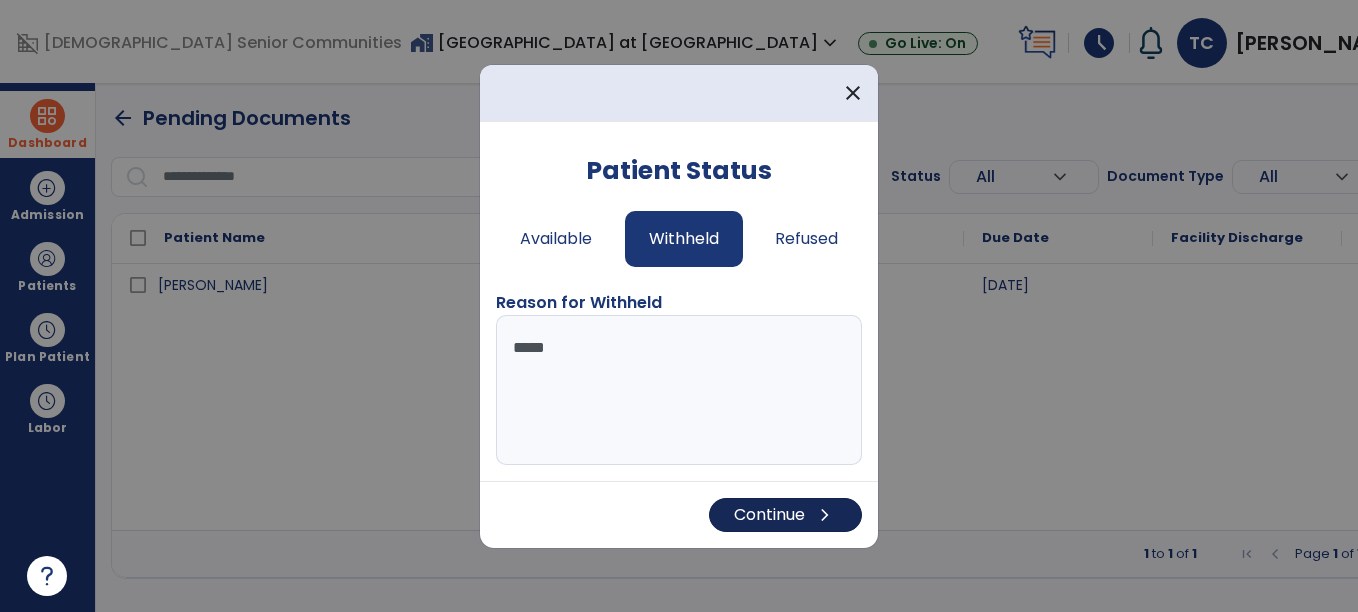 type on "*****" 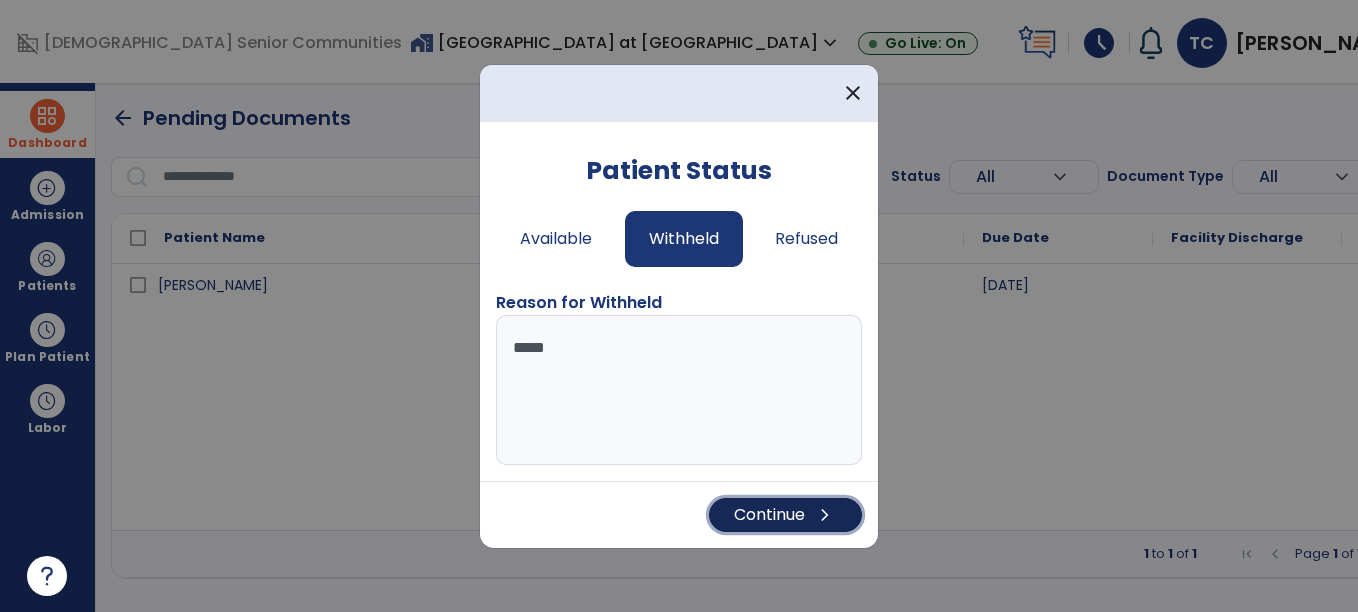click on "Continue   chevron_right" at bounding box center (785, 515) 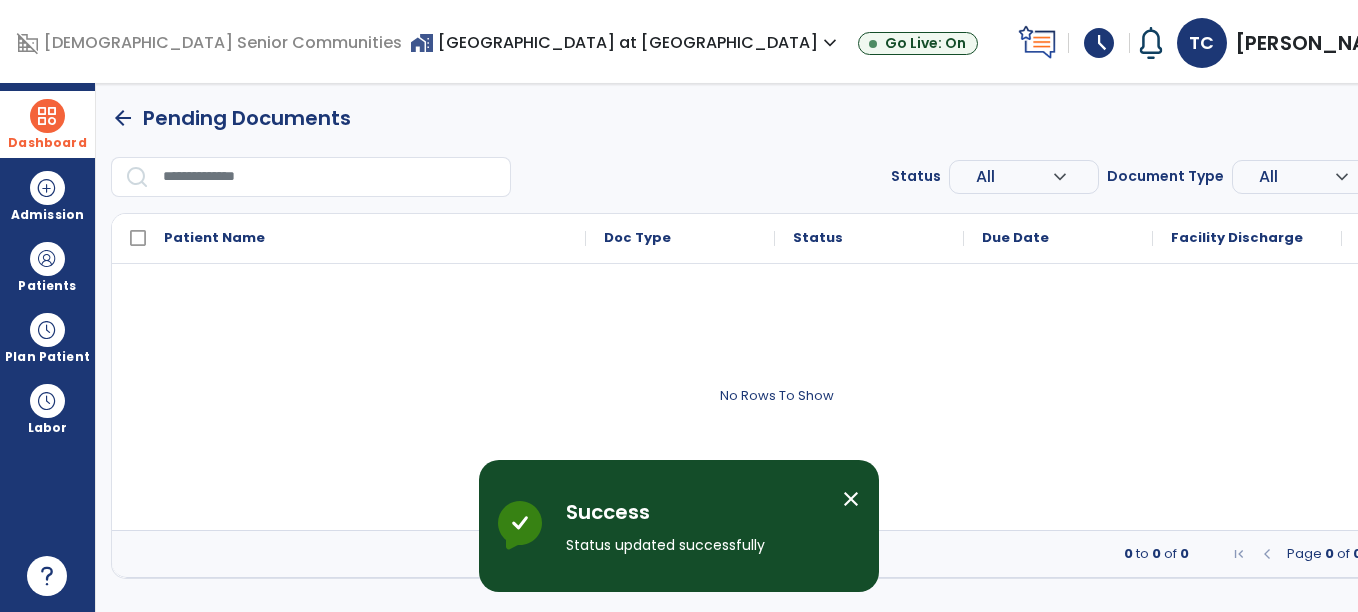 click on "Dashboard" at bounding box center (47, 124) 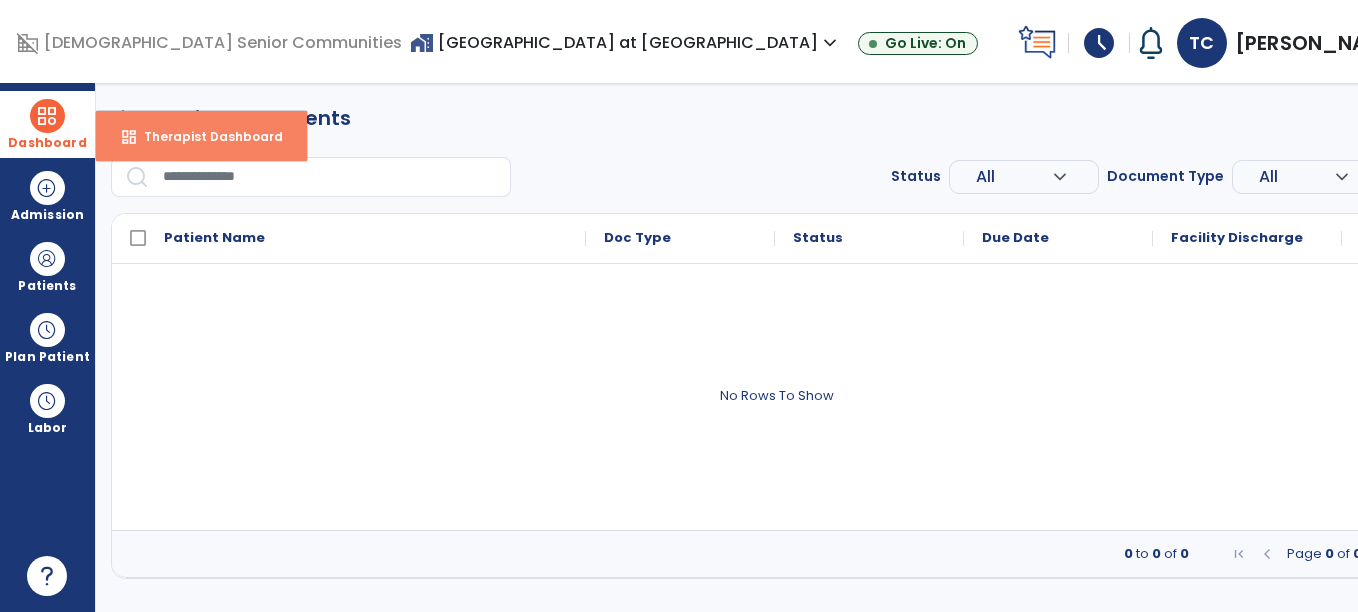 click on "Therapist Dashboard" at bounding box center [205, 136] 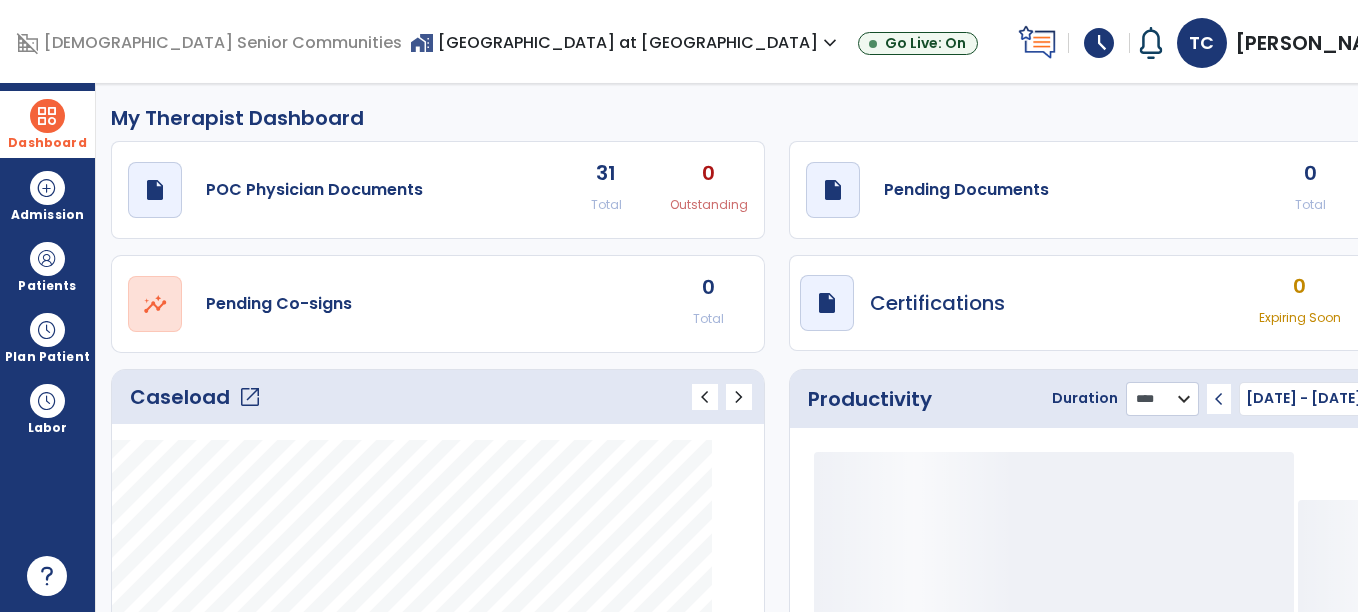 click on "******** **** ***" 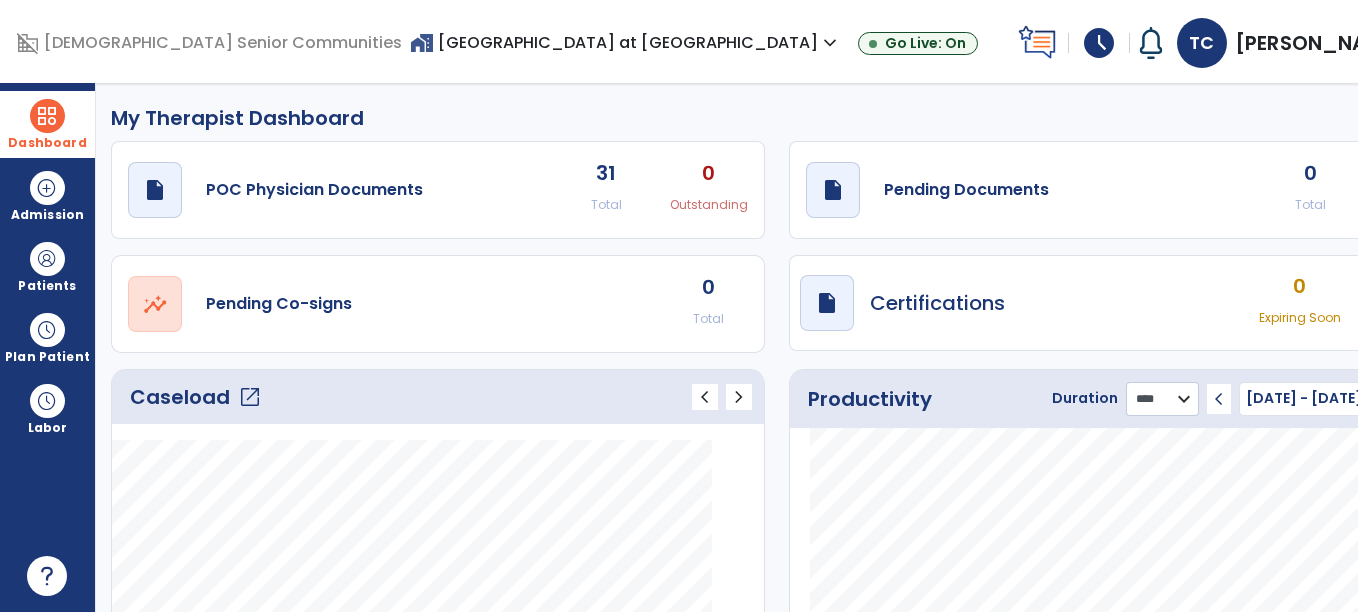 select on "***" 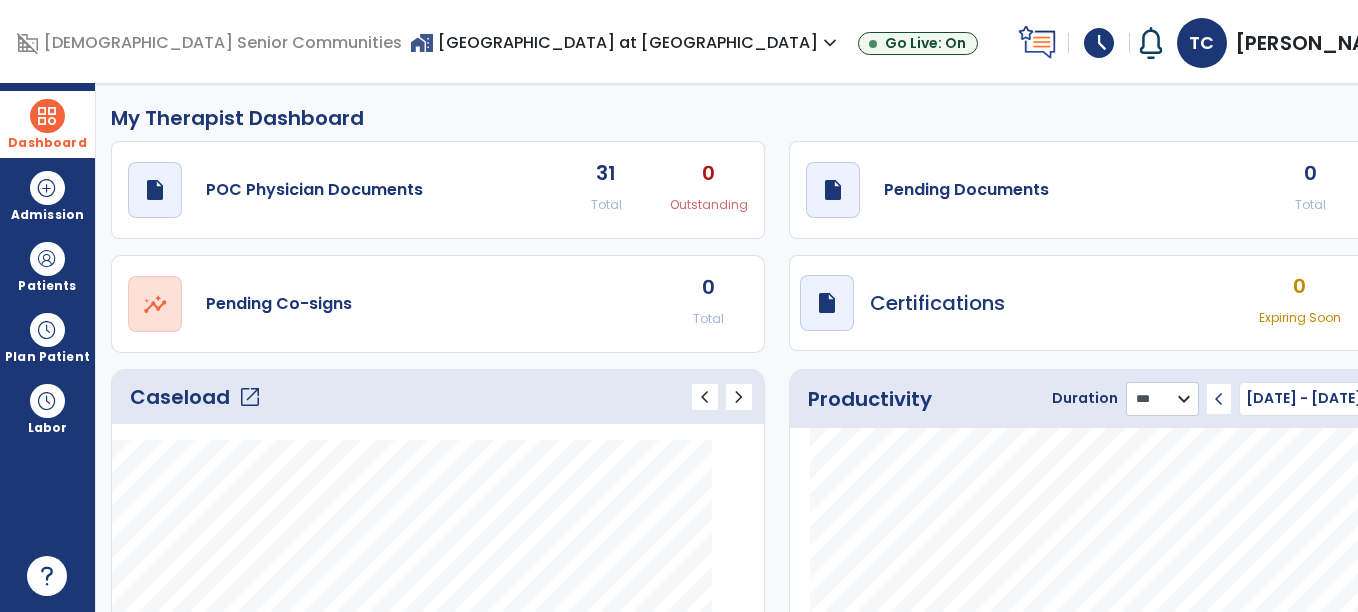click on "******** **** ***" 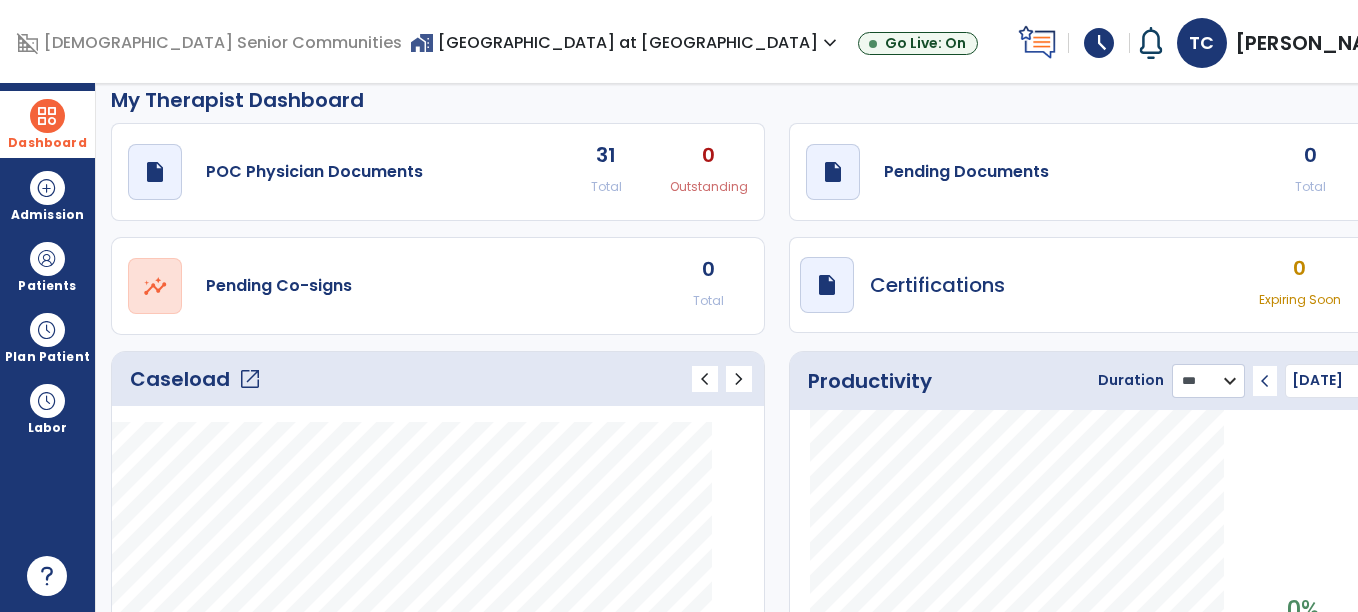 scroll, scrollTop: 0, scrollLeft: 0, axis: both 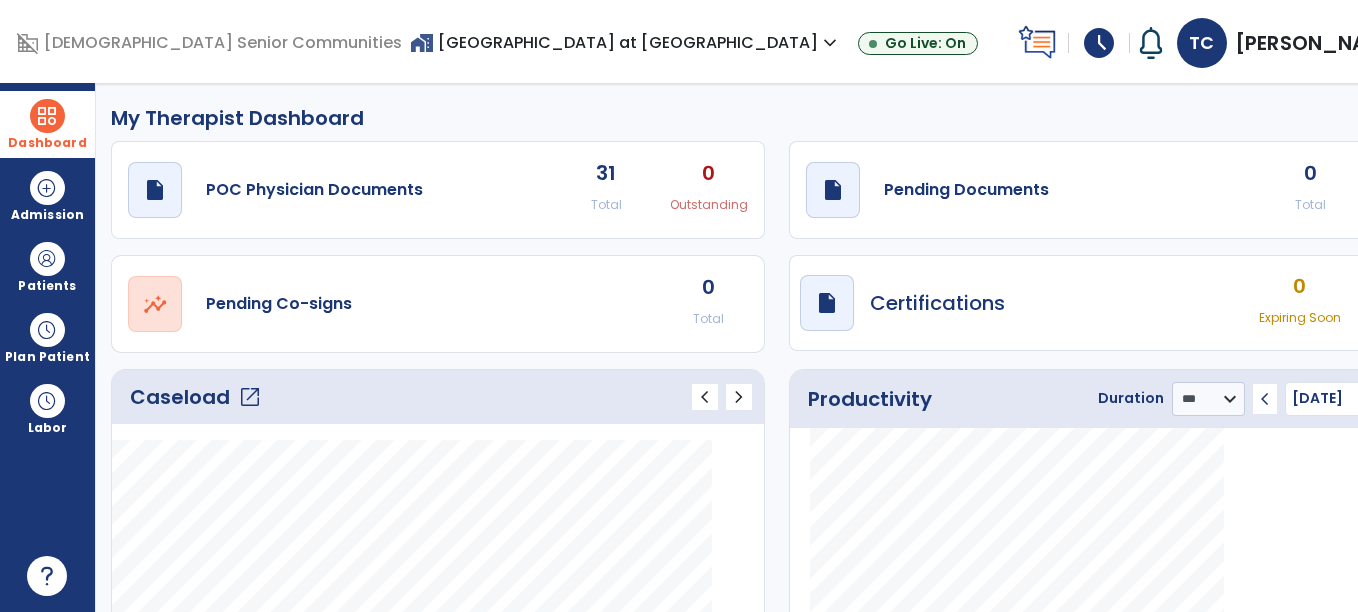 click on "[PERSON_NAME]" at bounding box center (1320, 43) 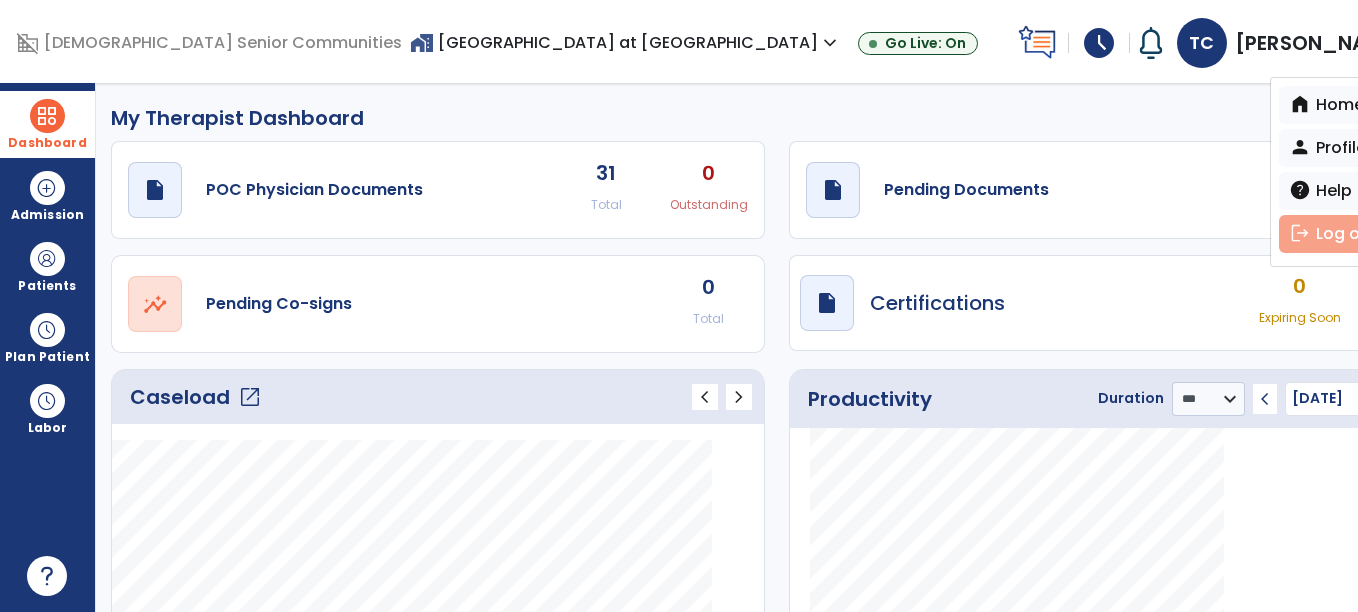 click on "logout   Log out" at bounding box center (1350, 234) 